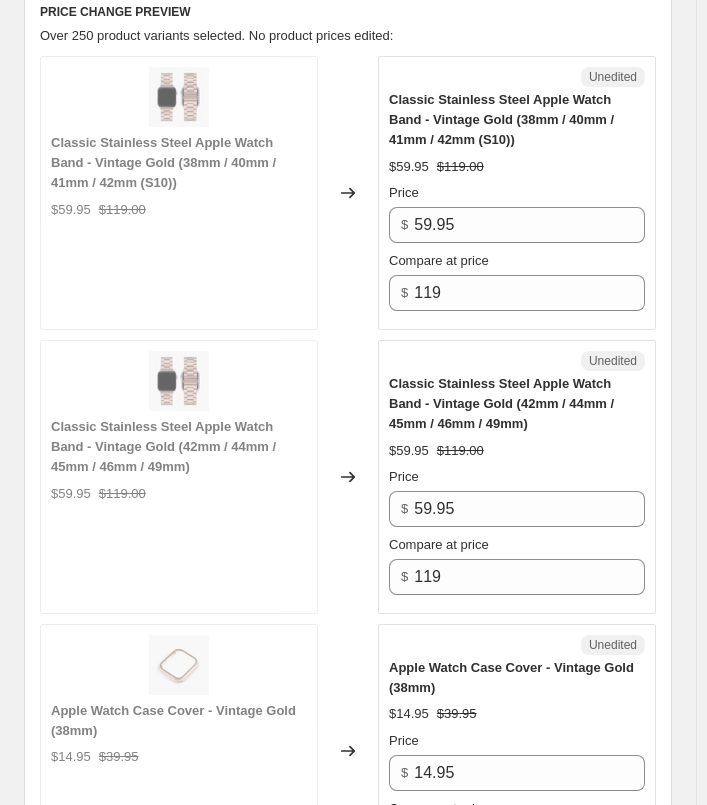 scroll, scrollTop: 900, scrollLeft: 0, axis: vertical 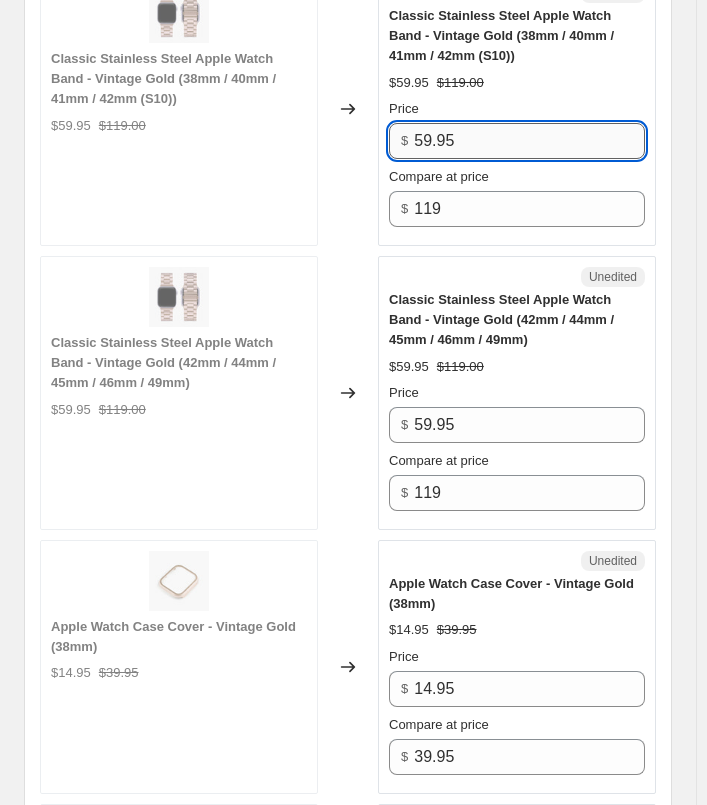 click on "59.95" at bounding box center [529, 141] 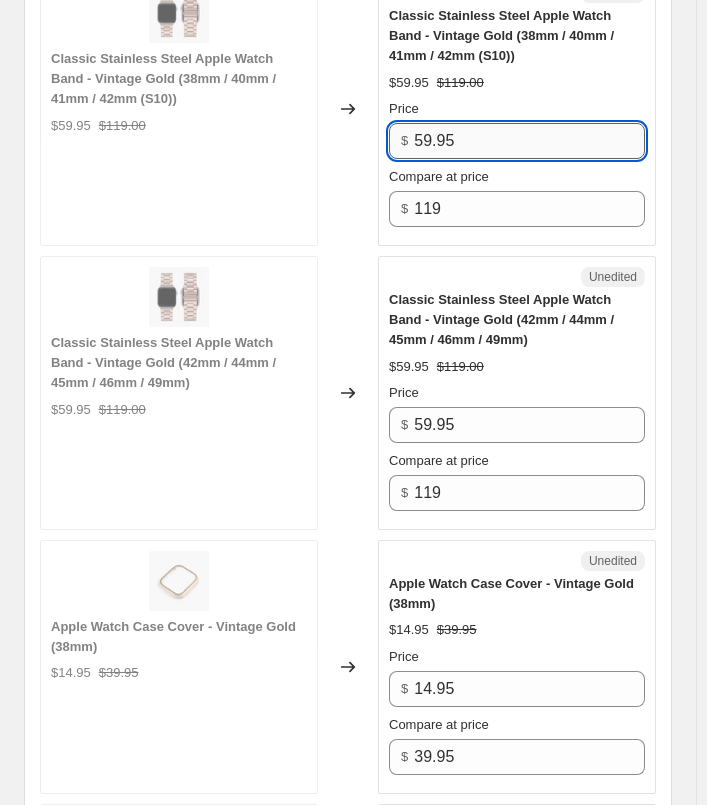 click on "59.95" at bounding box center (529, 141) 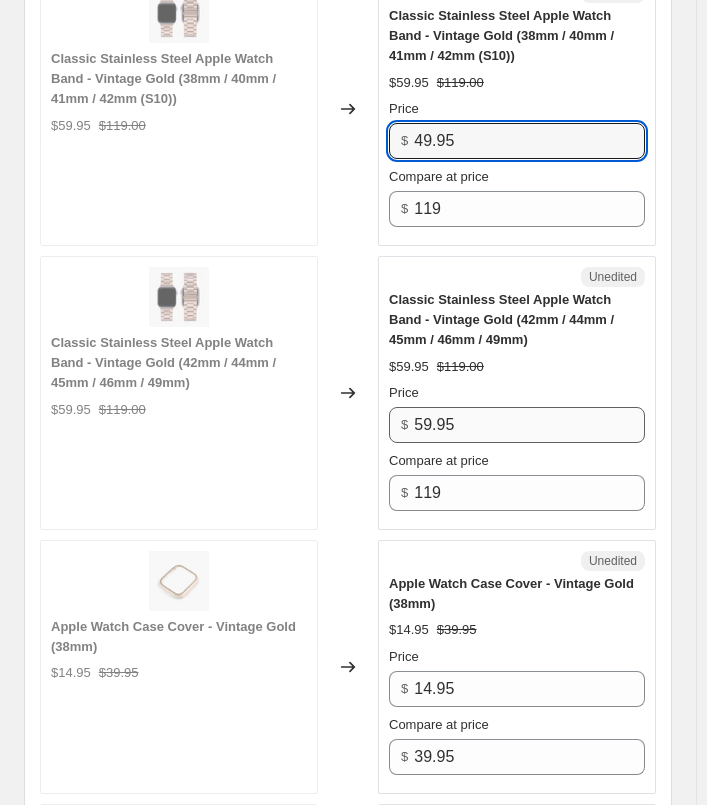 type on "49.95" 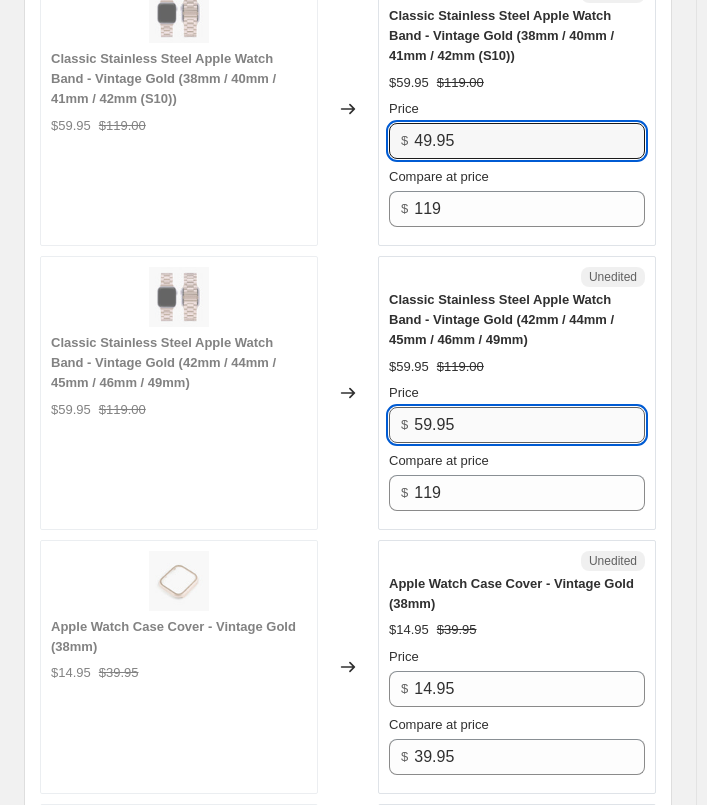 click on "59.95" at bounding box center (529, 425) 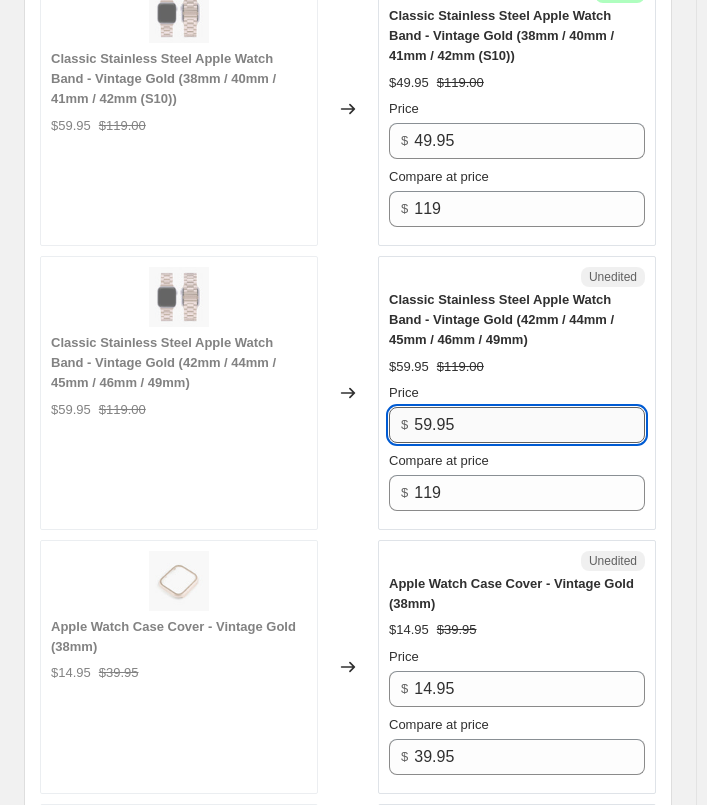 click on "59.95" at bounding box center [529, 425] 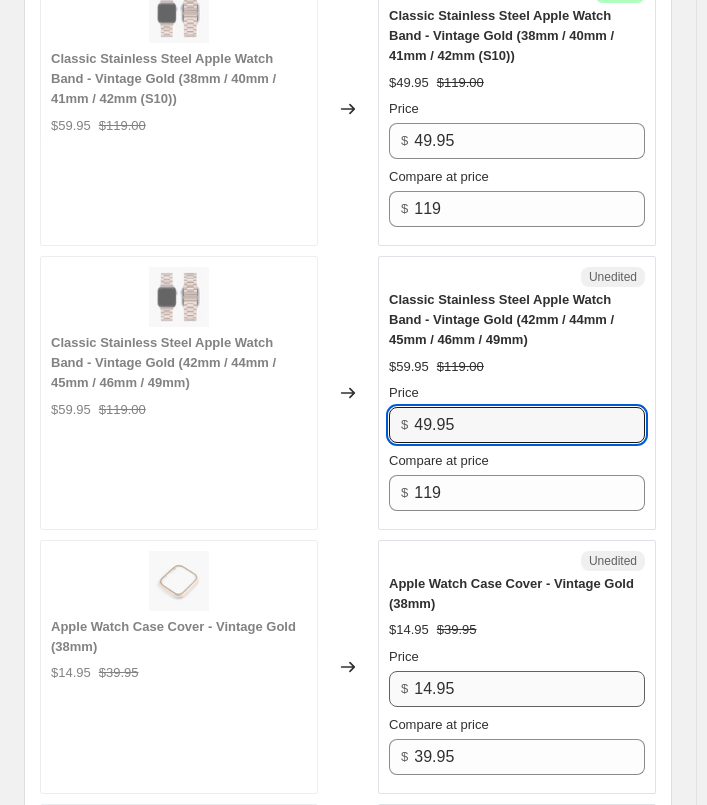 type on "49.95" 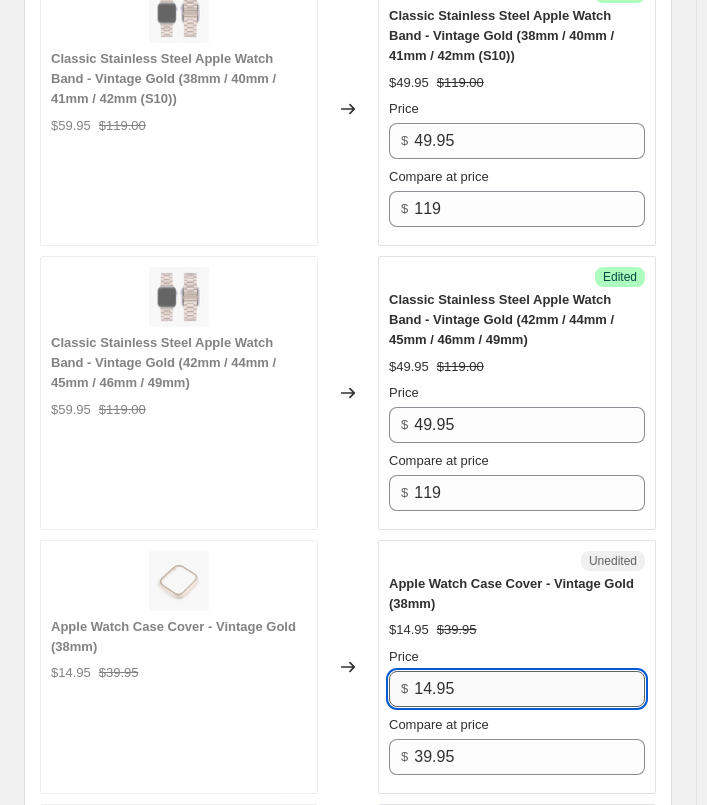 click on "14.95" at bounding box center [529, 689] 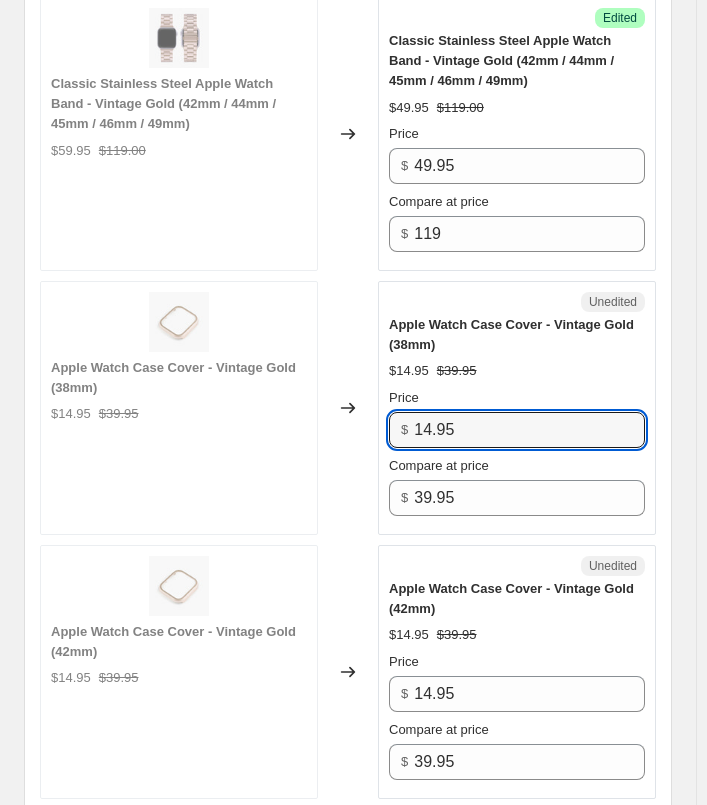 scroll, scrollTop: 1200, scrollLeft: 0, axis: vertical 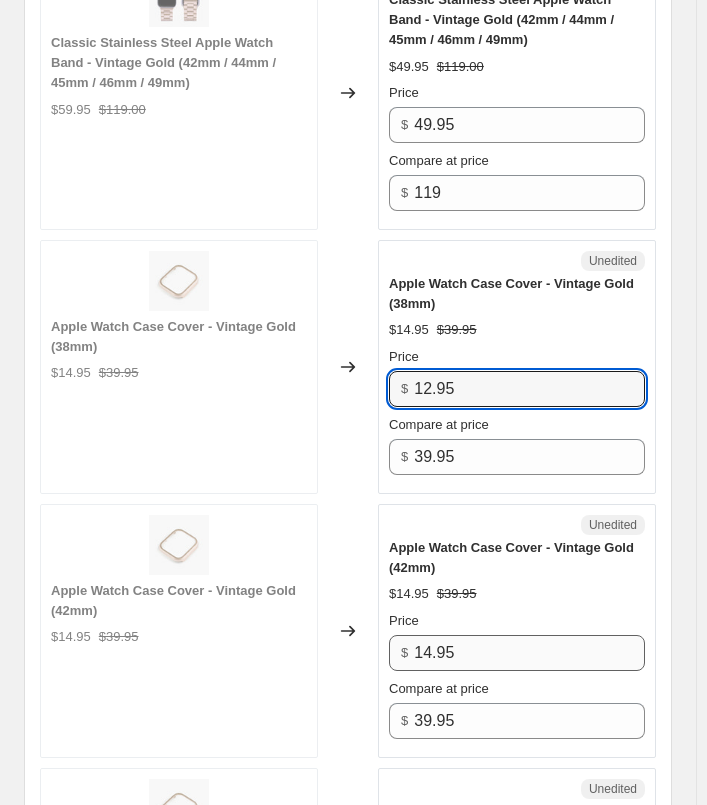 type on "12.95" 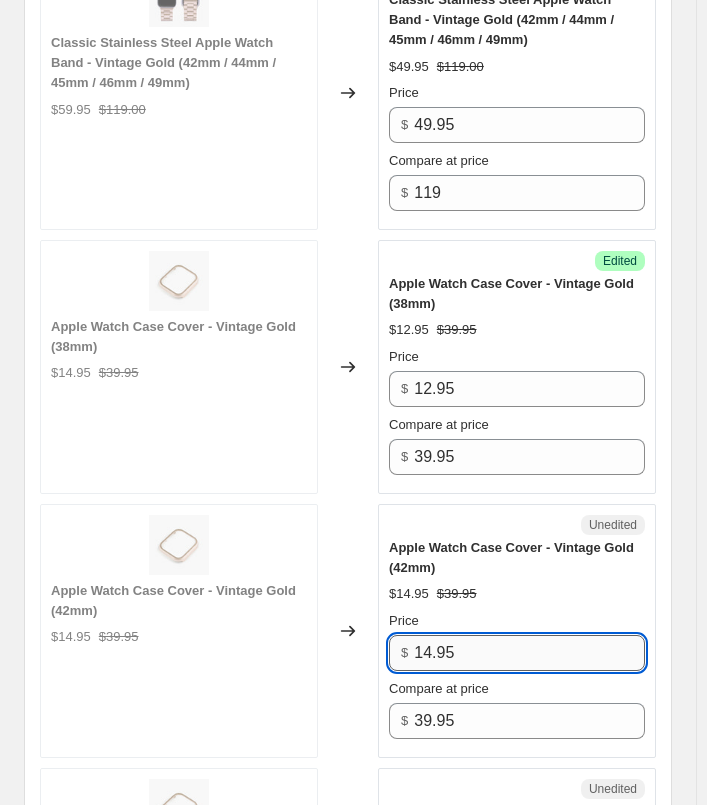 click on "14.95" at bounding box center (529, 653) 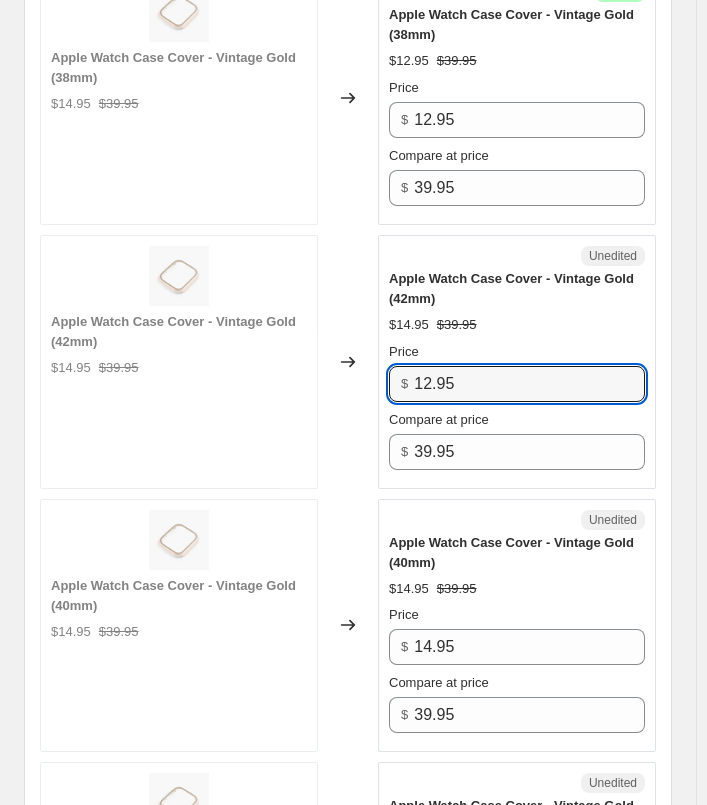 scroll, scrollTop: 1500, scrollLeft: 0, axis: vertical 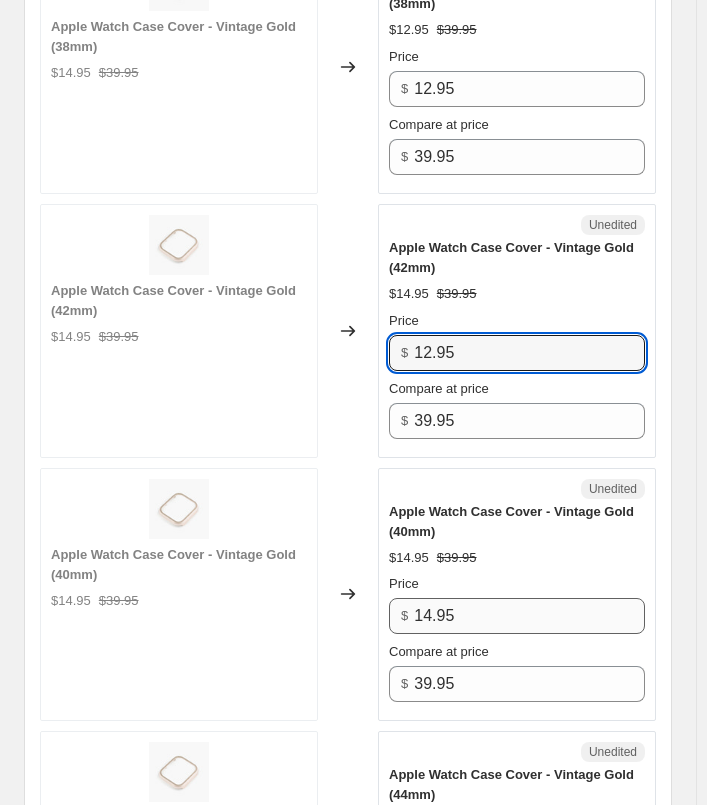 type on "12.95" 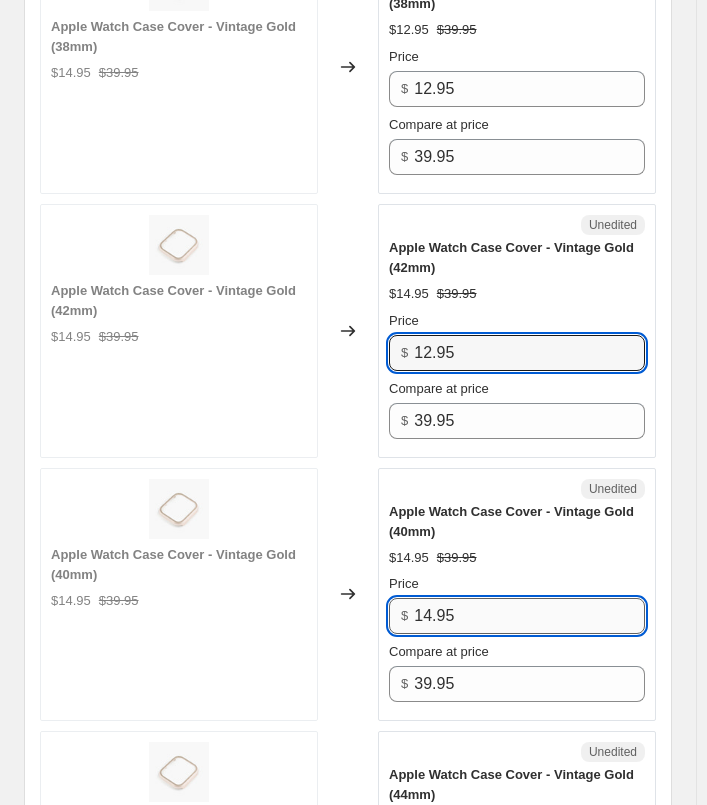 click on "14.95" at bounding box center (529, 616) 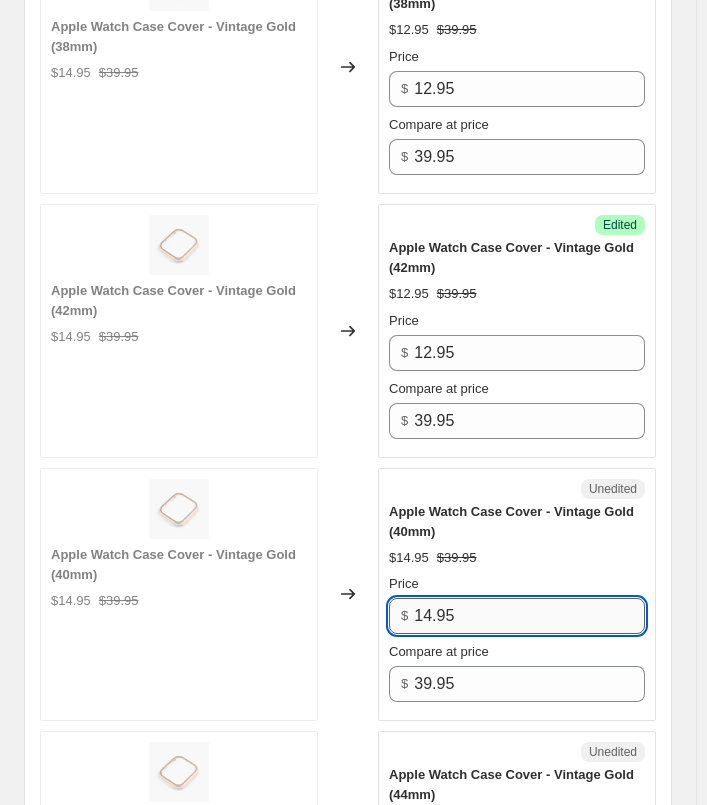 paste on "2" 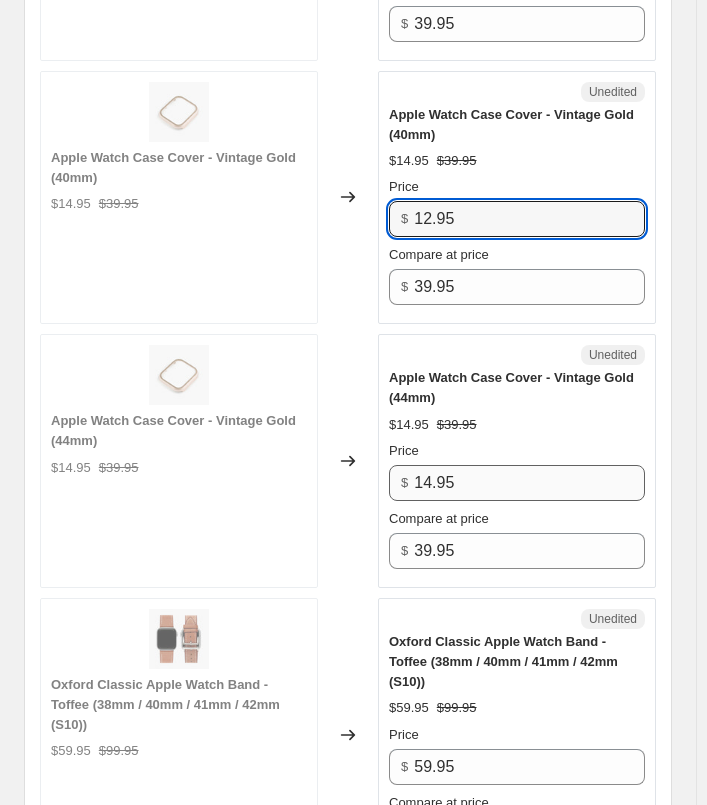 scroll, scrollTop: 1900, scrollLeft: 0, axis: vertical 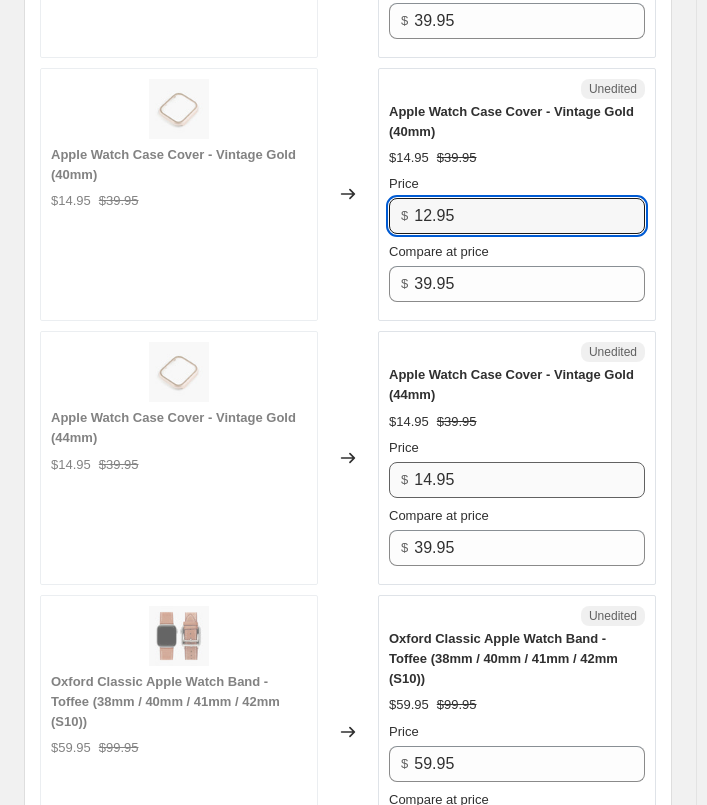 type on "12.95" 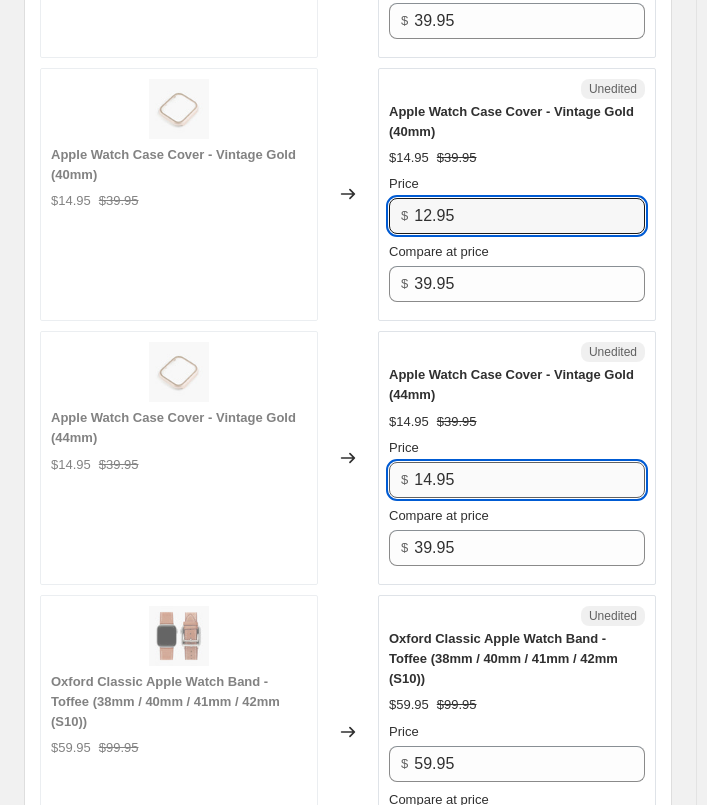 click on "14.95" at bounding box center (529, 480) 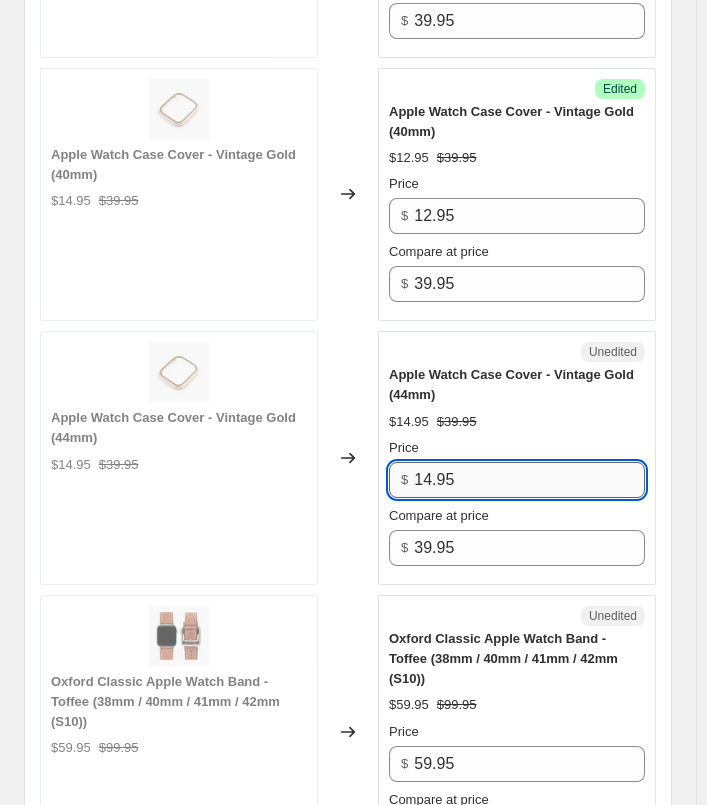 click on "14.95" at bounding box center [529, 480] 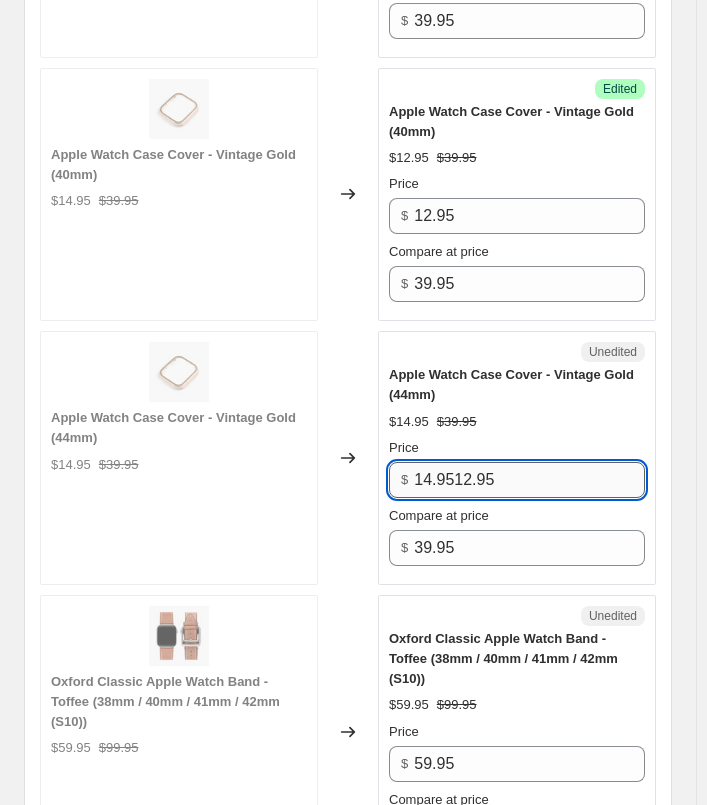 click on "14.9512.95" at bounding box center (529, 480) 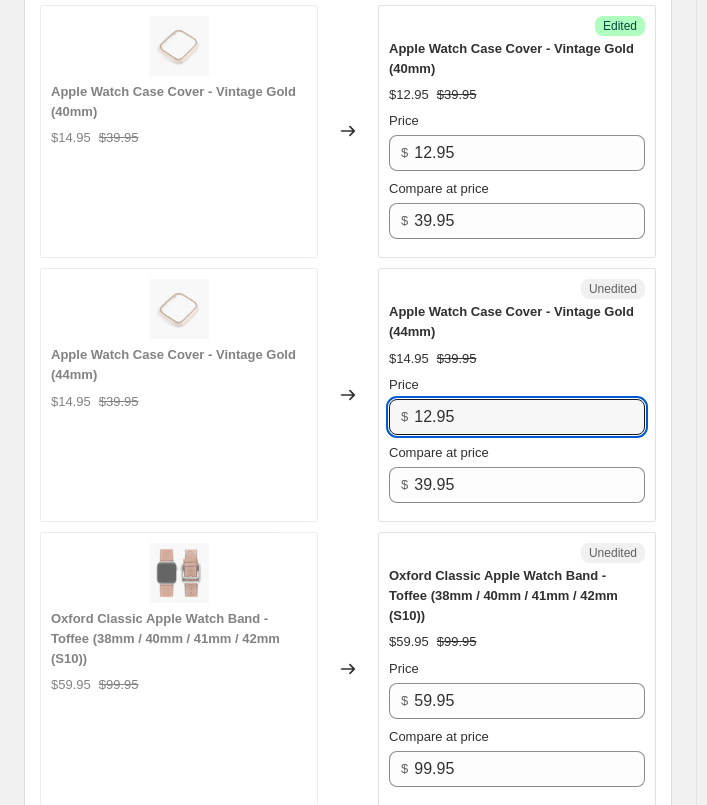 scroll, scrollTop: 2200, scrollLeft: 0, axis: vertical 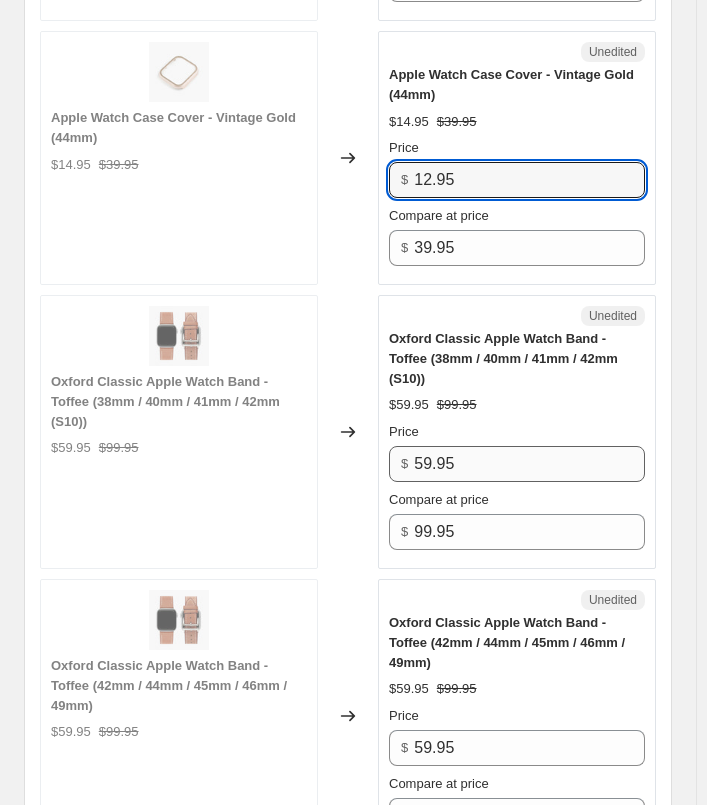 type on "12.95" 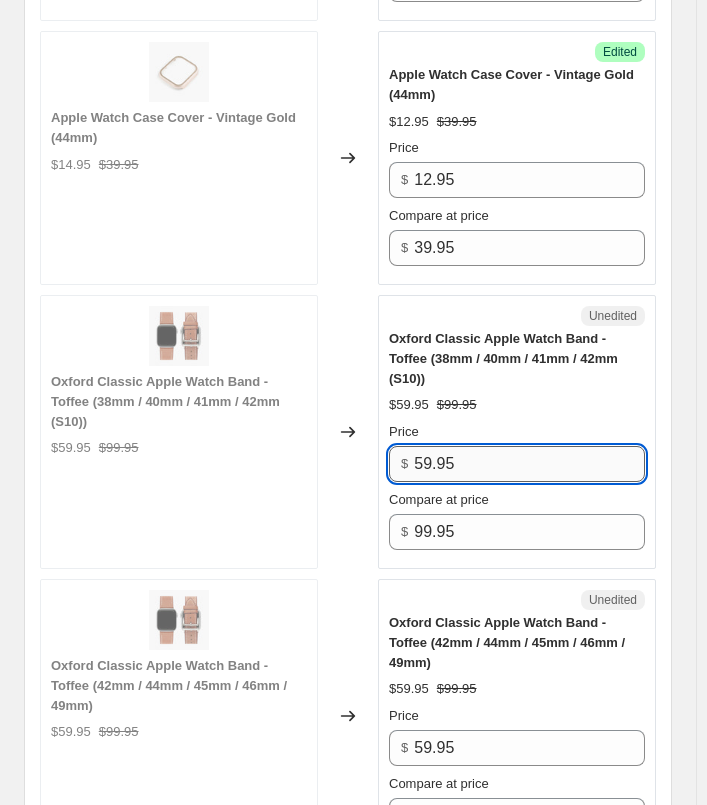click on "59.95" at bounding box center [529, 464] 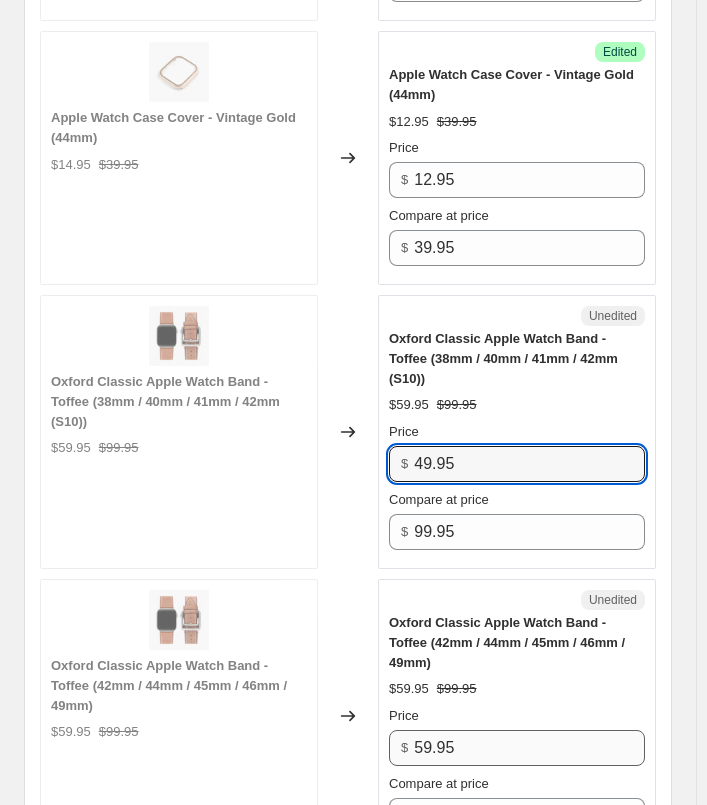 type on "49.95" 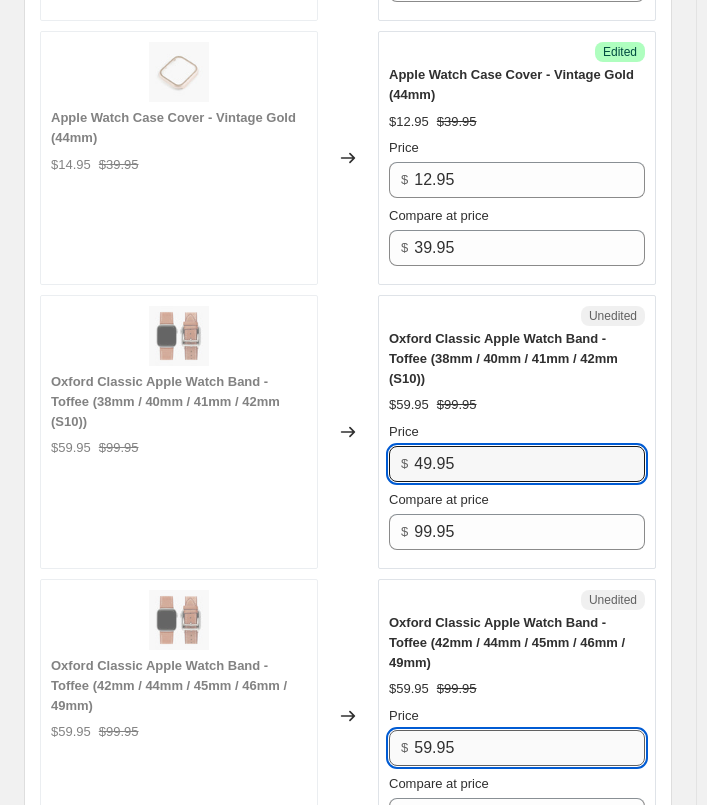 click on "59.95" at bounding box center [529, 748] 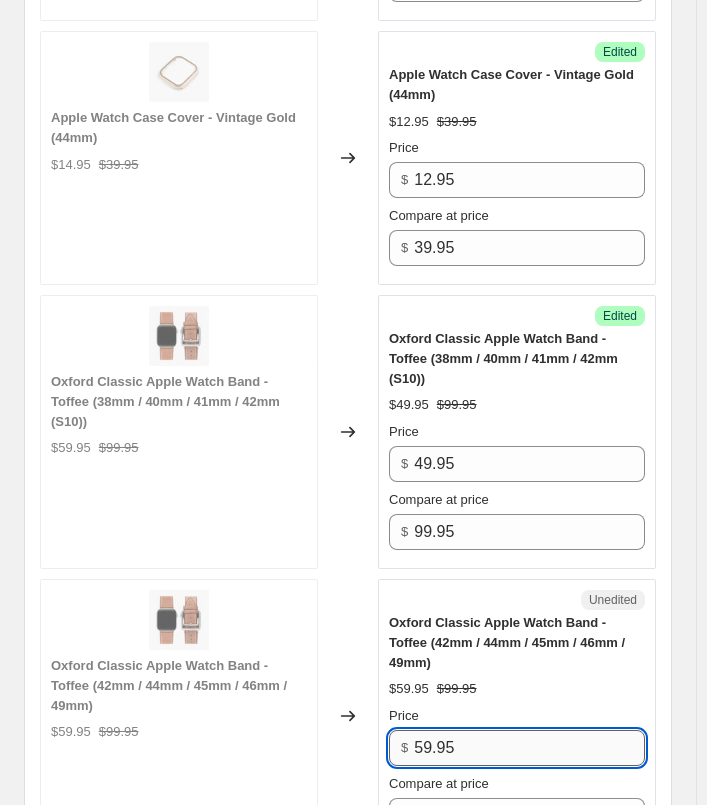 click on "59.95" at bounding box center [529, 748] 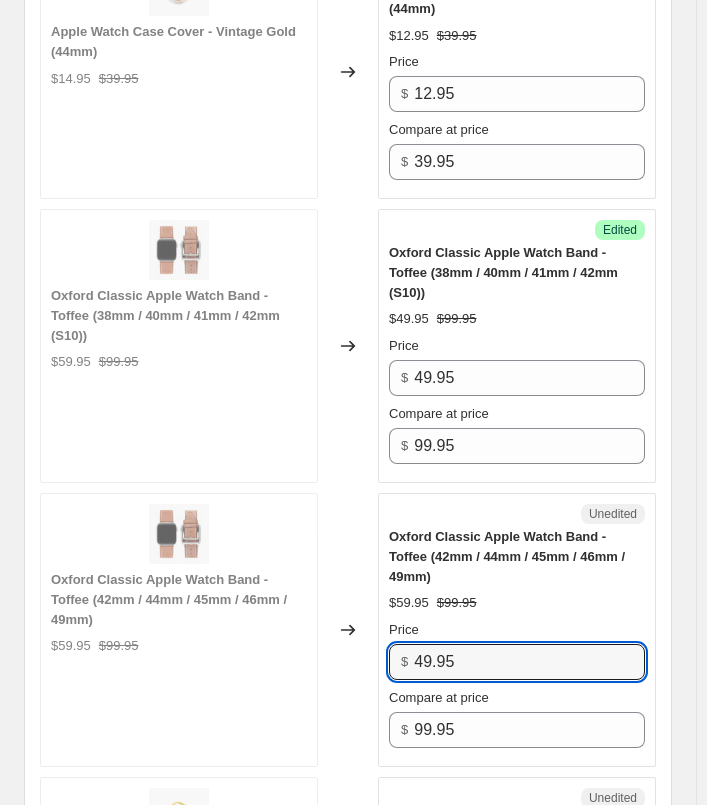 scroll, scrollTop: 2800, scrollLeft: 0, axis: vertical 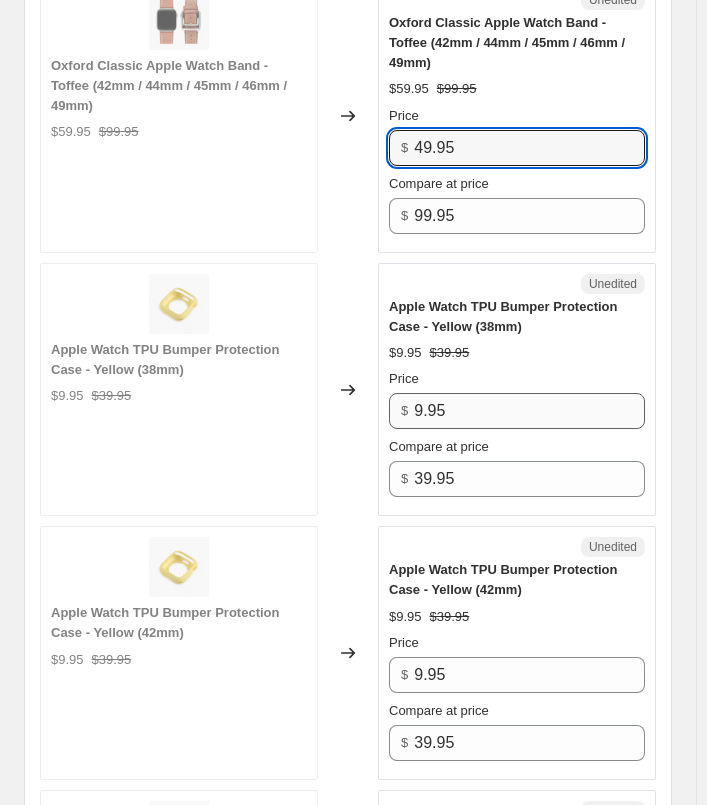 type on "49.95" 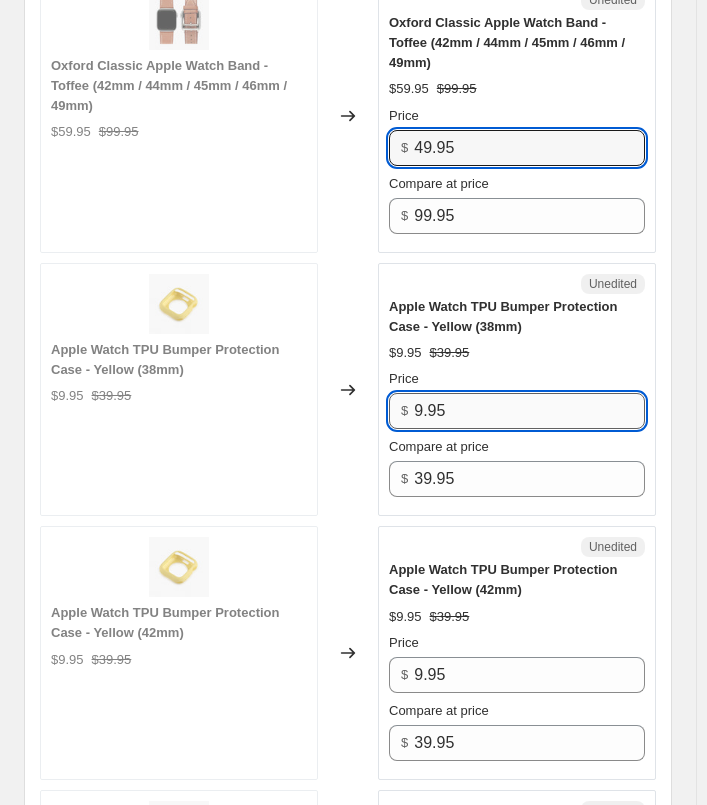 click on "9.95" at bounding box center [529, 411] 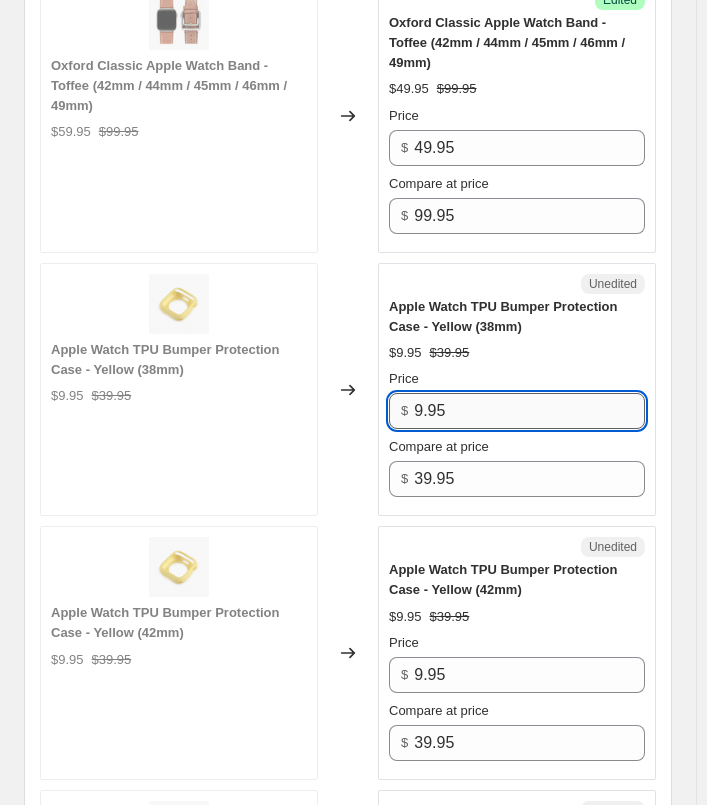 click on "9.95" at bounding box center (529, 411) 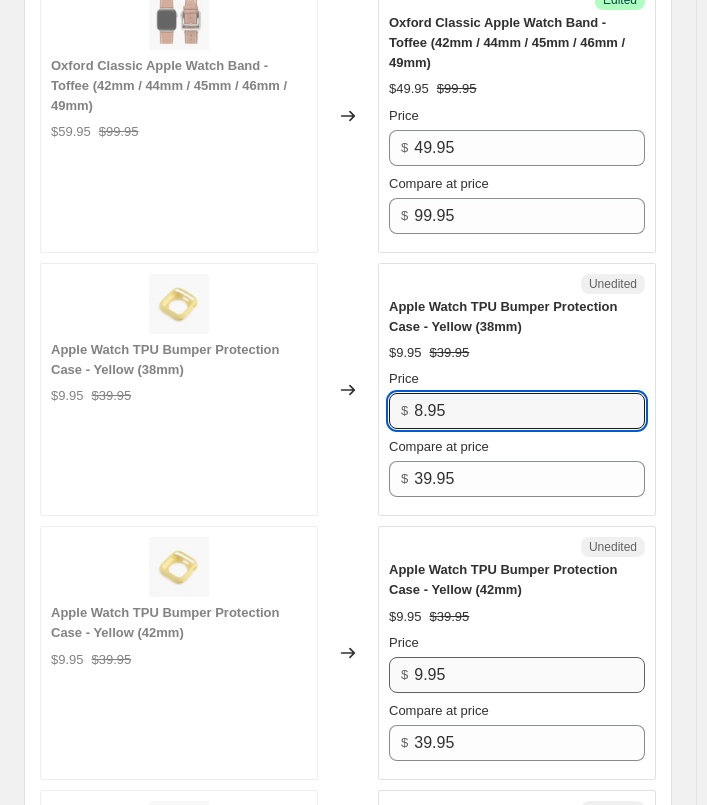 type on "8.95" 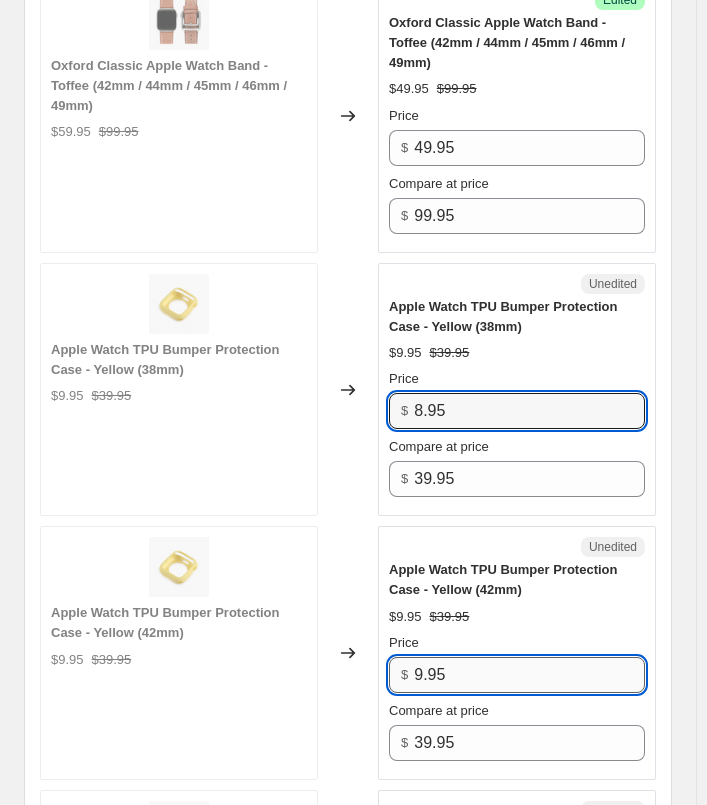 click on "9.95" at bounding box center [529, 675] 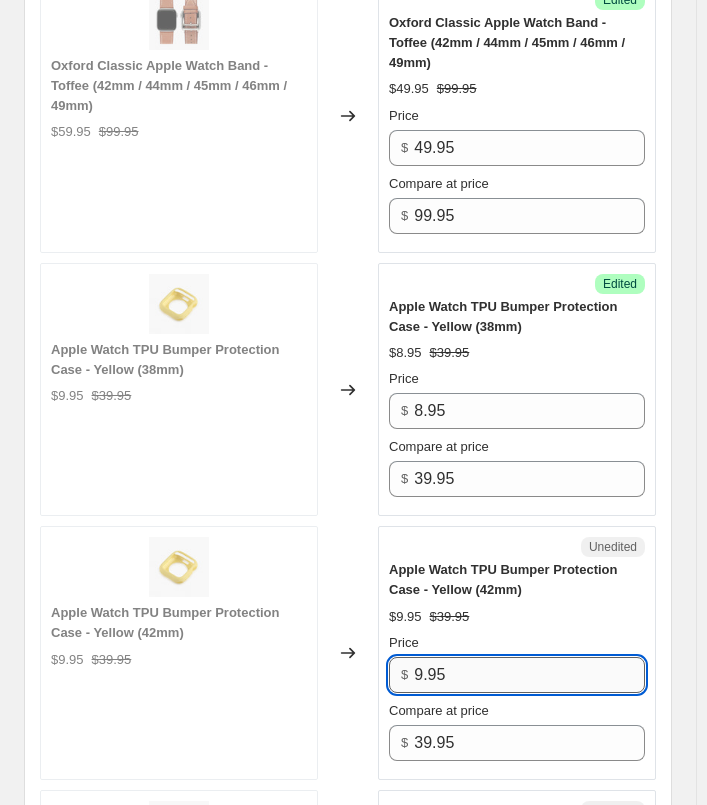 click on "9.95" at bounding box center [529, 675] 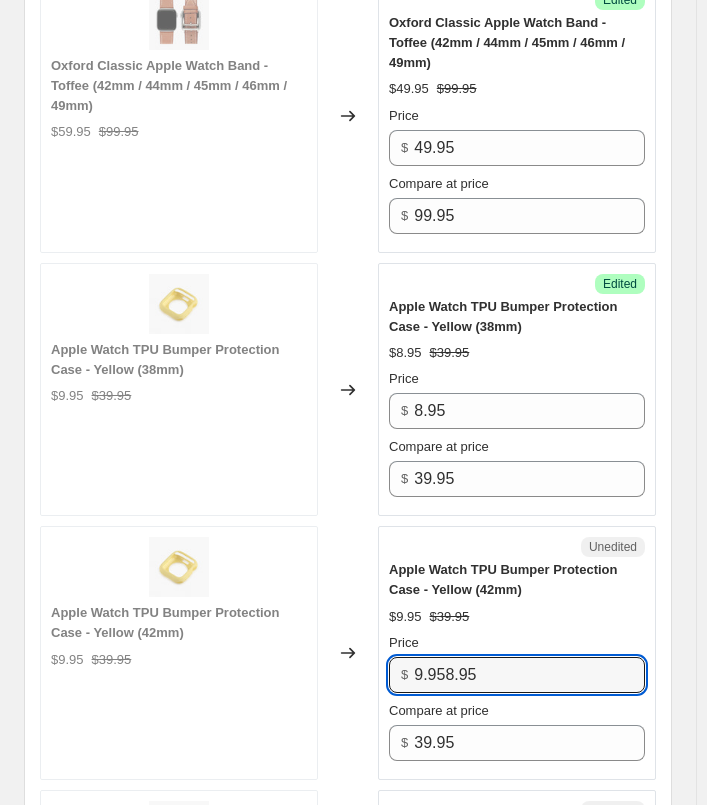 drag, startPoint x: 510, startPoint y: 671, endPoint x: 280, endPoint y: 670, distance: 230.00217 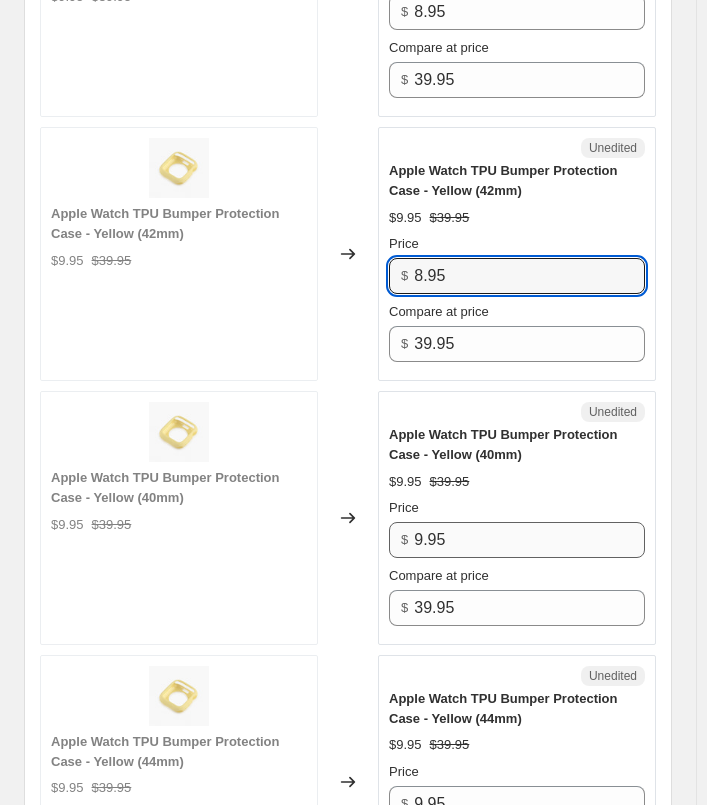 scroll, scrollTop: 3200, scrollLeft: 0, axis: vertical 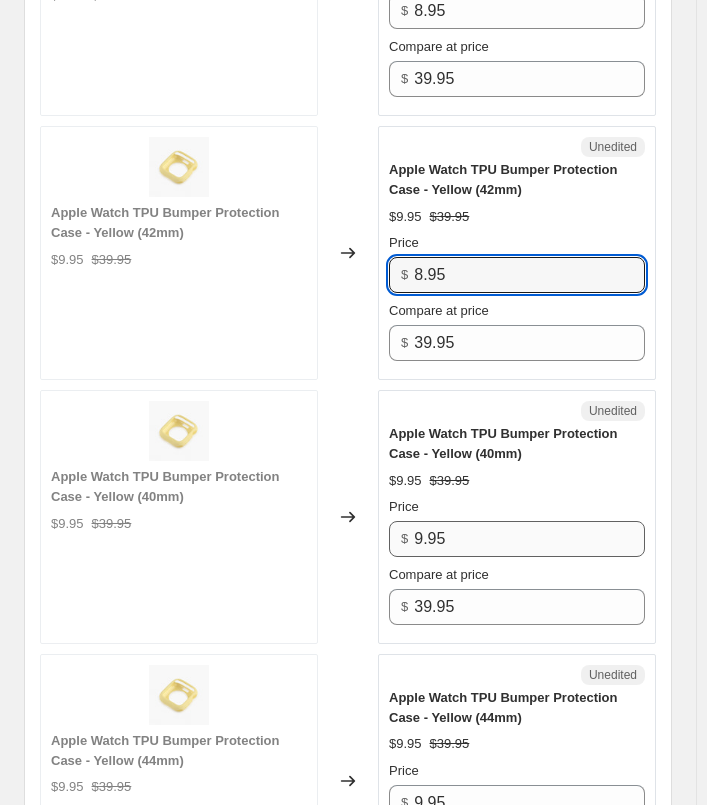 type on "8.95" 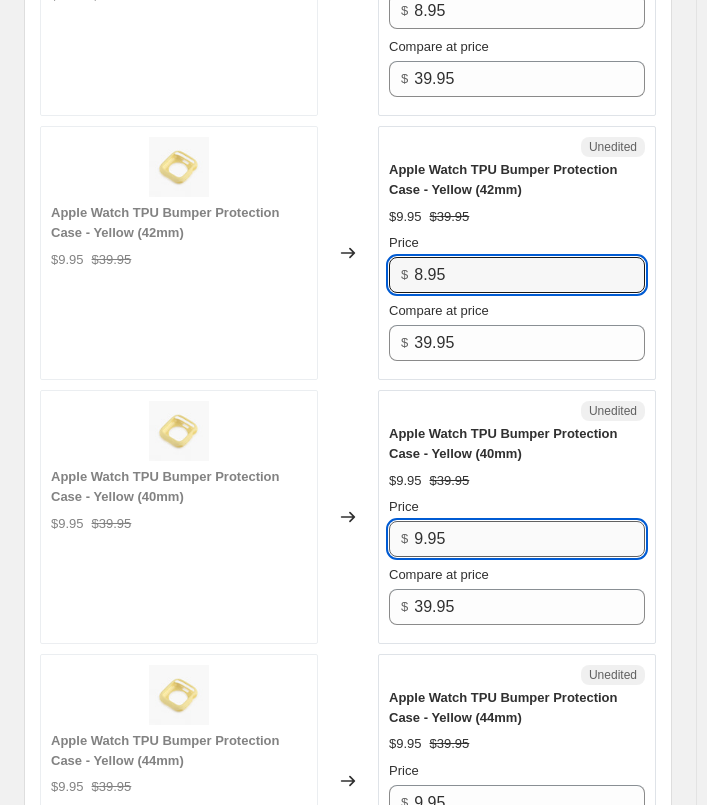 click on "9.95" at bounding box center (529, 539) 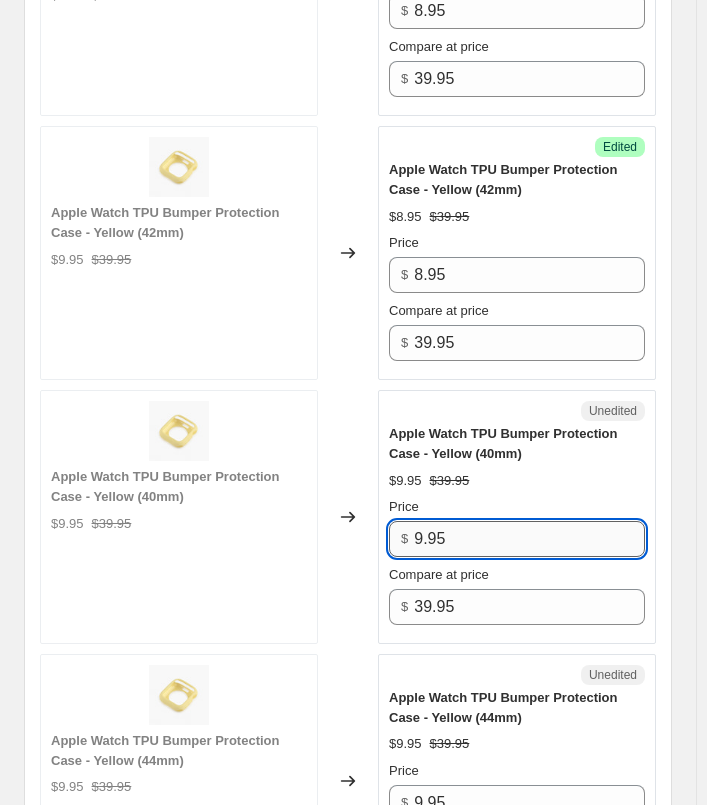 paste on "8" 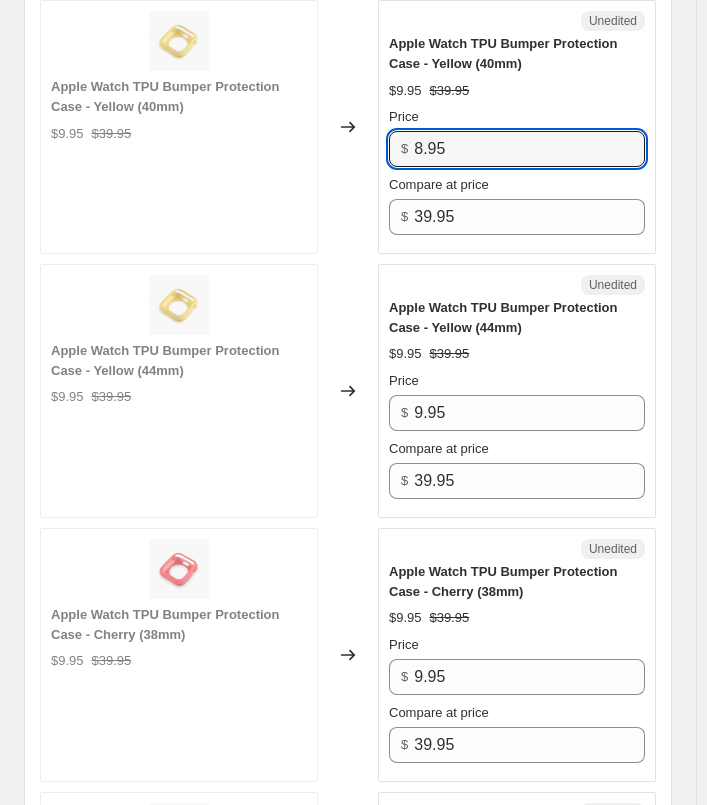 scroll, scrollTop: 3600, scrollLeft: 0, axis: vertical 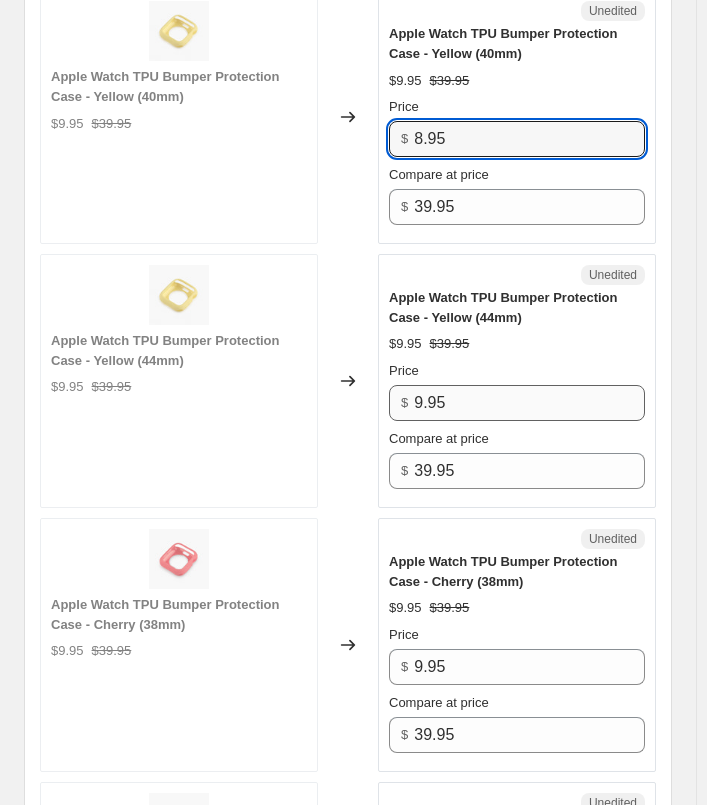 type on "8.95" 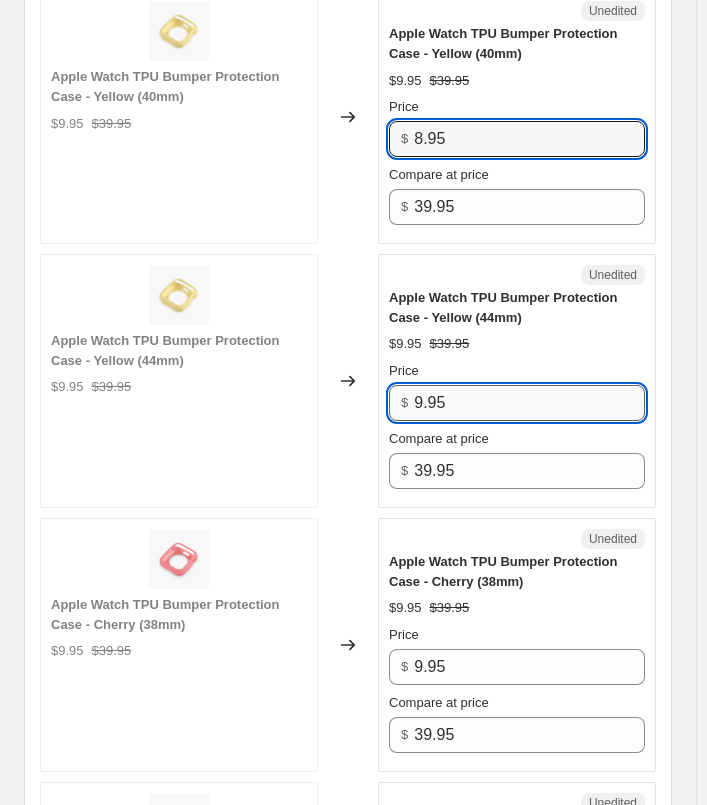 click on "9.95" at bounding box center (529, 403) 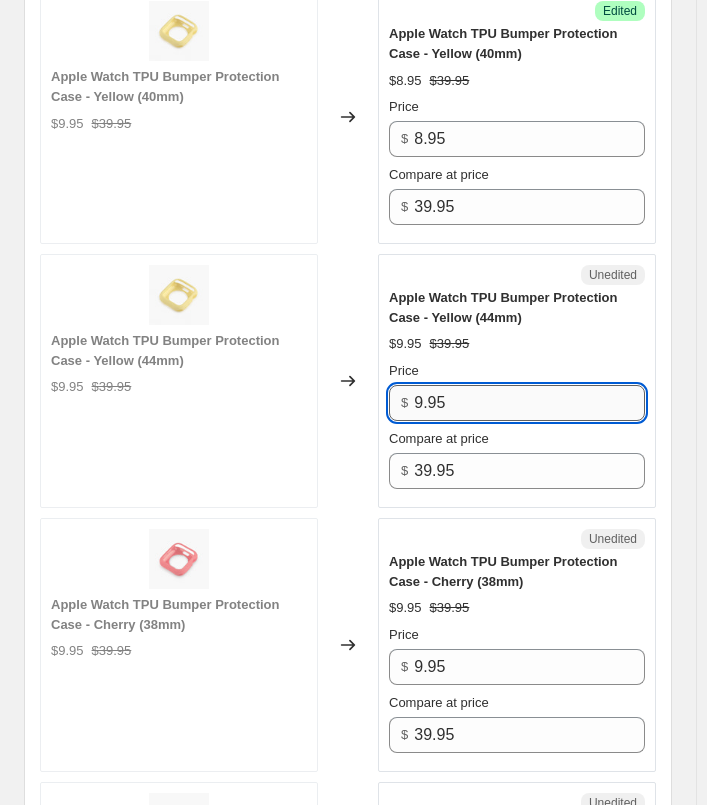 click on "9.95" at bounding box center (529, 403) 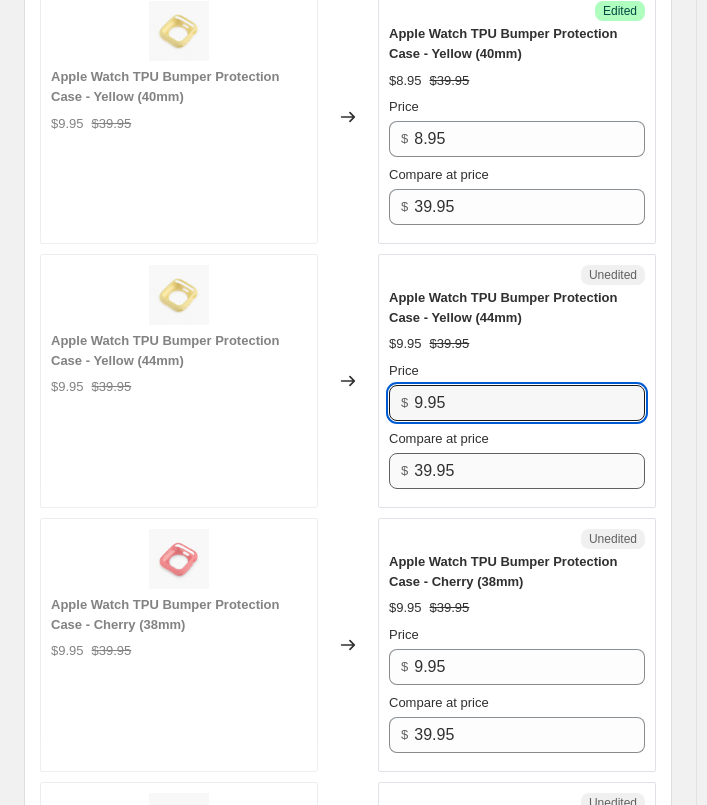 paste on "8" 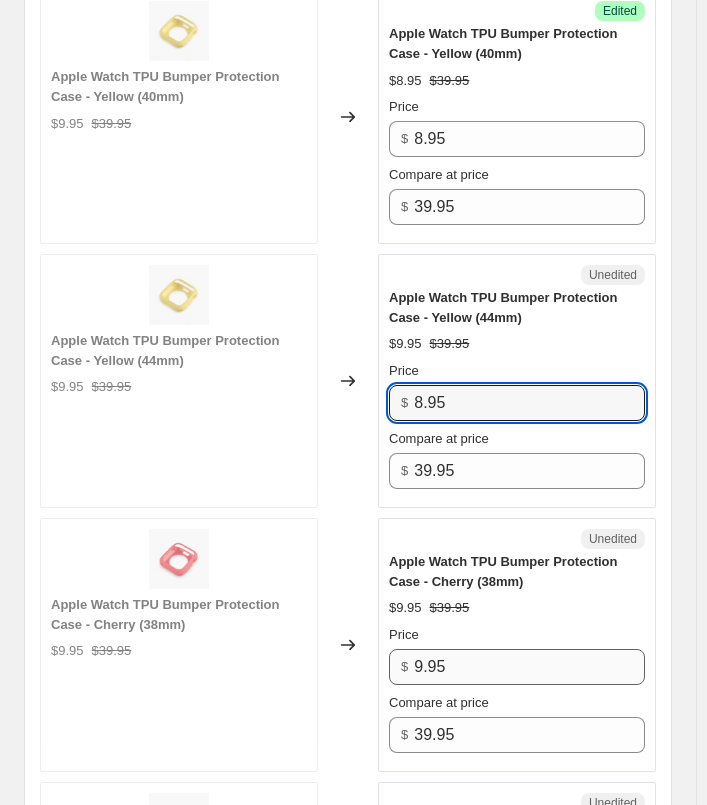 type on "8.95" 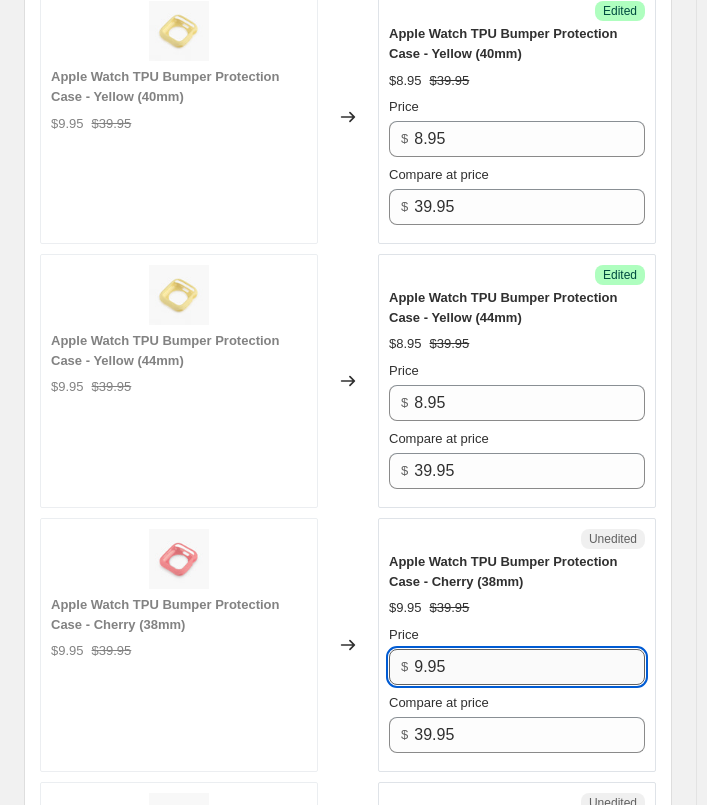 click on "9.95" at bounding box center [529, 667] 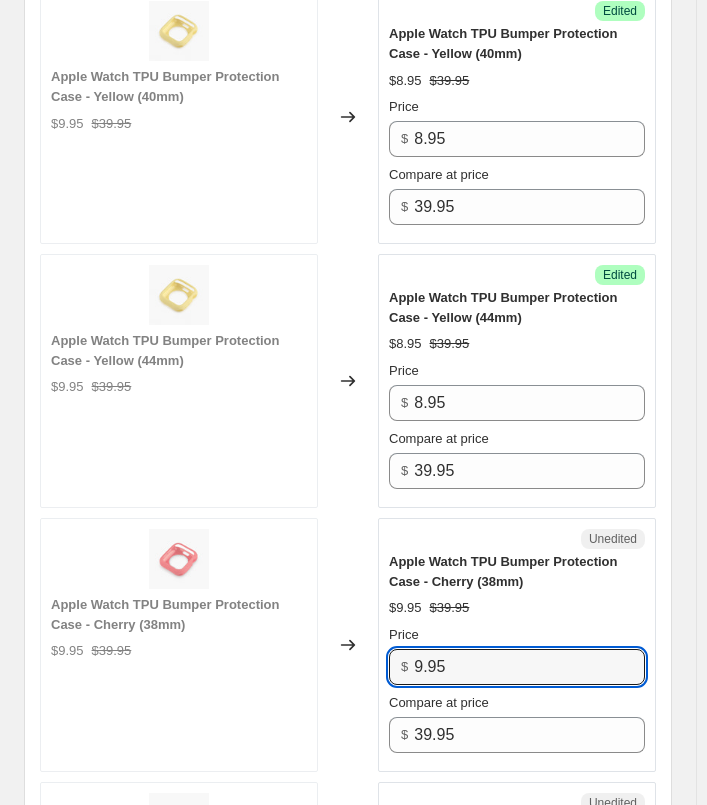 paste on "8" 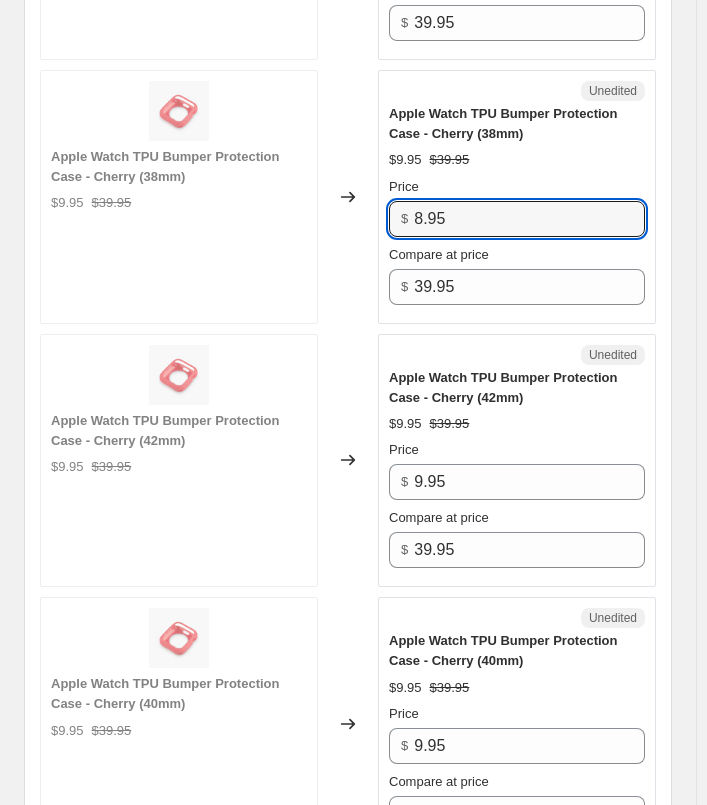 scroll, scrollTop: 4100, scrollLeft: 0, axis: vertical 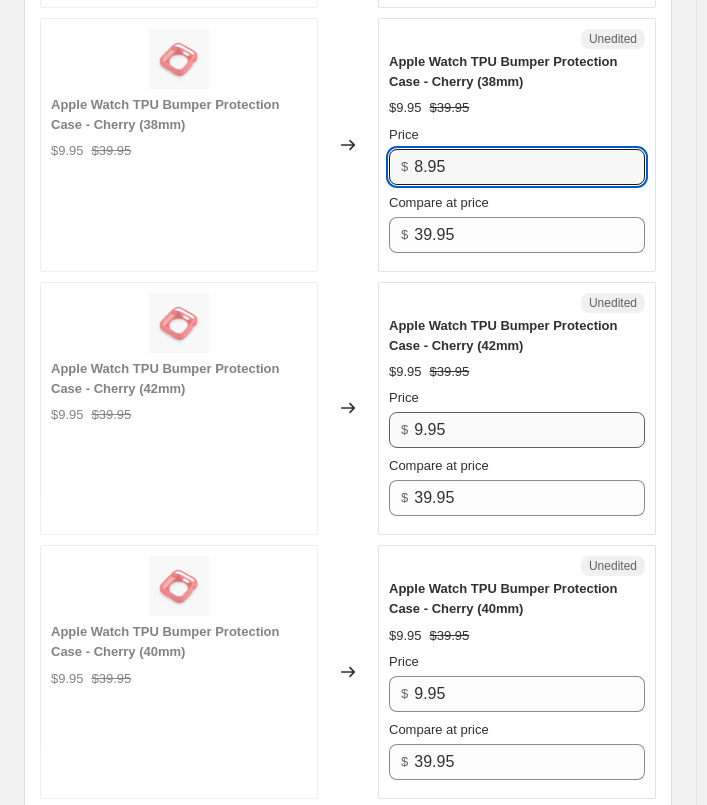 type on "8.95" 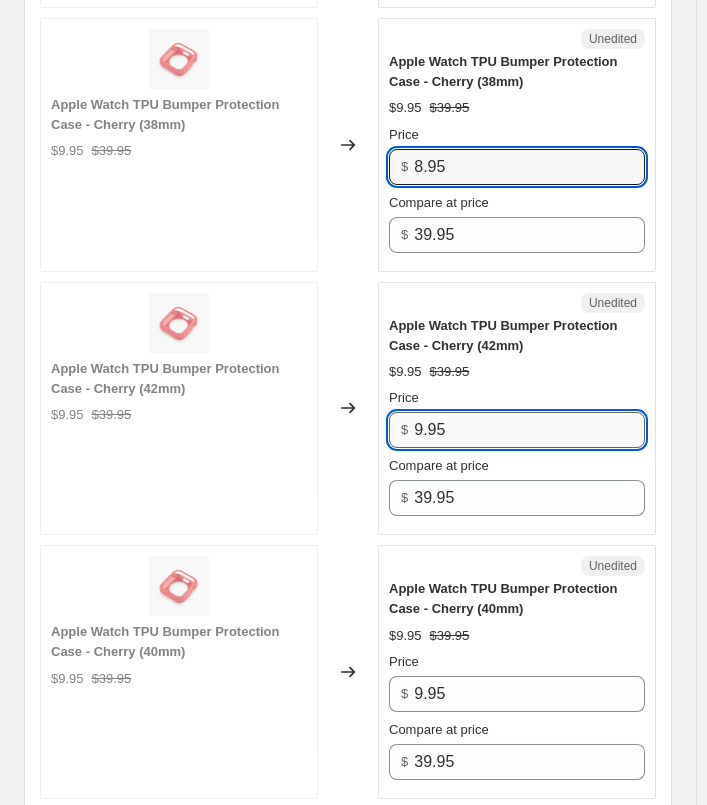 click on "9.95" at bounding box center [529, 430] 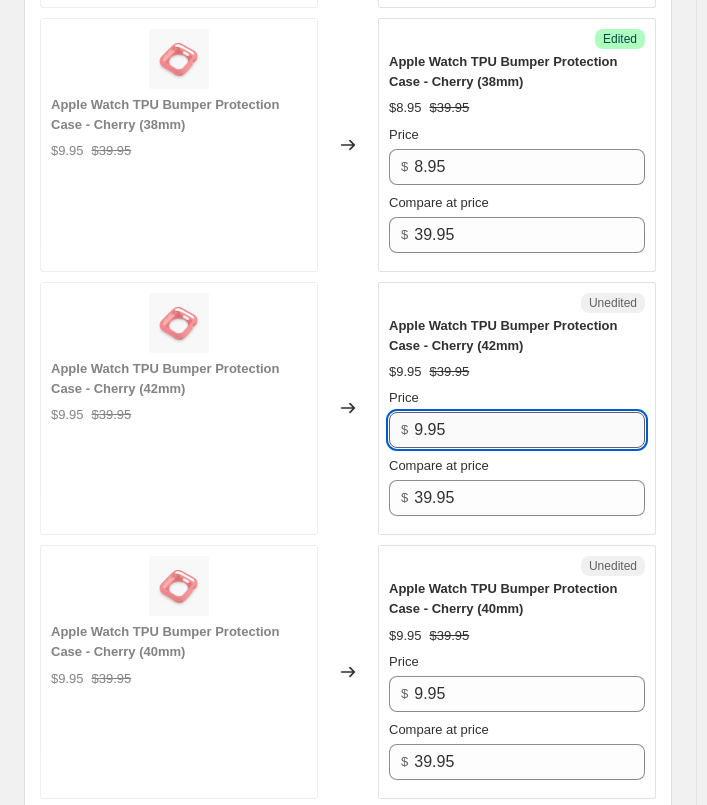 click on "9.95" at bounding box center (529, 430) 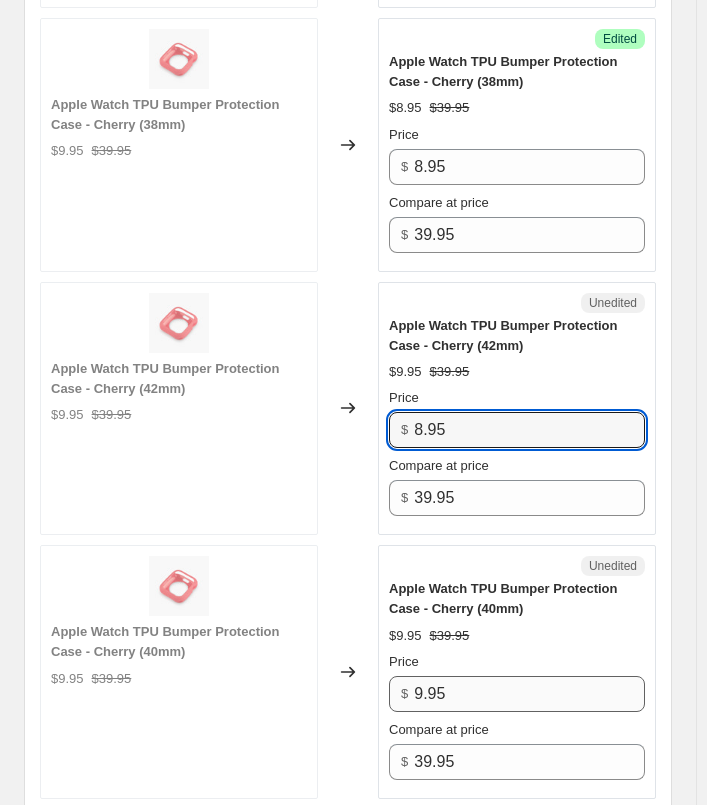 type on "8.95" 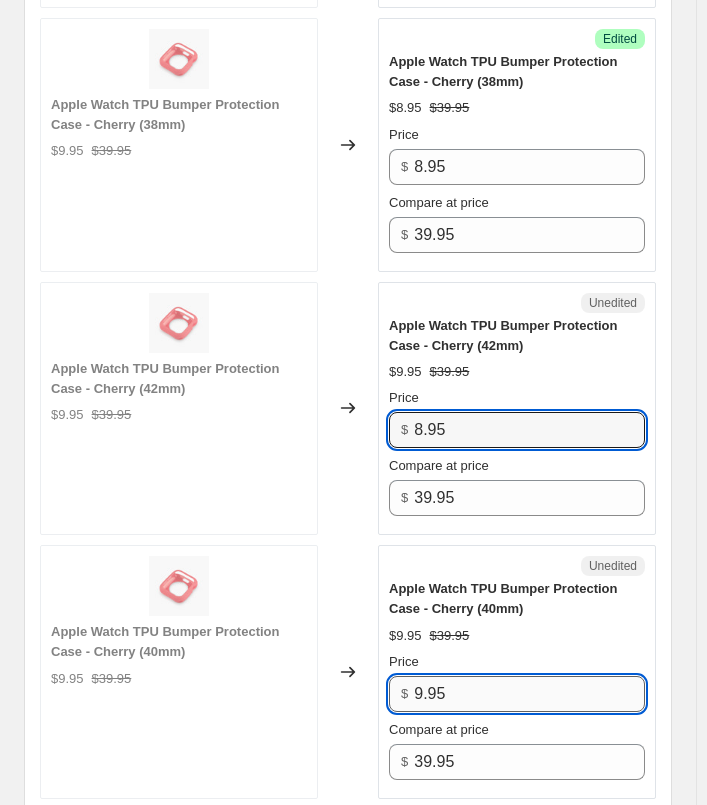 click on "9.95" at bounding box center (529, 694) 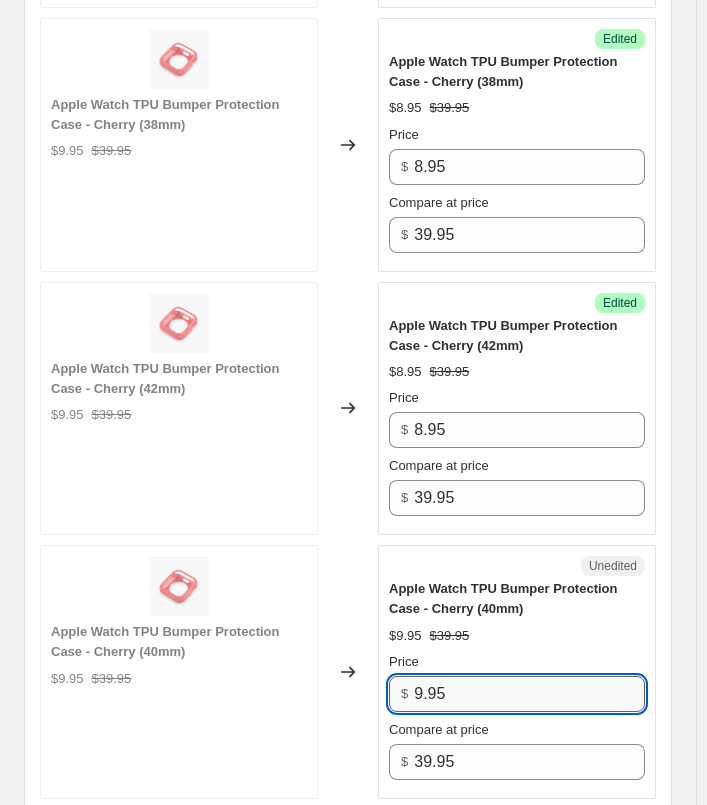 click on "9.95" at bounding box center (529, 694) 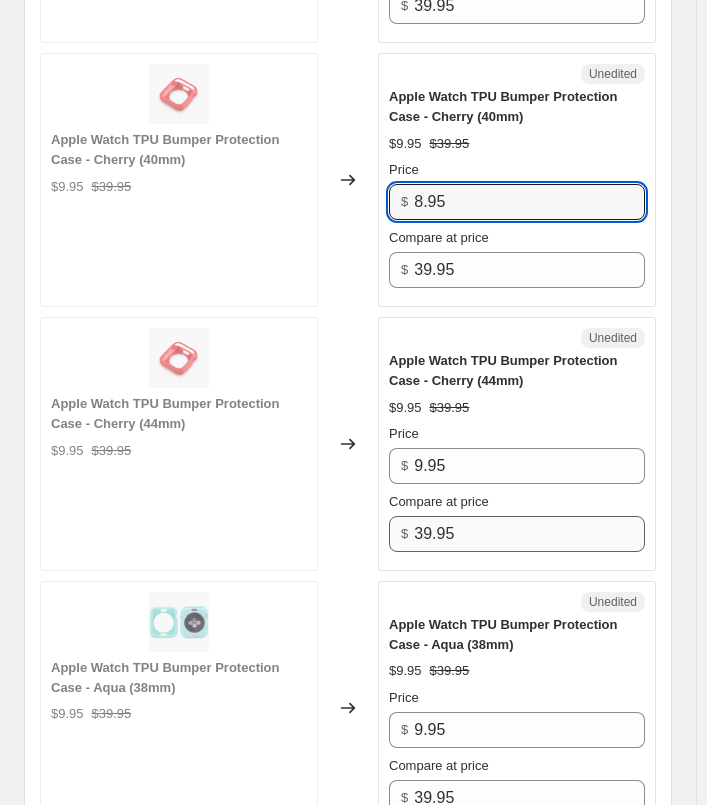 scroll, scrollTop: 4600, scrollLeft: 0, axis: vertical 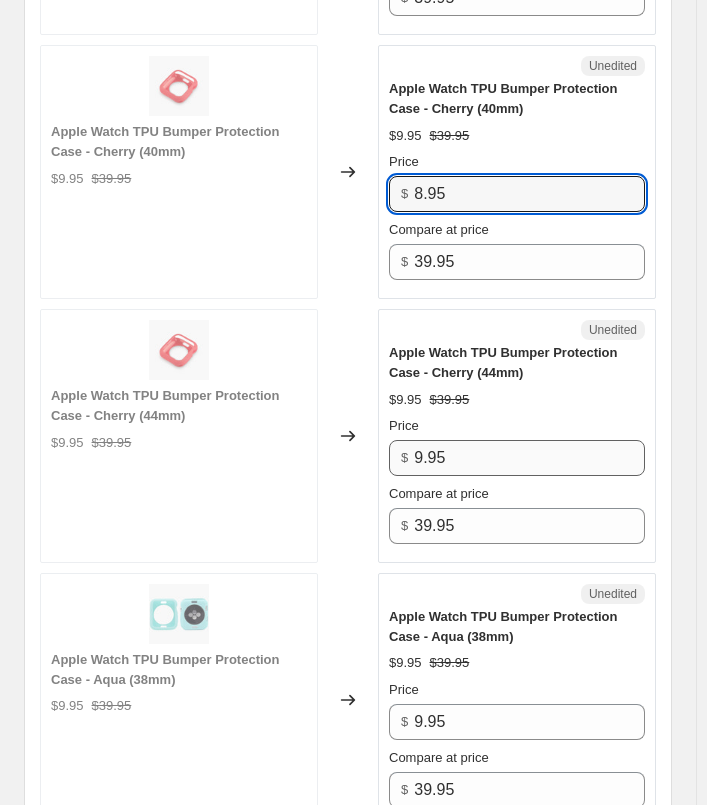 type on "8.95" 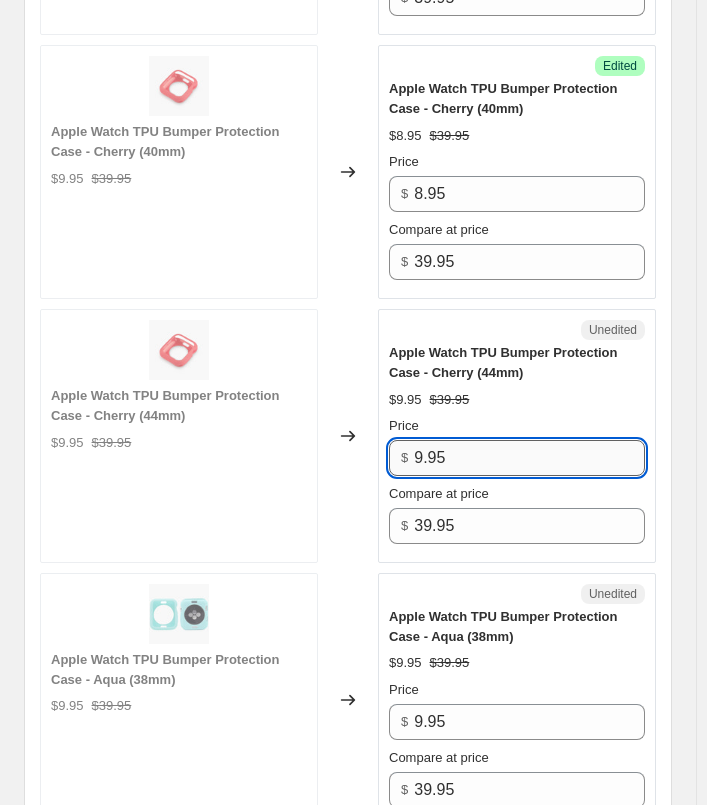 click on "9.95" at bounding box center [529, 458] 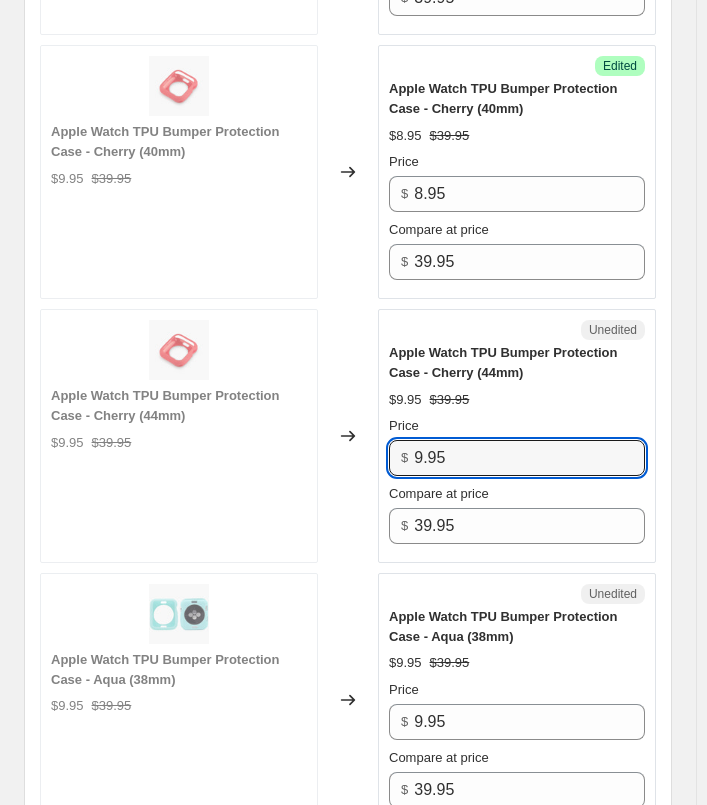 paste on "8" 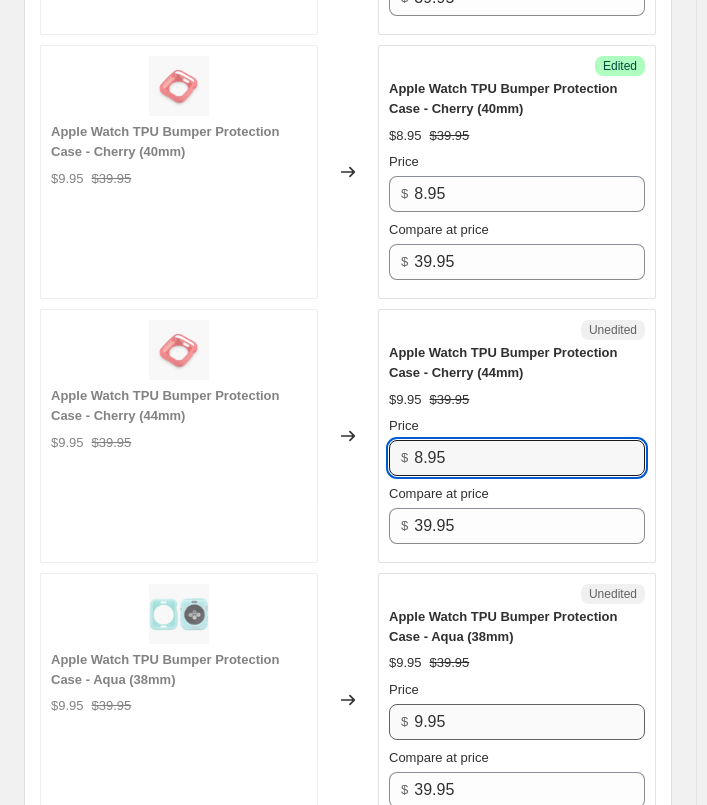 type on "8.95" 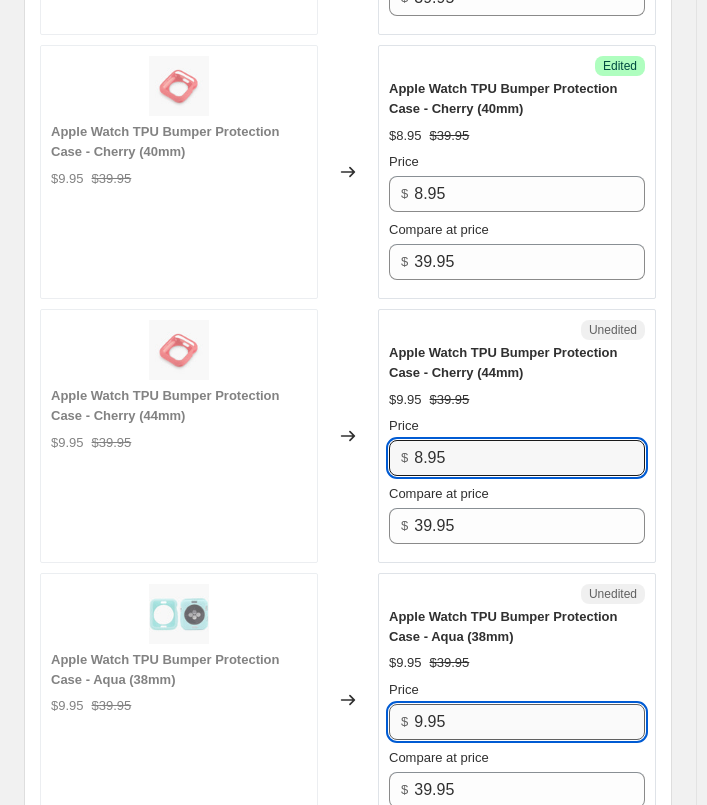 click on "9.95" at bounding box center (529, 722) 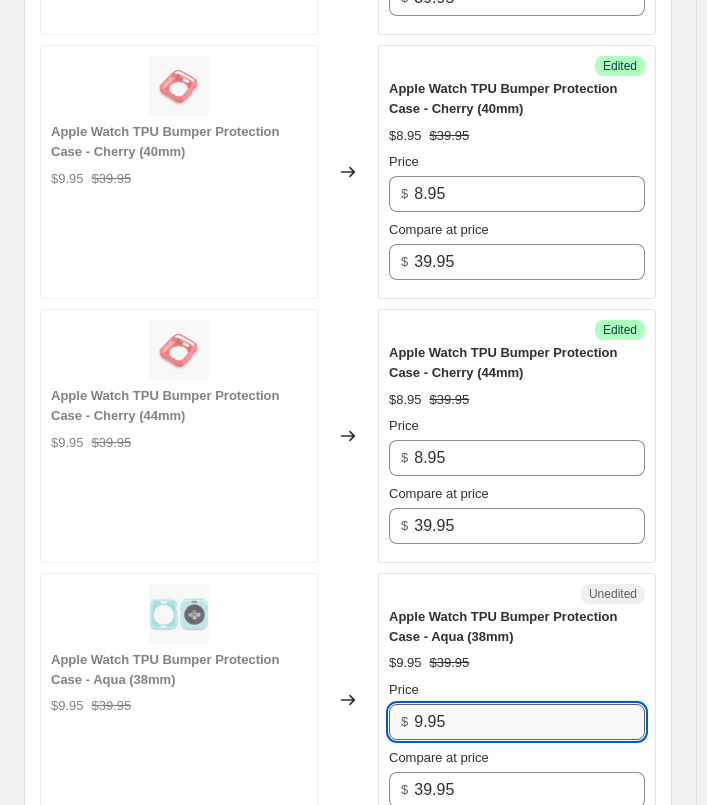 click on "9.95" at bounding box center [529, 722] 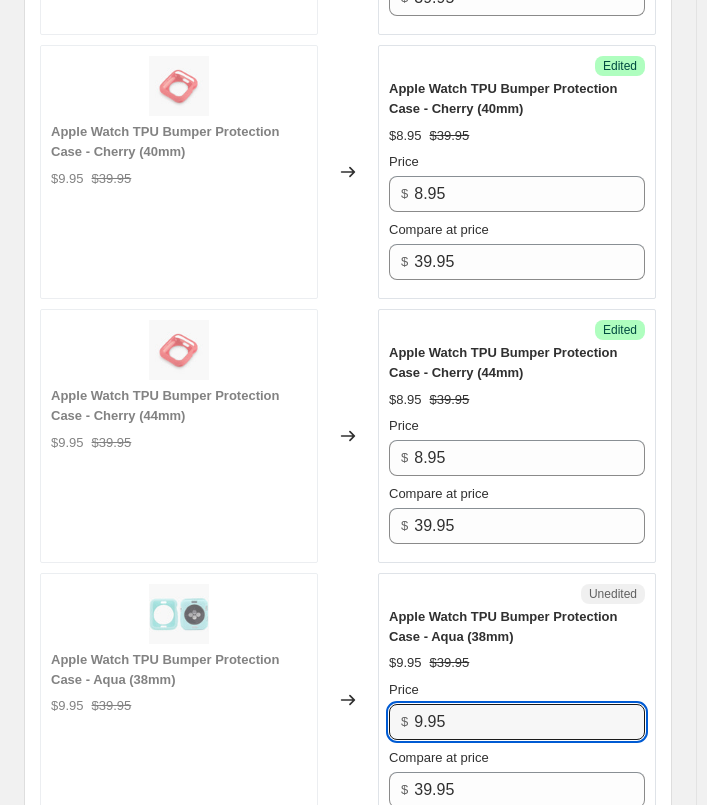 paste on "8" 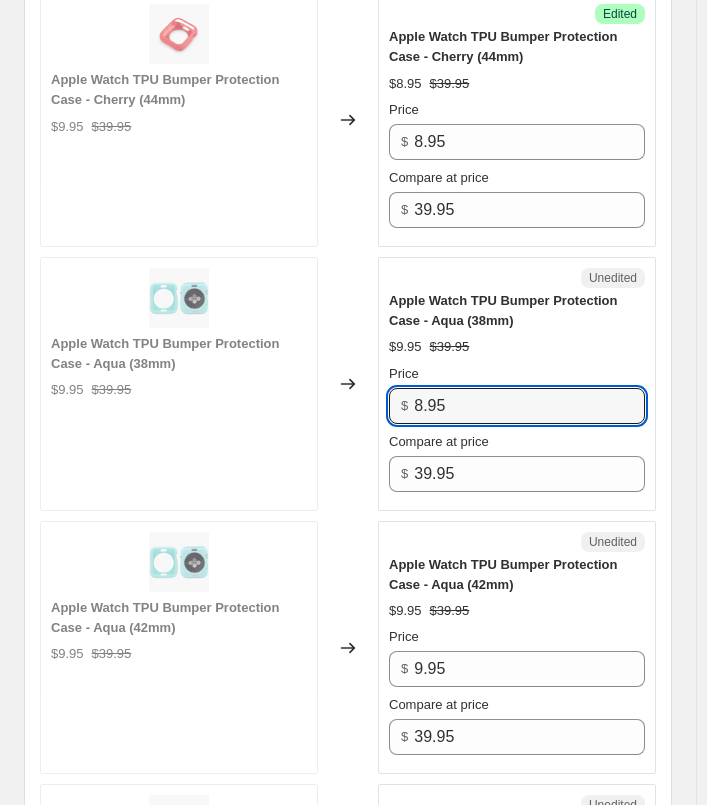 scroll, scrollTop: 5100, scrollLeft: 0, axis: vertical 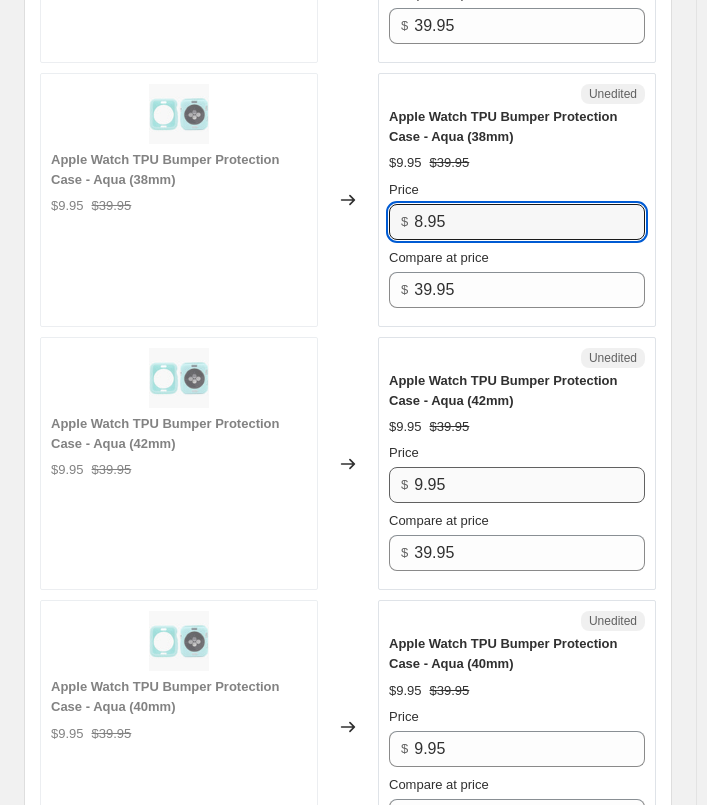 type on "8.95" 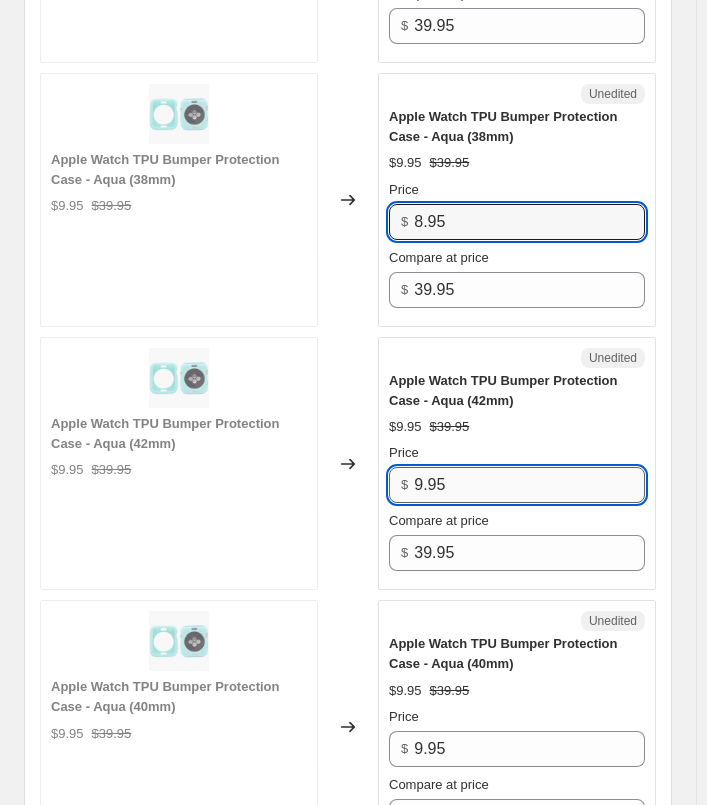 click on "9.95" at bounding box center (529, 485) 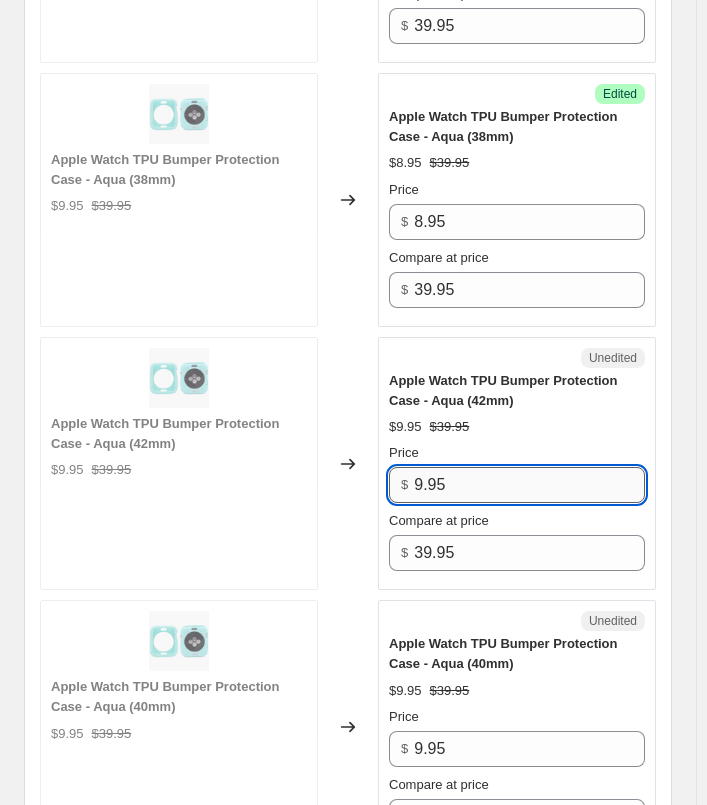 click on "9.95" at bounding box center (529, 485) 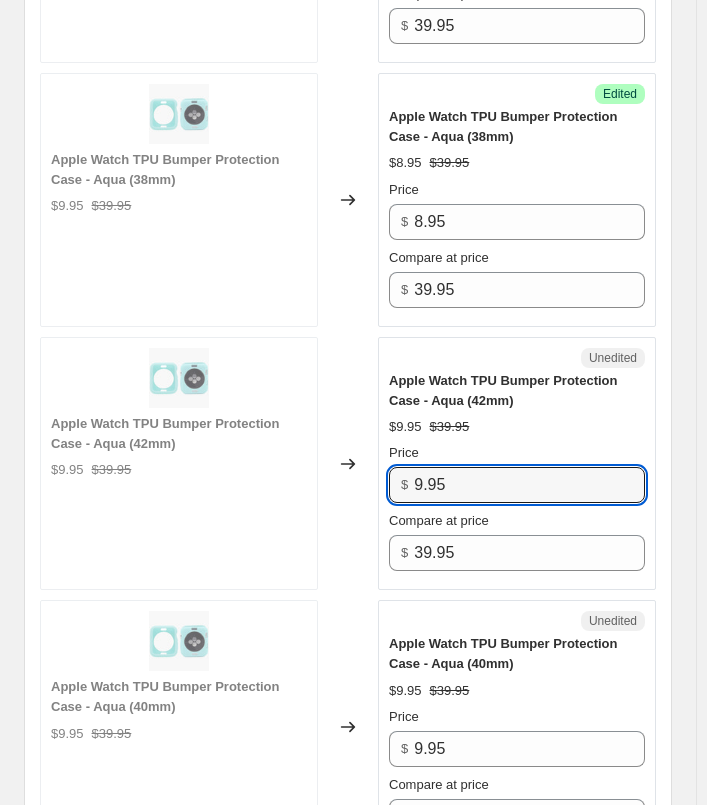 paste on "8" 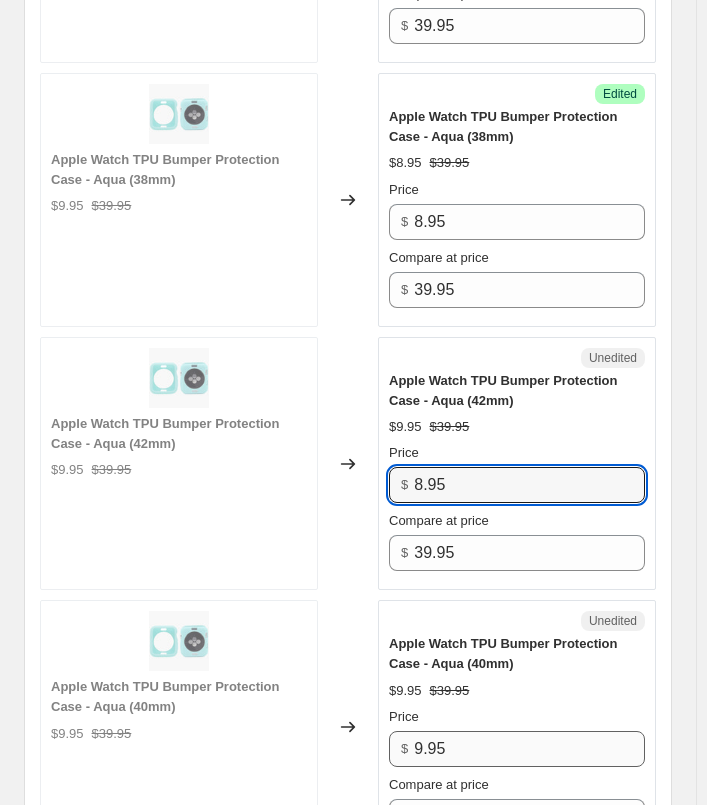 type on "8.95" 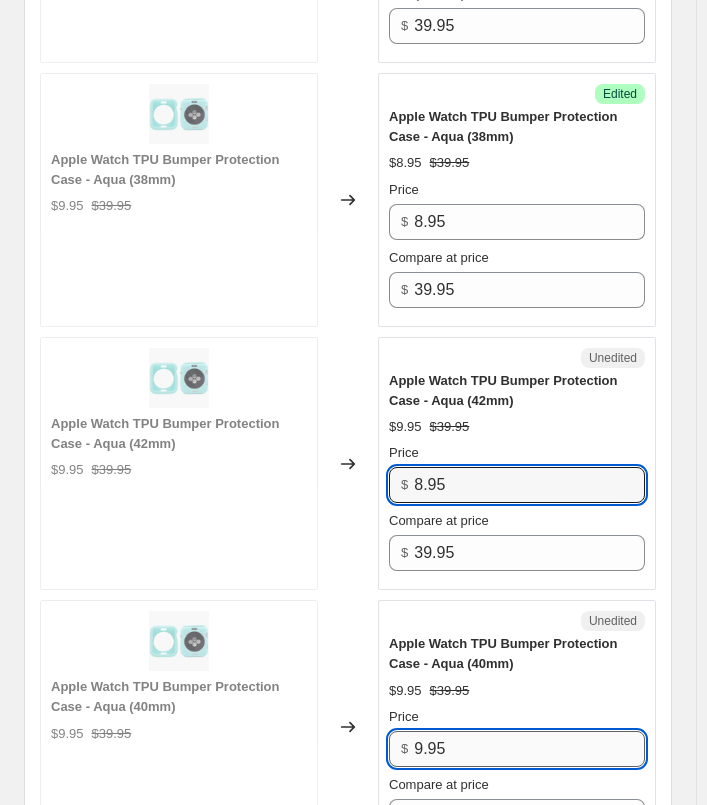 click on "9.95" at bounding box center [529, 749] 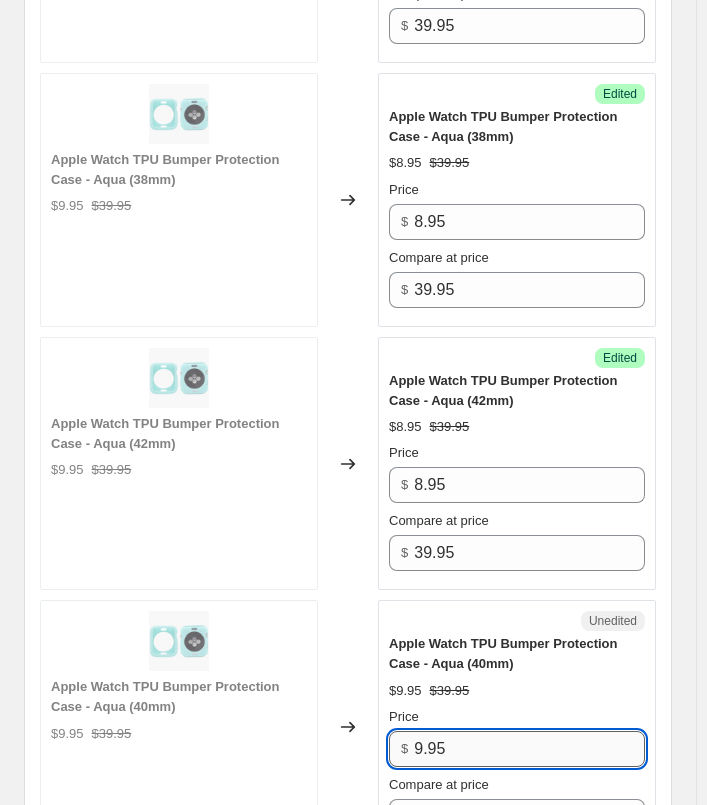 click on "9.95" at bounding box center (529, 749) 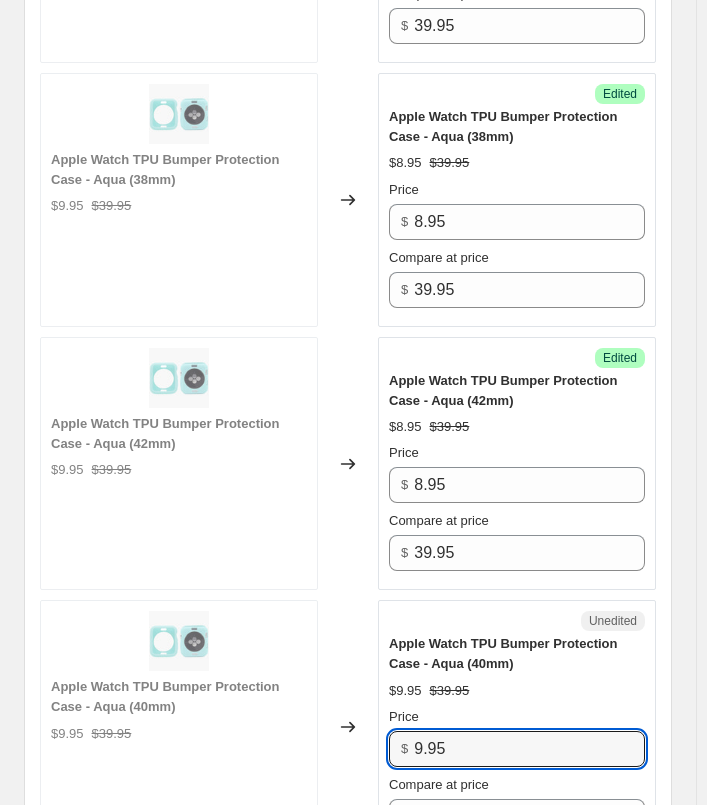 paste on "8" 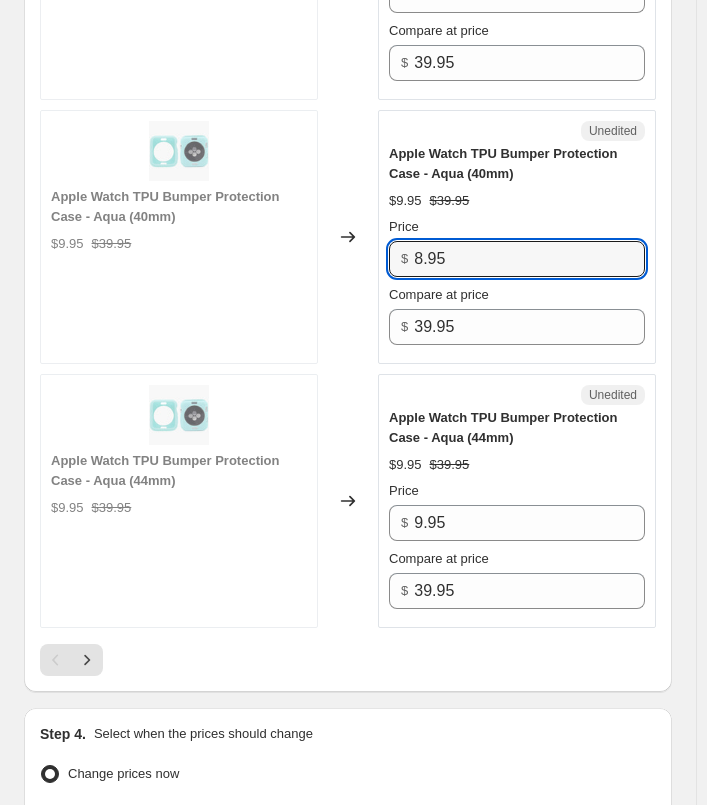 scroll, scrollTop: 5600, scrollLeft: 0, axis: vertical 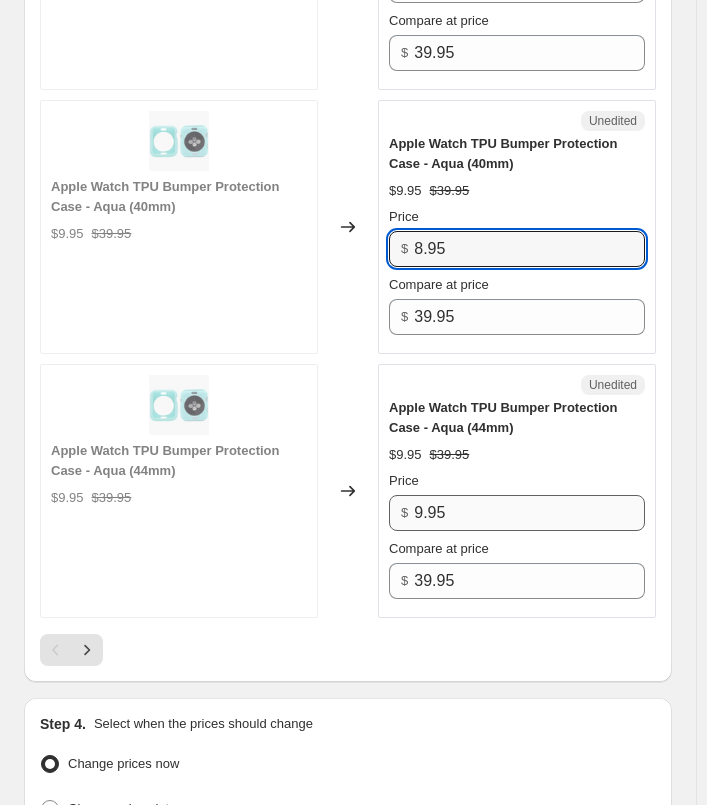 type on "8.95" 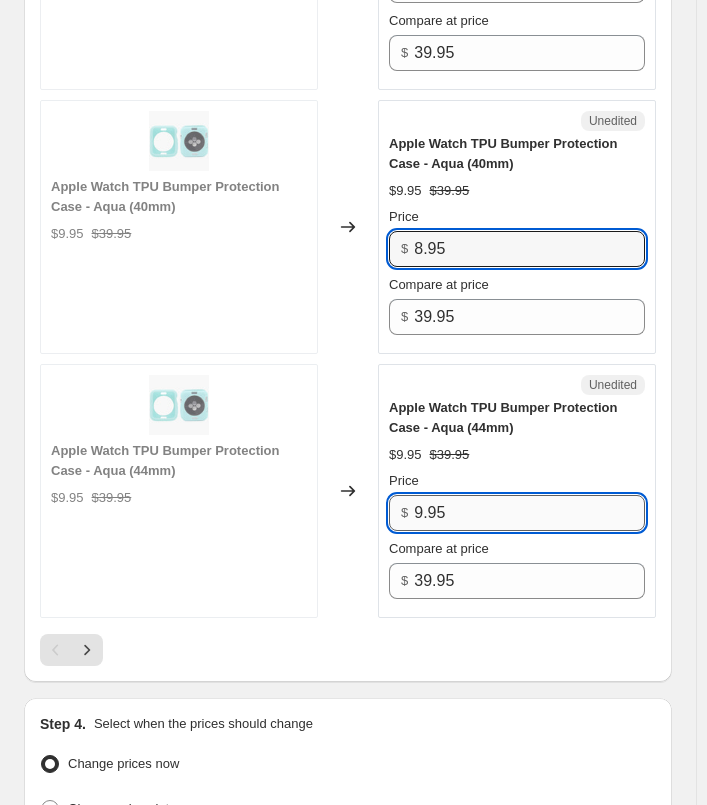 click on "9.95" at bounding box center (529, 513) 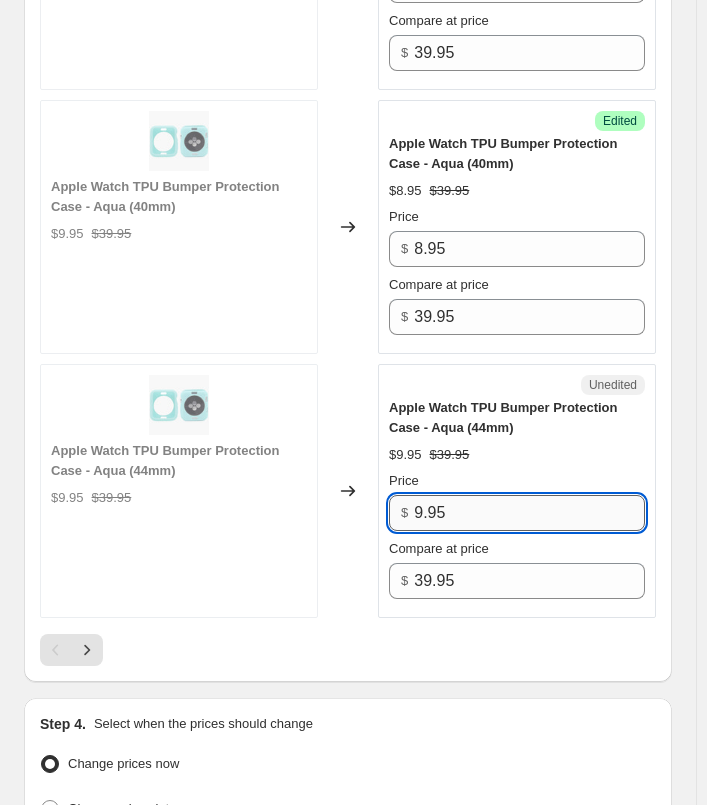 click on "9.95" at bounding box center (529, 513) 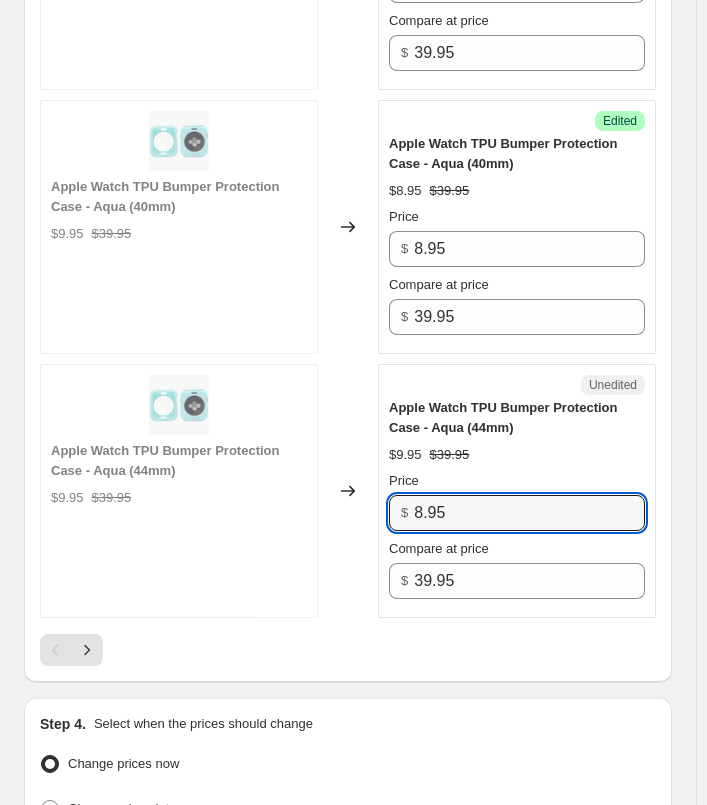 type on "8.95" 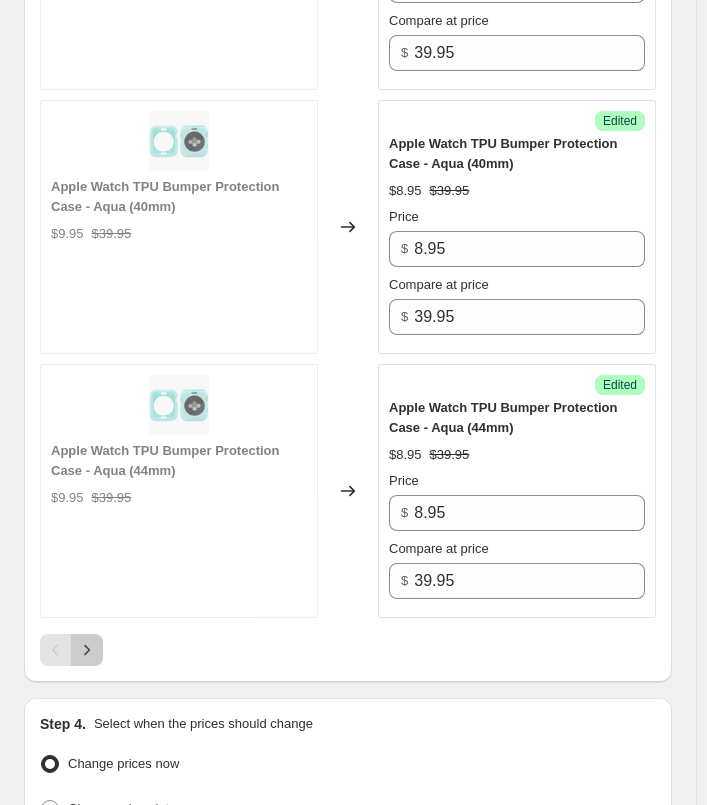click 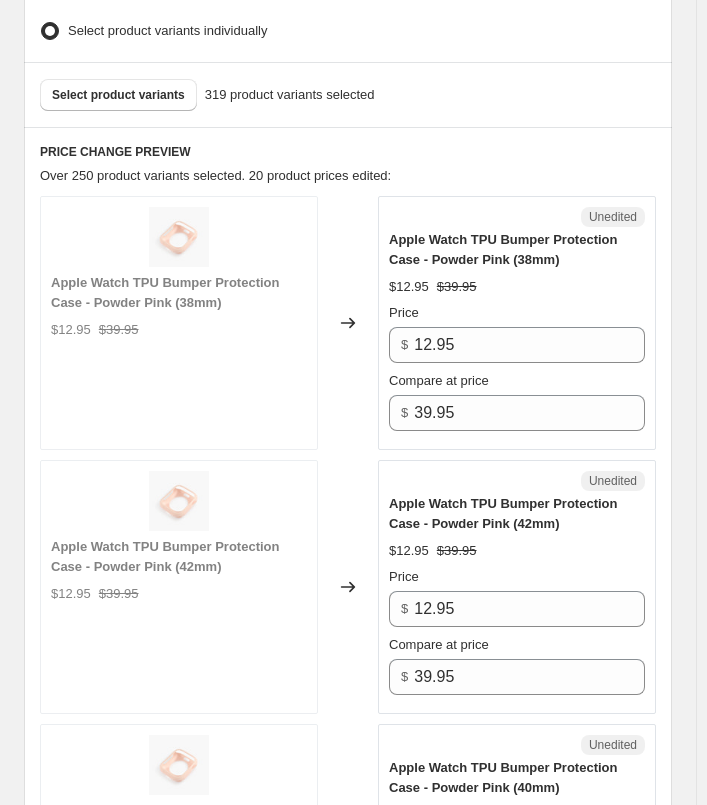 scroll, scrollTop: 700, scrollLeft: 0, axis: vertical 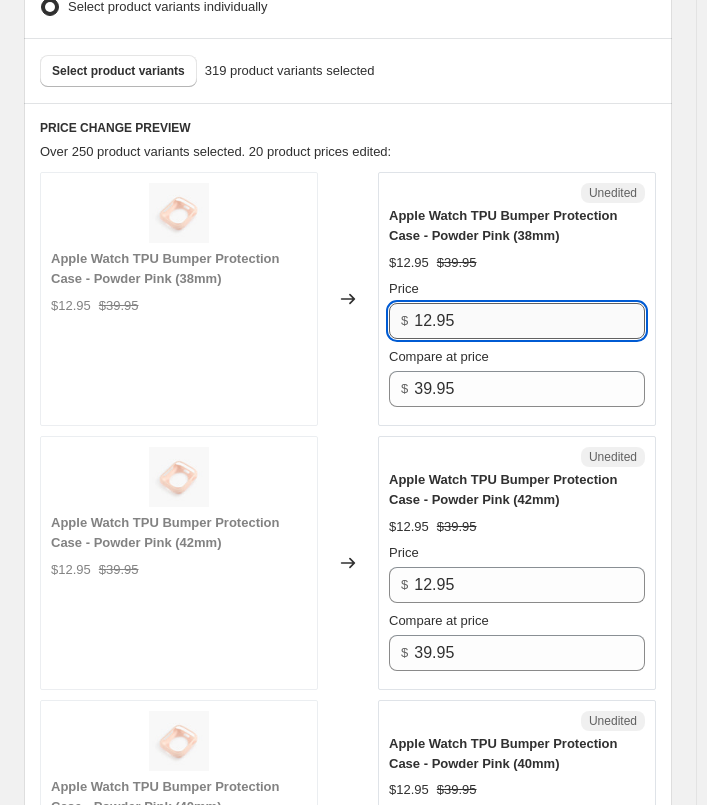 click on "12.95" at bounding box center [529, 321] 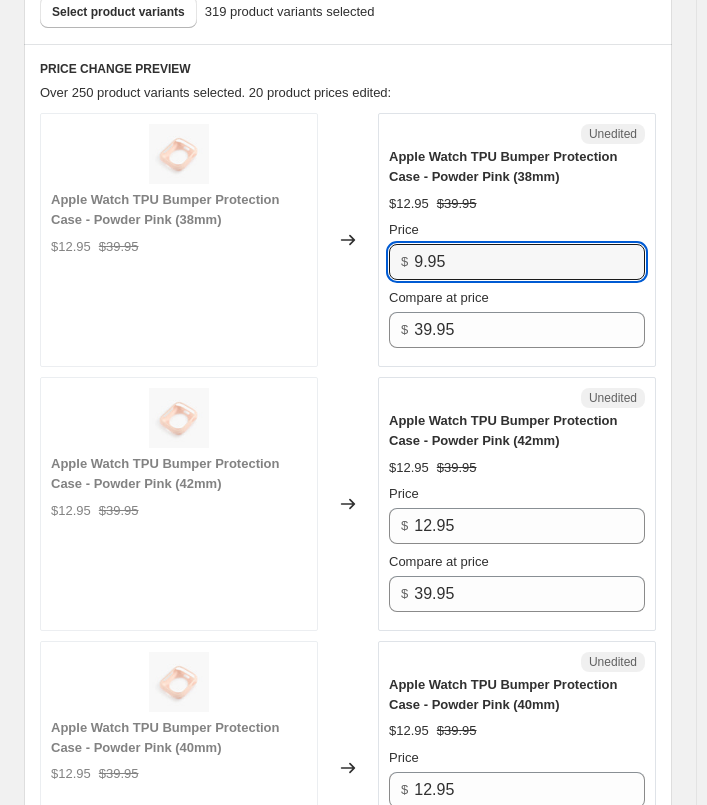 scroll, scrollTop: 900, scrollLeft: 0, axis: vertical 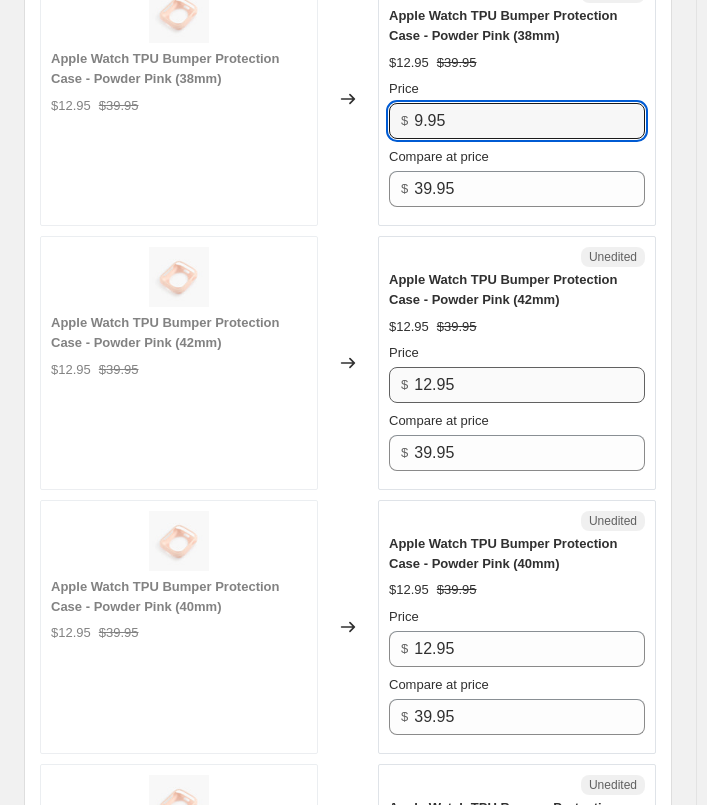 type on "9.95" 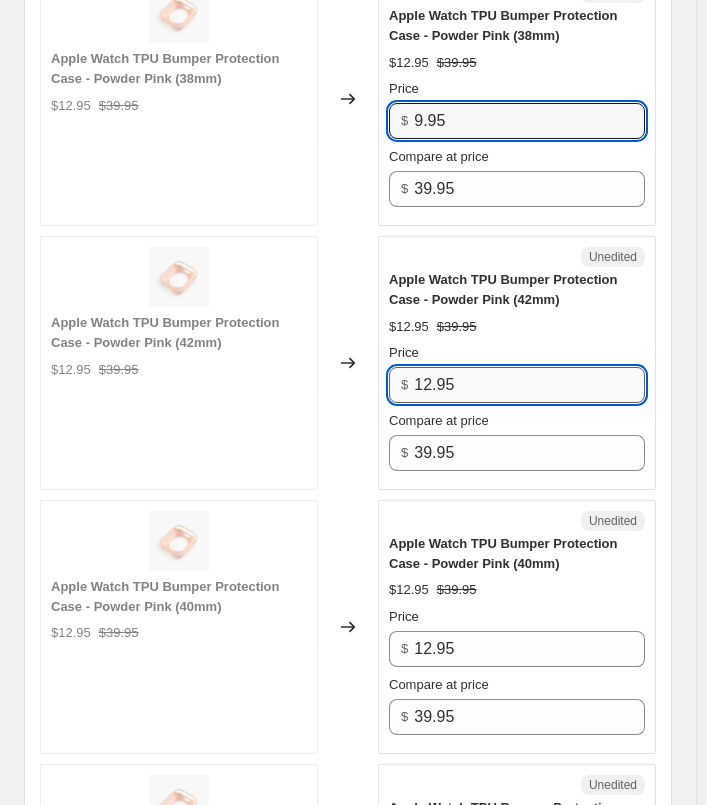 click on "12.95" at bounding box center [529, 385] 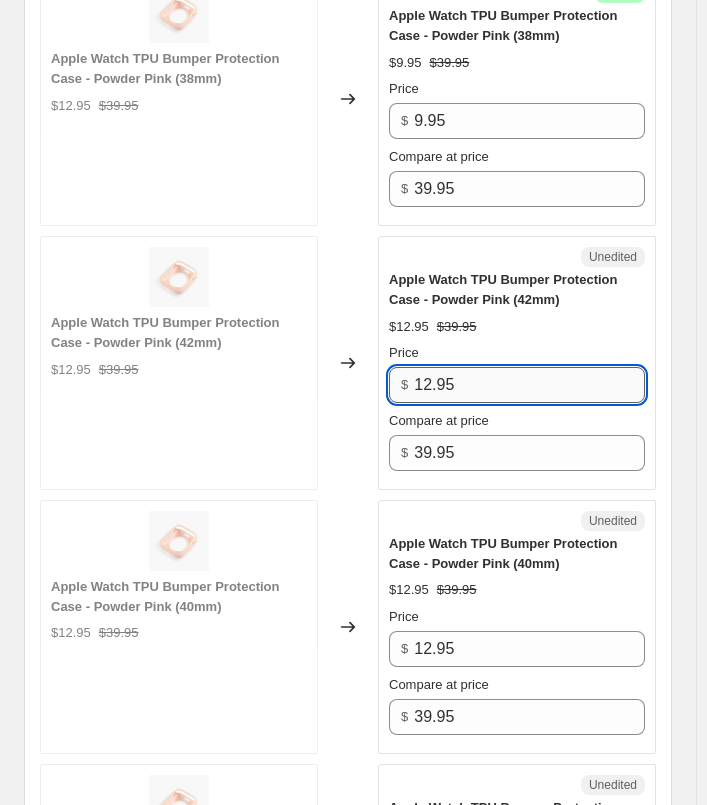click on "12.95" at bounding box center [529, 385] 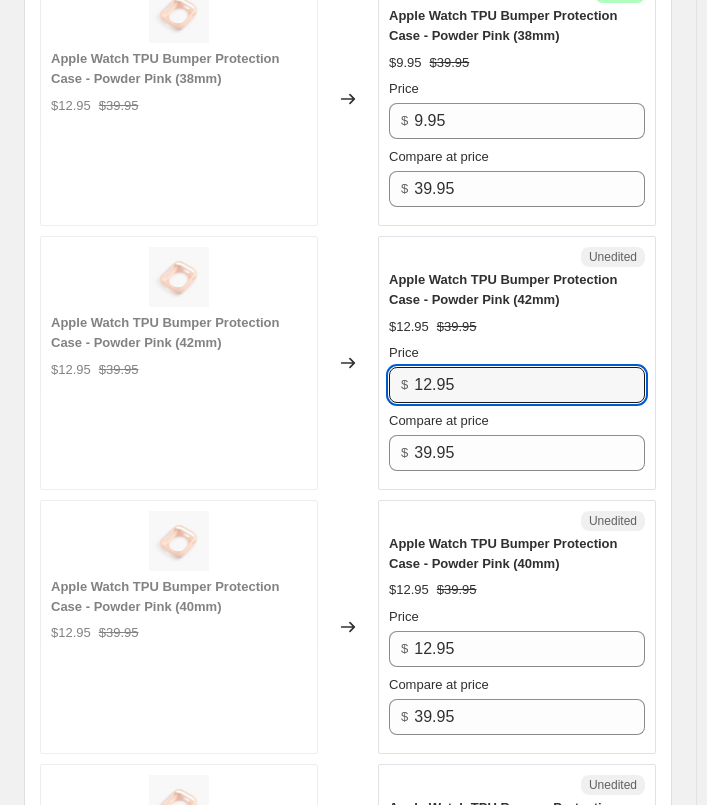 paste on "9" 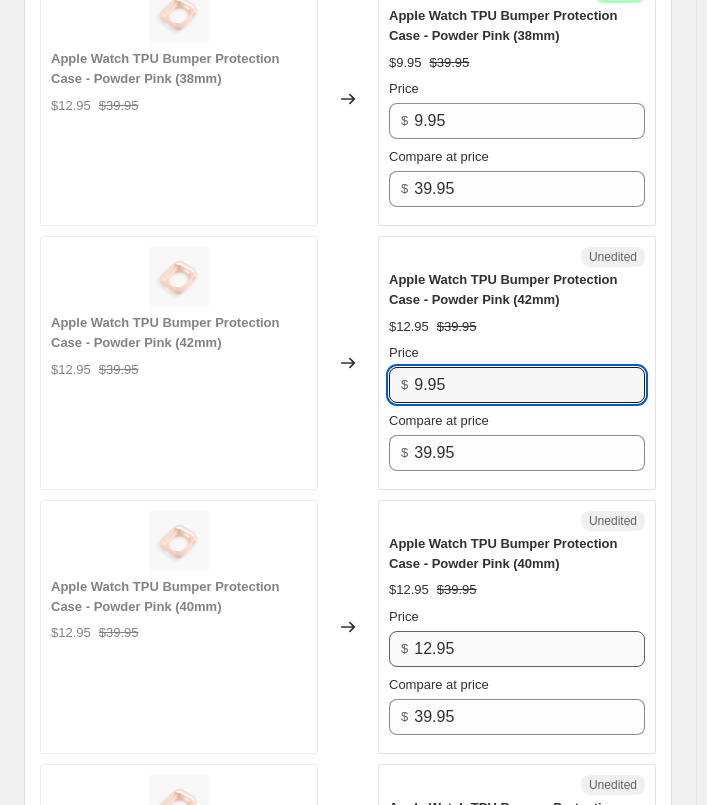 type on "9.95" 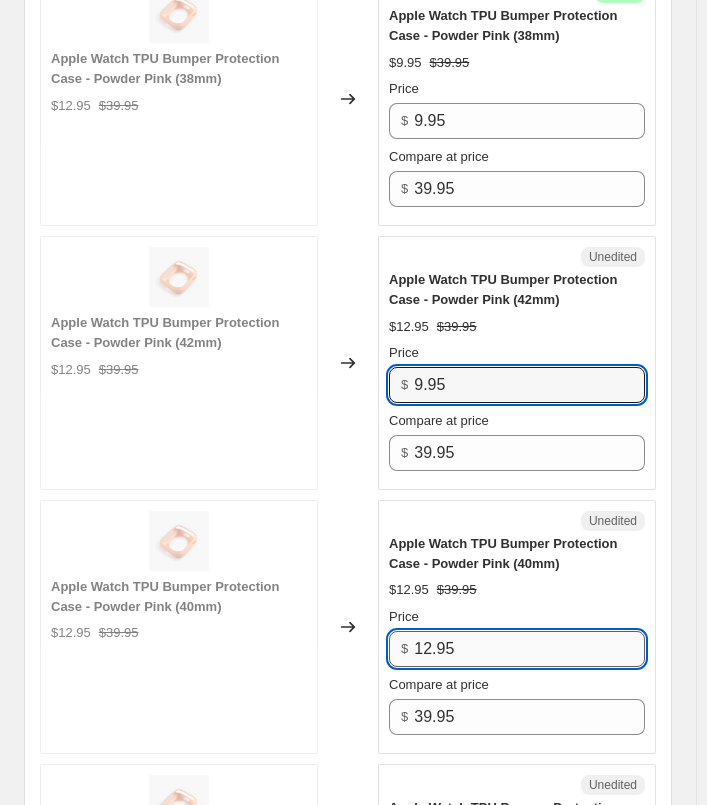 click on "12.95" at bounding box center (529, 649) 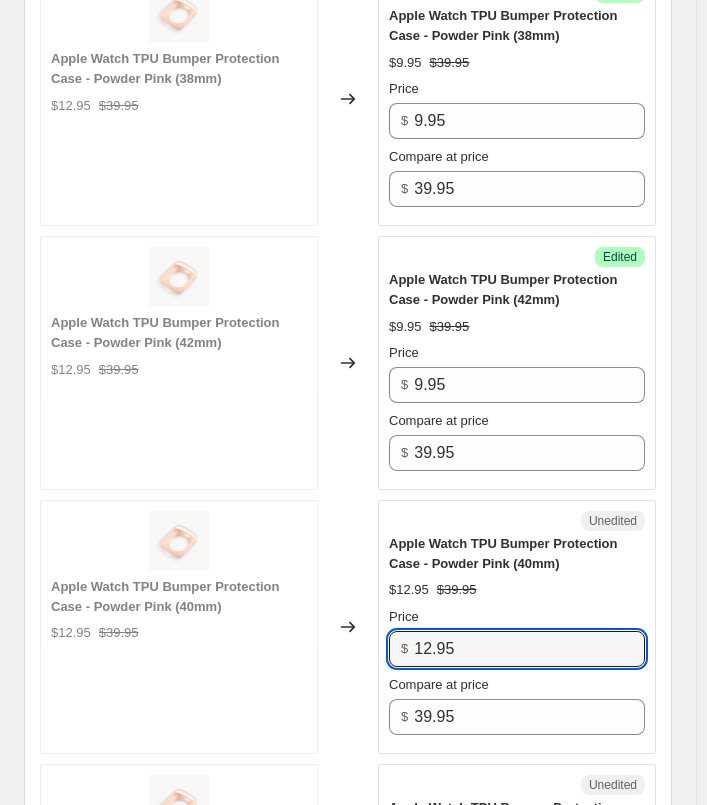 paste on "9.95" 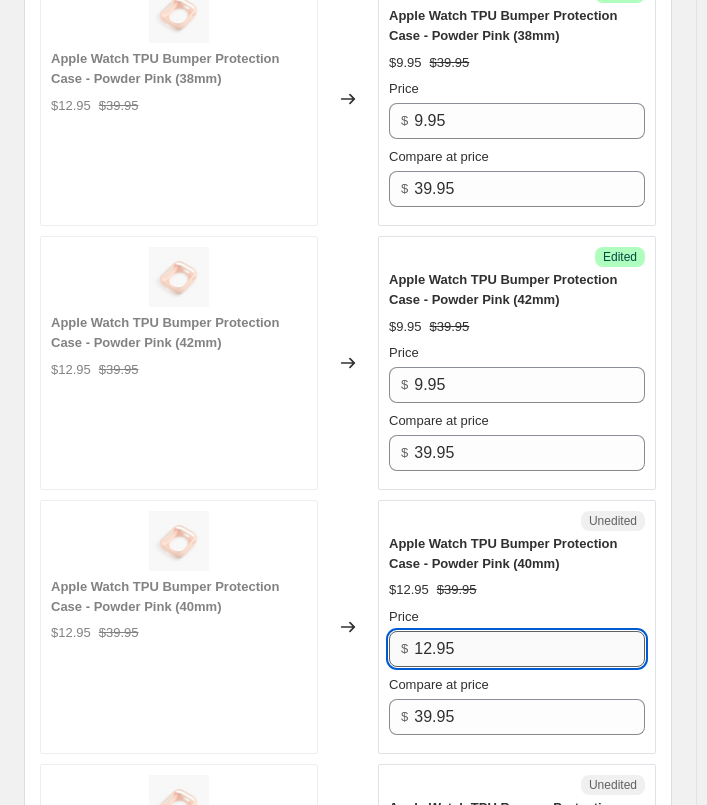 click on "Price $ 12.95 Compare at price $ 39.95" at bounding box center [517, 671] 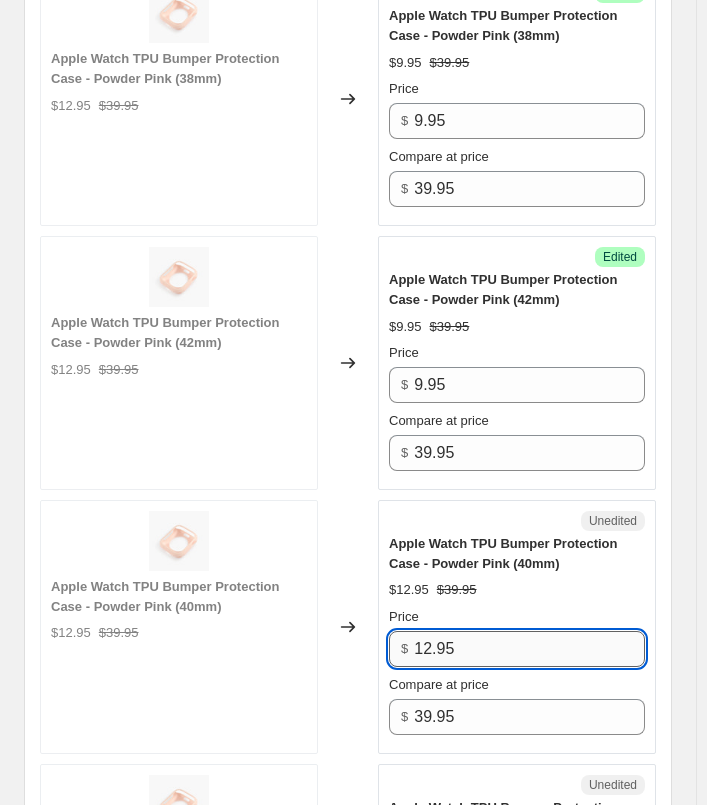 click on "12.95" at bounding box center (529, 649) 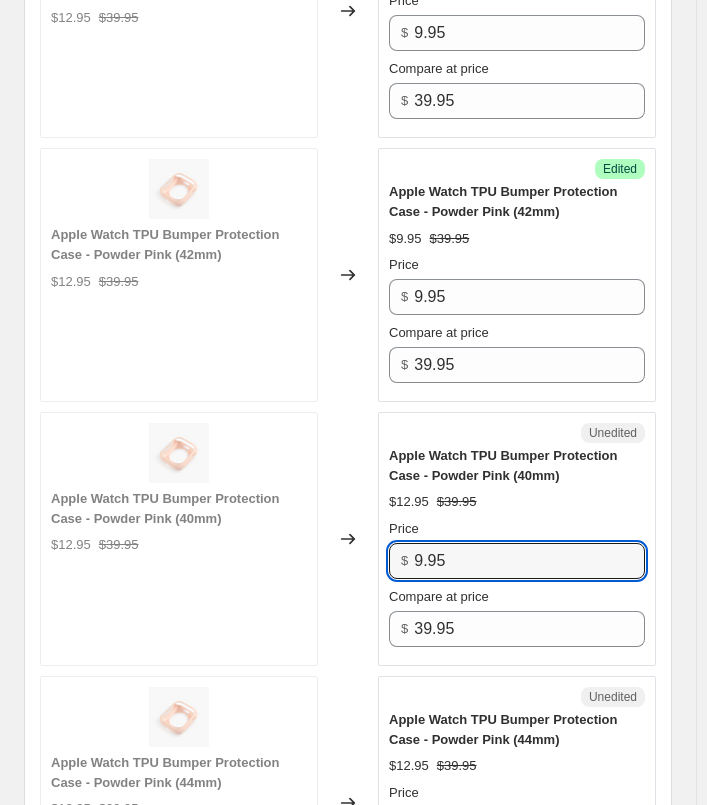 scroll, scrollTop: 1400, scrollLeft: 0, axis: vertical 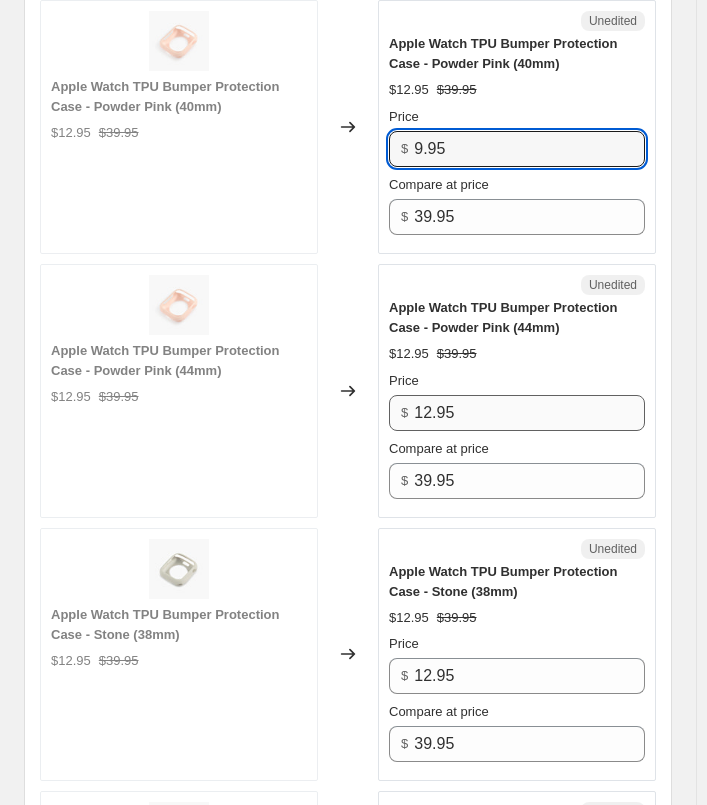 type on "9.95" 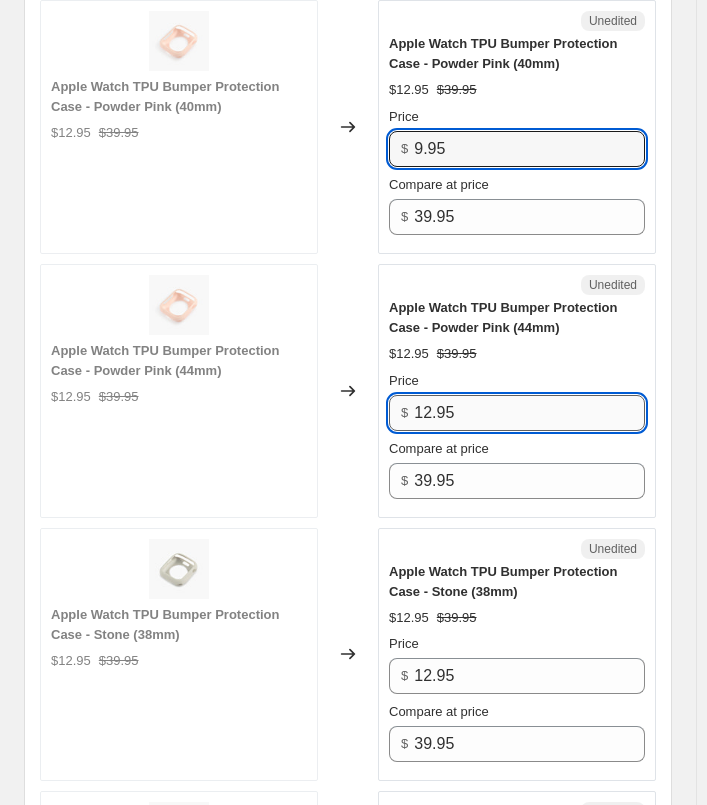 click on "12.95" at bounding box center (529, 413) 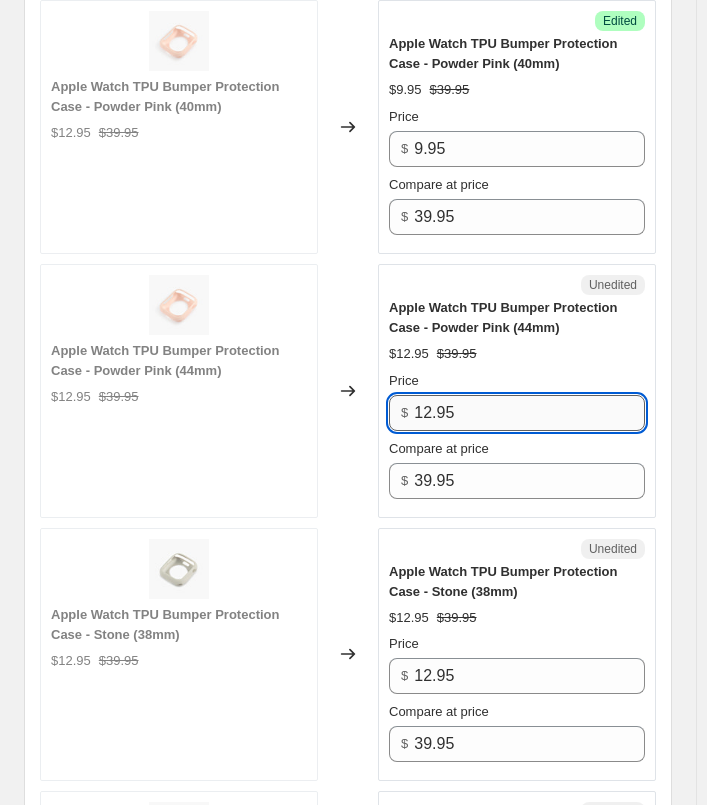 click on "12.95" at bounding box center (529, 413) 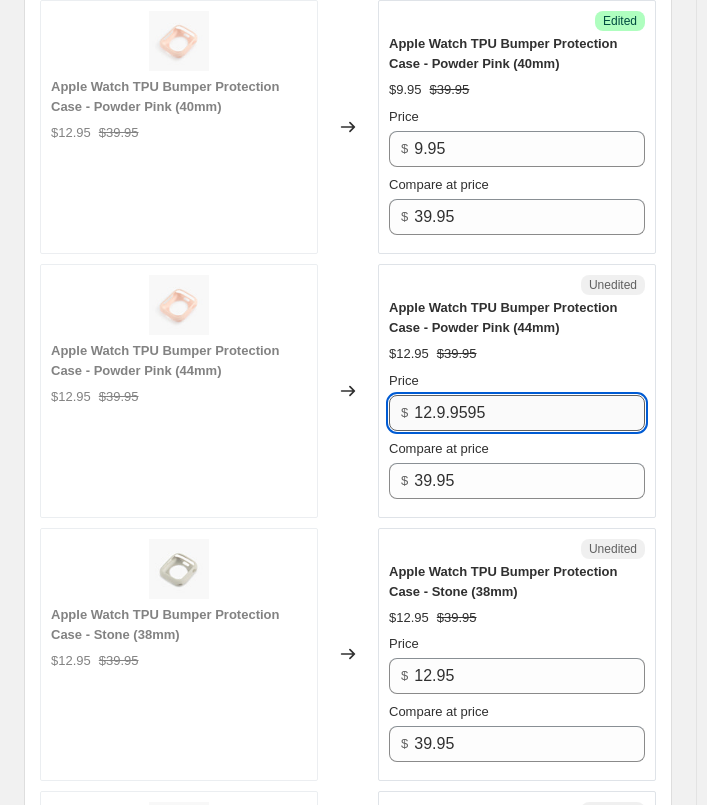 click on "12.9.9595" at bounding box center (529, 413) 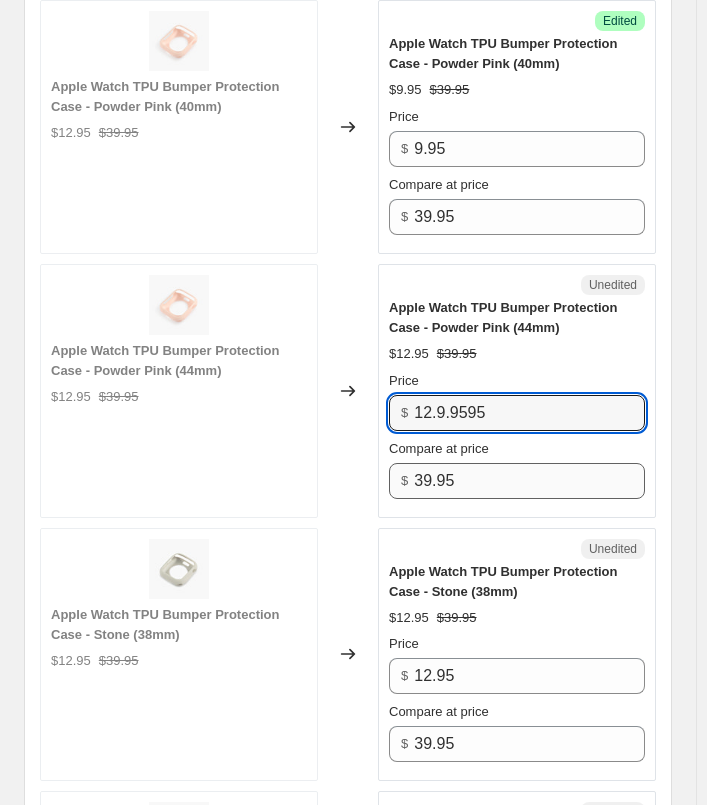 paste on "9." 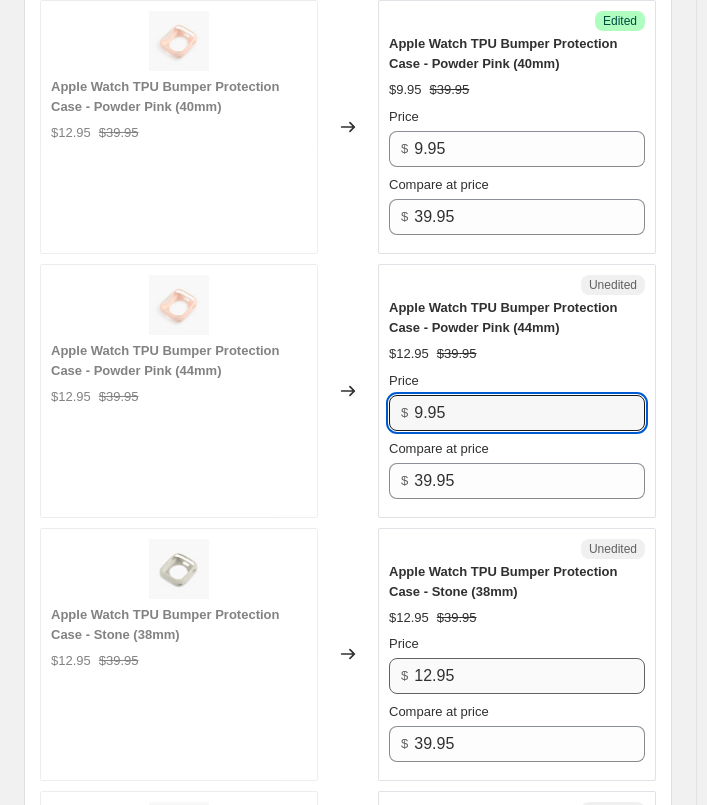 type on "9.95" 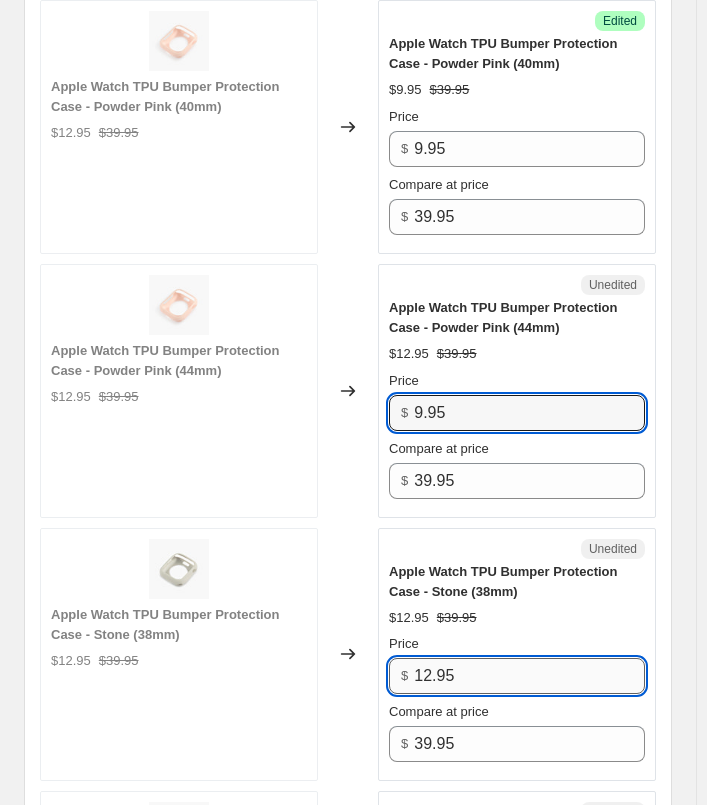click on "12.95" at bounding box center [529, 676] 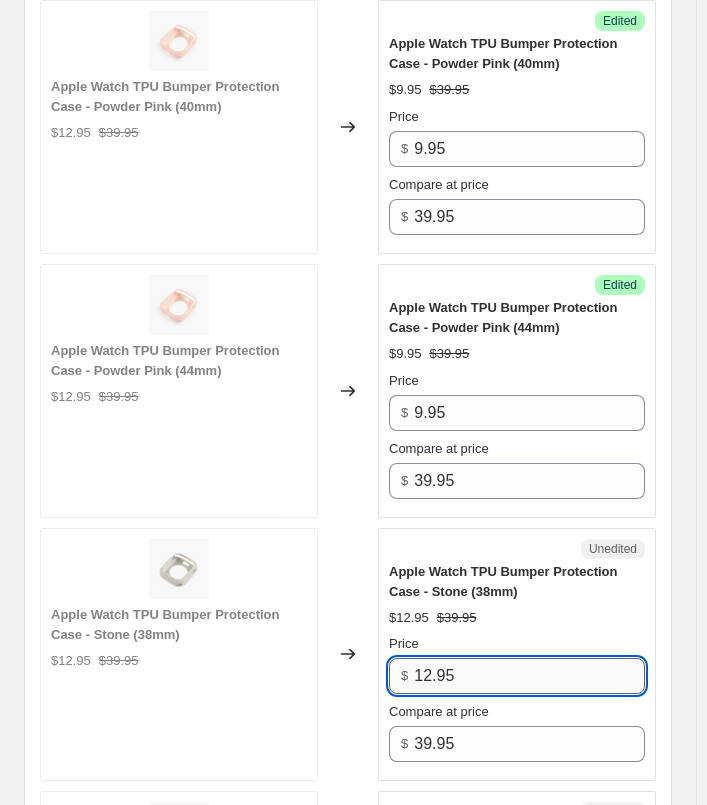 click on "12.95" at bounding box center (529, 676) 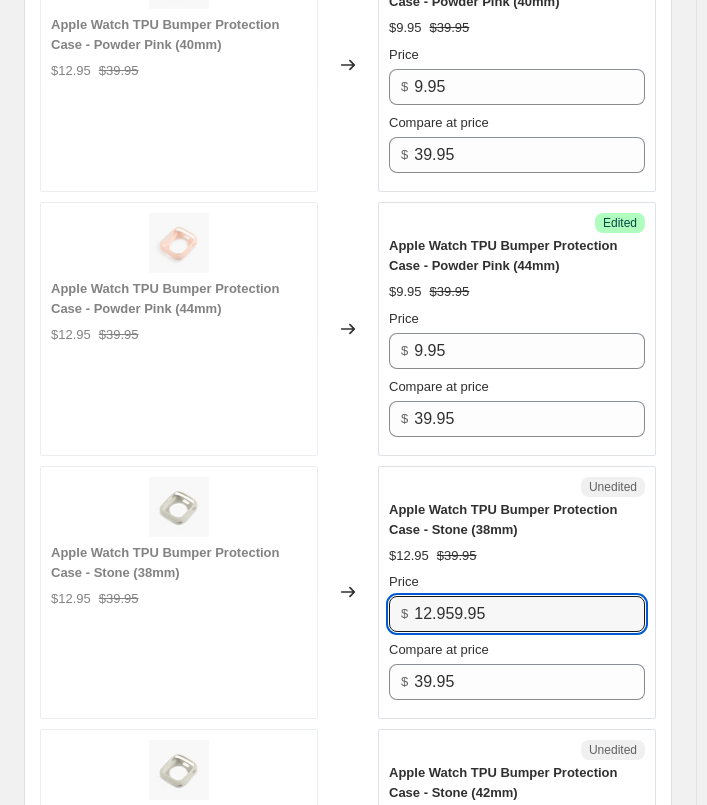 scroll, scrollTop: 1700, scrollLeft: 0, axis: vertical 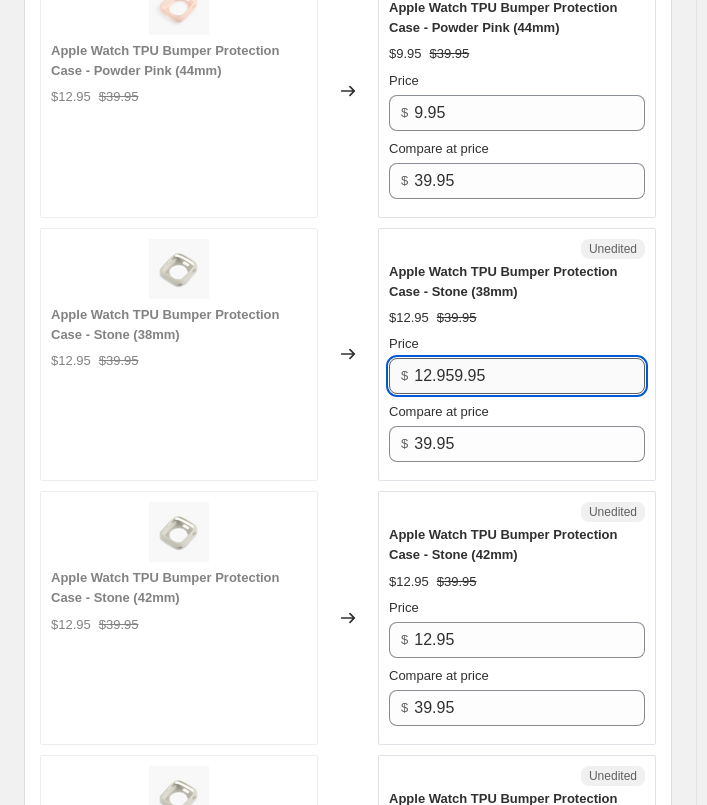 click on "12.959.95" at bounding box center [529, 376] 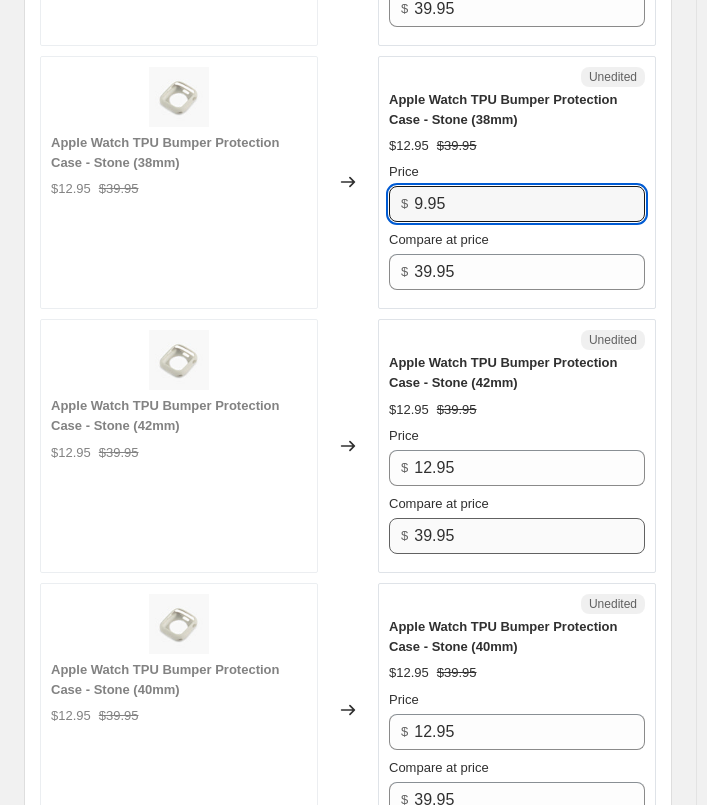 scroll, scrollTop: 2000, scrollLeft: 0, axis: vertical 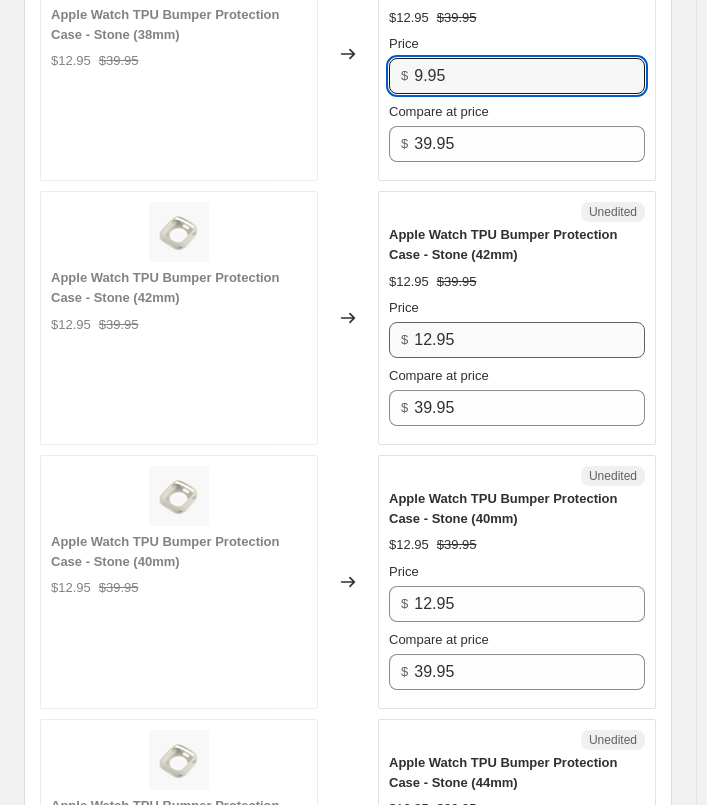 type on "9.95" 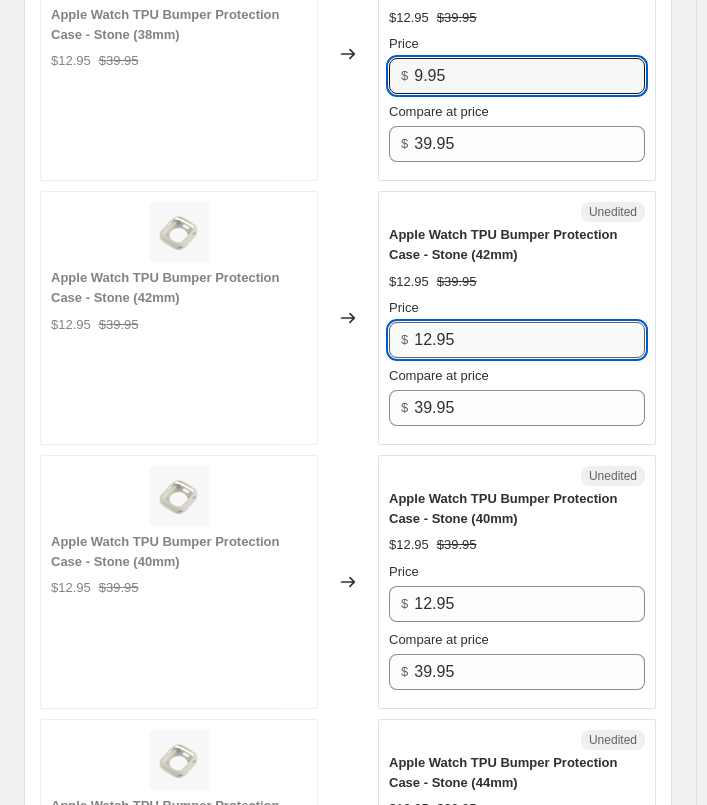 click on "12.95" at bounding box center (529, 340) 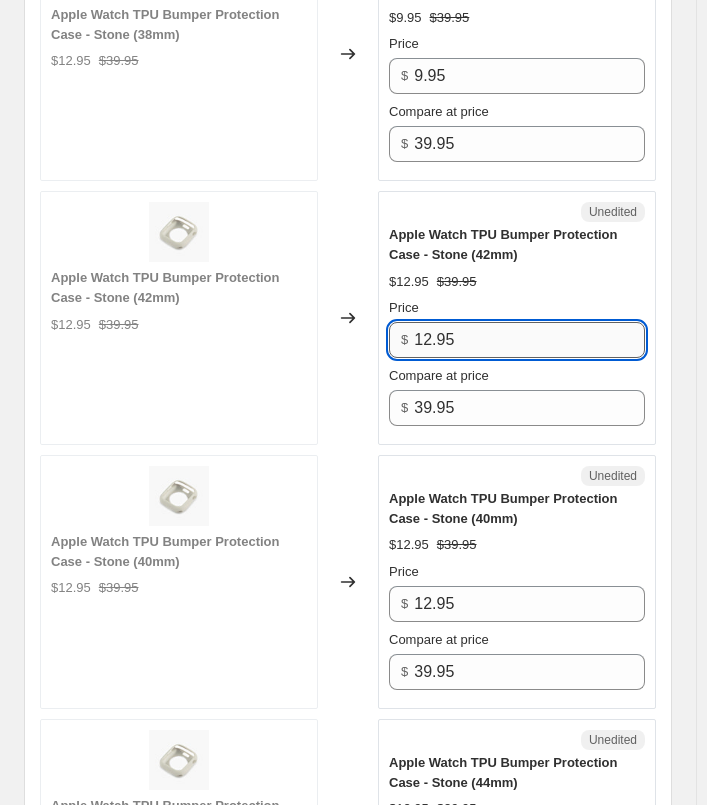 click on "12.95" at bounding box center [529, 340] 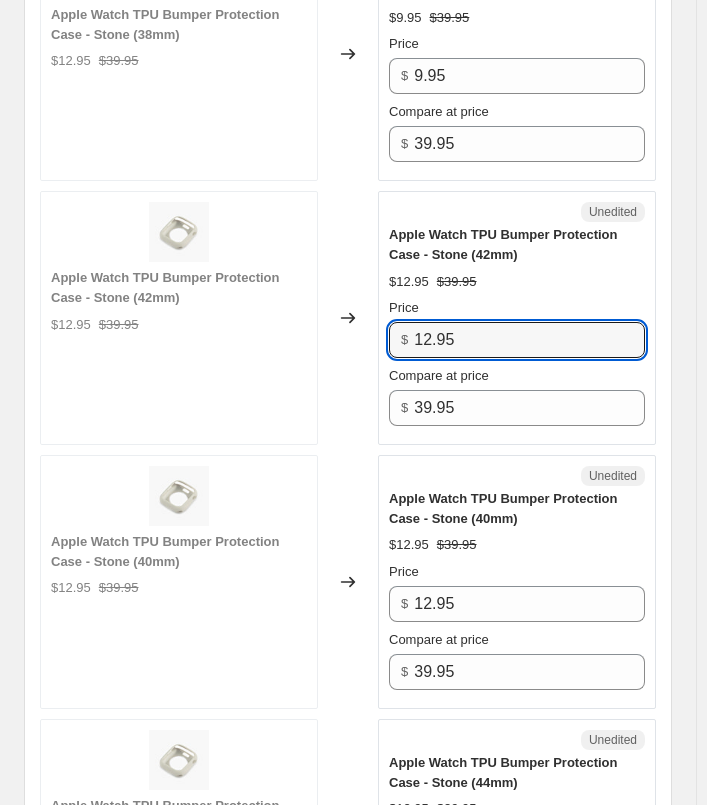 paste on "9" 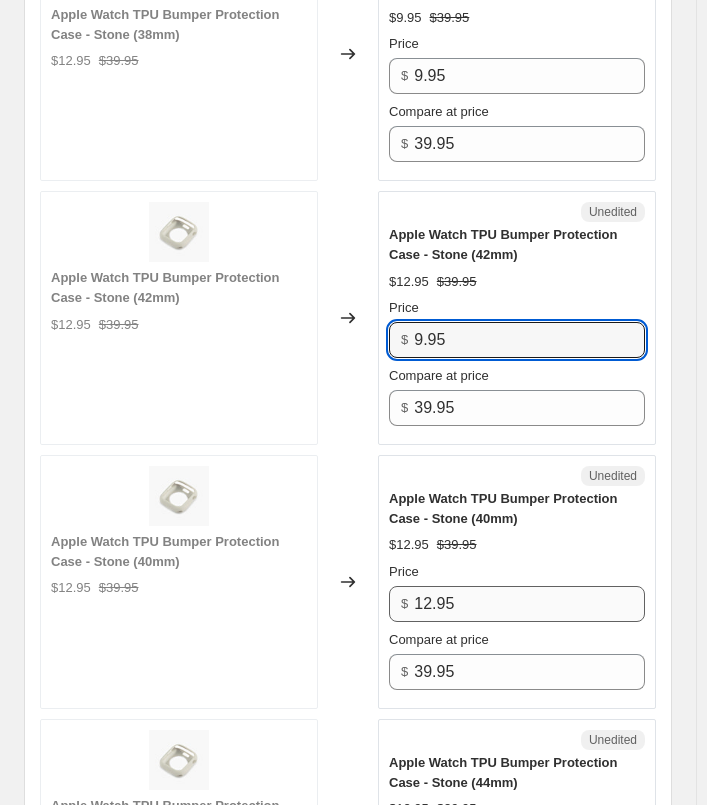type on "9.95" 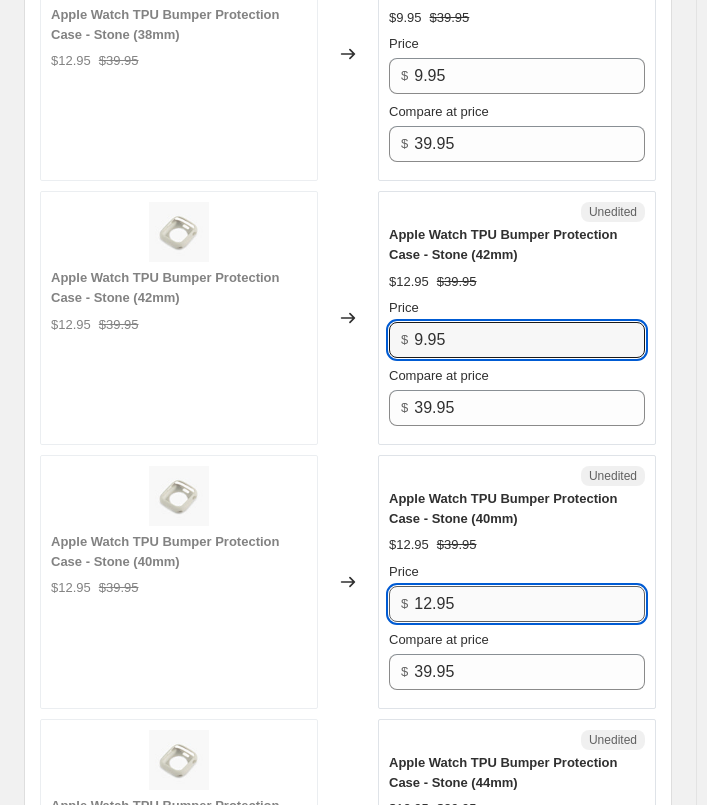 click on "12.95" at bounding box center (529, 604) 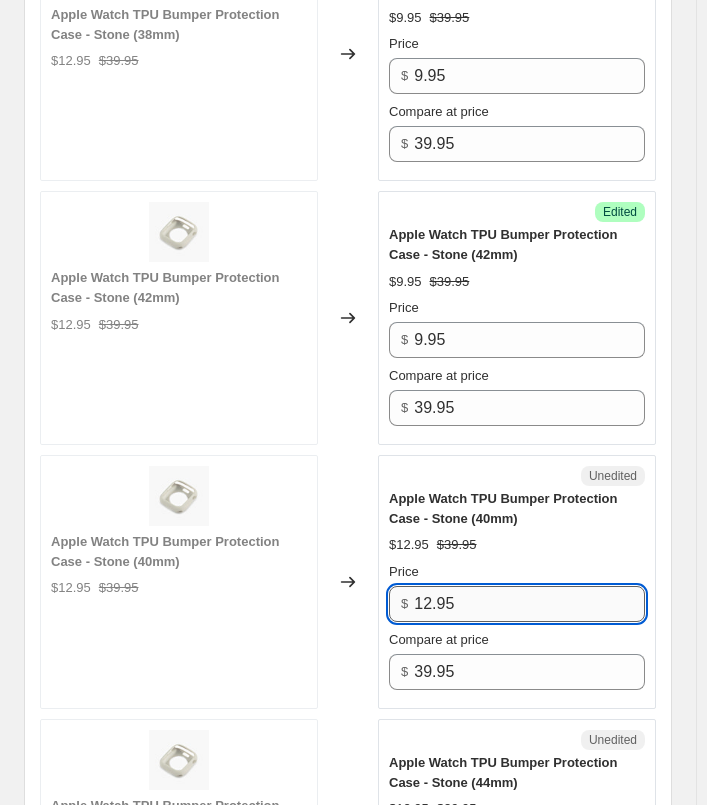 click on "12.95" at bounding box center (529, 604) 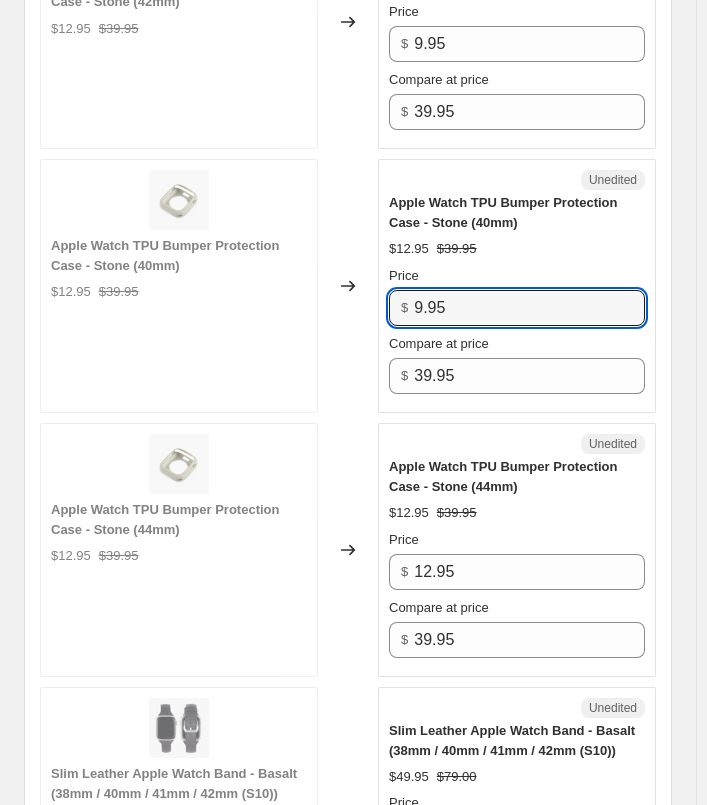 scroll, scrollTop: 2300, scrollLeft: 0, axis: vertical 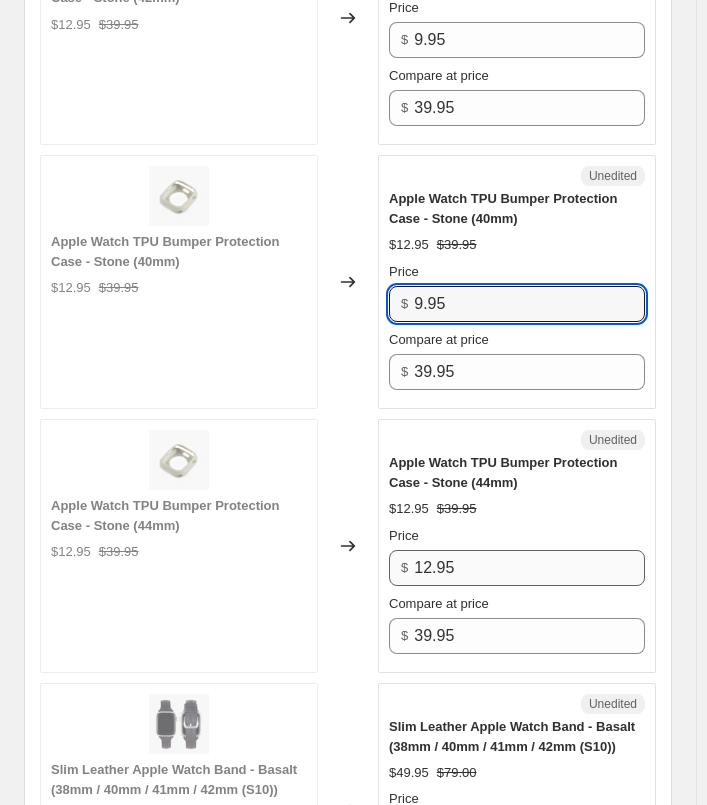 type on "9.95" 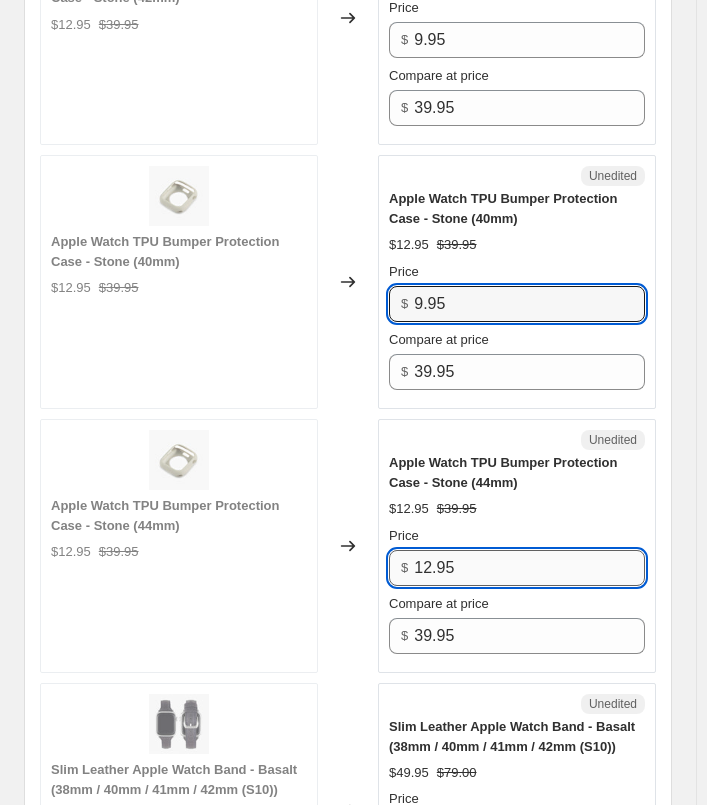 click on "12.95" at bounding box center (529, 568) 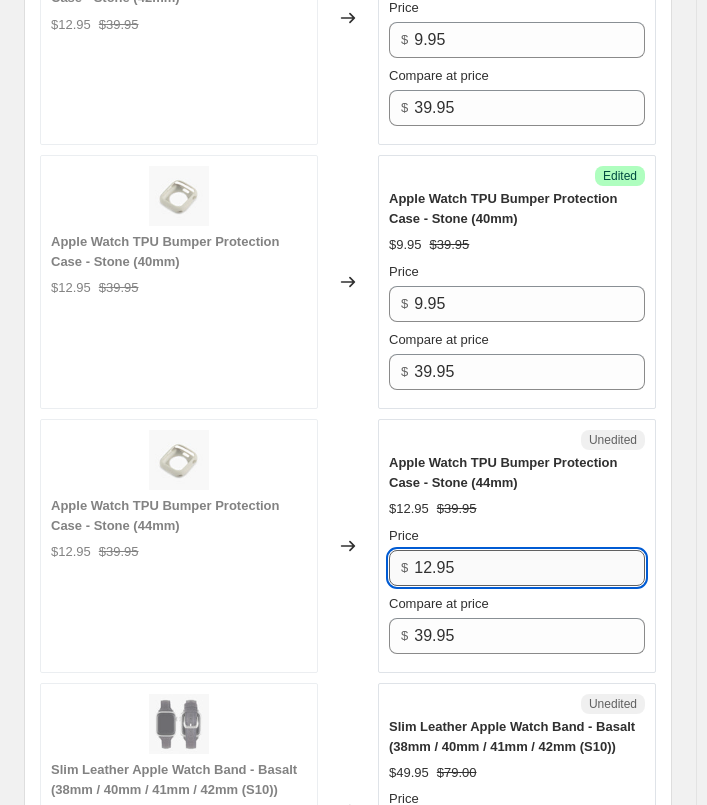 click on "12.95" at bounding box center (529, 568) 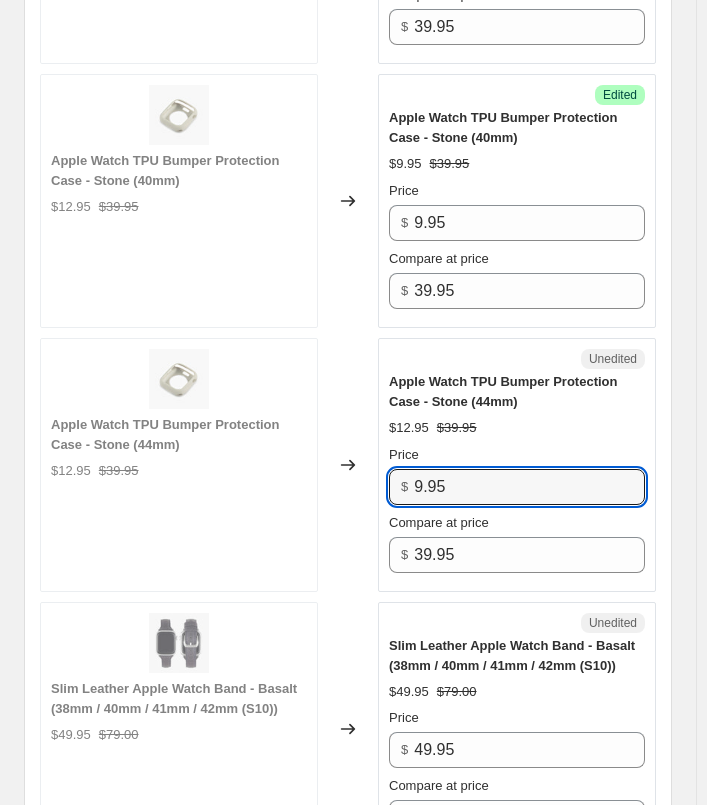 scroll, scrollTop: 2600, scrollLeft: 0, axis: vertical 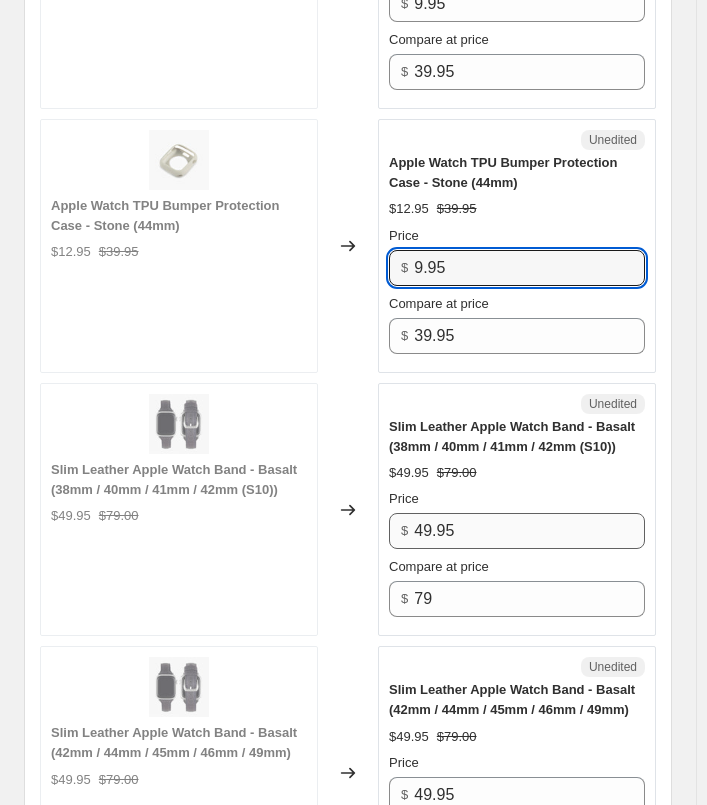 type on "9.95" 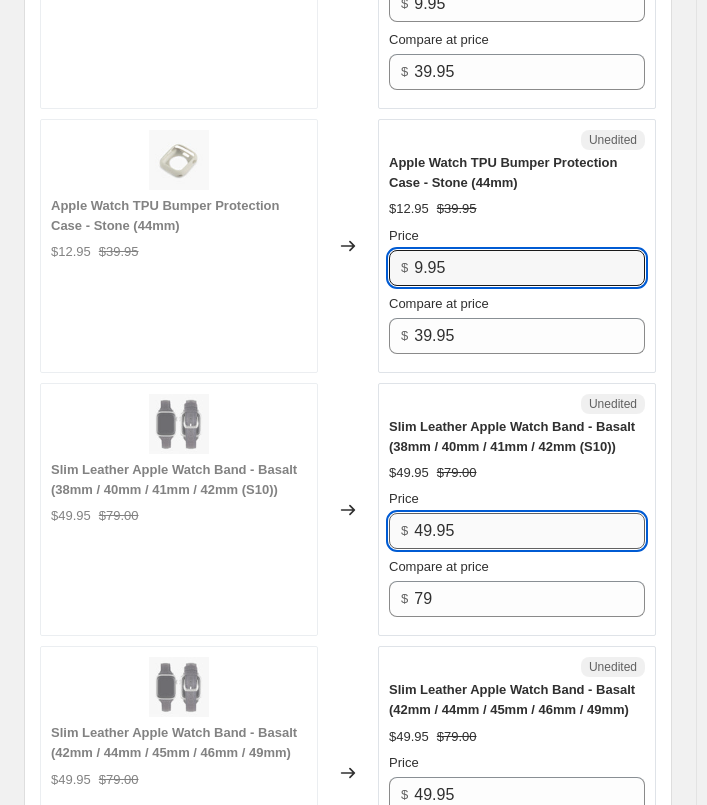 click on "49.95" at bounding box center [529, 531] 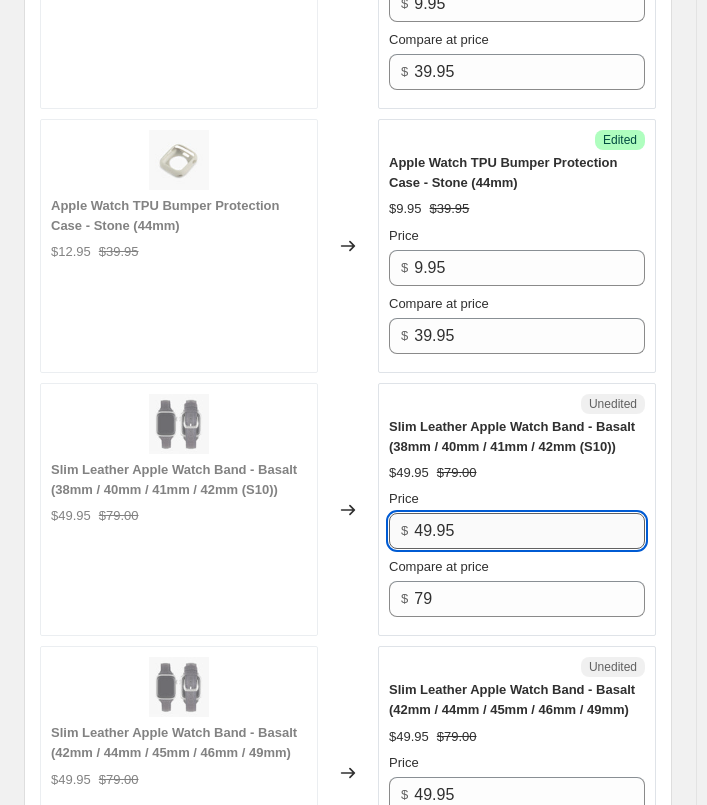 click on "49.95" at bounding box center [529, 531] 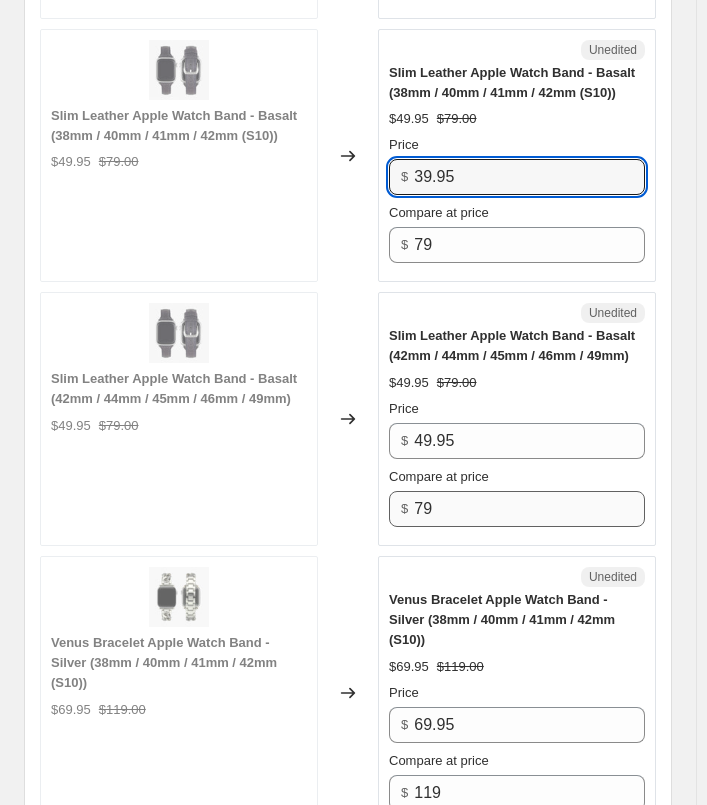 scroll, scrollTop: 3000, scrollLeft: 0, axis: vertical 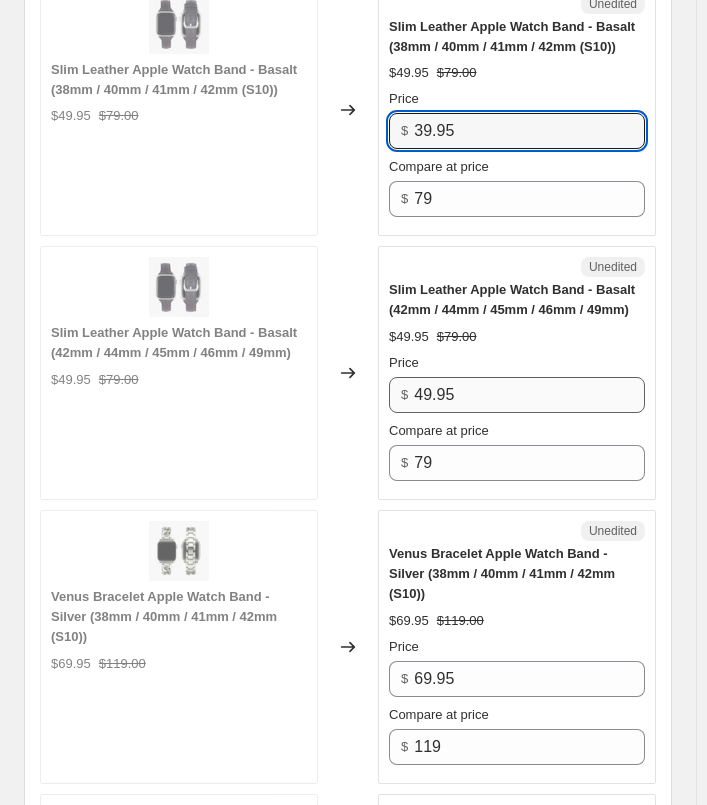 type on "39.95" 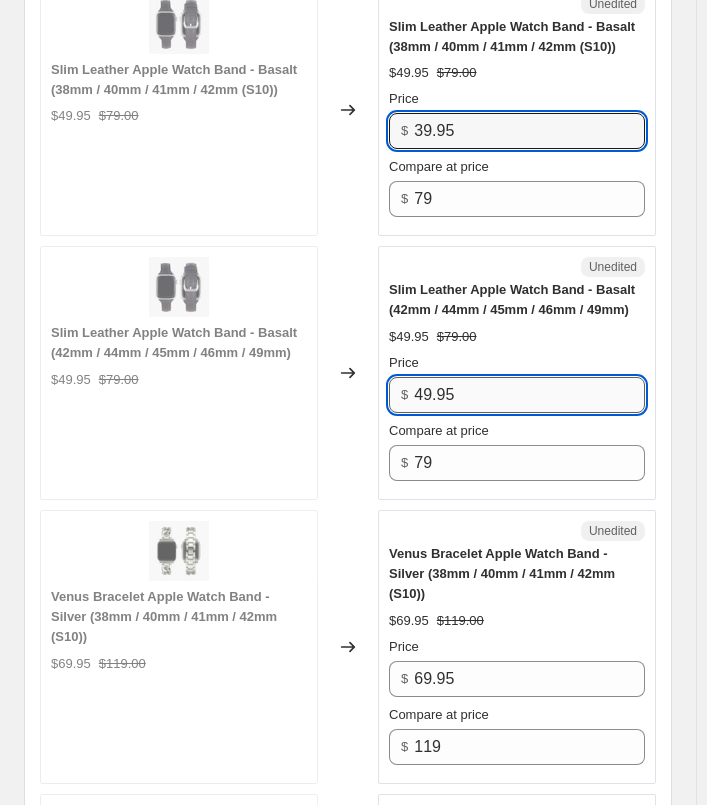 click on "49.95" at bounding box center (529, 395) 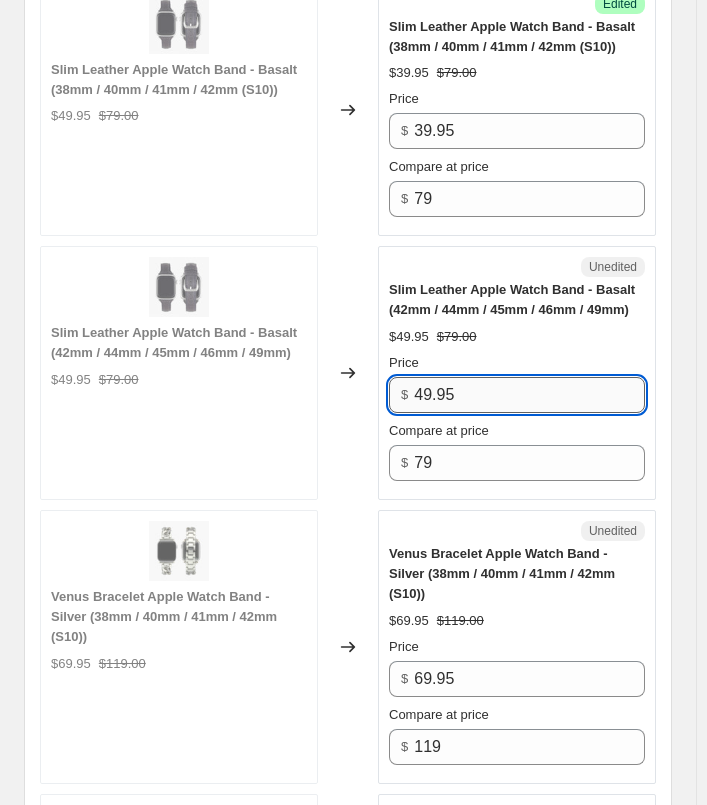click on "49.95" at bounding box center (529, 395) 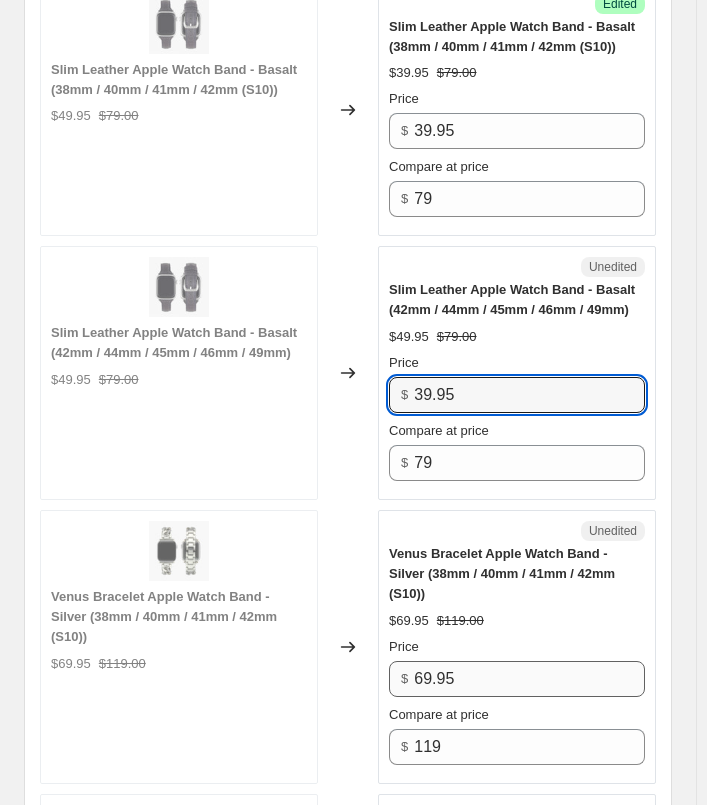 type on "39.95" 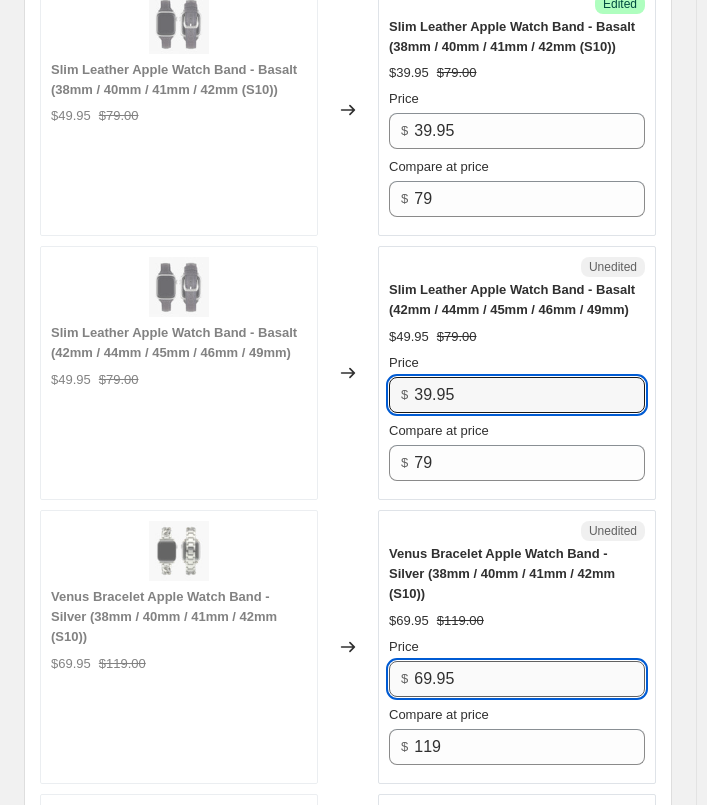 click on "69.95" at bounding box center (529, 679) 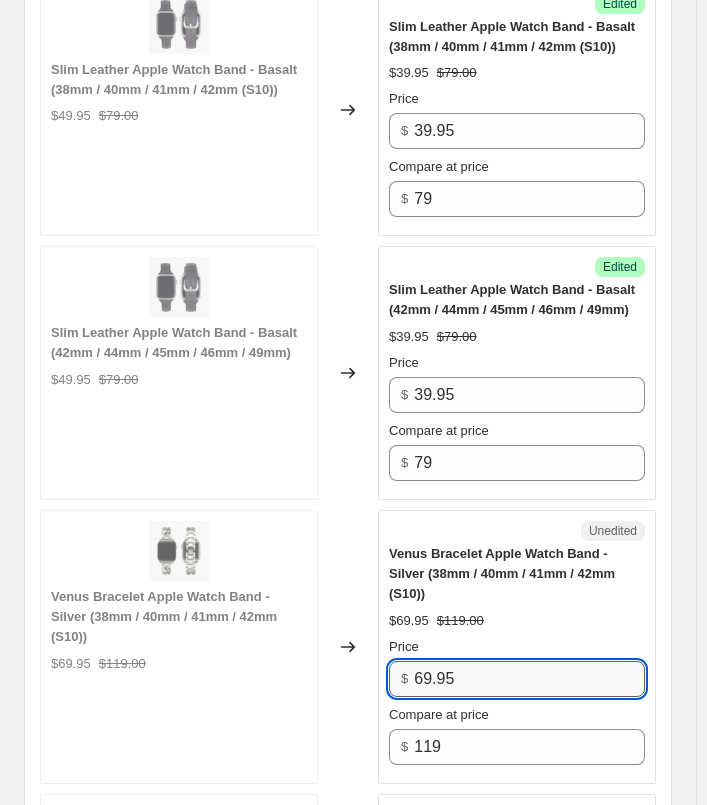 click on "69.95" at bounding box center (529, 679) 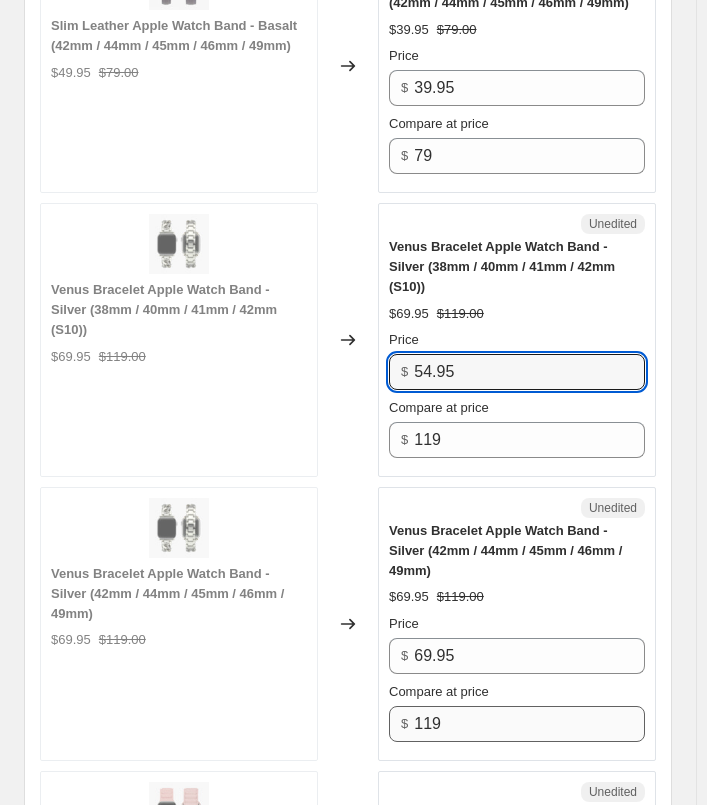 scroll, scrollTop: 3400, scrollLeft: 0, axis: vertical 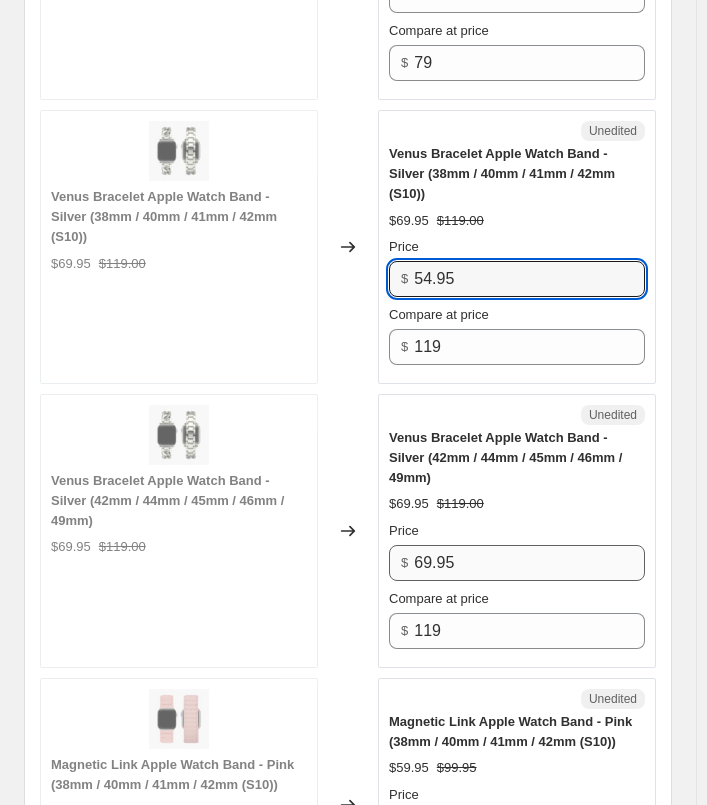 type on "54.95" 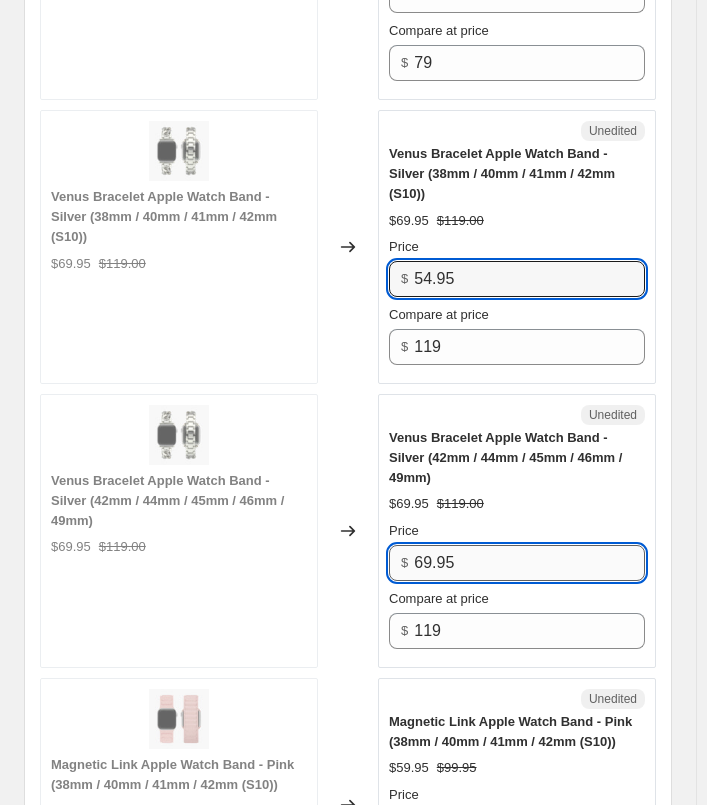 click on "69.95" at bounding box center (529, 563) 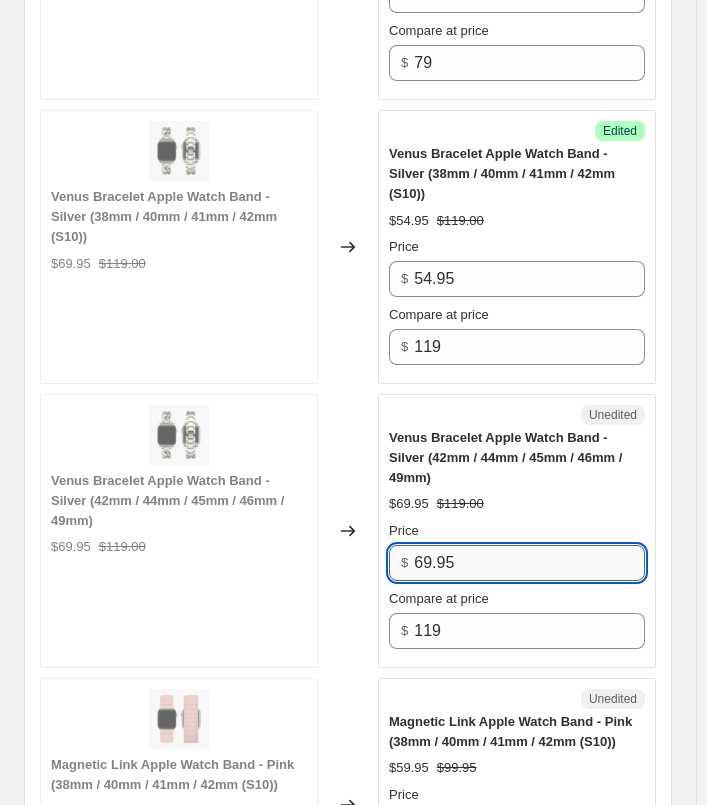 click on "69.95" at bounding box center [529, 563] 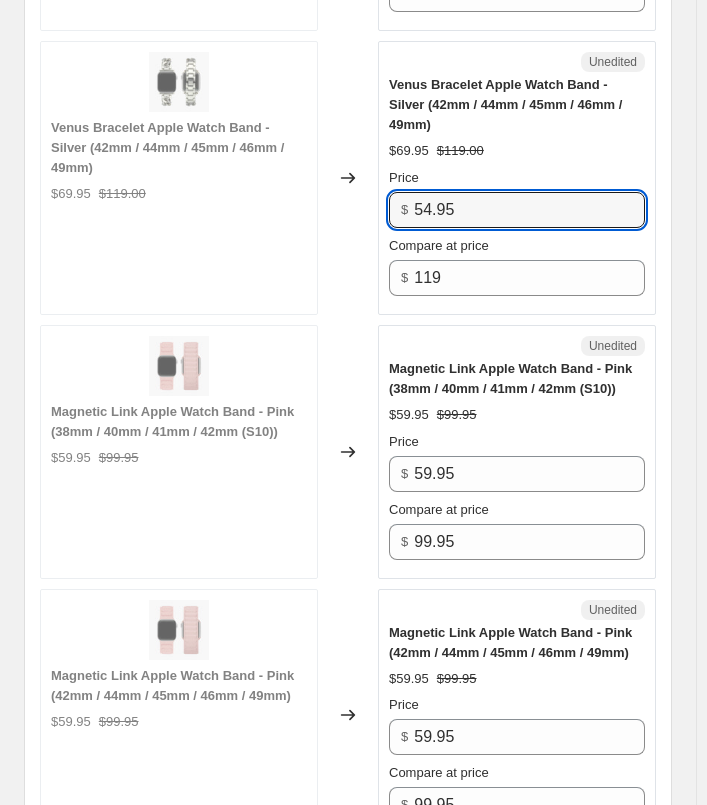scroll, scrollTop: 3800, scrollLeft: 0, axis: vertical 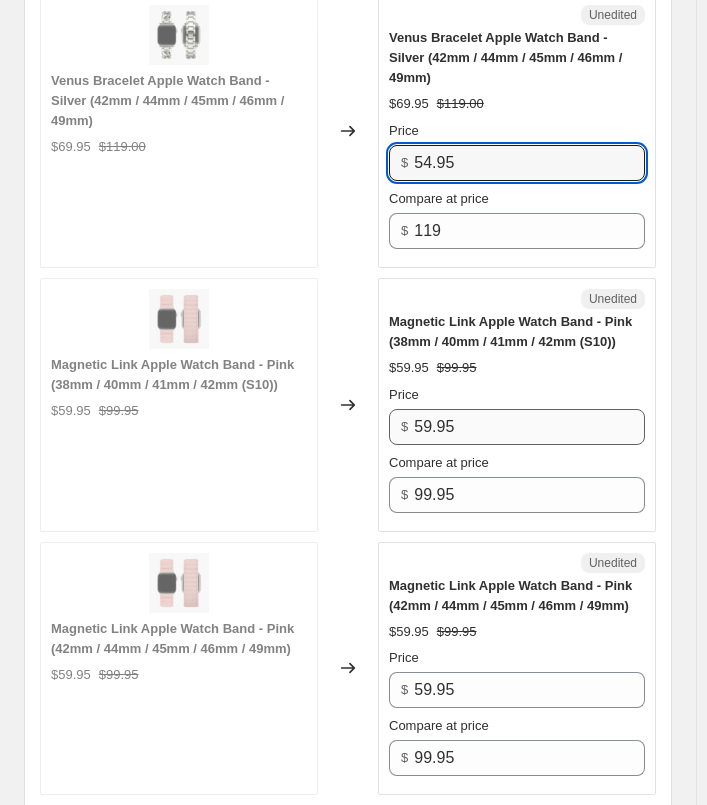 type on "54.95" 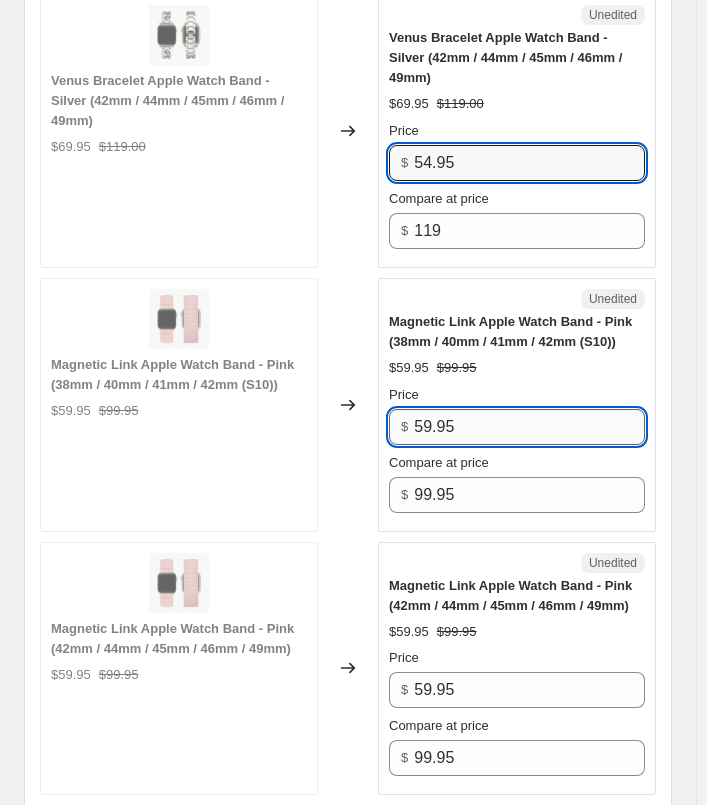 click on "59.95" at bounding box center [529, 427] 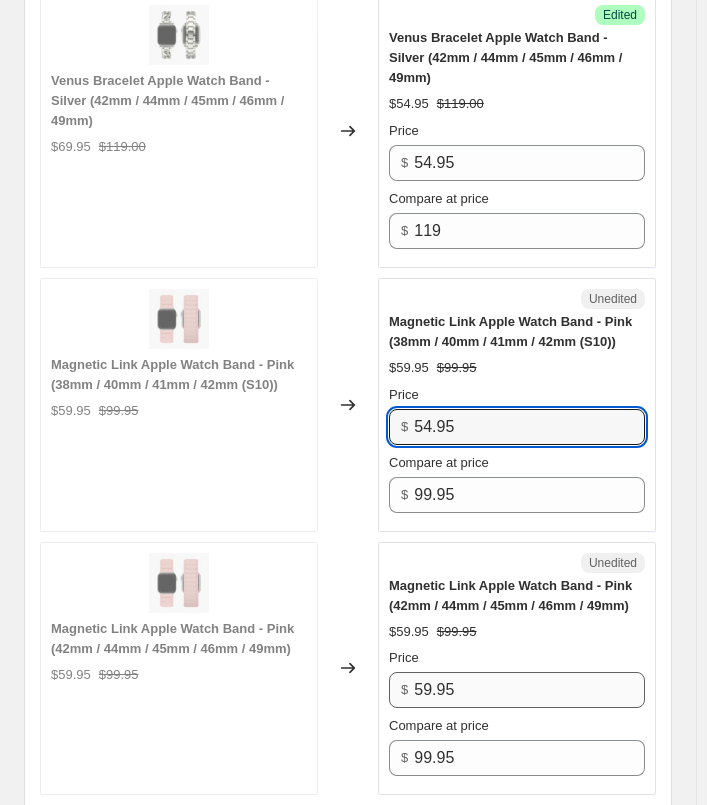 type on "54.95" 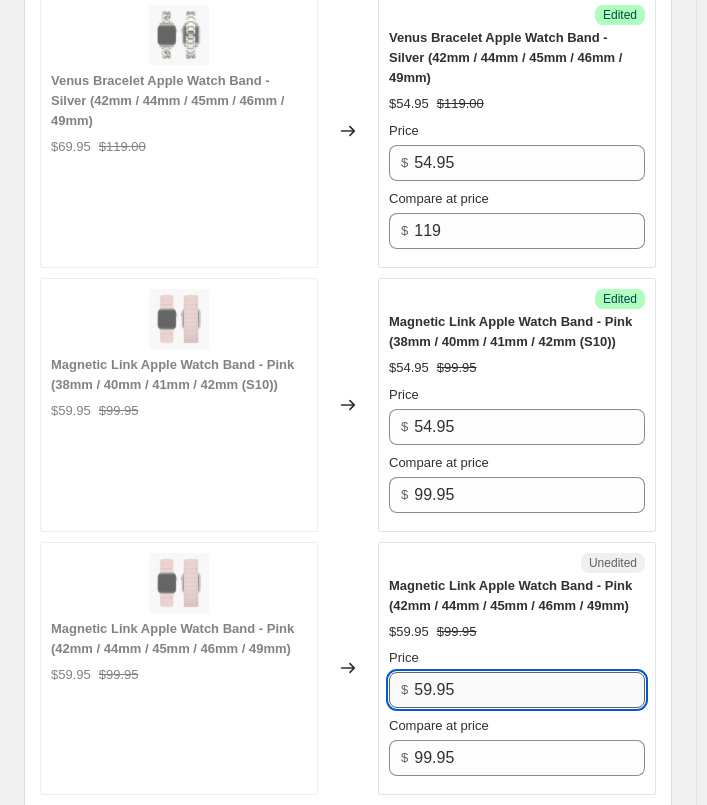 click on "59.95" at bounding box center [529, 690] 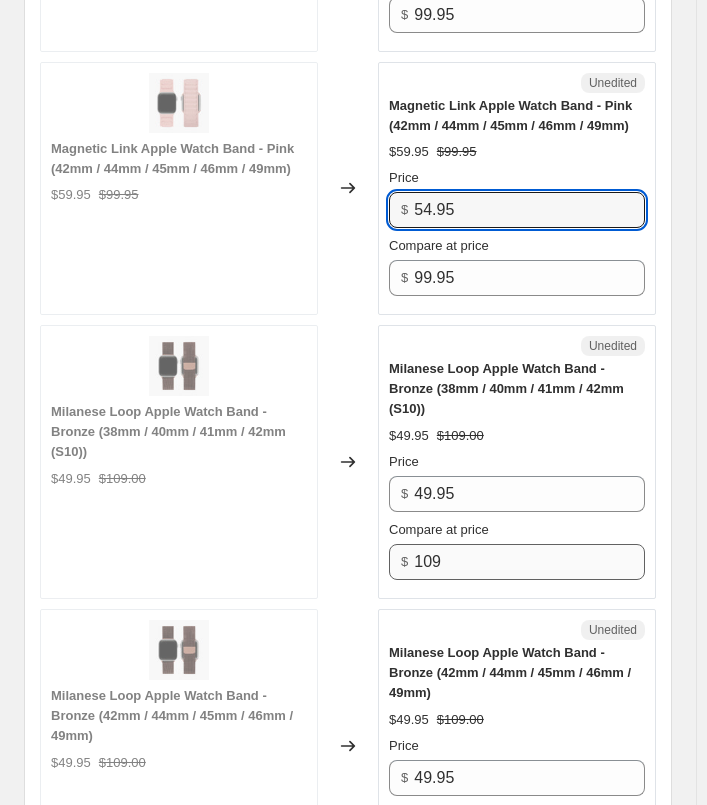 scroll, scrollTop: 4300, scrollLeft: 0, axis: vertical 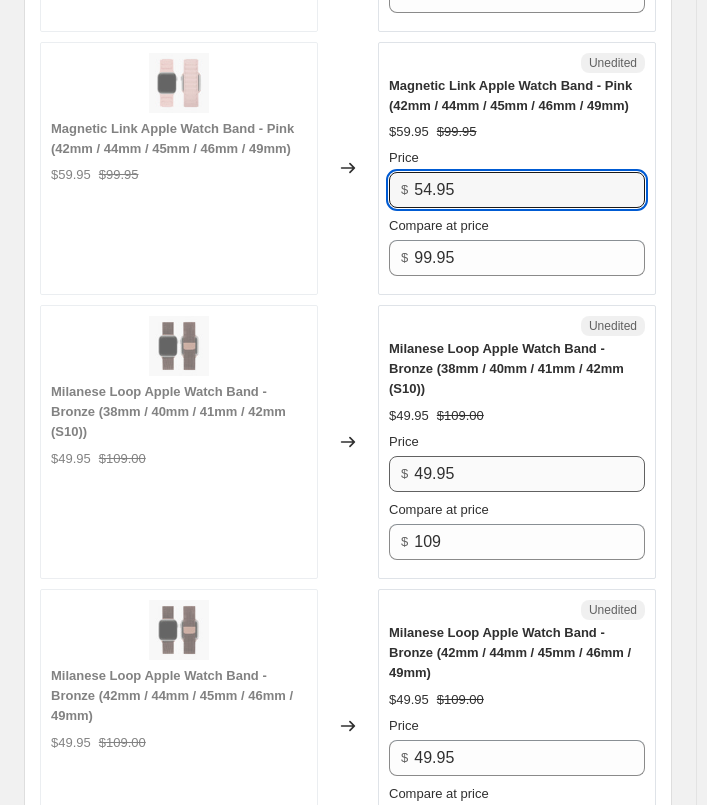 type on "54.95" 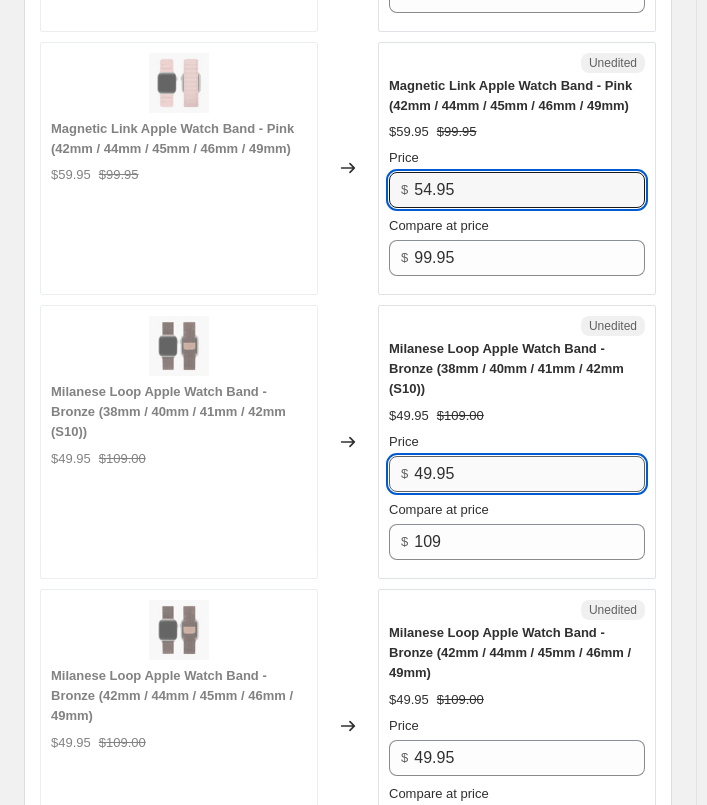 click on "49.95" at bounding box center (529, 474) 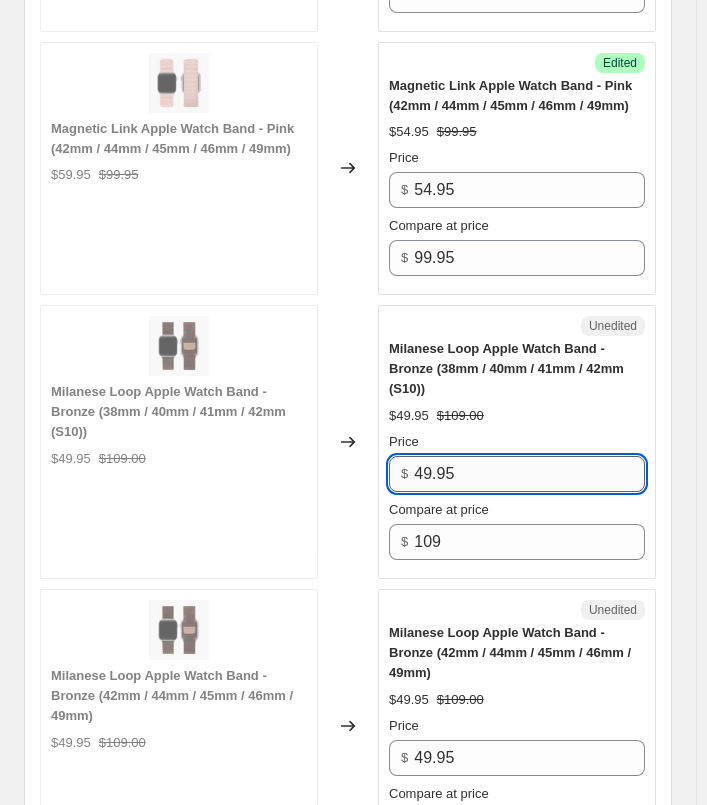 click on "49.95" at bounding box center (529, 474) 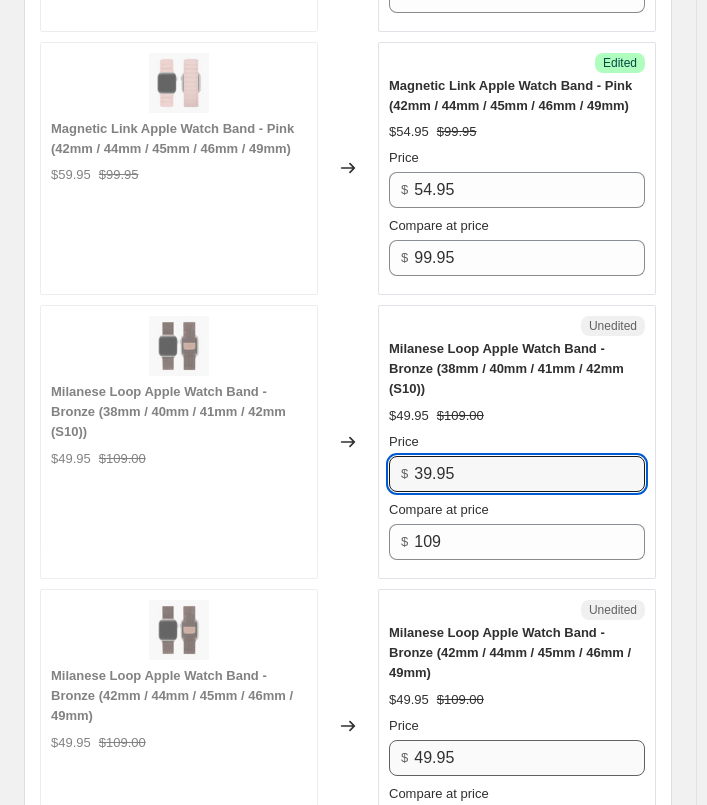 type on "39.95" 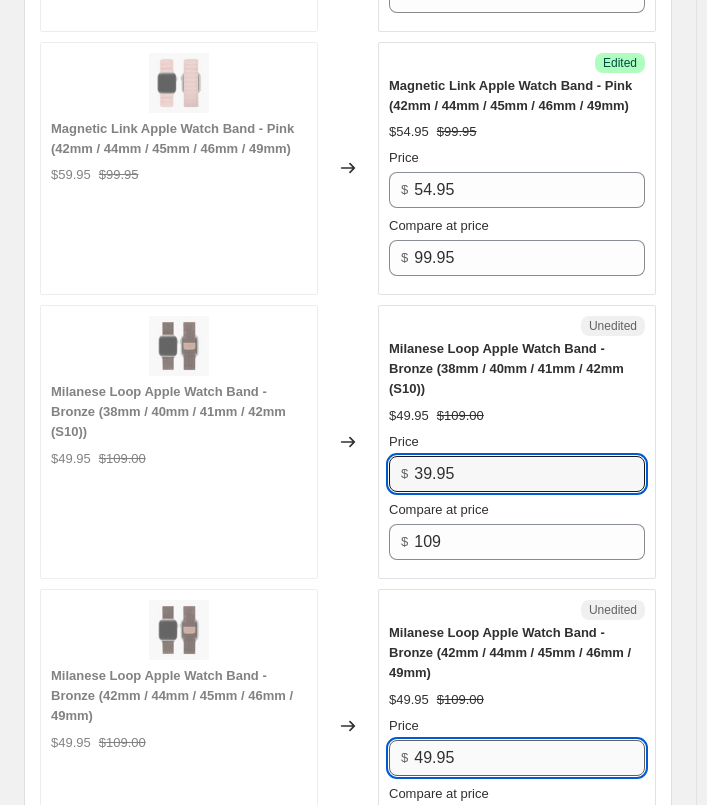 click on "49.95" at bounding box center (529, 758) 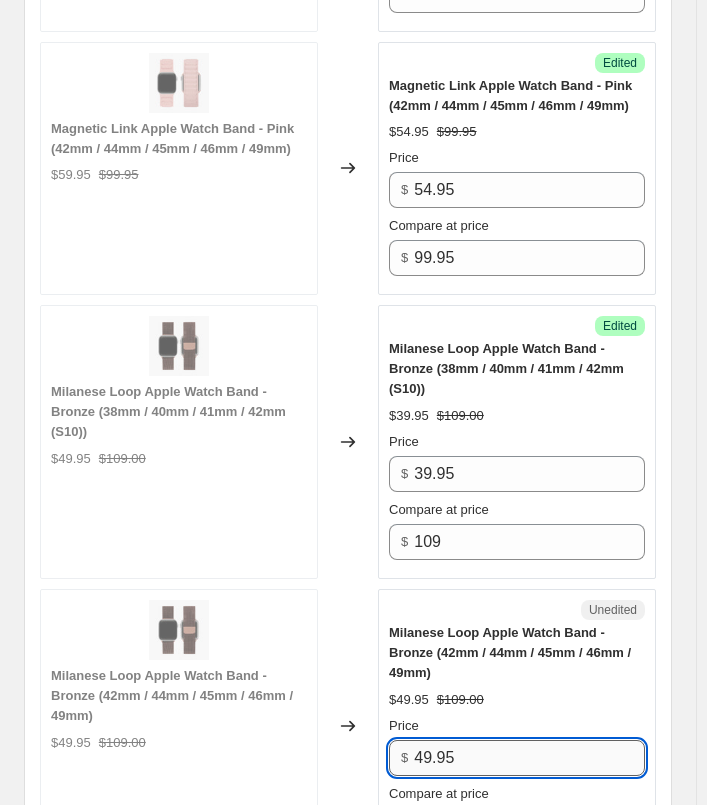click on "49.95" at bounding box center (529, 758) 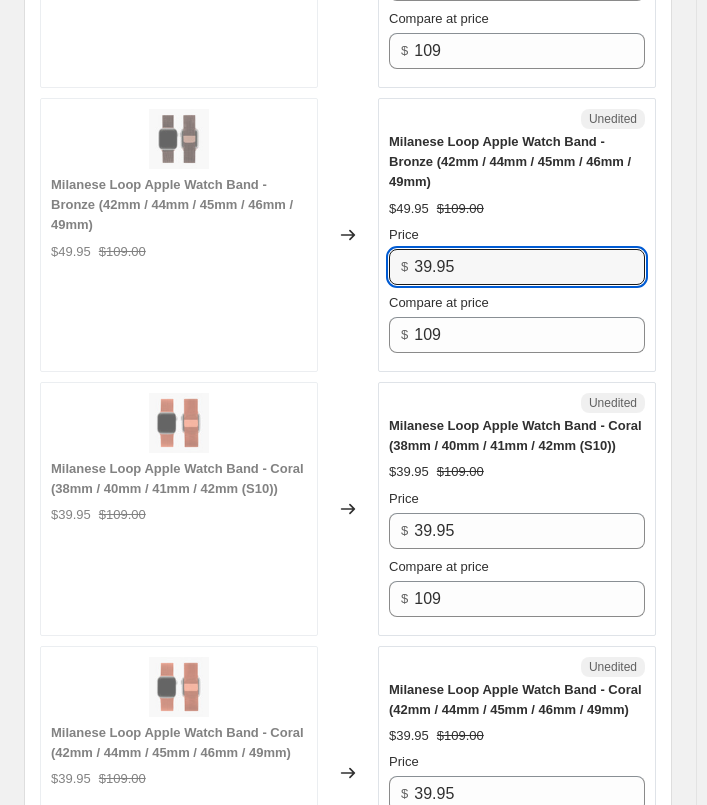 scroll, scrollTop: 4800, scrollLeft: 0, axis: vertical 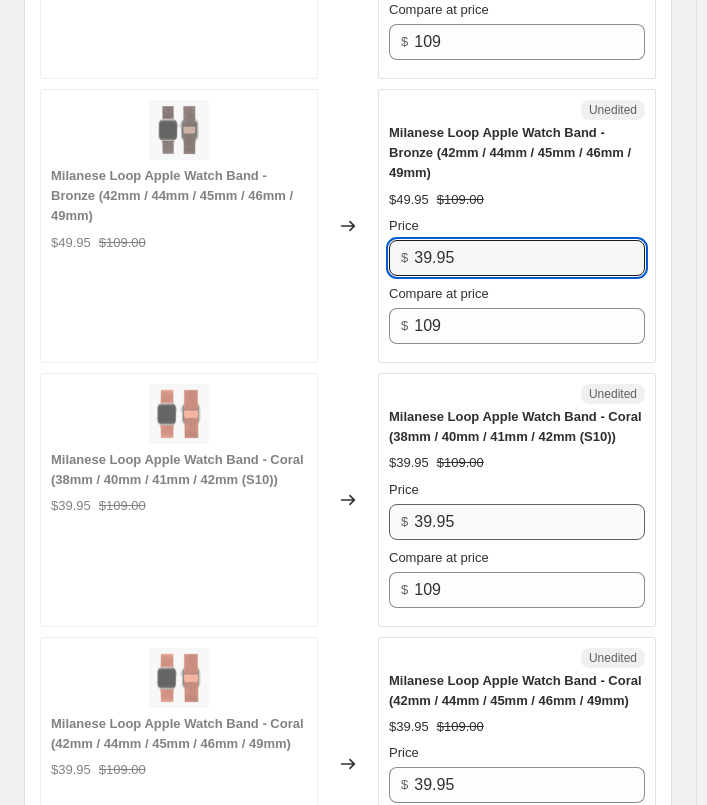 type on "39.95" 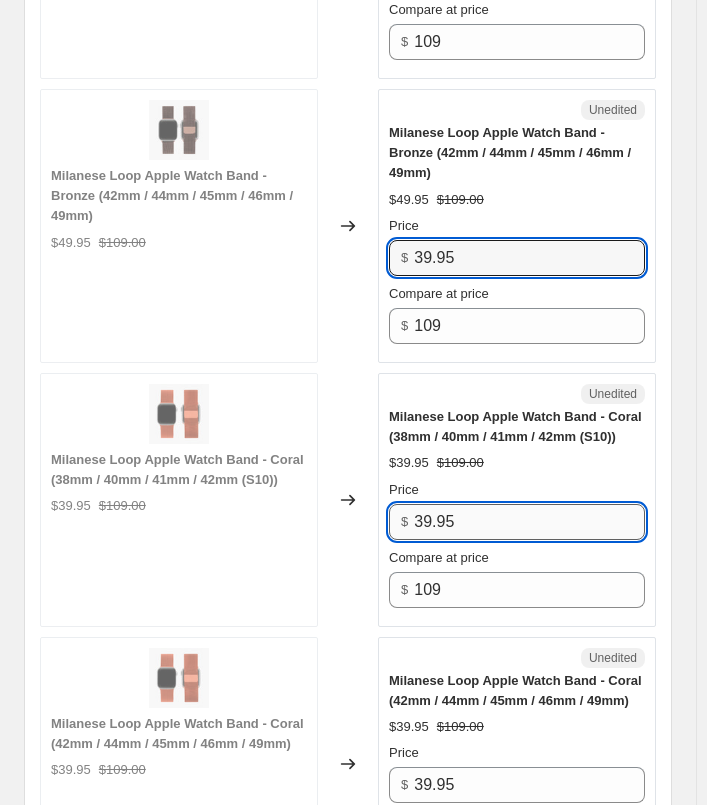 click on "39.95" at bounding box center (529, 522) 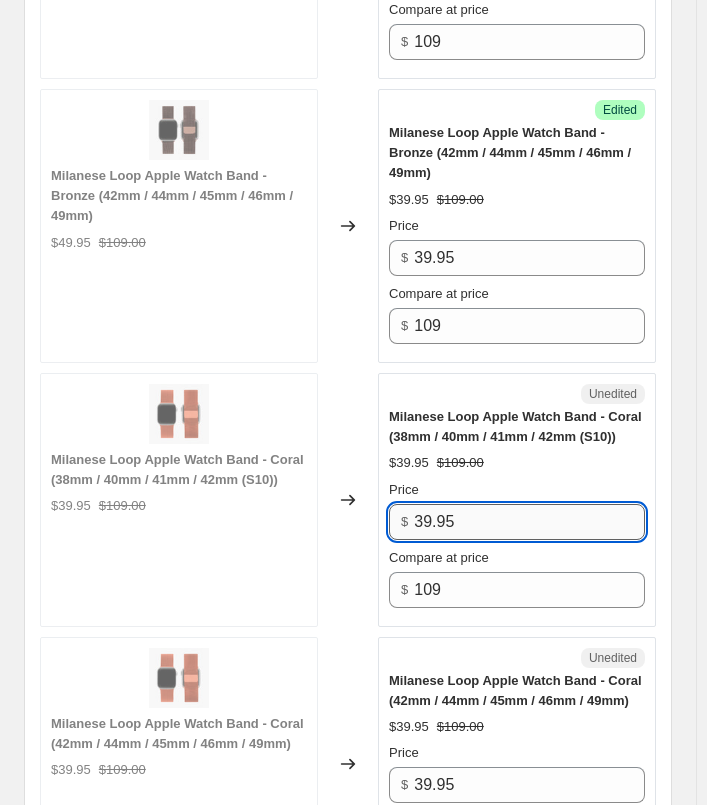 click on "39.95" at bounding box center [529, 522] 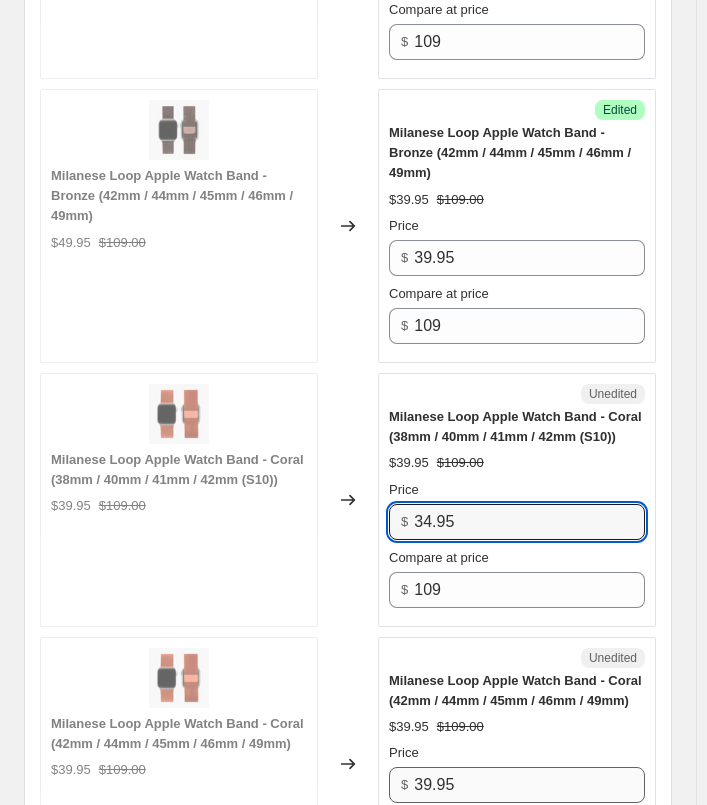type on "34.95" 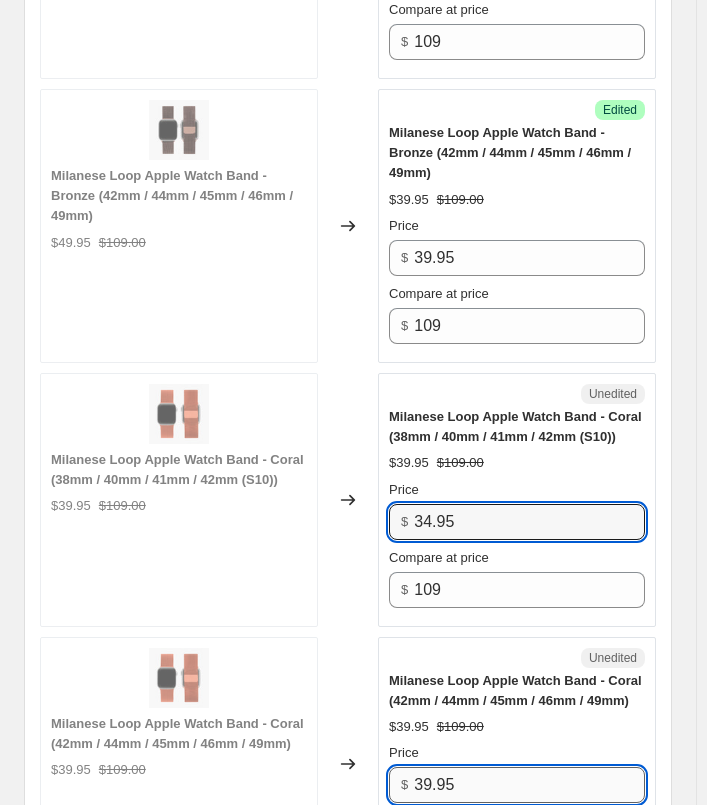 click on "39.95" at bounding box center (529, 785) 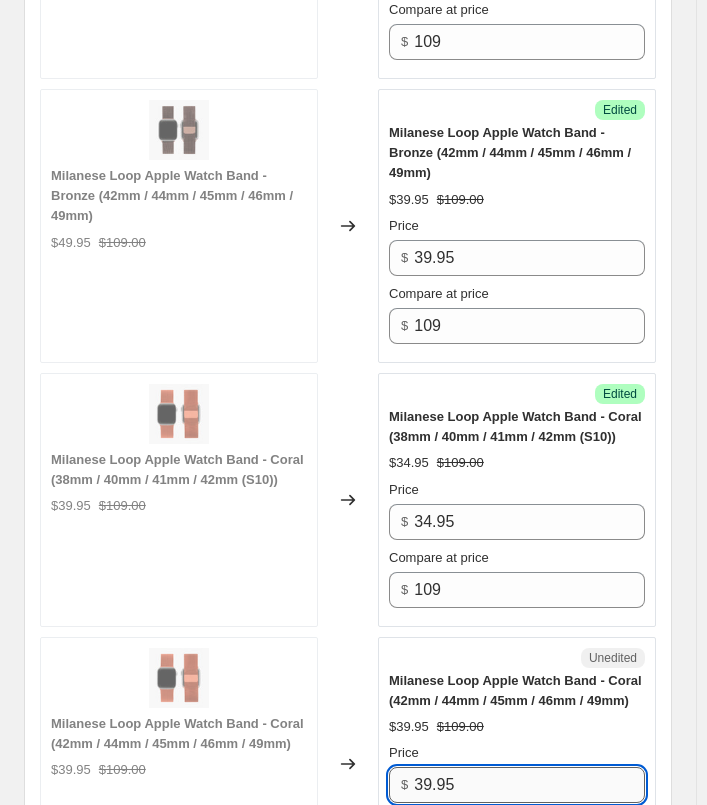 click on "39.95" at bounding box center [529, 785] 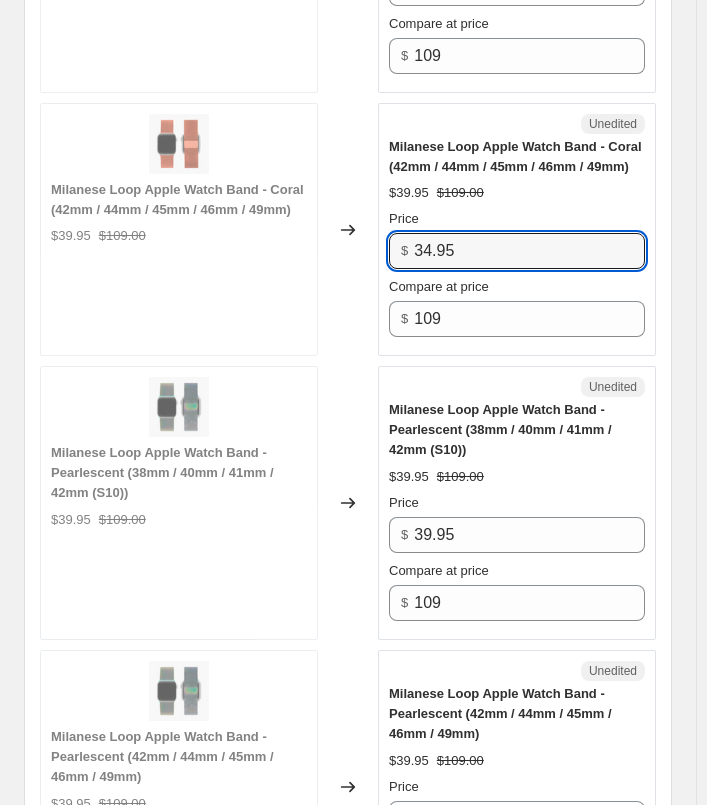 scroll, scrollTop: 5400, scrollLeft: 0, axis: vertical 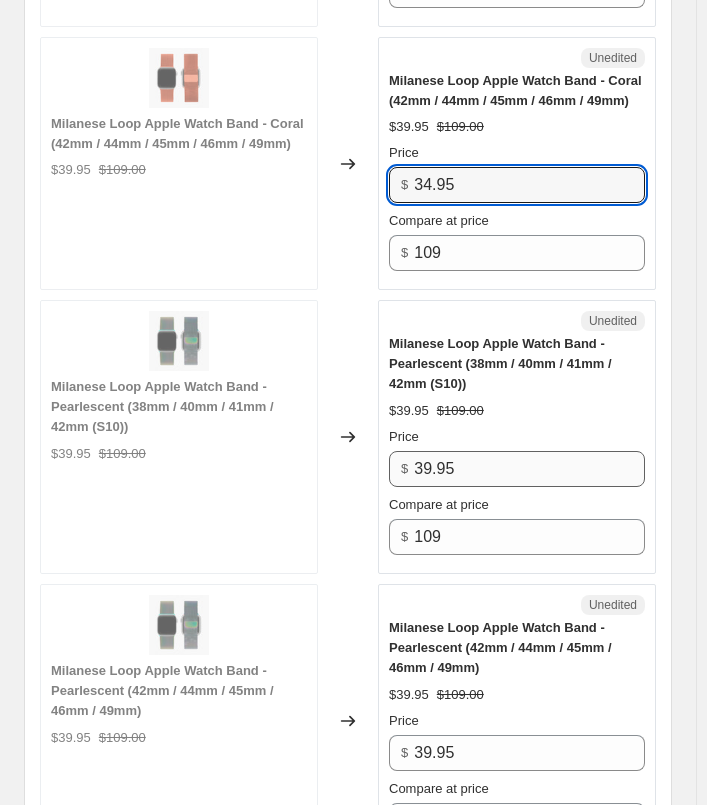 type on "34.95" 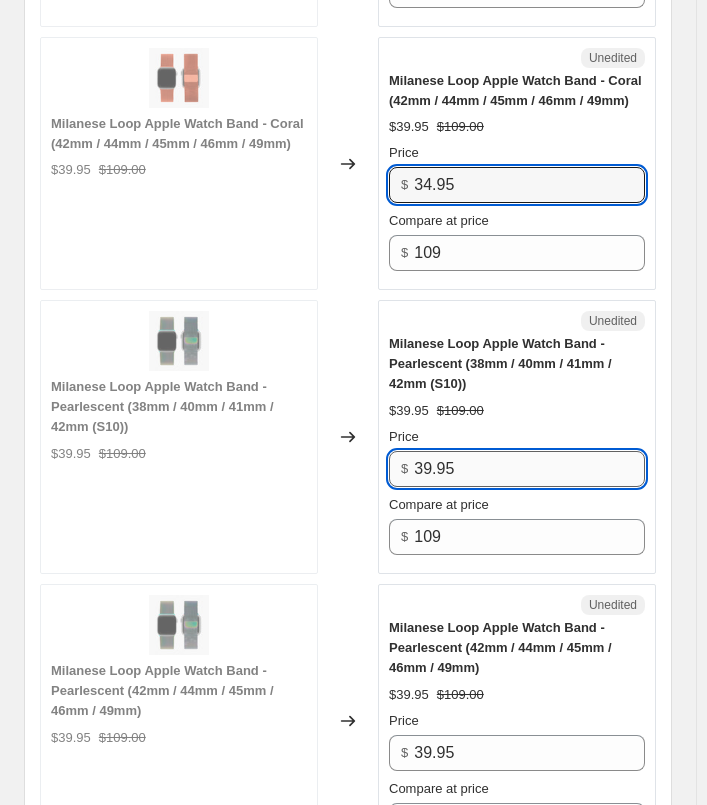 click on "39.95" at bounding box center (529, 469) 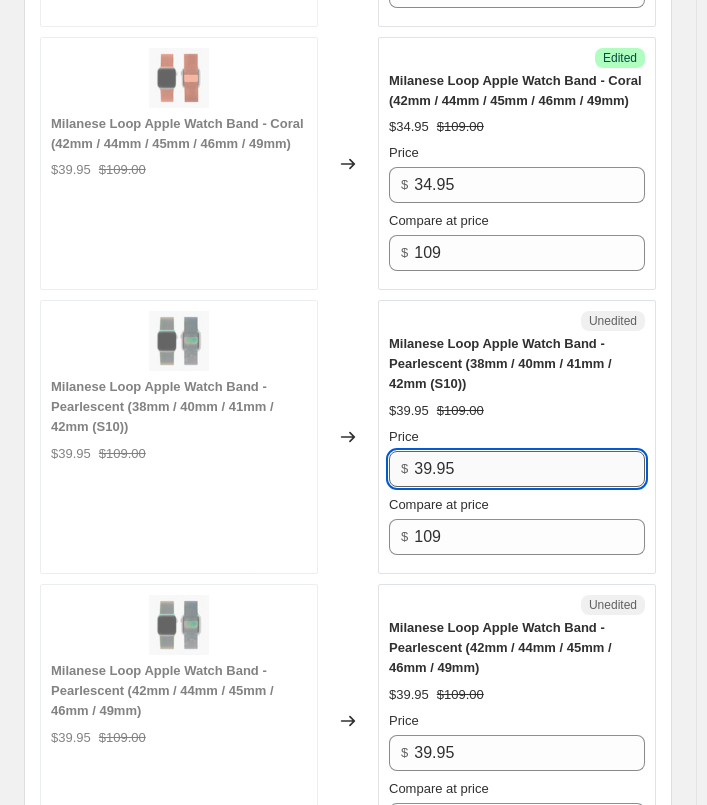 click on "39.95" at bounding box center (529, 469) 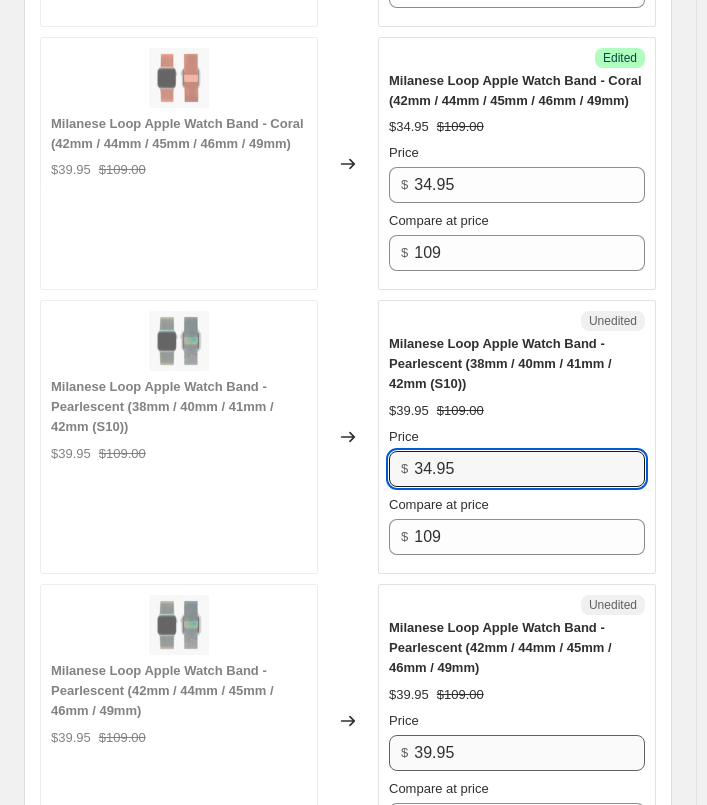 type on "34.95" 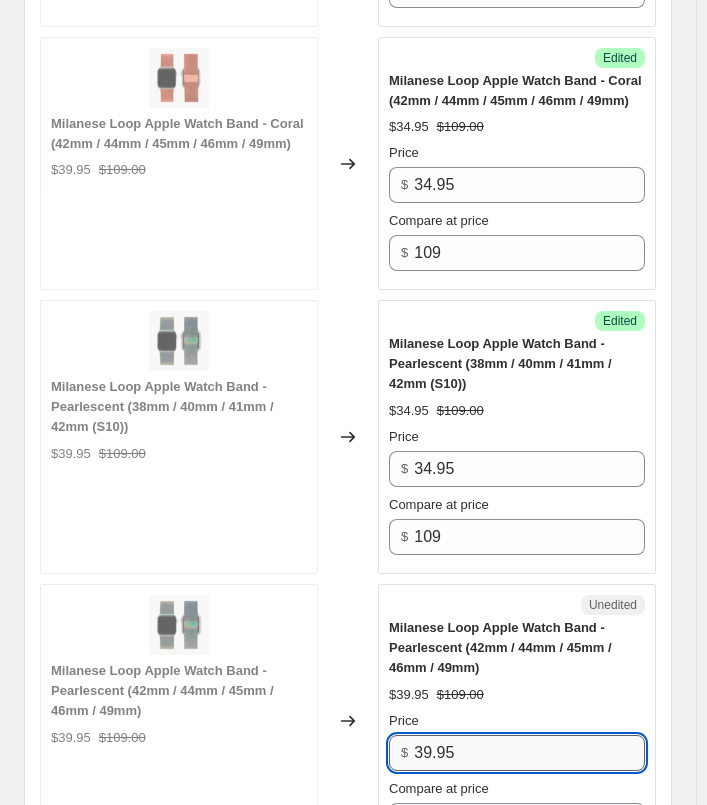 click on "39.95" at bounding box center (529, 753) 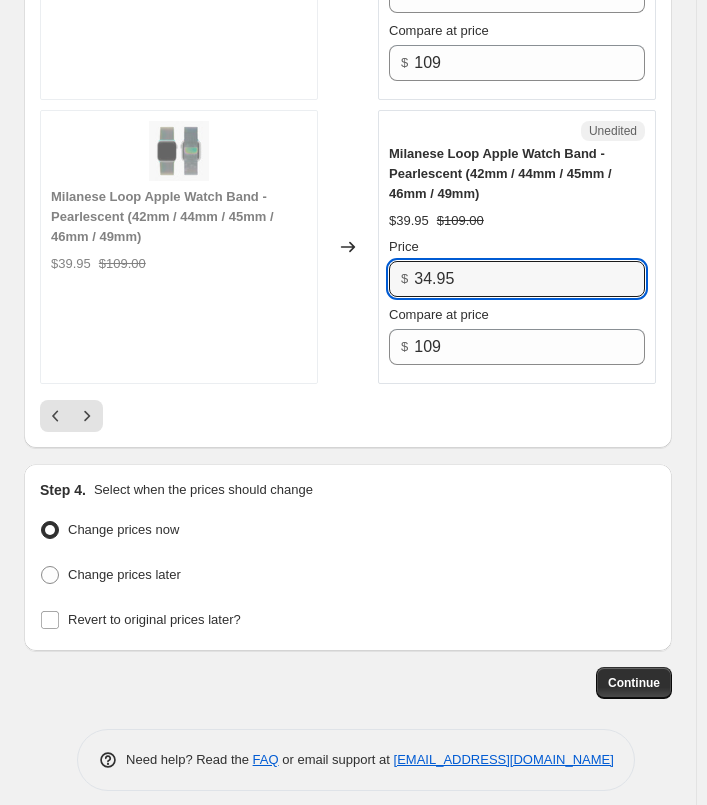 scroll, scrollTop: 5879, scrollLeft: 0, axis: vertical 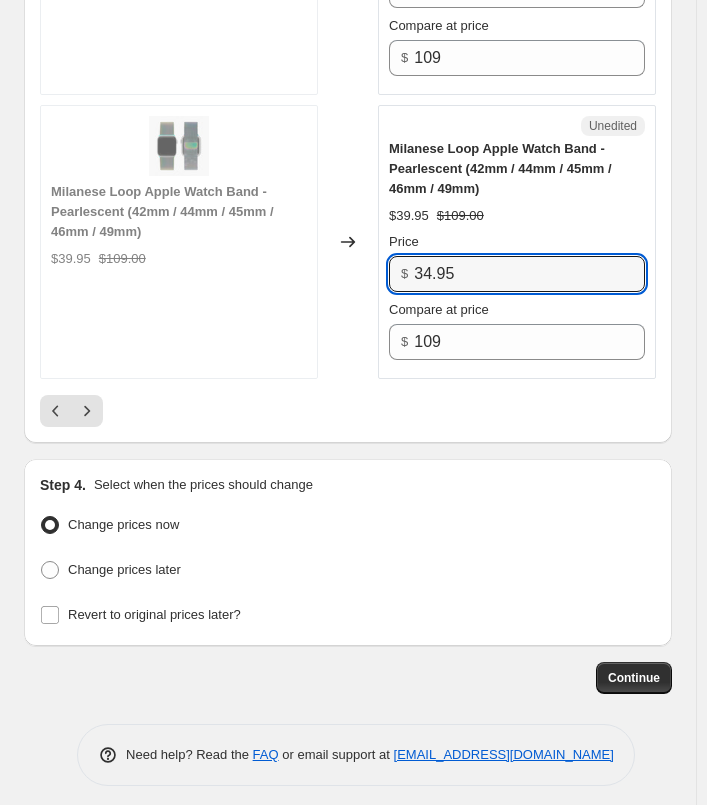 type on "34.95" 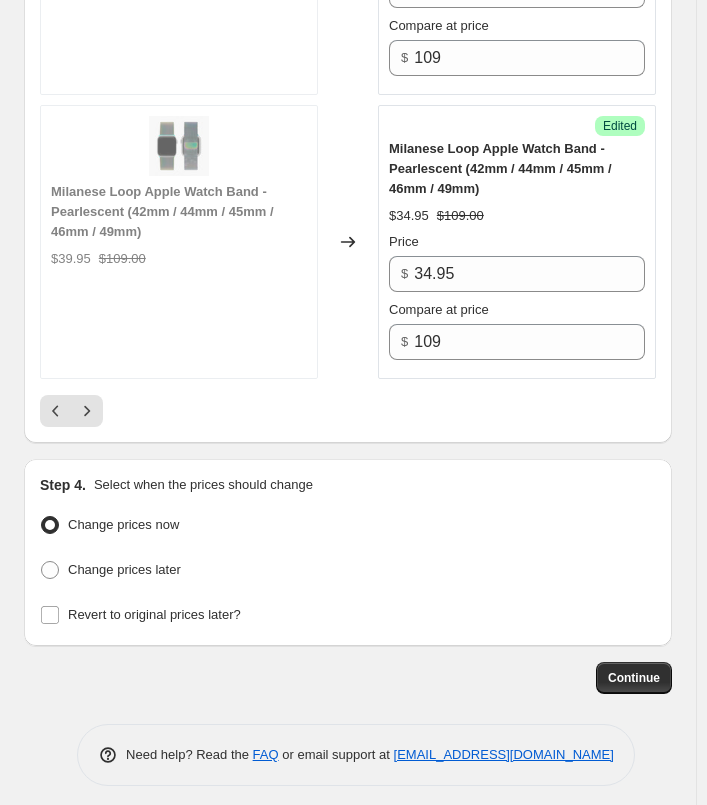 click on "Step 1. Optionally give your price [MEDICAL_DATA] a title (eg "March 30% off sale on boots") XMAS in July - 1 This title is just for internal use, customers won't see it Step 2. Select how the prices should change Use bulk price change rules Set product prices individually Use CSV upload Select tags to add while price change is active Select tags to remove while price change is active Step 3. Select which products should change in price Select all products, use filters, or select products variants individually All products Filter by product, collection, tag, vendor, product type, variant title, or inventory Select product variants individually Select product variants 319   product variants selected PRICE CHANGE PREVIEW Over 250 product variants selected. 40 product prices edited: Apple Watch TPU Bumper Protection Case - Powder Pink (38mm) $12.95 $39.95 Changed to Success Edited Apple Watch TPU Bumper Protection Case - Powder Pink (38mm) $9.95 $39.95 Price $ 9.95 Compare at price $ 39.95 $12.95 $39.95 Changed to $" at bounding box center [340, -2551] 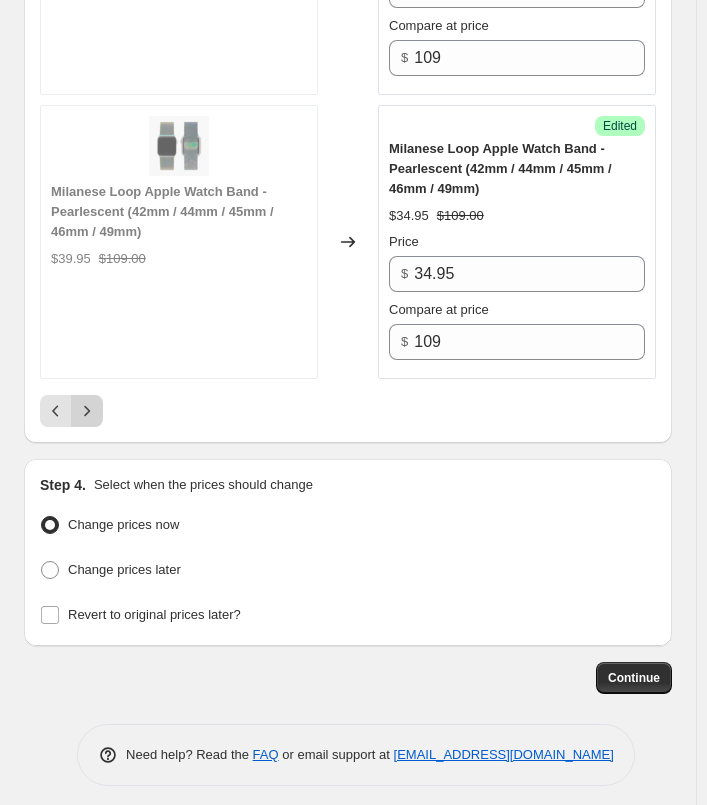 click 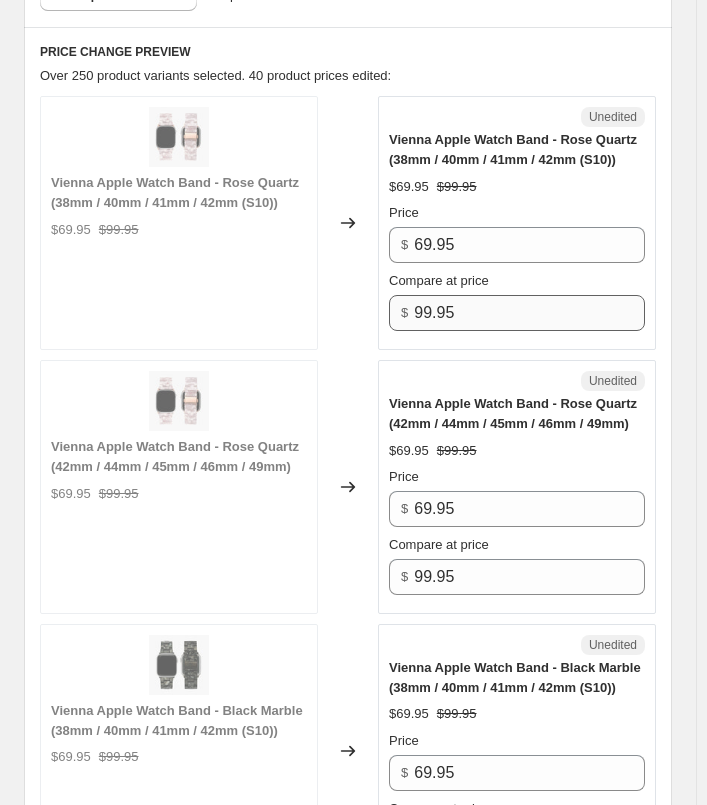 scroll, scrollTop: 879, scrollLeft: 0, axis: vertical 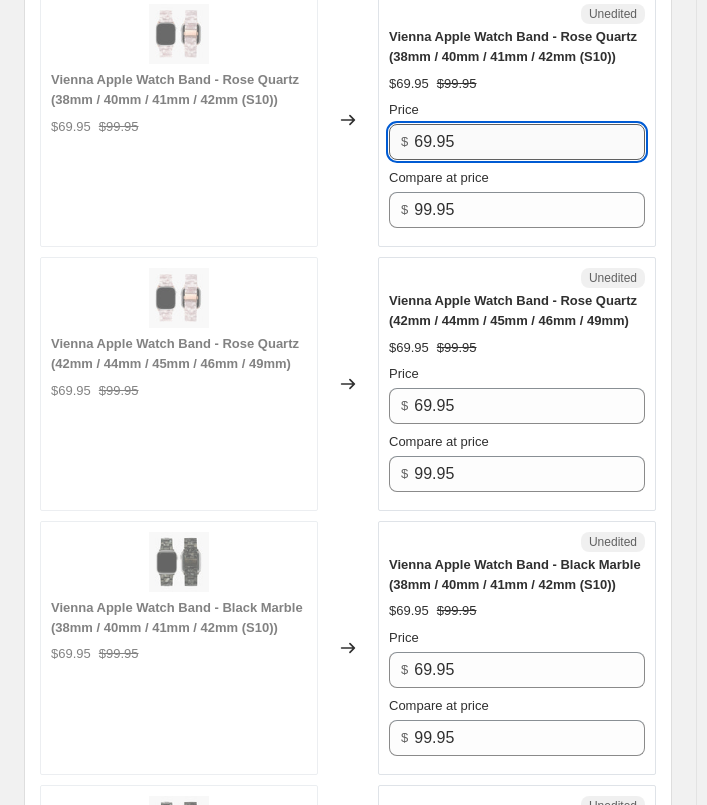 click on "69.95" at bounding box center (529, 142) 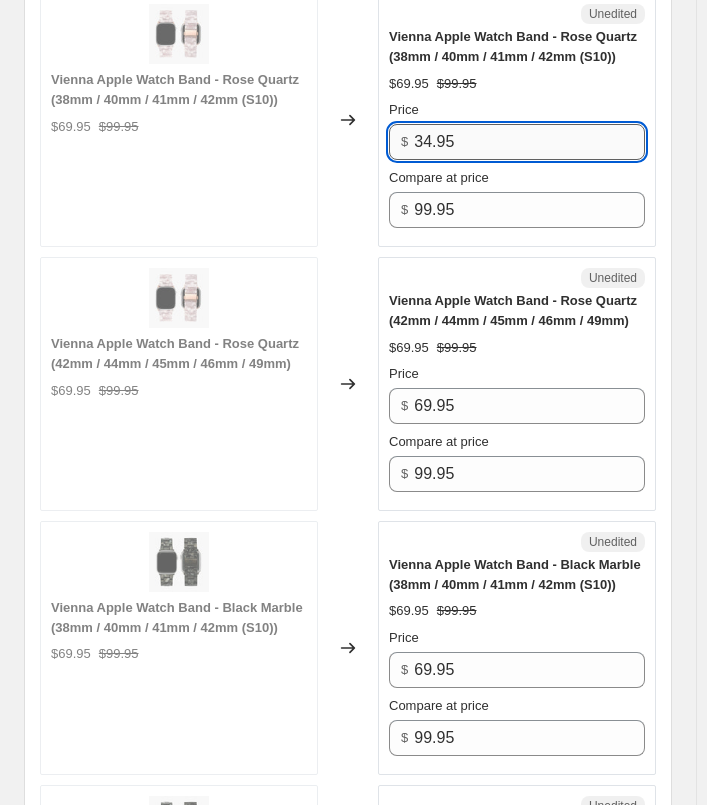 click on "34.95" at bounding box center (529, 142) 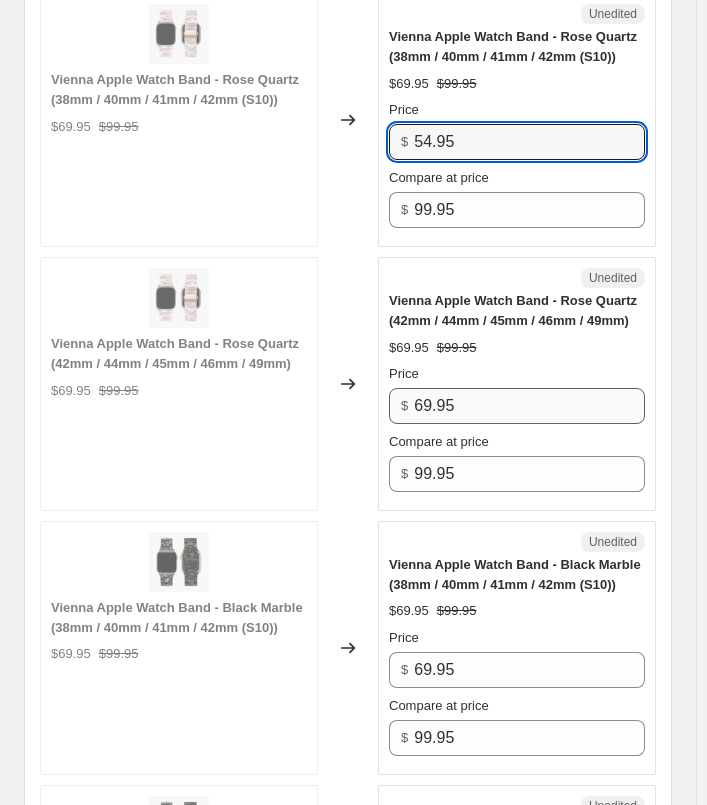 type on "54.95" 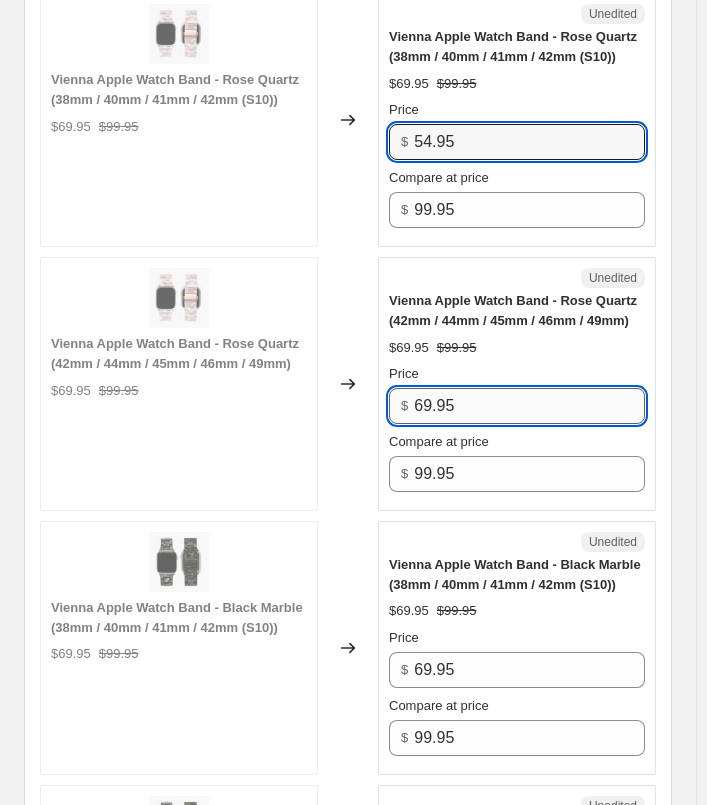 click on "69.95" at bounding box center (529, 406) 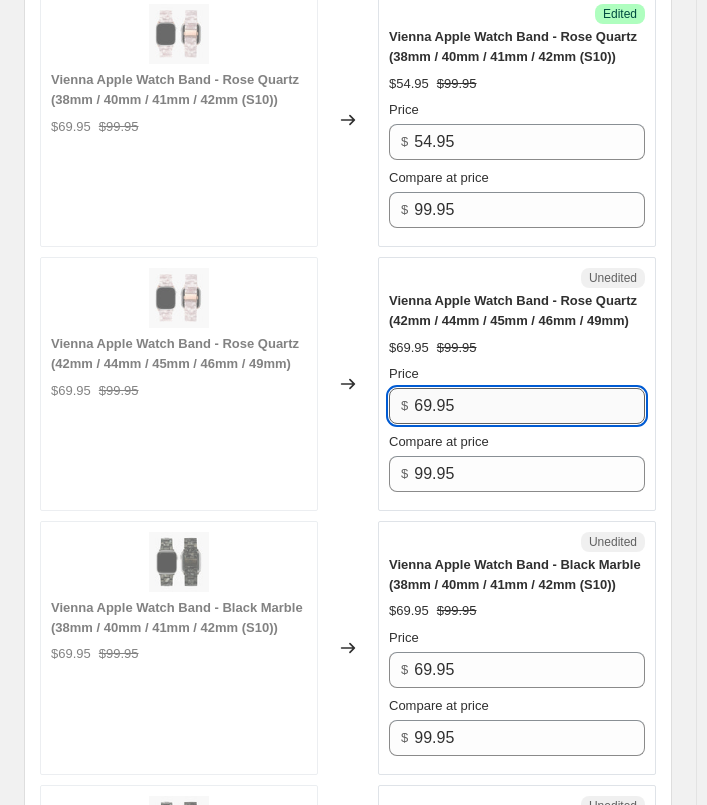click on "69.95" at bounding box center [529, 406] 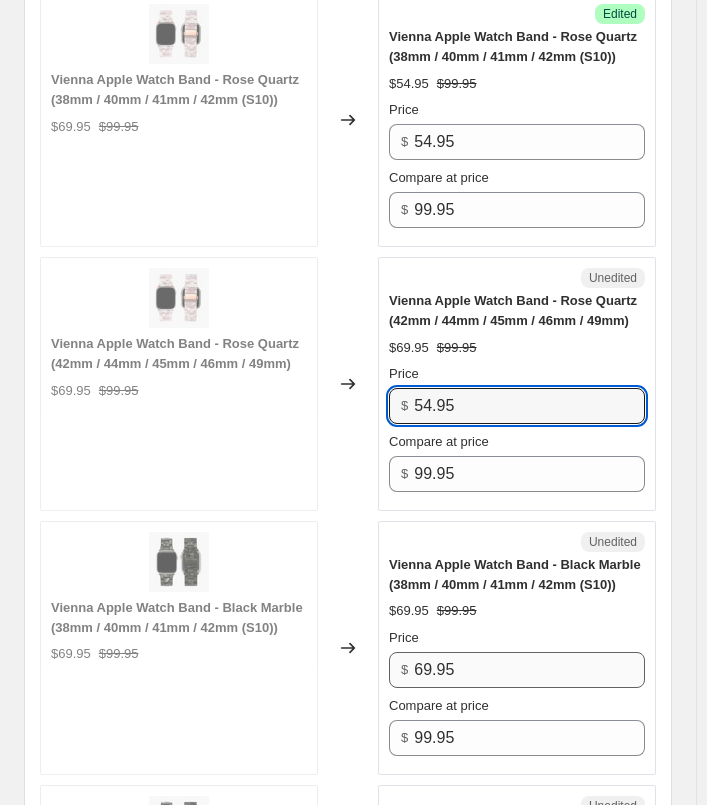 type on "54.95" 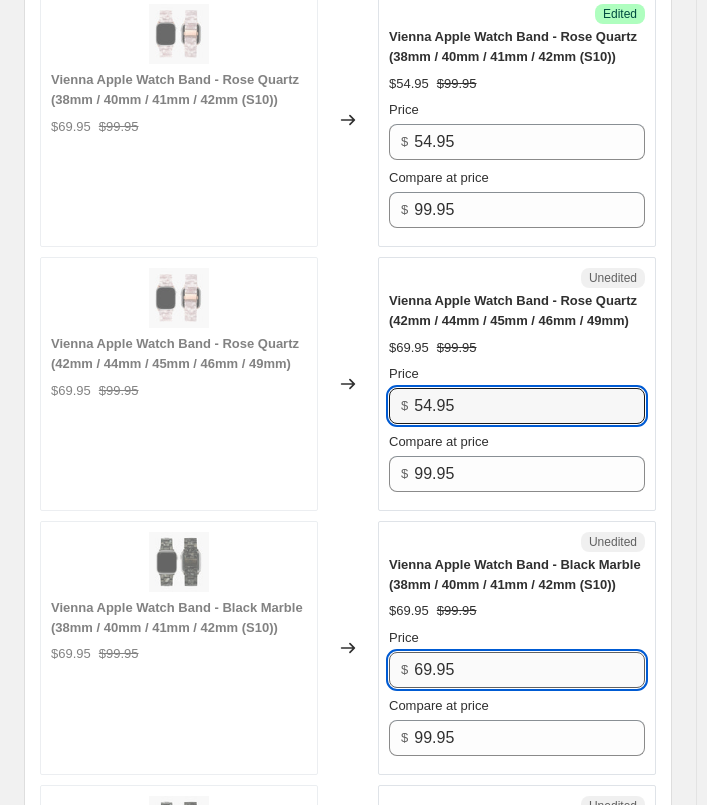 click on "69.95" at bounding box center [529, 670] 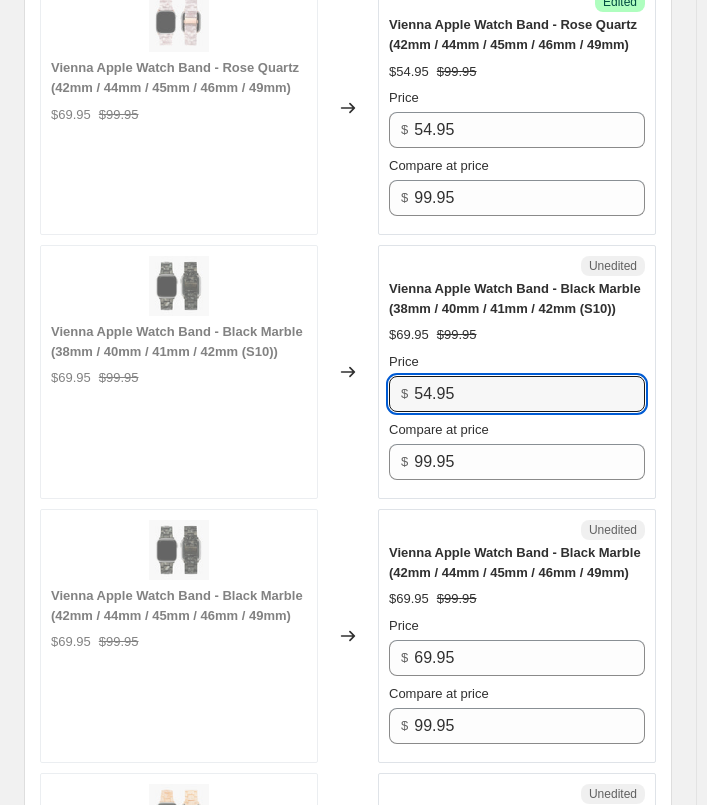scroll, scrollTop: 1279, scrollLeft: 0, axis: vertical 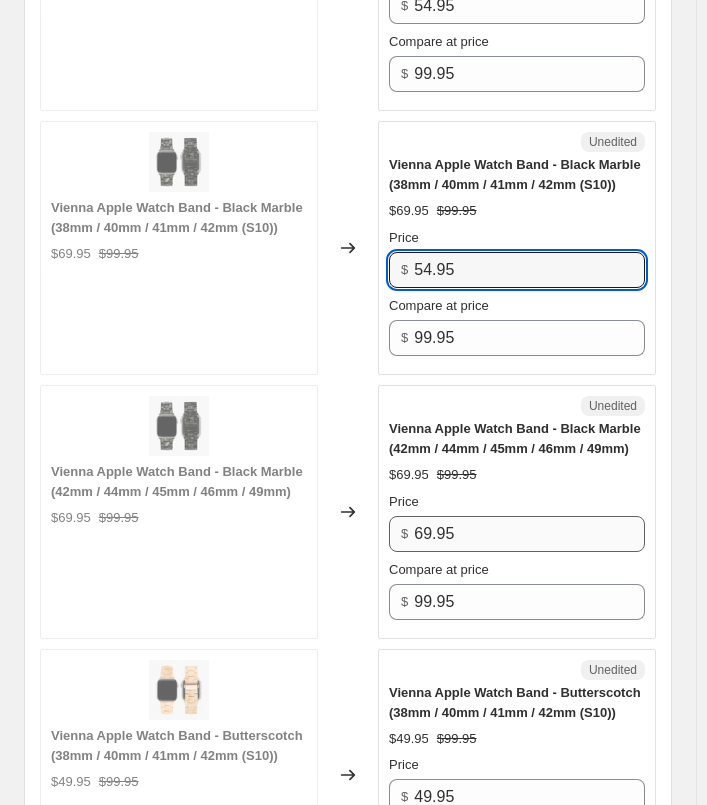 type on "54.95" 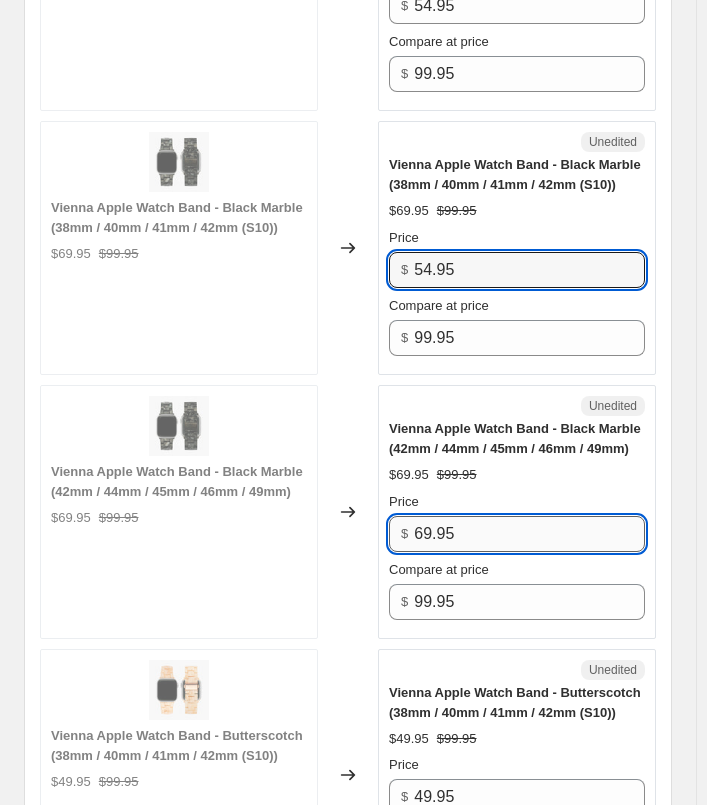 click on "69.95" at bounding box center (529, 534) 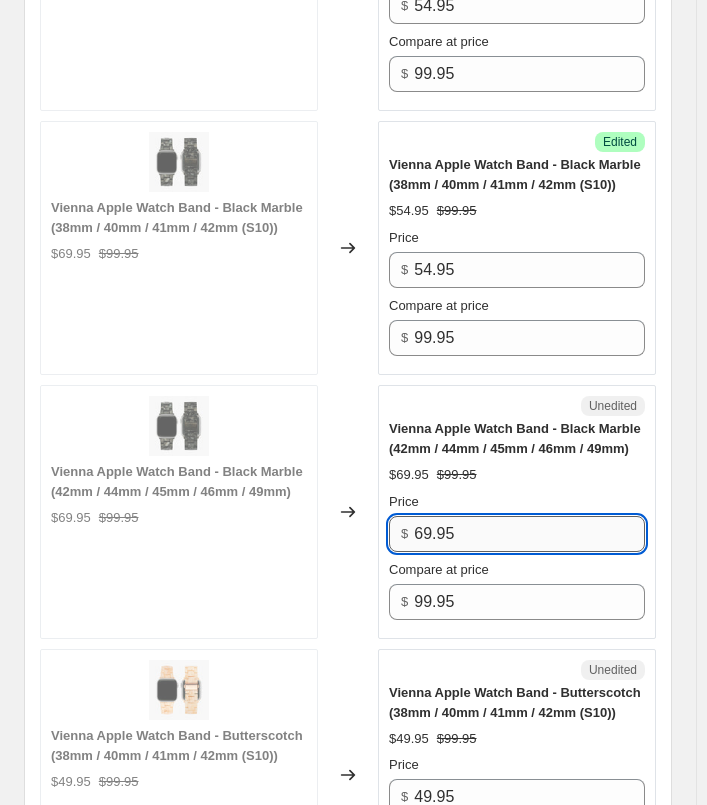 click on "69.95" at bounding box center (529, 534) 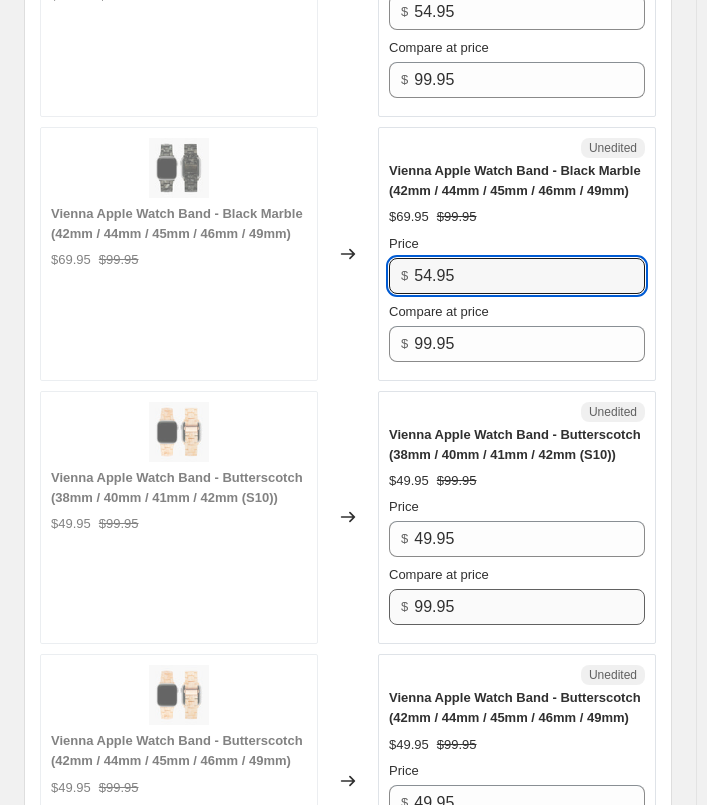 scroll, scrollTop: 1579, scrollLeft: 0, axis: vertical 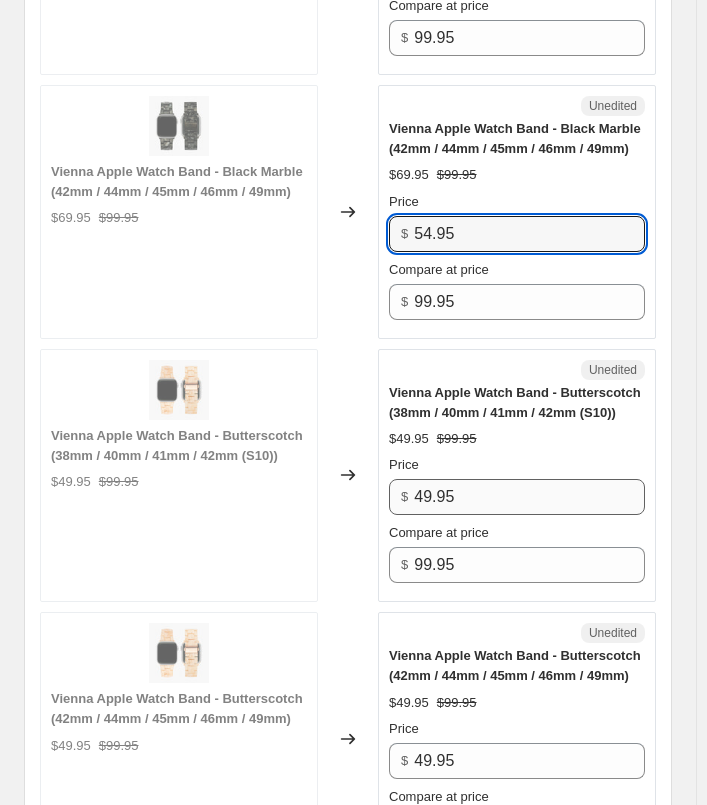 type on "54.95" 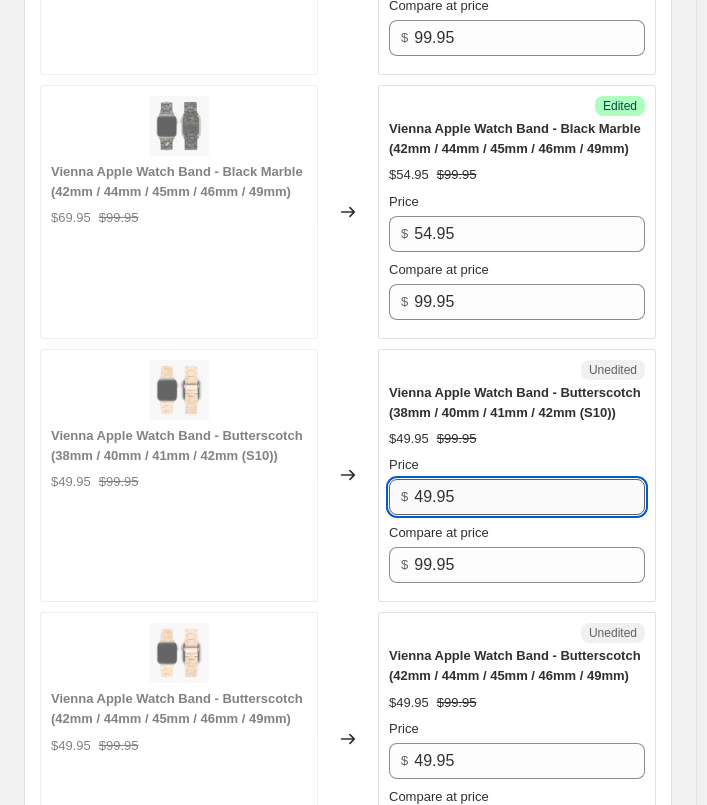 click on "49.95" at bounding box center (529, 497) 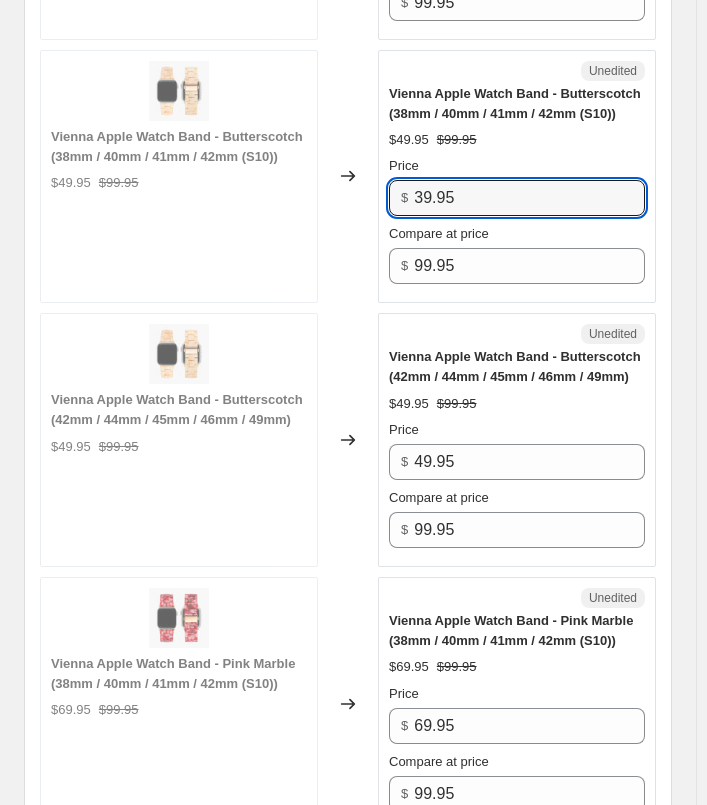 scroll, scrollTop: 1879, scrollLeft: 0, axis: vertical 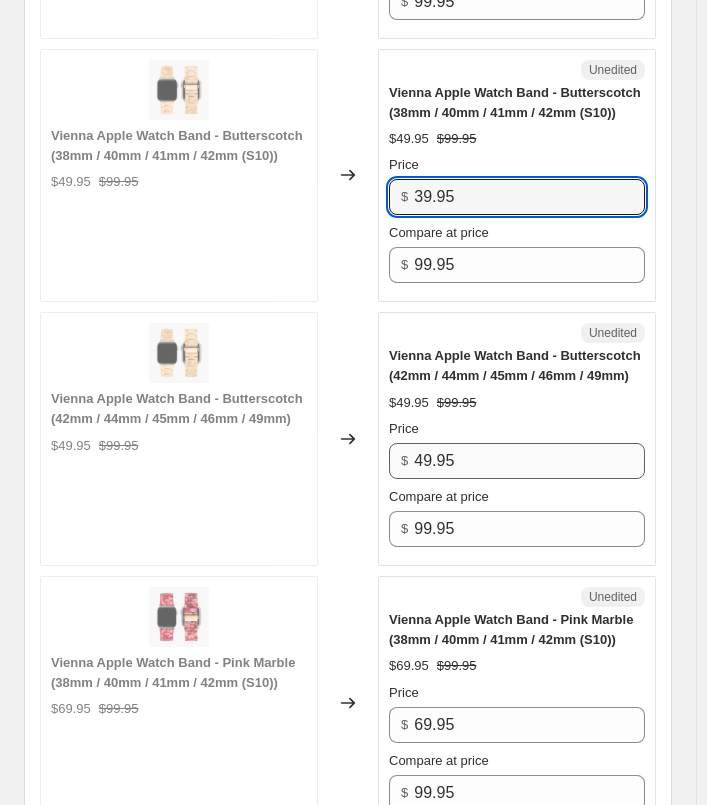 type on "39.95" 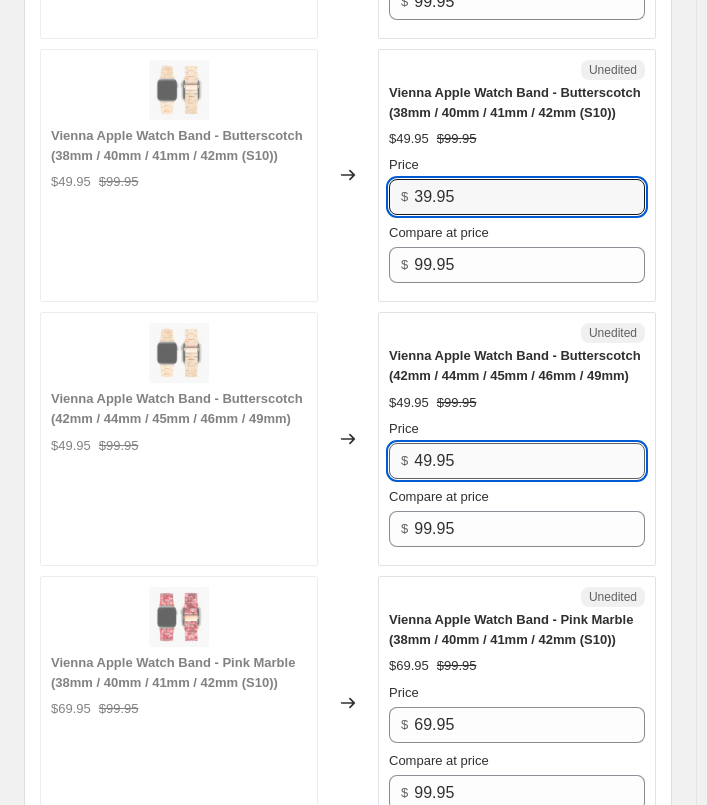 click on "49.95" at bounding box center [529, 461] 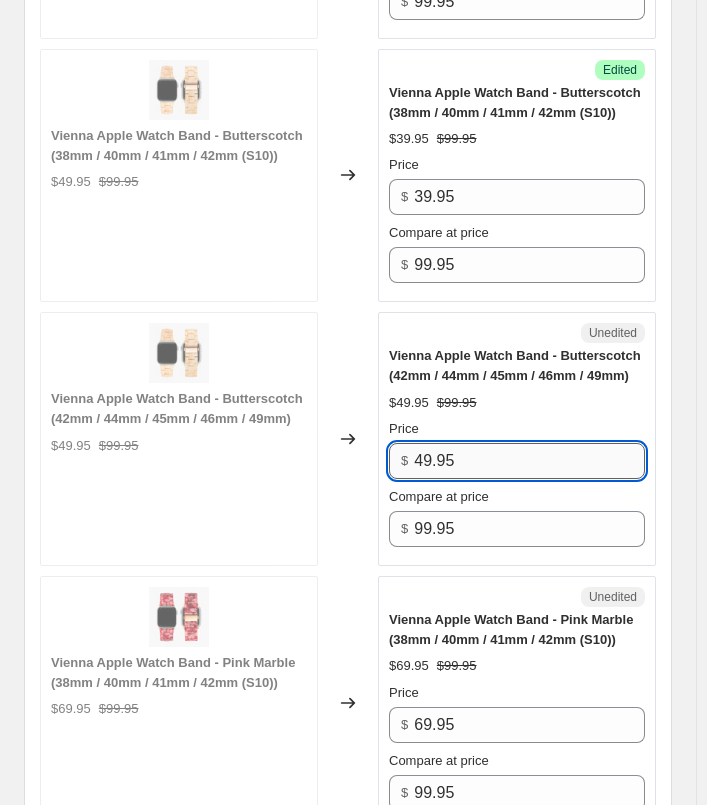 click on "49.95" at bounding box center (529, 461) 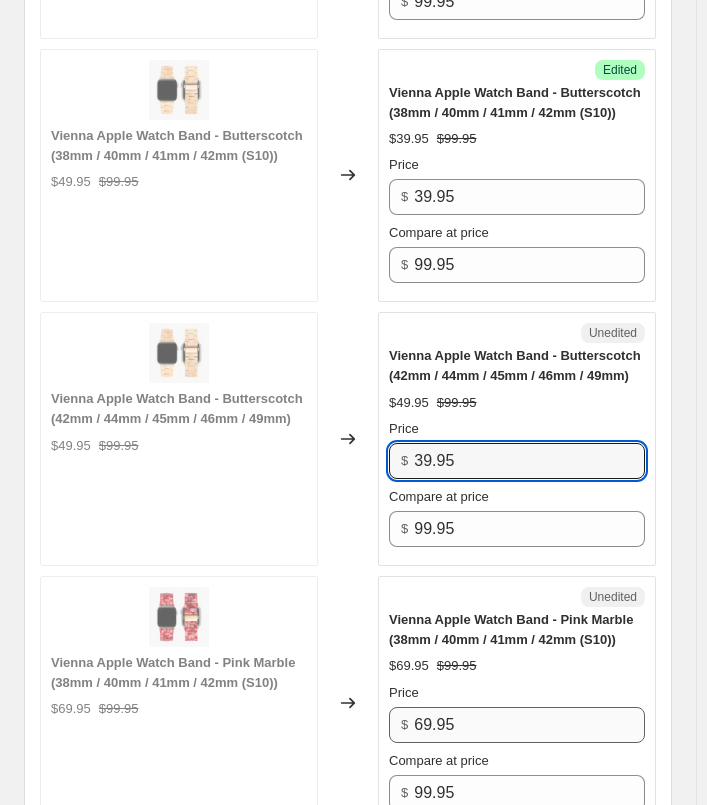 type on "39.95" 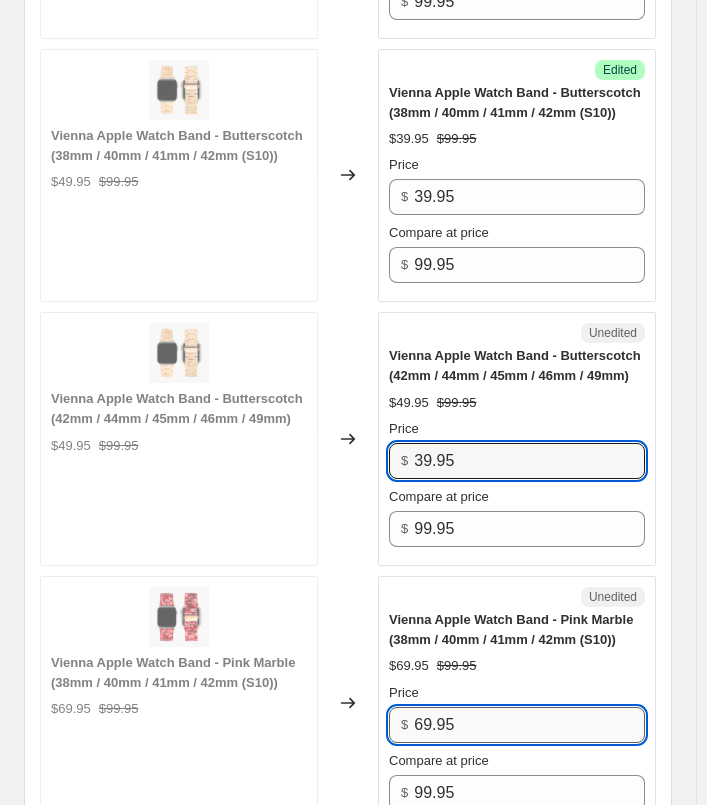 click on "69.95" at bounding box center [529, 725] 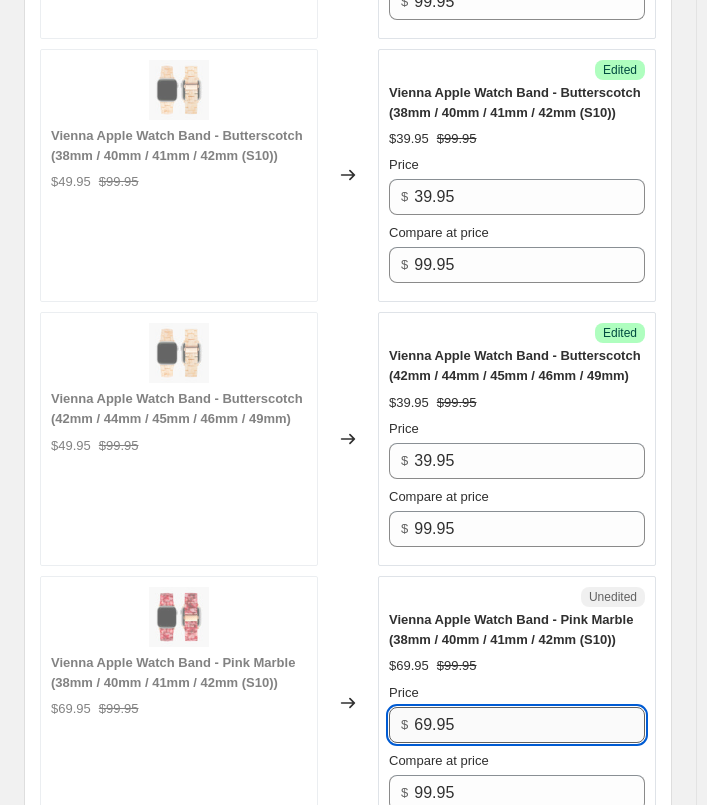 click on "69.95" at bounding box center (529, 725) 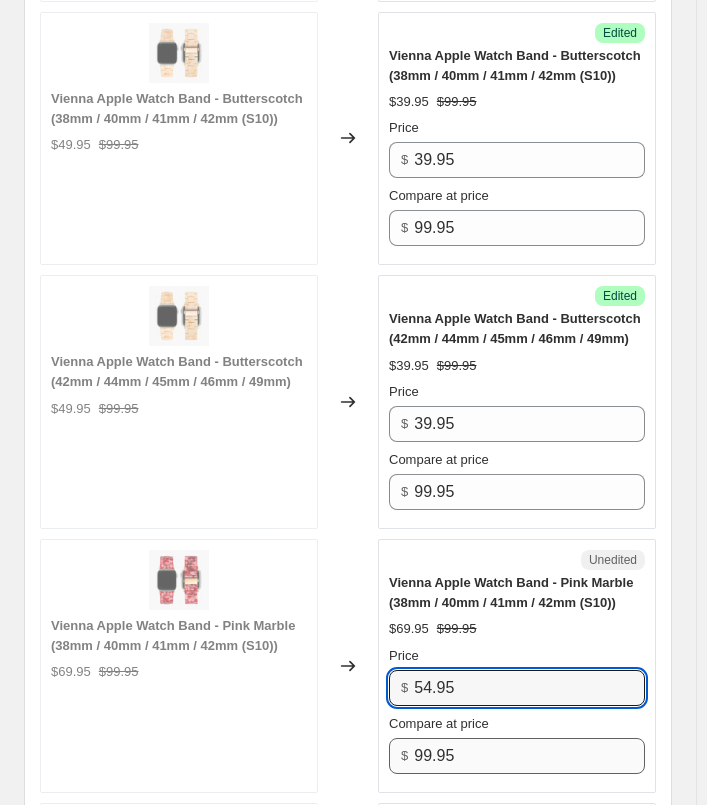 scroll, scrollTop: 2279, scrollLeft: 0, axis: vertical 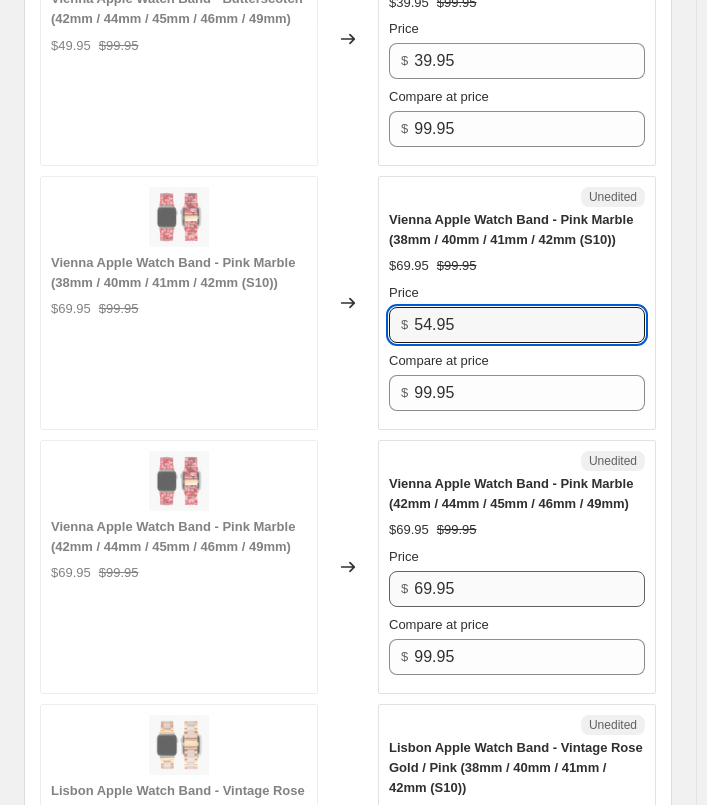 type on "54.95" 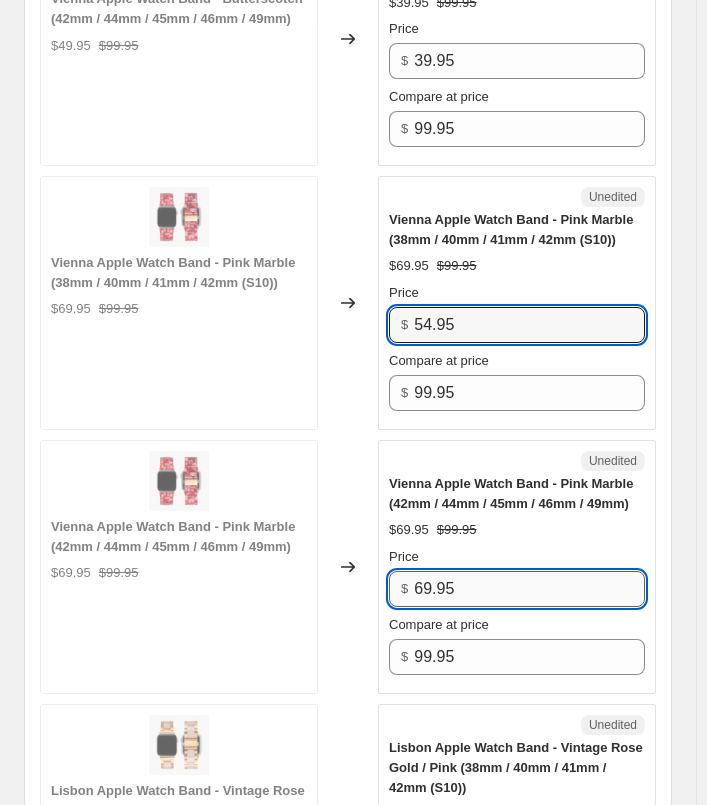 click on "69.95" 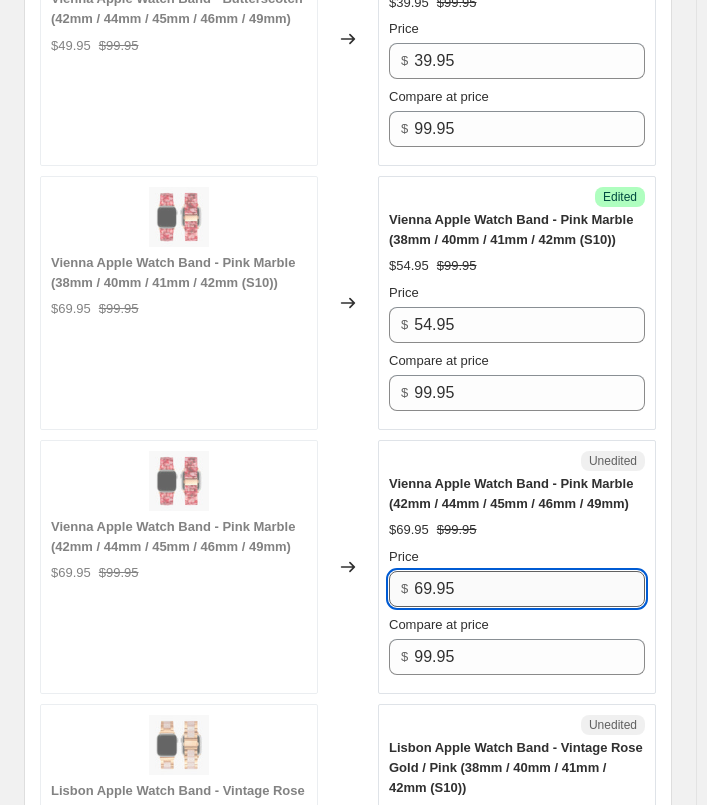 click on "69.95" at bounding box center (529, 589) 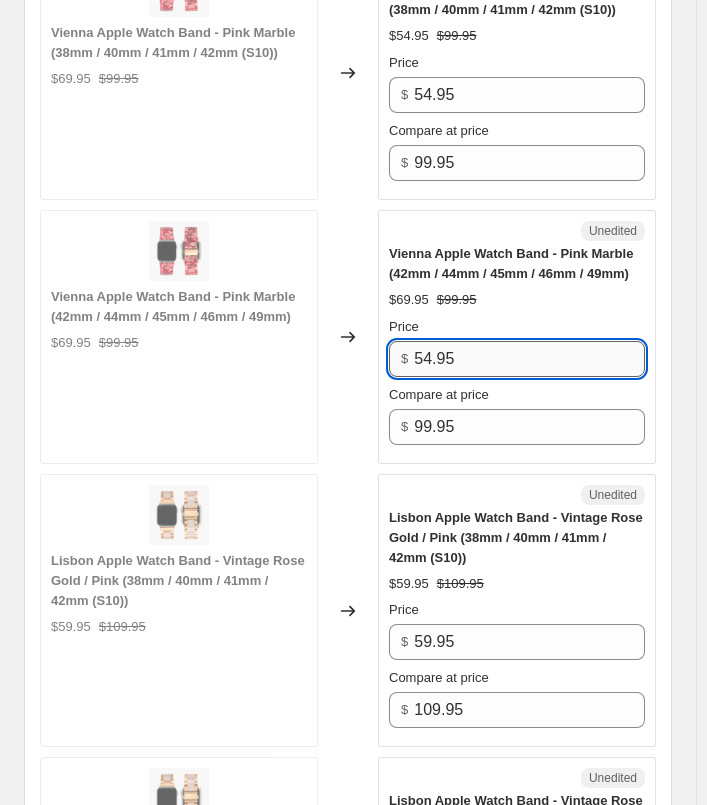 scroll, scrollTop: 2679, scrollLeft: 0, axis: vertical 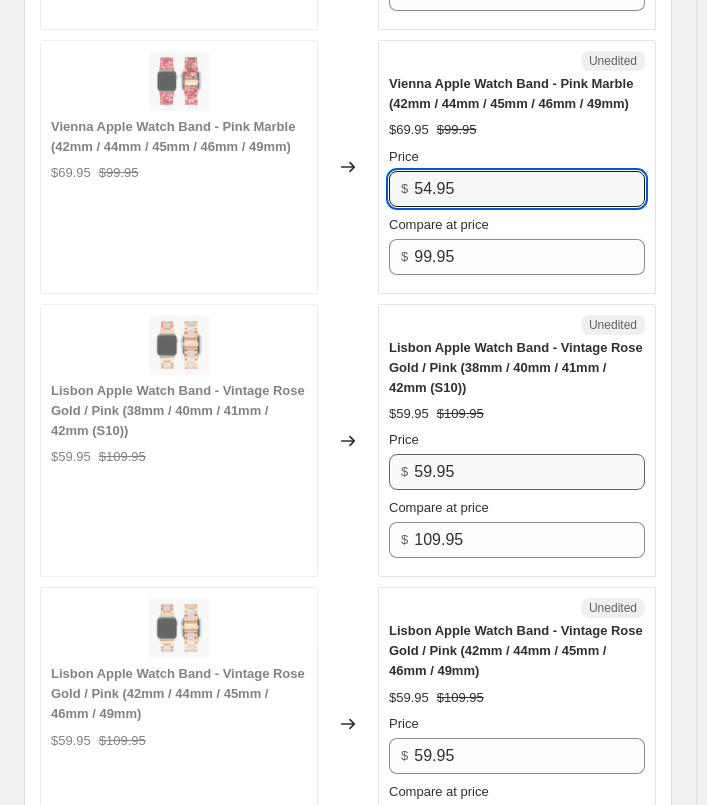 type on "54.95" 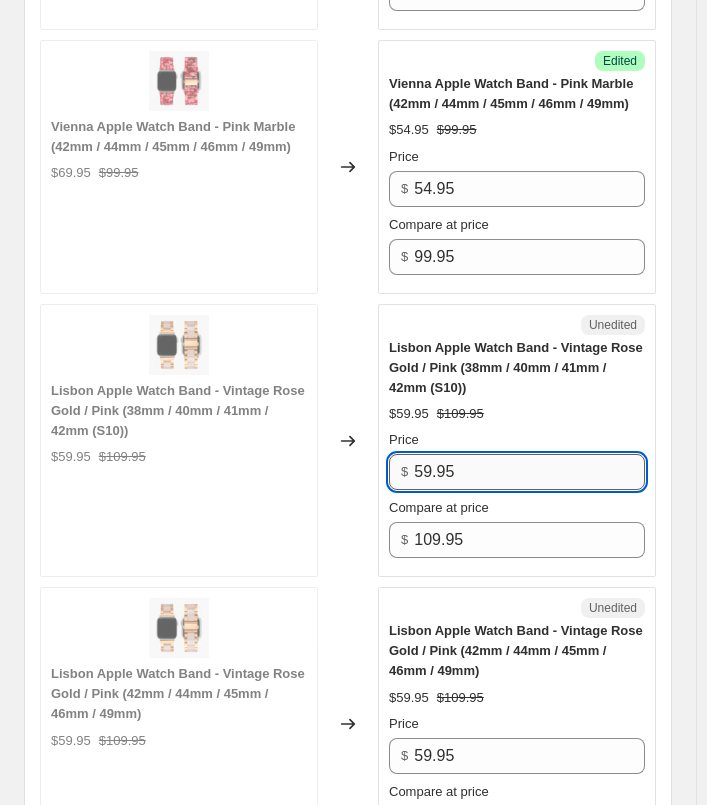 click on "59.95" at bounding box center [529, 472] 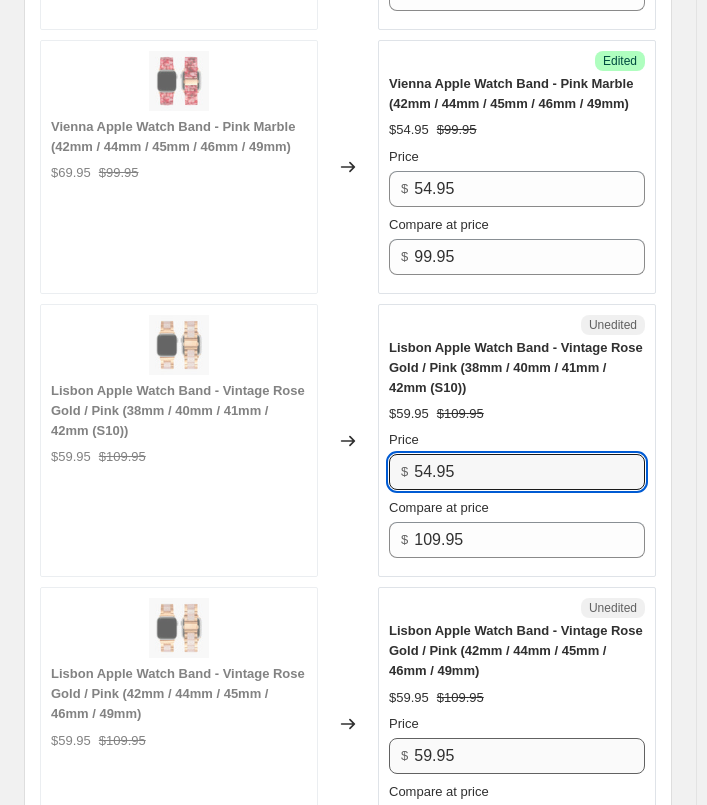 type on "54.95" 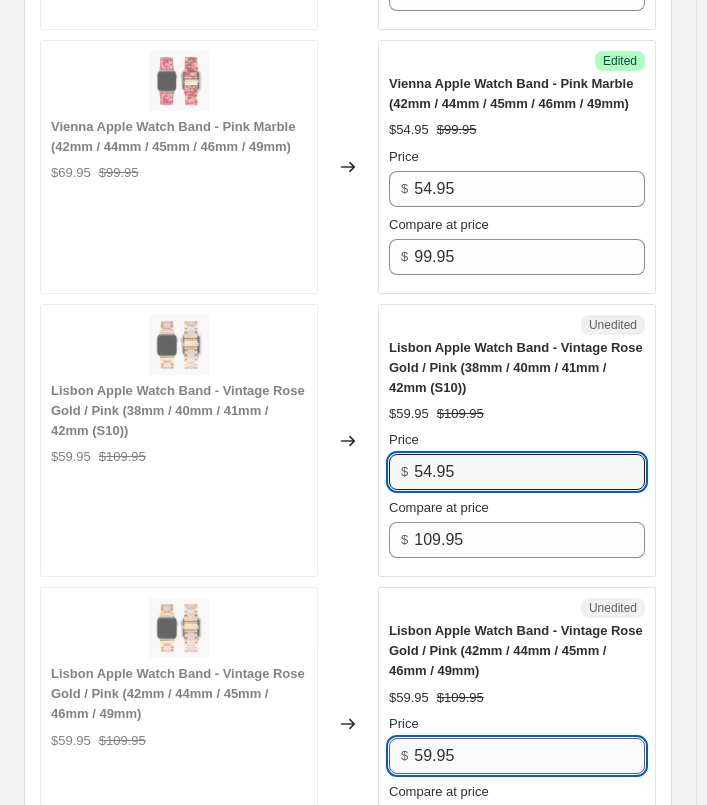 click on "59.95" at bounding box center [529, 756] 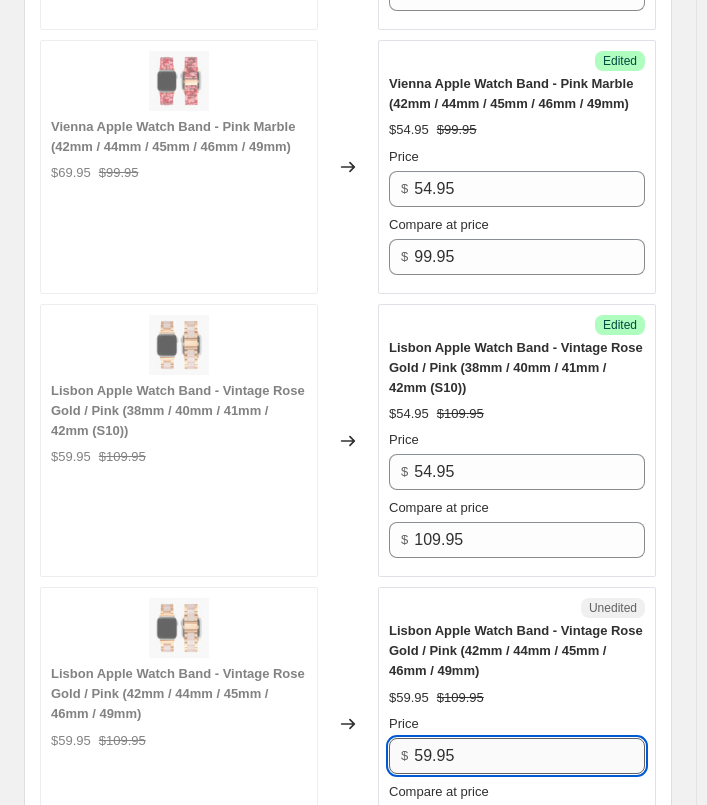 click on "59.95" at bounding box center (529, 756) 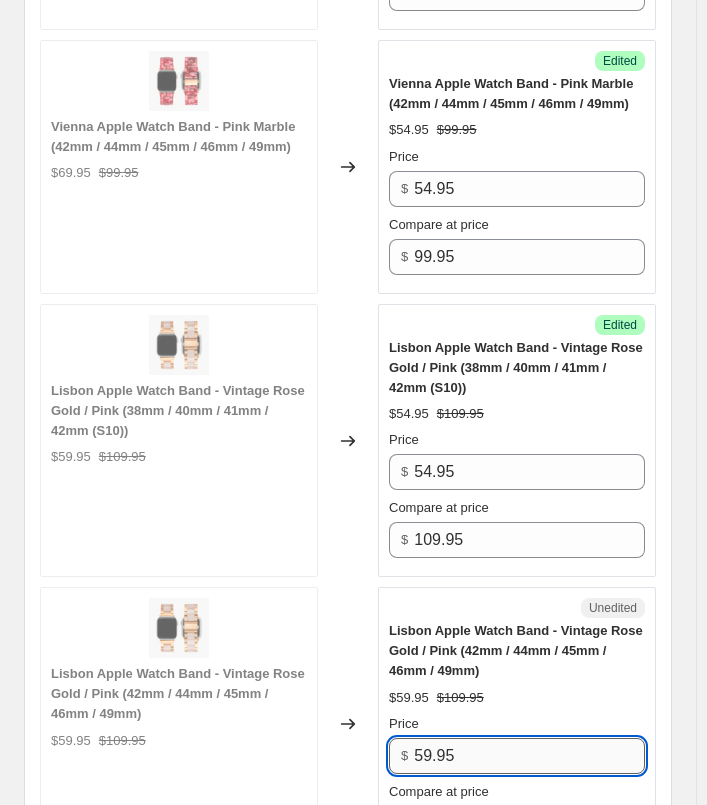click on "59.95" at bounding box center (529, 756) 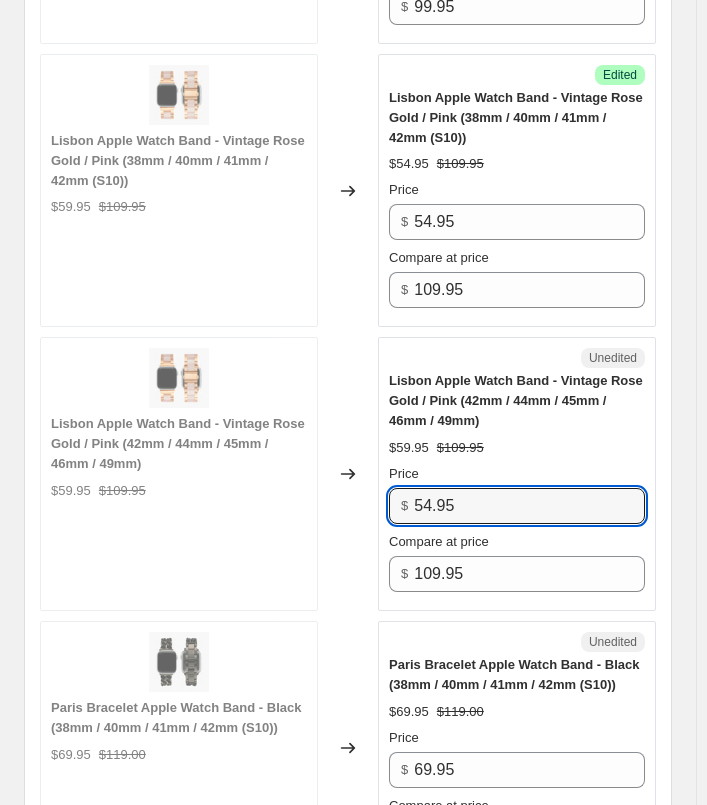 scroll, scrollTop: 3179, scrollLeft: 0, axis: vertical 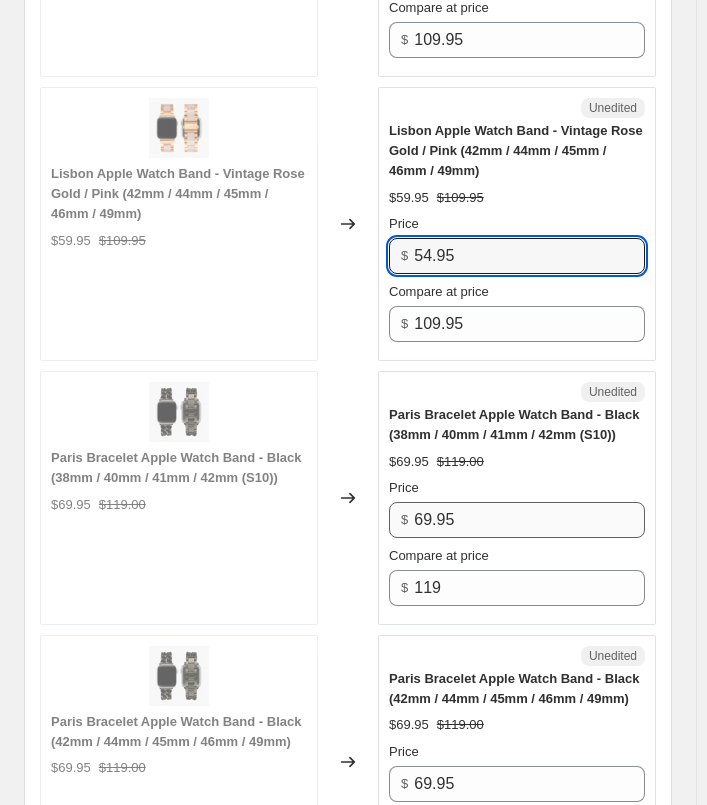 type on "54.95" 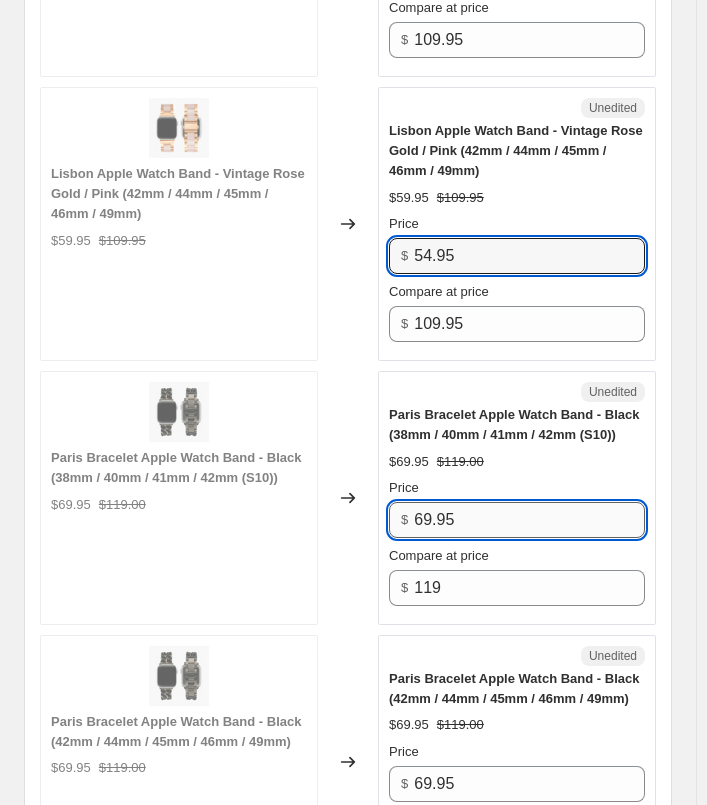 click on "69.95" at bounding box center (529, 520) 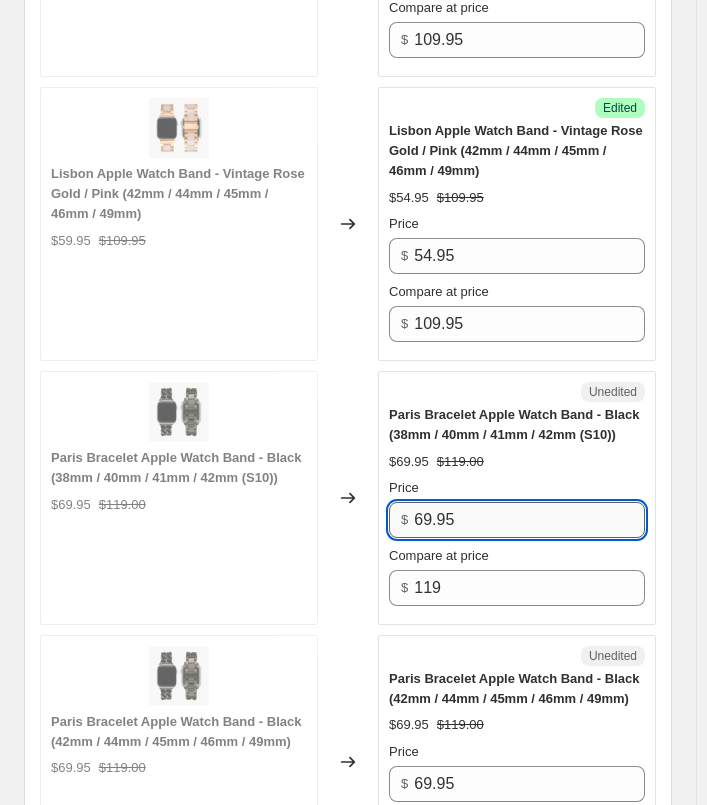 click on "69.95" at bounding box center [529, 520] 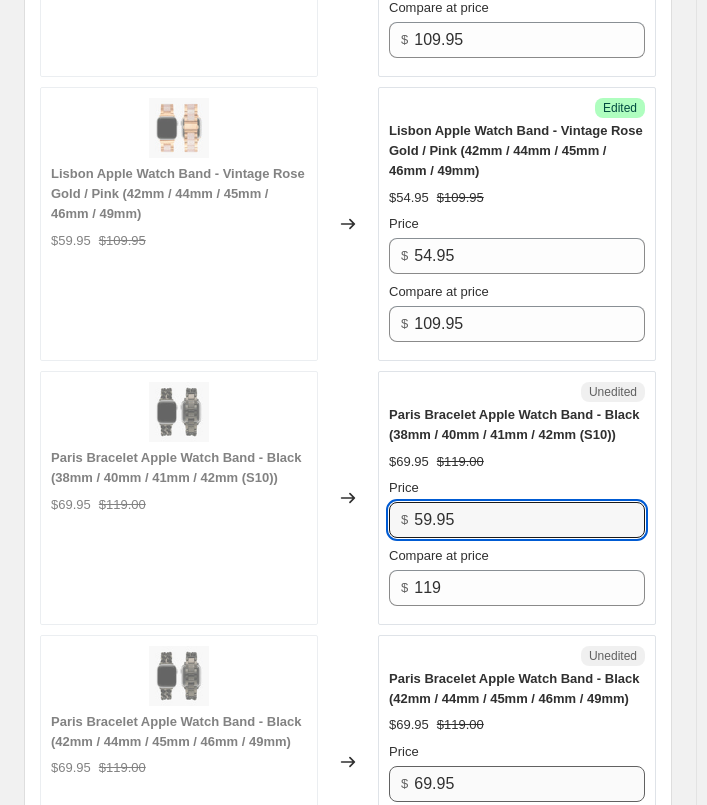 type on "59.95" 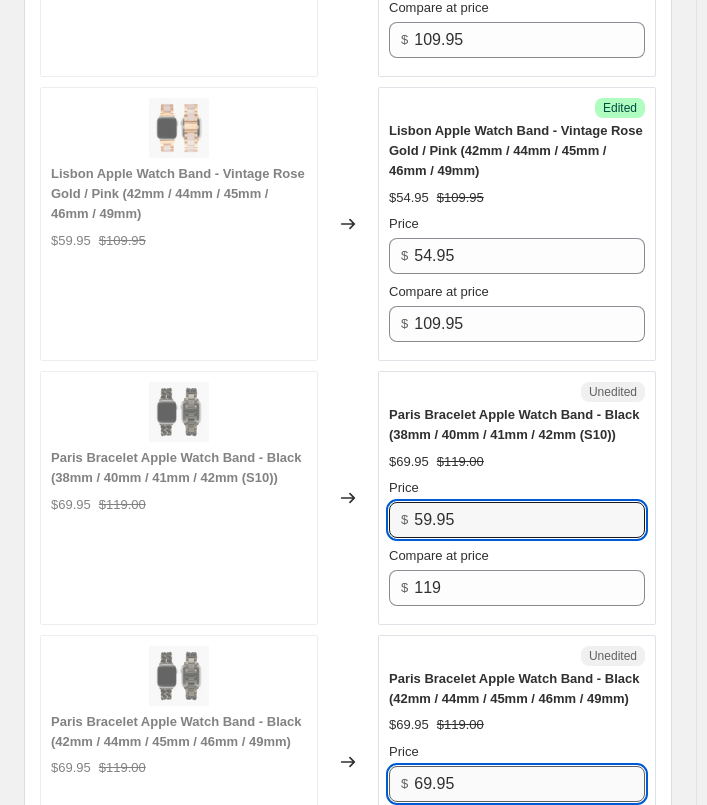 click on "69.95" at bounding box center [529, 784] 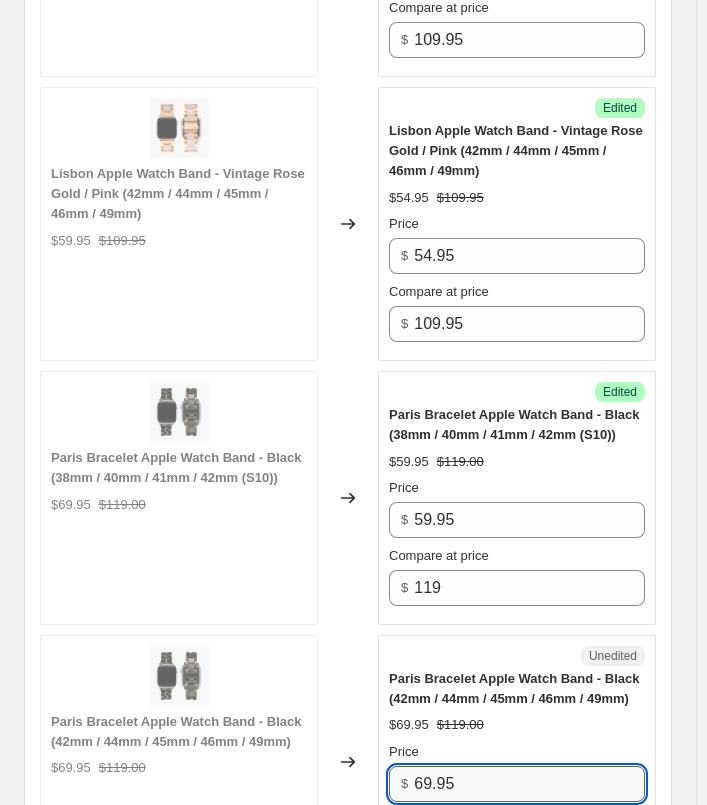 click on "69.95" at bounding box center (529, 784) 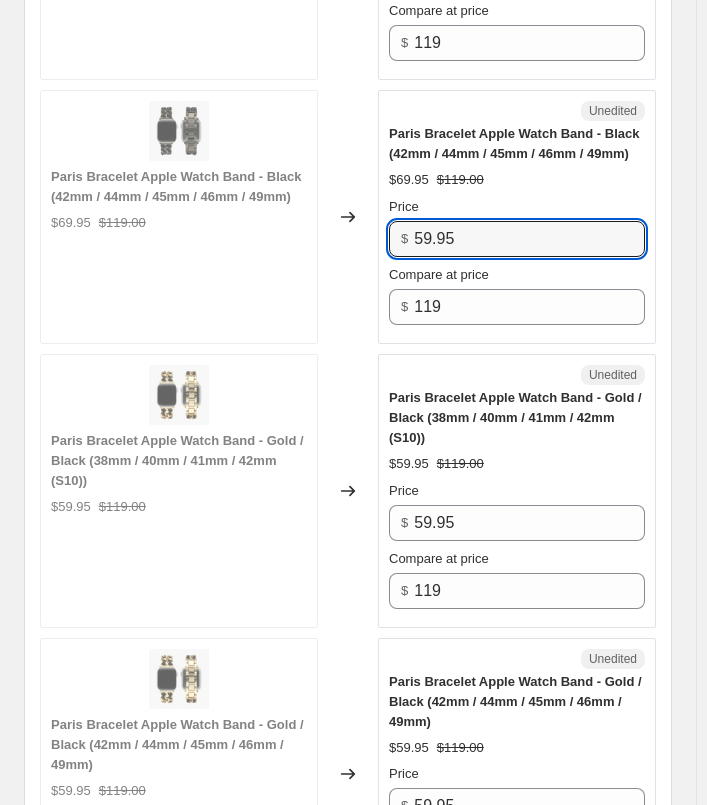 scroll, scrollTop: 3779, scrollLeft: 0, axis: vertical 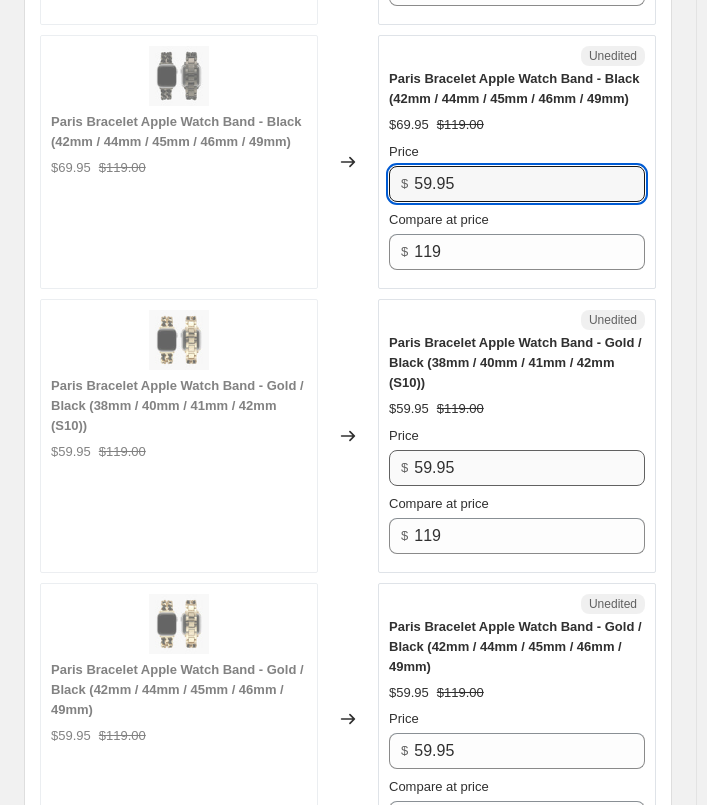 type on "59.95" 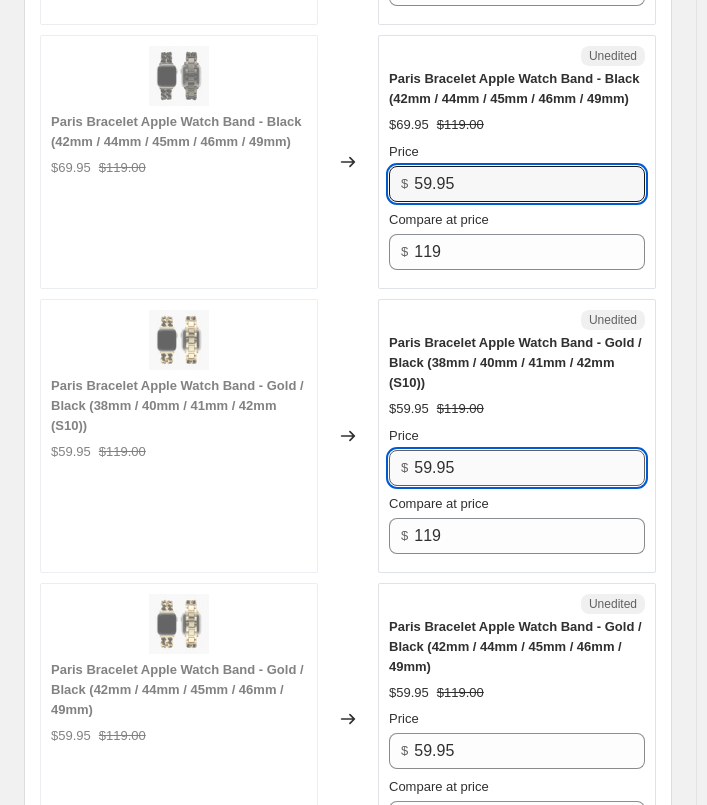 click on "59.95" at bounding box center [529, 468] 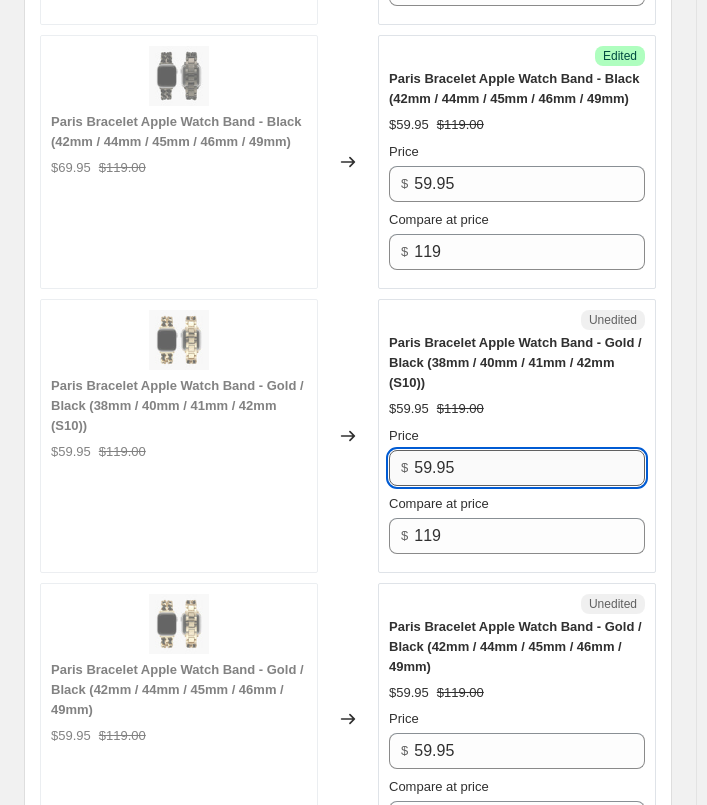 click on "59.95" at bounding box center [529, 468] 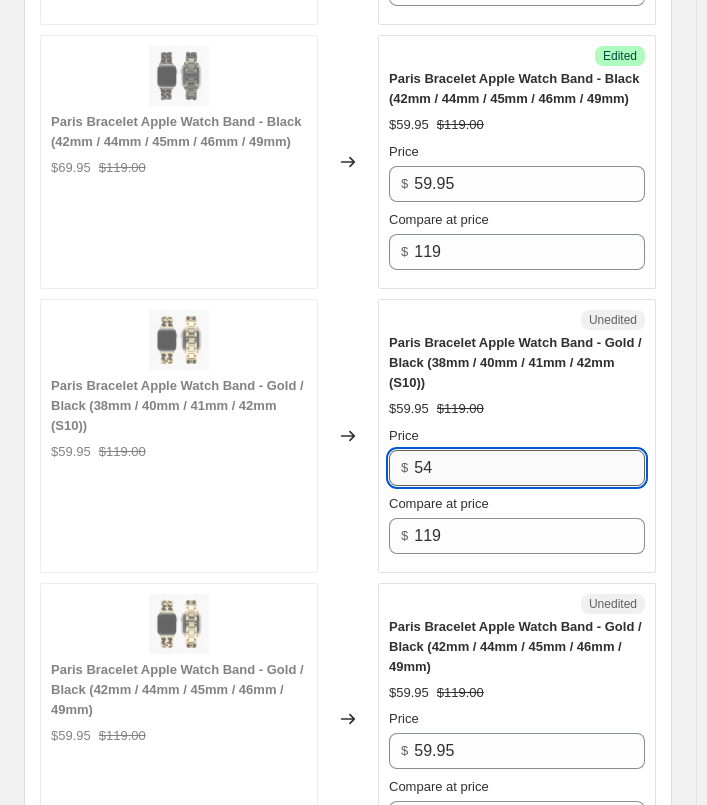 type on "5" 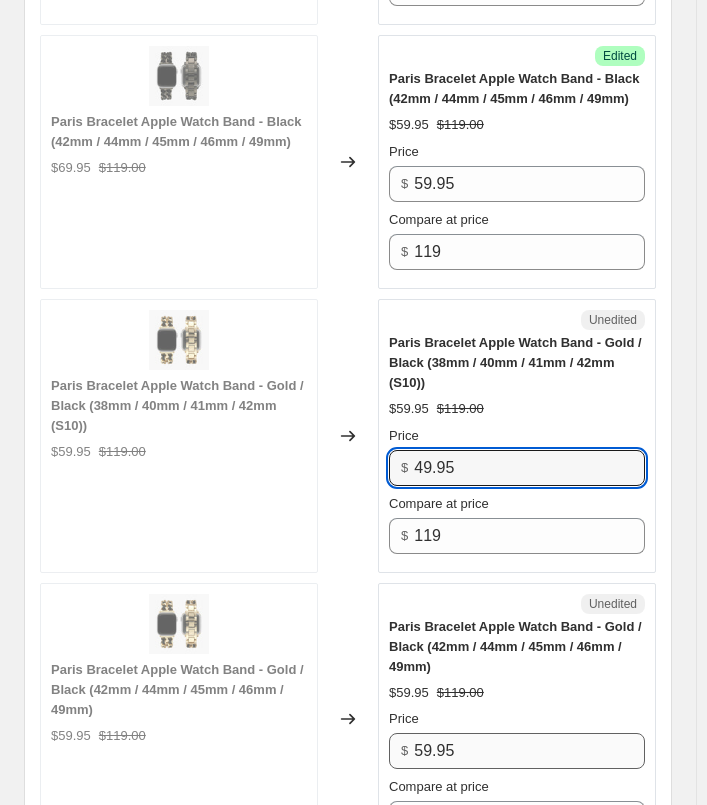 type on "49.95" 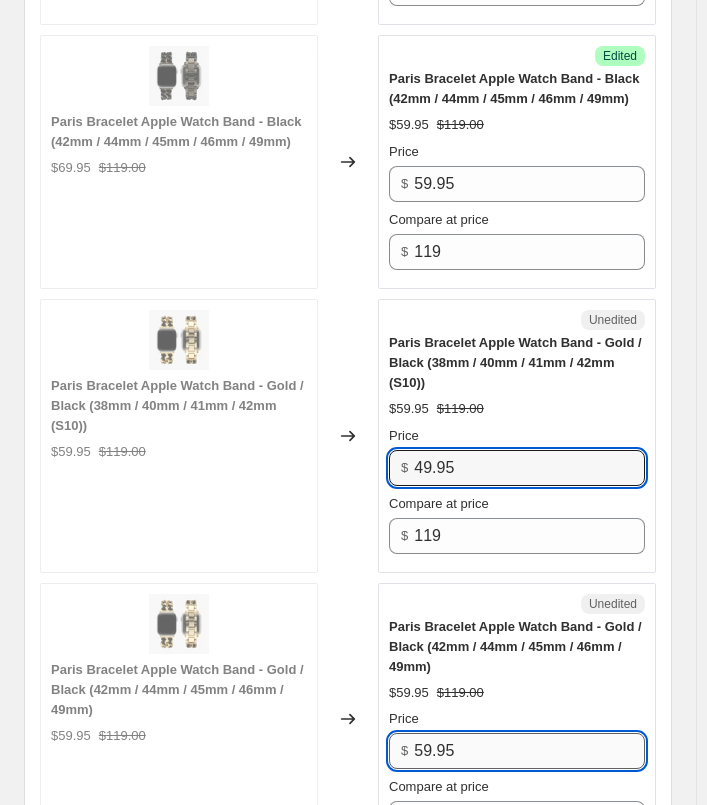 click on "59.95" at bounding box center (529, 751) 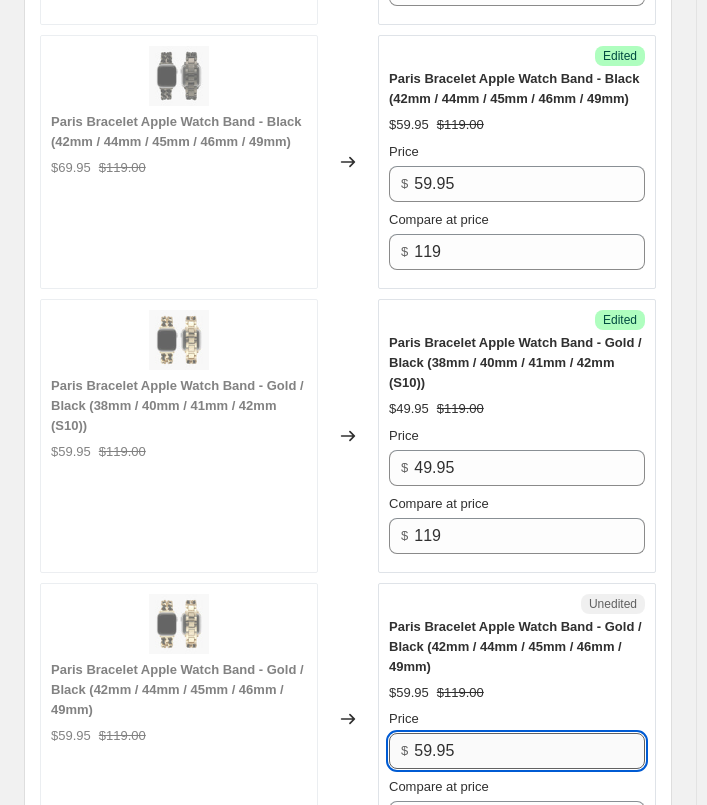 click on "59.95" at bounding box center (529, 751) 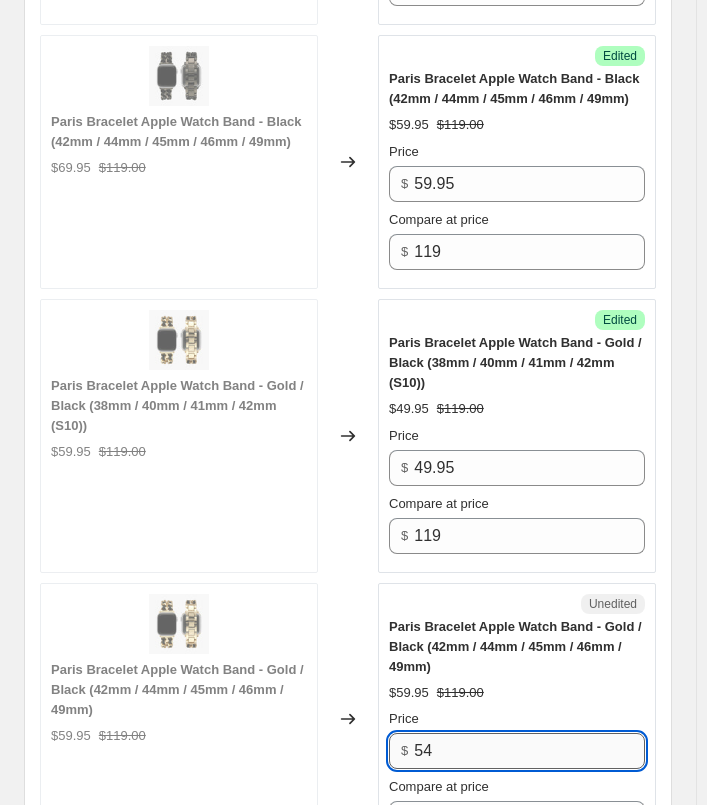 type on "5" 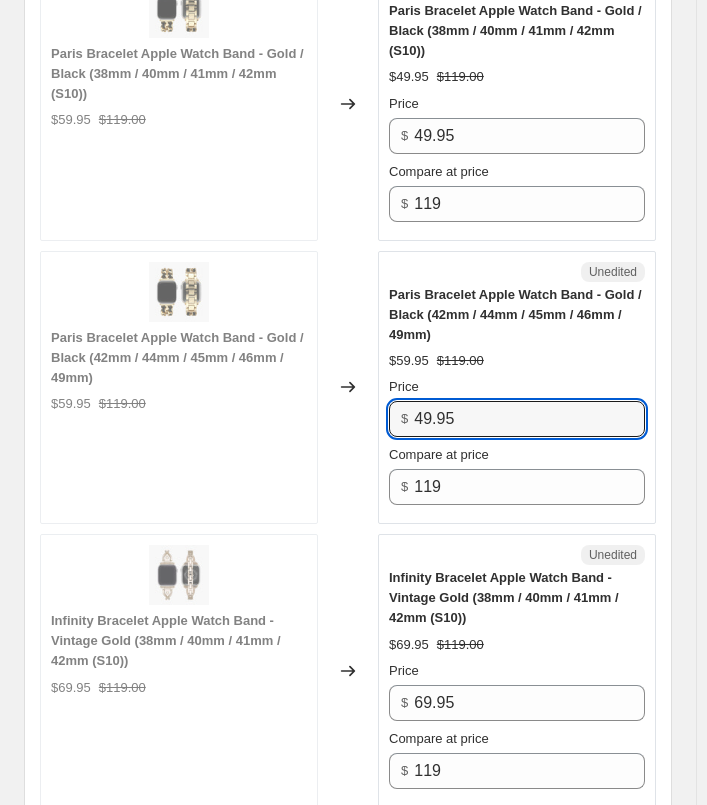 scroll, scrollTop: 4179, scrollLeft: 0, axis: vertical 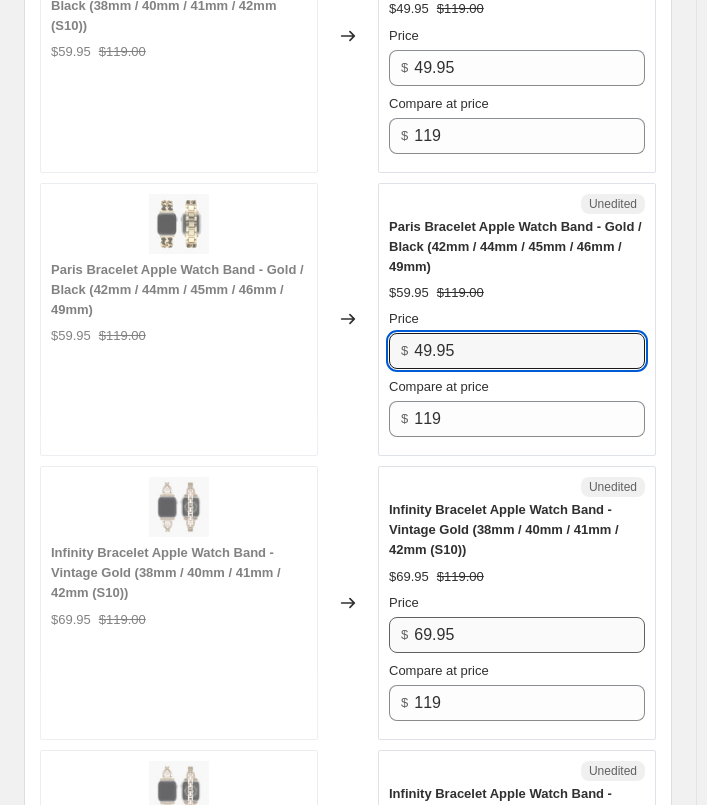 type on "49.95" 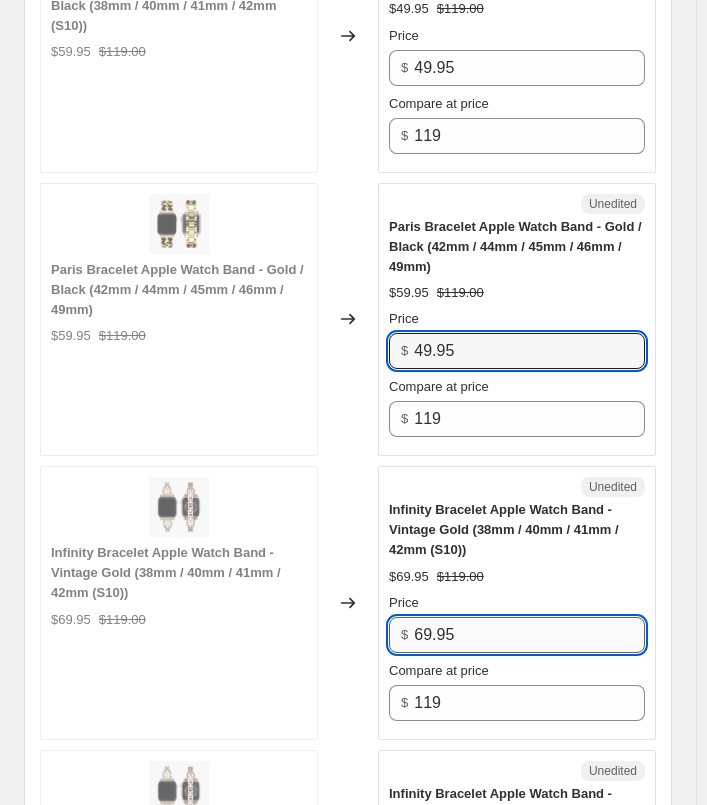 click on "69.95" at bounding box center (529, 635) 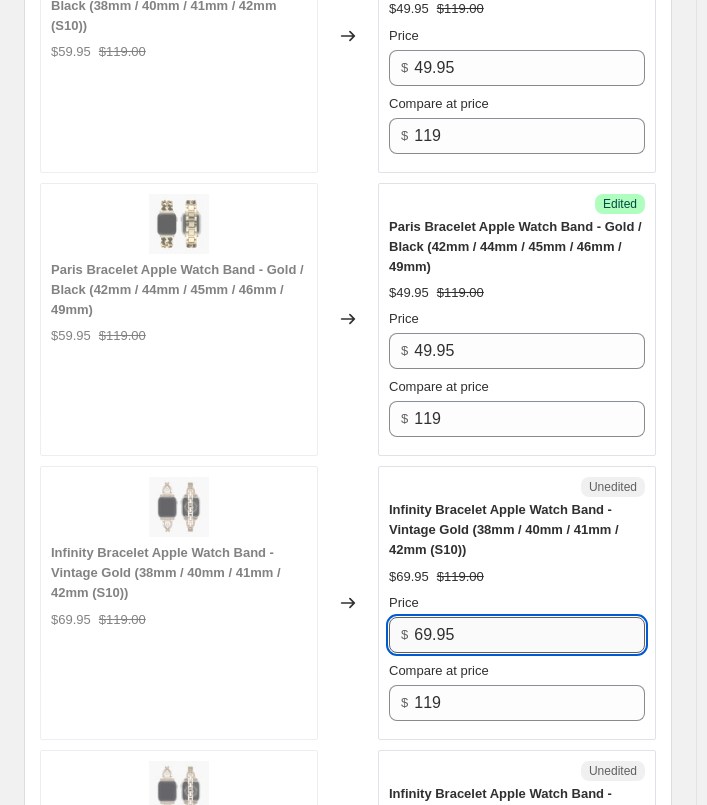 click on "69.95" at bounding box center (529, 635) 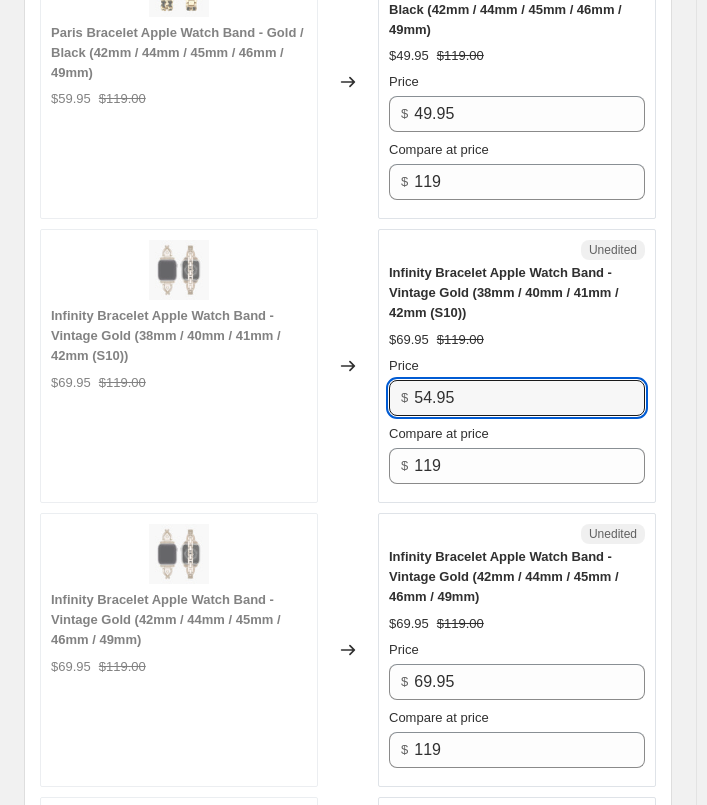 scroll, scrollTop: 4779, scrollLeft: 0, axis: vertical 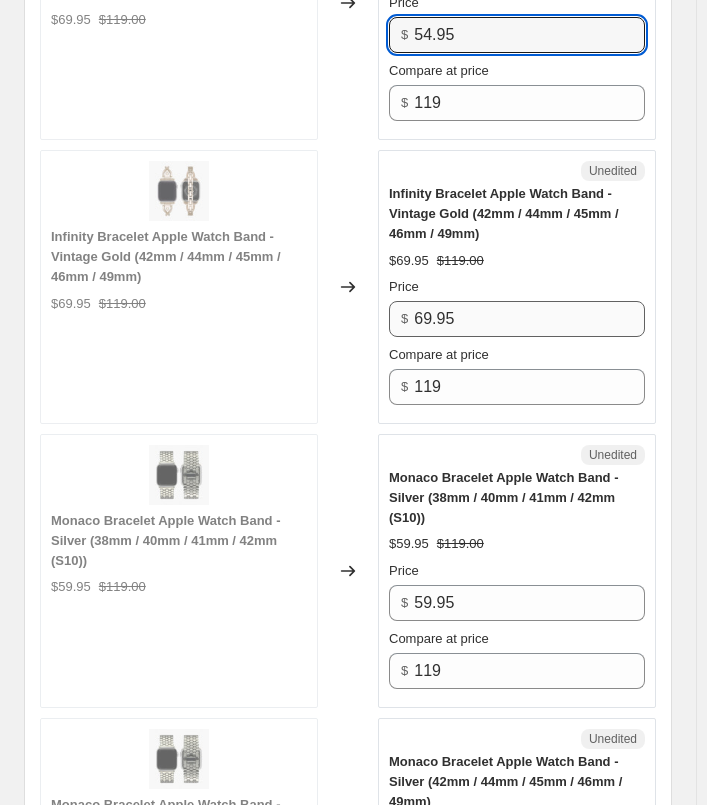 type on "54.95" 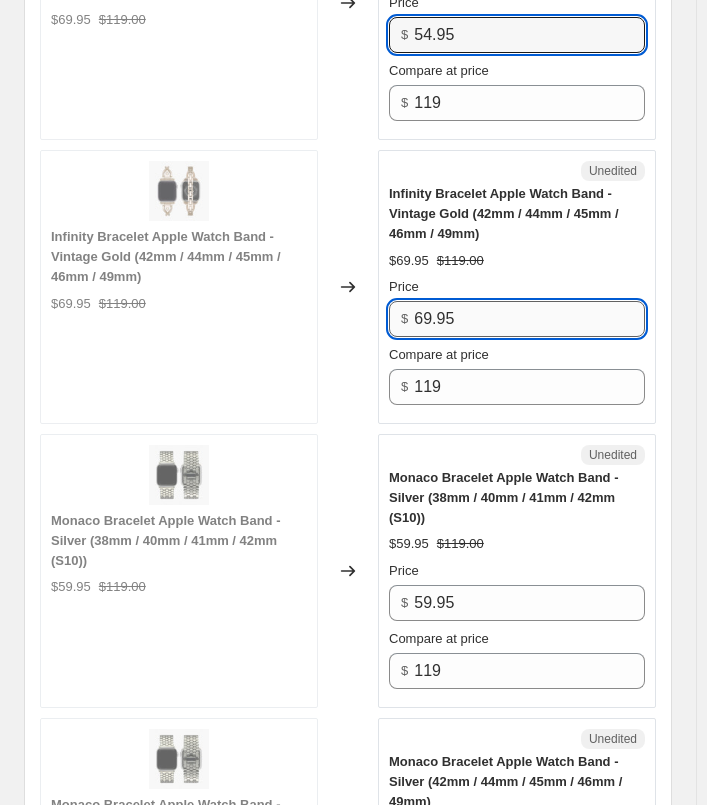 click on "69.95" at bounding box center (529, 319) 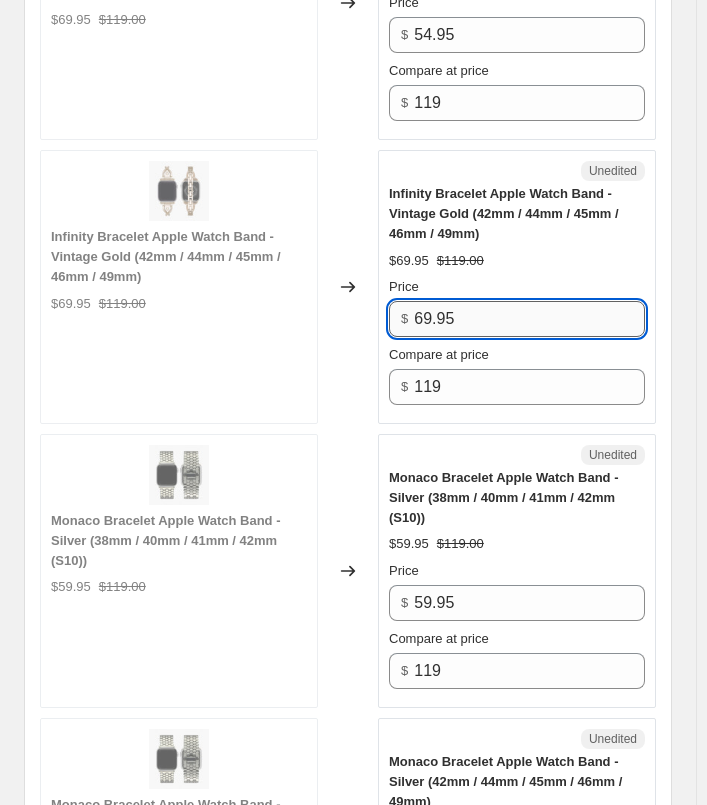 click on "69.95" at bounding box center [529, 319] 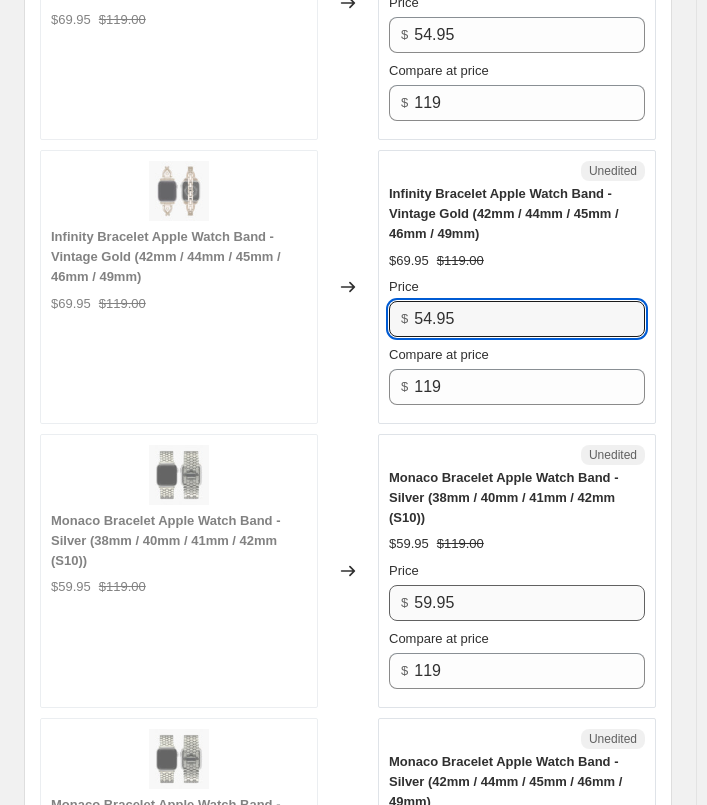 type on "54.95" 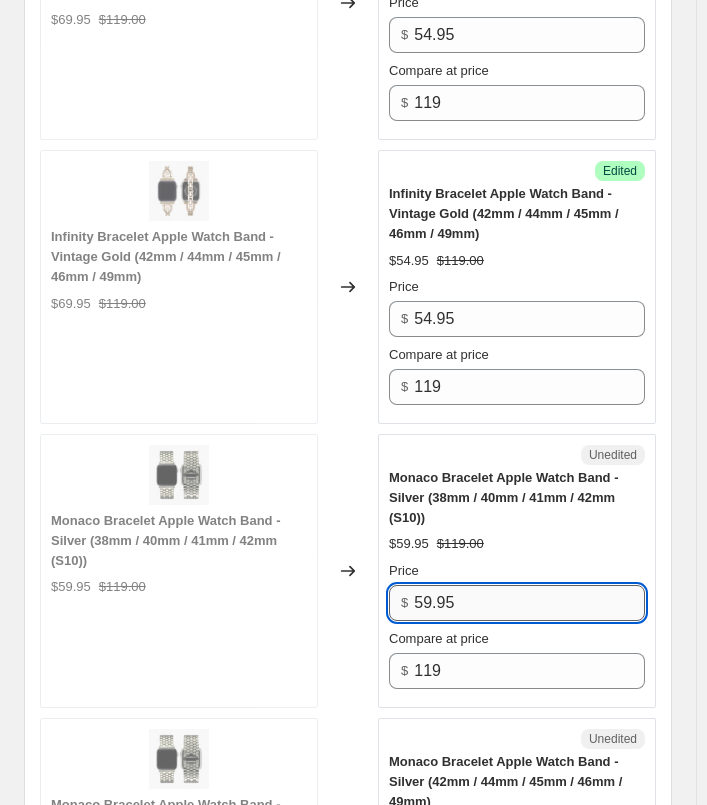 click on "59.95" at bounding box center [529, 603] 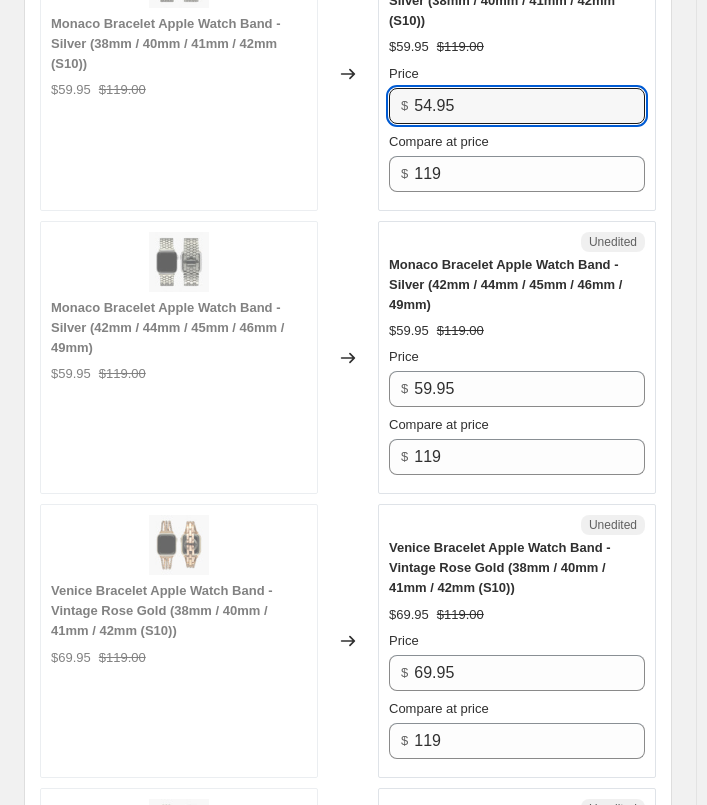 scroll, scrollTop: 5279, scrollLeft: 0, axis: vertical 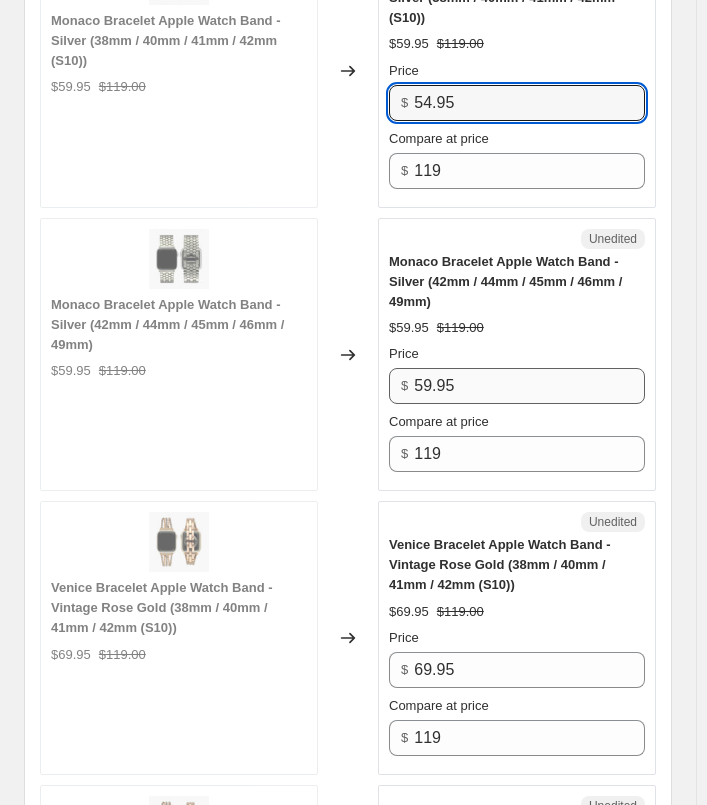 type on "54.95" 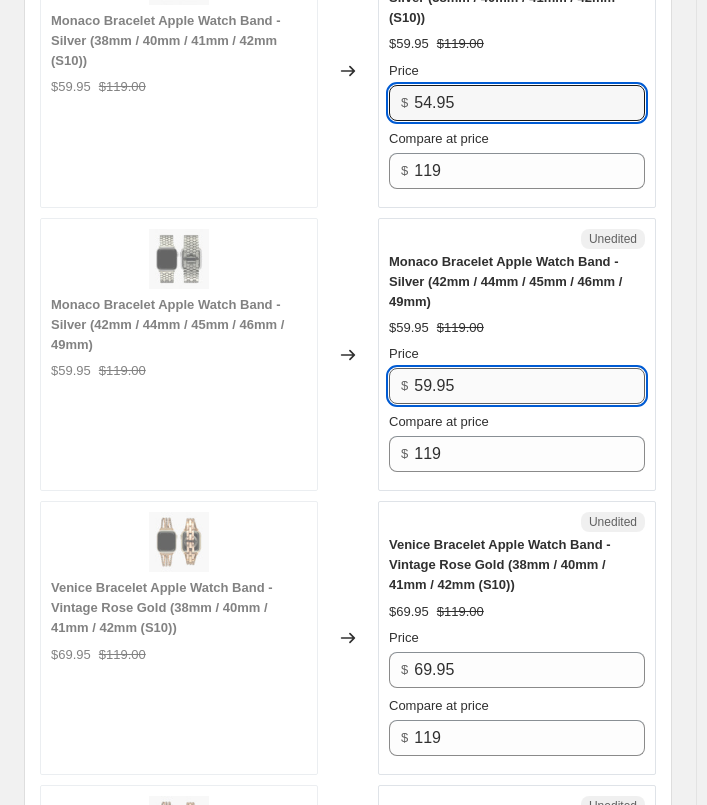click on "59.95" at bounding box center (529, 386) 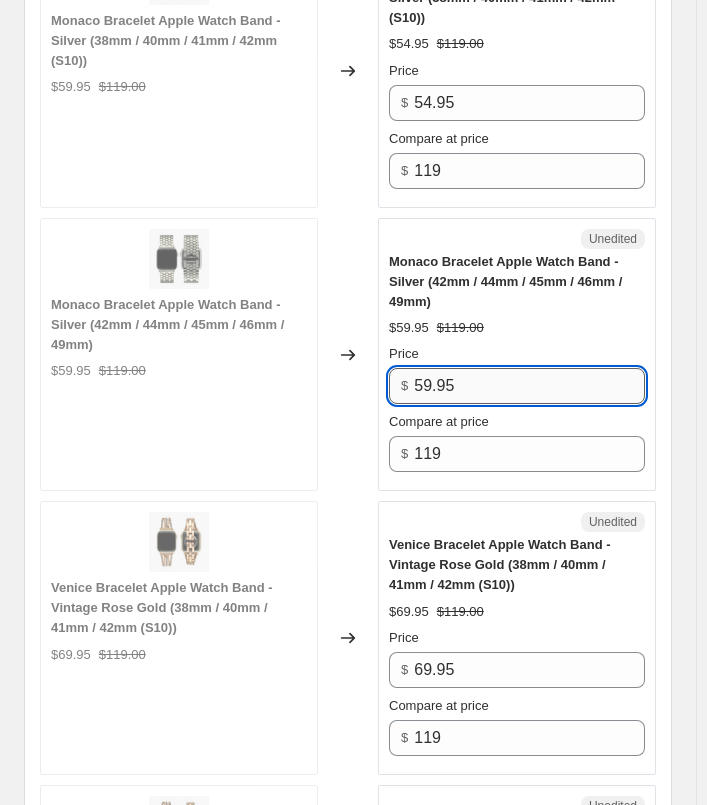 click on "59.95" at bounding box center (529, 386) 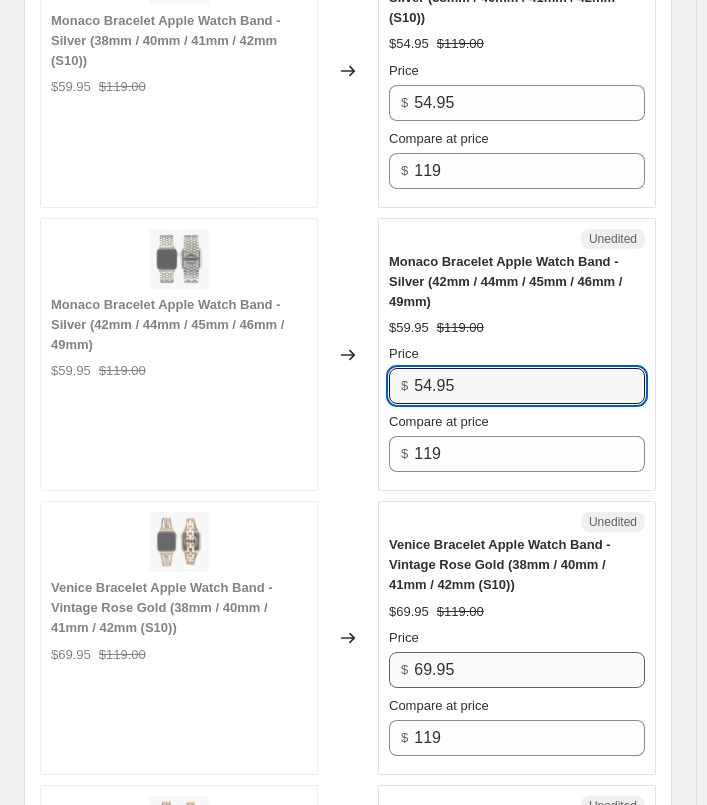 type on "54.95" 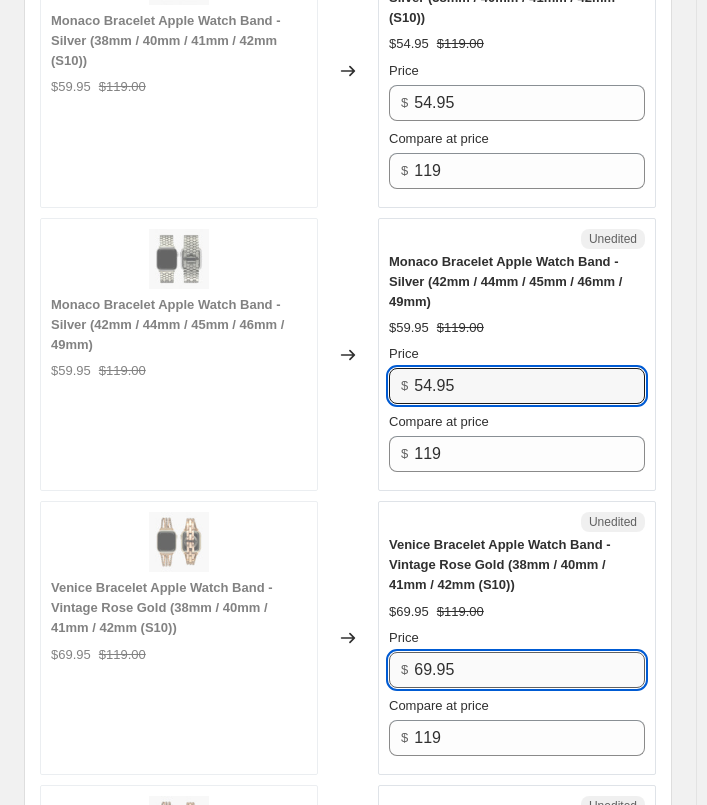 click on "69.95" at bounding box center (529, 670) 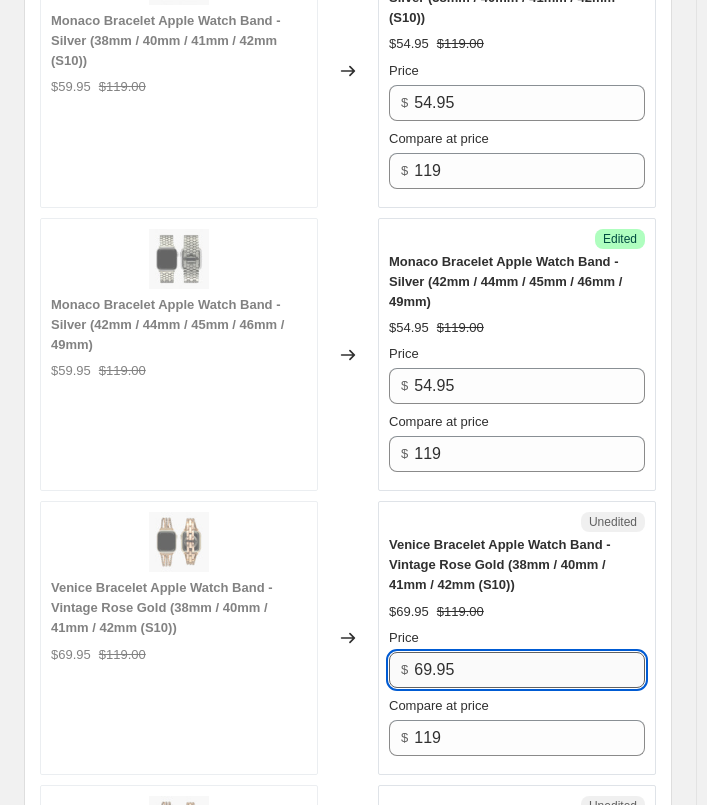 click on "69.95" at bounding box center [529, 670] 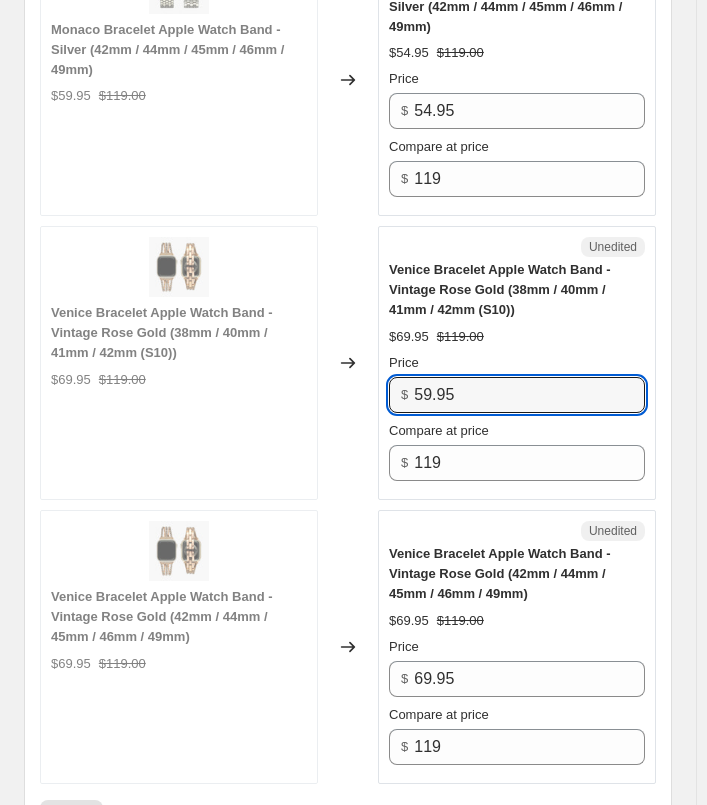 scroll, scrollTop: 5579, scrollLeft: 0, axis: vertical 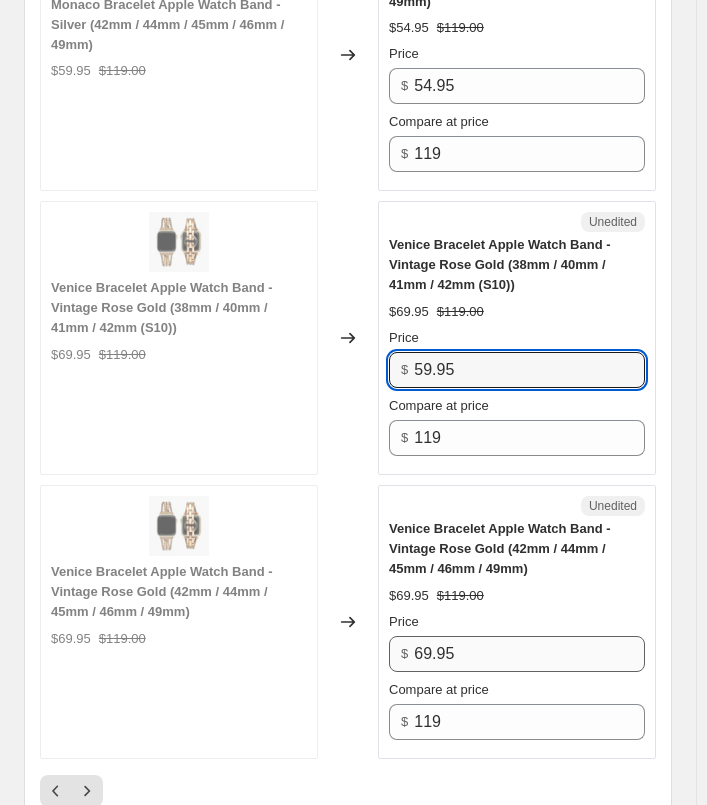 type on "59.95" 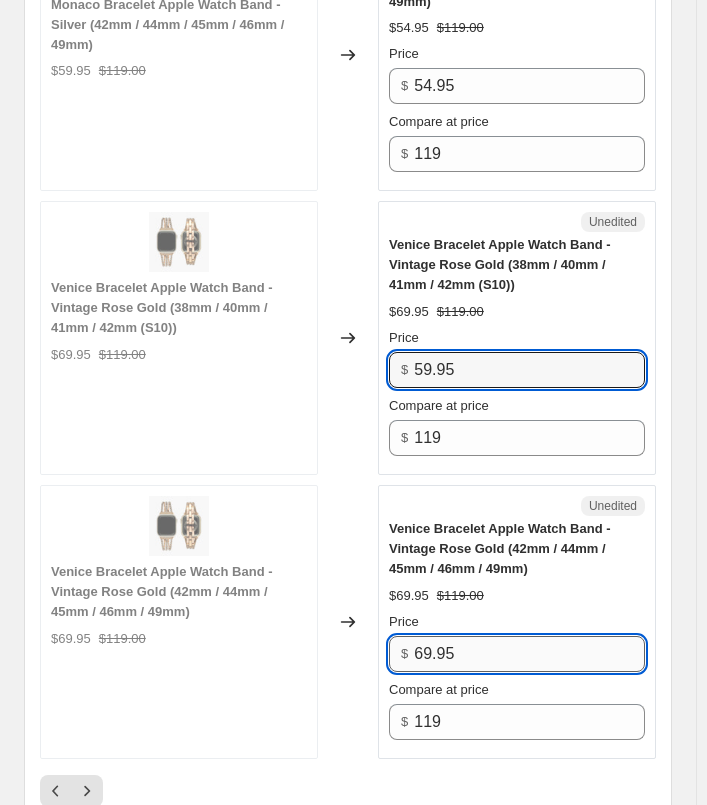 click on "69.95" at bounding box center (529, 654) 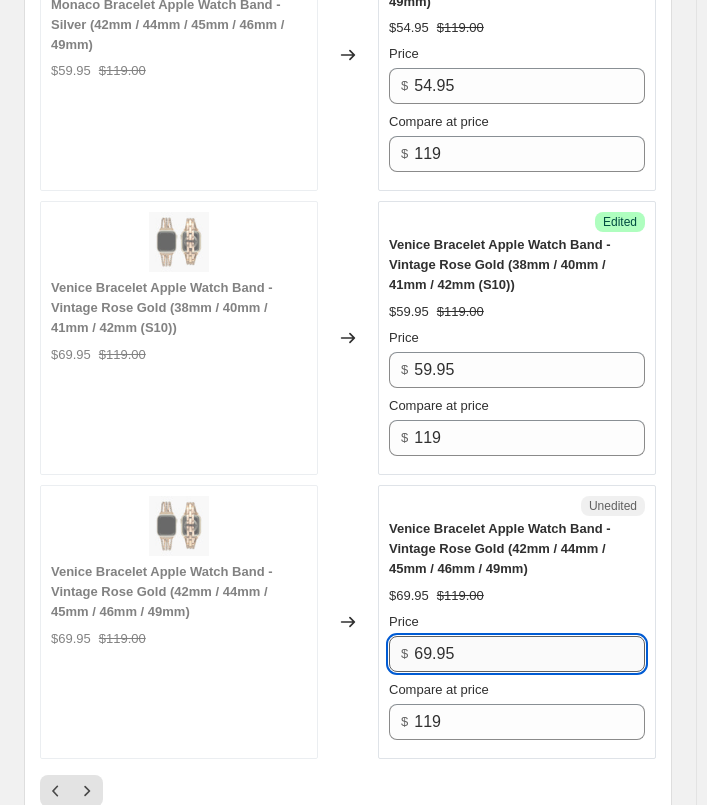 click on "69.95" at bounding box center (529, 654) 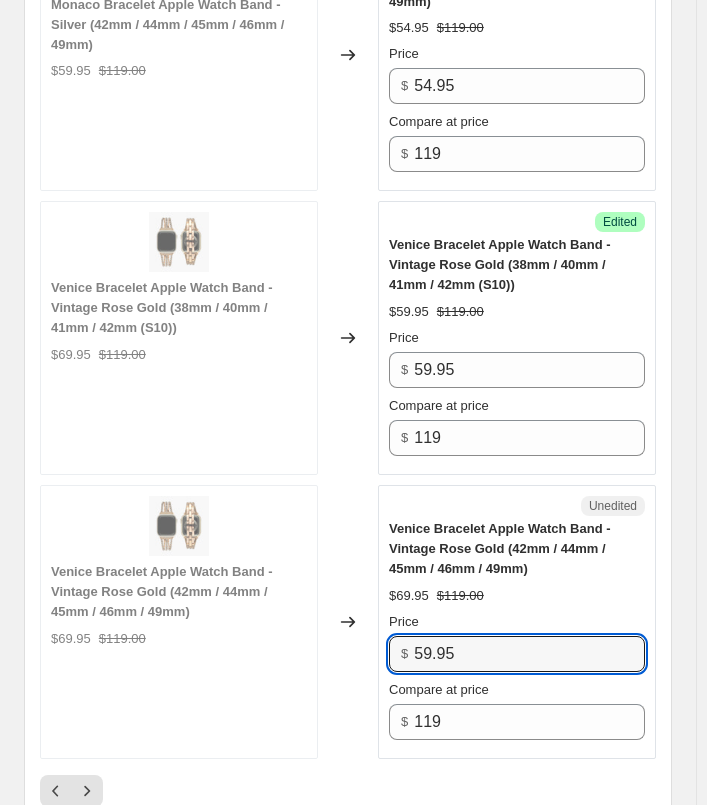 type on "59.95" 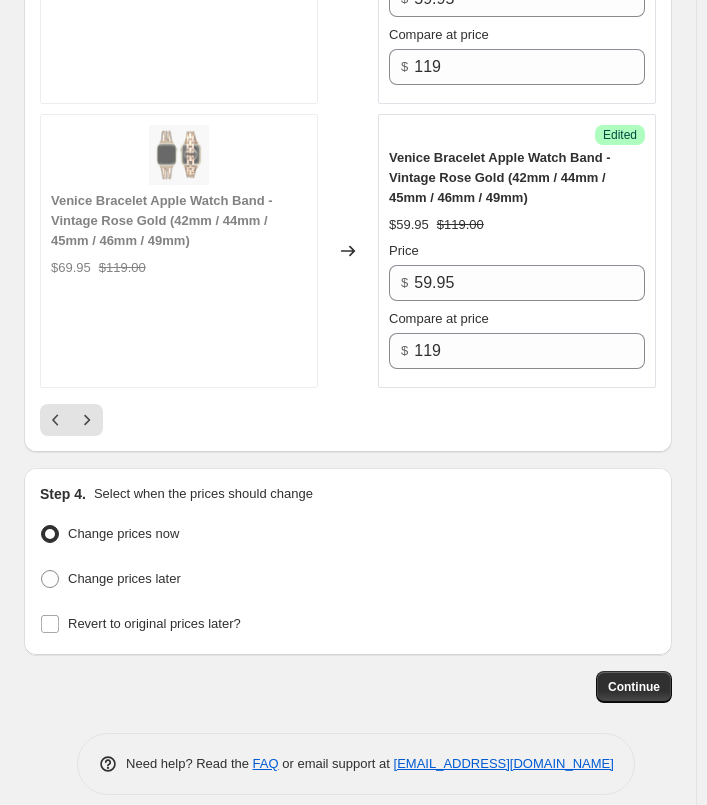 scroll, scrollTop: 5959, scrollLeft: 0, axis: vertical 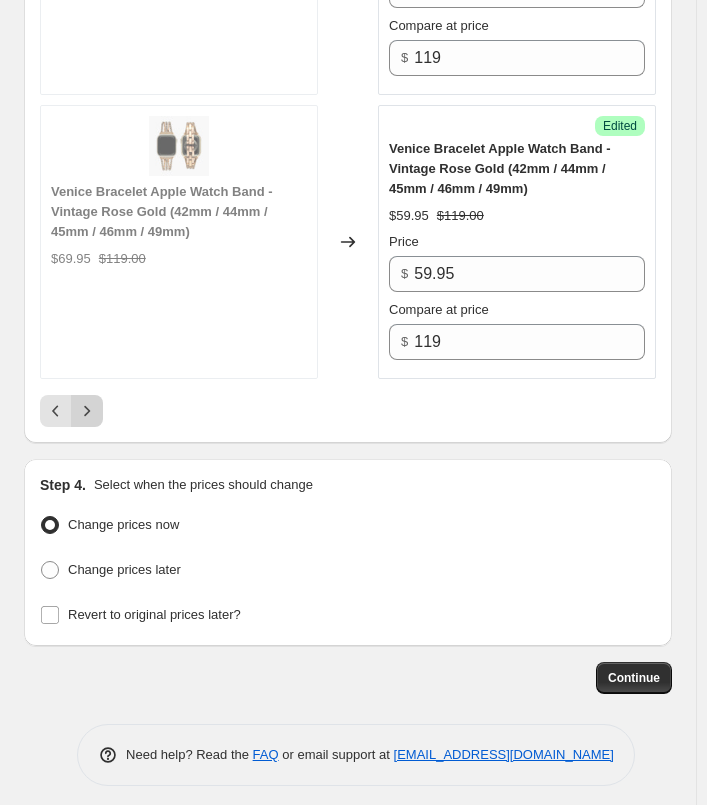 click 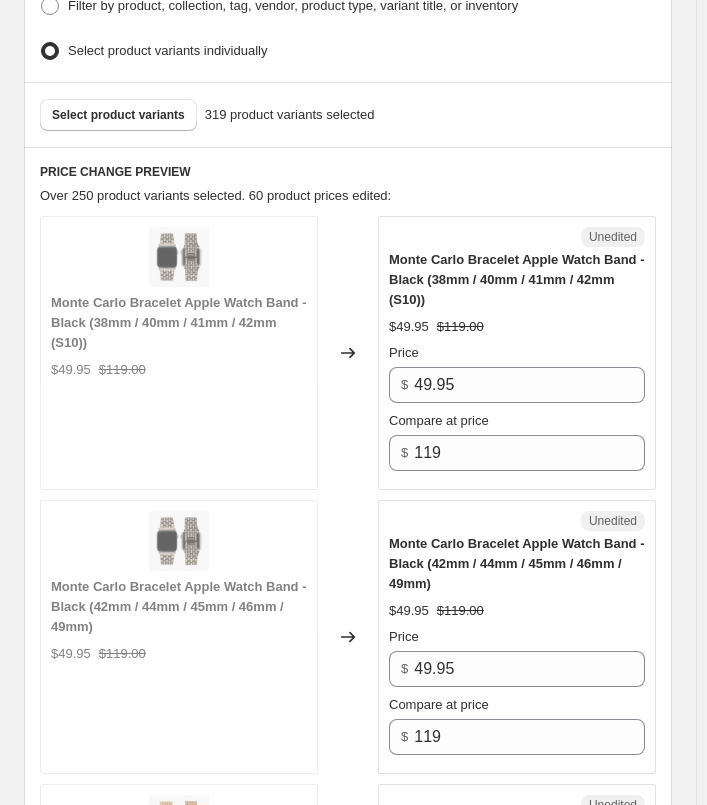scroll, scrollTop: 659, scrollLeft: 0, axis: vertical 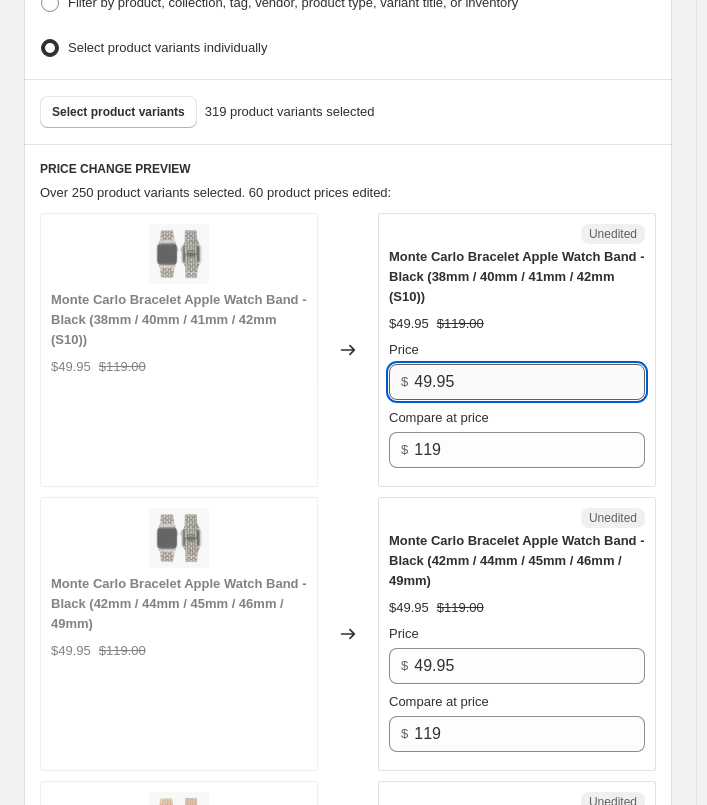 click on "49.95" at bounding box center (529, 382) 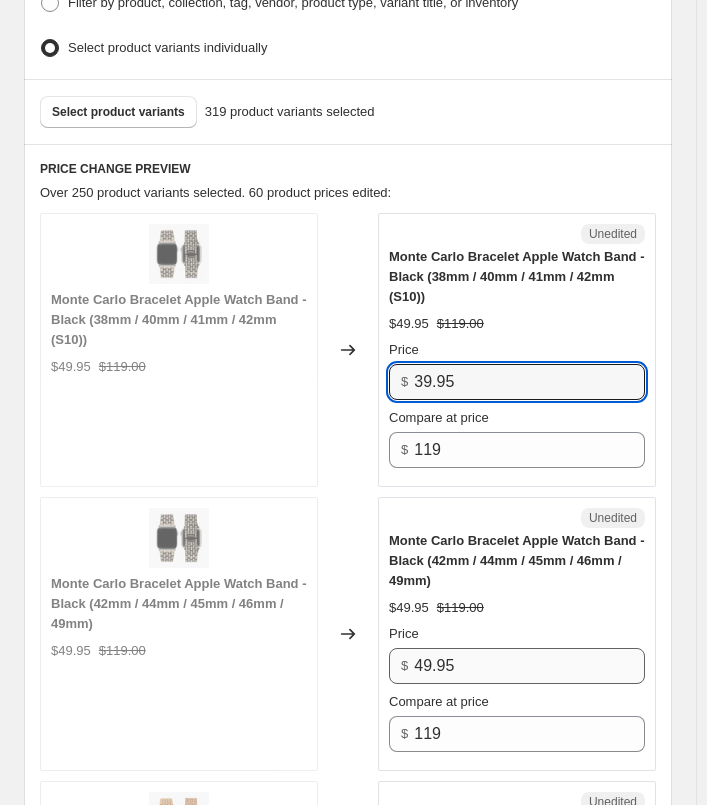 type on "39.95" 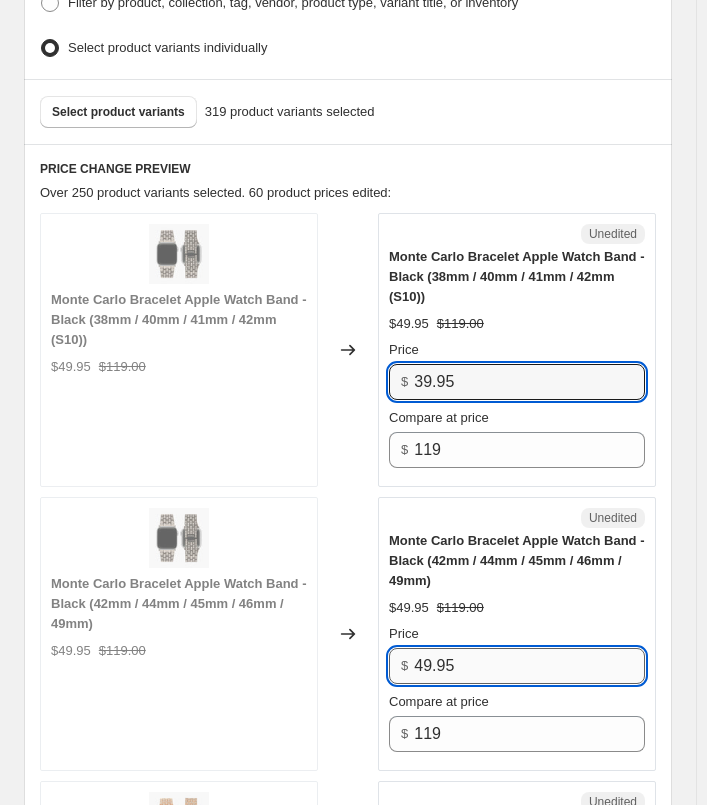click on "49.95" at bounding box center [529, 666] 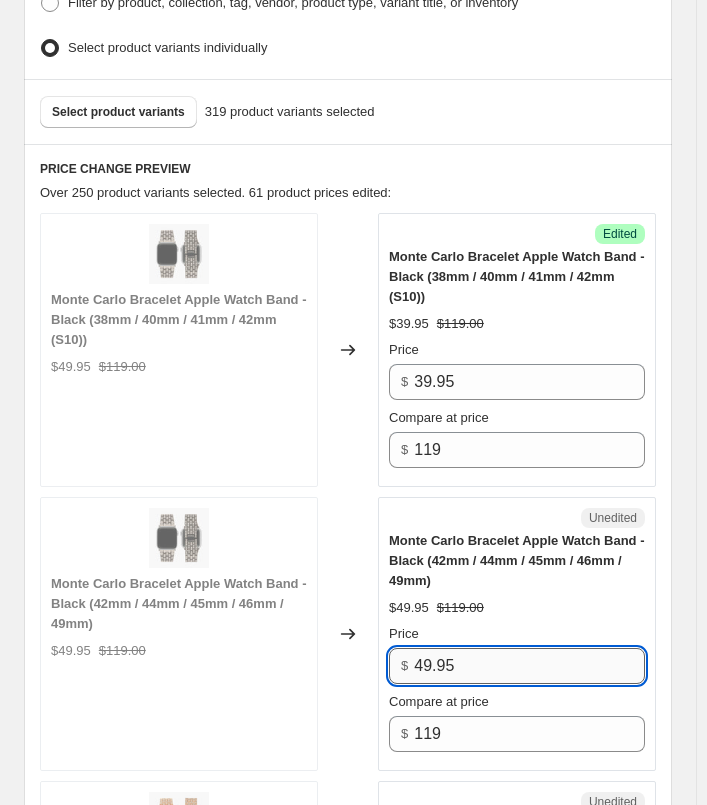 click on "49.95" at bounding box center (529, 666) 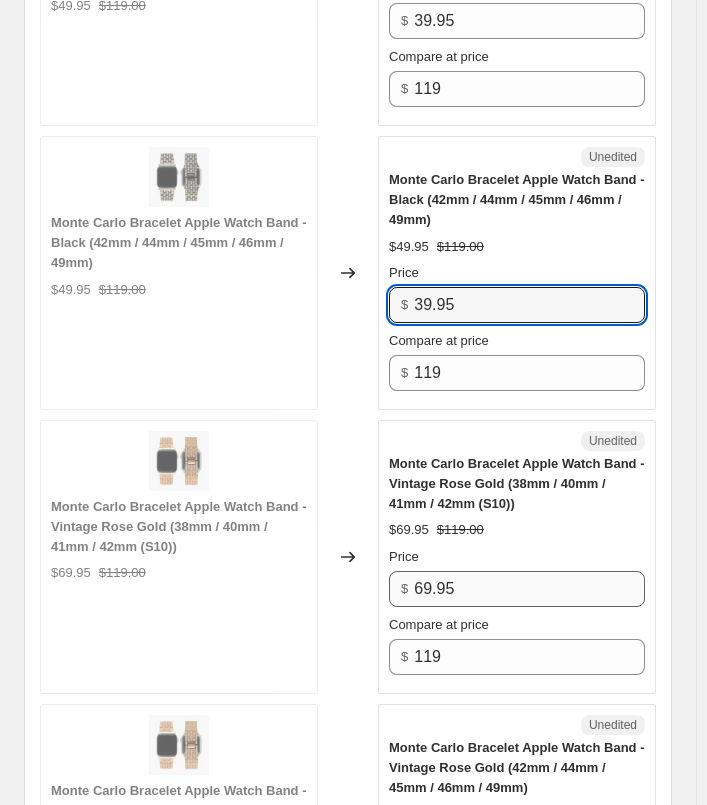 scroll, scrollTop: 1059, scrollLeft: 0, axis: vertical 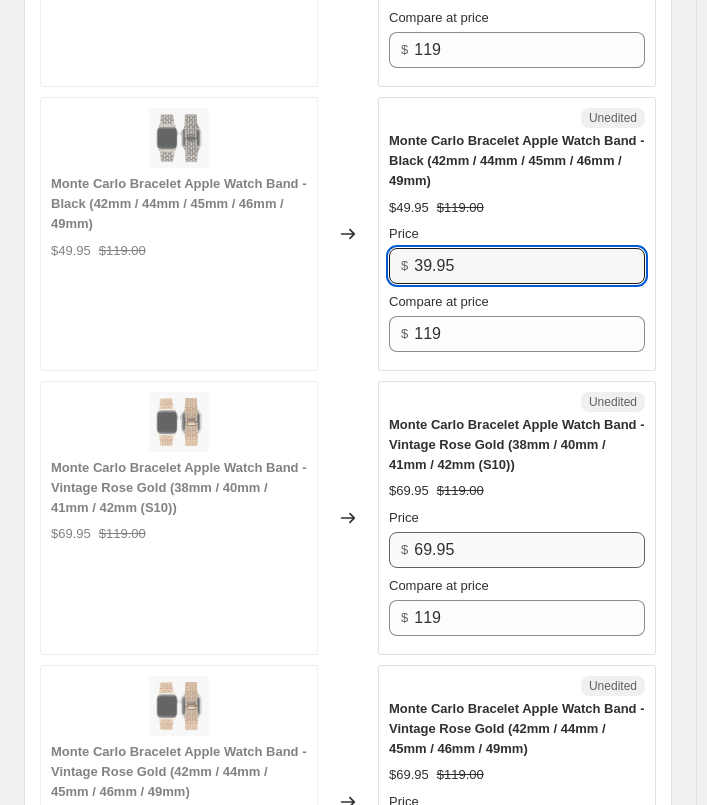 type on "39.95" 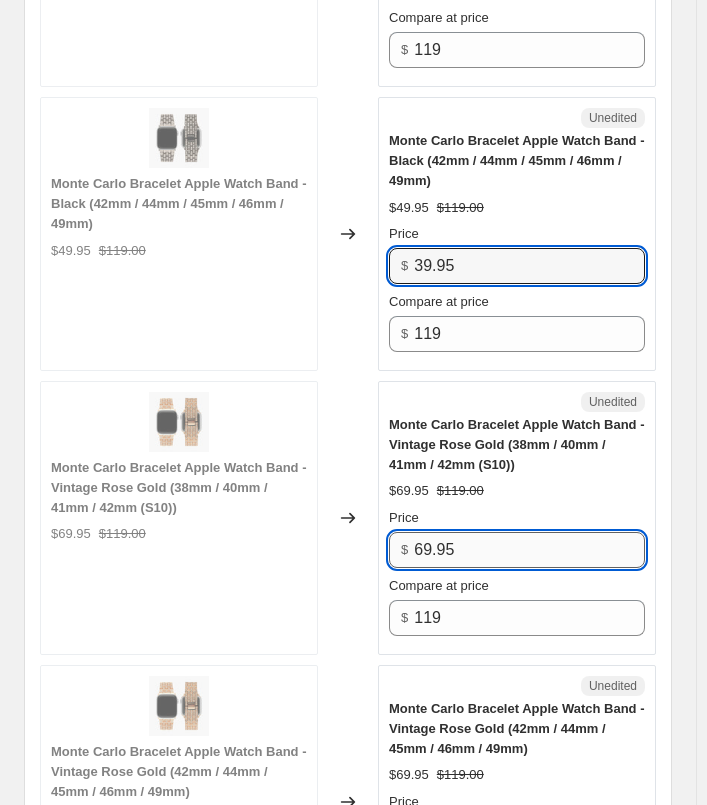 click on "69.95" at bounding box center (529, 550) 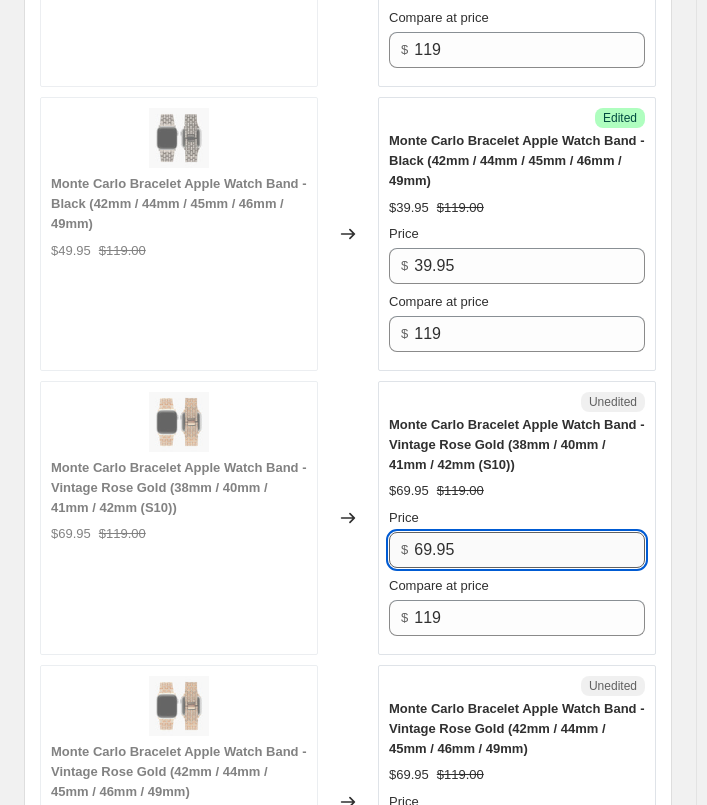 click on "69.95" at bounding box center [529, 550] 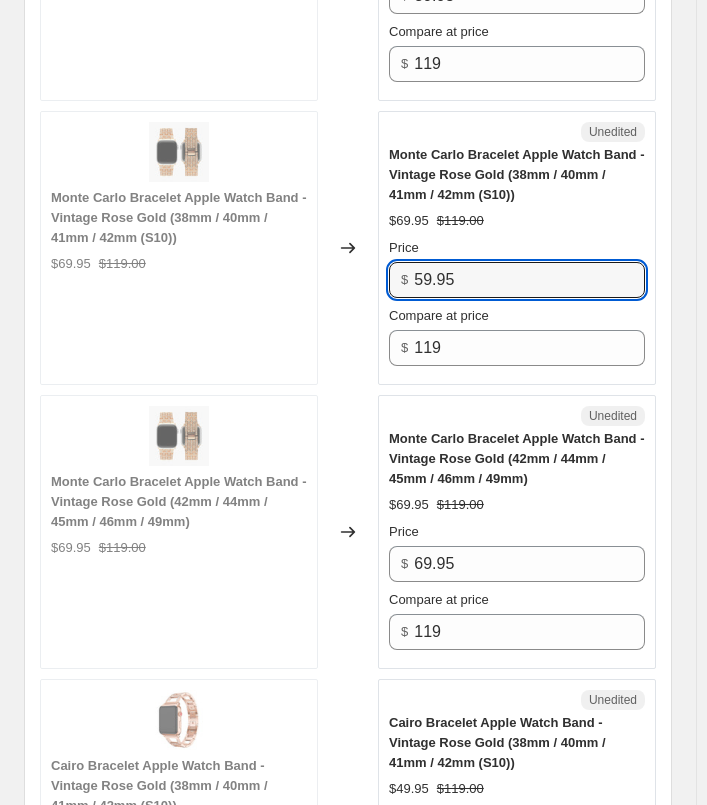 scroll, scrollTop: 1359, scrollLeft: 0, axis: vertical 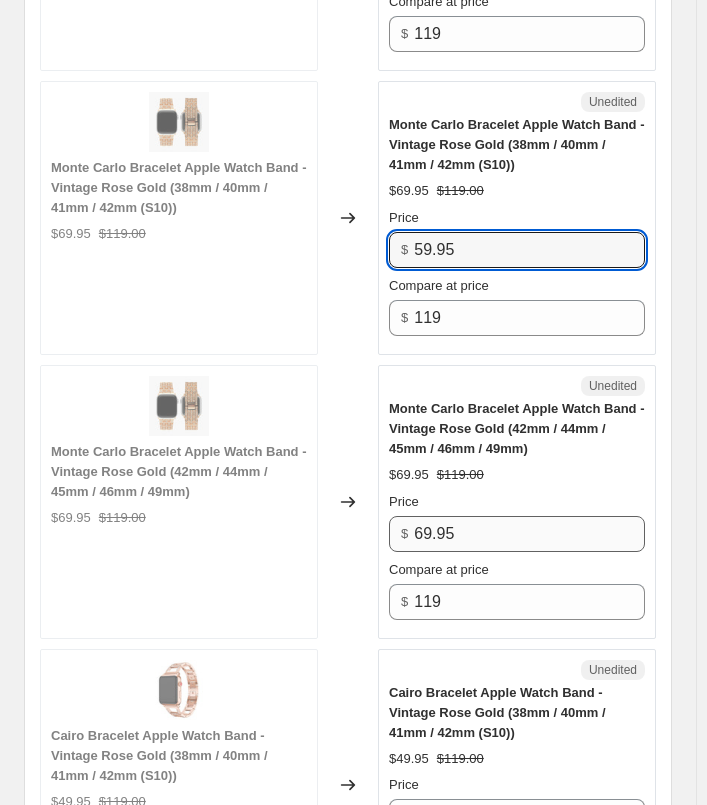 type on "59.95" 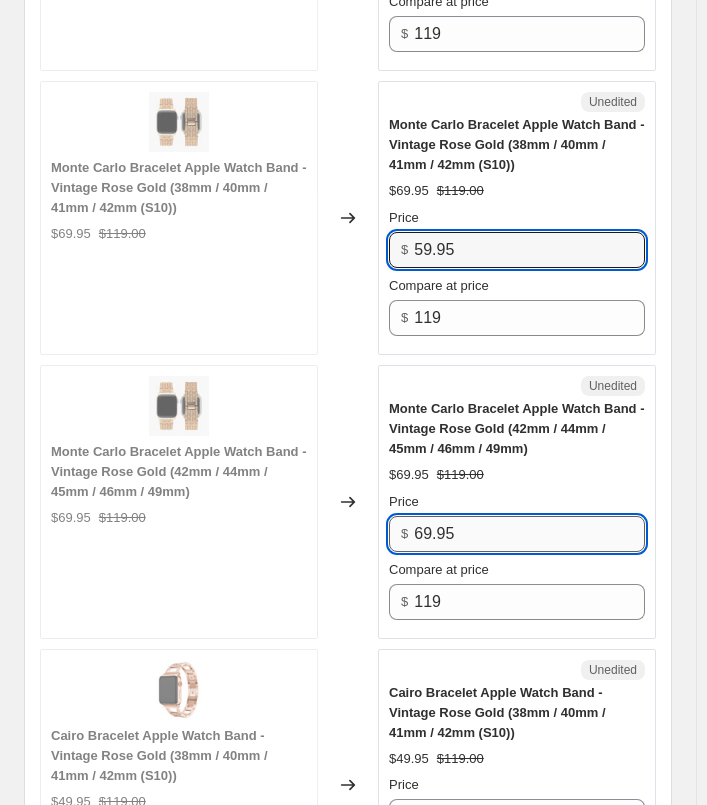 click on "69.95" at bounding box center [529, 534] 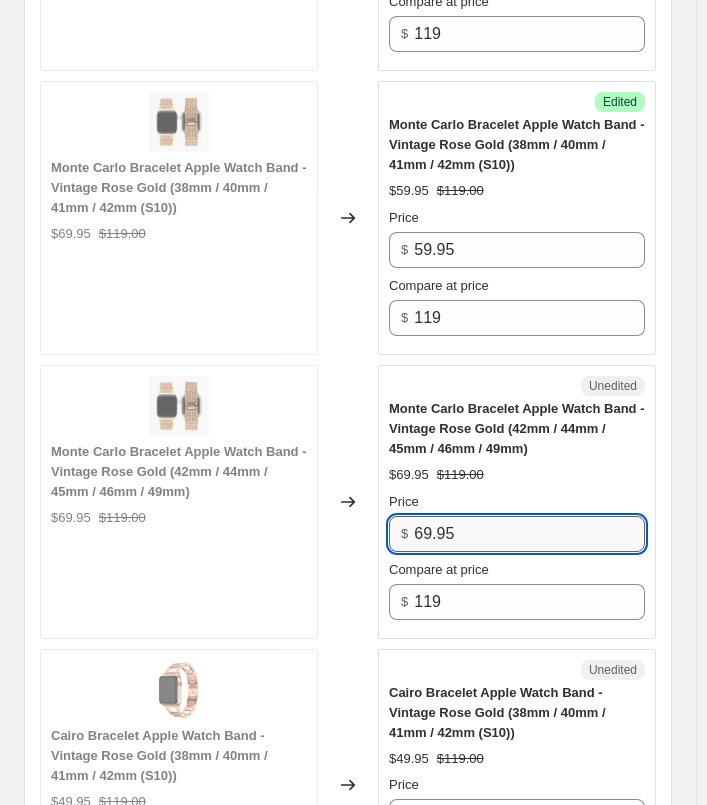 click on "69.95" at bounding box center (529, 534) 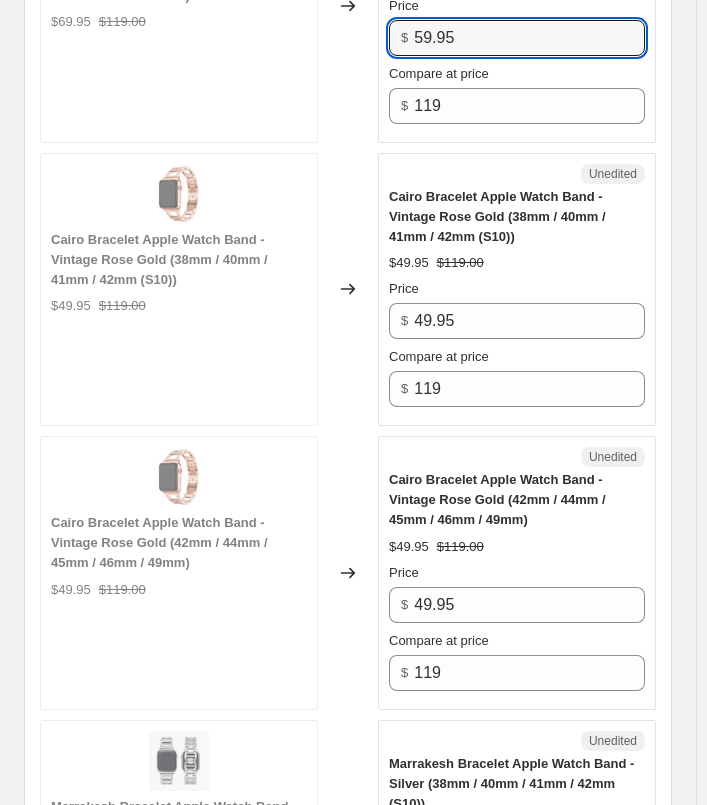 scroll, scrollTop: 1859, scrollLeft: 0, axis: vertical 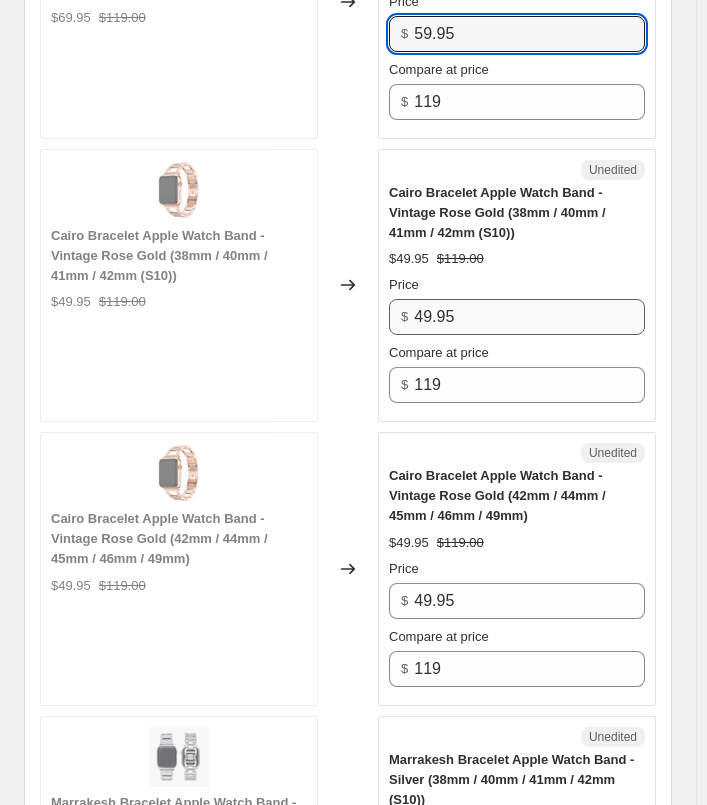 type on "59.95" 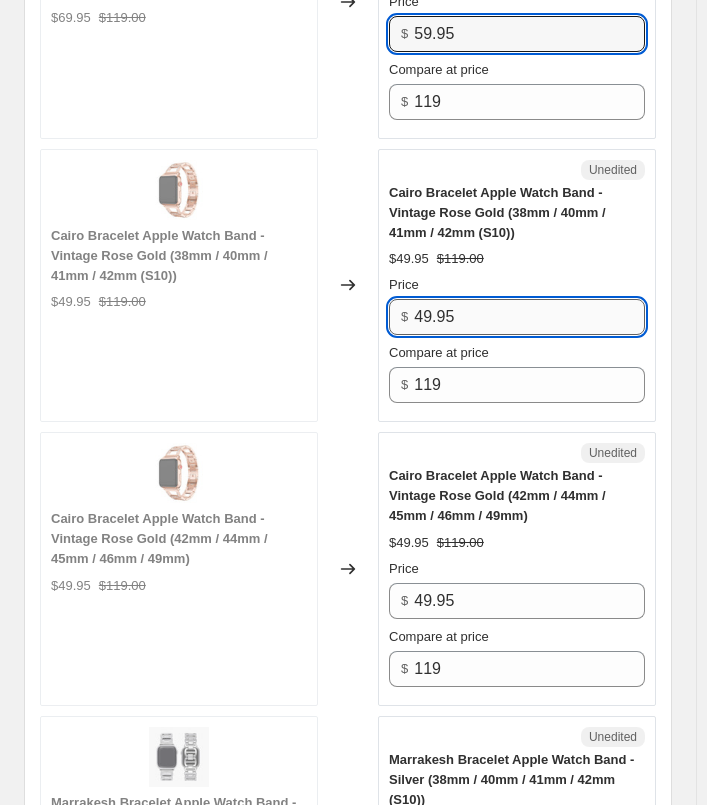 click on "49.95" at bounding box center (529, 317) 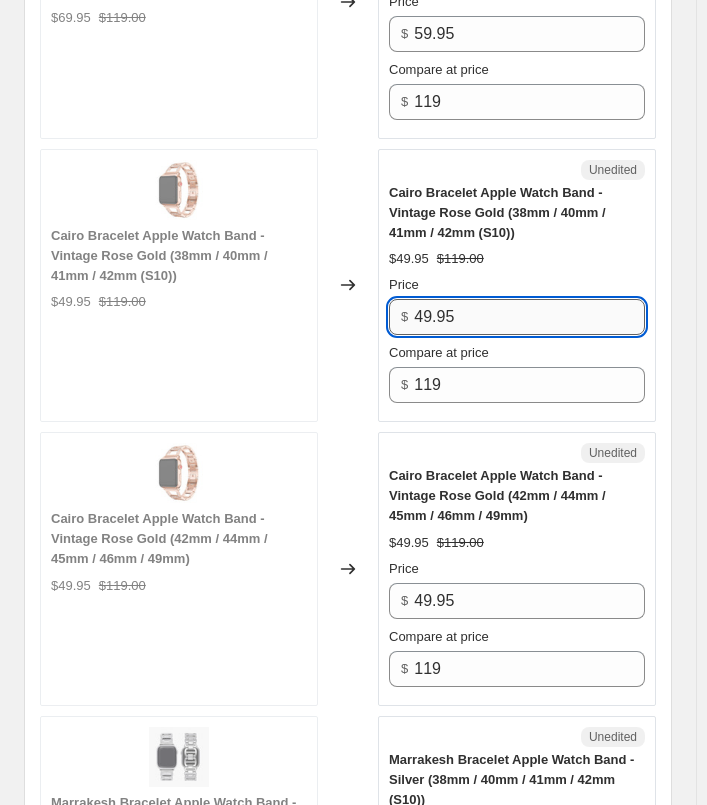 click on "49.95" at bounding box center (529, 317) 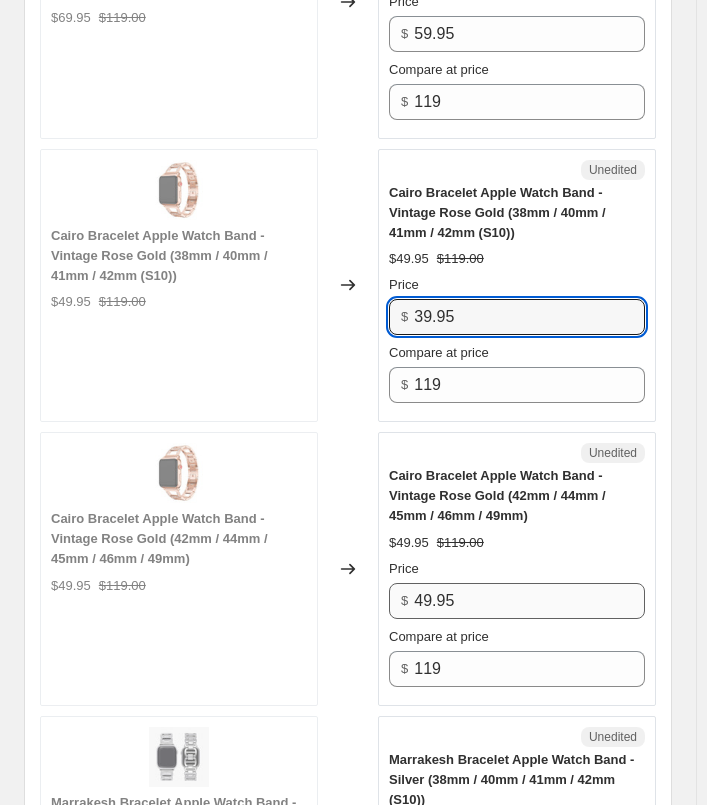 type on "39.95" 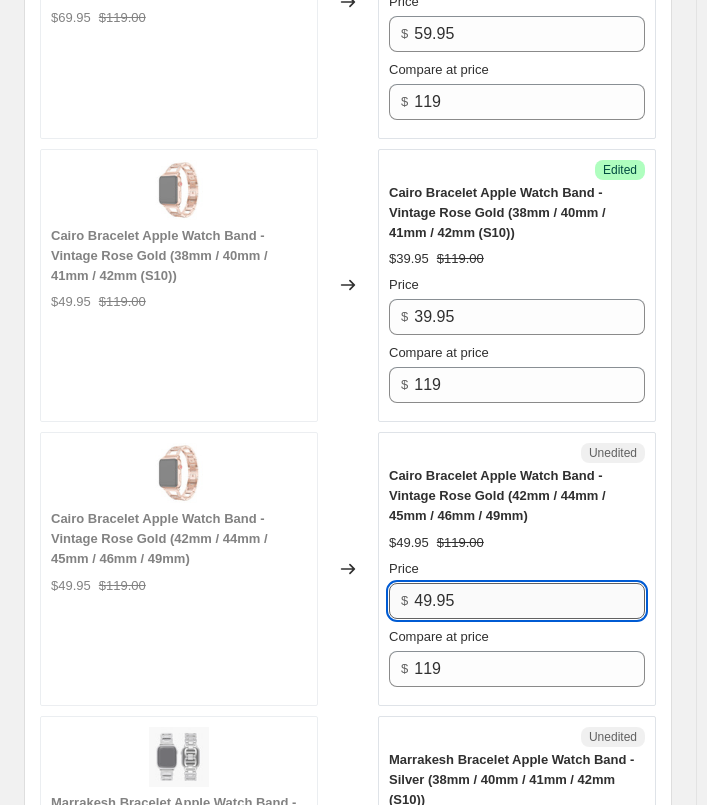 click on "49.95" at bounding box center (529, 601) 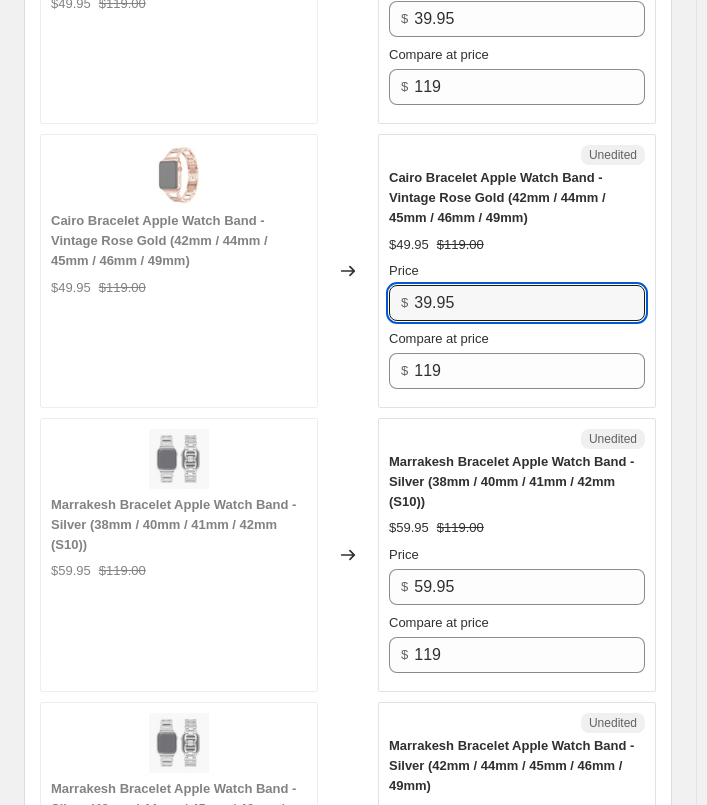 scroll, scrollTop: 2159, scrollLeft: 0, axis: vertical 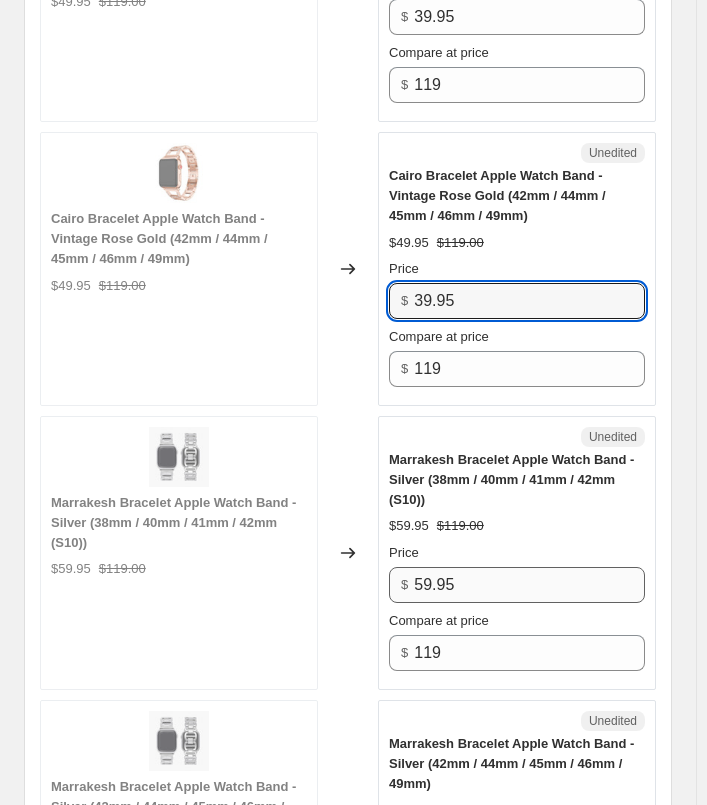 type on "39.95" 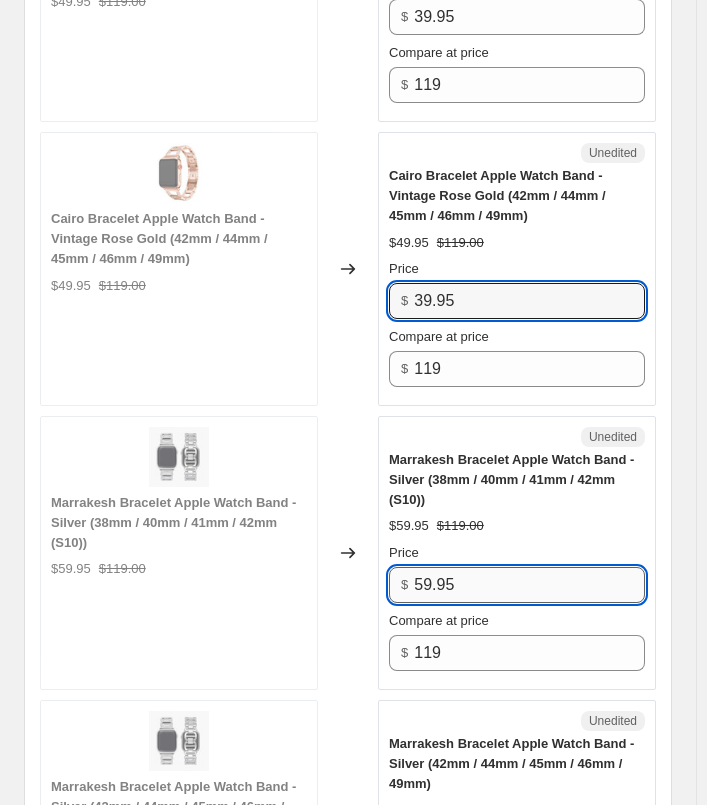 click on "59.95" at bounding box center (529, 585) 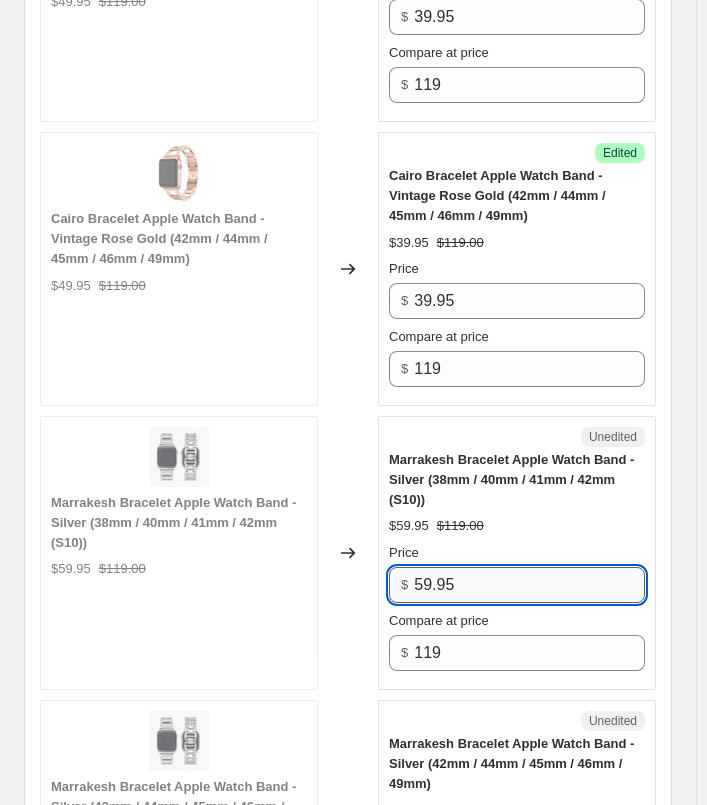 click on "59.95" at bounding box center (529, 585) 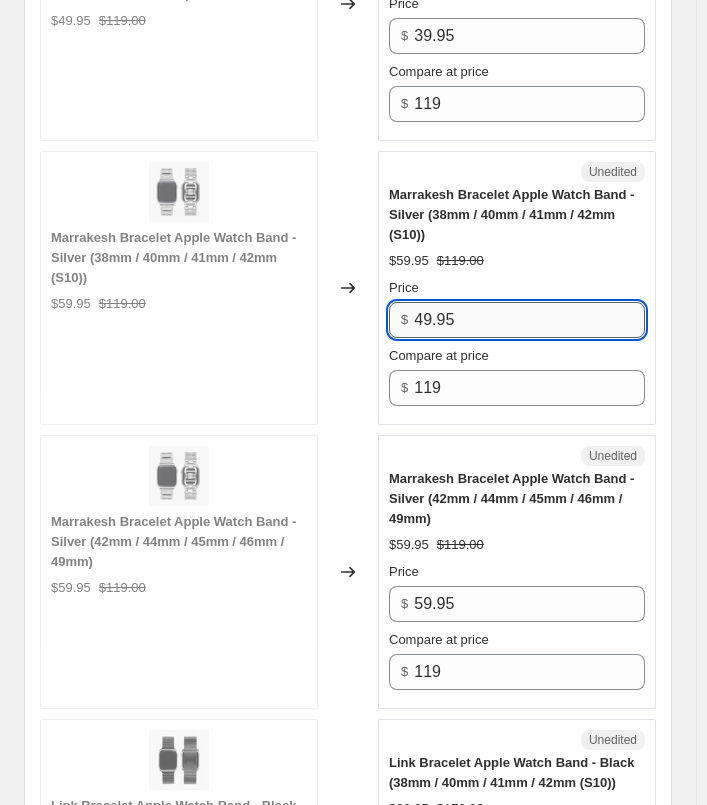 scroll, scrollTop: 2559, scrollLeft: 0, axis: vertical 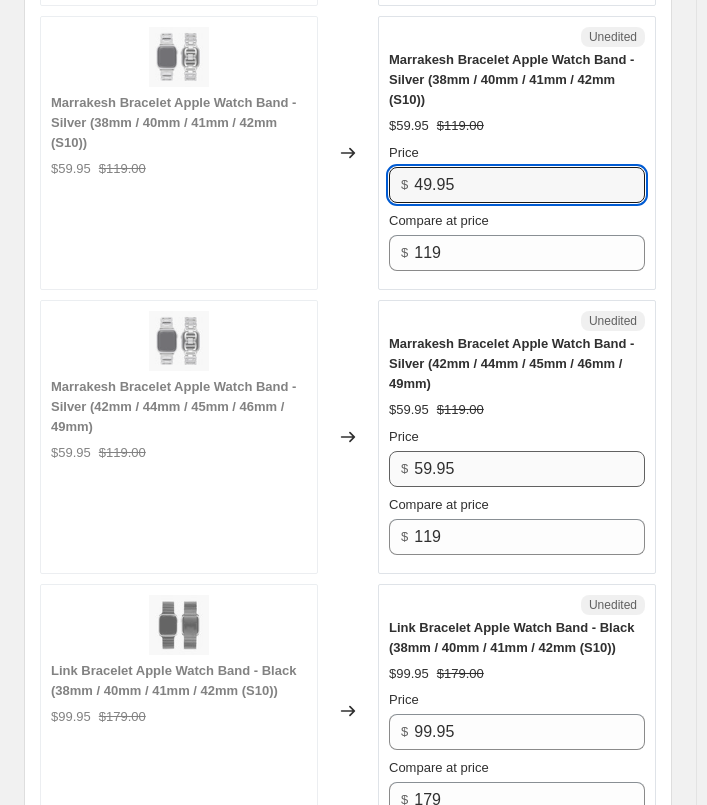 type on "49.95" 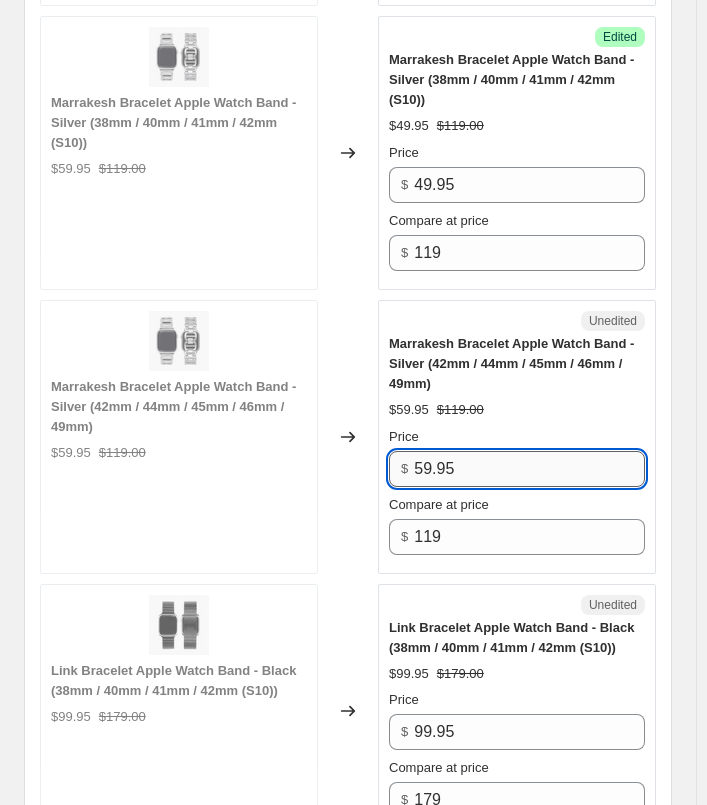 click on "59.95" at bounding box center (529, 469) 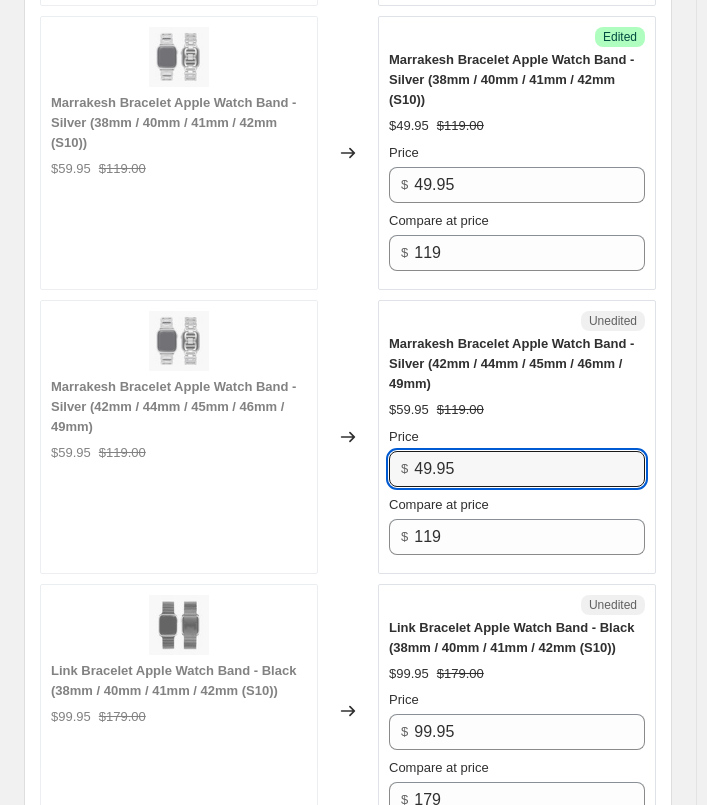 type on "49.95" 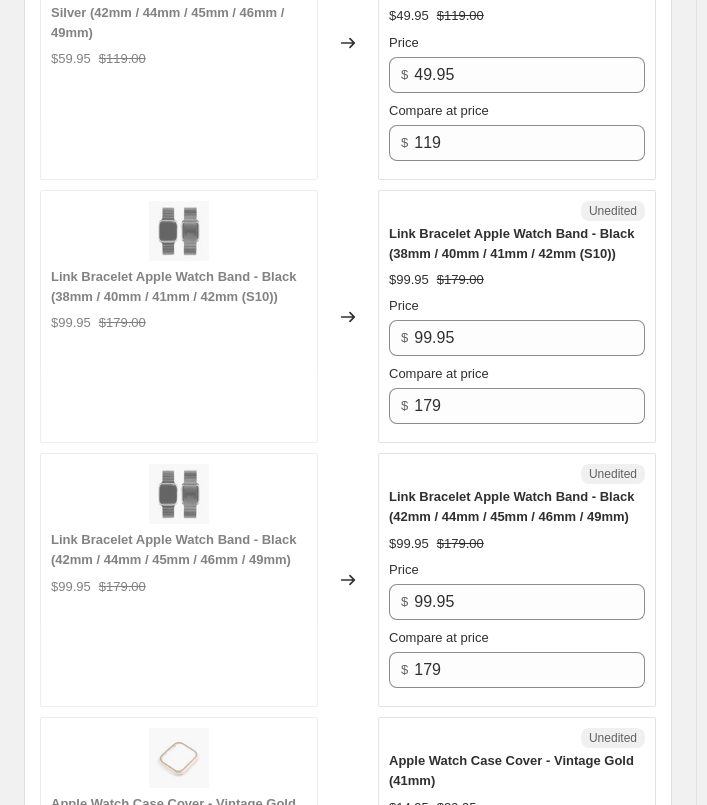 scroll, scrollTop: 2959, scrollLeft: 0, axis: vertical 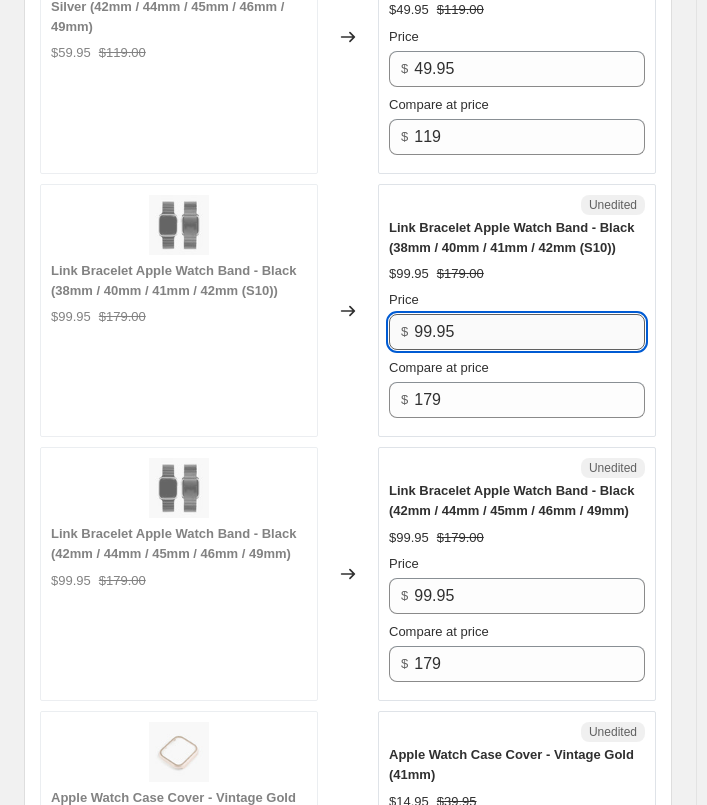click on "99.95" at bounding box center [529, 332] 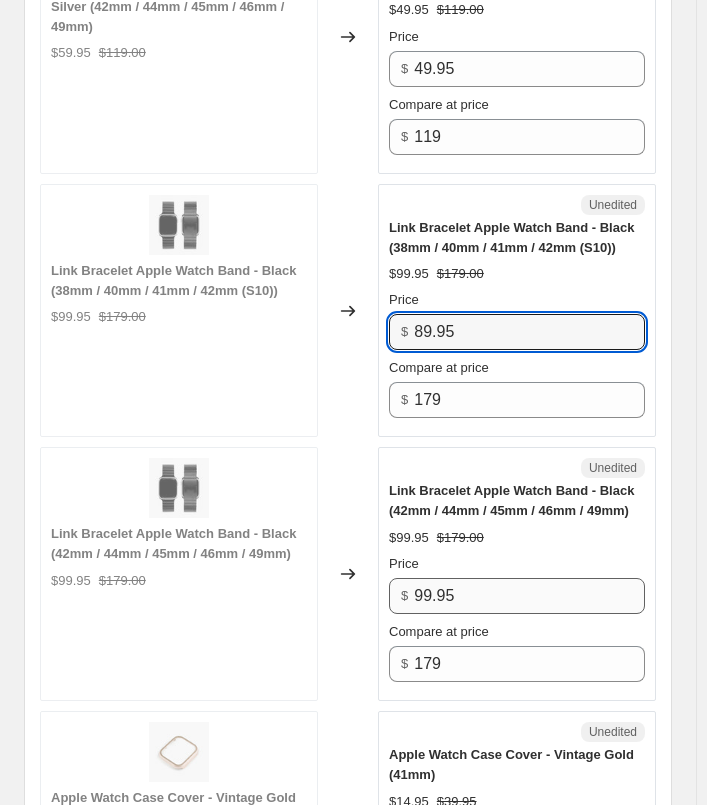 type on "89.95" 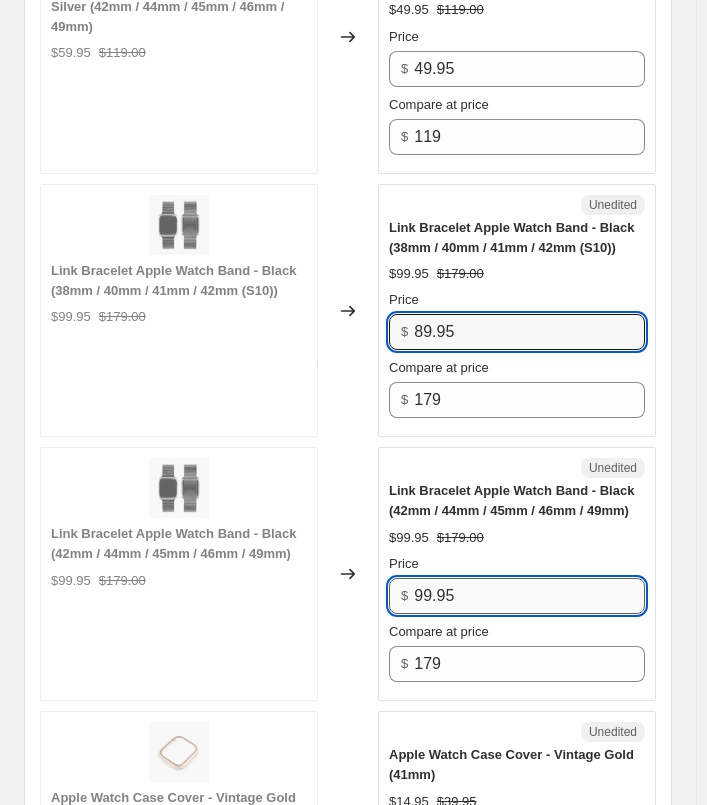 click on "99.95" at bounding box center [529, 596] 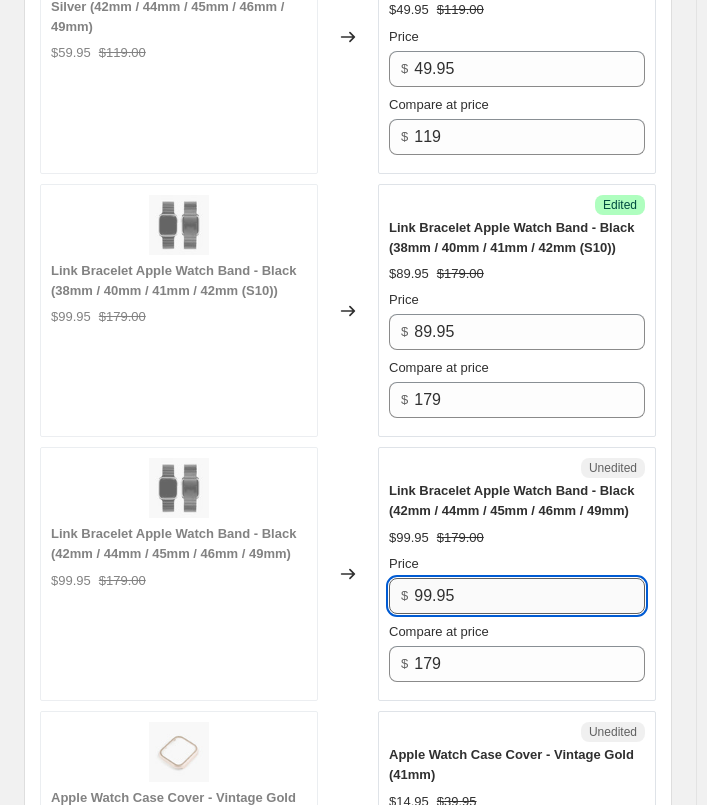 click on "99.95" at bounding box center (529, 596) 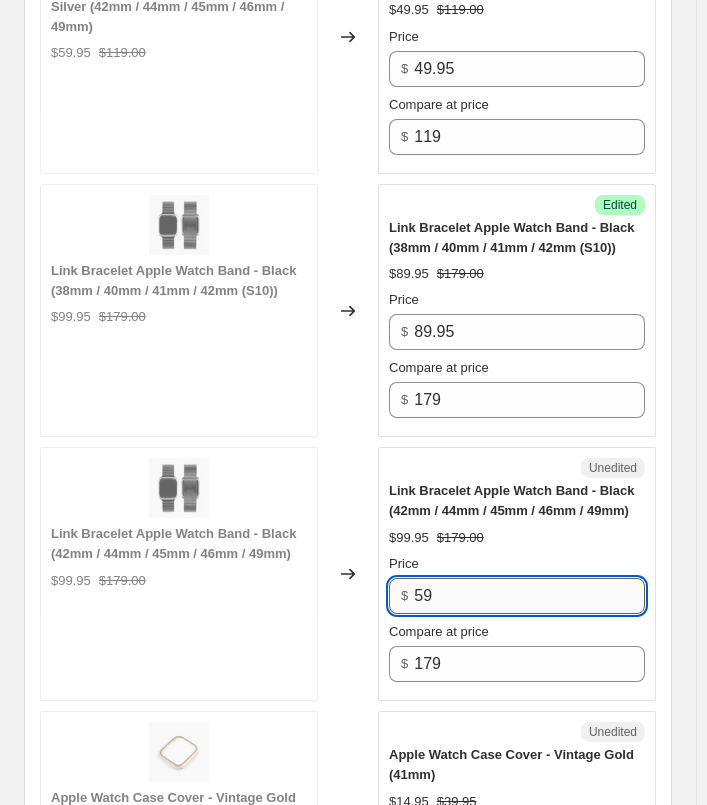 type on "5" 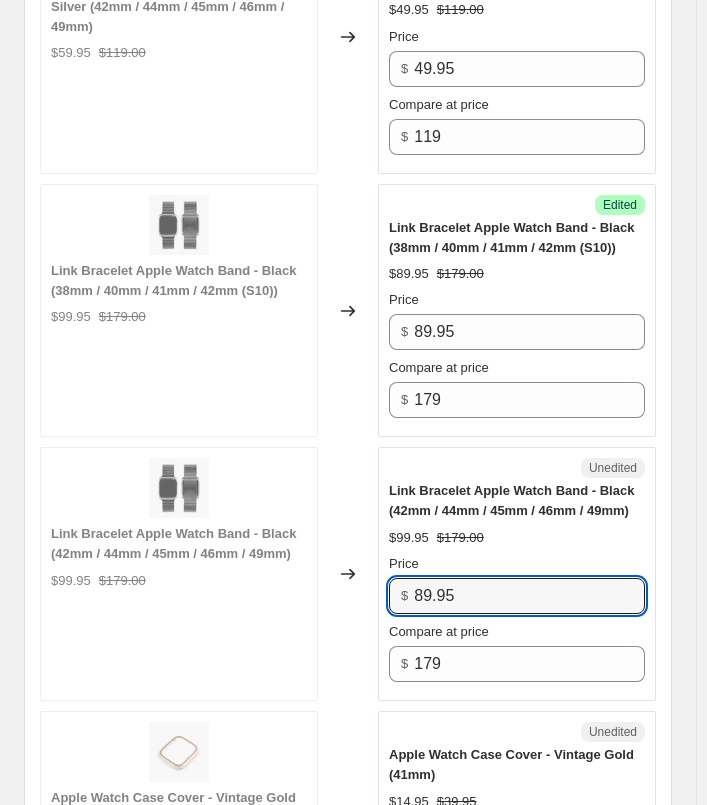 type on "89.95" 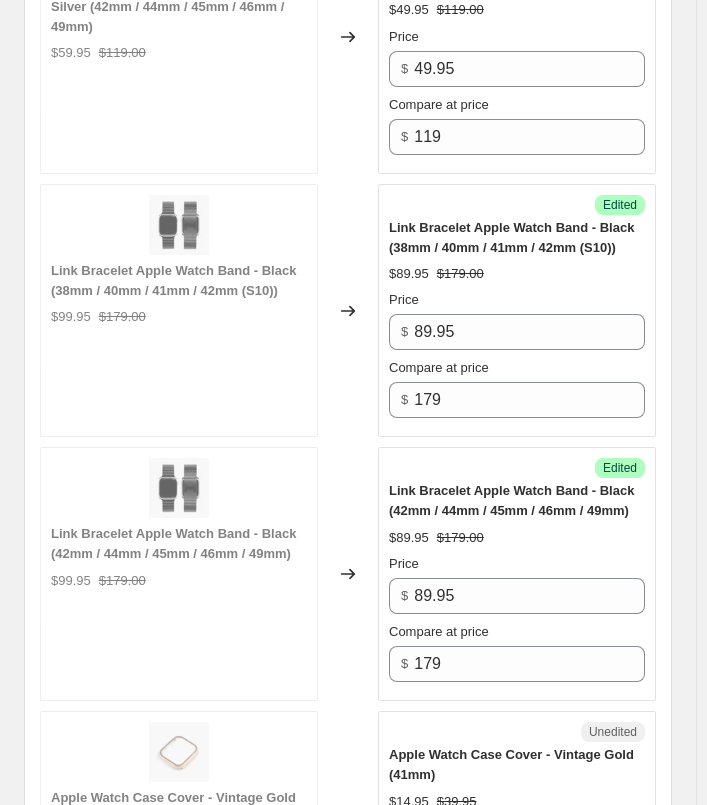 click on "Link Bracelet Apple Watch Band - Black (42mm / 44mm / 45mm / 46mm / 49mm)" at bounding box center [517, 501] 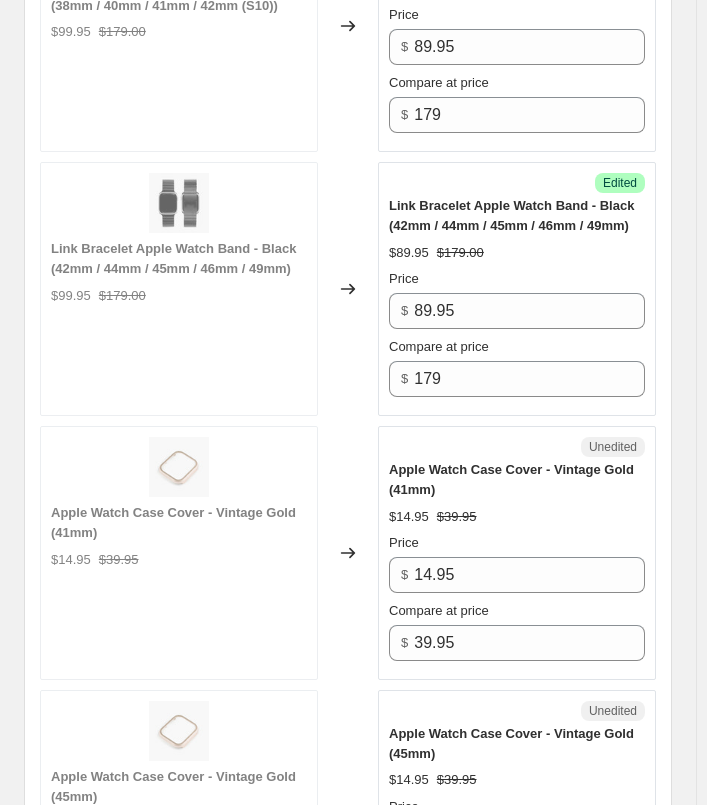 scroll, scrollTop: 3359, scrollLeft: 0, axis: vertical 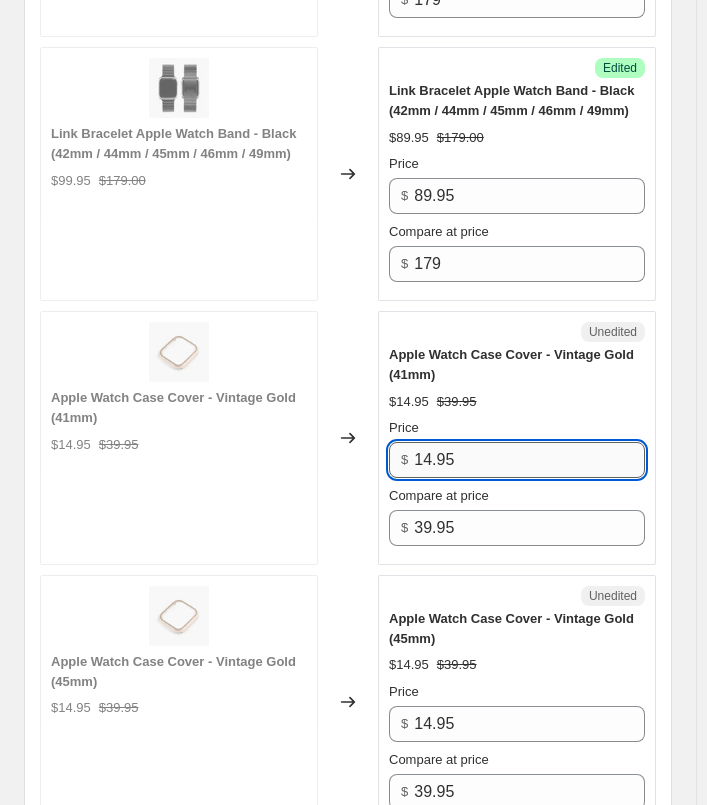 click on "14.95" at bounding box center [529, 460] 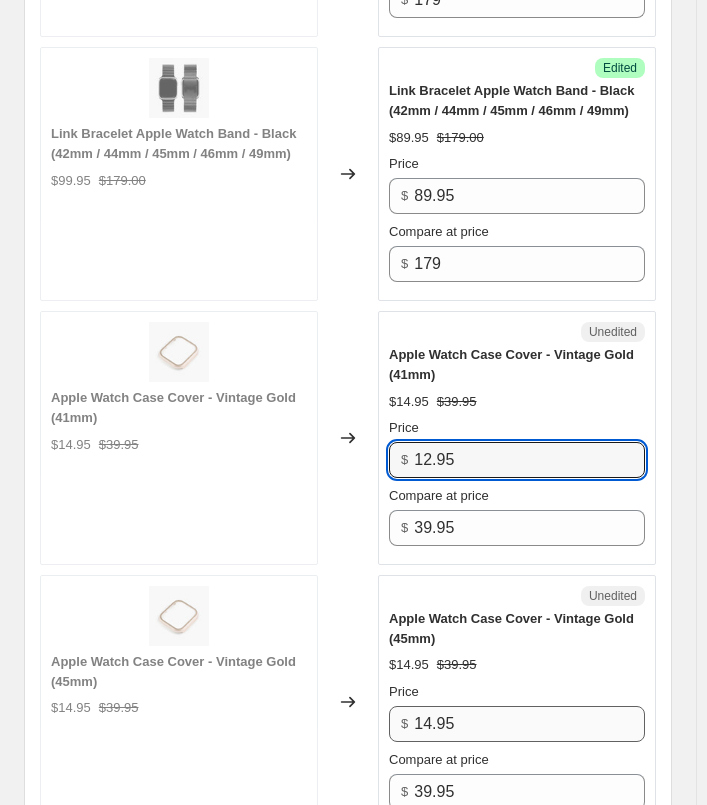 type on "12.95" 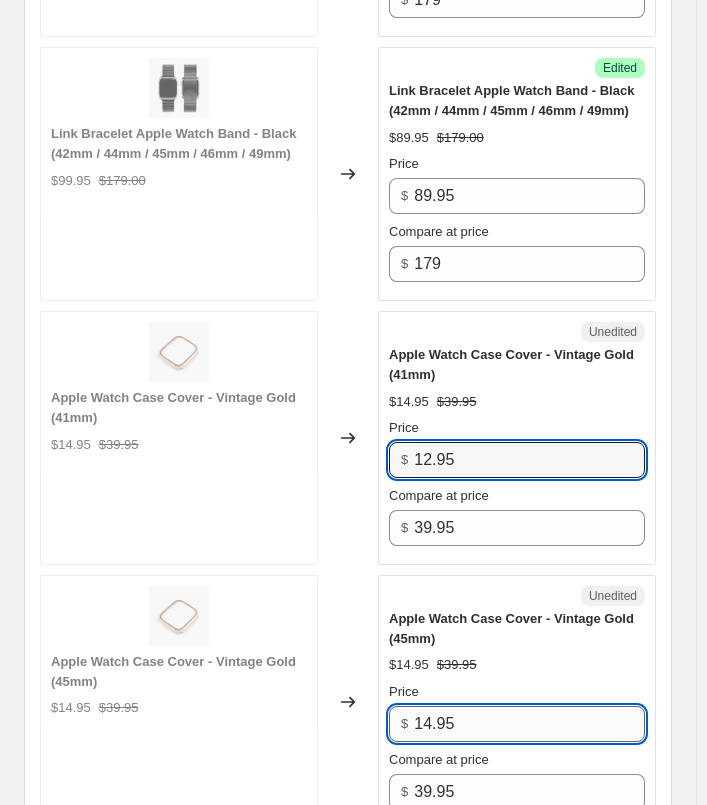 click on "14.95" at bounding box center (529, 724) 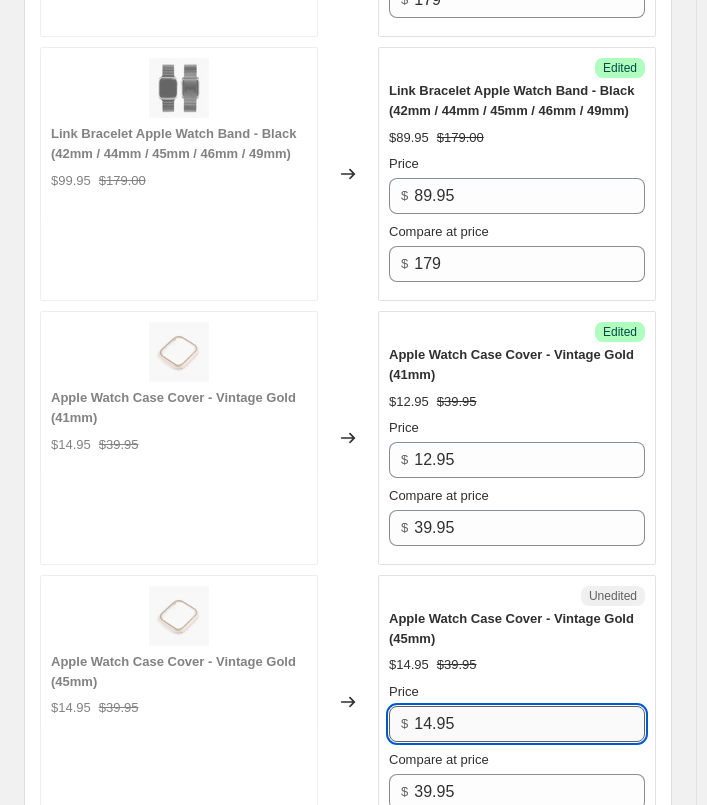 click on "14.95" at bounding box center (529, 724) 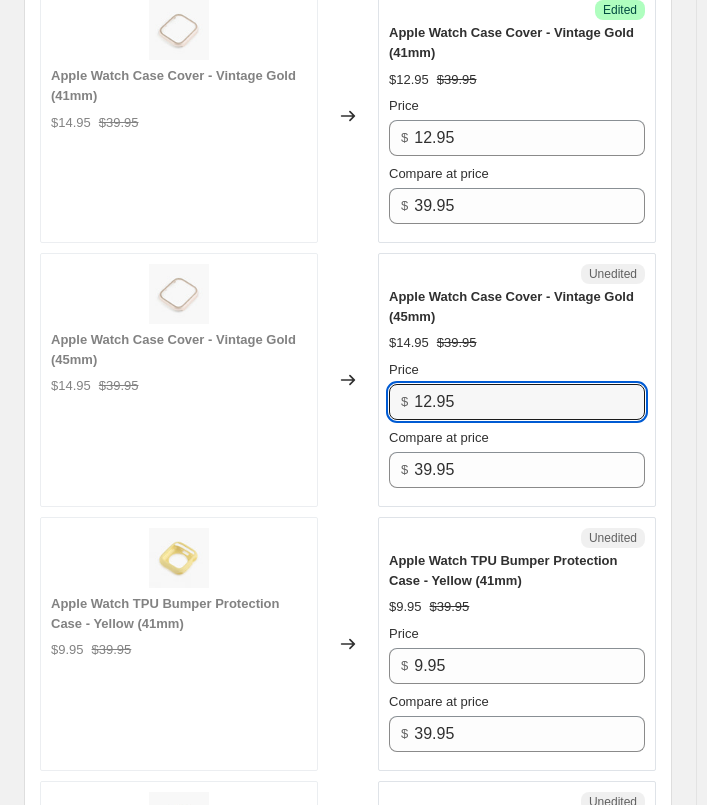 scroll, scrollTop: 3859, scrollLeft: 0, axis: vertical 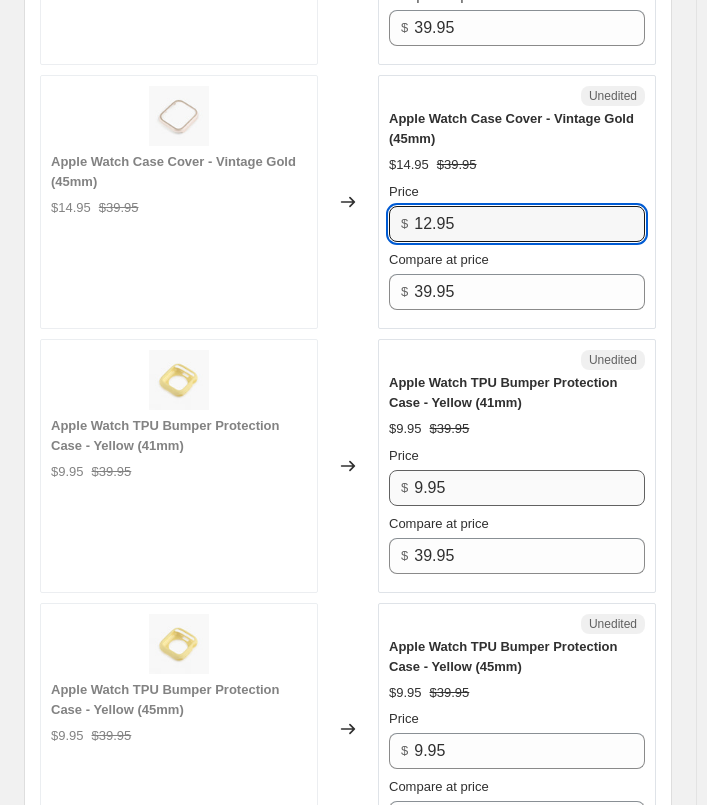 type on "12.95" 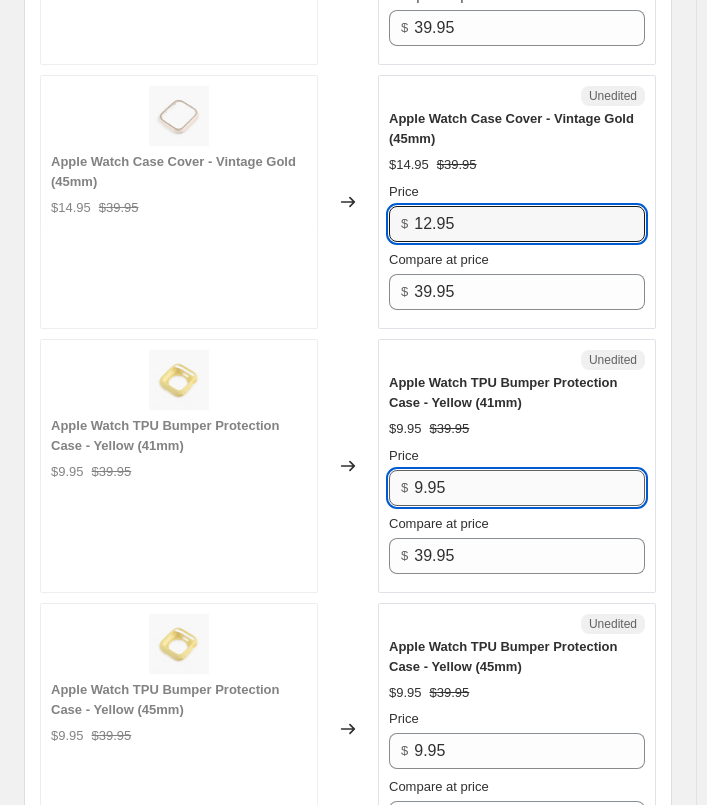 click on "9.95" at bounding box center [529, 488] 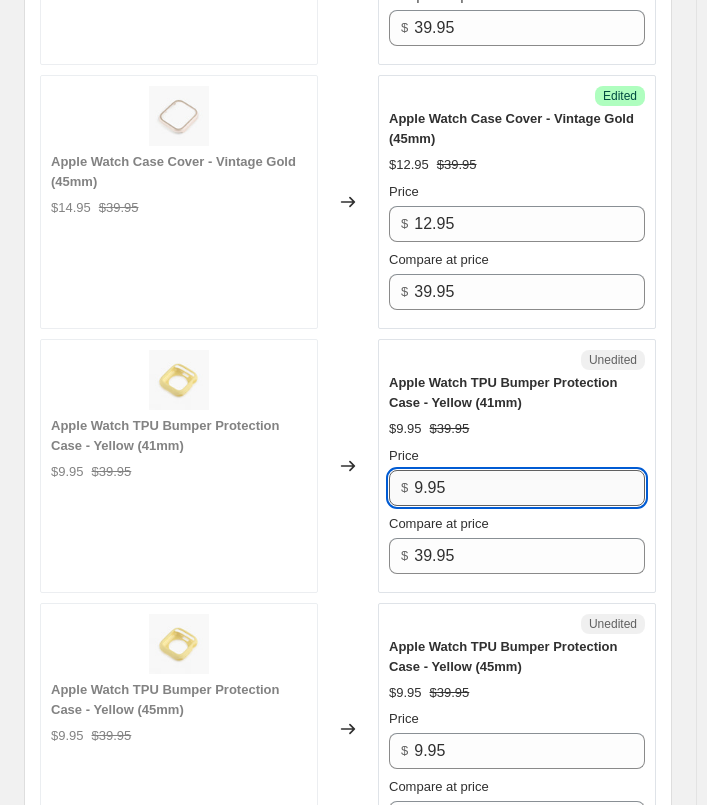 click on "9.95" at bounding box center (529, 488) 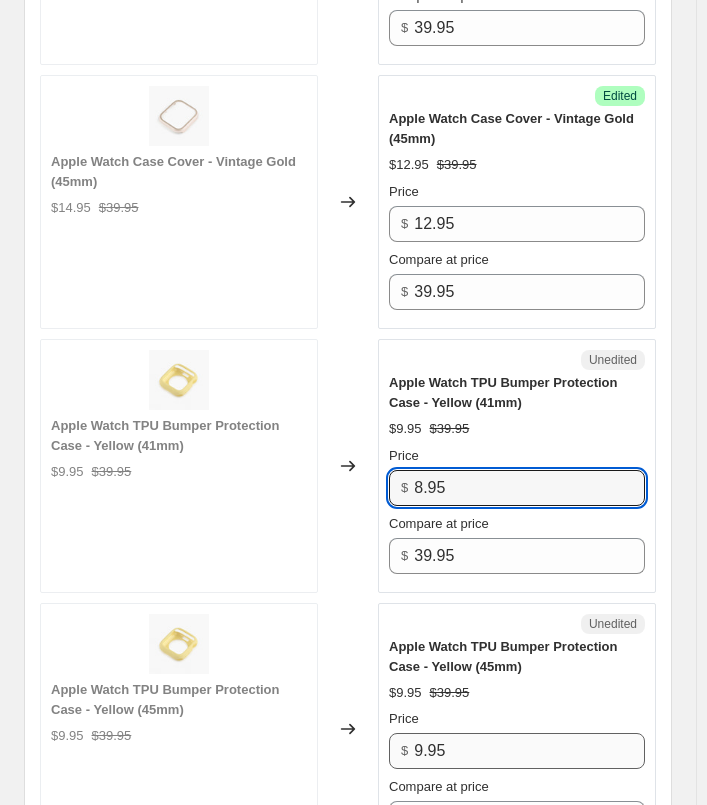 type on "8.95" 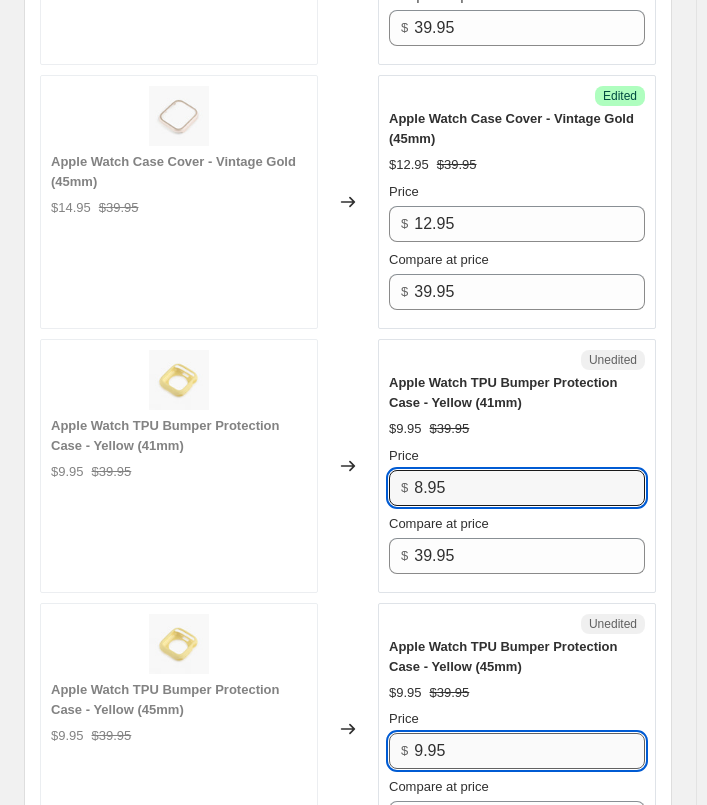 click on "9.95" at bounding box center (529, 751) 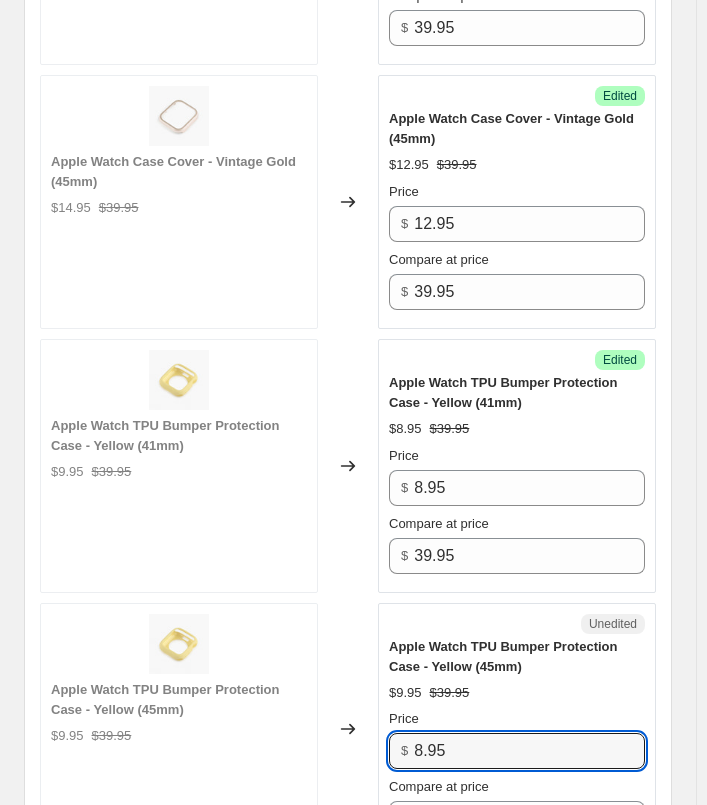type on "8.95" 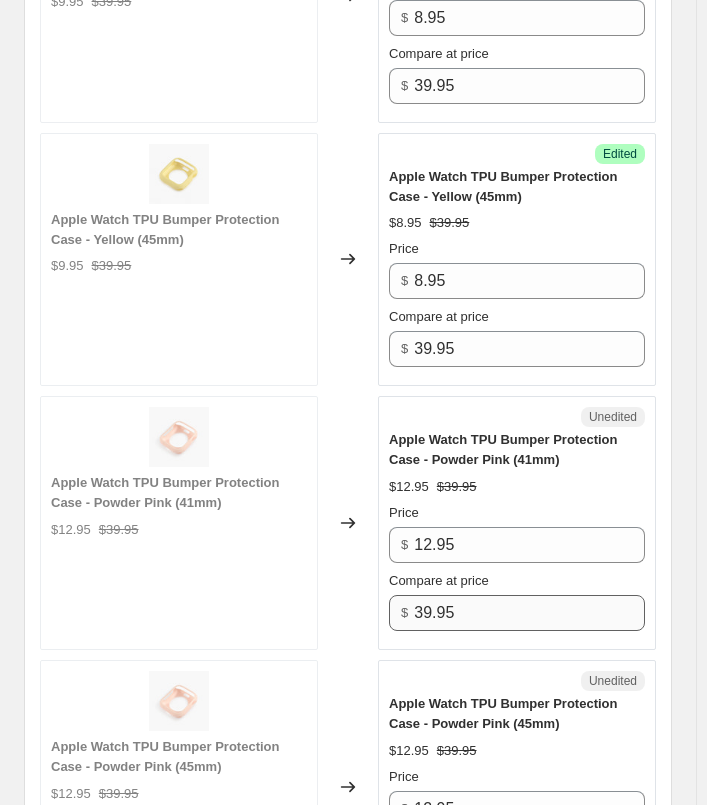scroll, scrollTop: 4359, scrollLeft: 0, axis: vertical 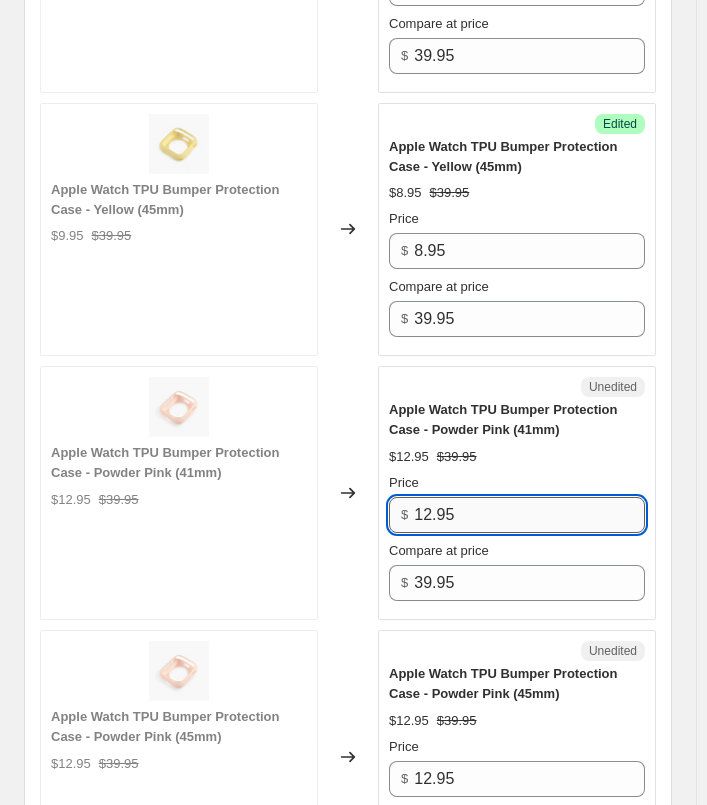 click on "12.95" at bounding box center [529, 515] 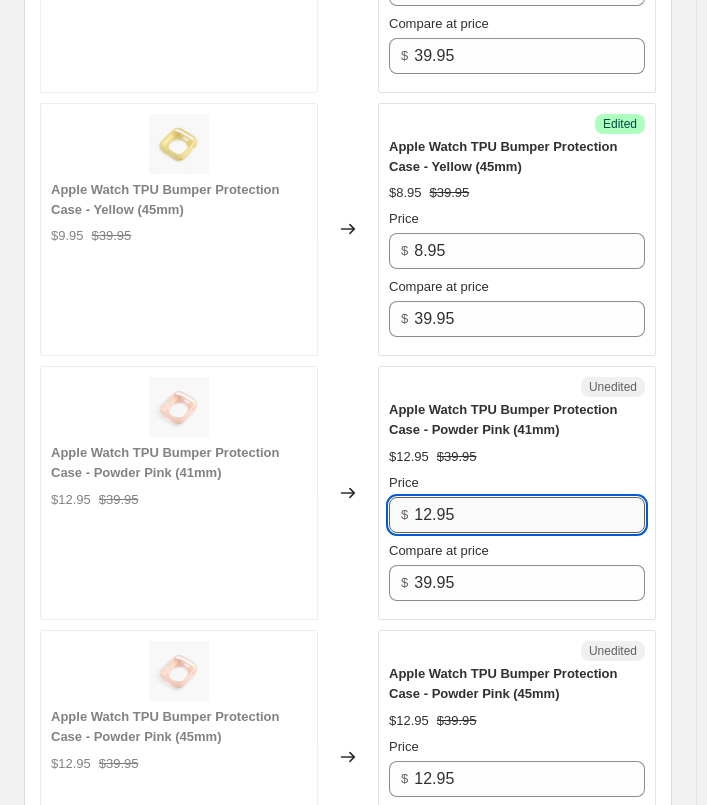 click on "12.95" at bounding box center [529, 515] 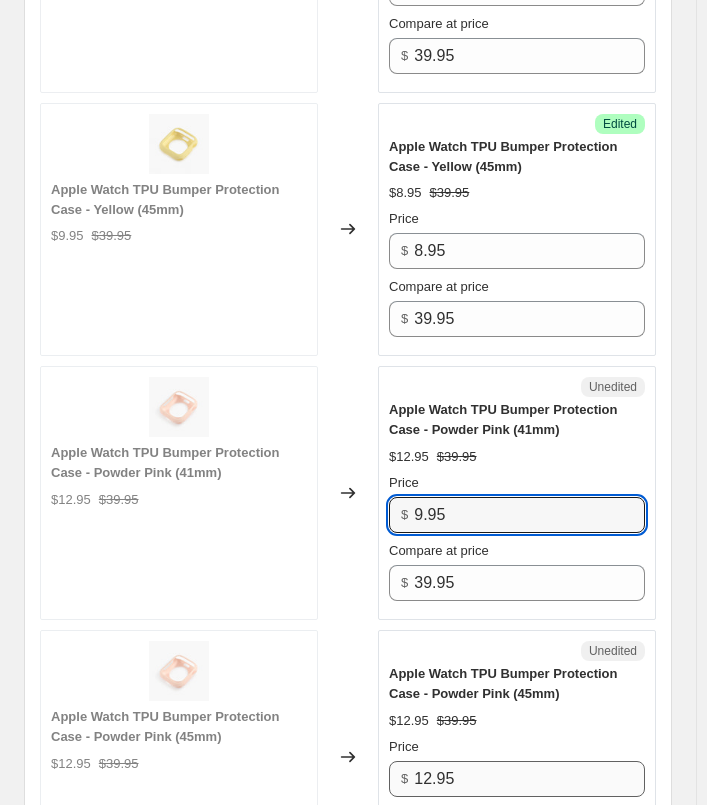 type on "9.95" 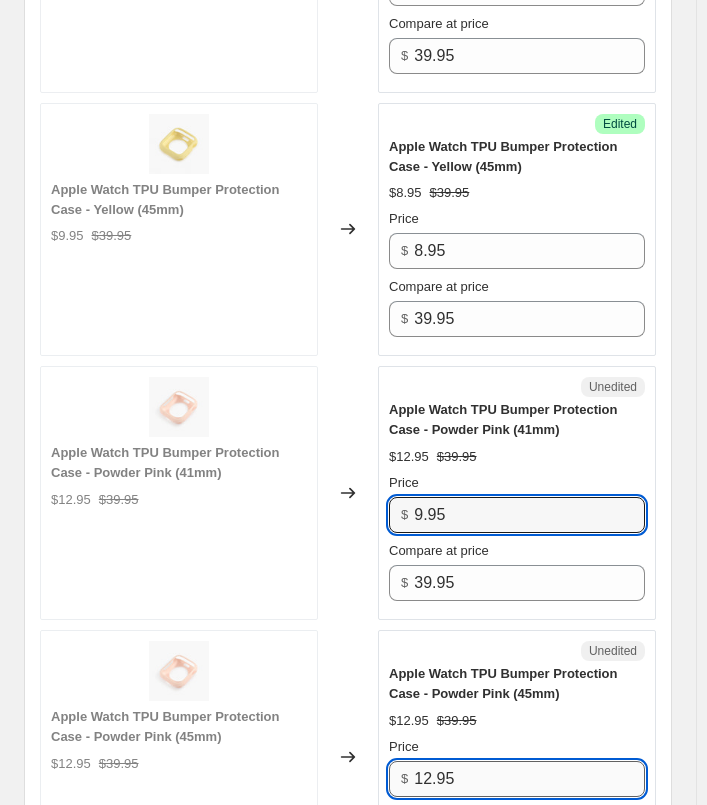click on "12.95" at bounding box center [529, 779] 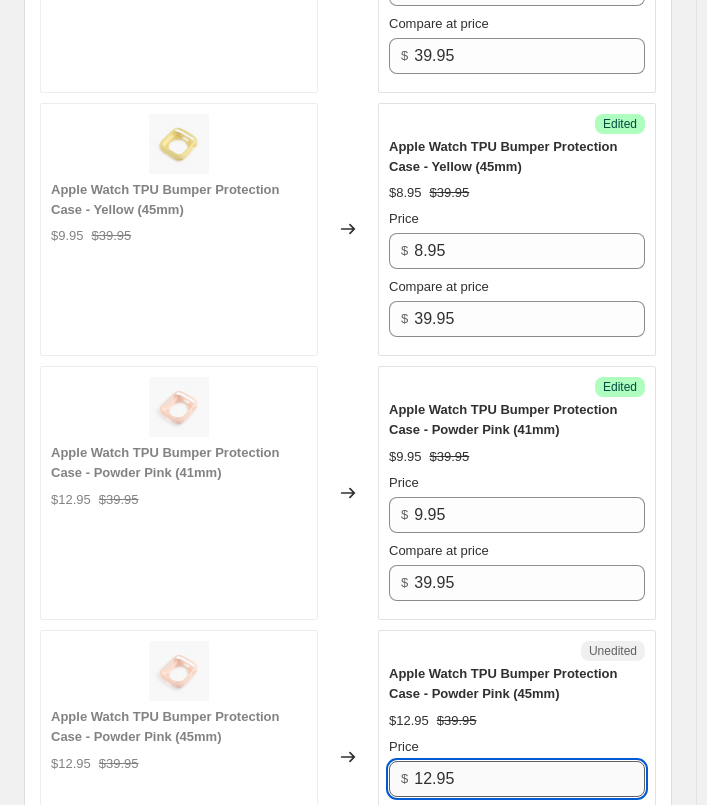 click on "12.95" at bounding box center (529, 779) 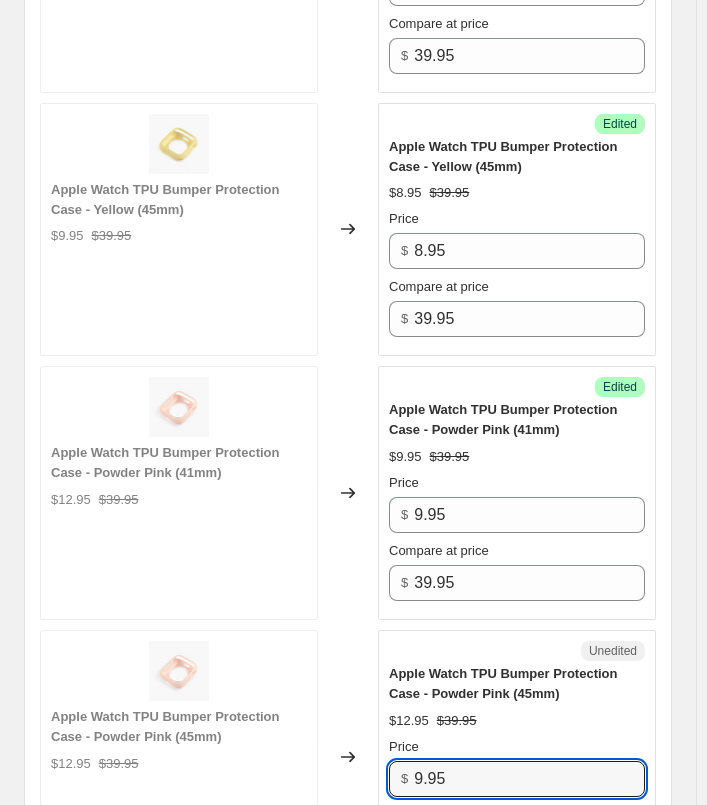 type on "9.95" 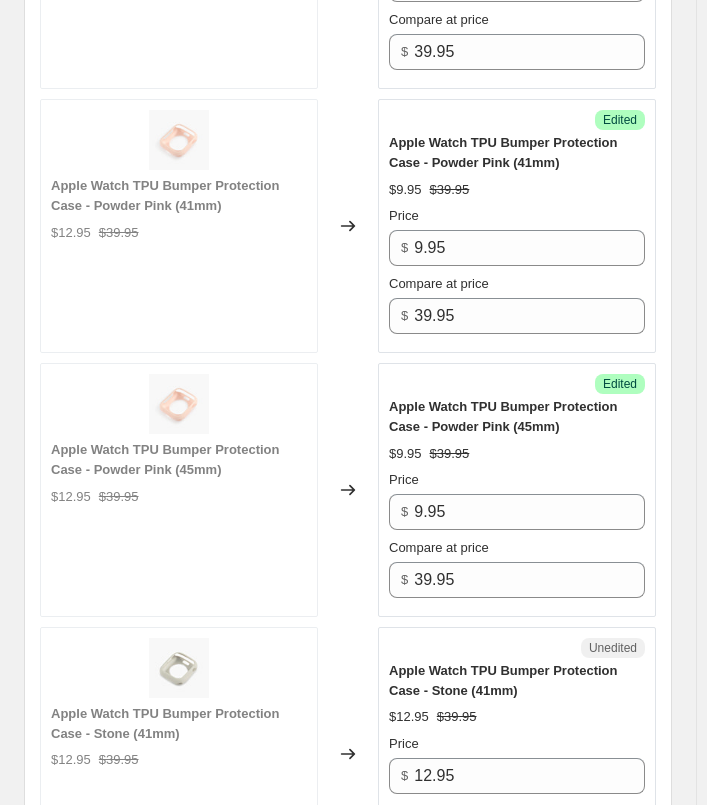 scroll, scrollTop: 4859, scrollLeft: 0, axis: vertical 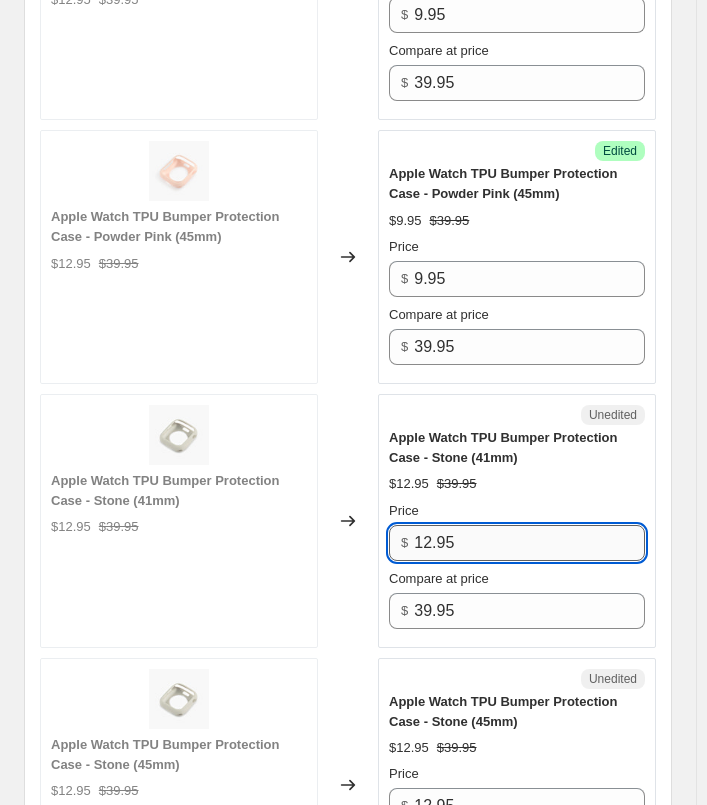 click on "12.95" at bounding box center [529, 543] 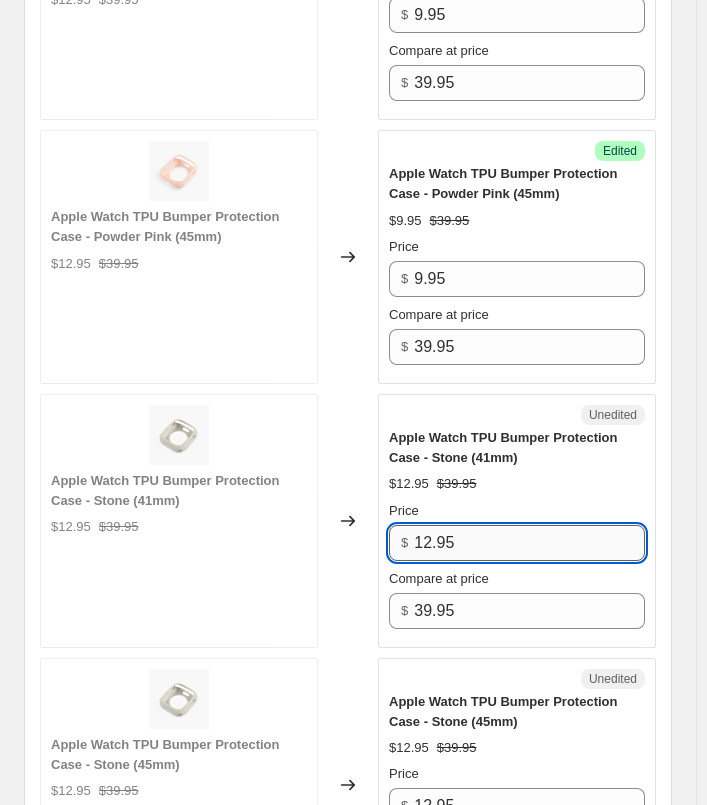 click on "12.95" at bounding box center (529, 543) 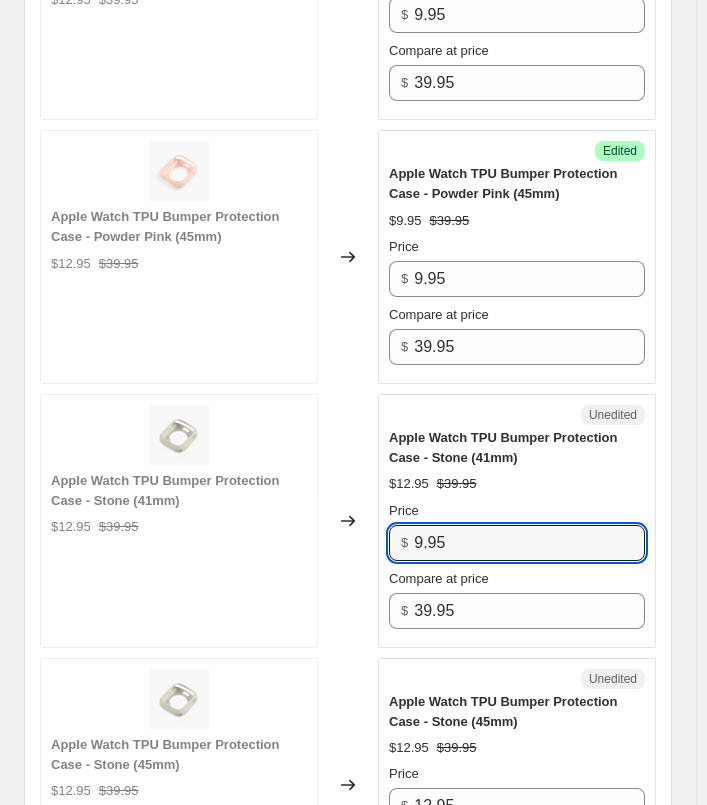 type on "9.95" 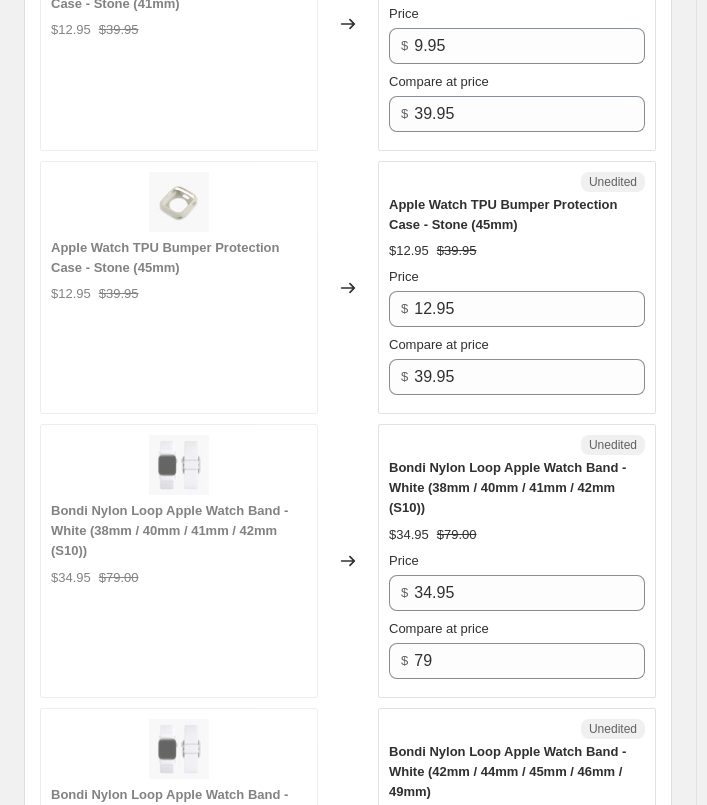scroll, scrollTop: 5359, scrollLeft: 0, axis: vertical 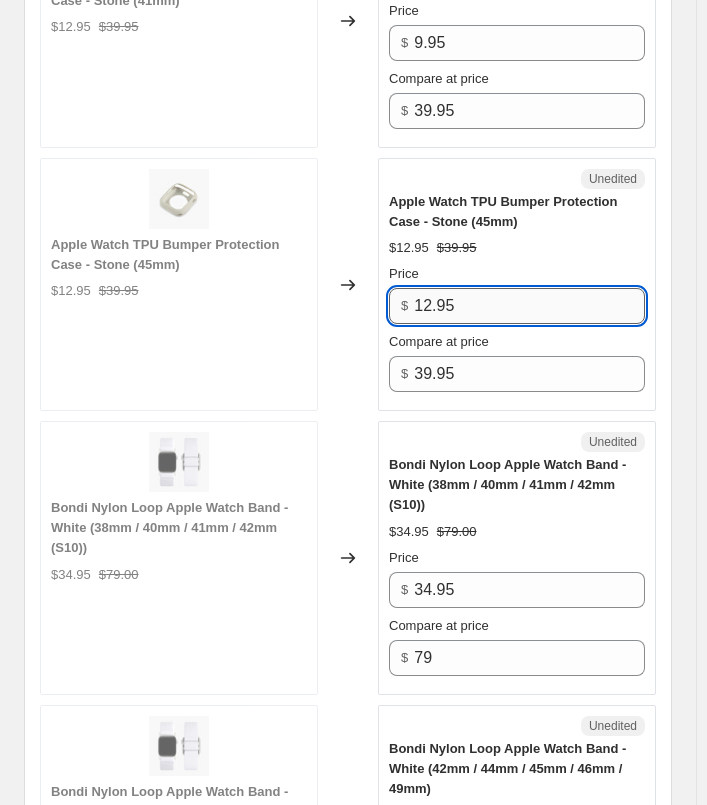 click on "12.95" at bounding box center (529, 306) 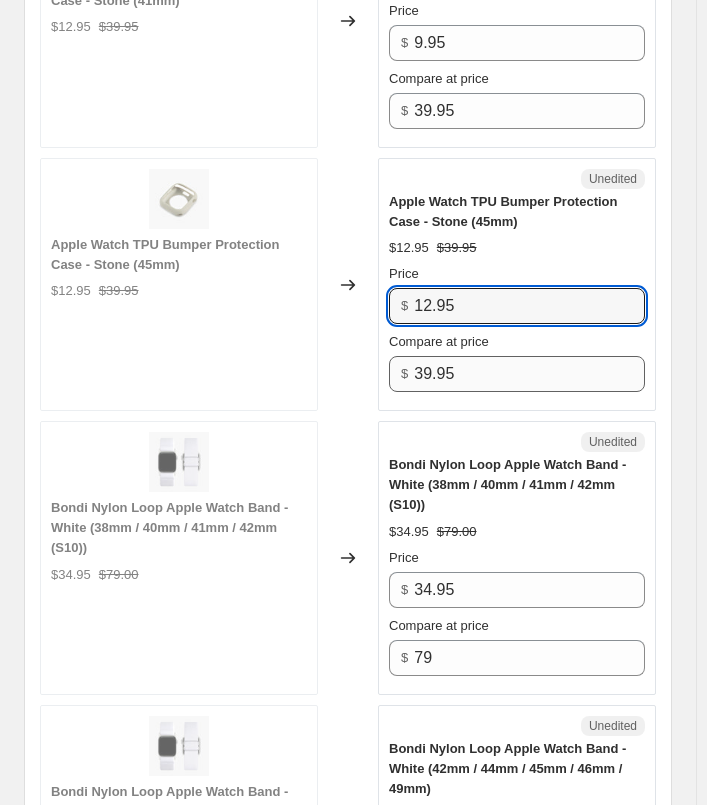 paste on "9" 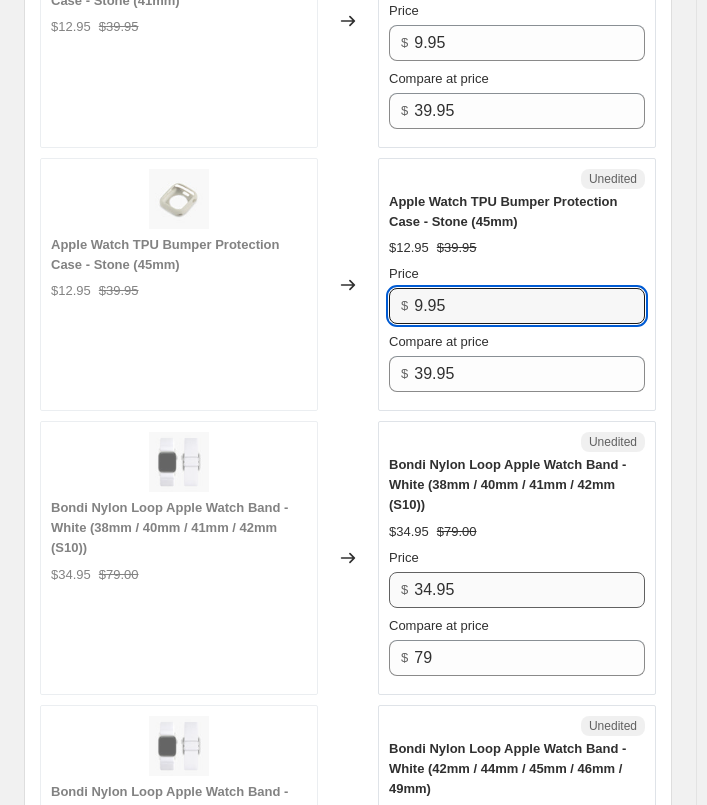 type on "9.95" 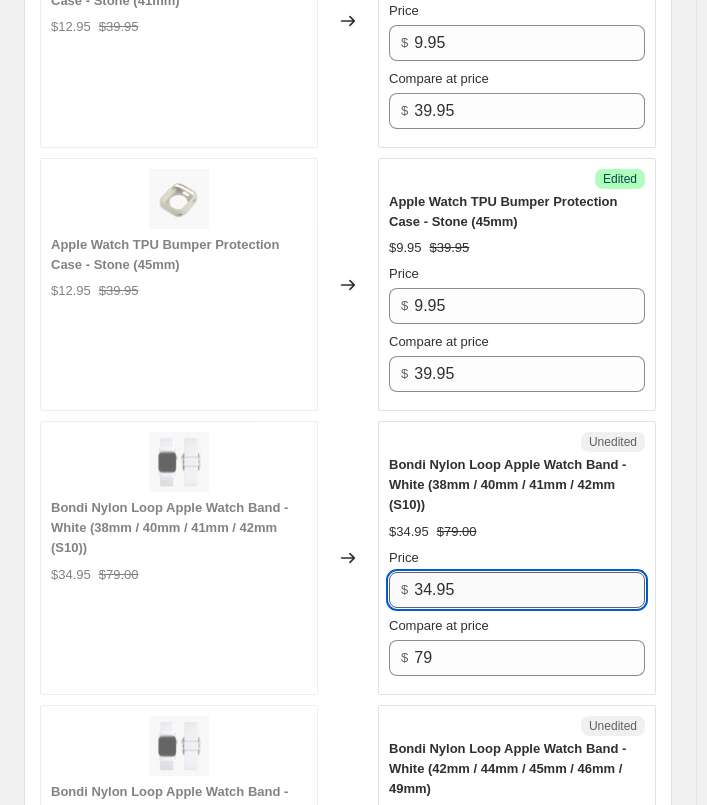 click on "34.95" at bounding box center (529, 590) 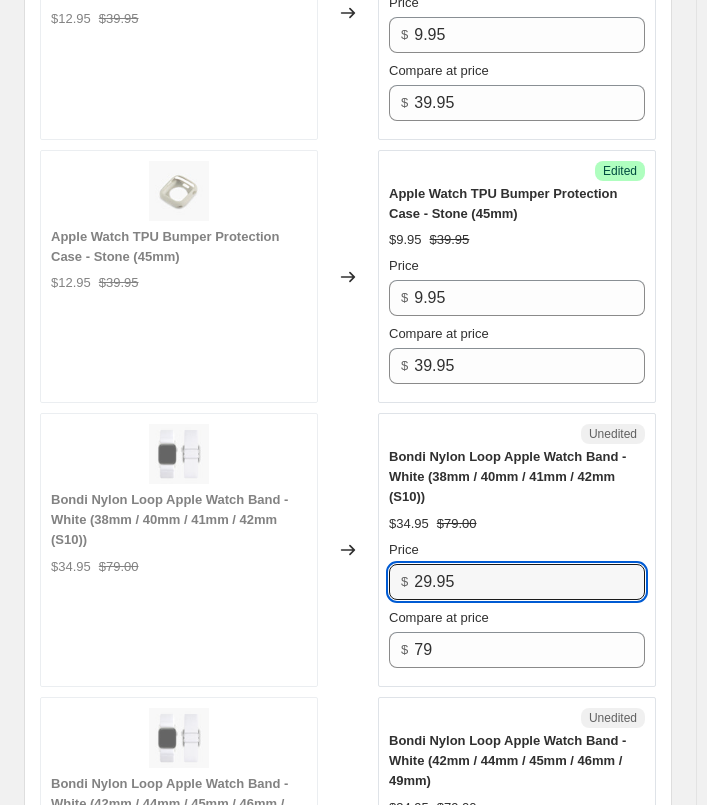 scroll, scrollTop: 5759, scrollLeft: 0, axis: vertical 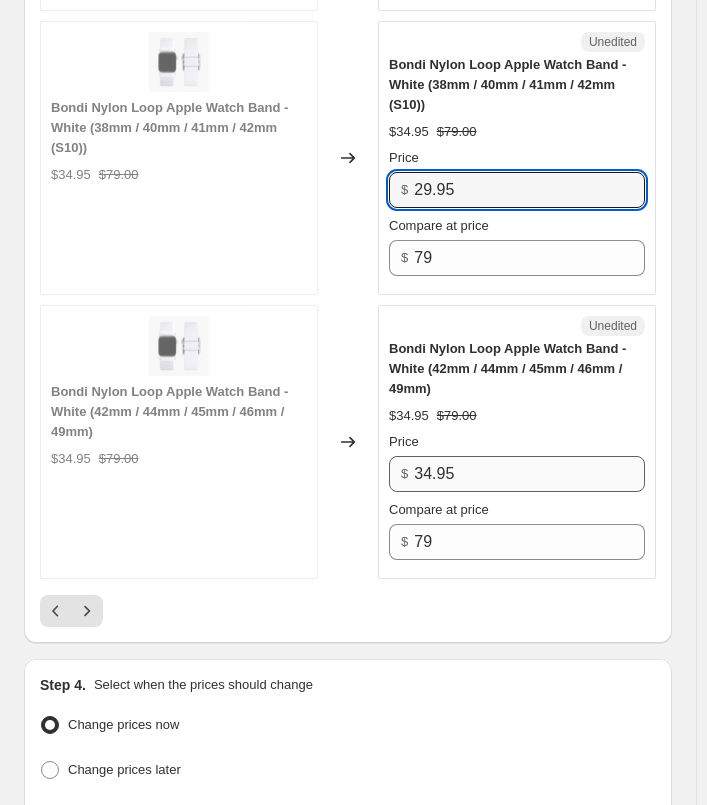 type on "29.95" 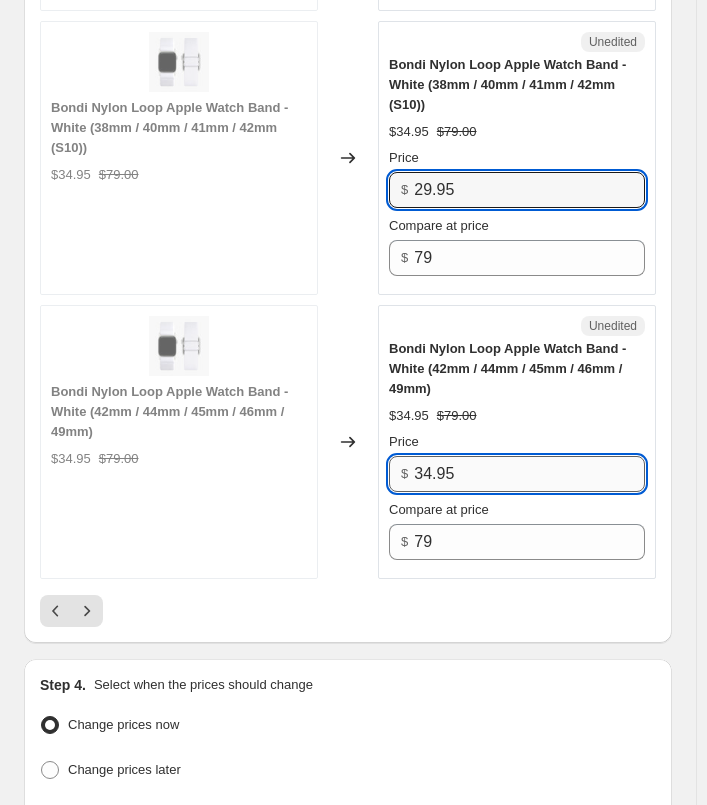 click on "34.95" at bounding box center [529, 474] 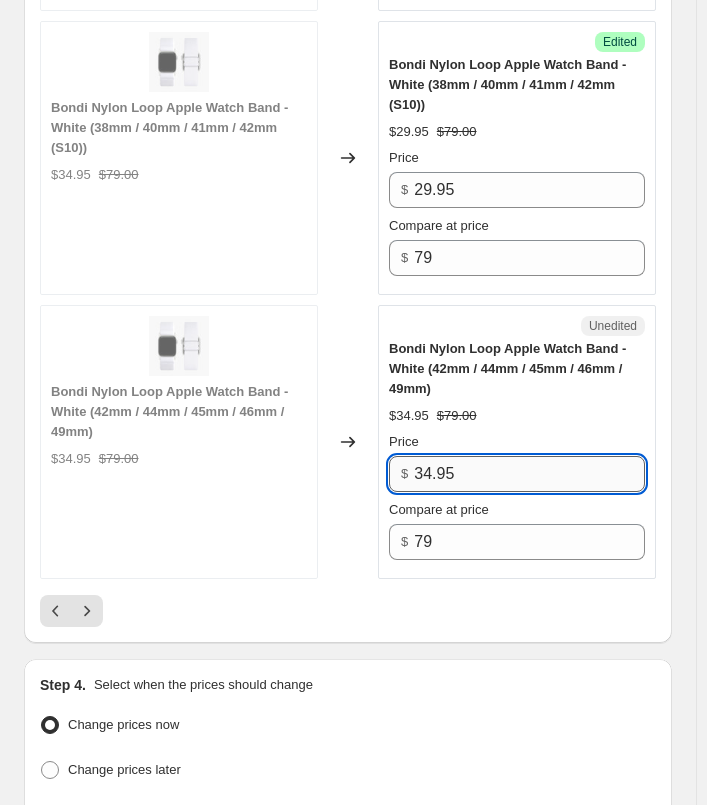 click on "34.95" at bounding box center (529, 474) 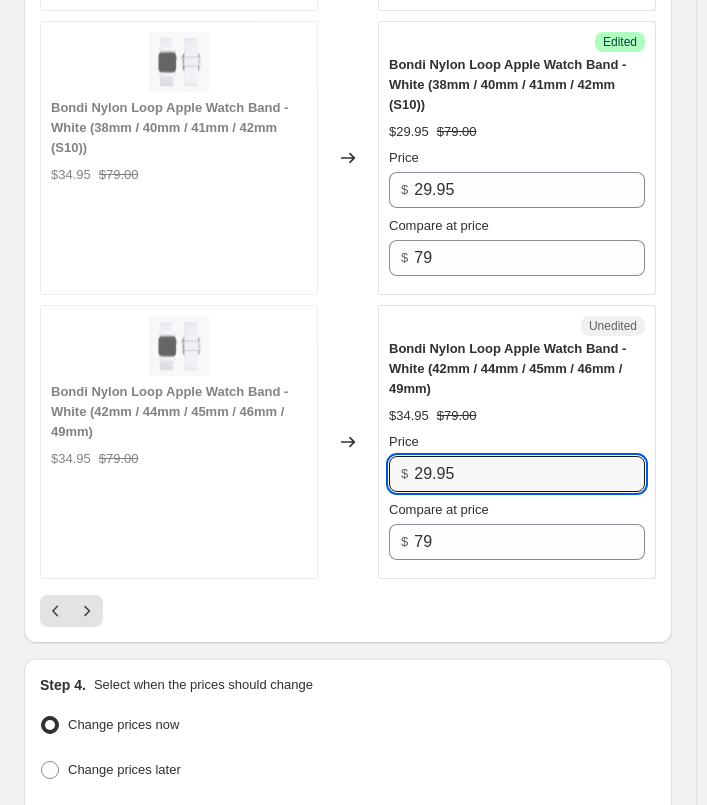 type on "29.95" 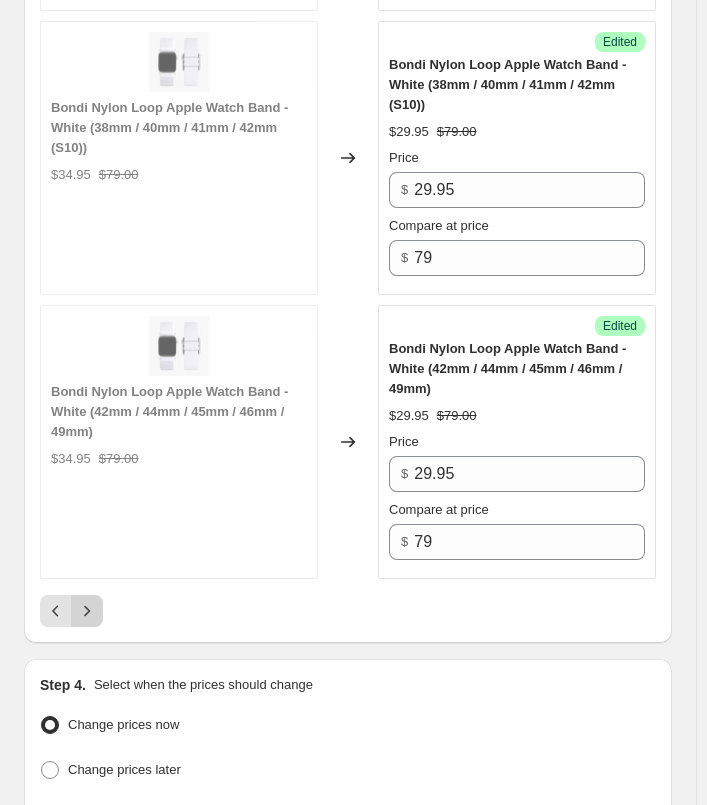 click 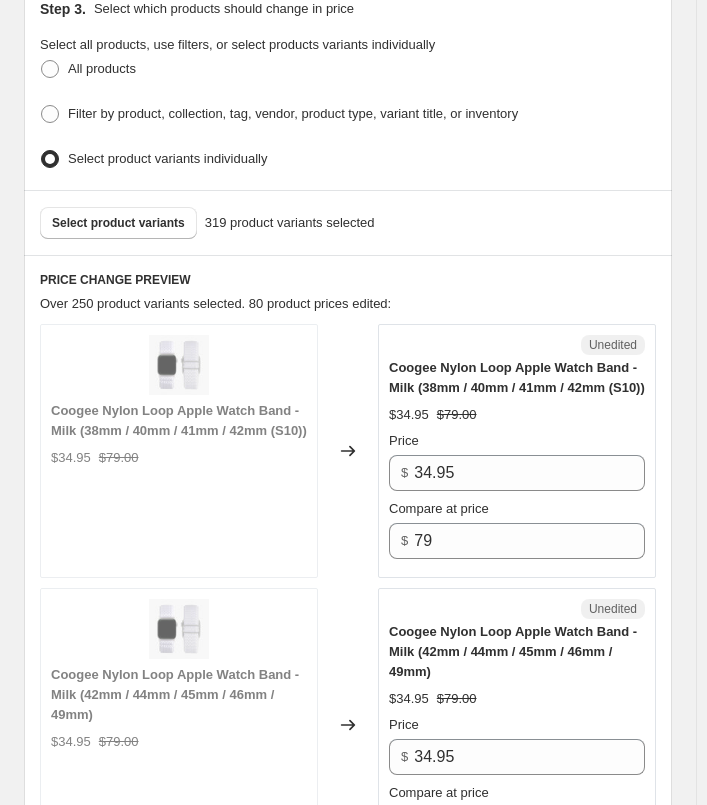 scroll, scrollTop: 859, scrollLeft: 0, axis: vertical 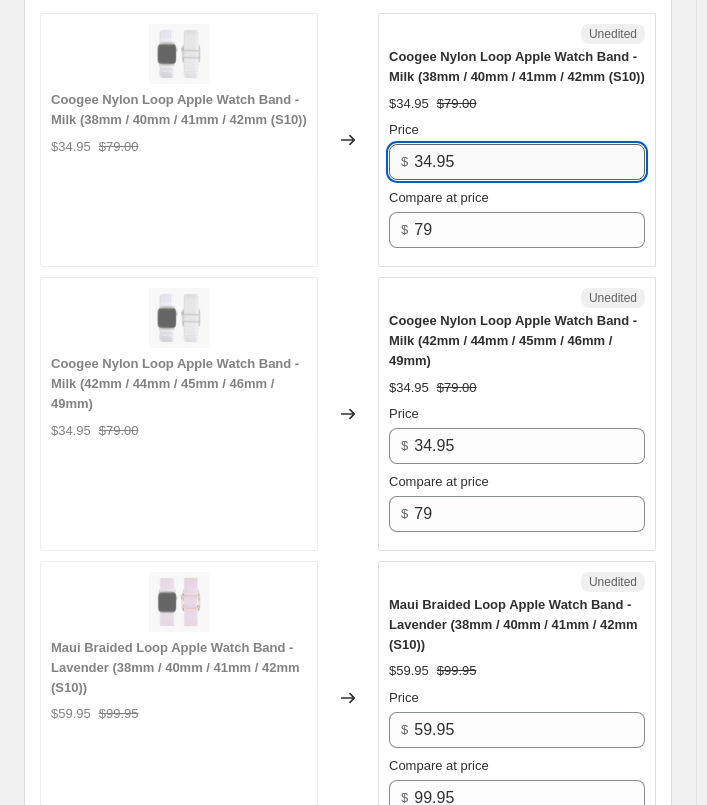 click on "34.95" at bounding box center (529, 162) 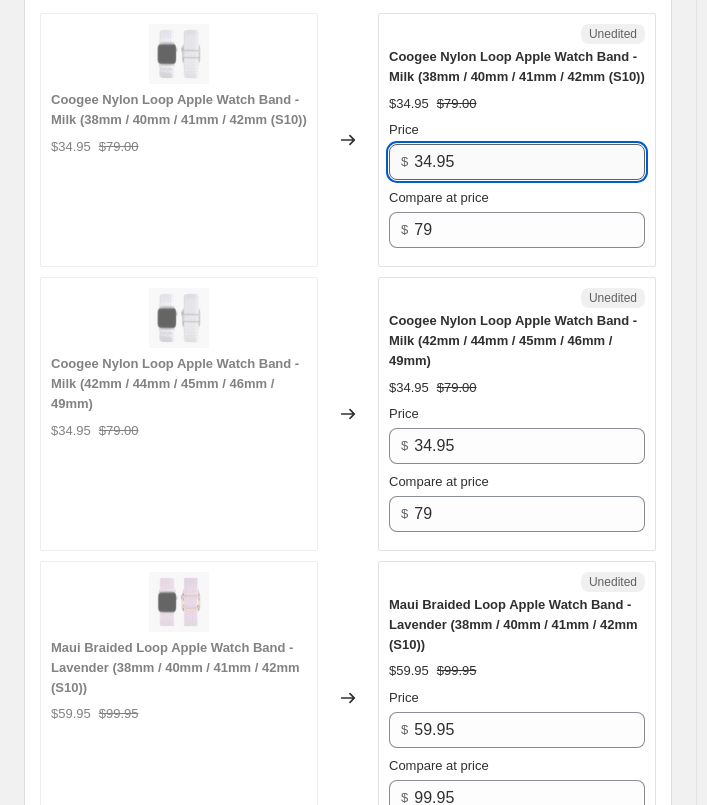 type on "3" 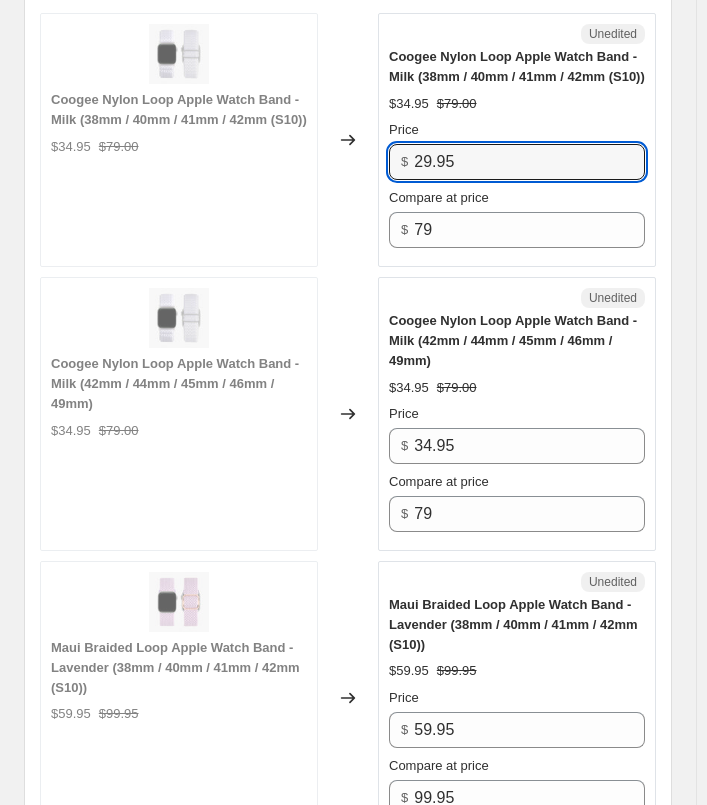 type on "29.95" 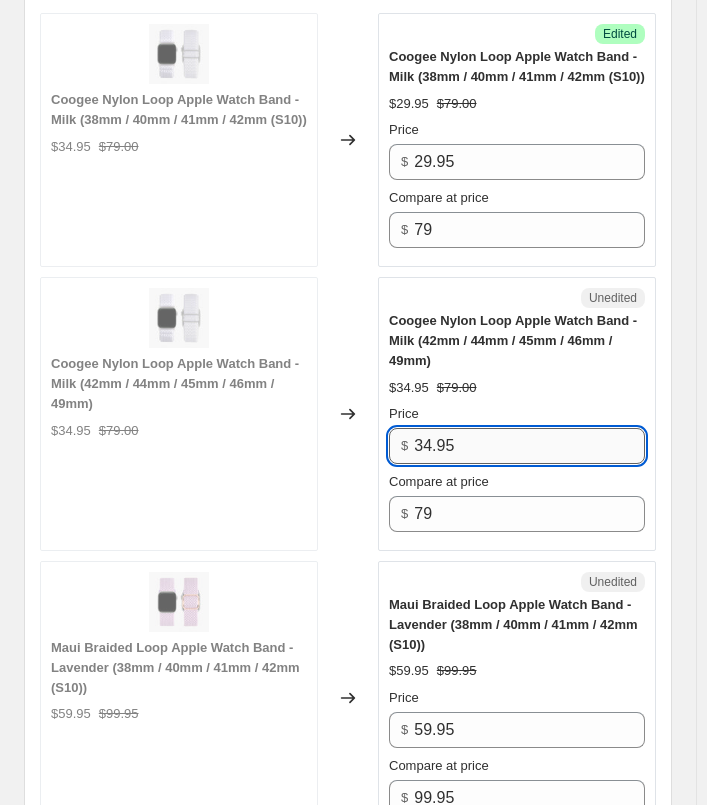 click on "34.95" at bounding box center (529, 446) 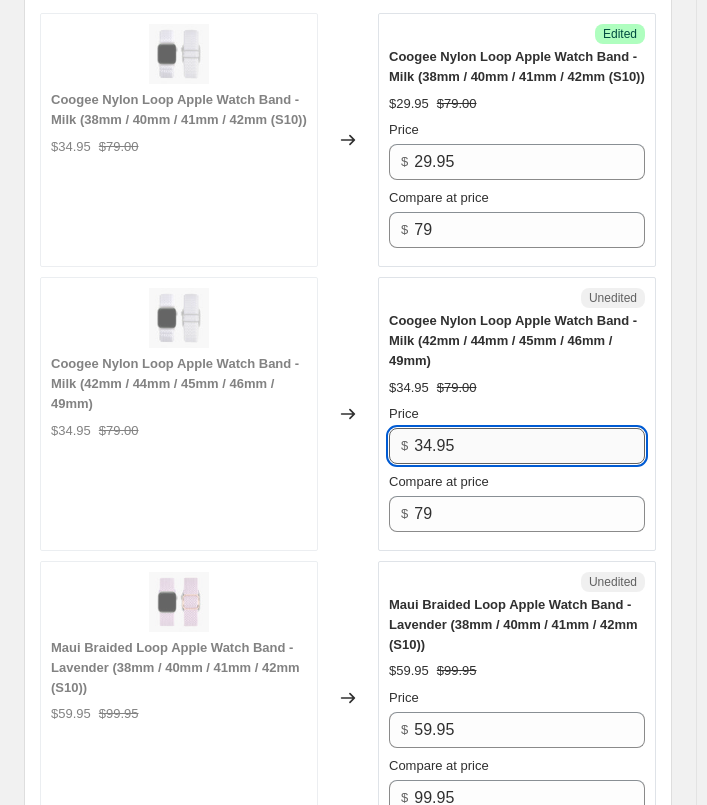 click on "34.95" at bounding box center (529, 446) 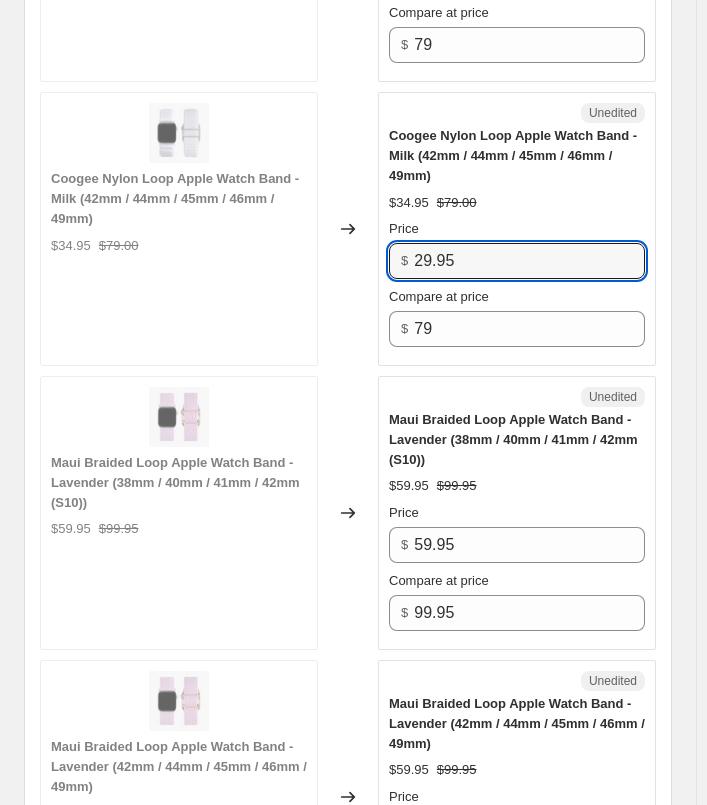 scroll, scrollTop: 1059, scrollLeft: 0, axis: vertical 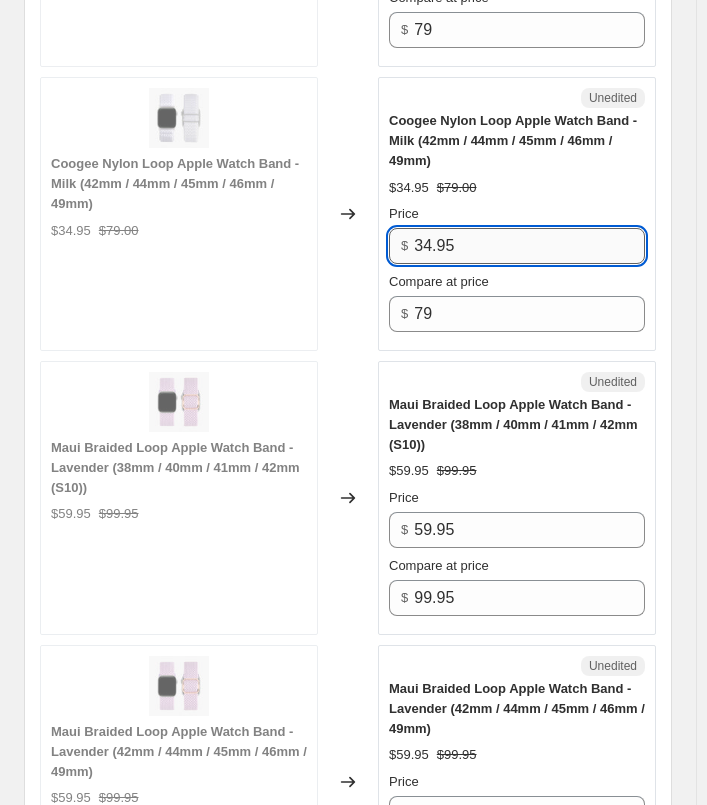 click on "34.95" at bounding box center [529, 246] 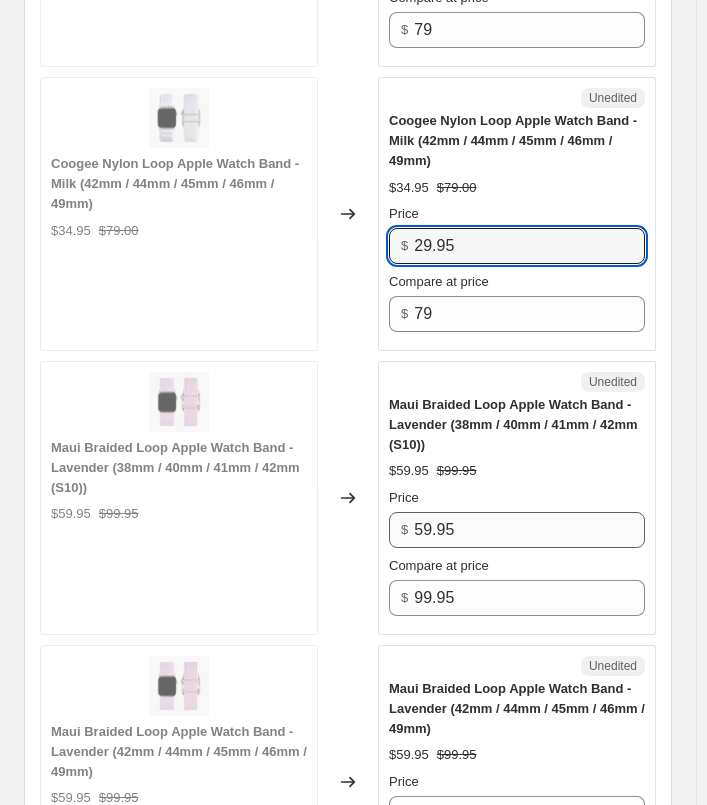 type on "29.95" 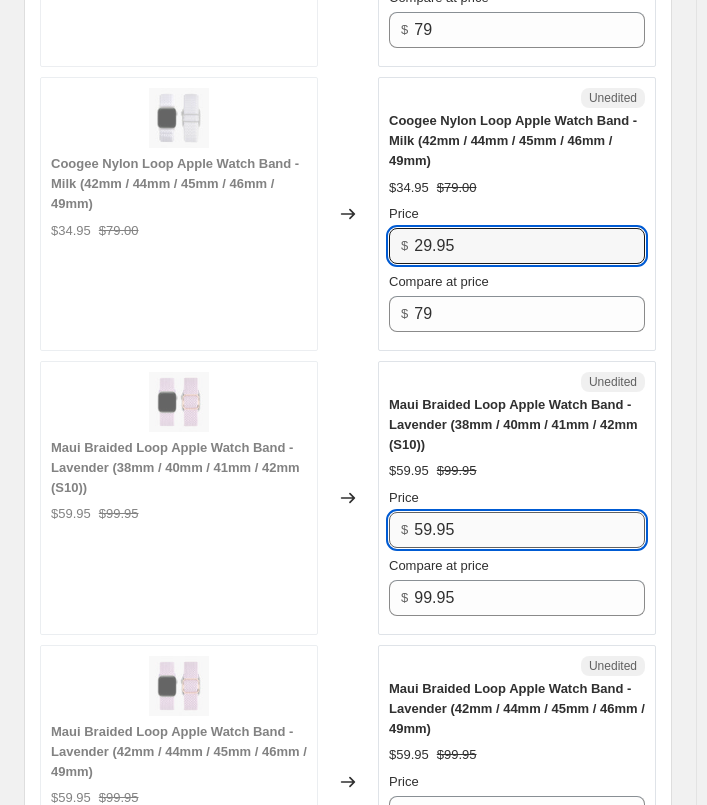 click on "59.95" at bounding box center [529, 530] 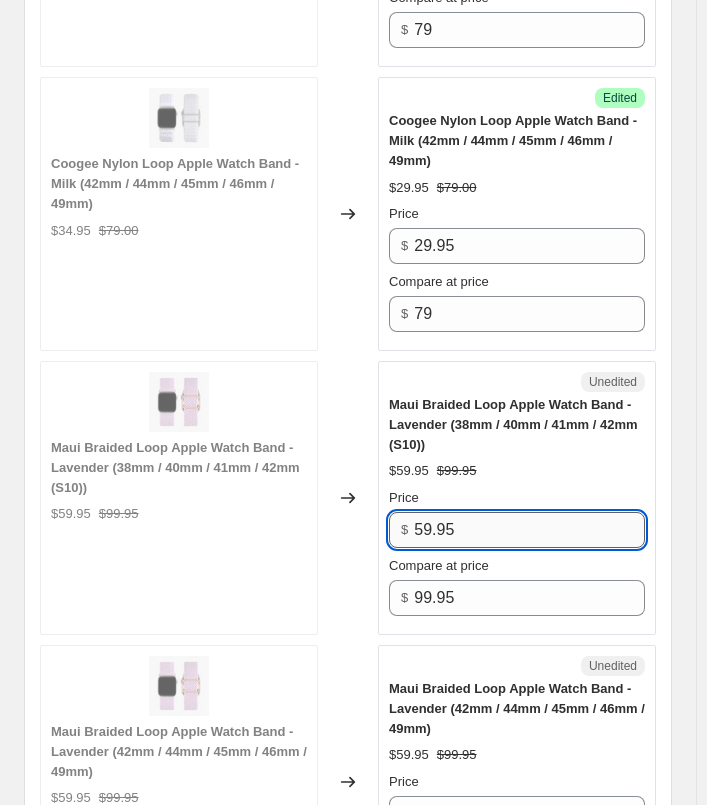 click on "59.95" at bounding box center [529, 530] 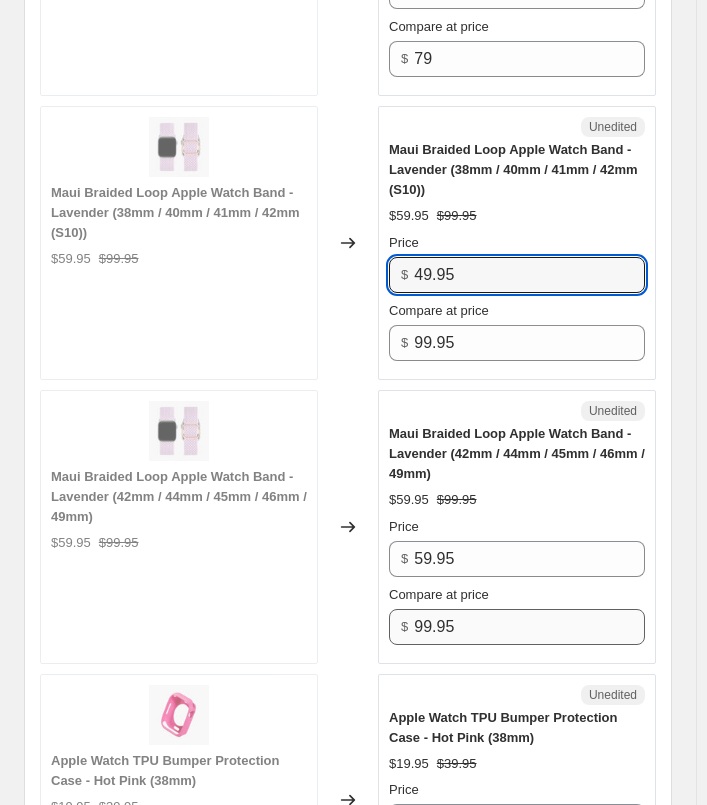 scroll, scrollTop: 1459, scrollLeft: 0, axis: vertical 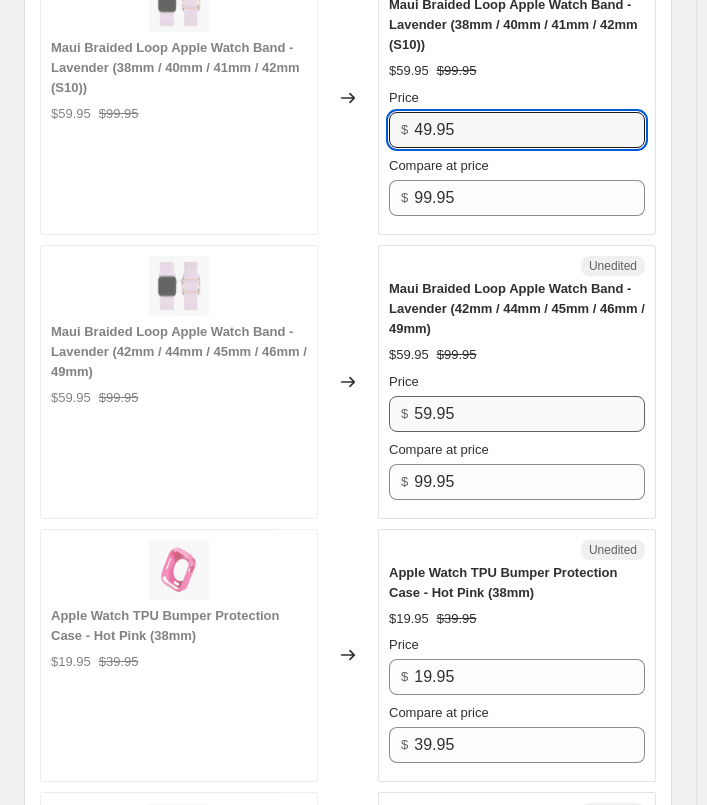 type on "49.95" 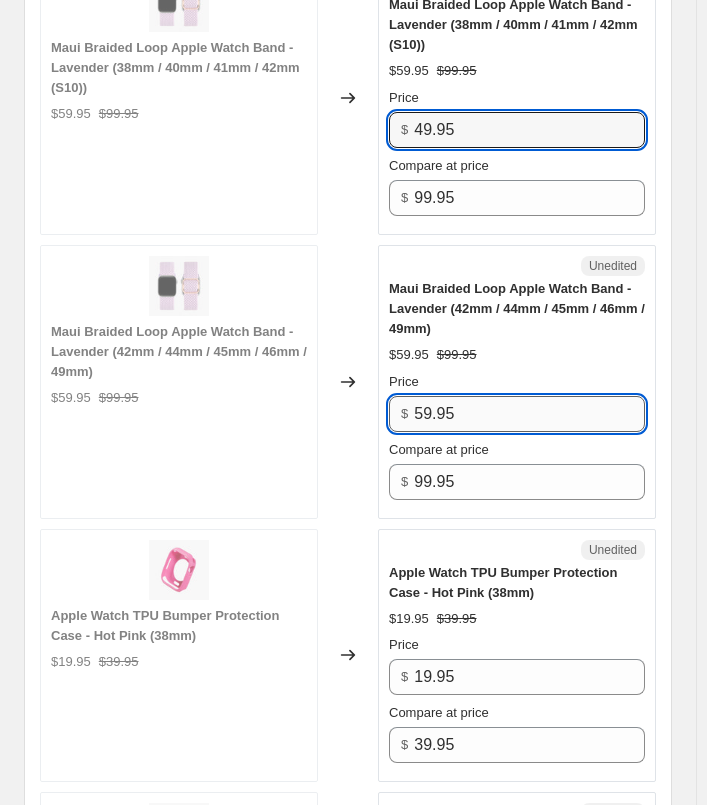 click on "59.95" at bounding box center [529, 414] 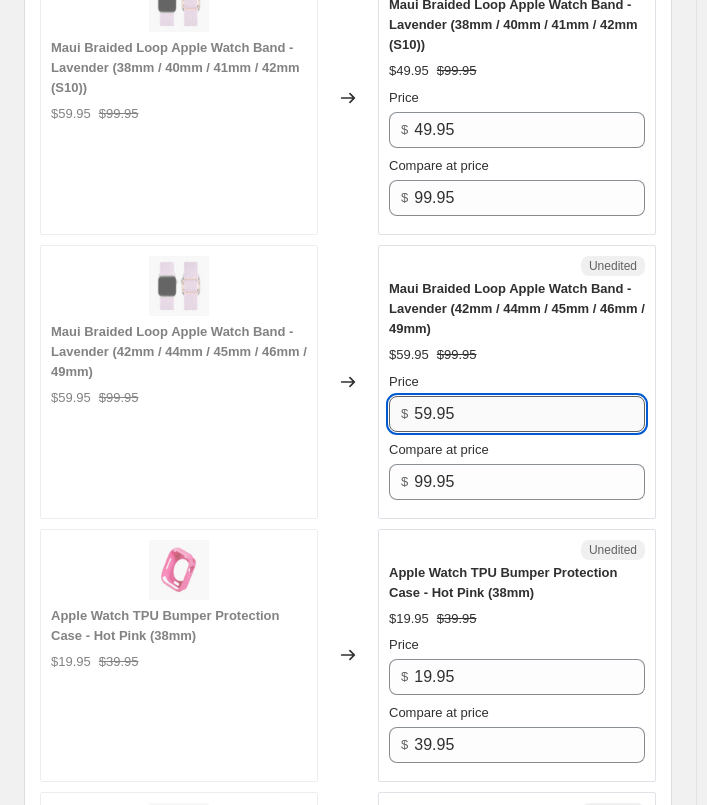 click on "59.95" at bounding box center [529, 414] 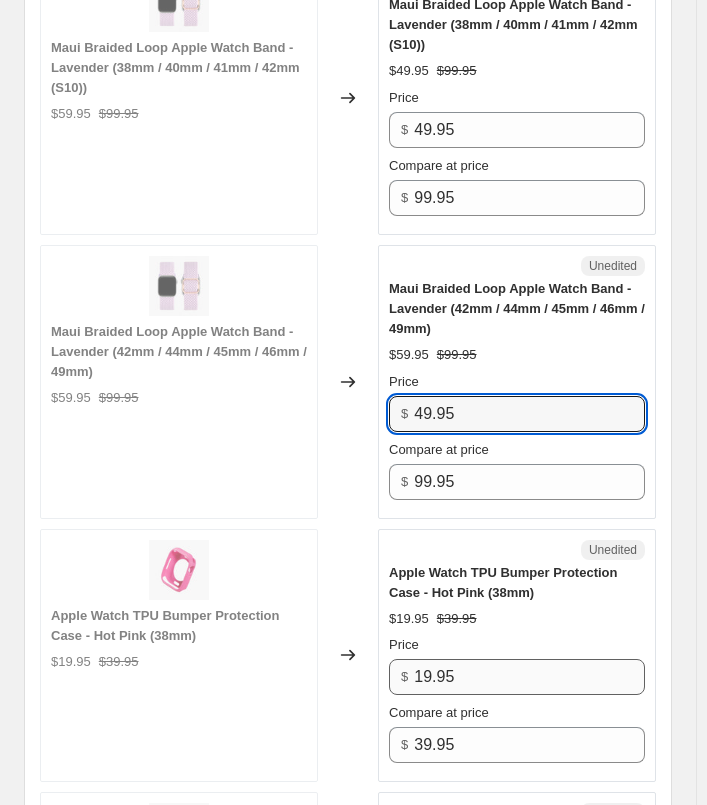 type on "49.95" 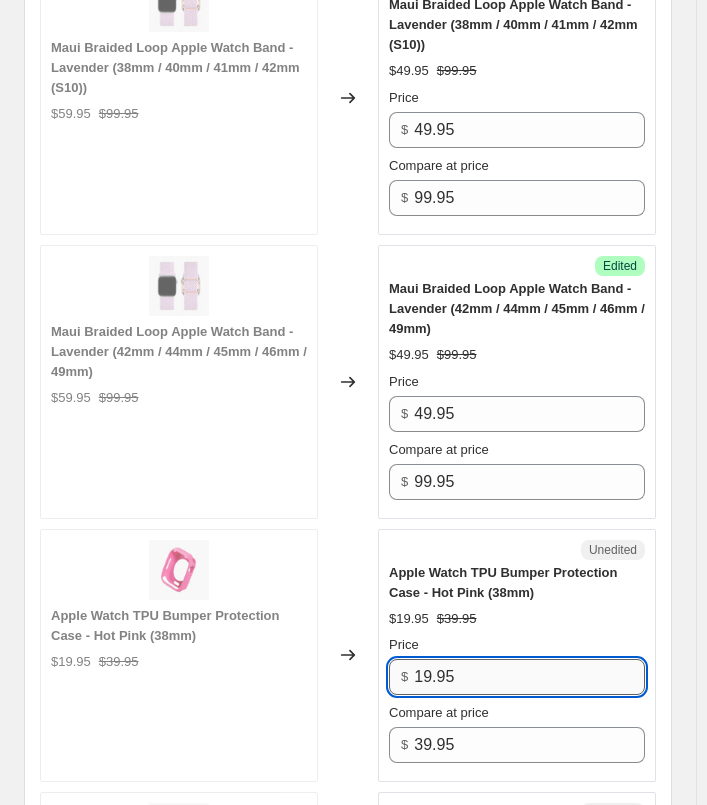 click on "19.95" at bounding box center (529, 677) 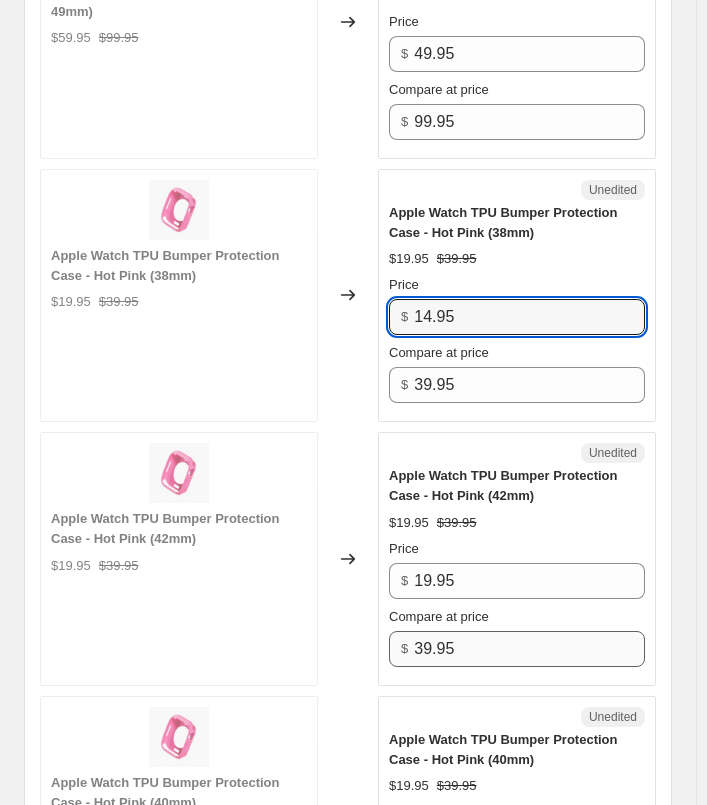 scroll, scrollTop: 1859, scrollLeft: 0, axis: vertical 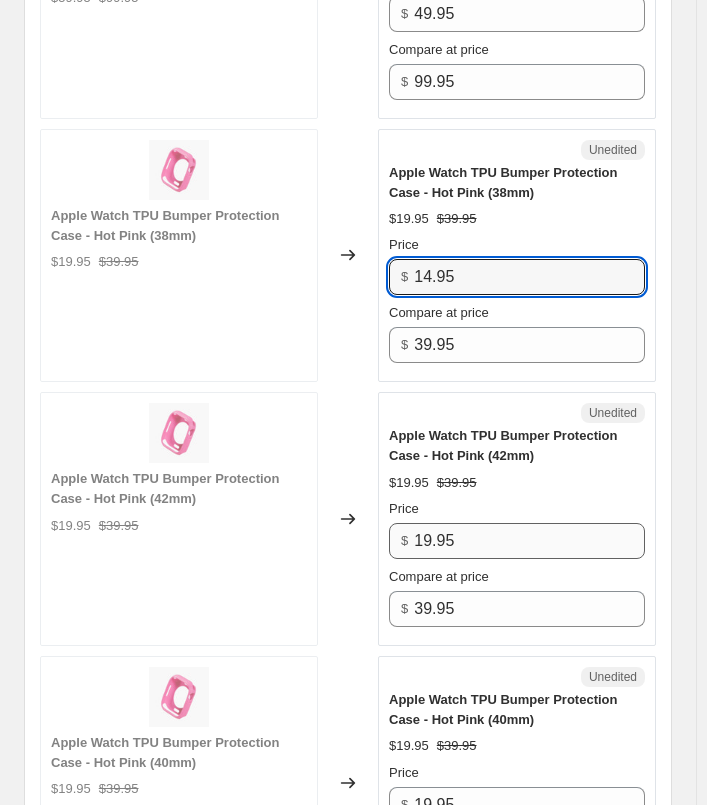 type on "14.95" 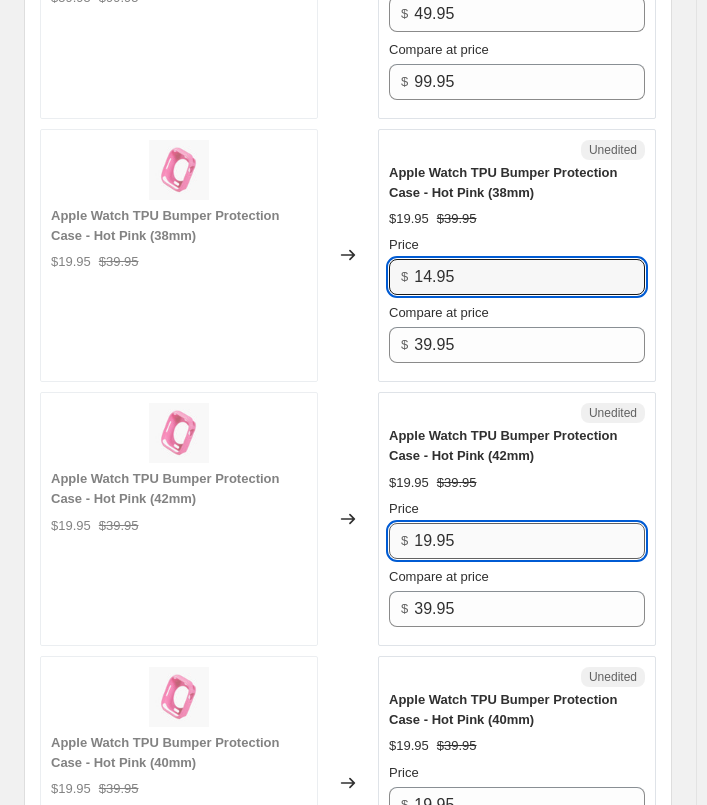 click on "19.95" at bounding box center [529, 541] 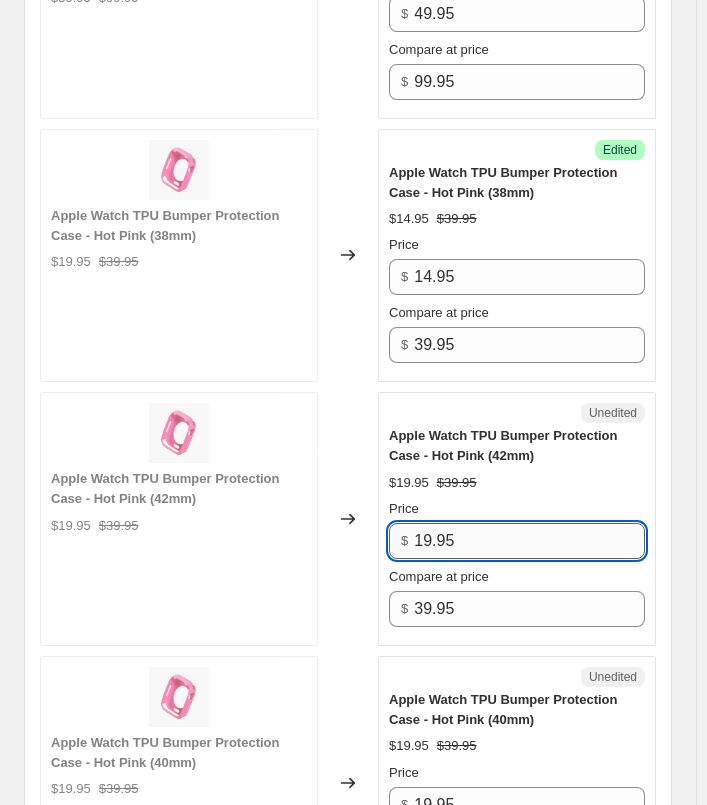 click on "19.95" at bounding box center [529, 541] 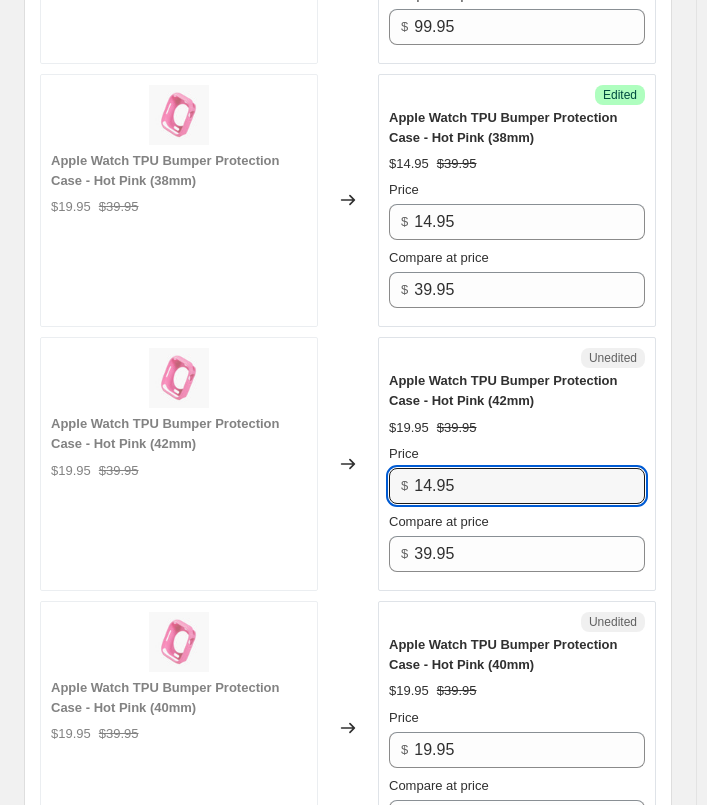 scroll, scrollTop: 2259, scrollLeft: 0, axis: vertical 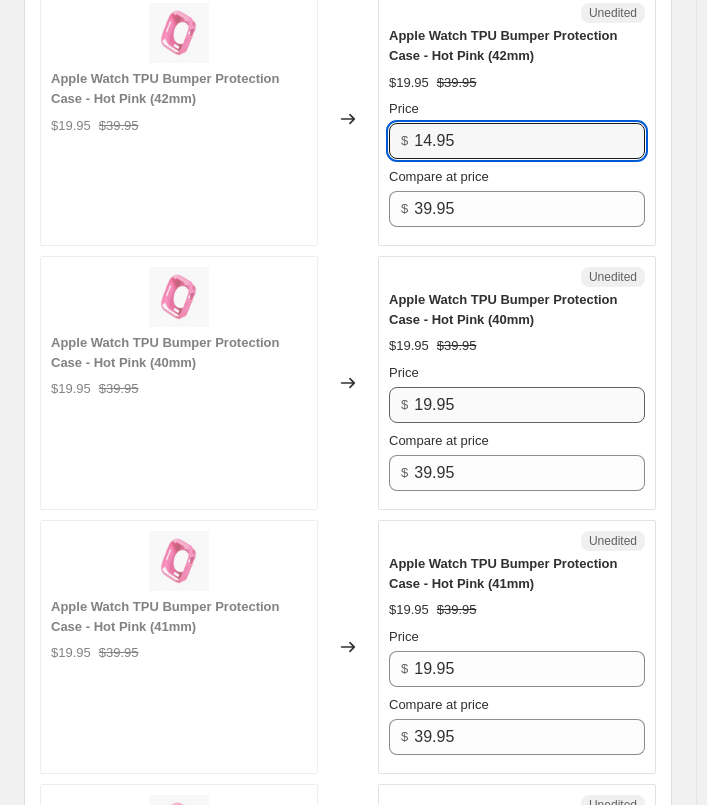 type on "14.95" 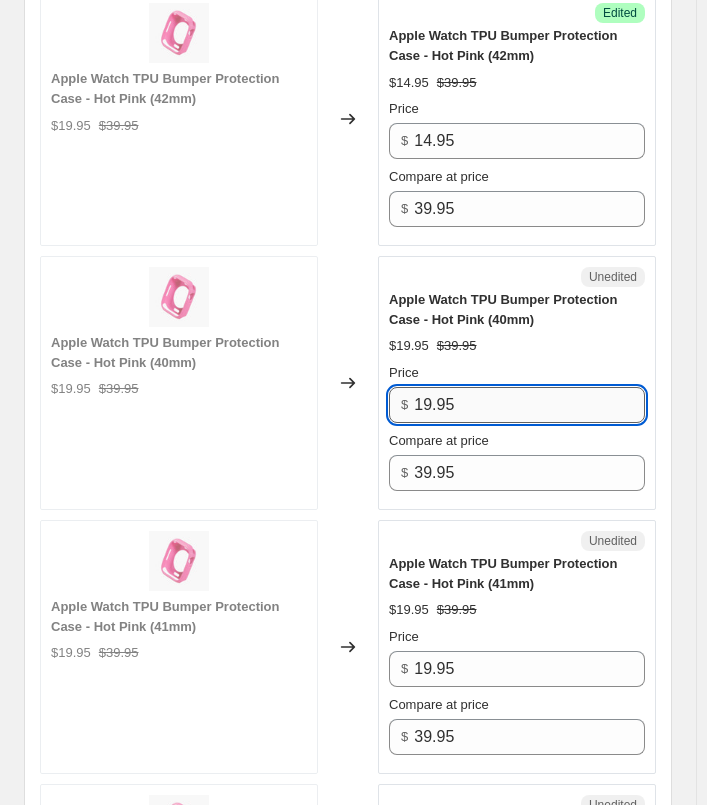 click on "19.95" at bounding box center [529, 405] 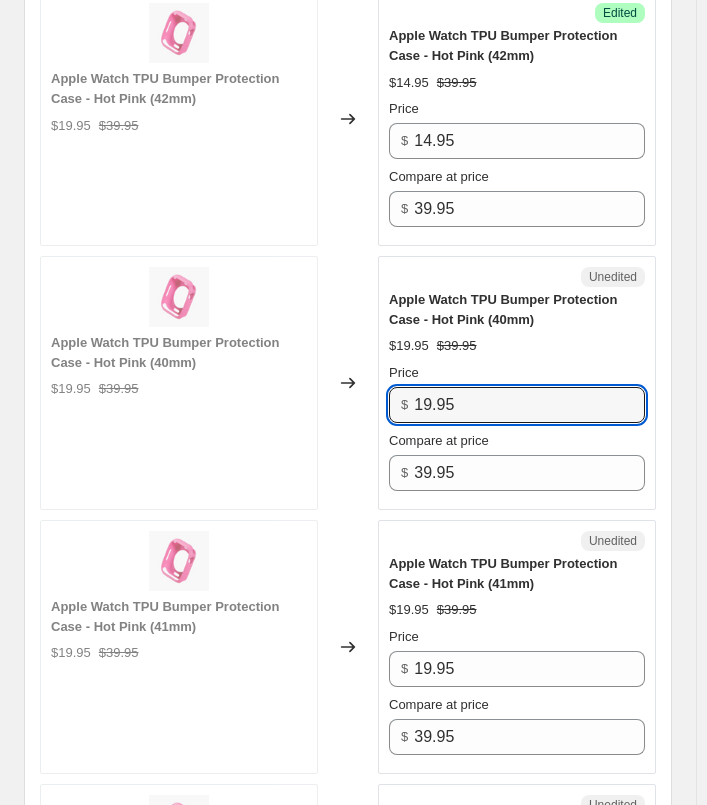 paste on "4" 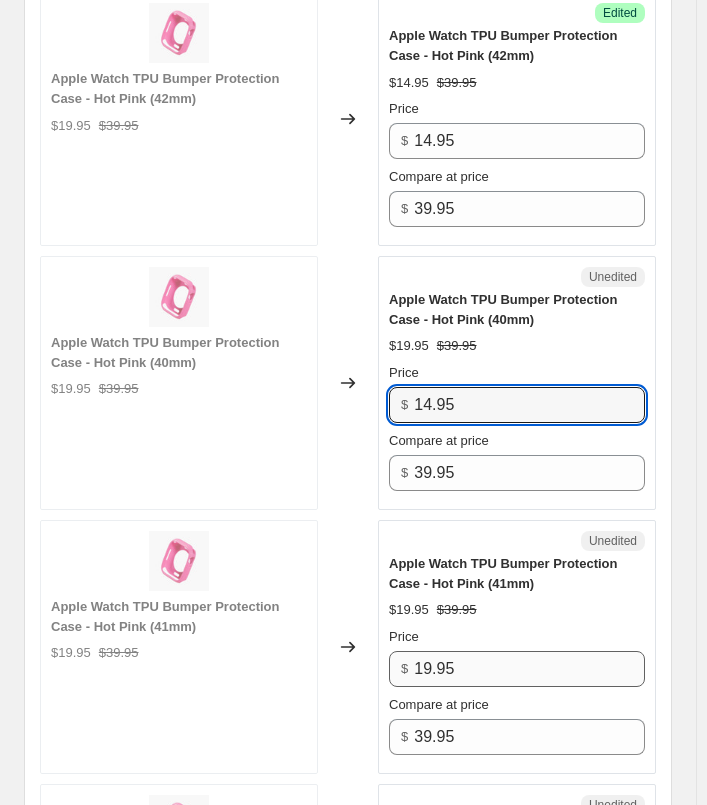type on "14.95" 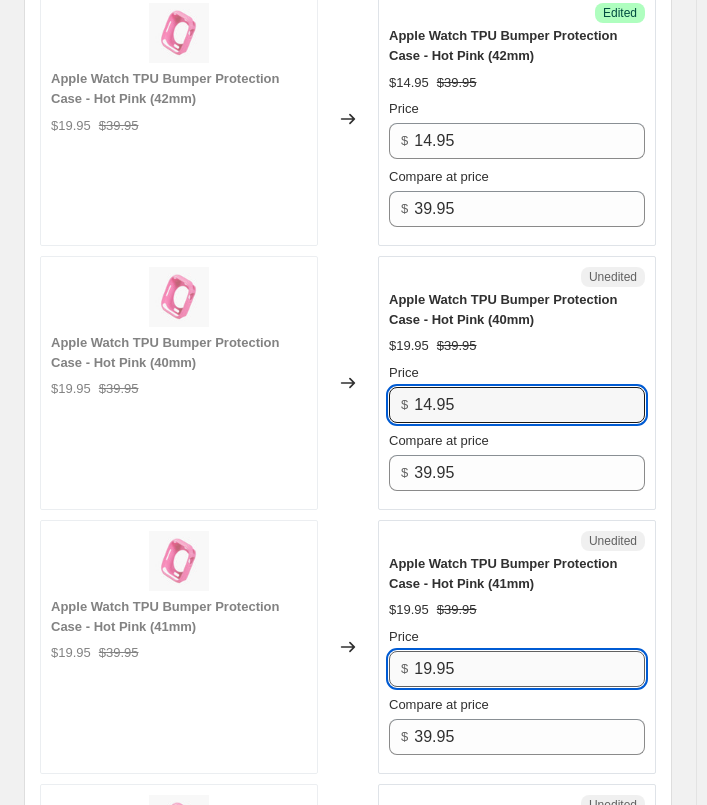 click on "19.95" at bounding box center (529, 669) 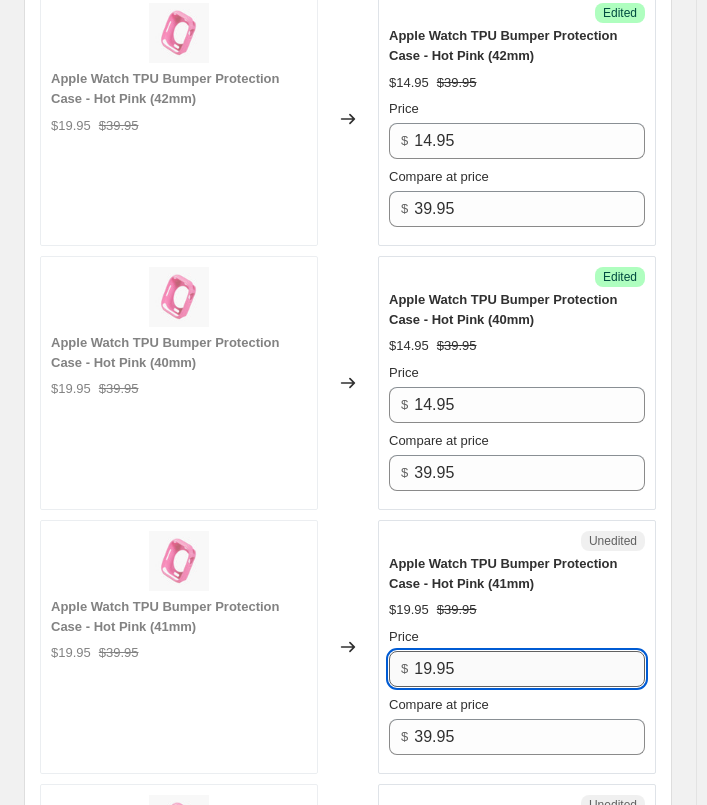 click on "19.95" at bounding box center (529, 669) 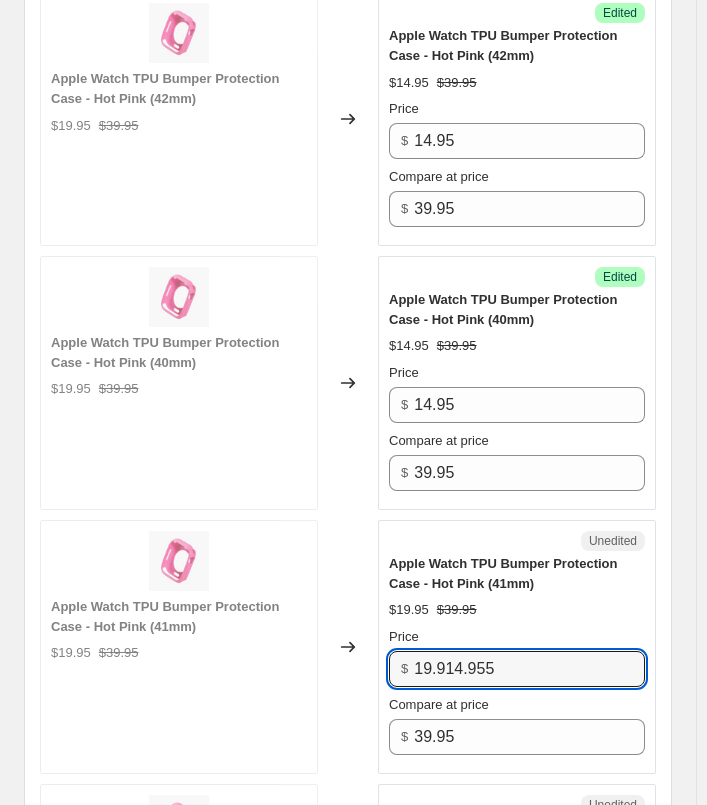 drag, startPoint x: 536, startPoint y: 693, endPoint x: 361, endPoint y: 680, distance: 175.4822 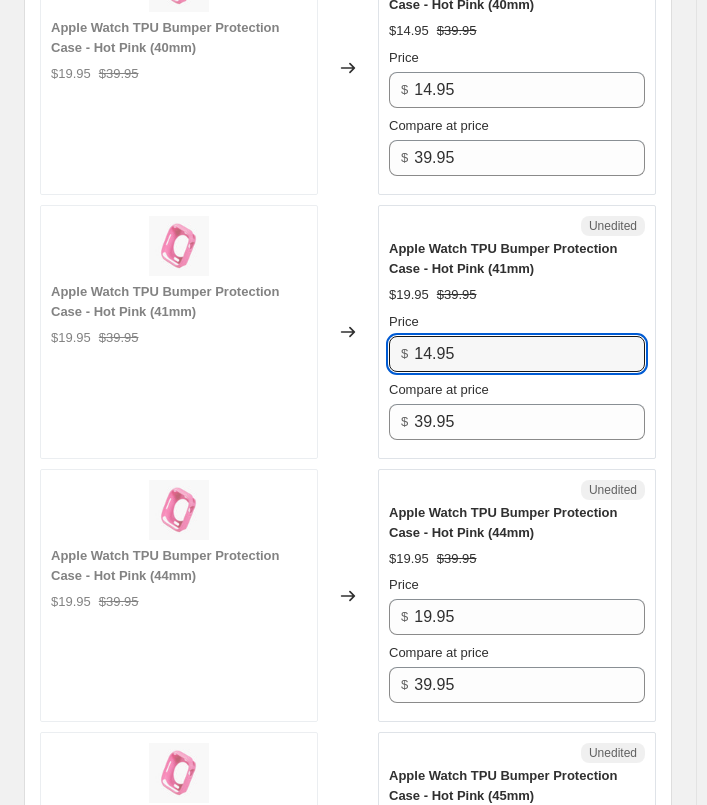 scroll, scrollTop: 2659, scrollLeft: 0, axis: vertical 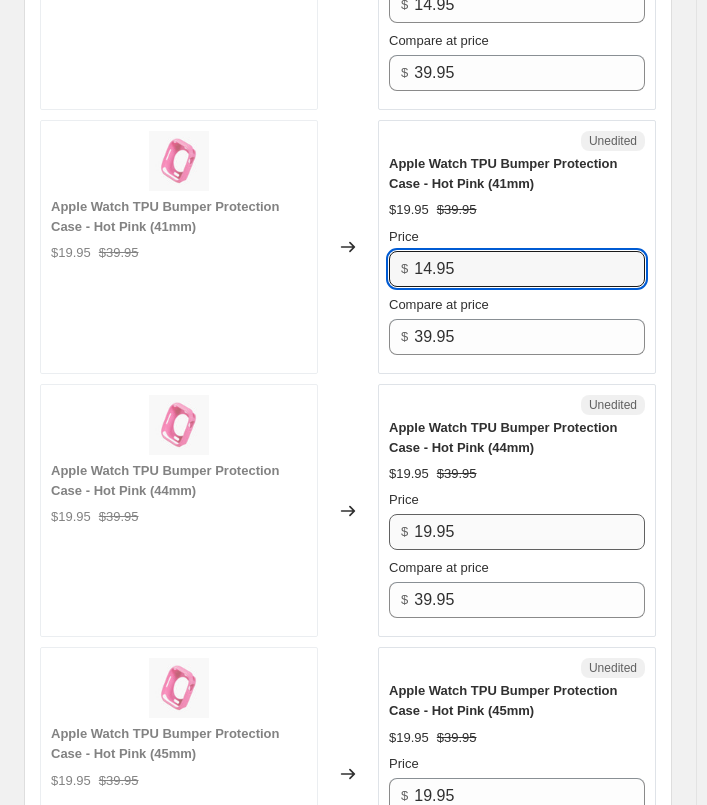type on "14.95" 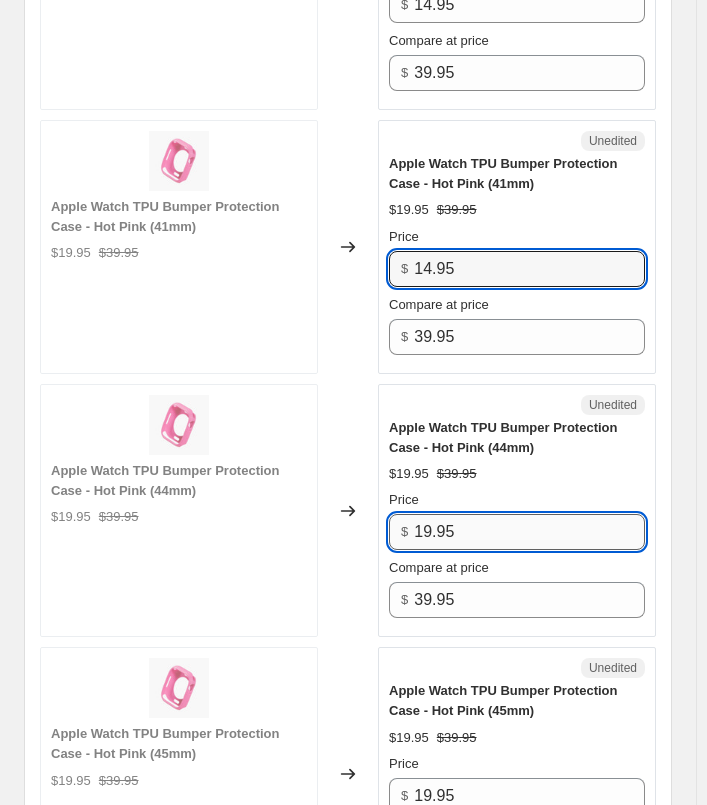 click on "19.95" at bounding box center (529, 532) 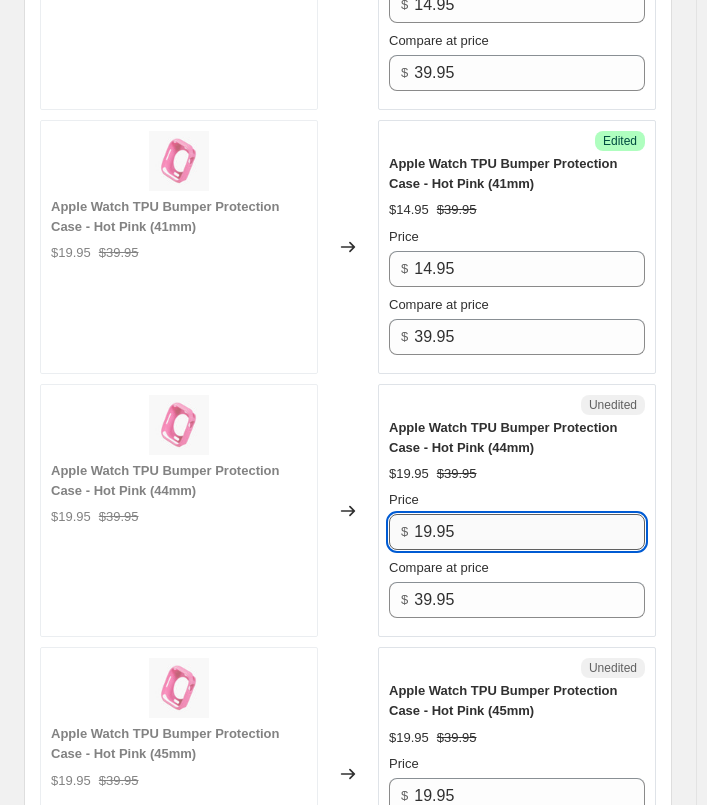 click on "19.95" at bounding box center [529, 532] 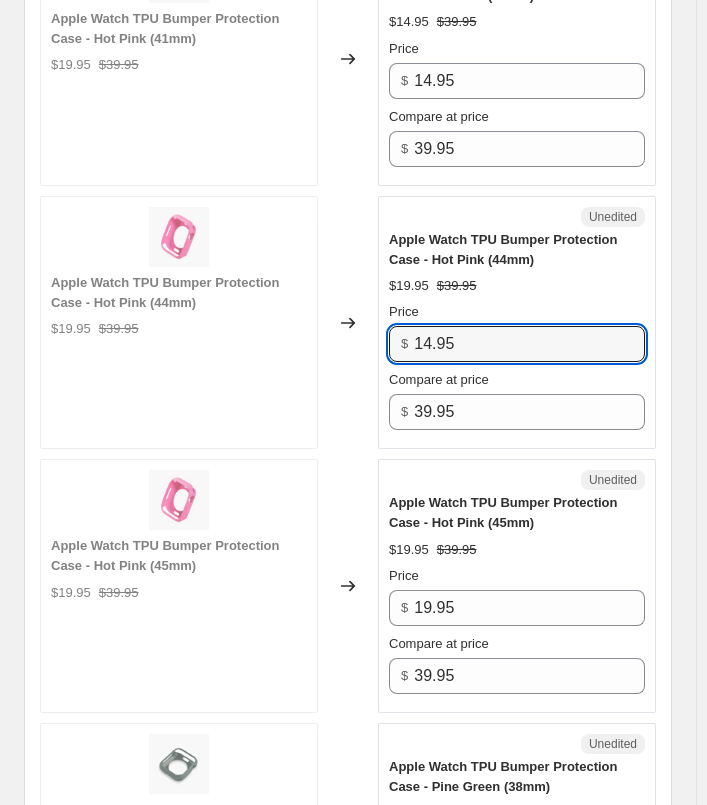 scroll, scrollTop: 3059, scrollLeft: 0, axis: vertical 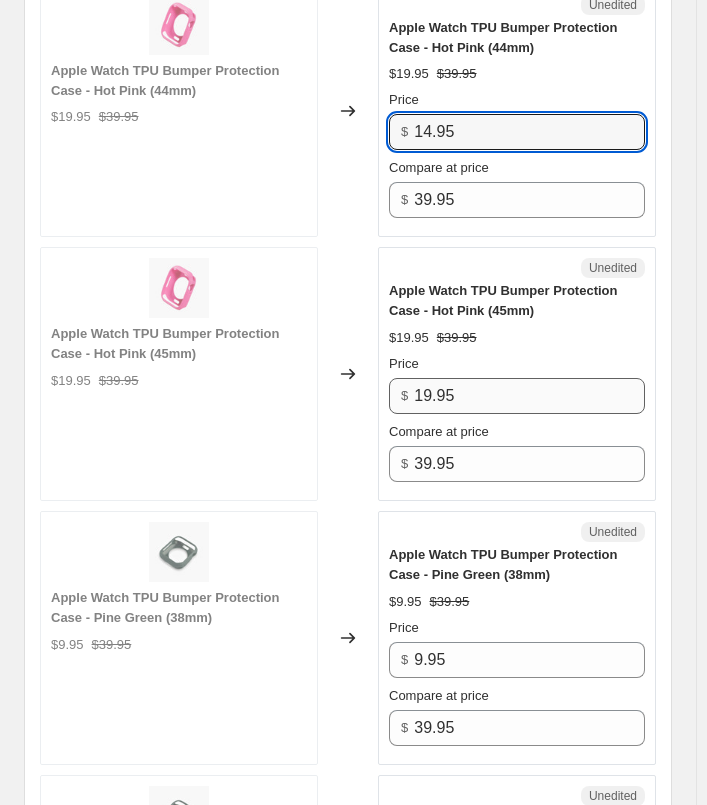 type on "14.95" 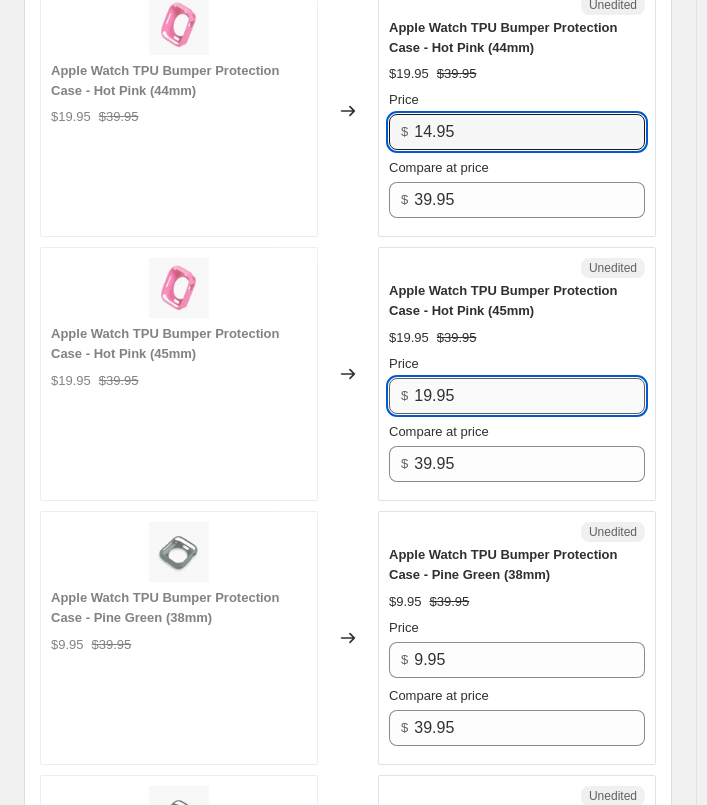 click on "19.95" at bounding box center (529, 396) 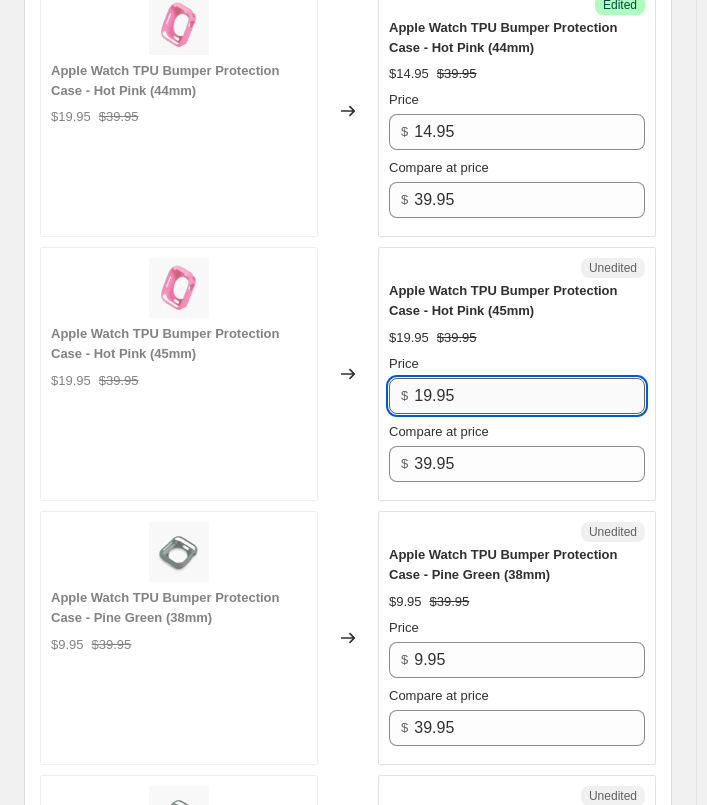 click on "19.95" at bounding box center (529, 396) 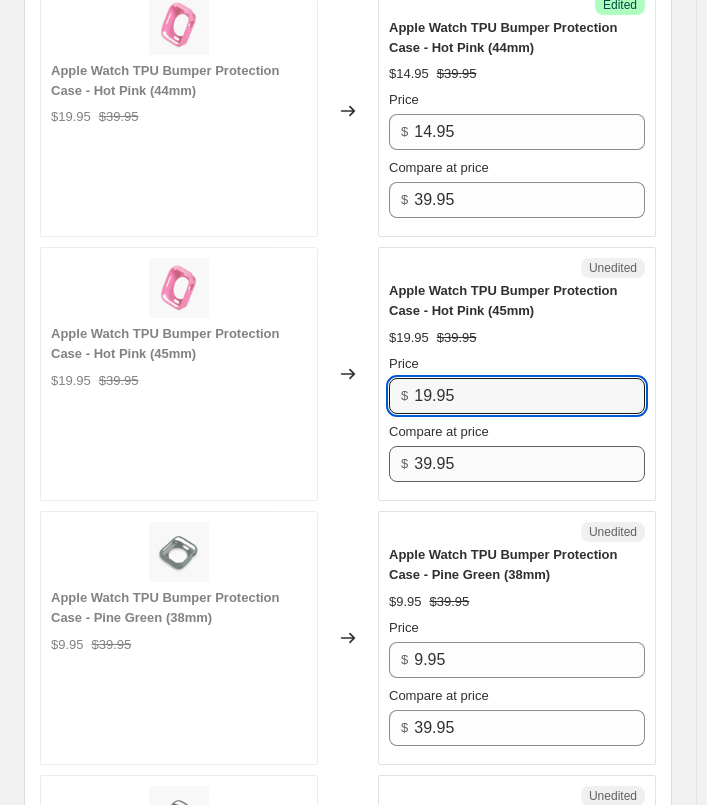 paste on "4" 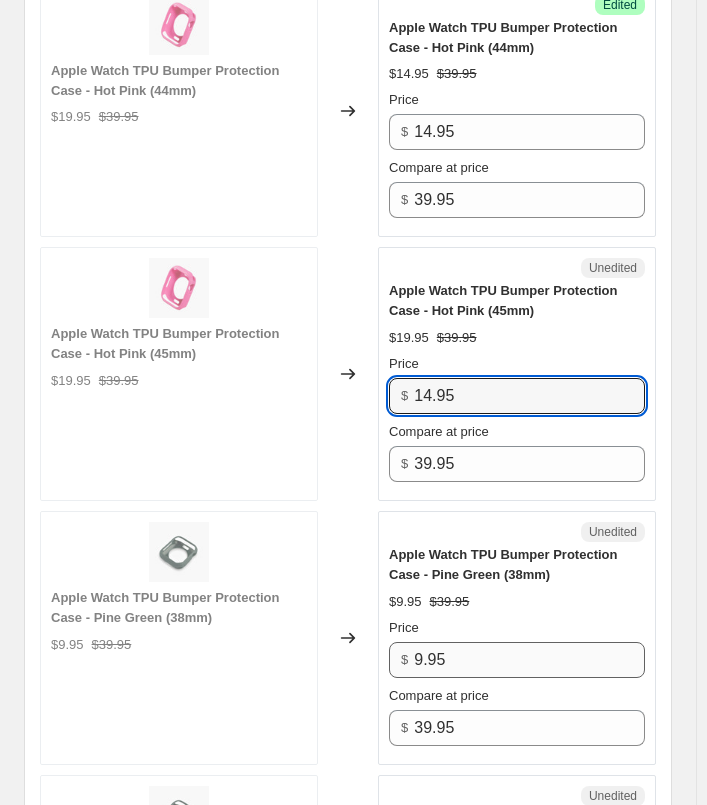 type on "14.95" 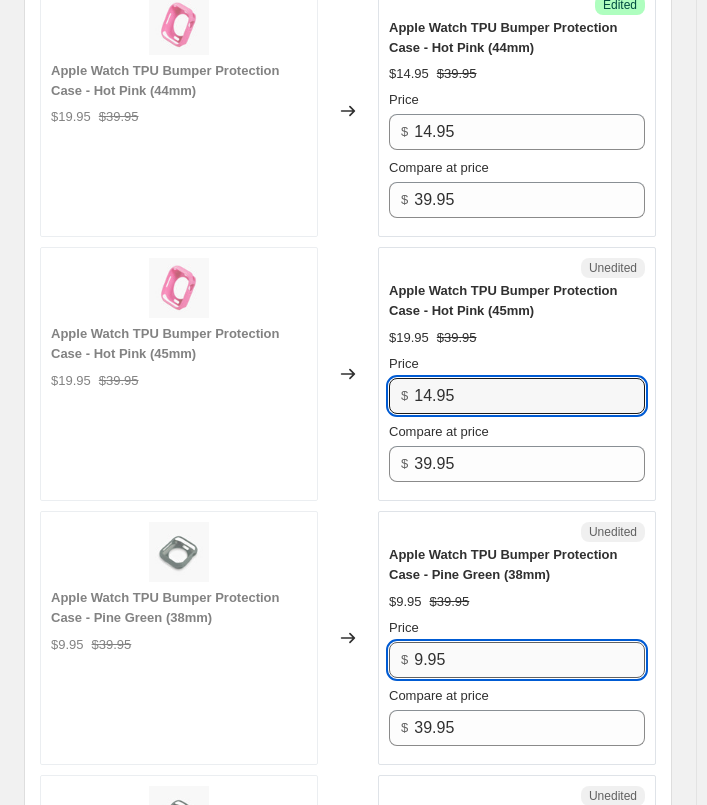 click on "9.95" at bounding box center [529, 660] 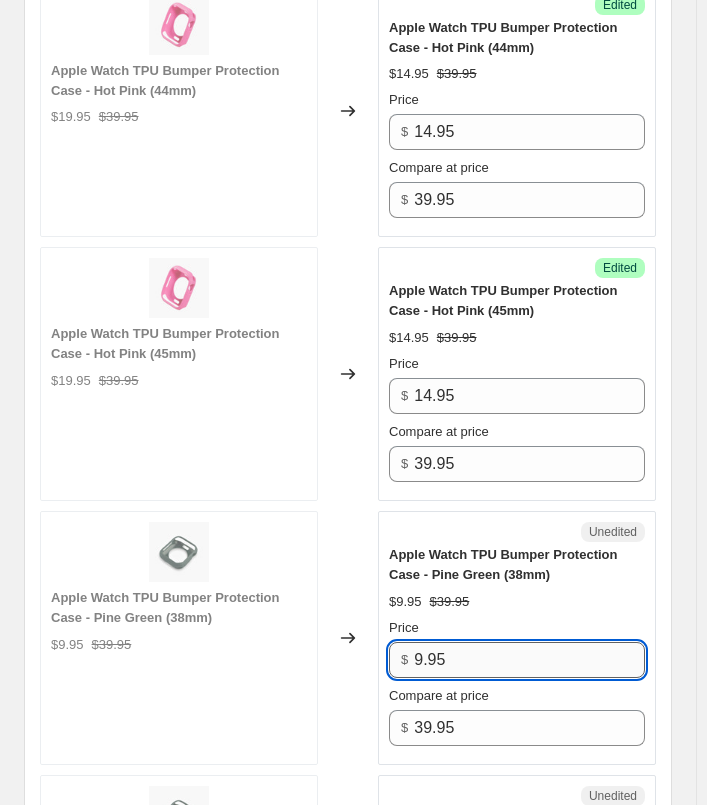 click on "9.95" at bounding box center (529, 660) 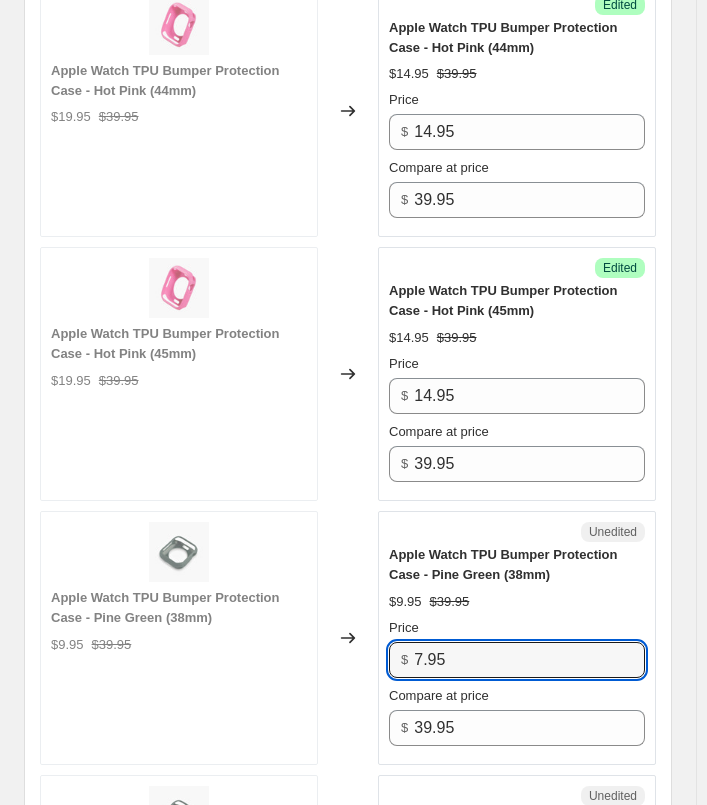 type on "7.95" 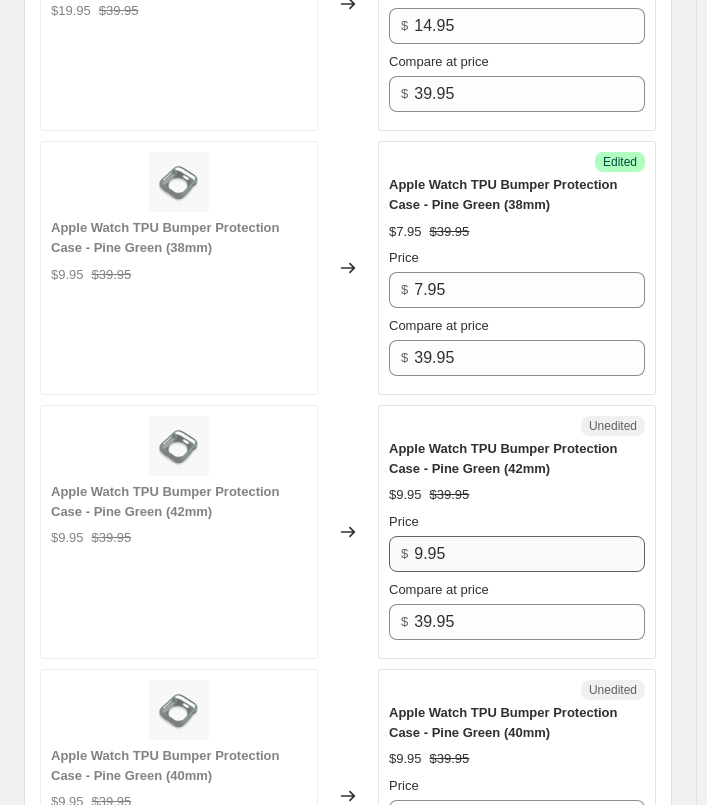 scroll, scrollTop: 3459, scrollLeft: 0, axis: vertical 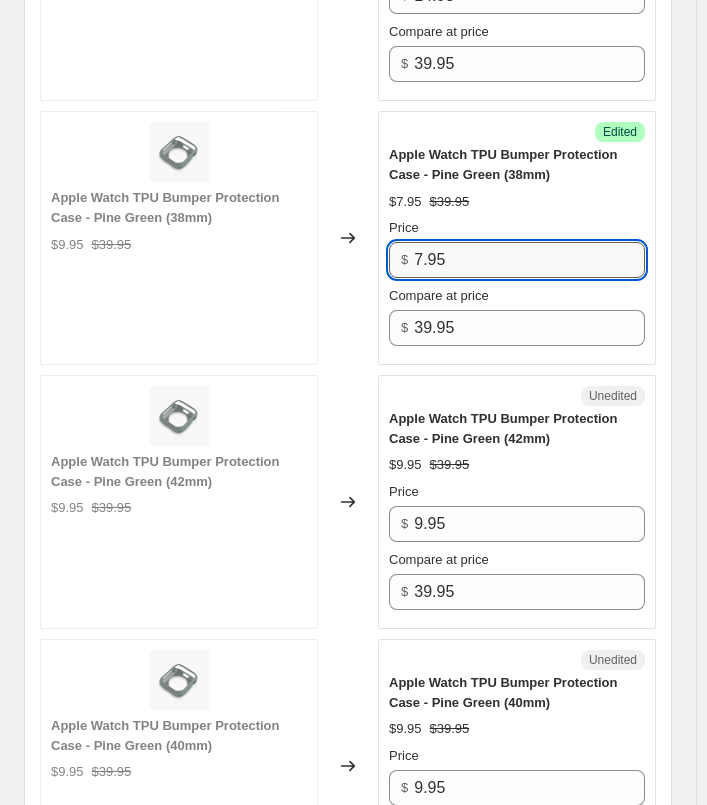 click on "7.95" at bounding box center (529, 260) 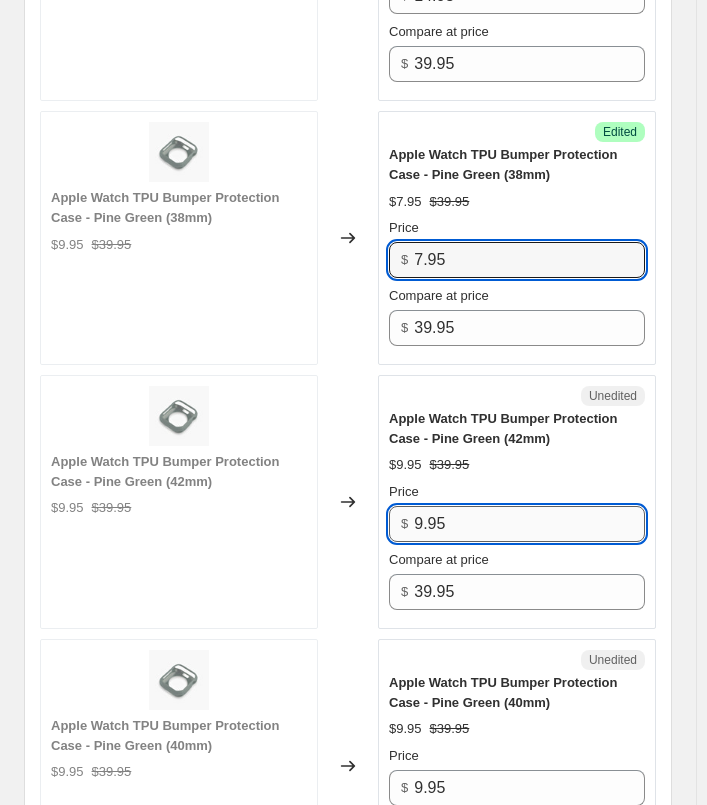 click on "9.95" at bounding box center [529, 524] 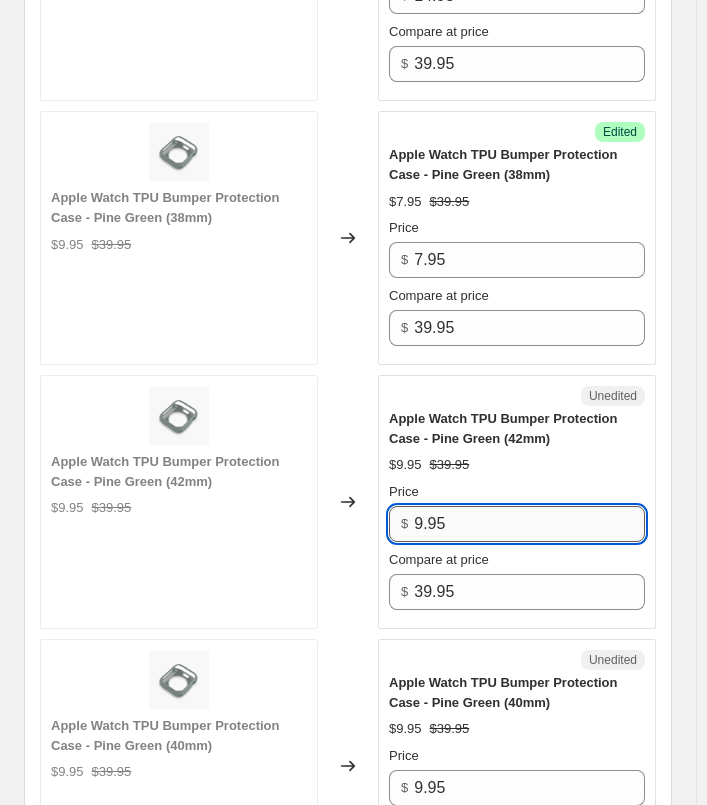 click on "9.95" at bounding box center [529, 524] 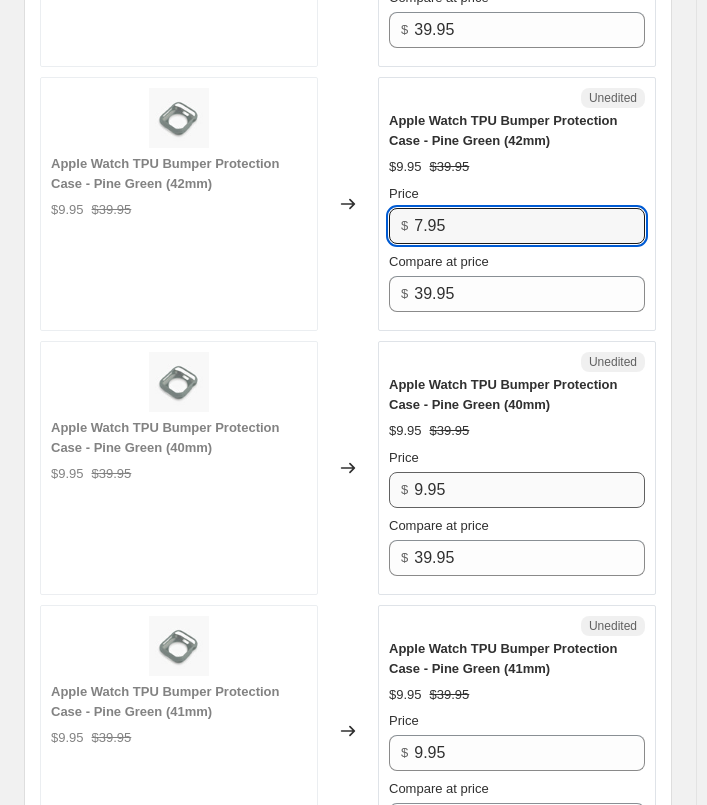 scroll, scrollTop: 3759, scrollLeft: 0, axis: vertical 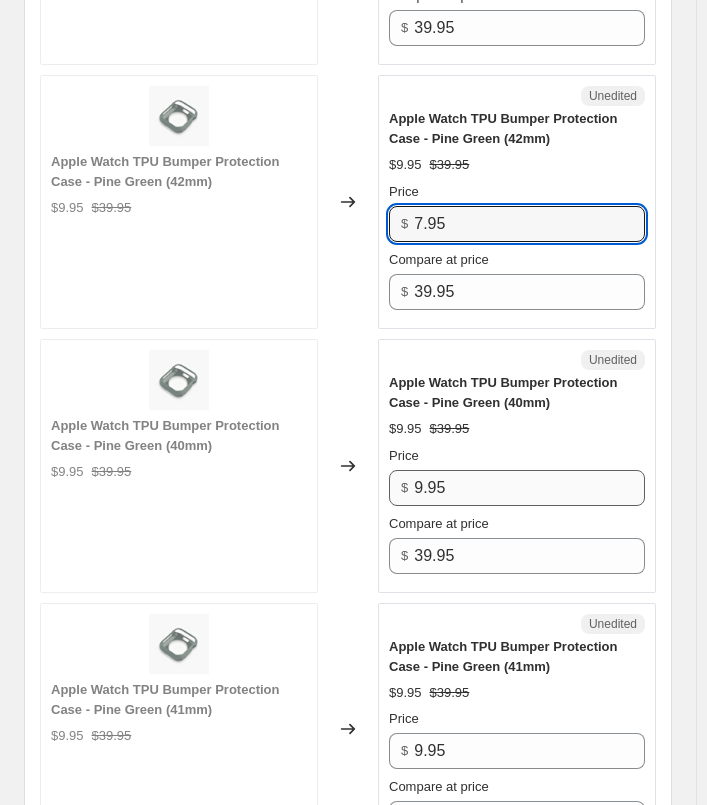 type on "7.95" 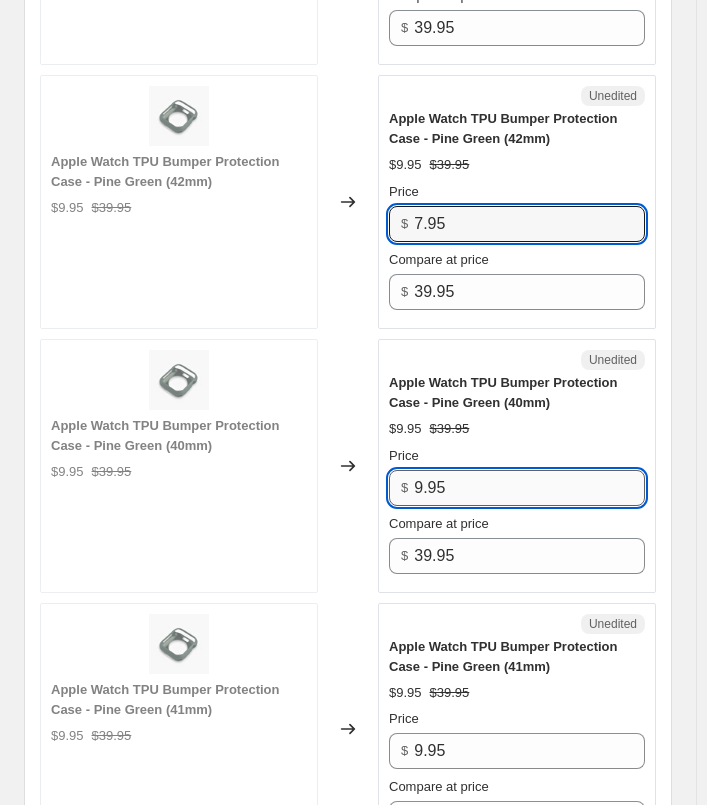 click on "9.95" at bounding box center [529, 488] 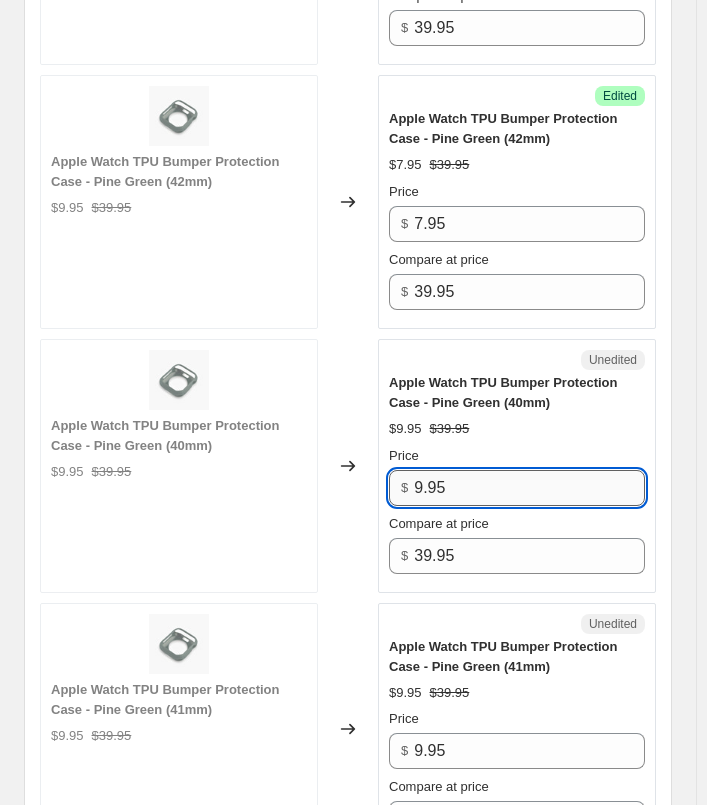 click on "9.95" at bounding box center (529, 488) 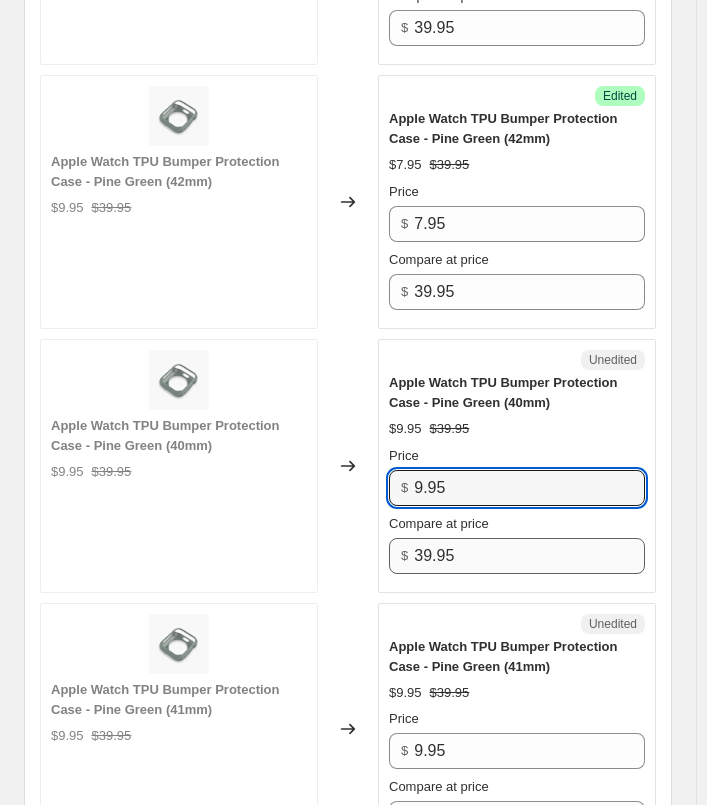paste on "7.95" 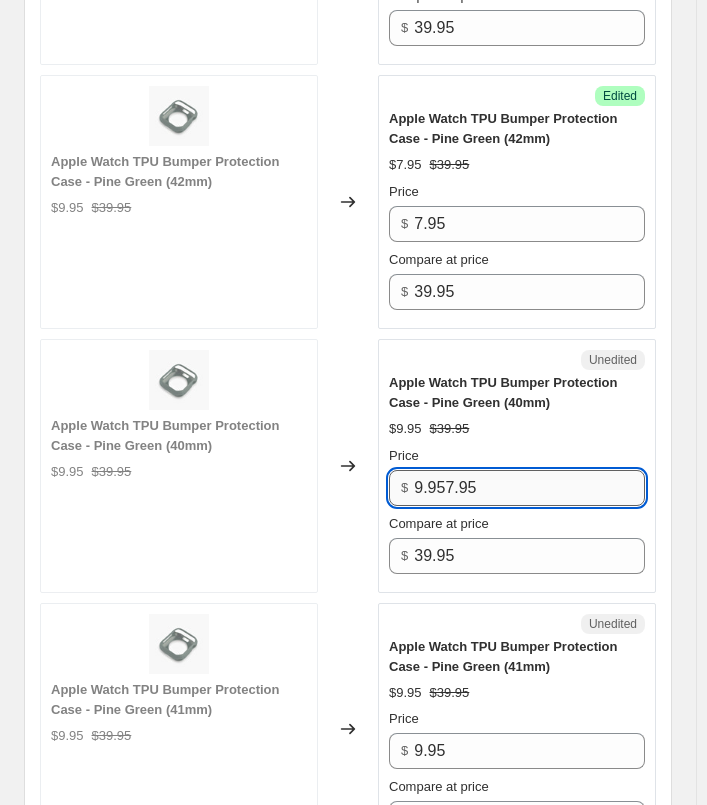 click on "9.957.95" at bounding box center [529, 488] 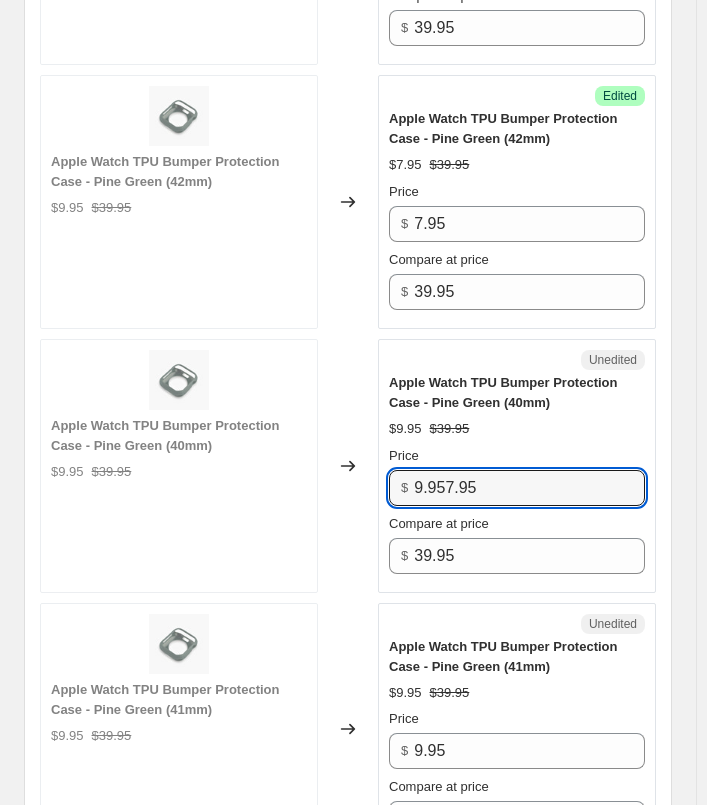 paste 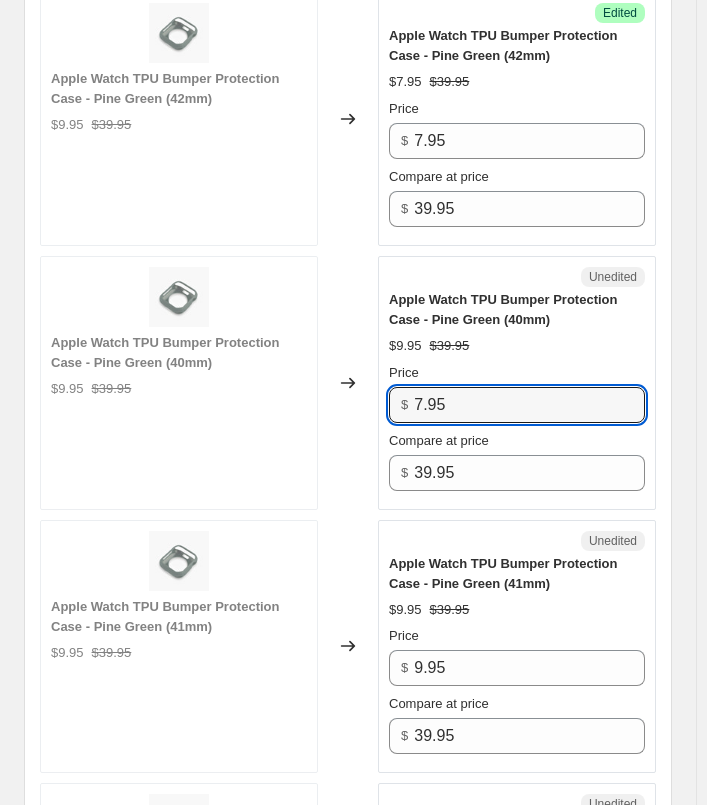 scroll, scrollTop: 4059, scrollLeft: 0, axis: vertical 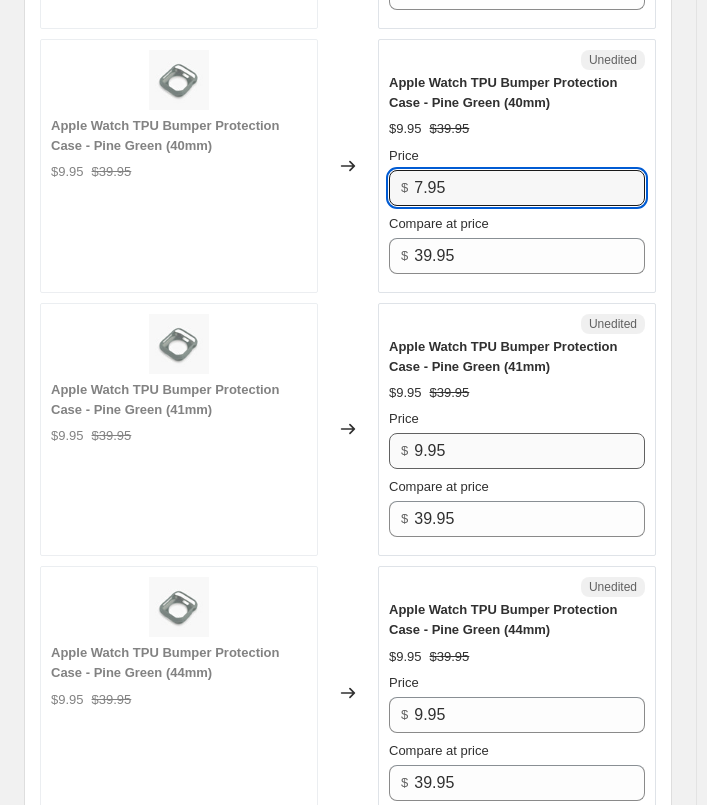 type on "7.95" 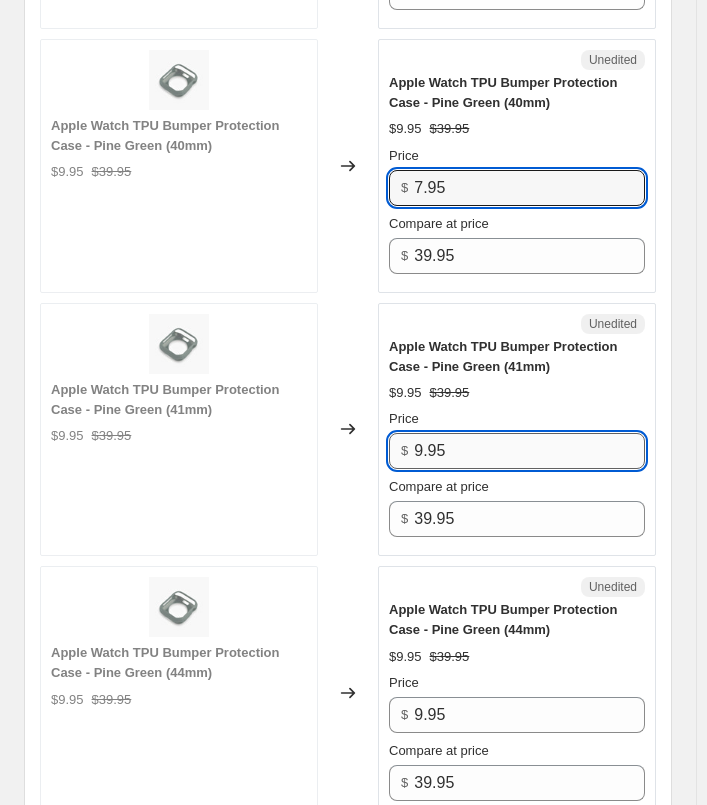 click on "9.95" at bounding box center (529, 451) 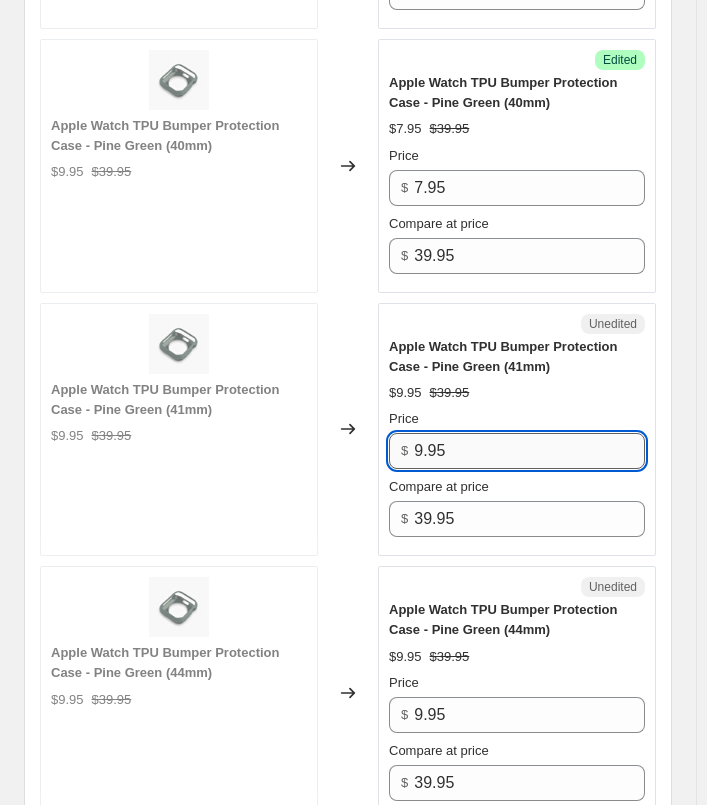 paste on "7" 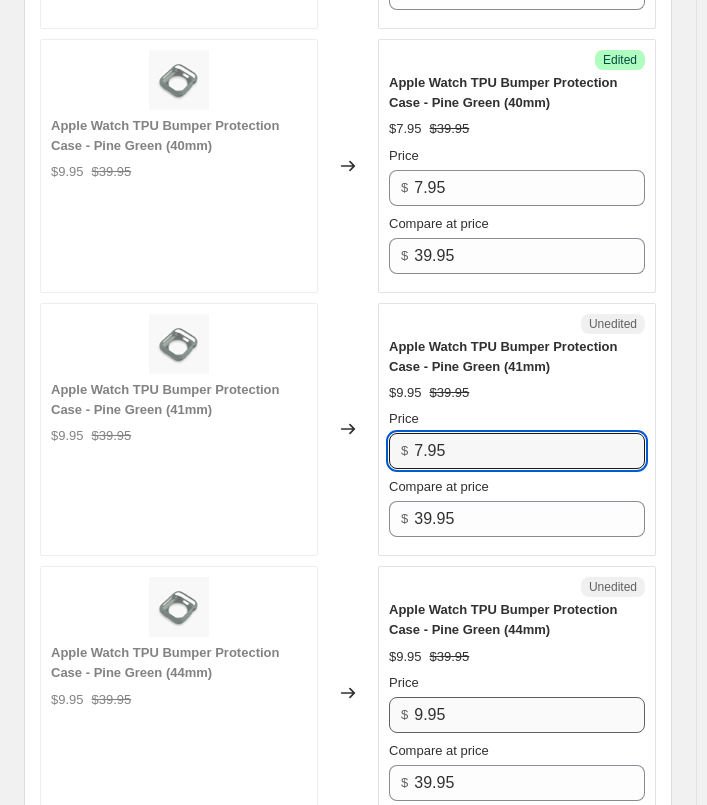 type on "7.95" 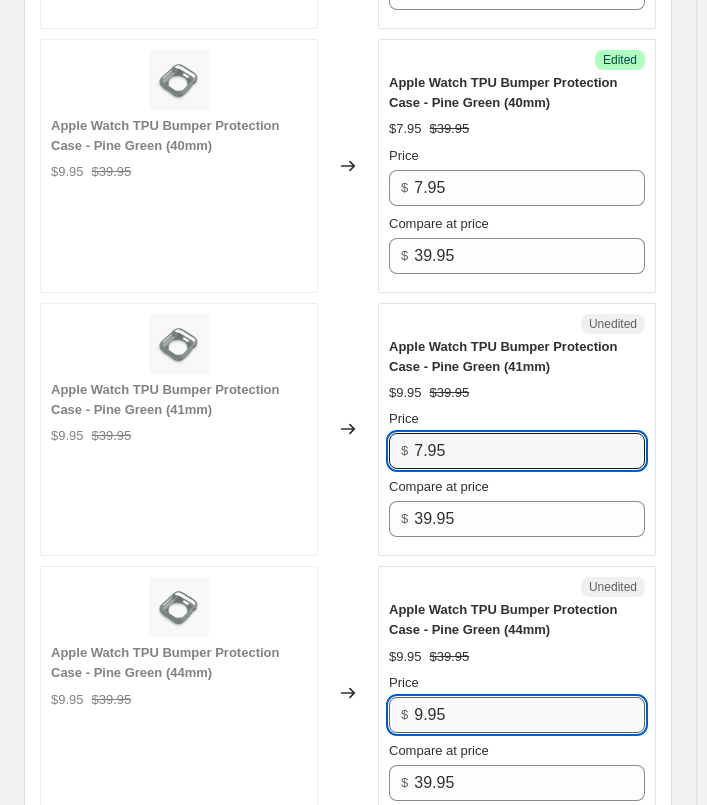 click on "9.95" 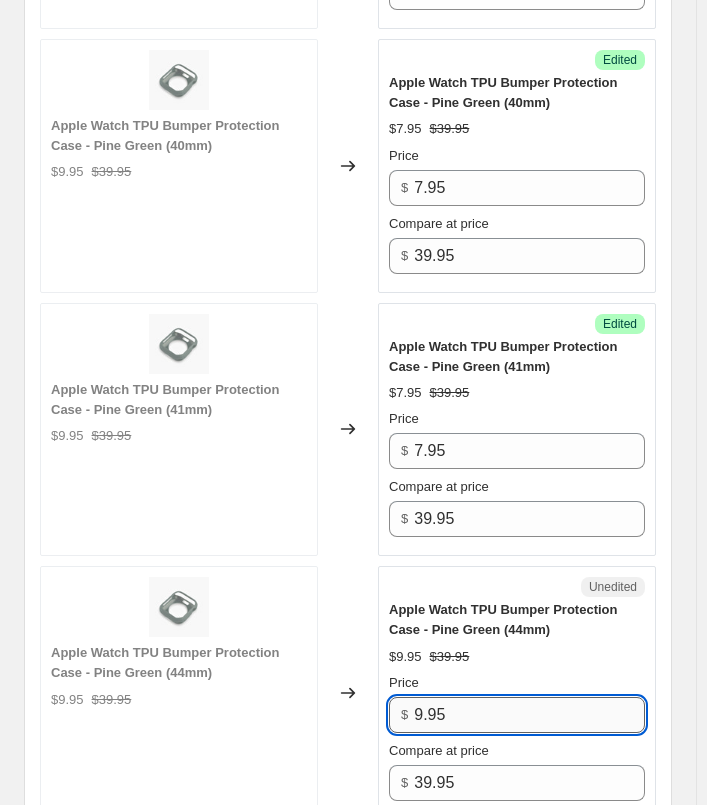 click on "9.95" at bounding box center (529, 715) 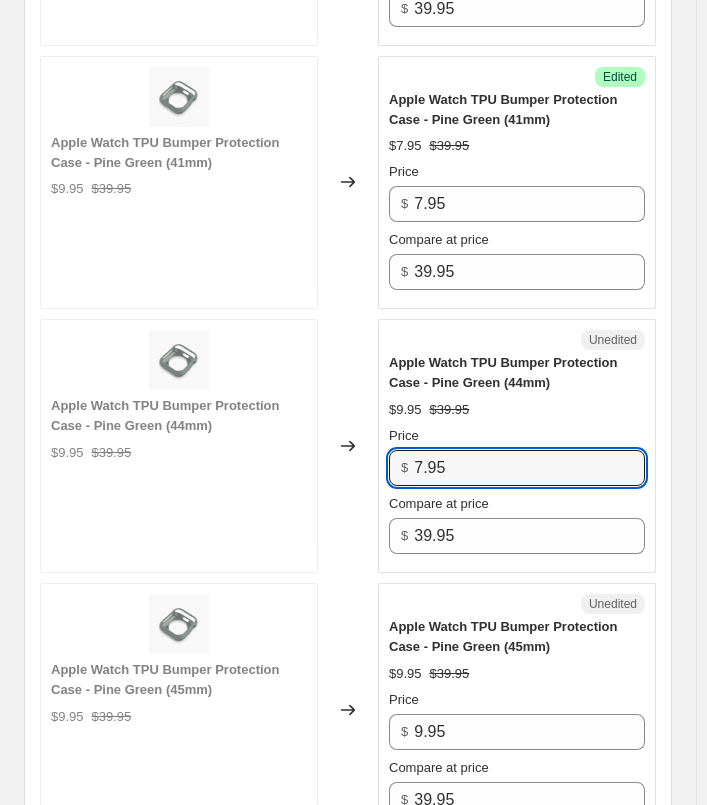 scroll, scrollTop: 4459, scrollLeft: 0, axis: vertical 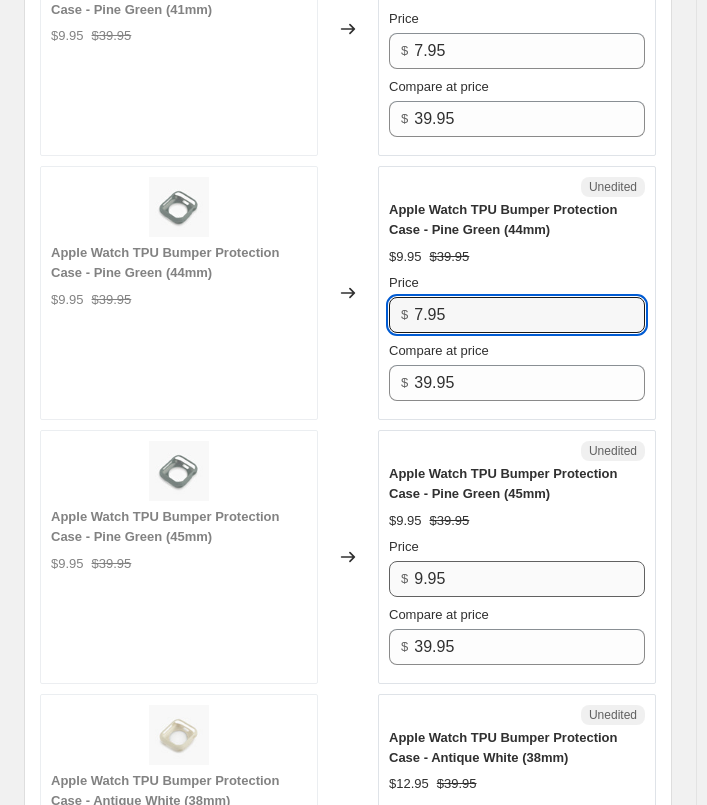 type on "7.95" 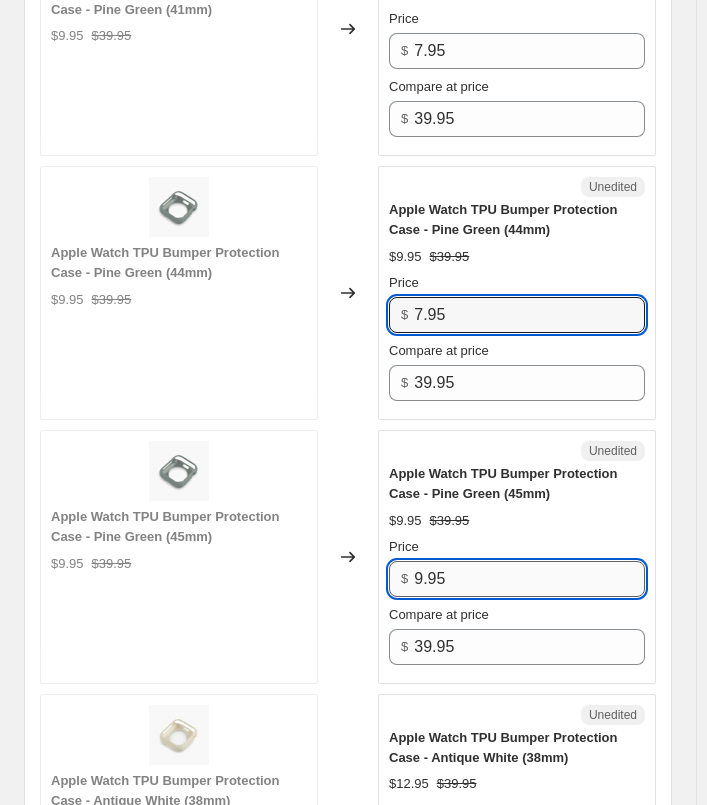 click on "9.95" at bounding box center (529, 579) 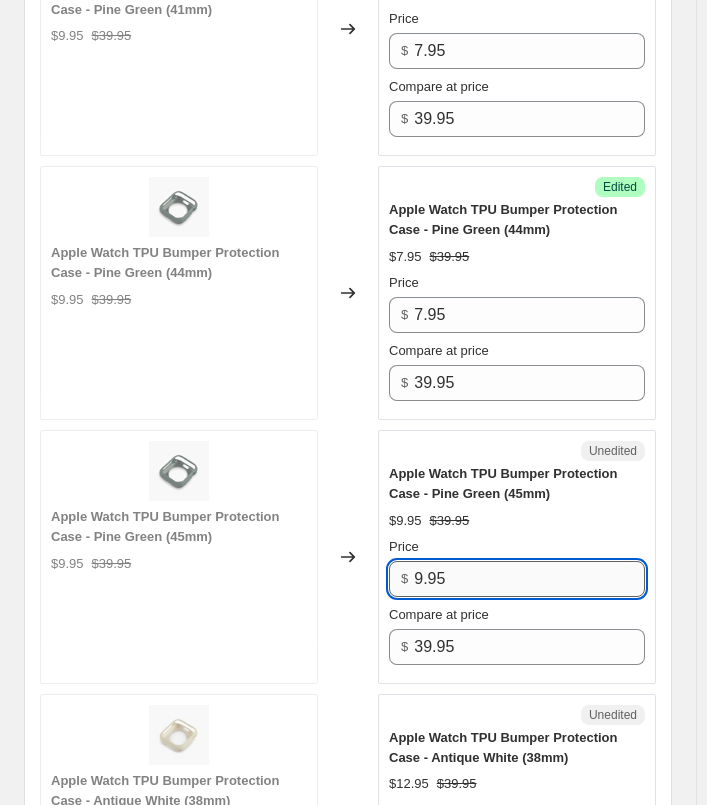click on "9.95" at bounding box center [529, 579] 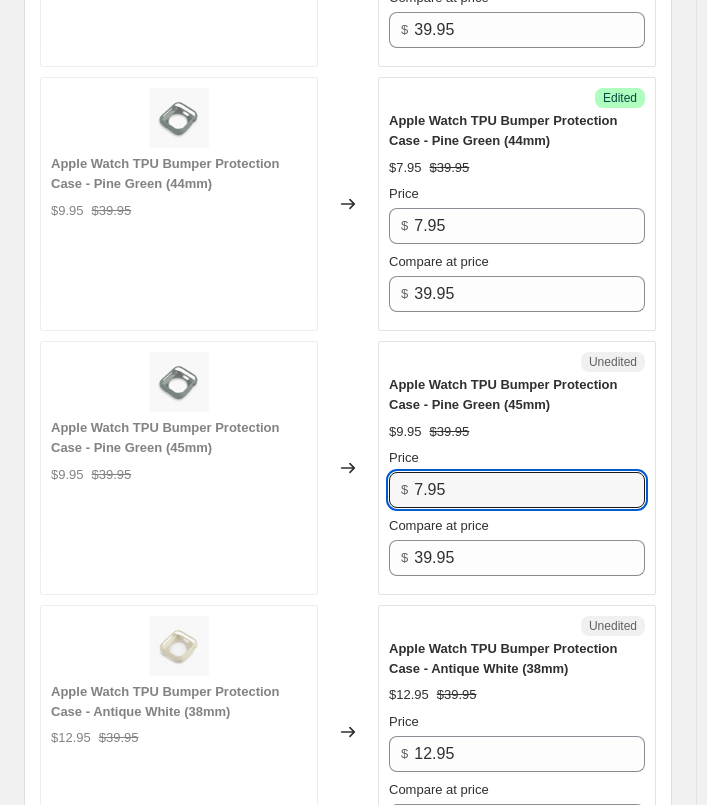 scroll, scrollTop: 4859, scrollLeft: 0, axis: vertical 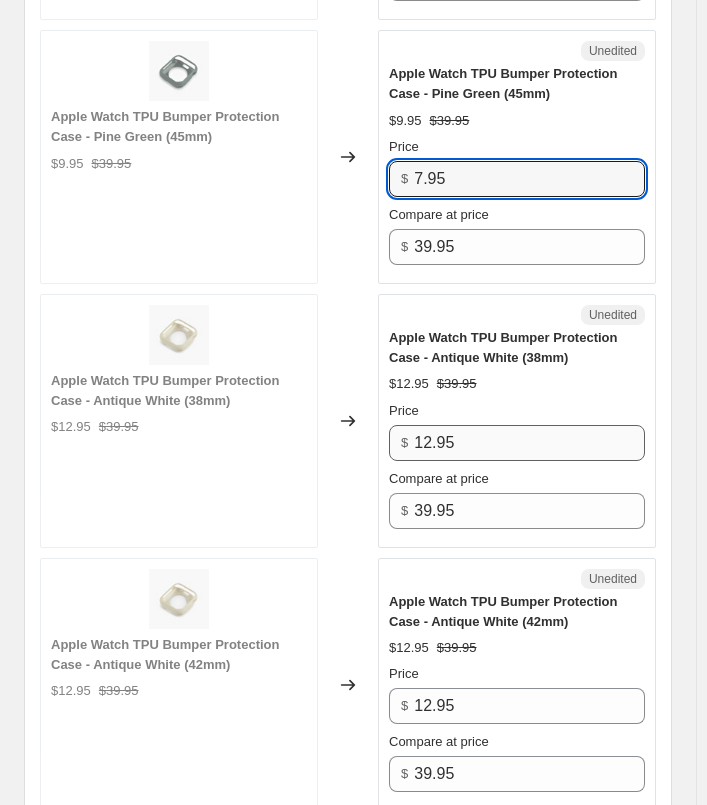 type on "7.95" 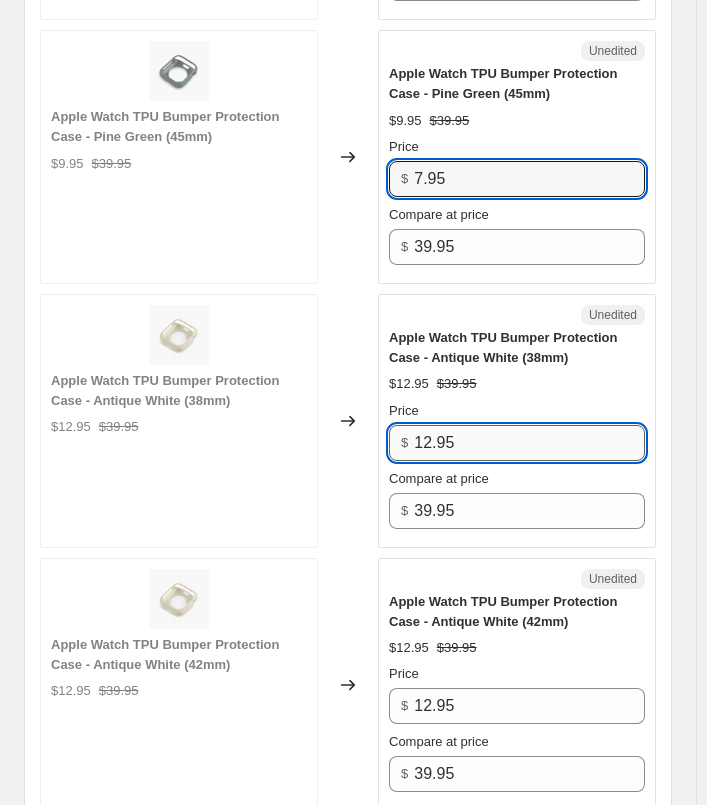 click on "12.95" at bounding box center (529, 443) 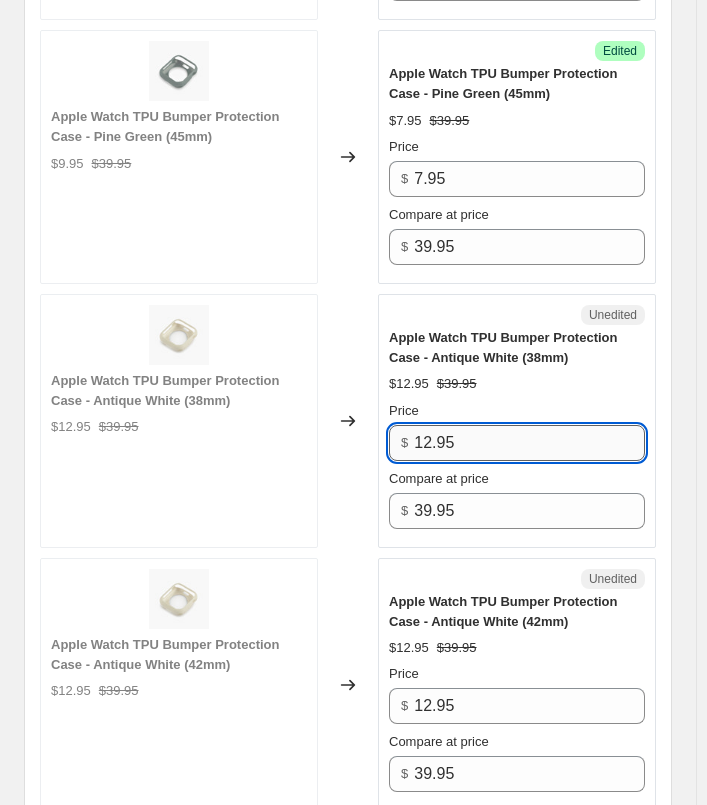 click on "12.95" at bounding box center (529, 443) 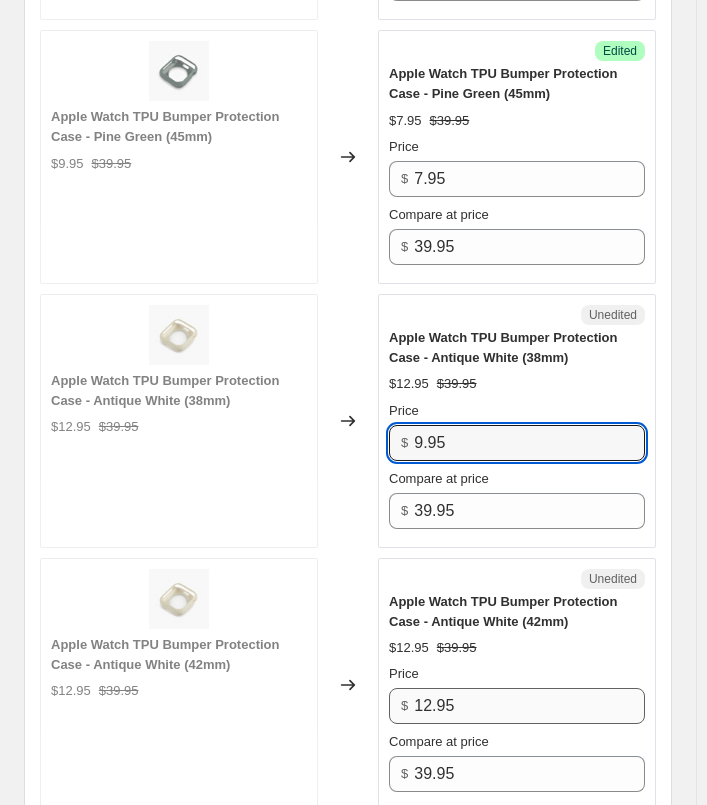 type on "9.95" 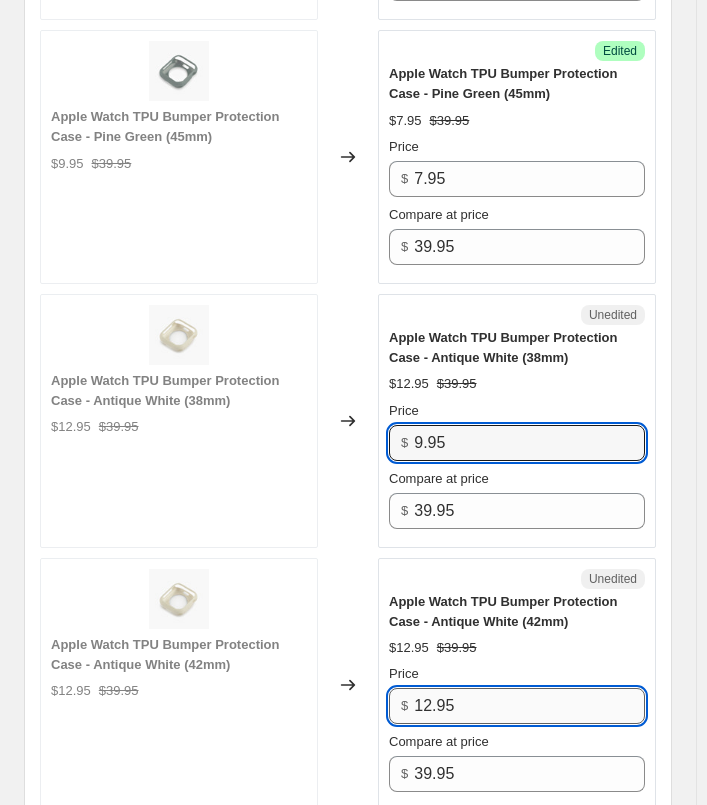 click on "12.95" at bounding box center [529, 706] 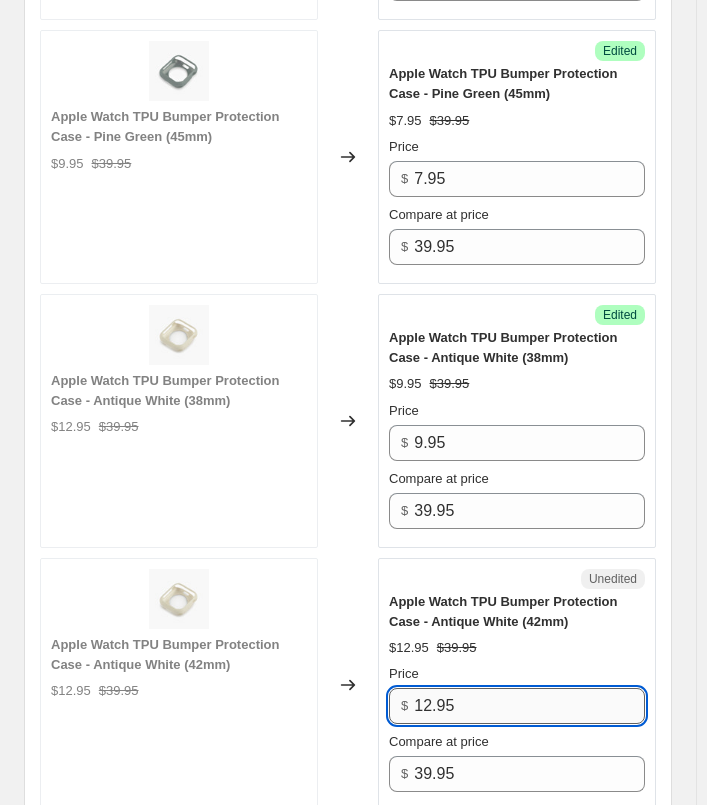 click on "12.95" at bounding box center (529, 706) 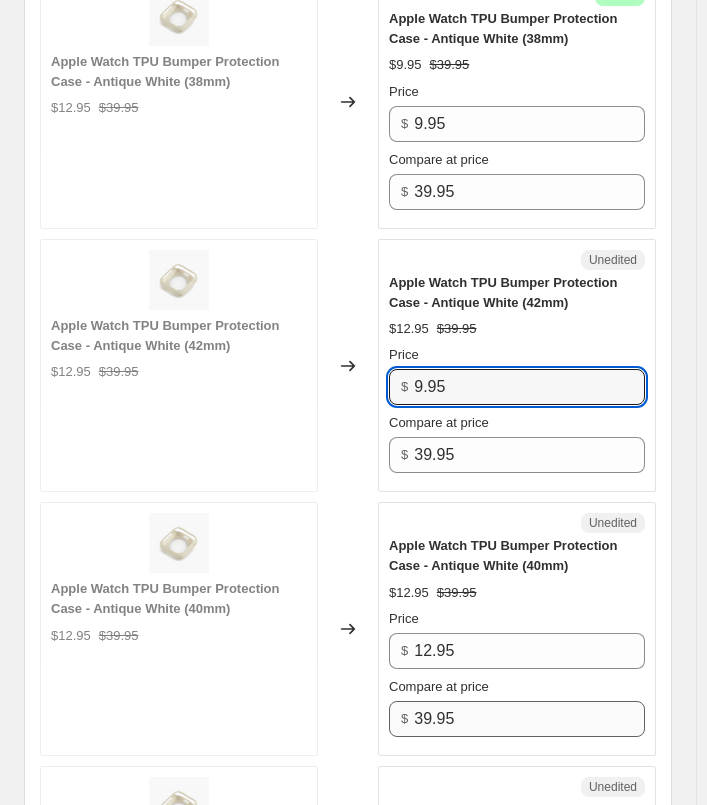 scroll, scrollTop: 5259, scrollLeft: 0, axis: vertical 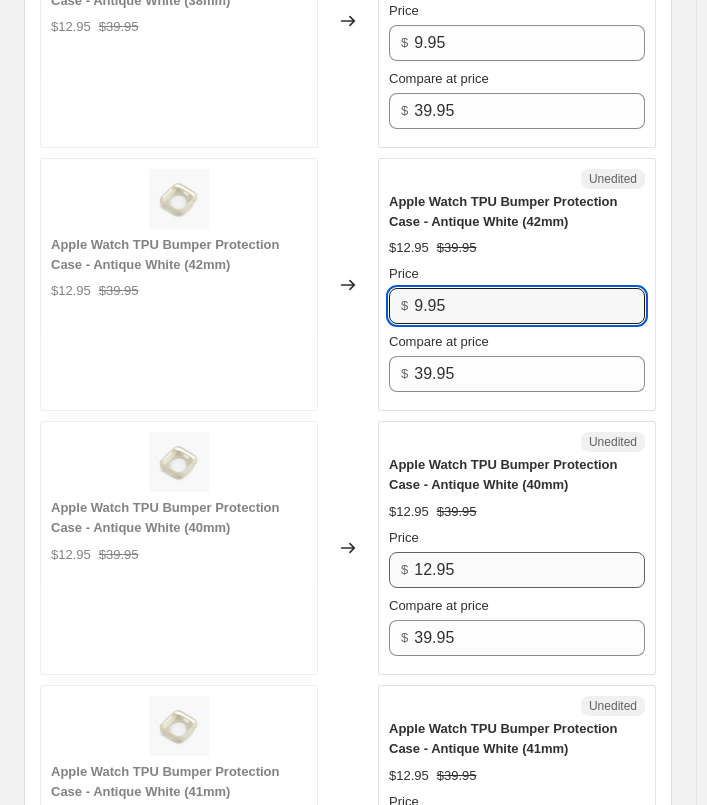 type on "9.95" 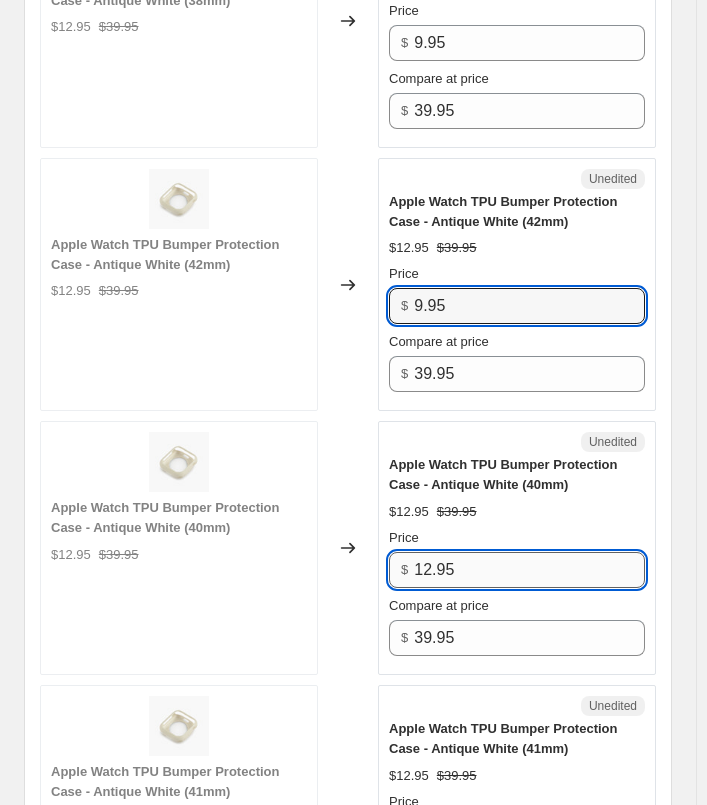 click on "12.95" at bounding box center [529, 570] 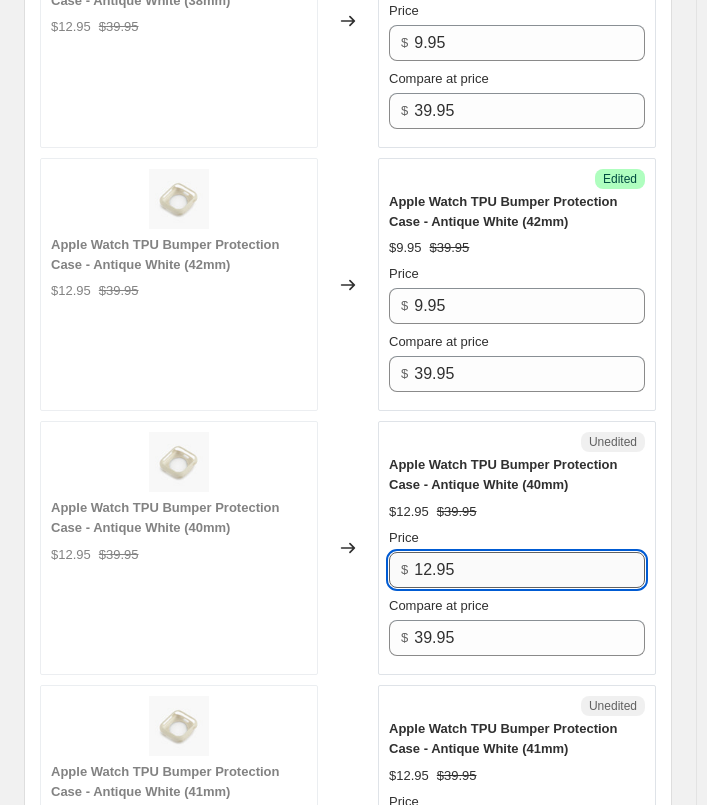click on "12.95" at bounding box center (529, 570) 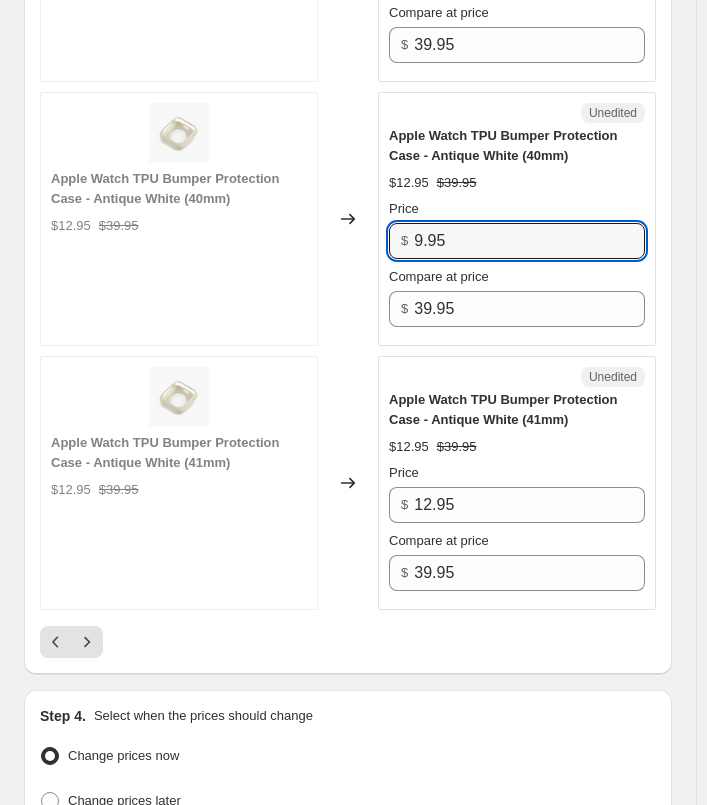 scroll, scrollTop: 5659, scrollLeft: 0, axis: vertical 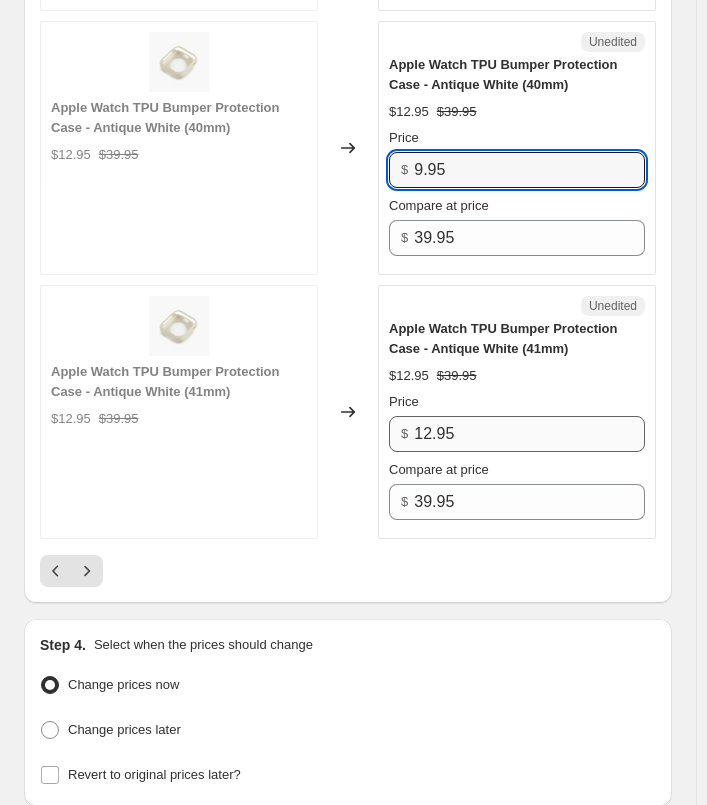 type on "9.95" 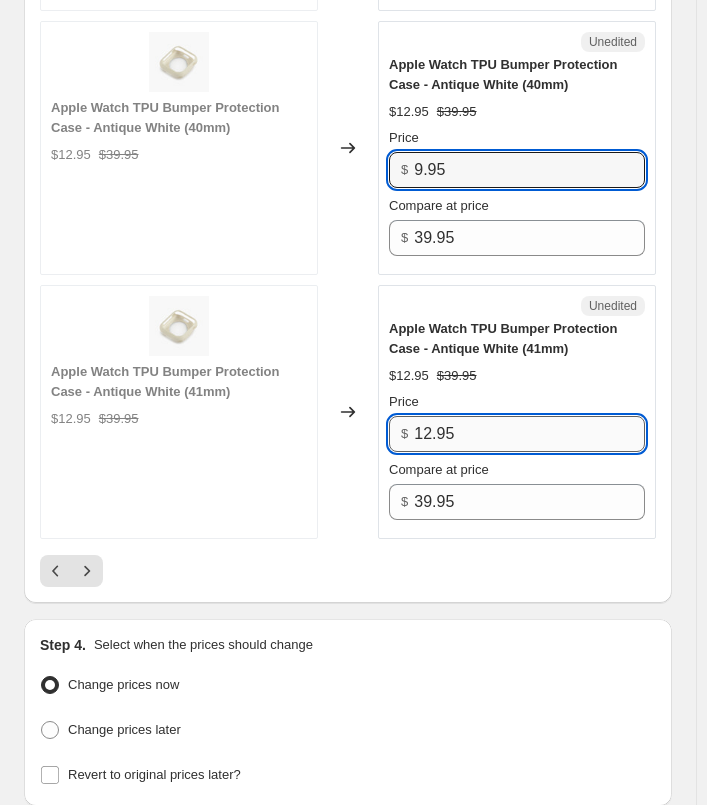 click on "12.95" at bounding box center [529, 434] 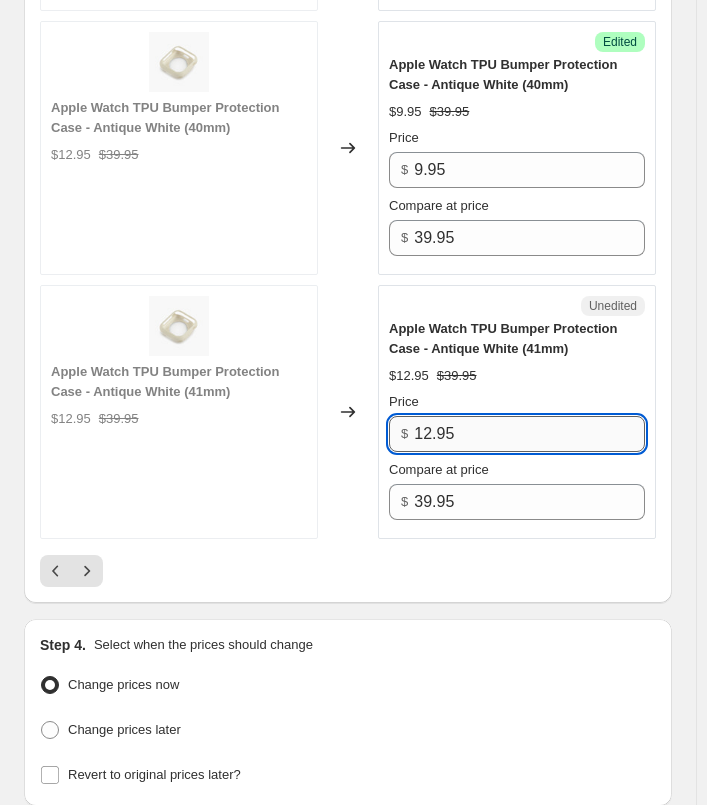 click on "12.95" at bounding box center (529, 434) 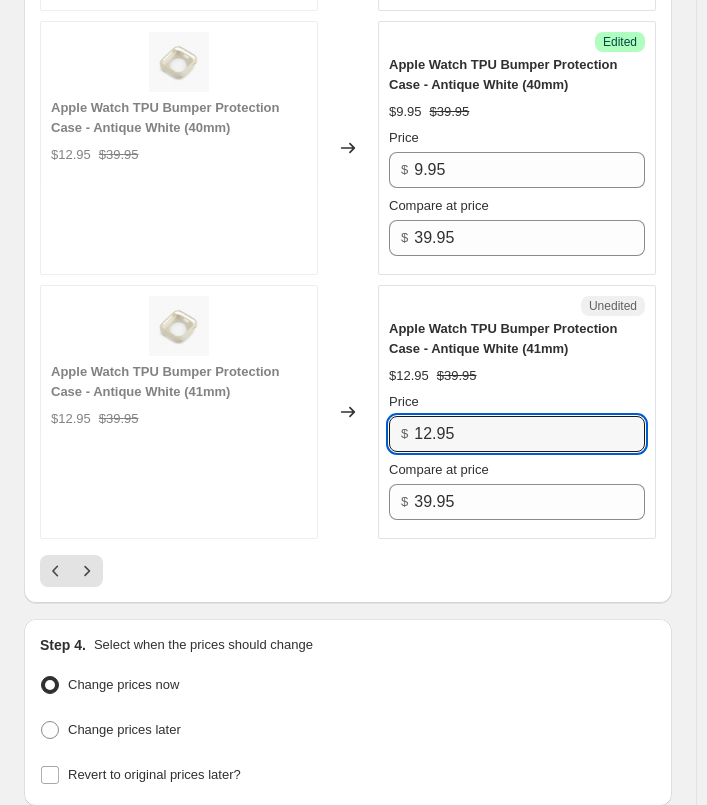 paste on "9" 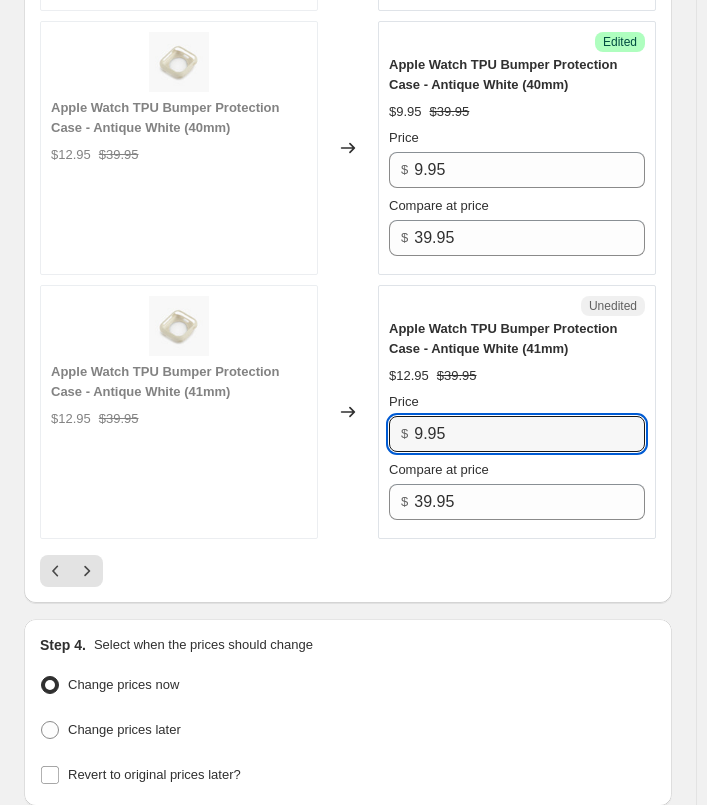 type on "9.95" 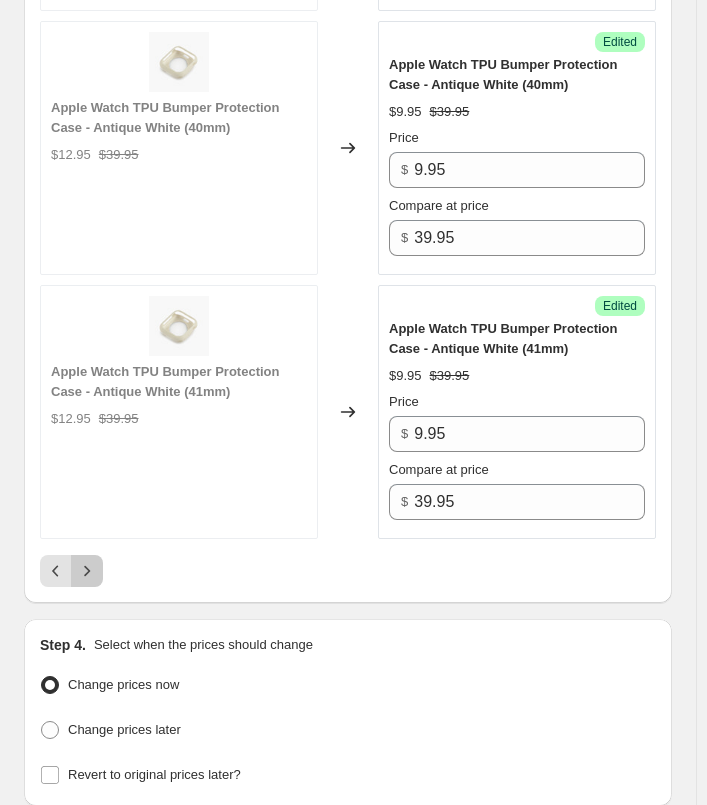 click 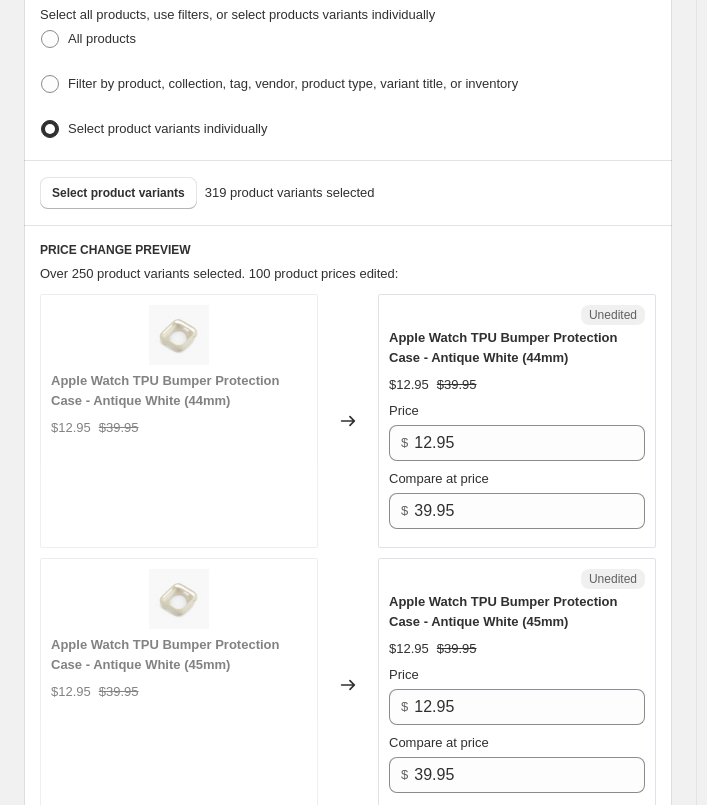 scroll, scrollTop: 559, scrollLeft: 0, axis: vertical 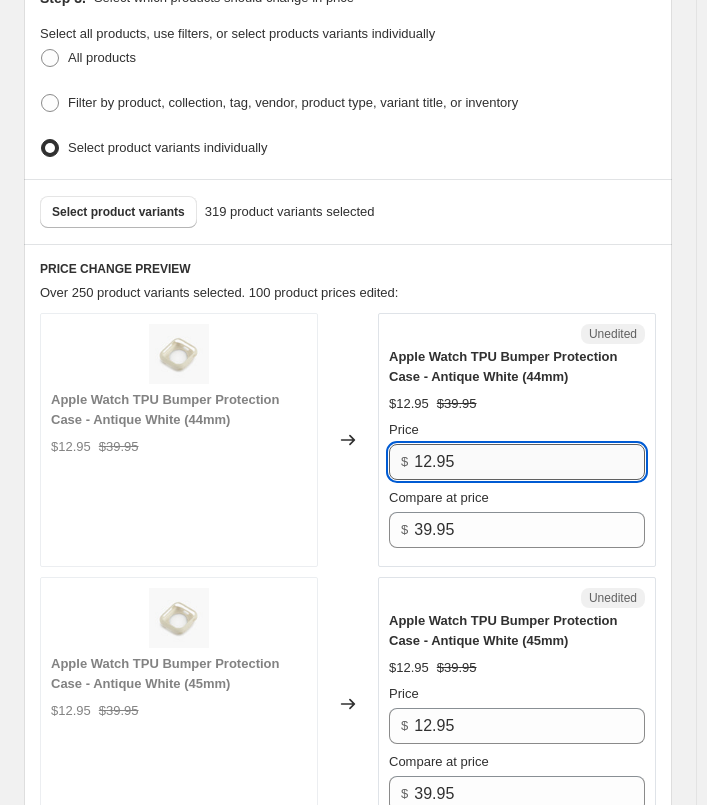 click on "12.95" at bounding box center (529, 462) 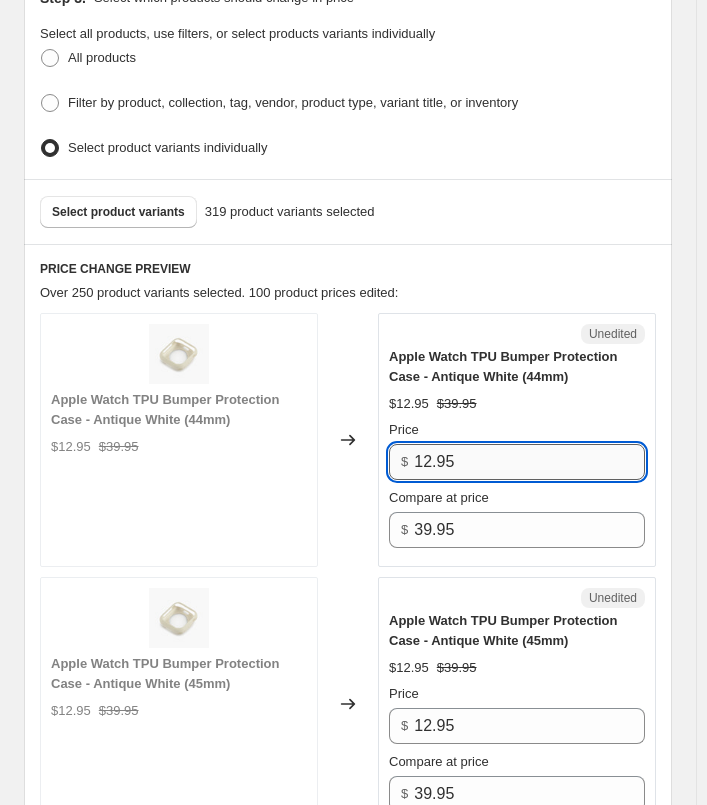click on "12.95" at bounding box center (529, 462) 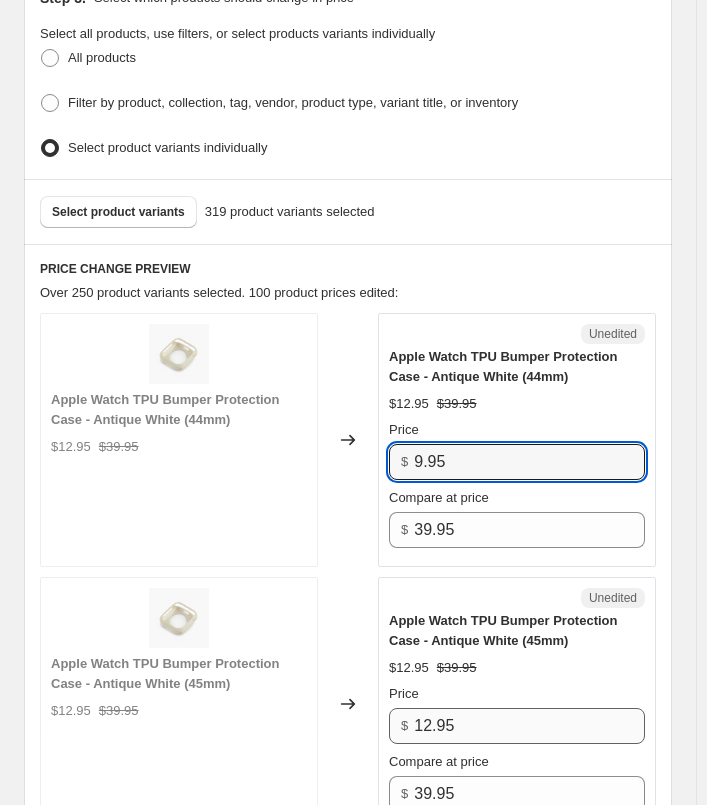 type on "9.95" 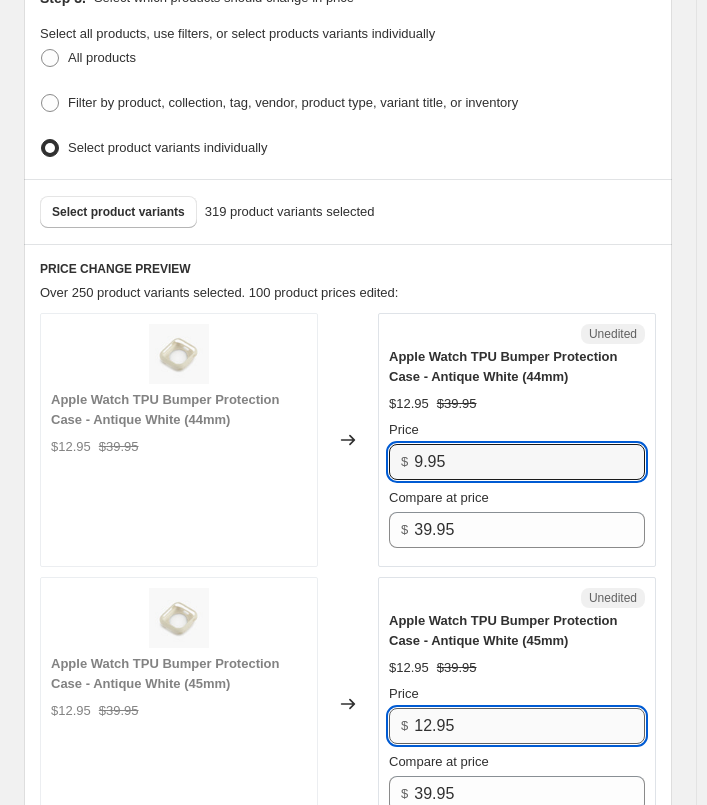 click on "12.95" at bounding box center [529, 726] 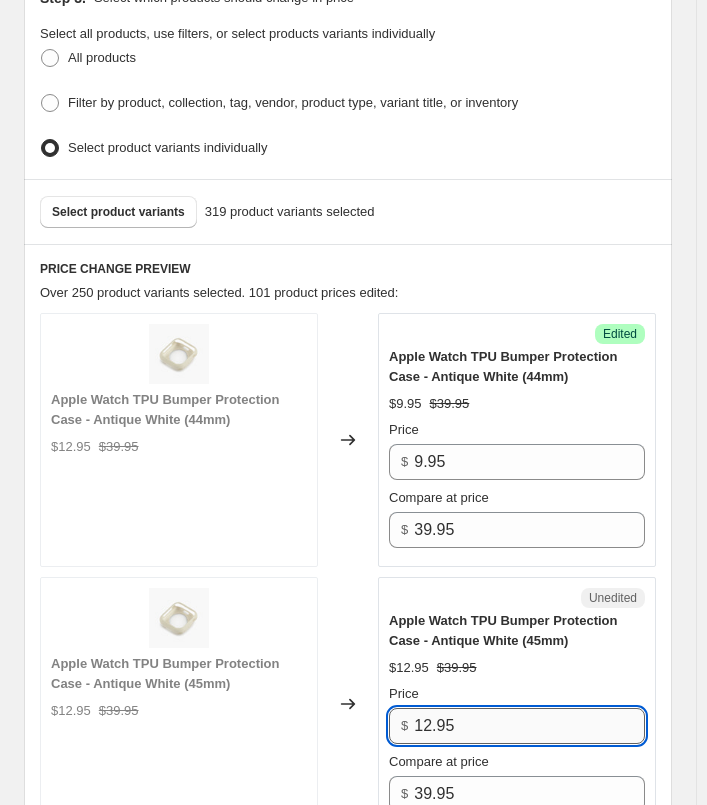 click on "12.95" at bounding box center [529, 726] 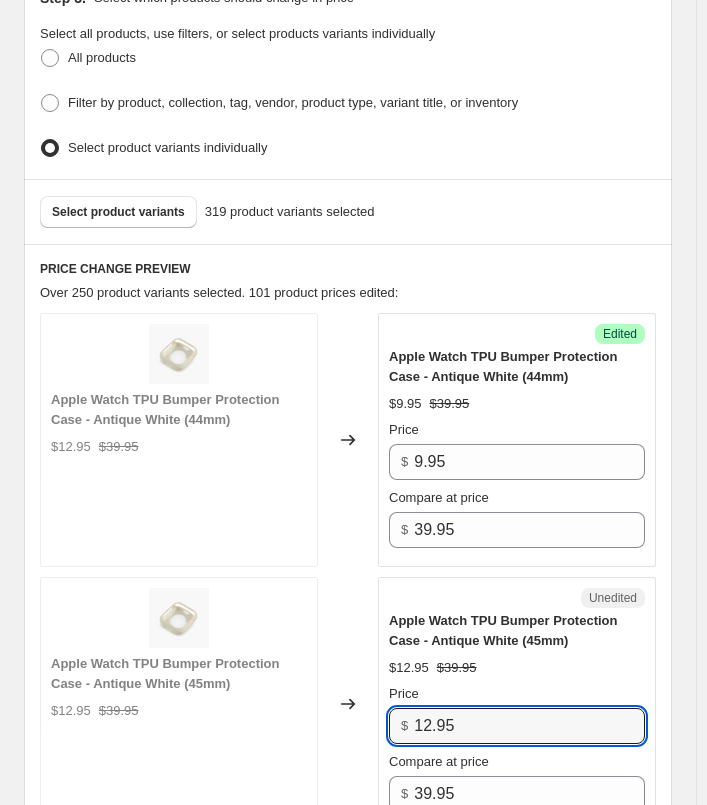 paste on "9" 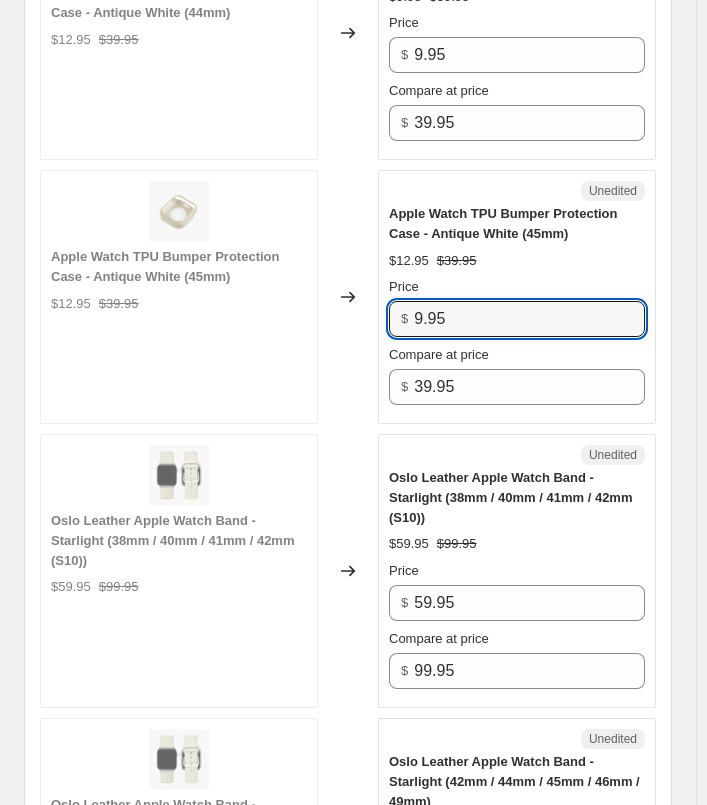 scroll, scrollTop: 1059, scrollLeft: 0, axis: vertical 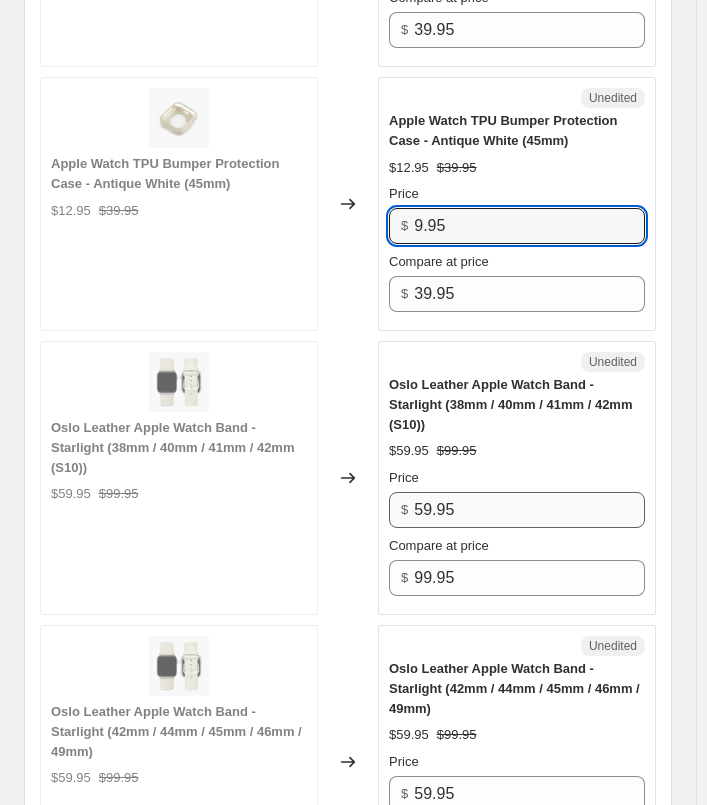 type on "9.95" 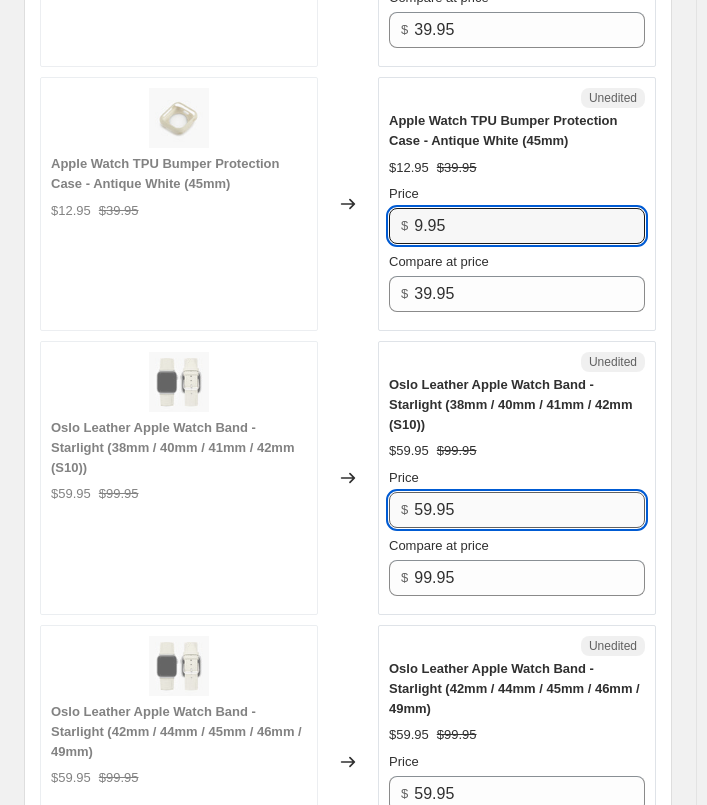 click on "59.95" at bounding box center [529, 510] 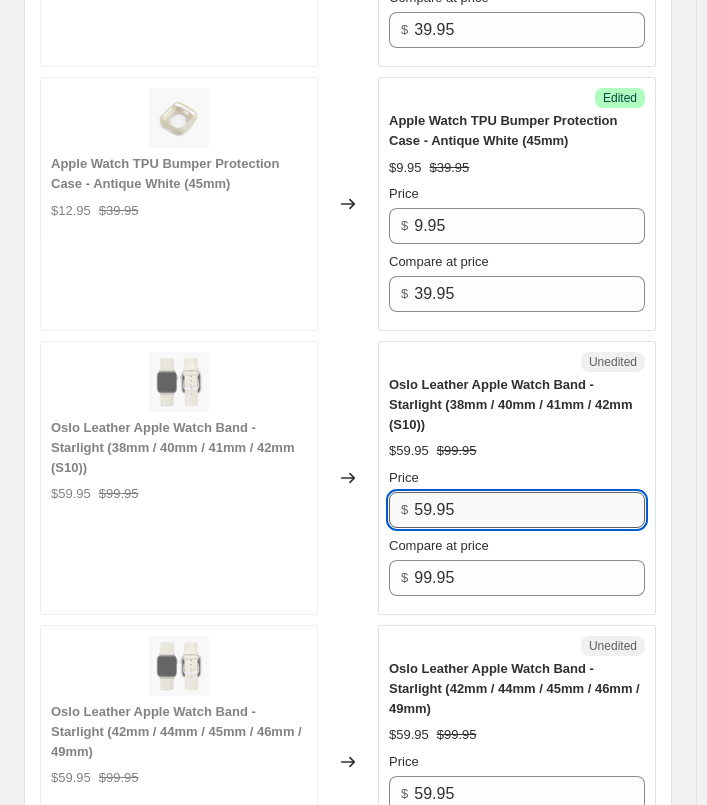 click on "59.95" at bounding box center (529, 510) 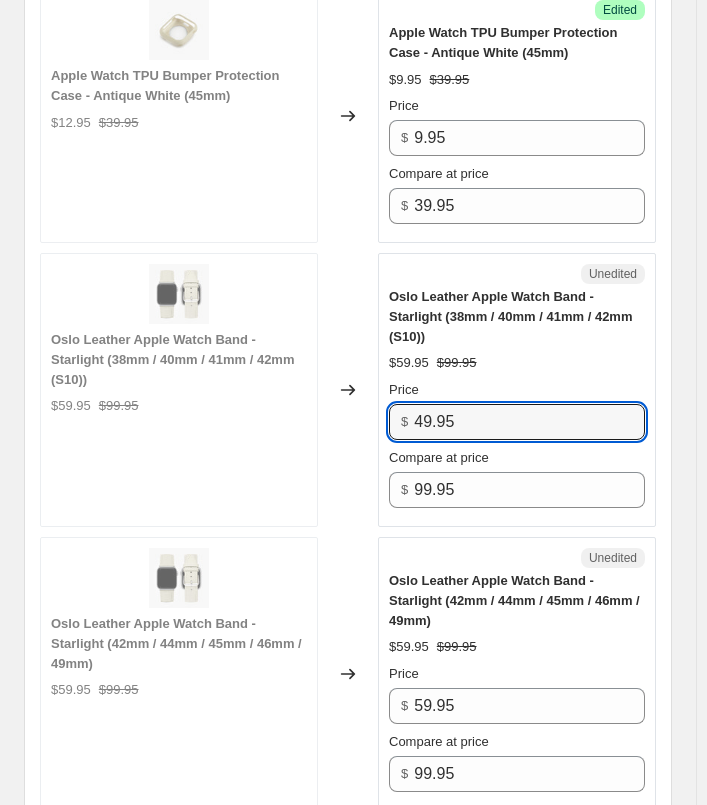 scroll, scrollTop: 1359, scrollLeft: 0, axis: vertical 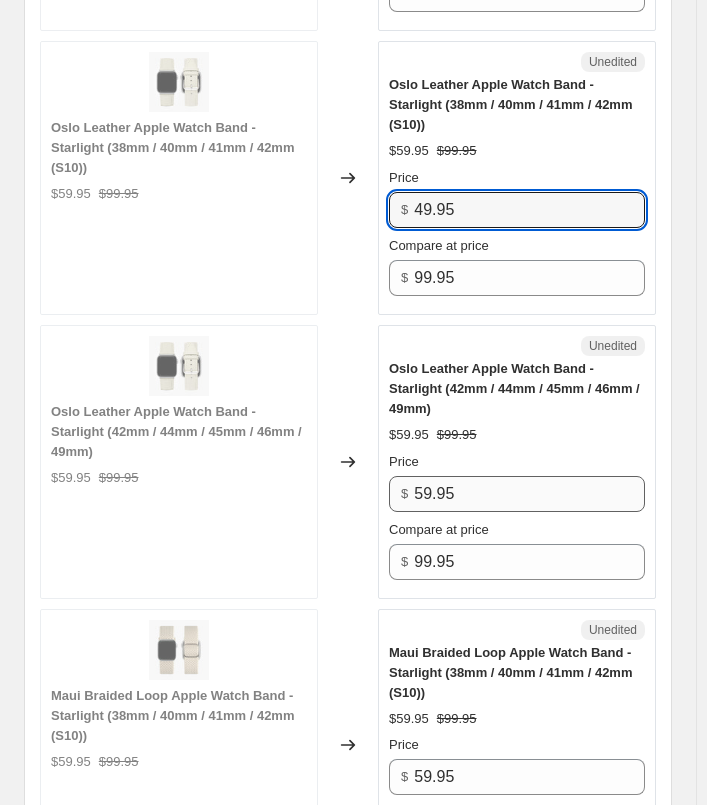 type on "49.95" 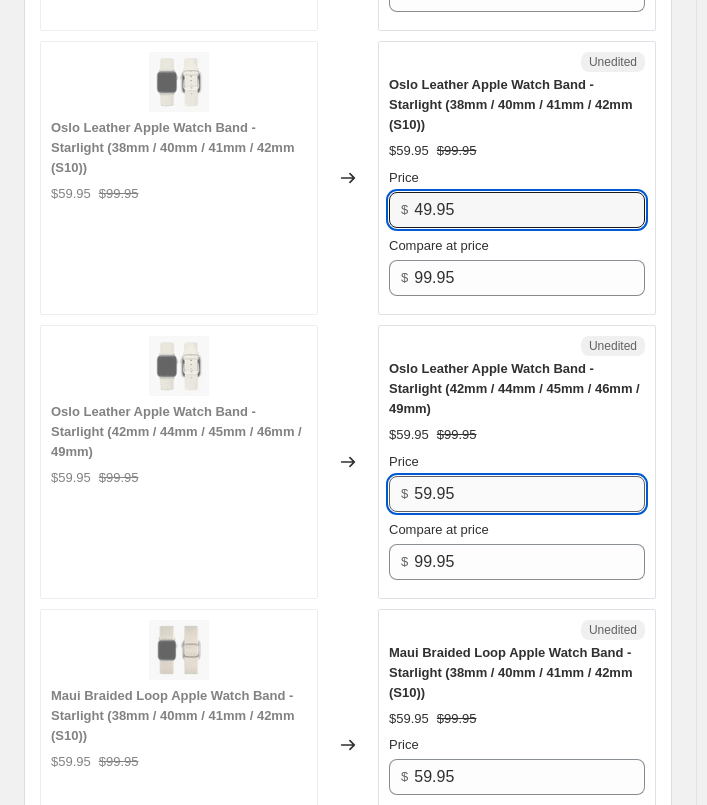 click on "59.95" at bounding box center (529, 494) 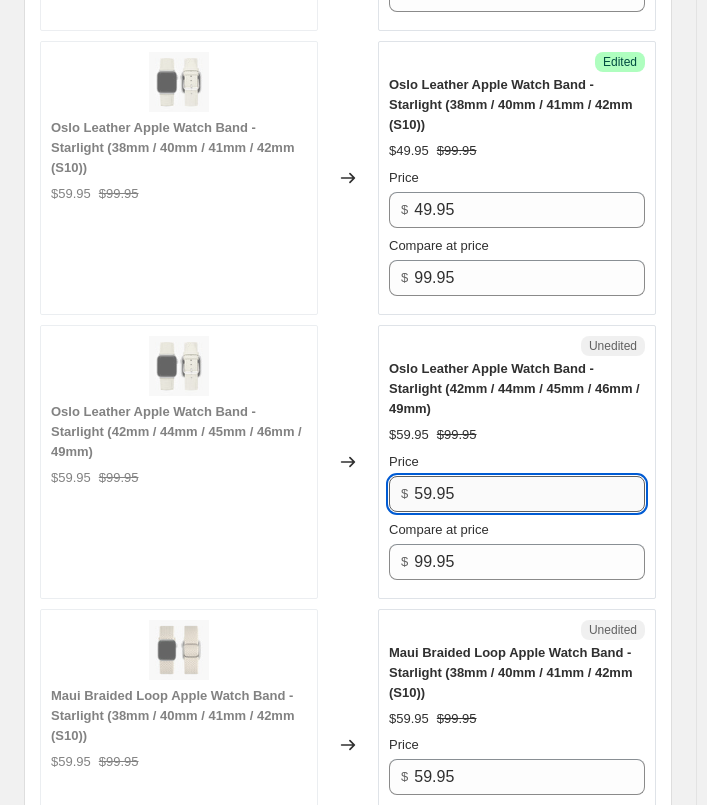 click on "59.95" at bounding box center [529, 494] 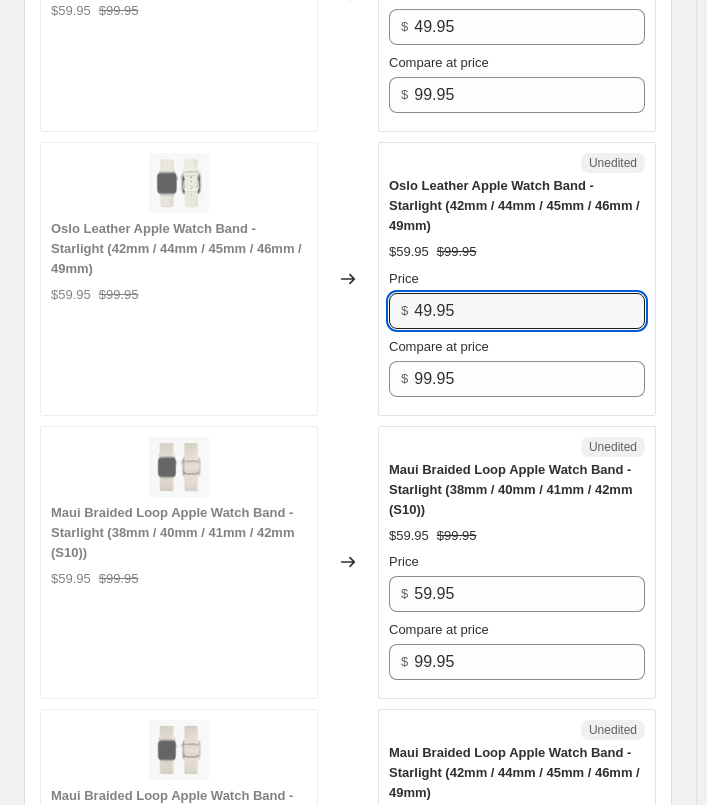 scroll, scrollTop: 1659, scrollLeft: 0, axis: vertical 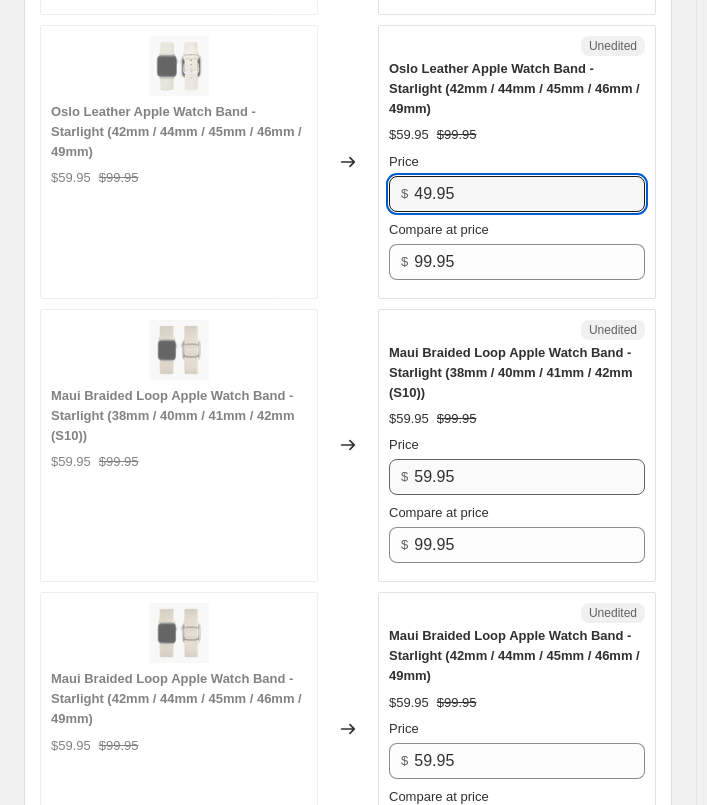type on "49.95" 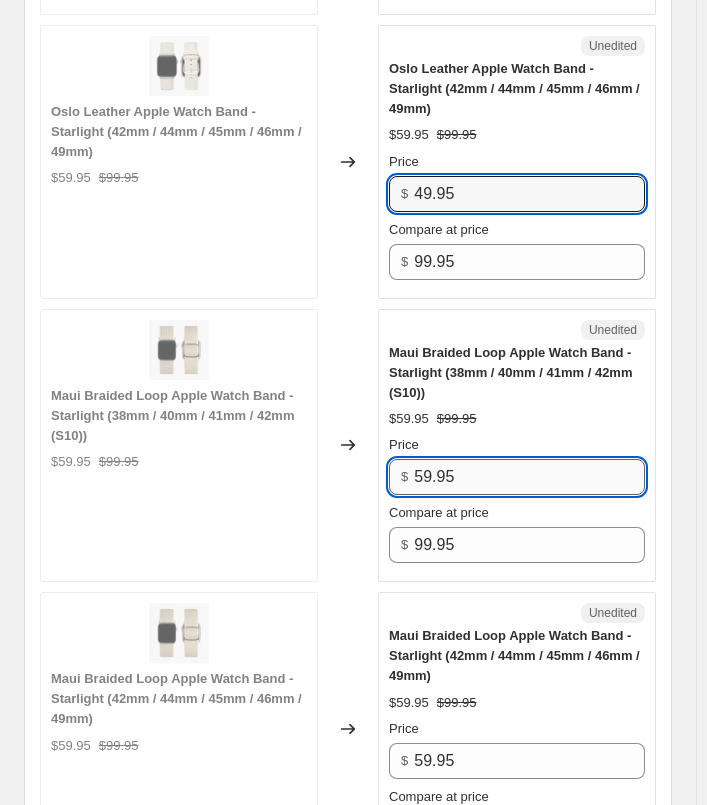 click on "59.95" at bounding box center [529, 477] 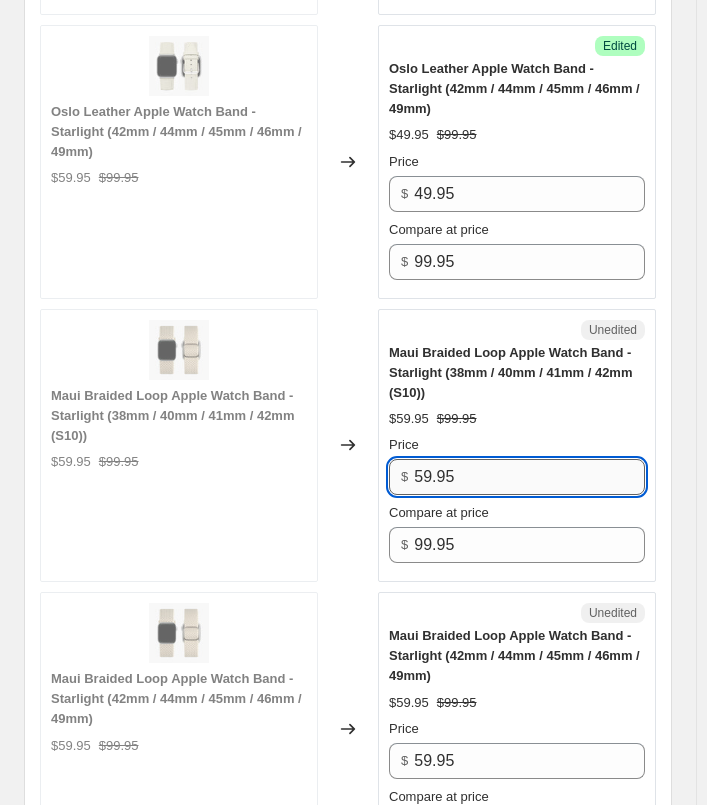 click on "59.95" at bounding box center (529, 477) 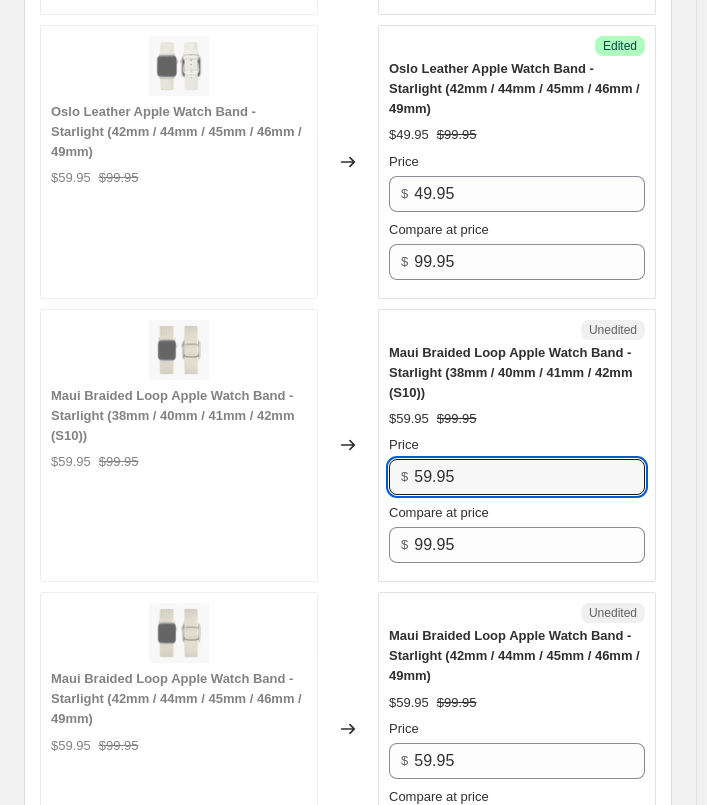 paste on "4" 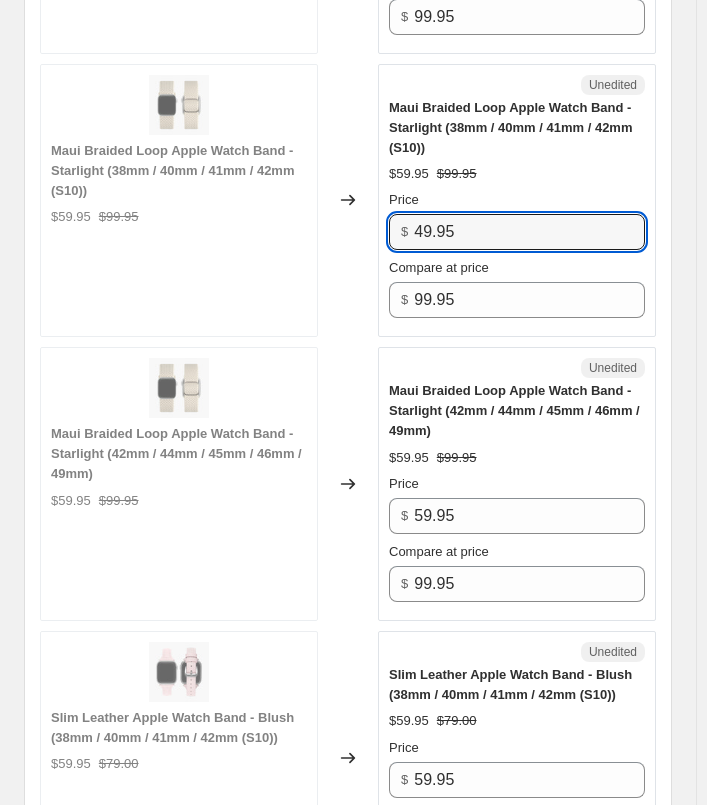 scroll, scrollTop: 1959, scrollLeft: 0, axis: vertical 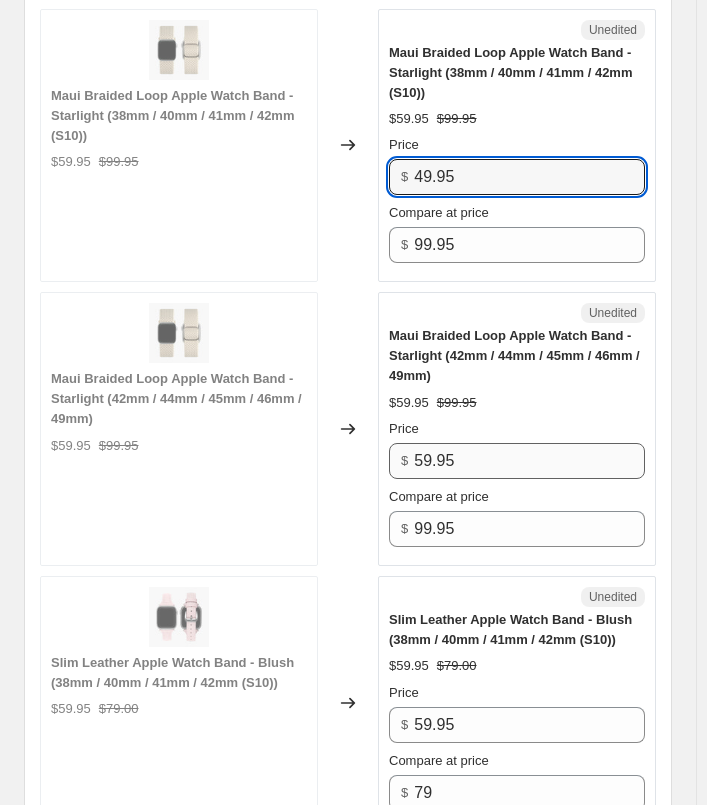 type on "49.95" 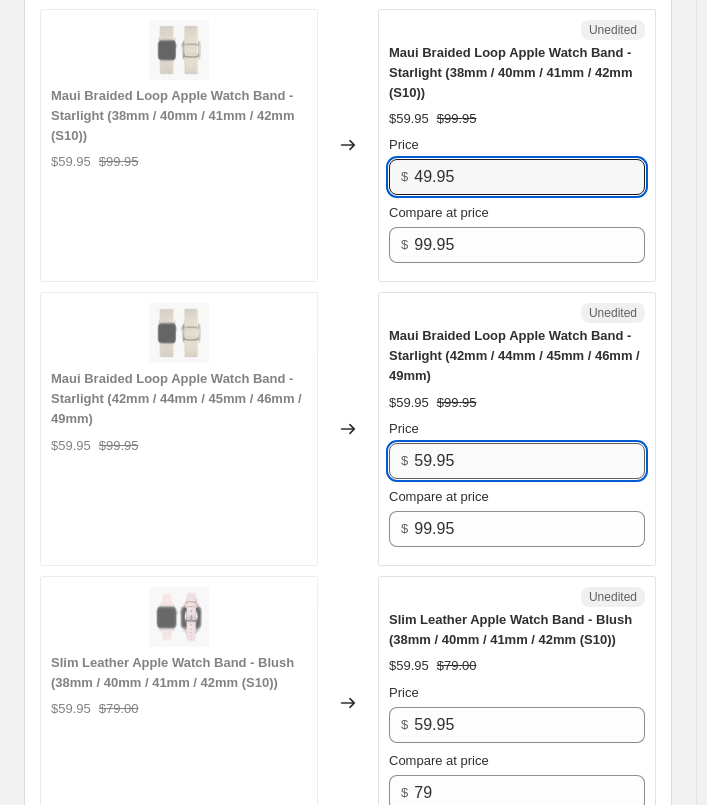 click on "59.95" at bounding box center (529, 461) 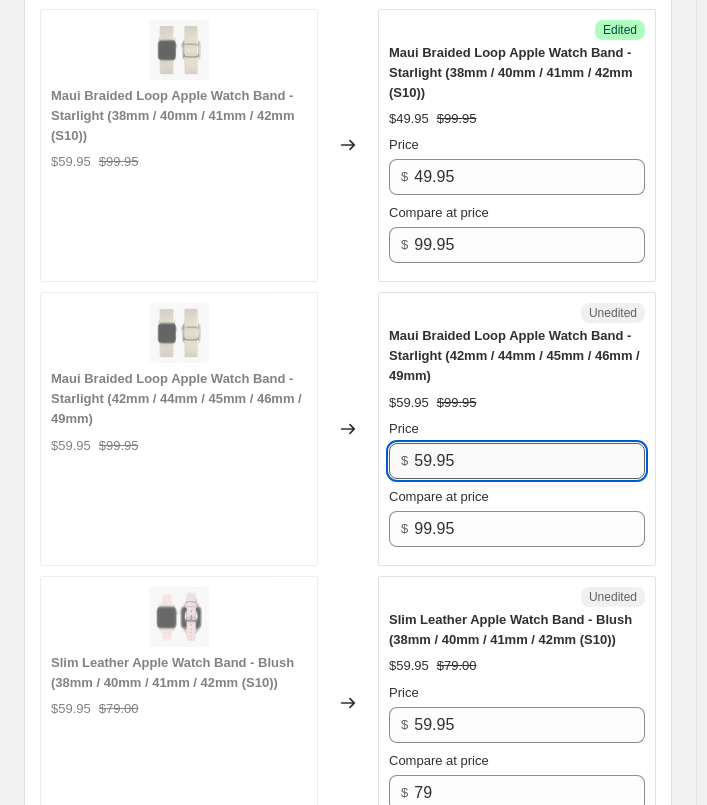 click on "59.95" at bounding box center [529, 461] 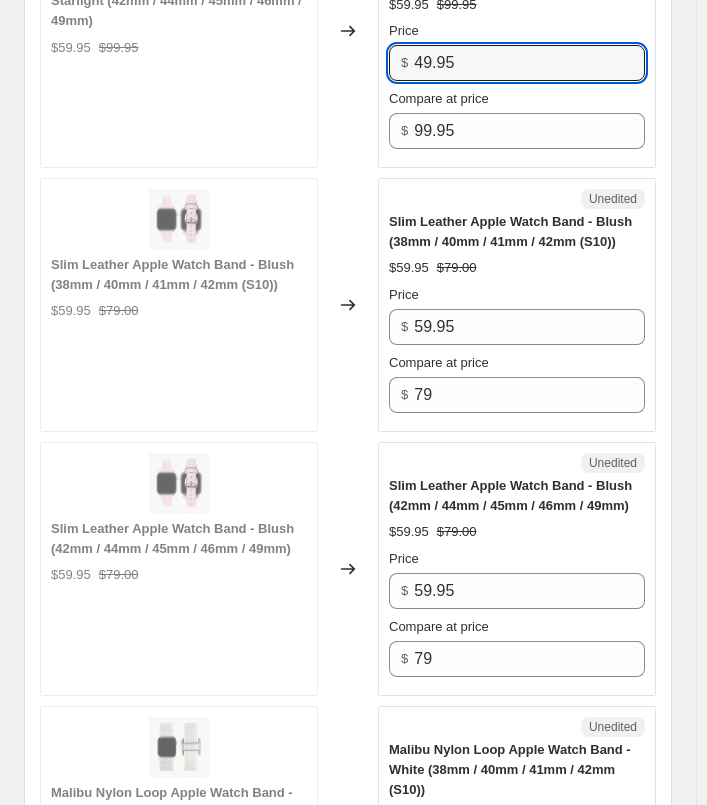 scroll, scrollTop: 2359, scrollLeft: 0, axis: vertical 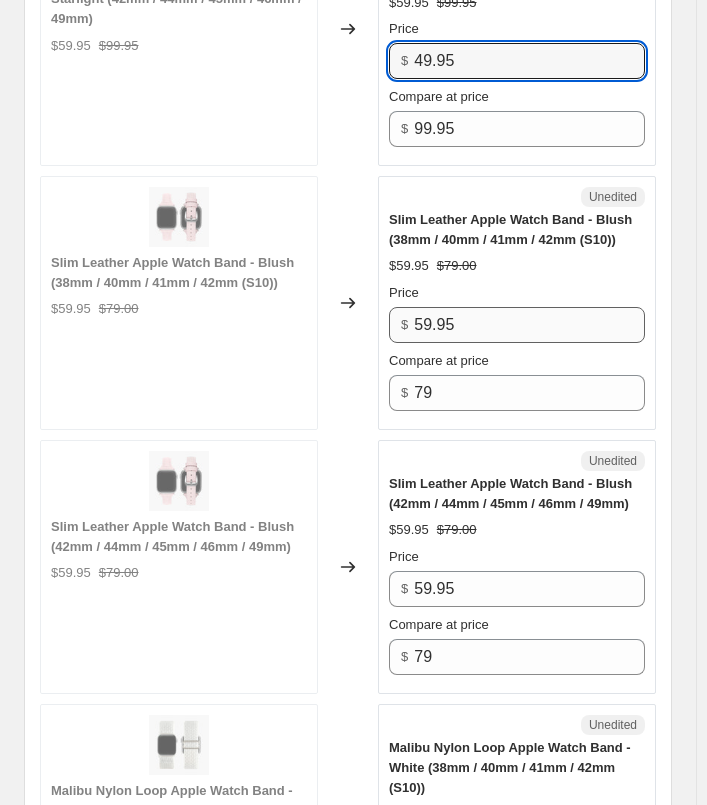 type on "49.95" 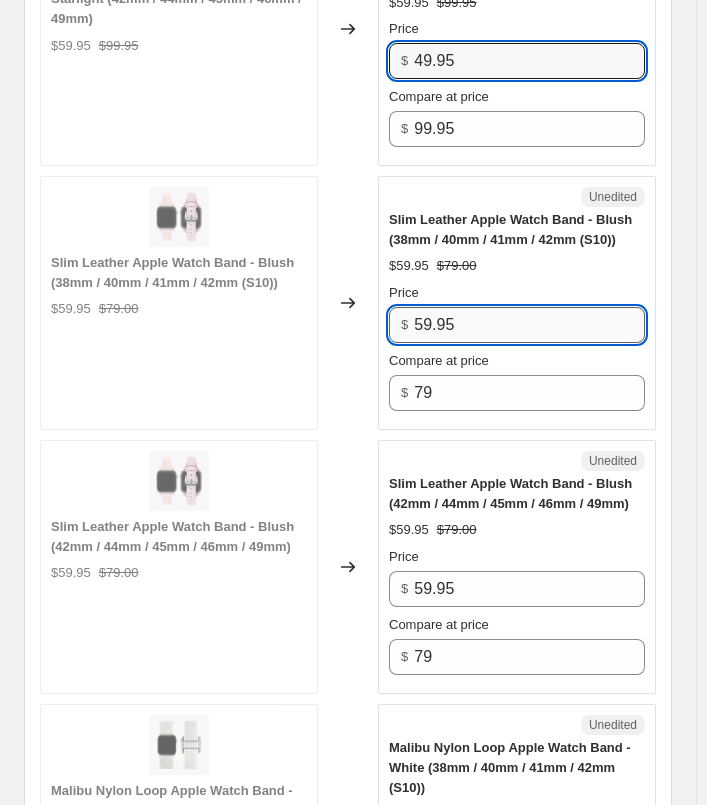 click on "59.95" at bounding box center (529, 325) 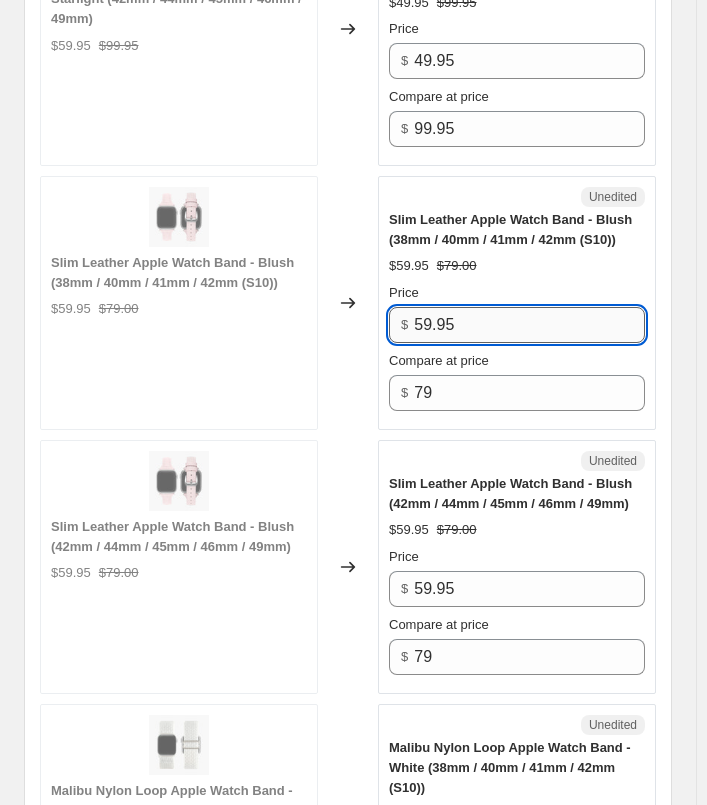 click on "59.95" at bounding box center [529, 325] 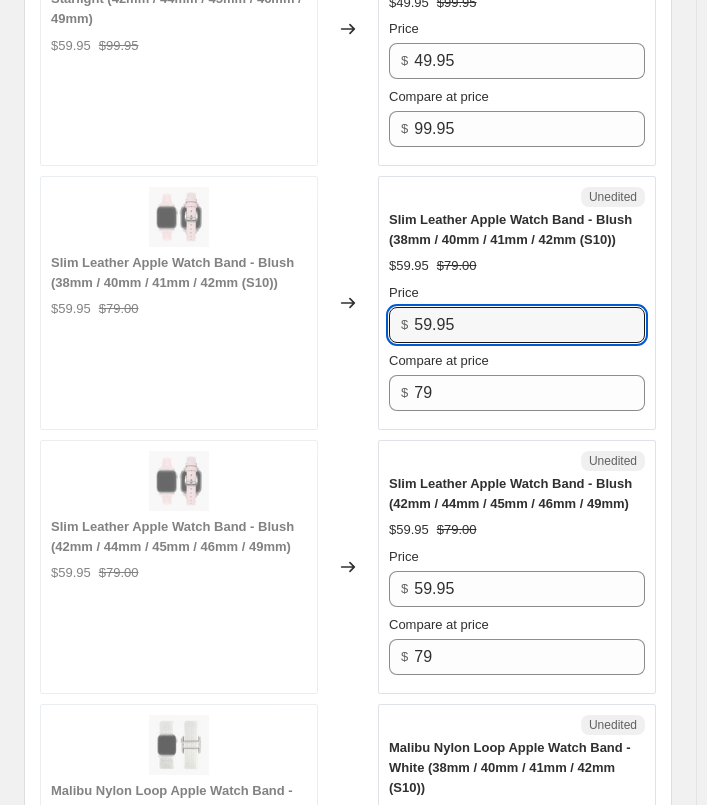 paste on "4" 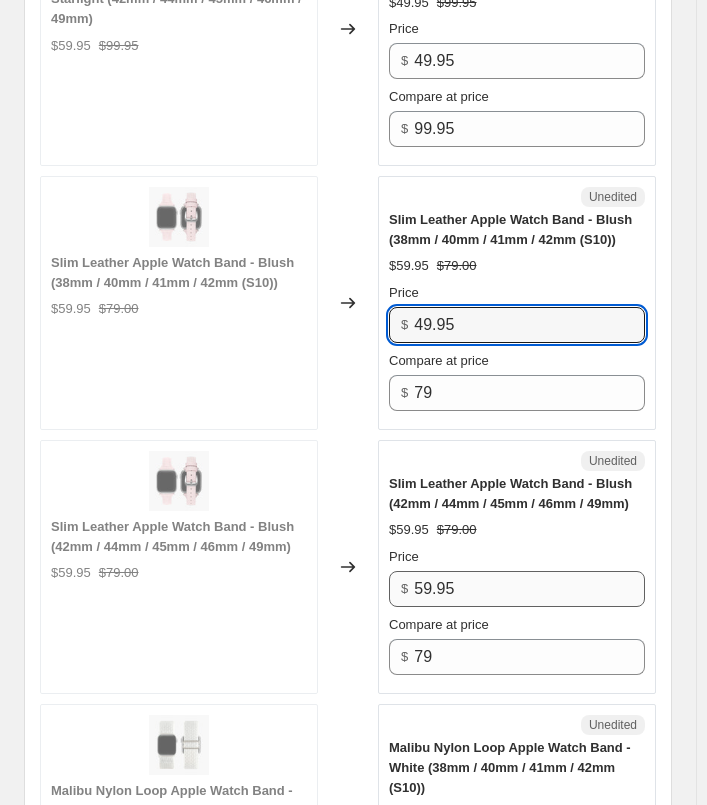 type on "49.95" 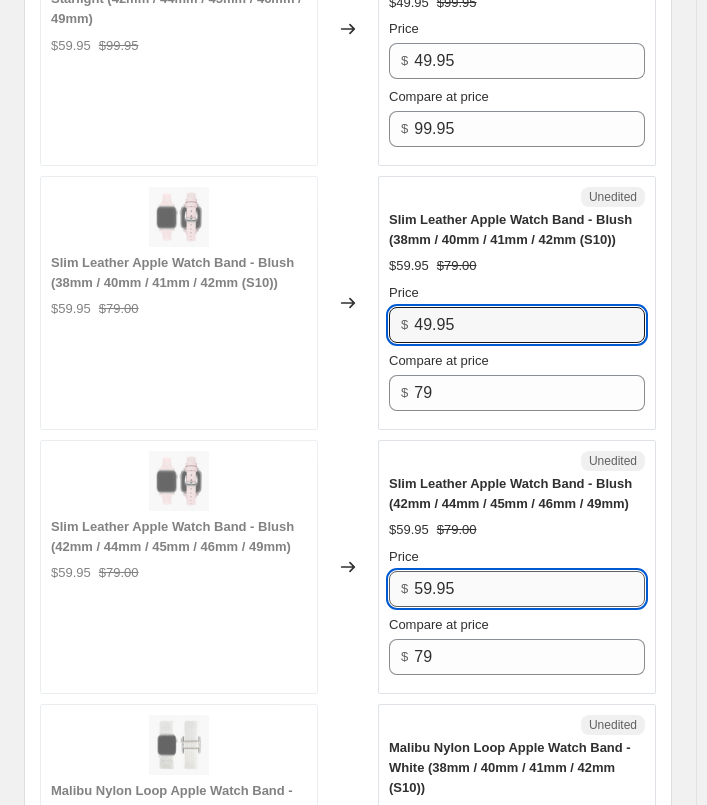 click on "59.95" at bounding box center (529, 589) 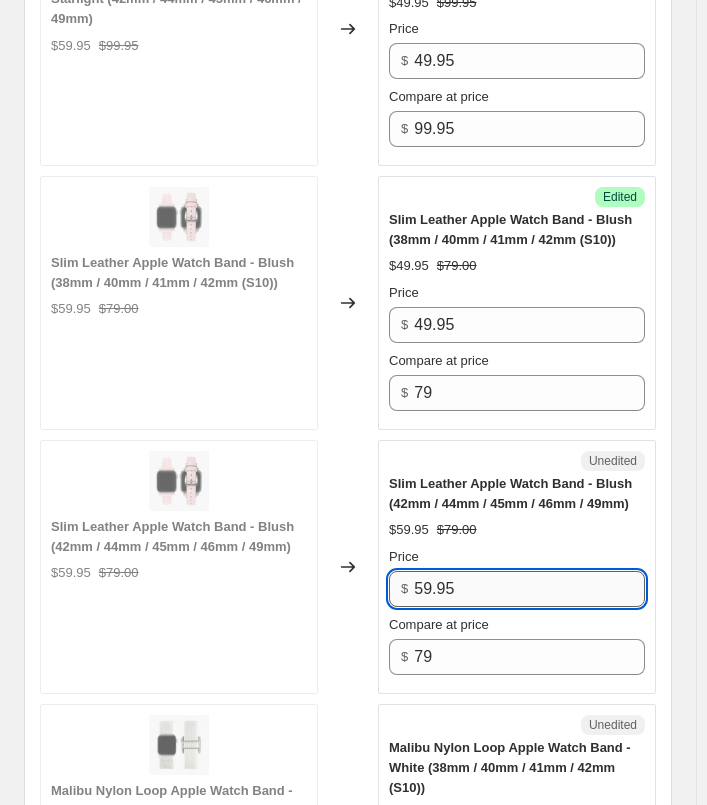 click on "59.95" at bounding box center (529, 589) 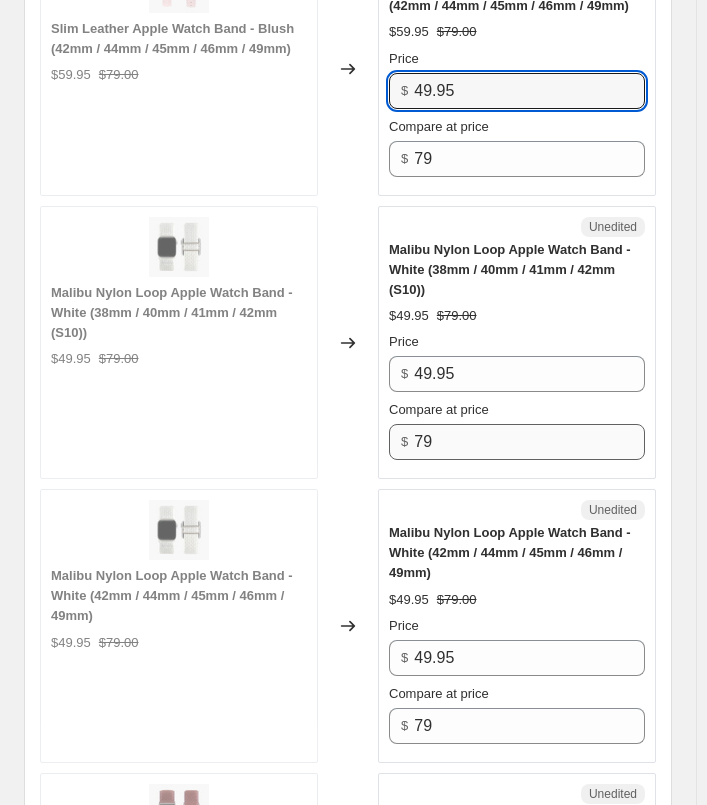 scroll, scrollTop: 2859, scrollLeft: 0, axis: vertical 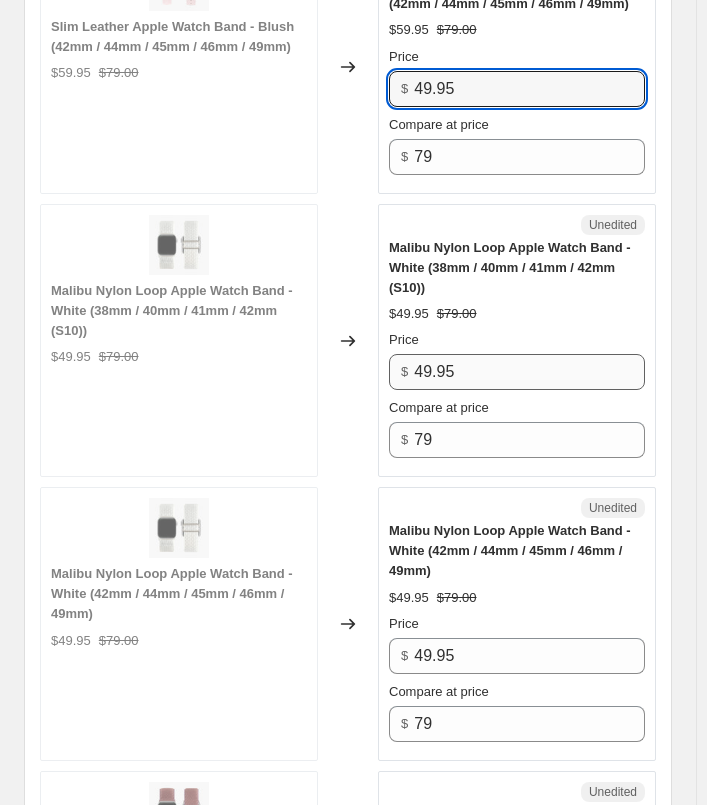 type on "49.95" 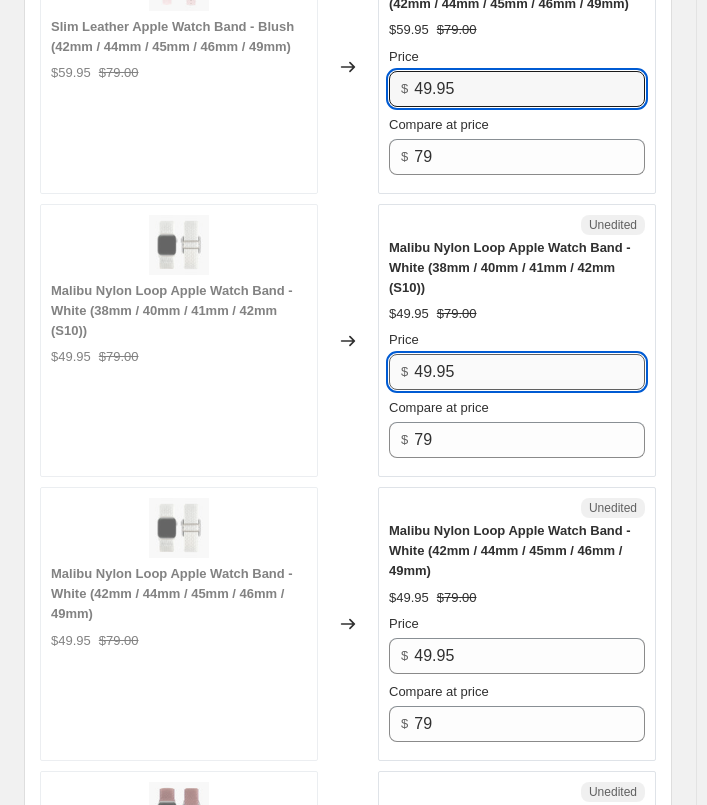 click on "49.95" at bounding box center (529, 372) 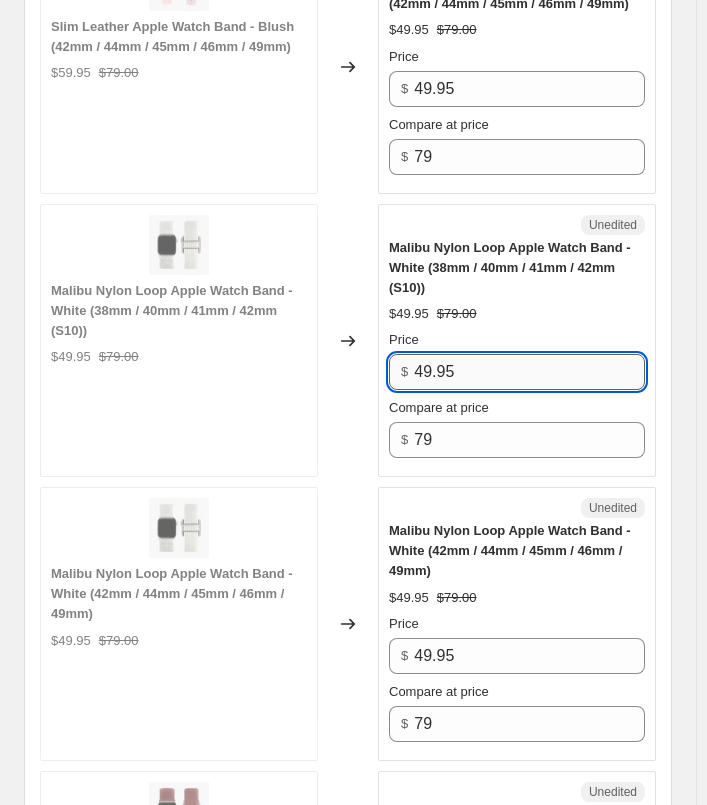click on "49.95" at bounding box center [529, 372] 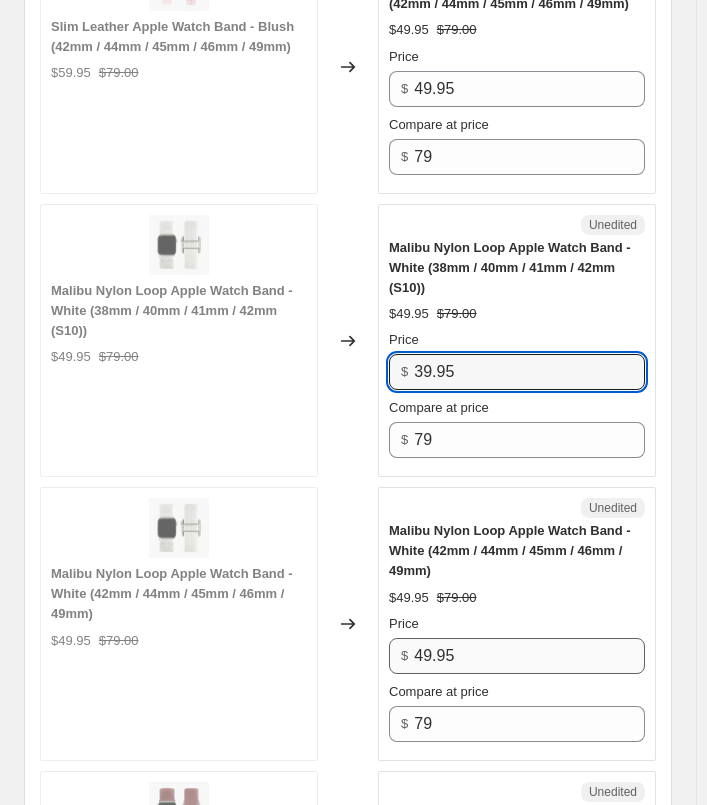type on "39.95" 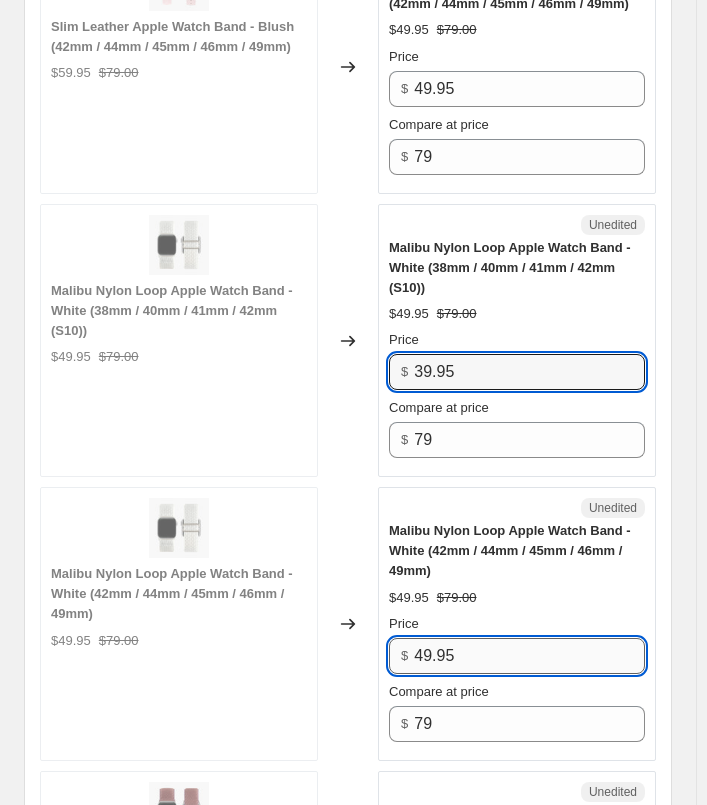 click on "49.95" at bounding box center (529, 656) 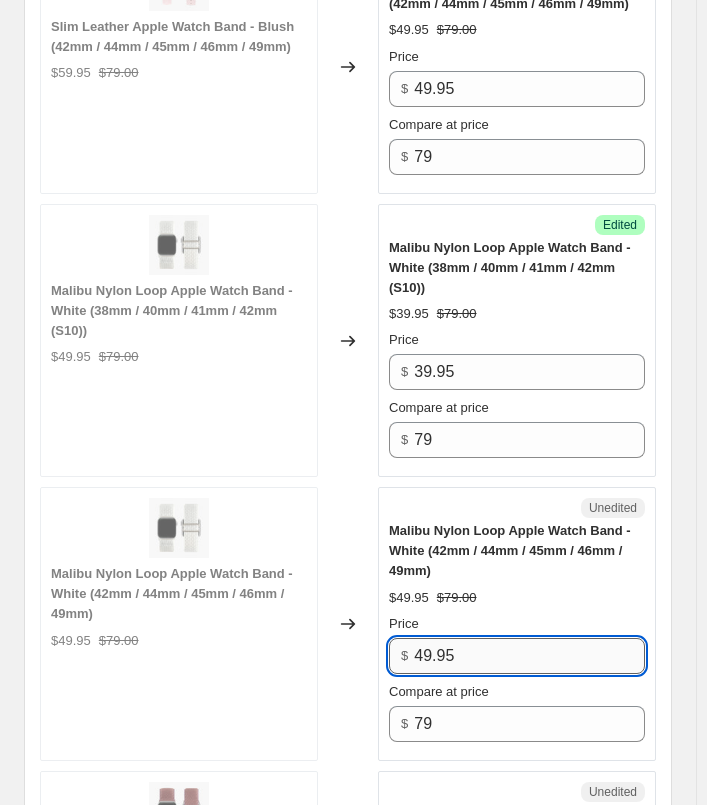 click on "49.95" at bounding box center (529, 656) 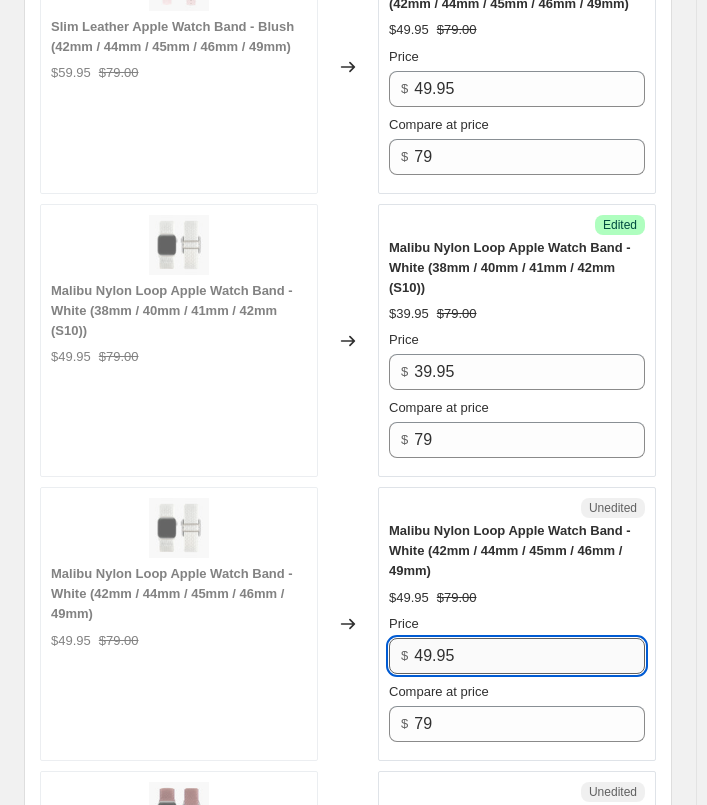 click on "49.95" at bounding box center [529, 656] 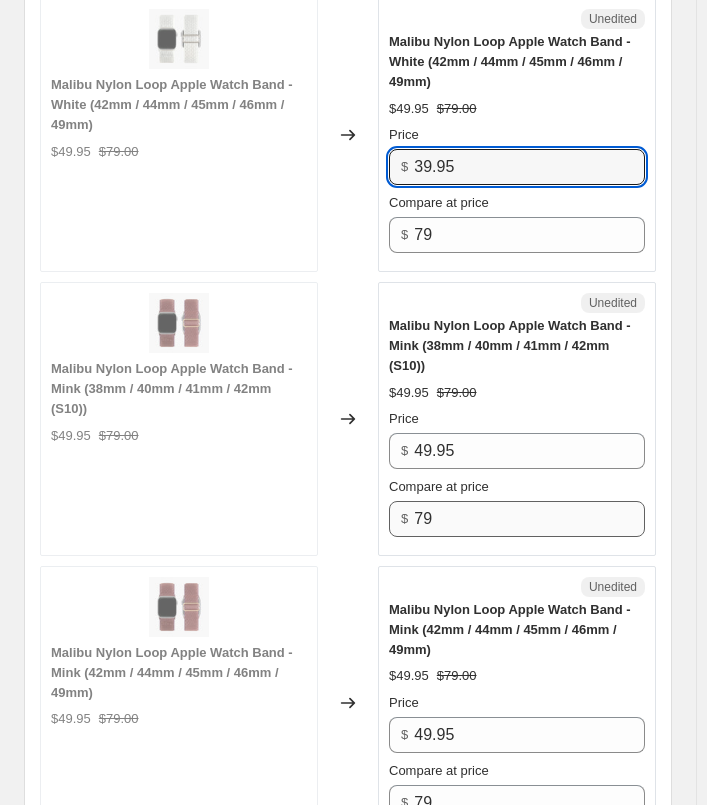 scroll, scrollTop: 3359, scrollLeft: 0, axis: vertical 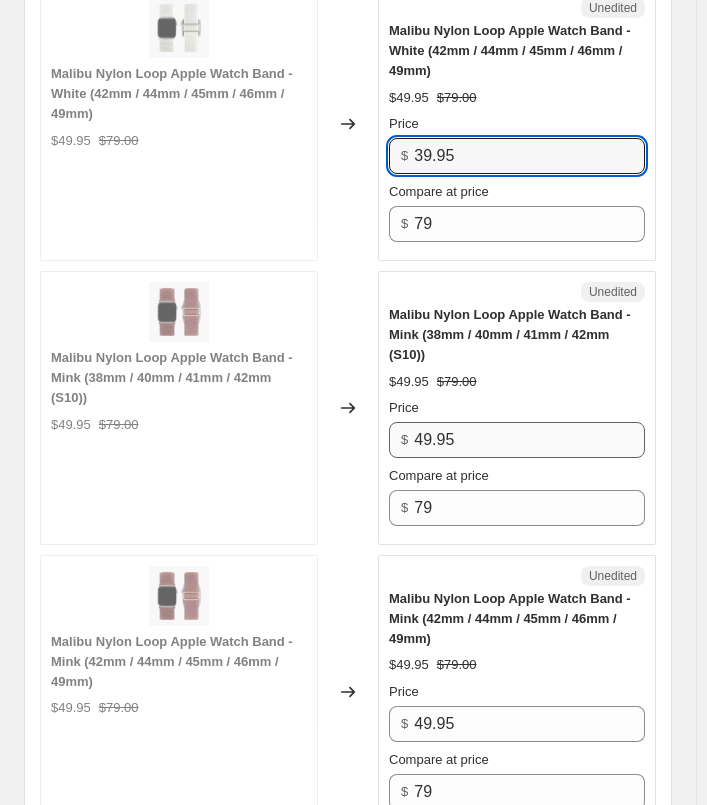 type on "39.95" 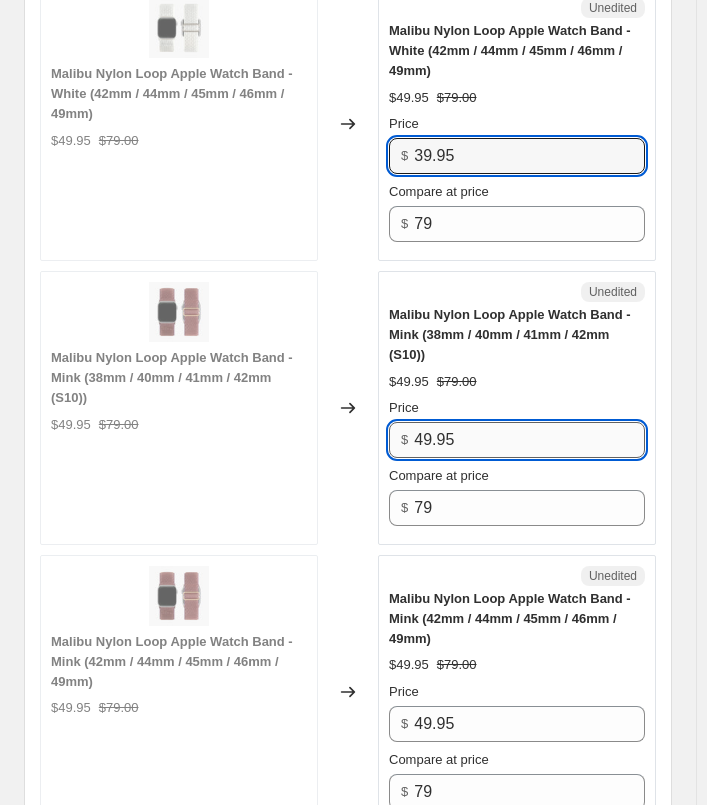 click on "49.95" at bounding box center [529, 440] 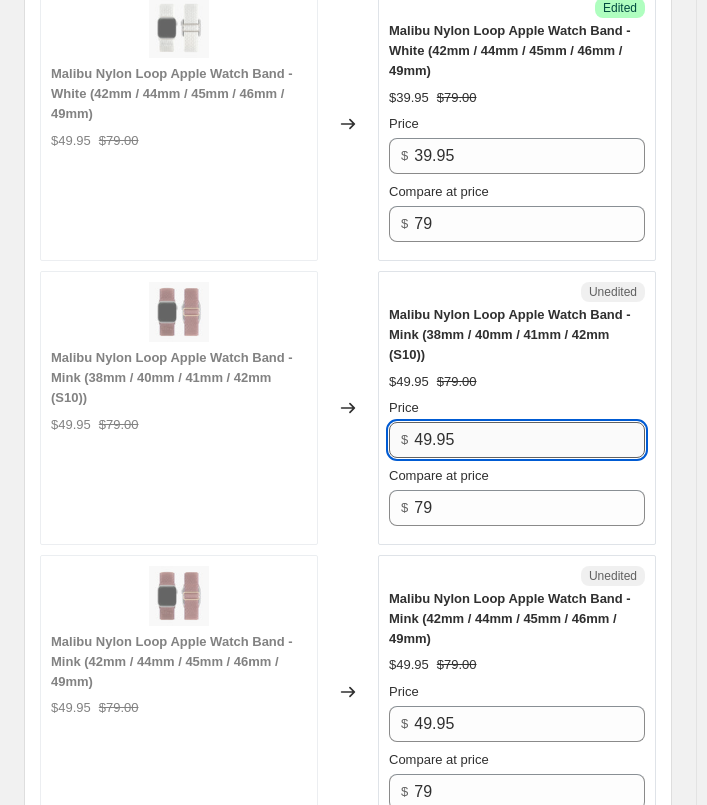 click on "49.95" at bounding box center [529, 440] 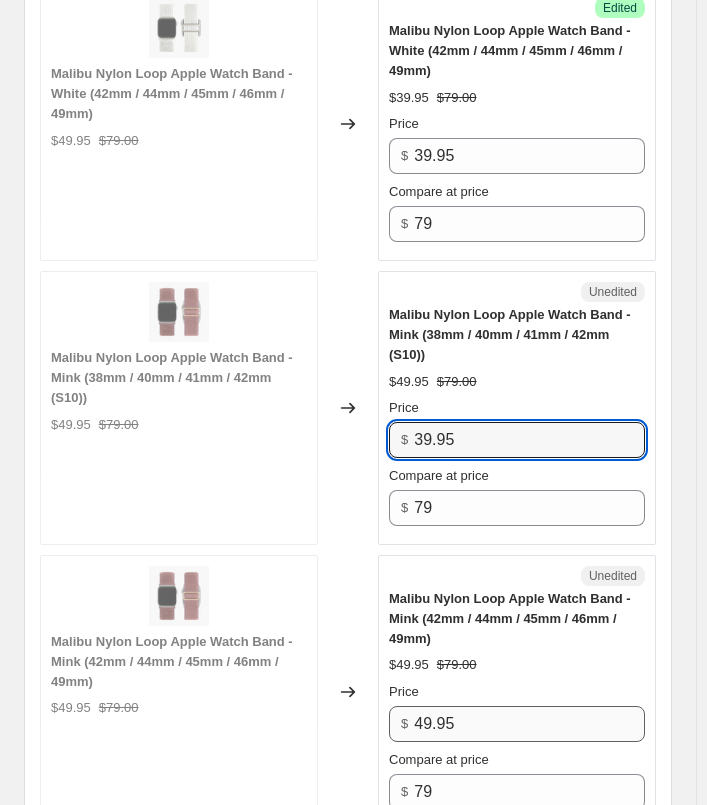 type on "39.95" 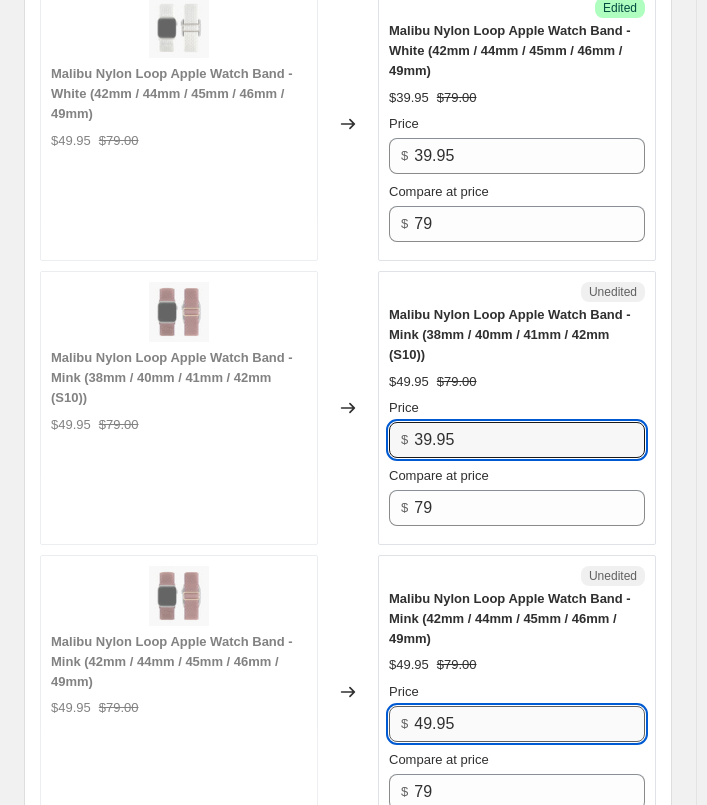 click on "49.95" at bounding box center (529, 724) 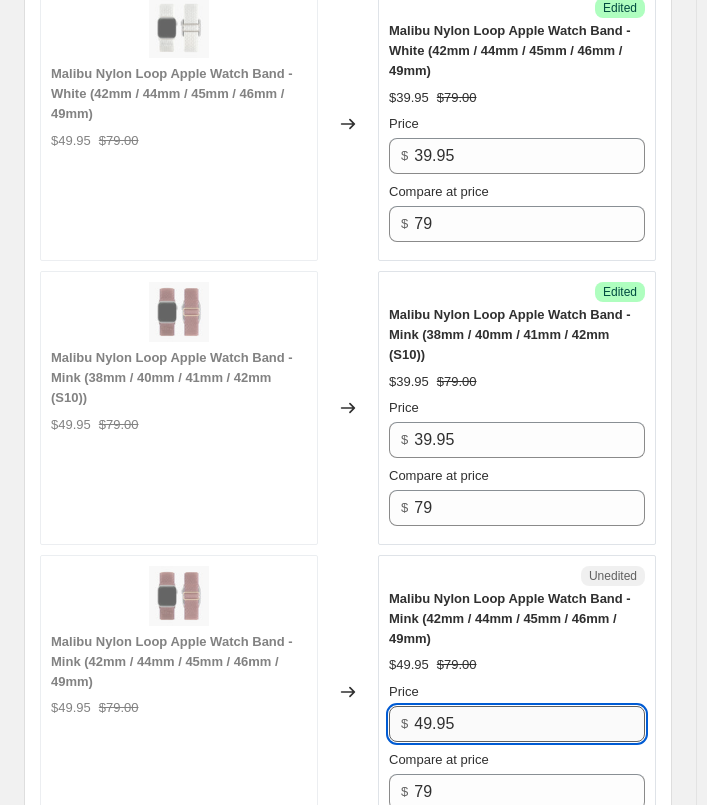 click on "49.95" at bounding box center [529, 724] 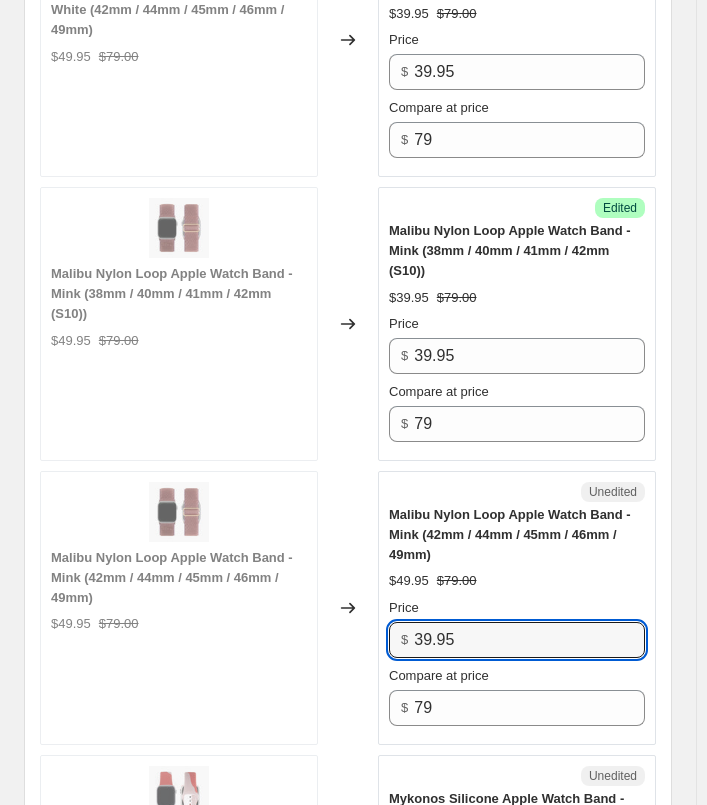 scroll, scrollTop: 3859, scrollLeft: 0, axis: vertical 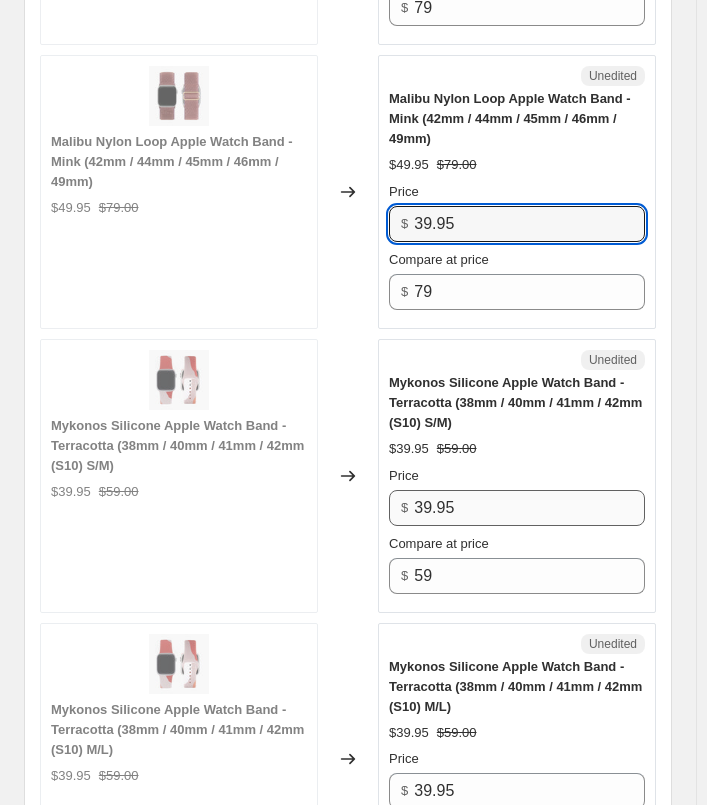 type on "39.95" 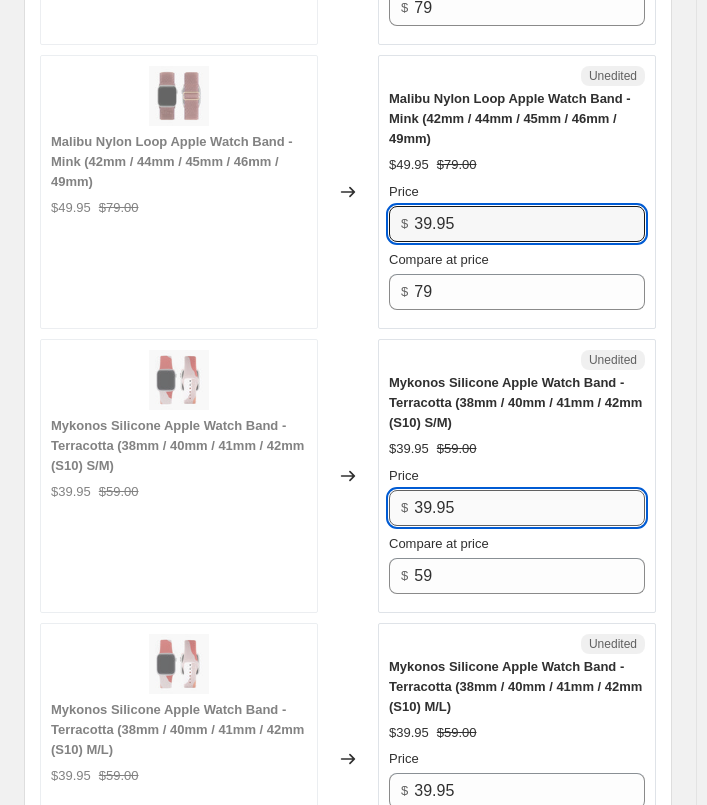 click on "39.95" at bounding box center (529, 508) 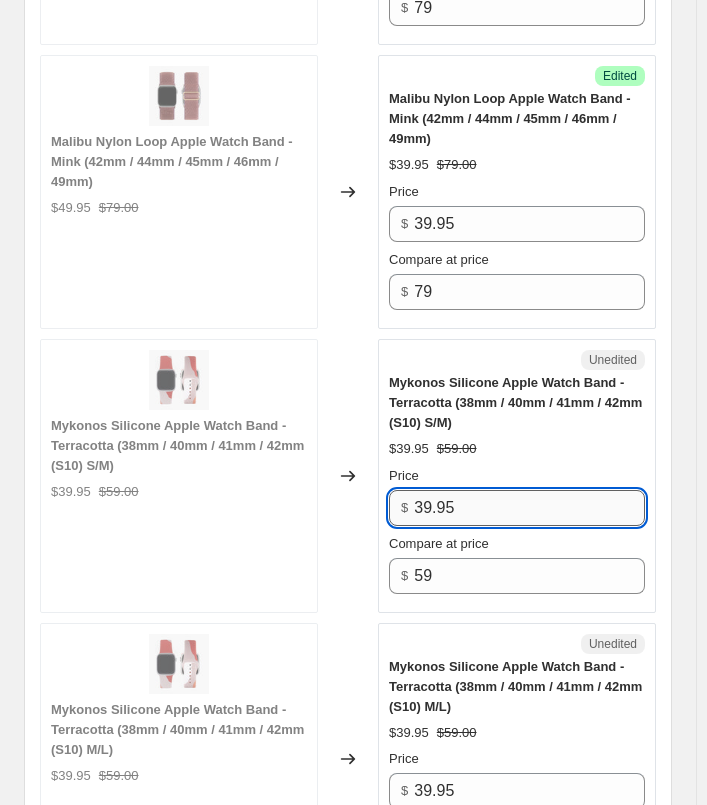 click on "39.95" at bounding box center (529, 508) 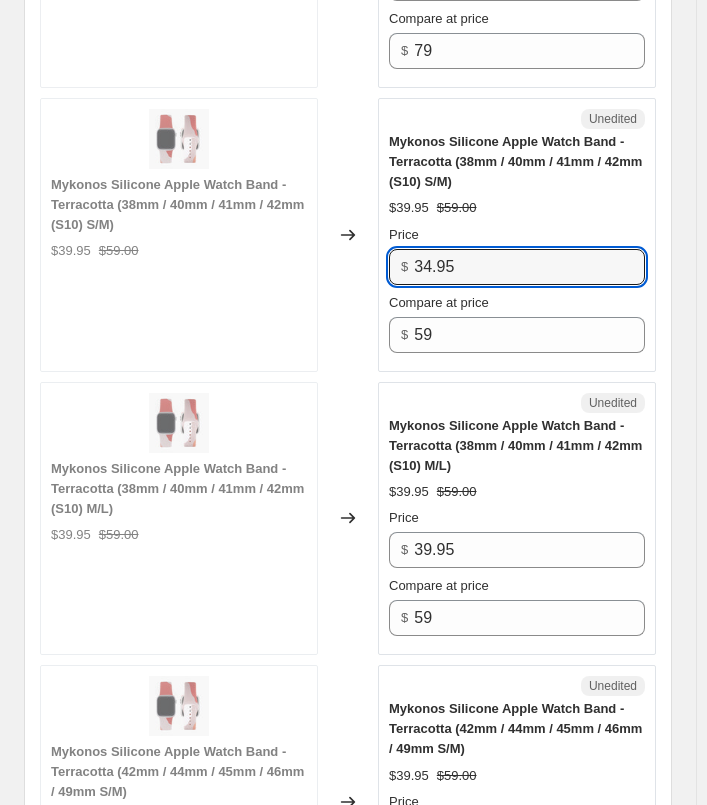 scroll, scrollTop: 4159, scrollLeft: 0, axis: vertical 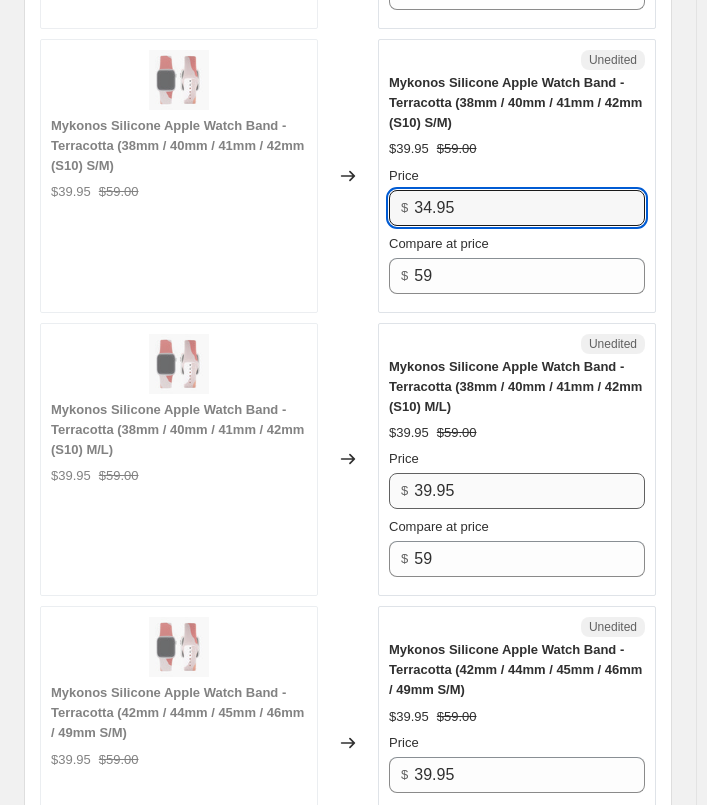 type on "34.95" 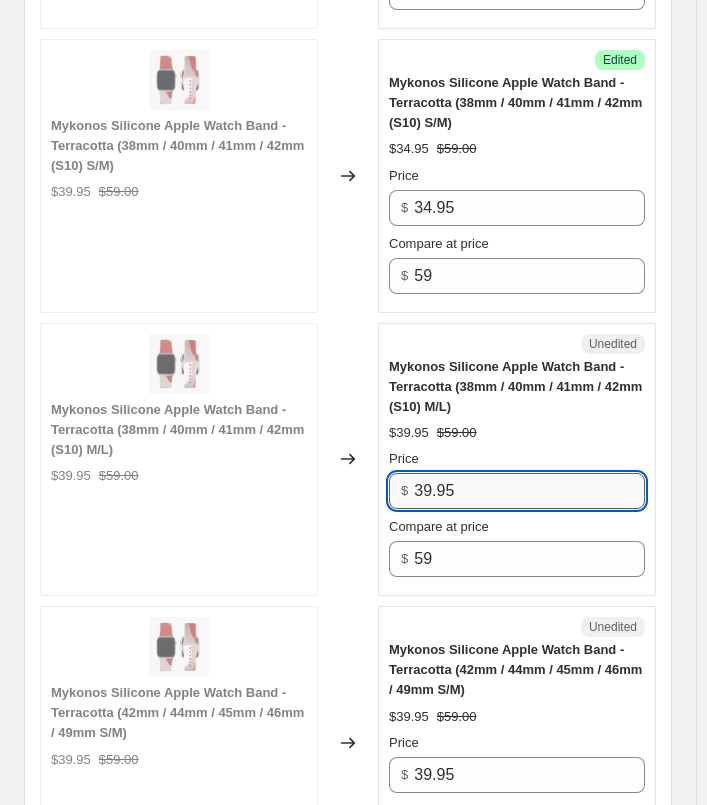 click on "39.95" at bounding box center [529, 491] 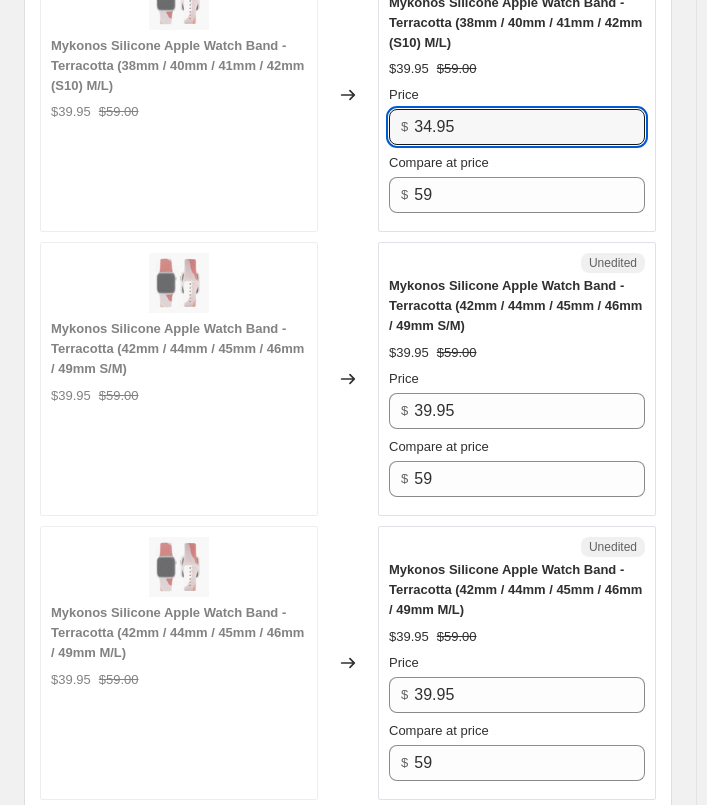 scroll, scrollTop: 4559, scrollLeft: 0, axis: vertical 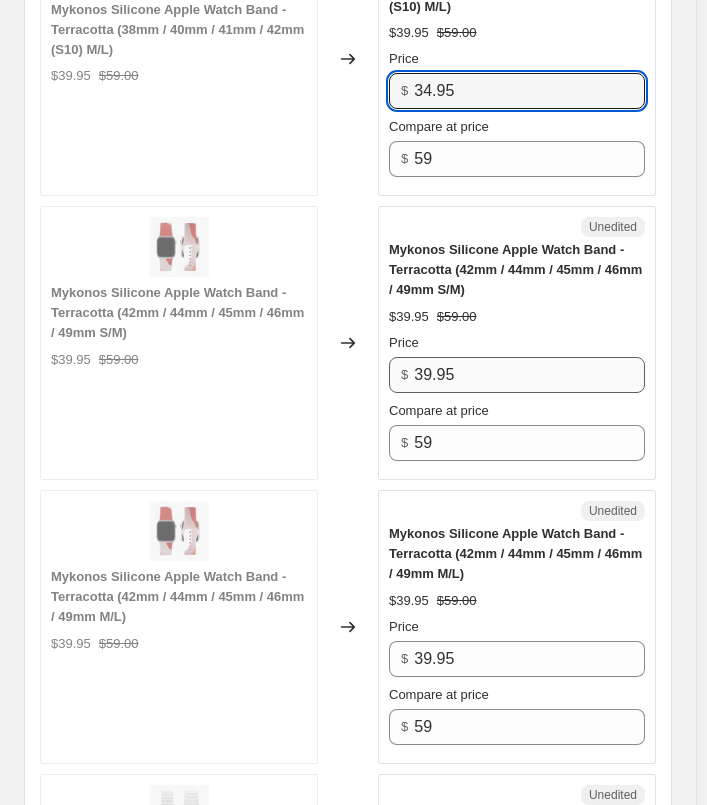 type on "34.95" 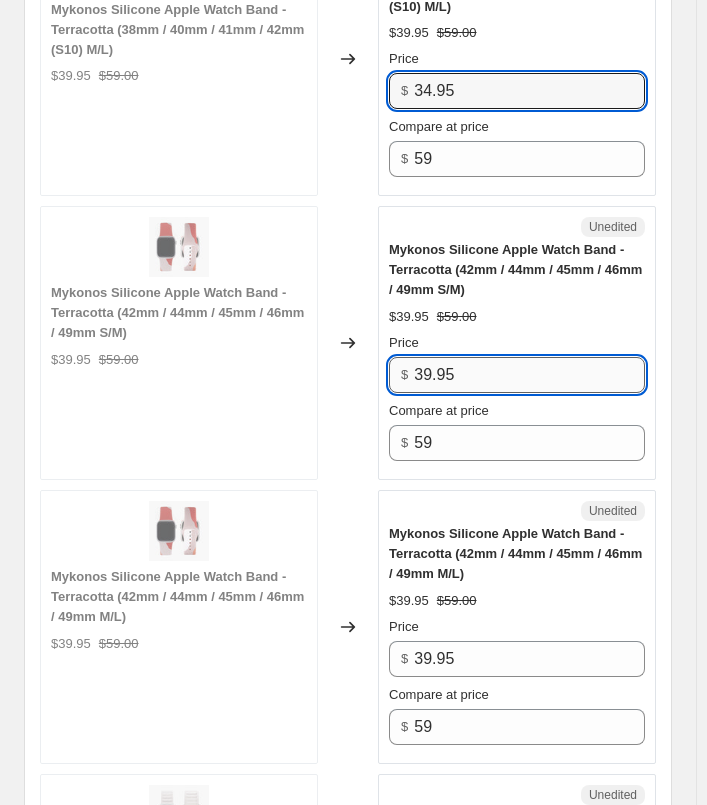 click on "39.95" at bounding box center (529, 375) 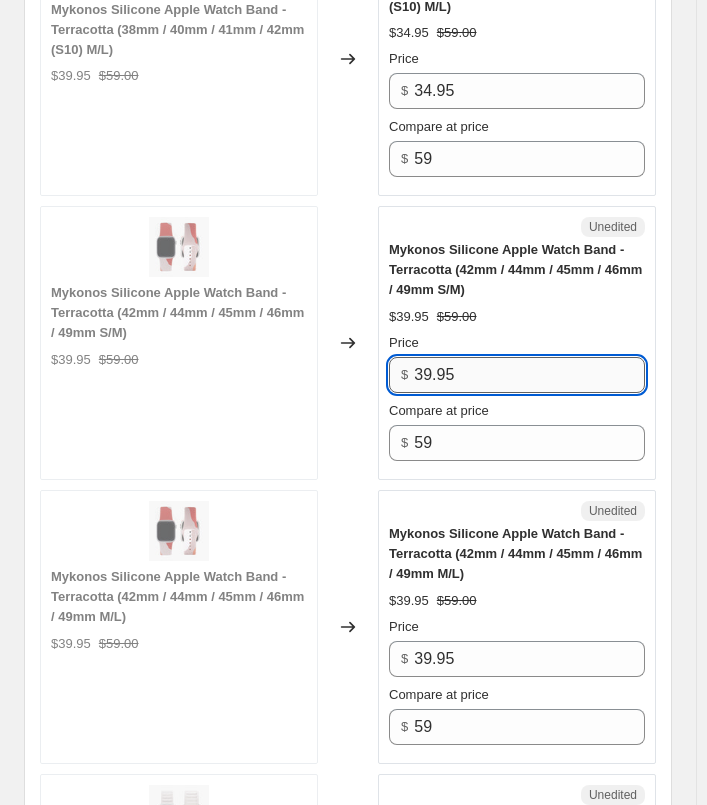 click on "39.95" at bounding box center [529, 375] 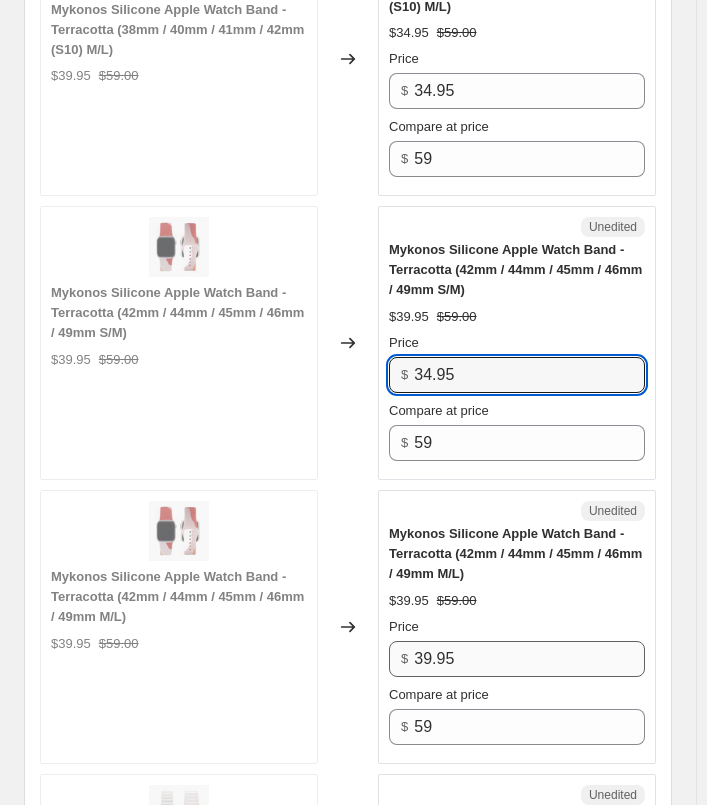 type on "34.95" 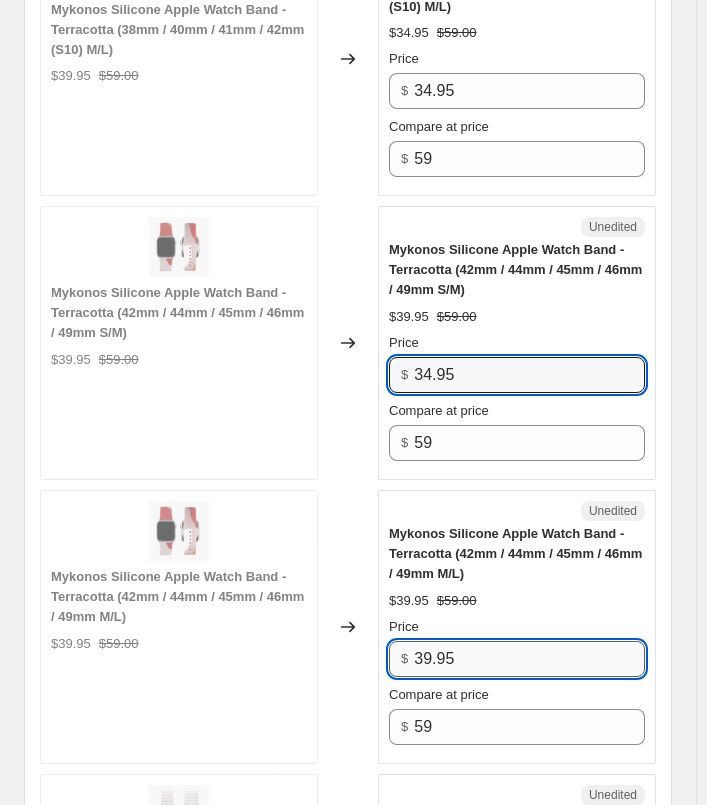 click on "39.95" at bounding box center (529, 659) 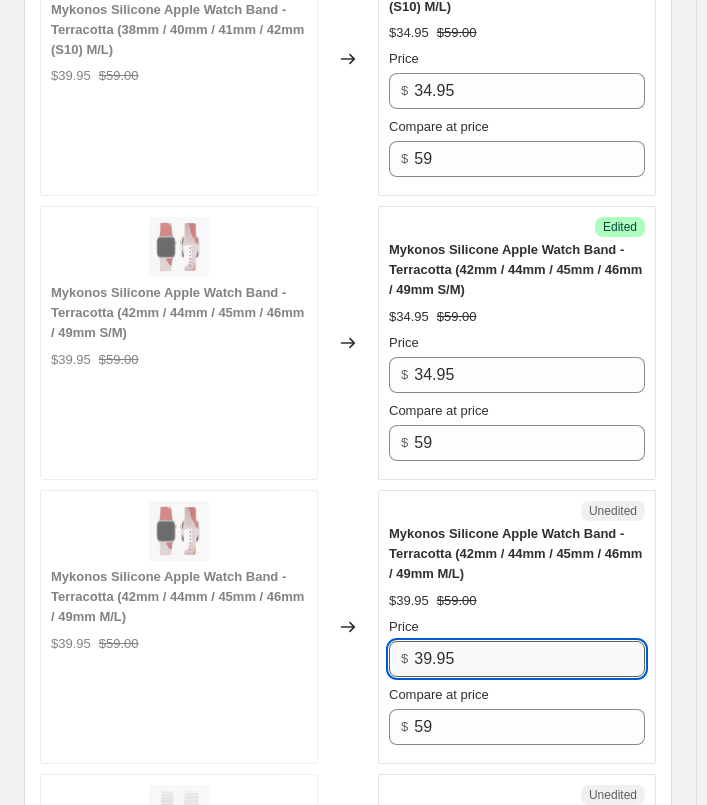 click on "39.95" at bounding box center [529, 659] 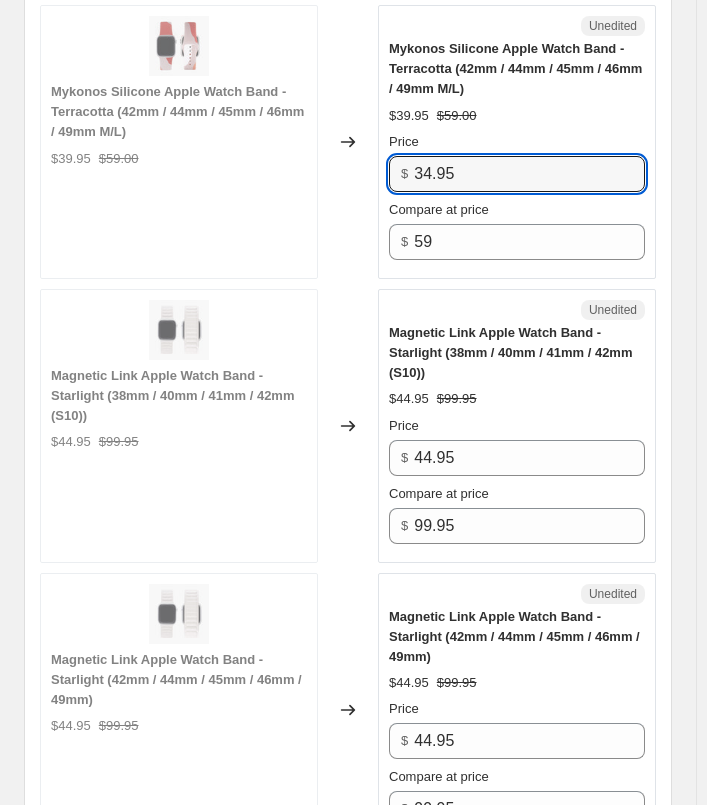 scroll, scrollTop: 5059, scrollLeft: 0, axis: vertical 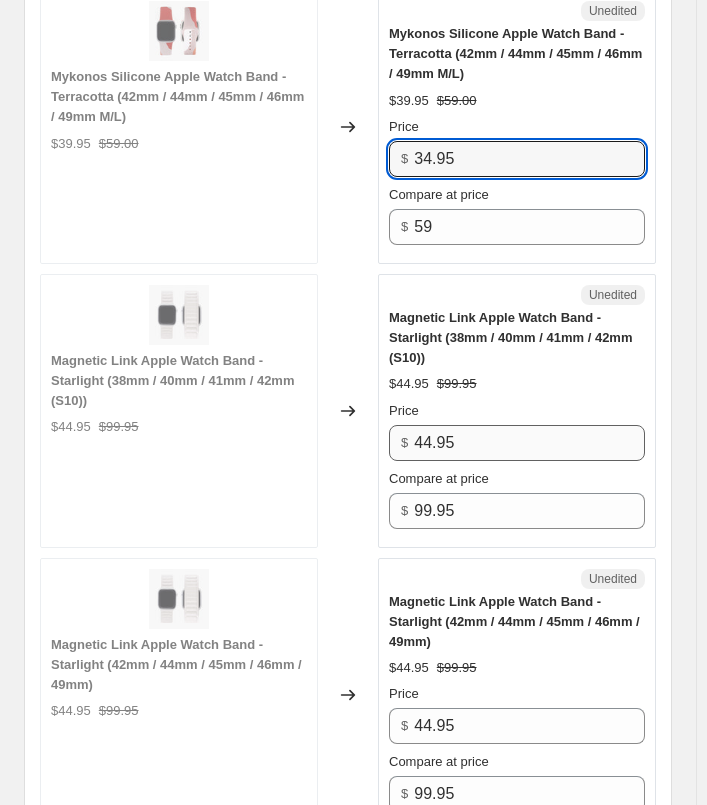 type on "34.95" 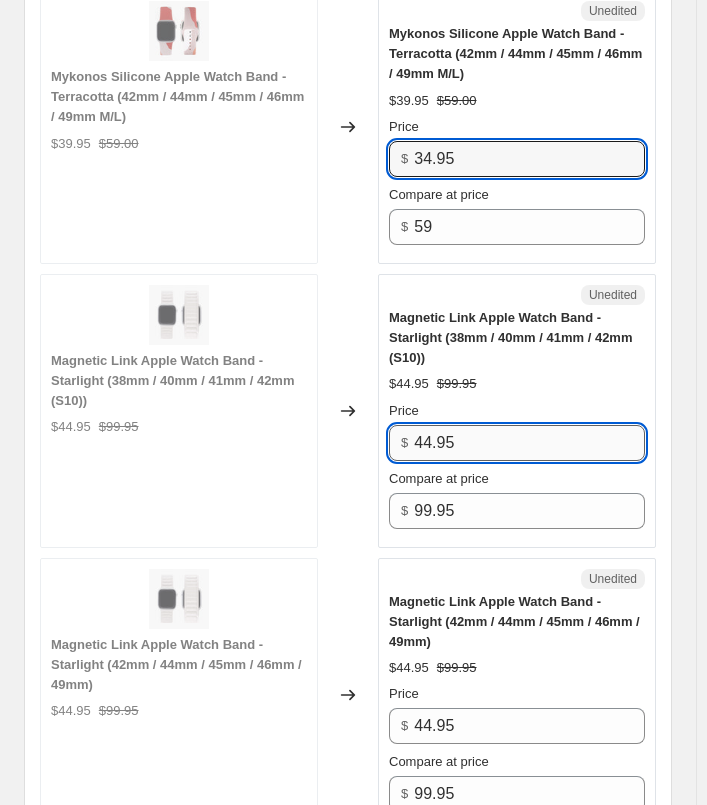 click on "44.95" at bounding box center [529, 443] 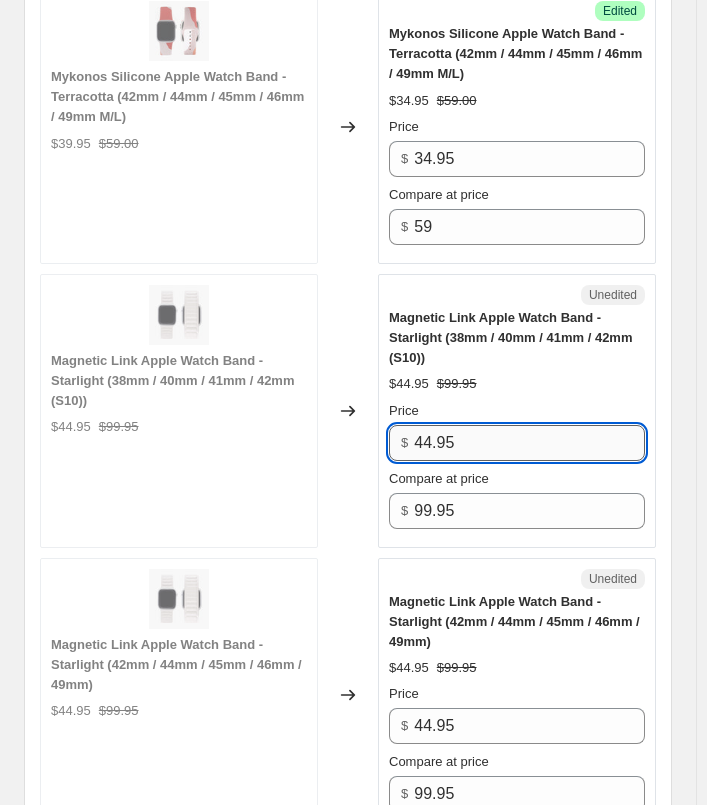 click on "44.95" at bounding box center (529, 443) 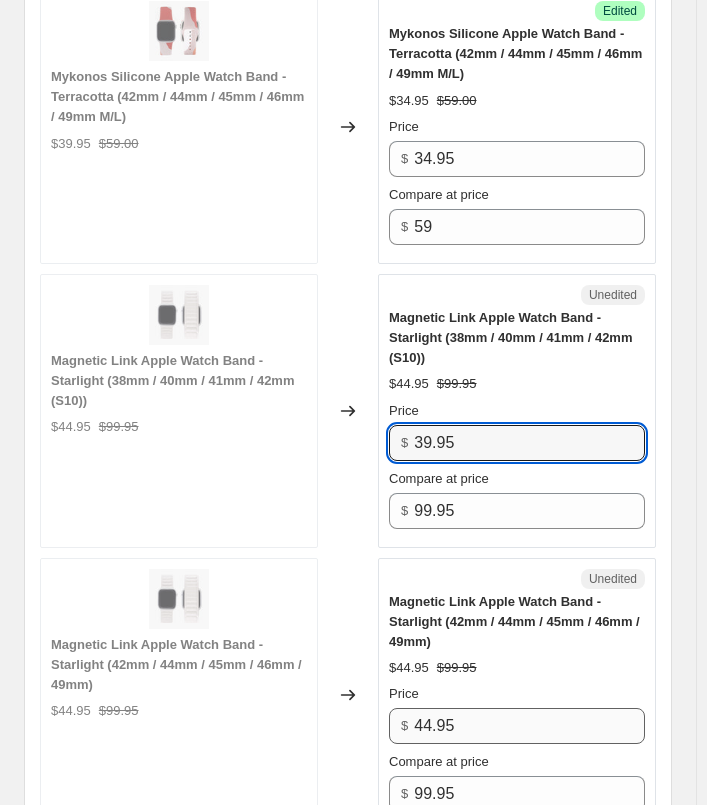 type on "39.95" 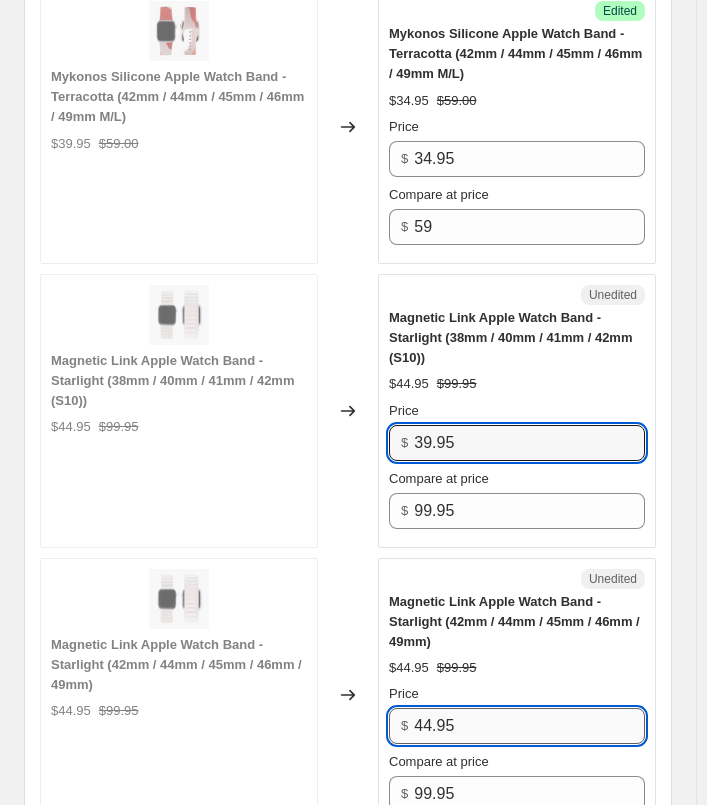 click on "44.95" at bounding box center [529, 726] 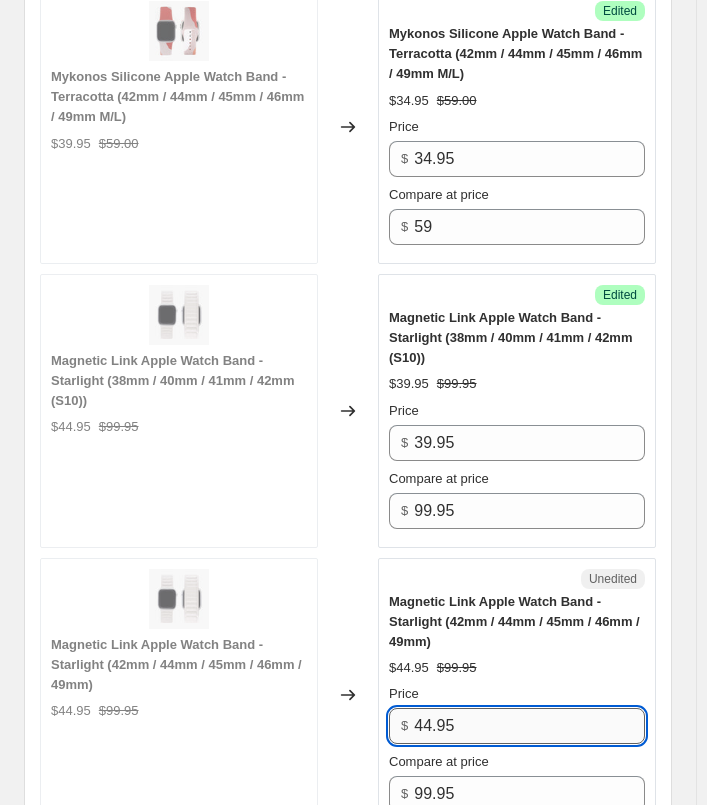 click on "44.95" at bounding box center [529, 726] 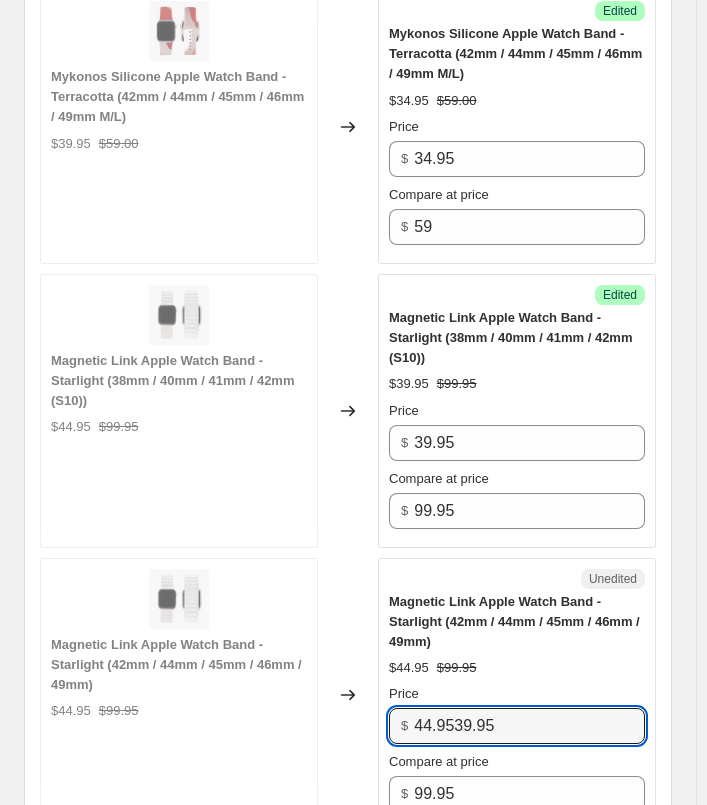 drag, startPoint x: 512, startPoint y: 712, endPoint x: 334, endPoint y: 730, distance: 178.90779 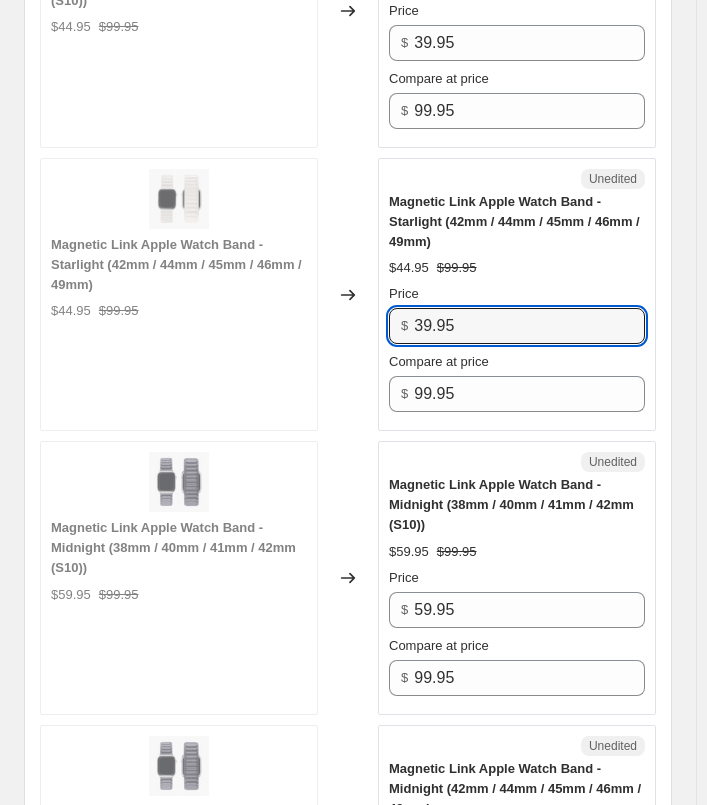 scroll, scrollTop: 5659, scrollLeft: 0, axis: vertical 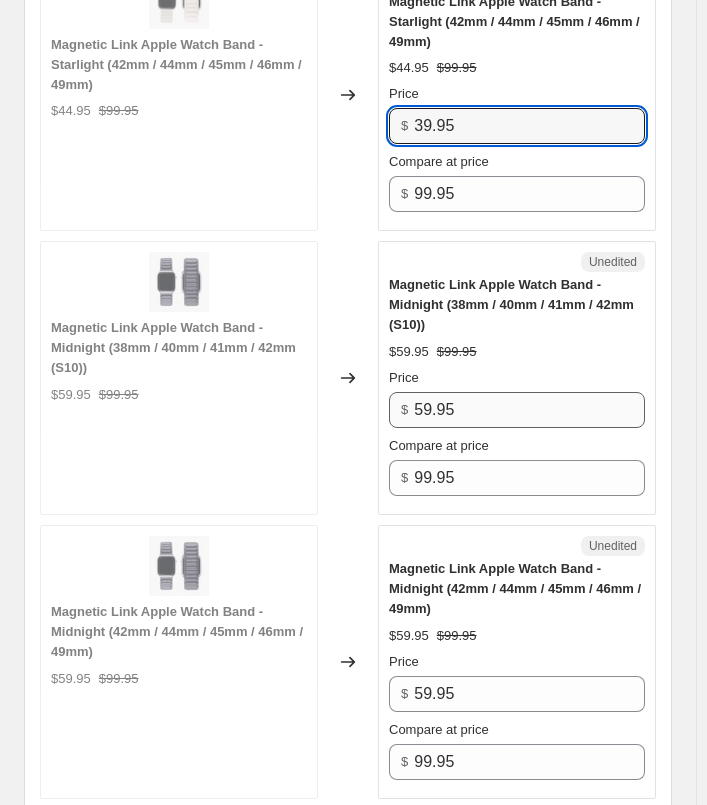 type on "39.95" 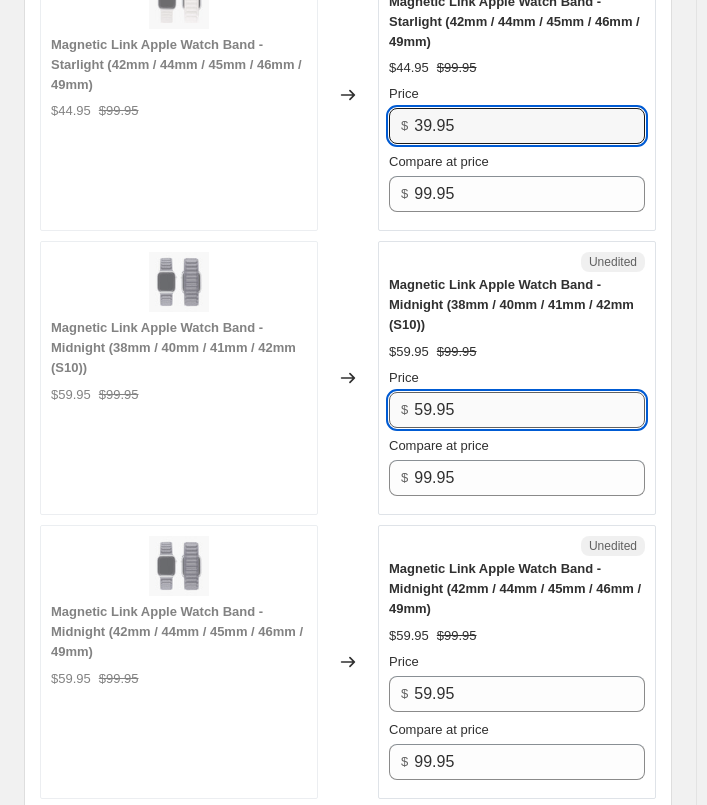 click on "59.95" at bounding box center [529, 410] 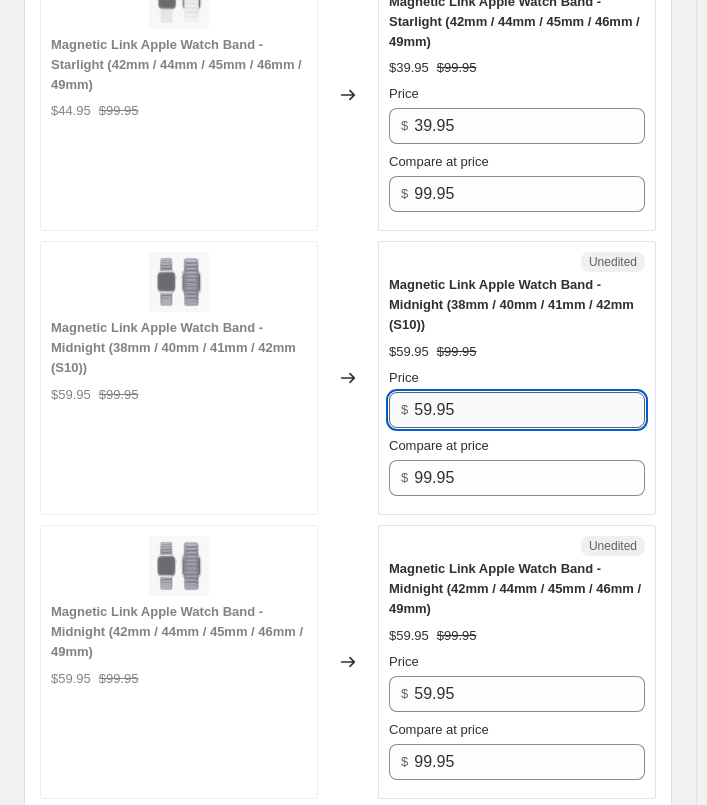 click on "59.95" at bounding box center (529, 410) 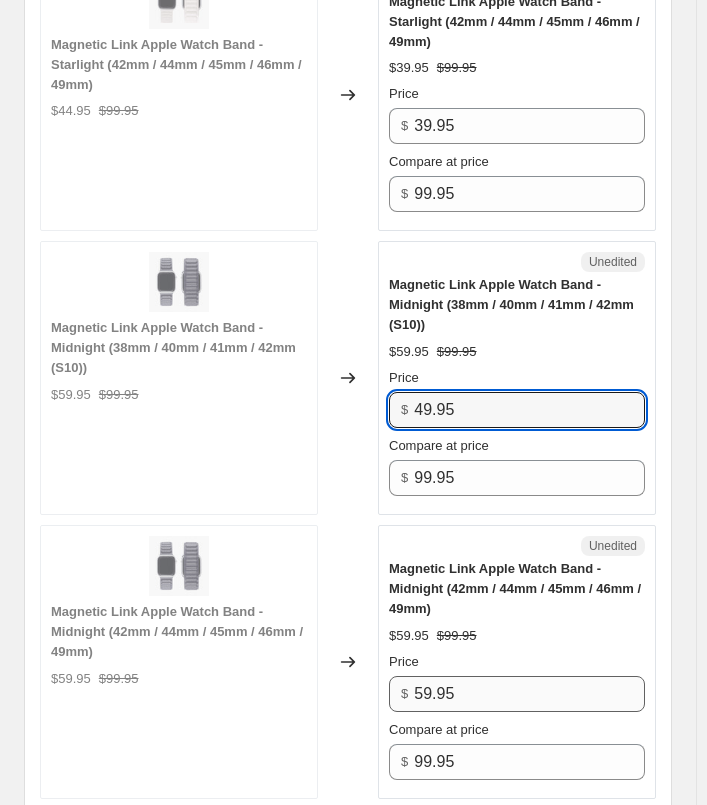 type on "49.95" 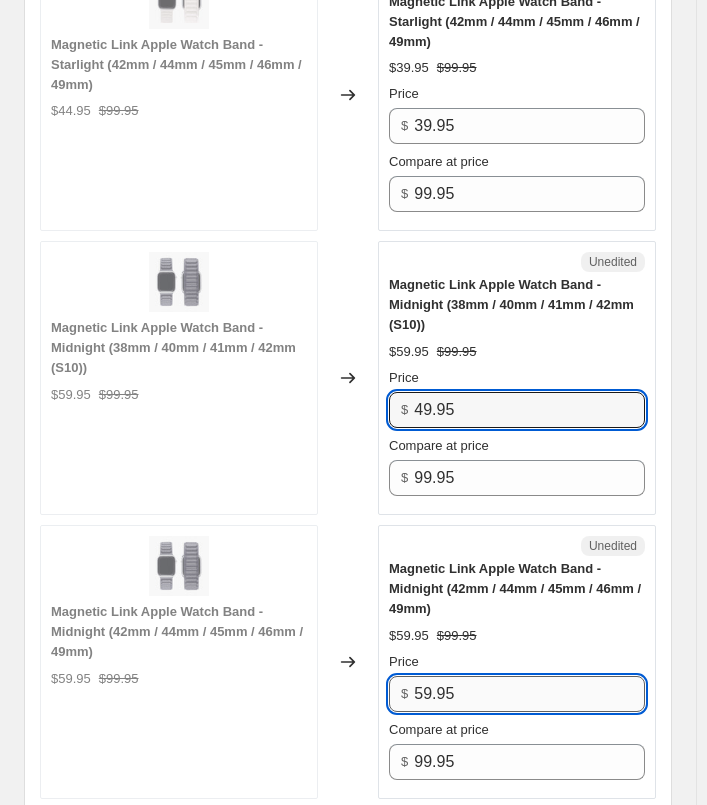 click on "59.95" at bounding box center [529, 694] 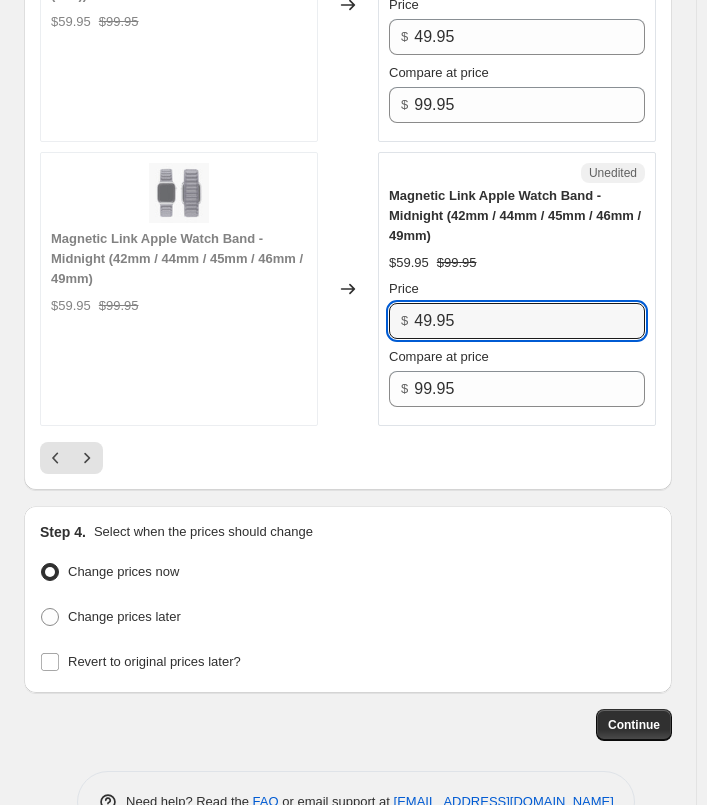 scroll, scrollTop: 6079, scrollLeft: 0, axis: vertical 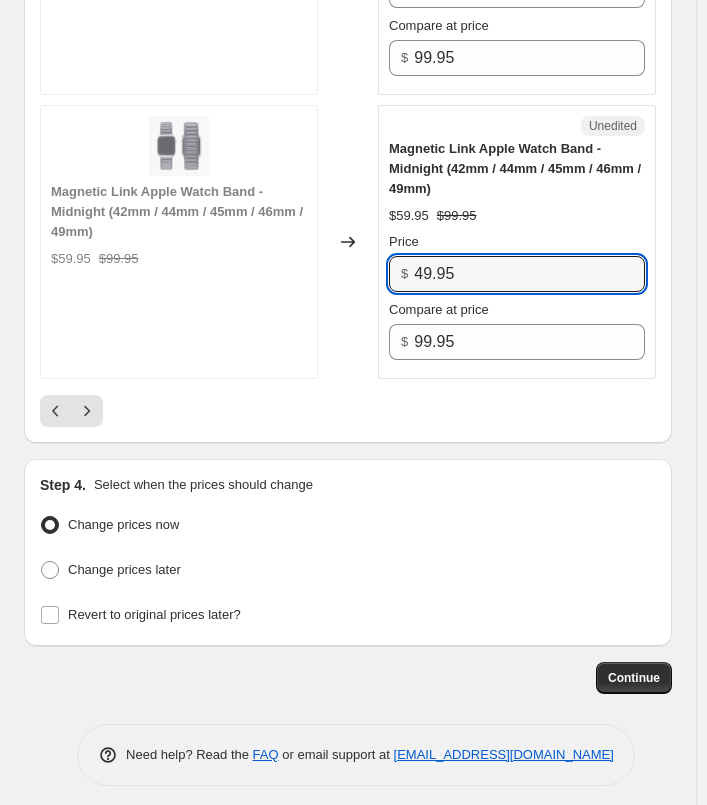 type on "49.95" 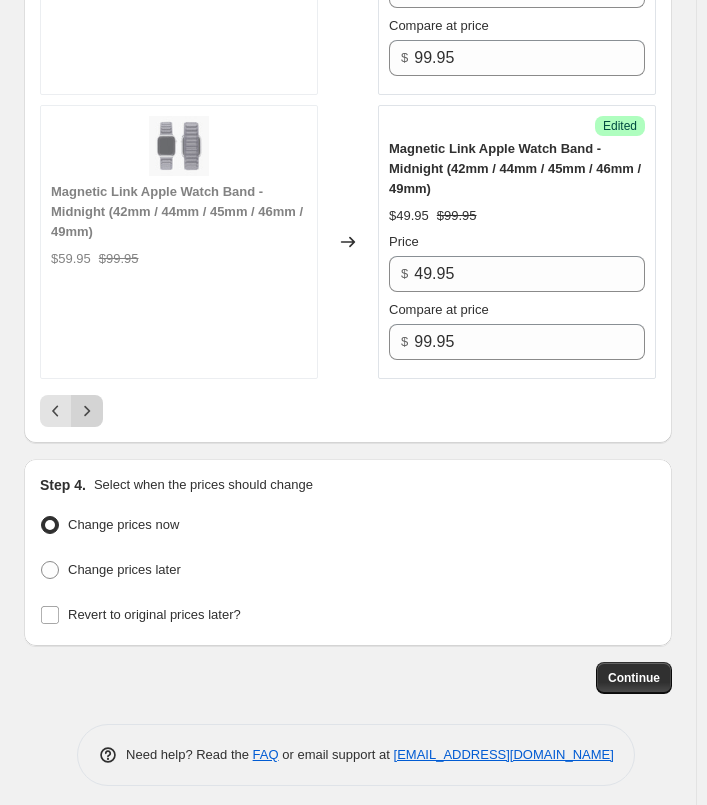 click at bounding box center (87, 411) 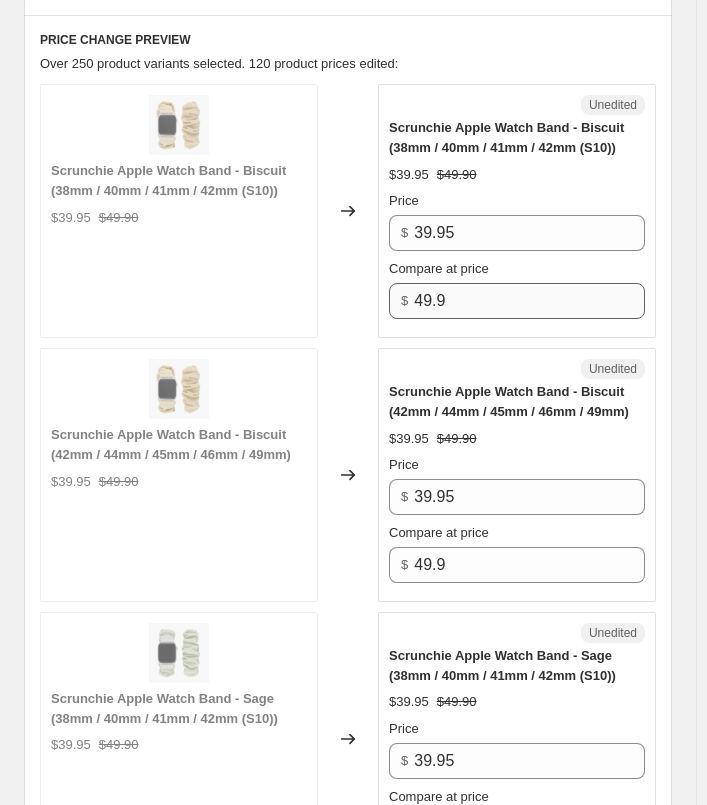 scroll, scrollTop: 839, scrollLeft: 0, axis: vertical 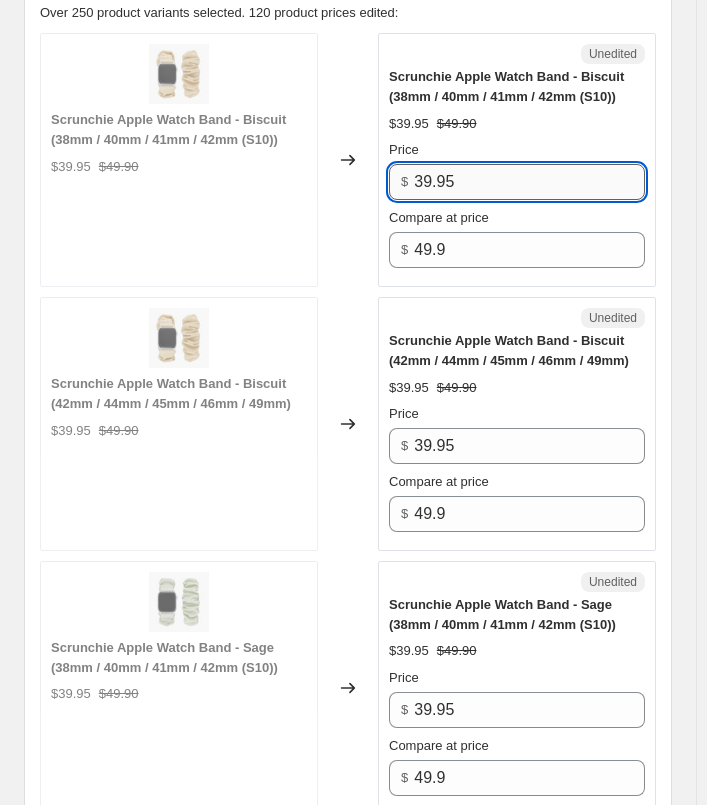click on "39.95" at bounding box center (529, 182) 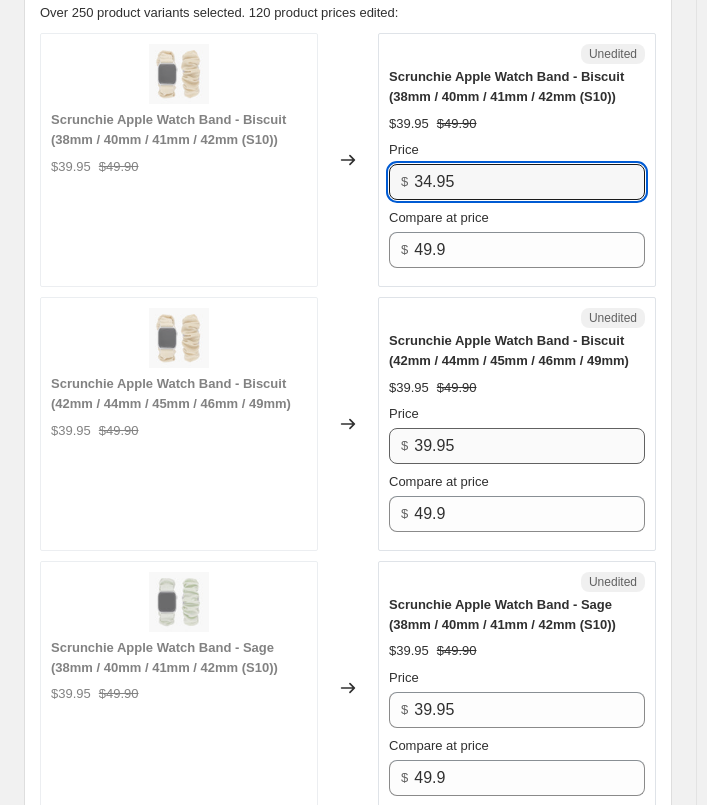 type on "34.95" 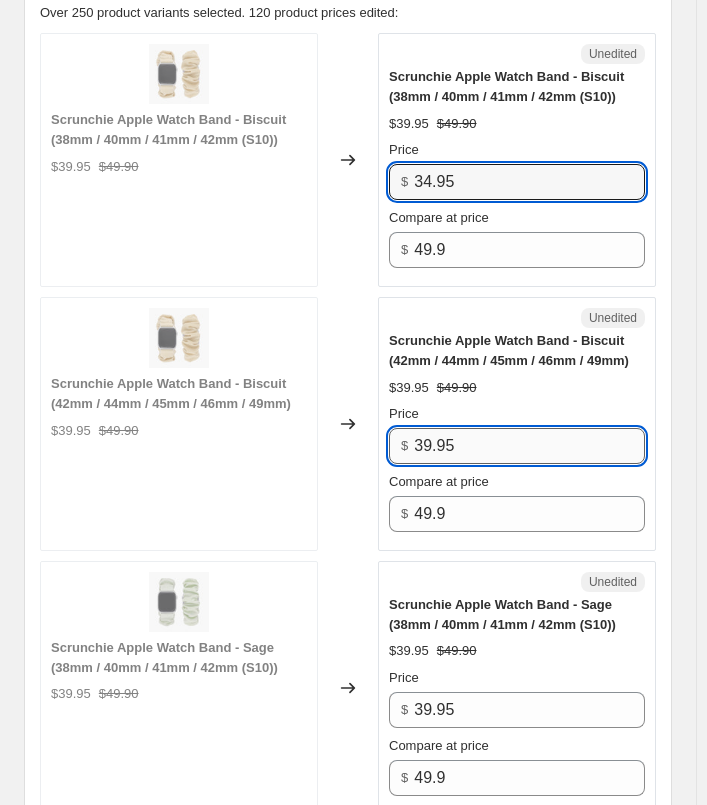 click on "39.95" at bounding box center [529, 446] 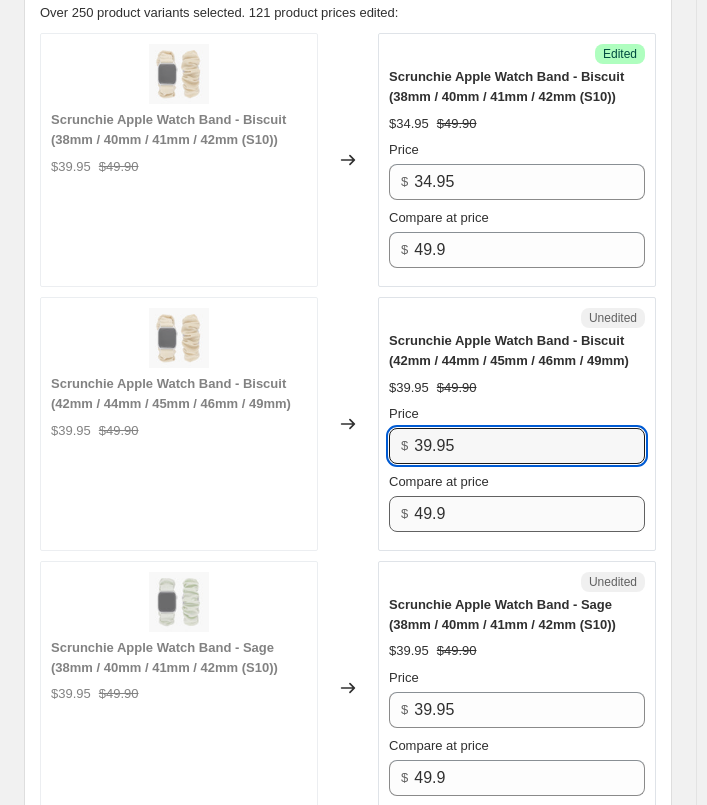 paste on "4" 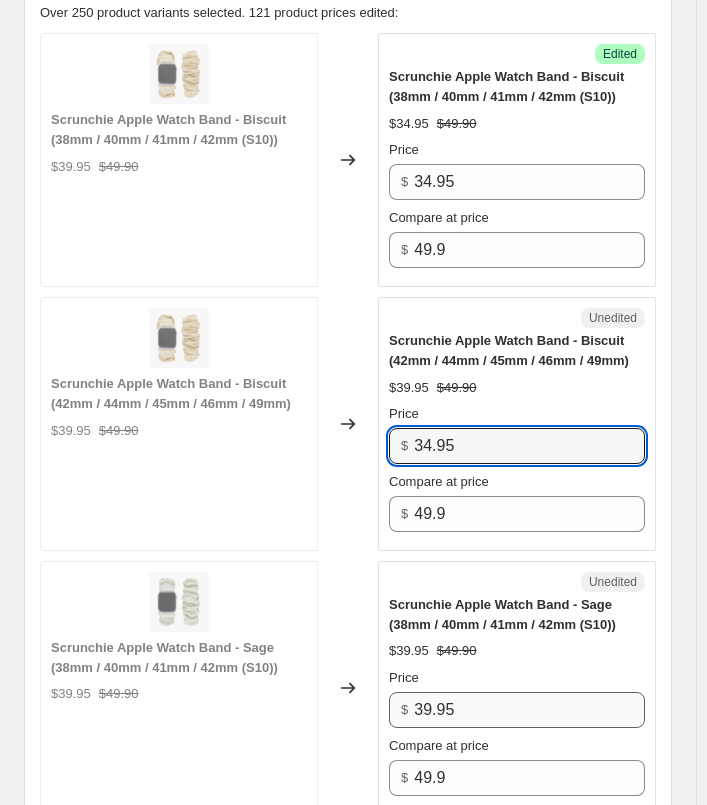 type on "34.95" 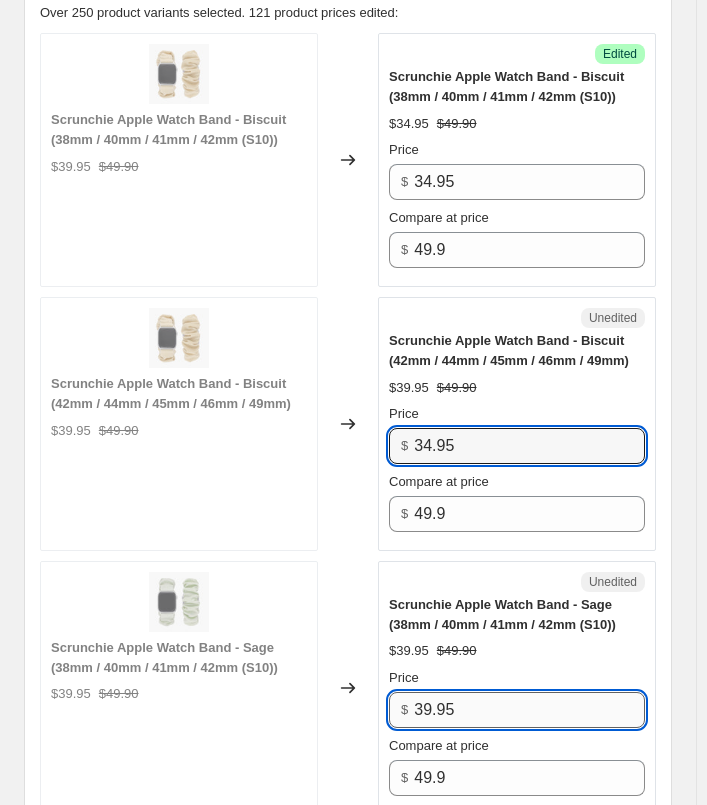 click on "39.95" at bounding box center (529, 710) 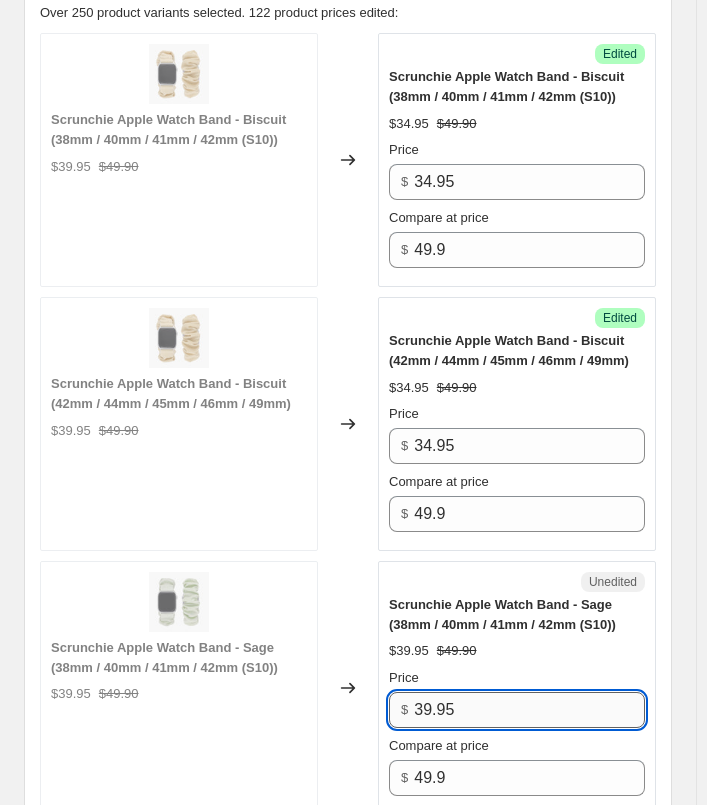 click on "39.95" at bounding box center (529, 710) 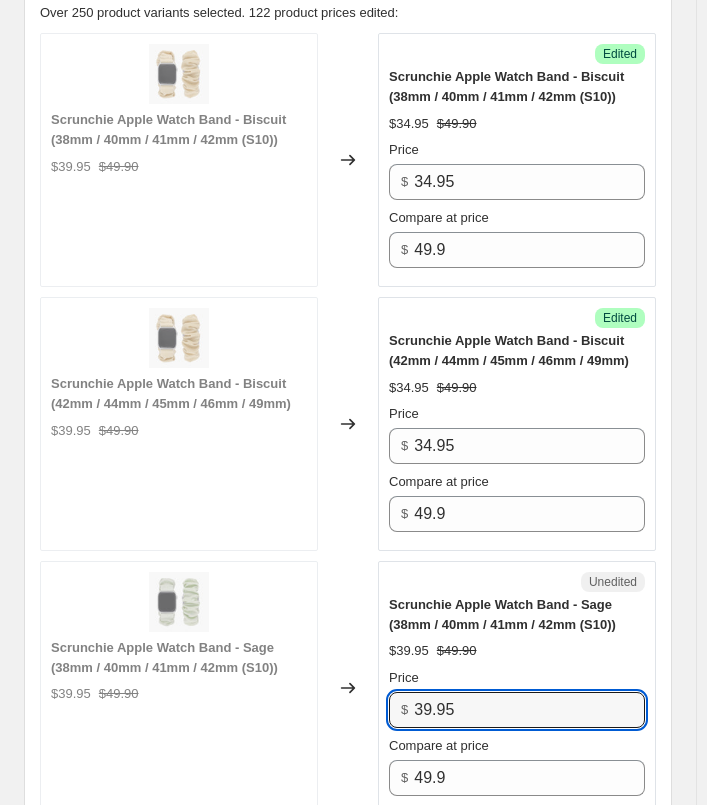 paste on "4" 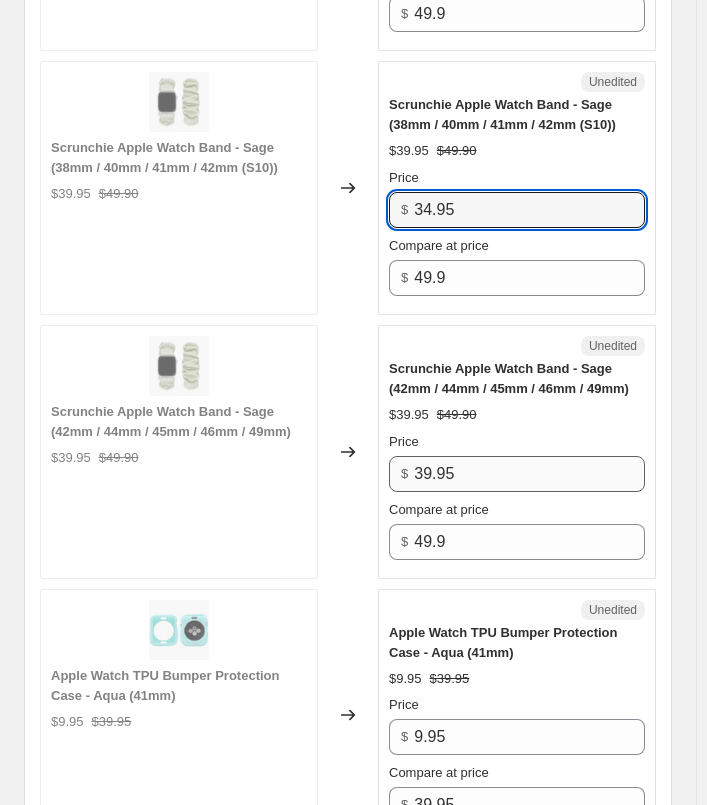 type on "34.95" 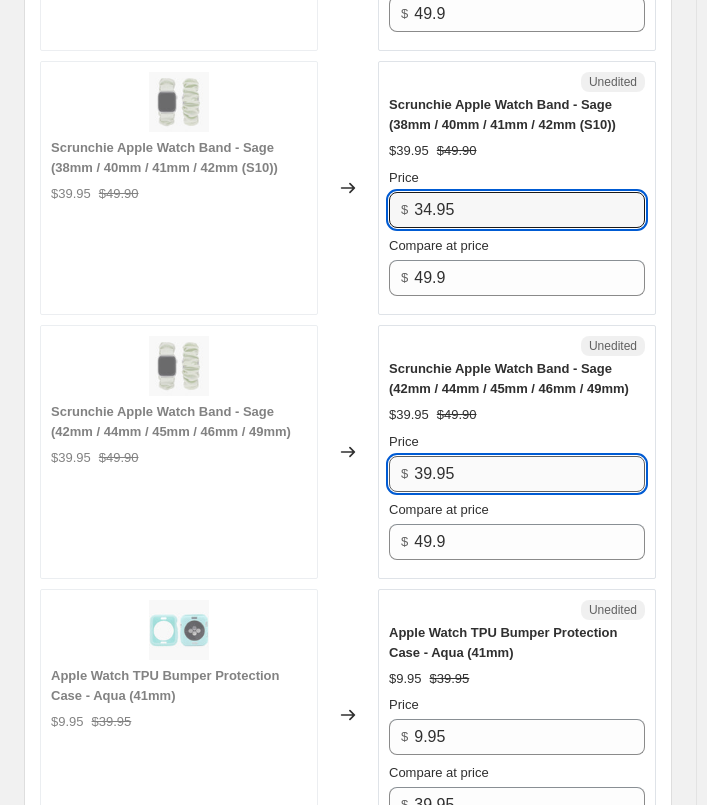 click on "39.95" at bounding box center [529, 474] 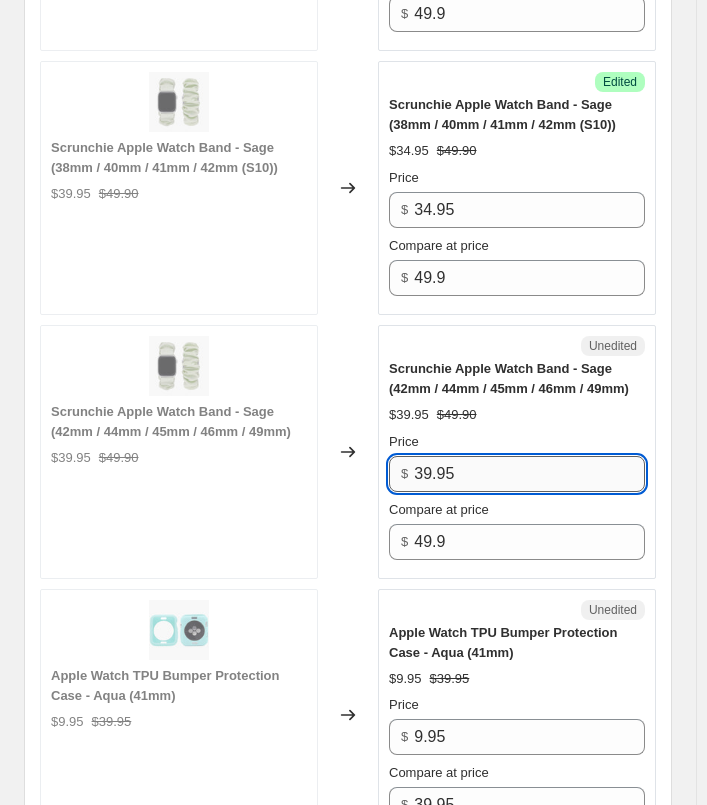 click on "39.95" at bounding box center [529, 474] 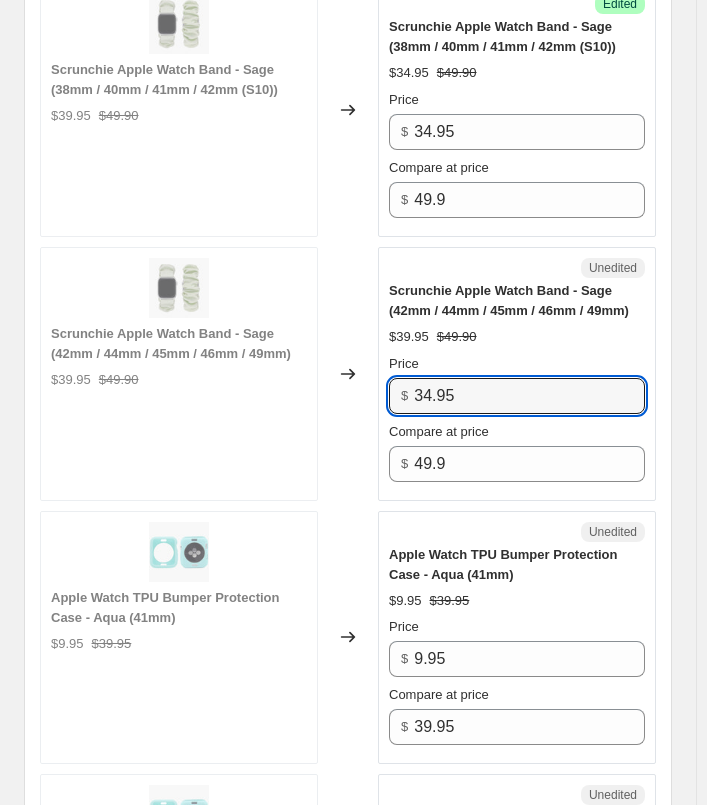 scroll, scrollTop: 1639, scrollLeft: 0, axis: vertical 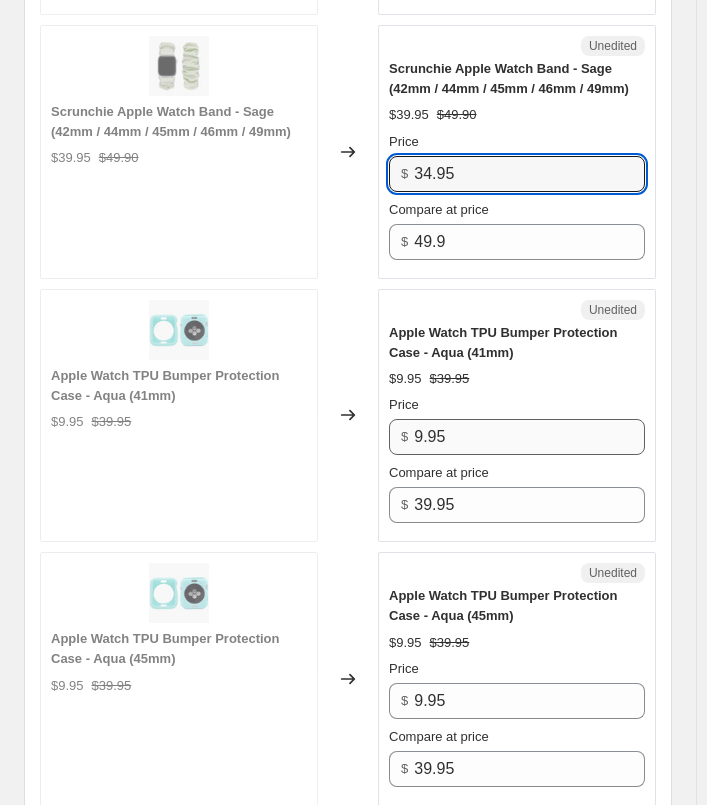 type on "34.95" 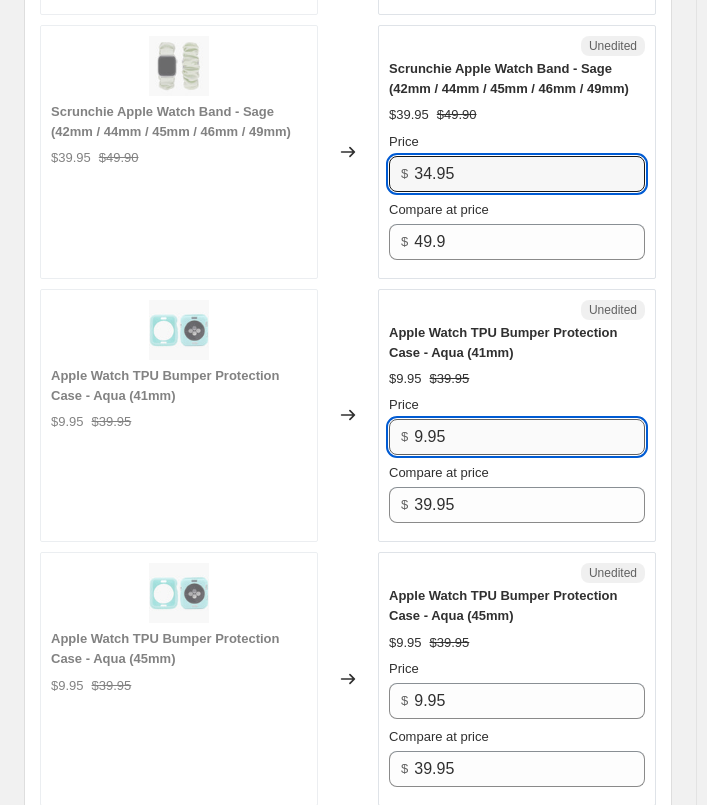 click on "9.95" at bounding box center [529, 437] 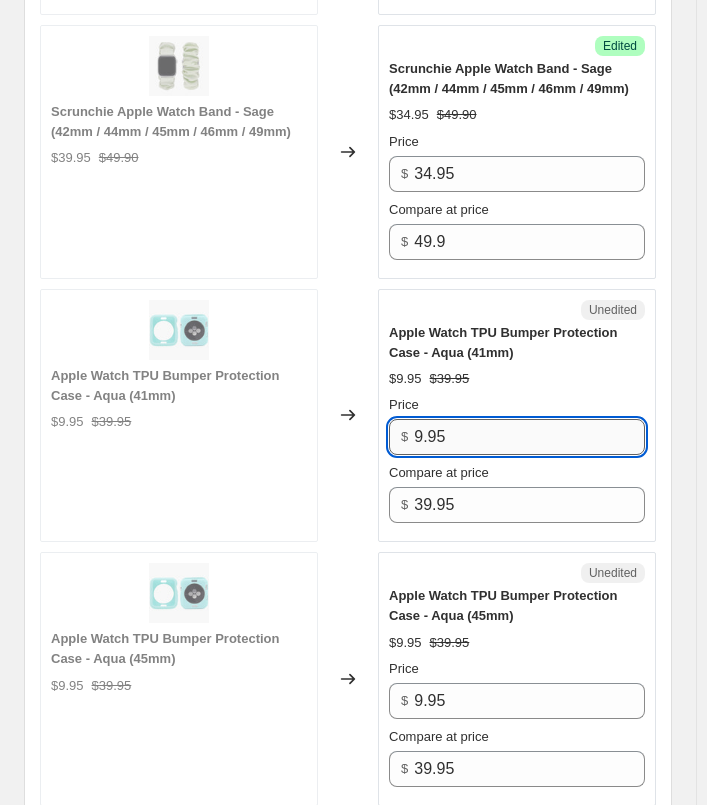 click on "9.95" at bounding box center (529, 437) 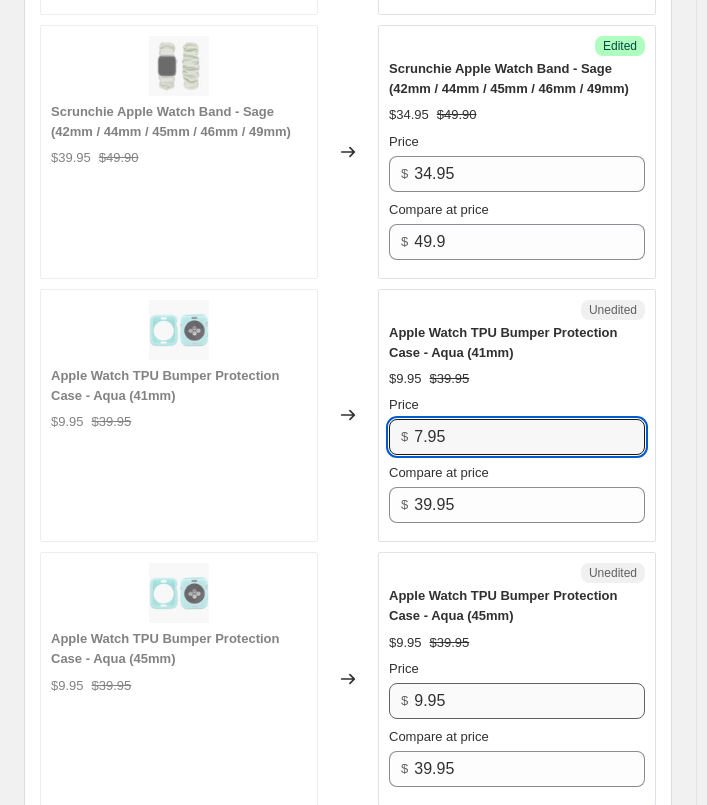 type on "7.95" 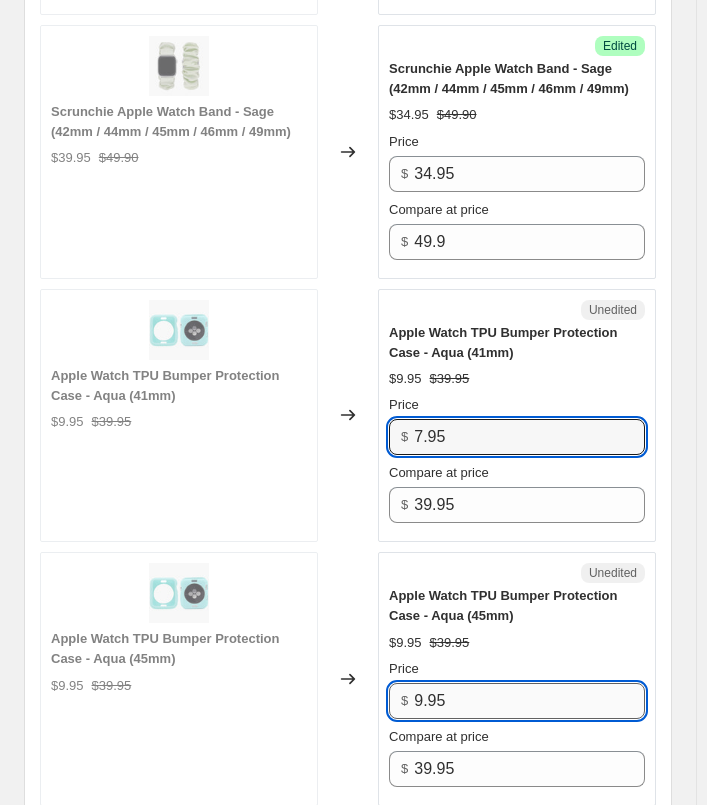 click on "9.95" at bounding box center (529, 701) 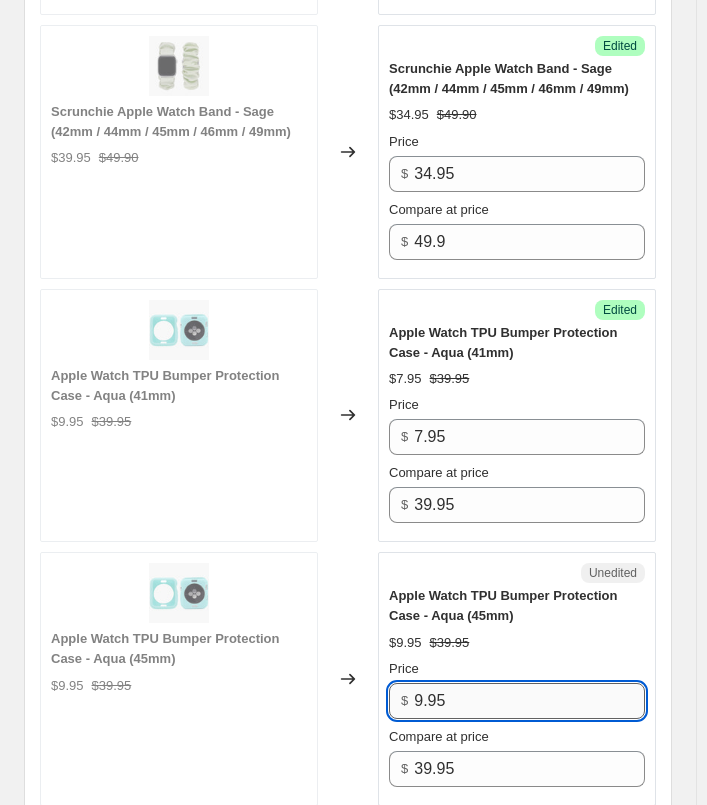 paste on "7" 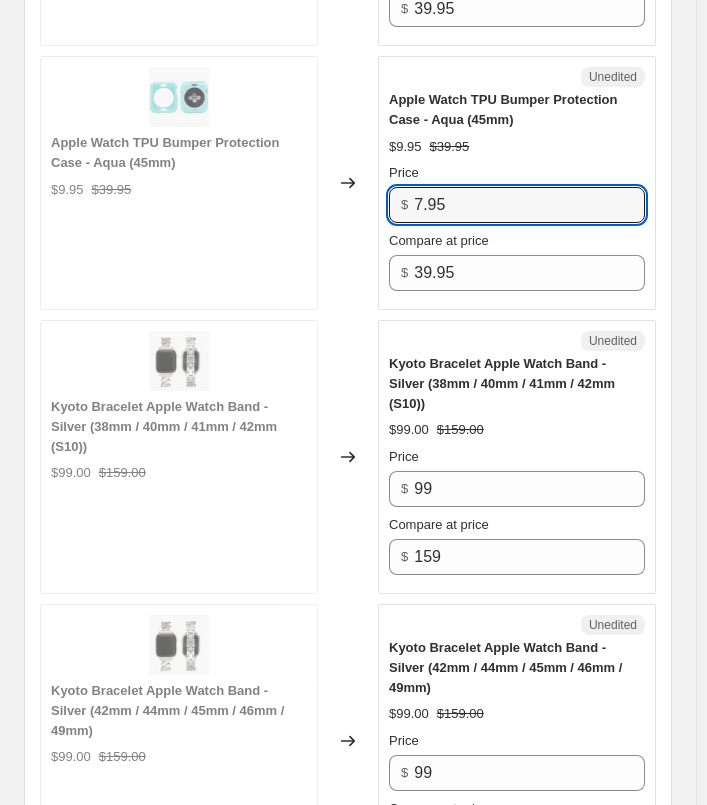 scroll, scrollTop: 2139, scrollLeft: 0, axis: vertical 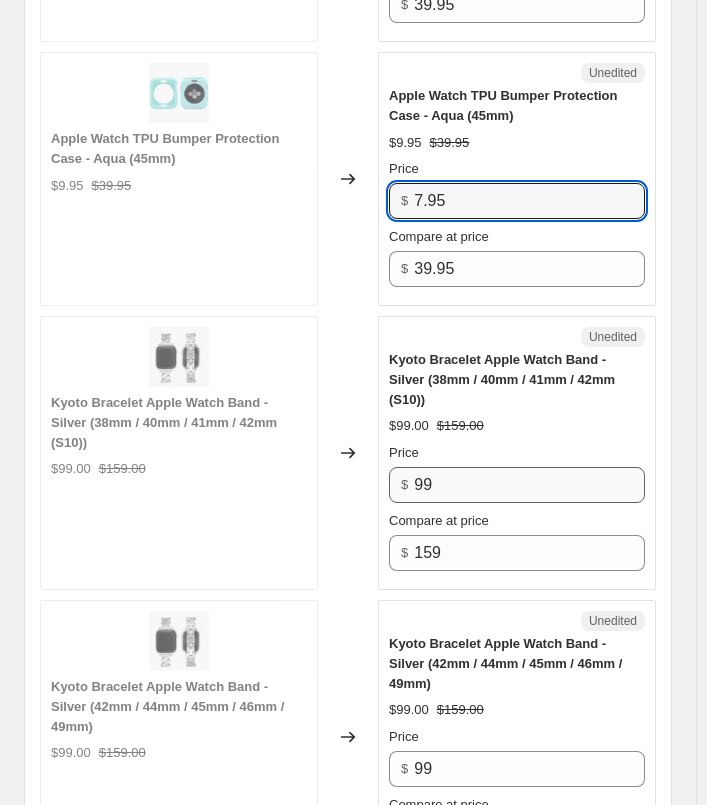 type on "7.95" 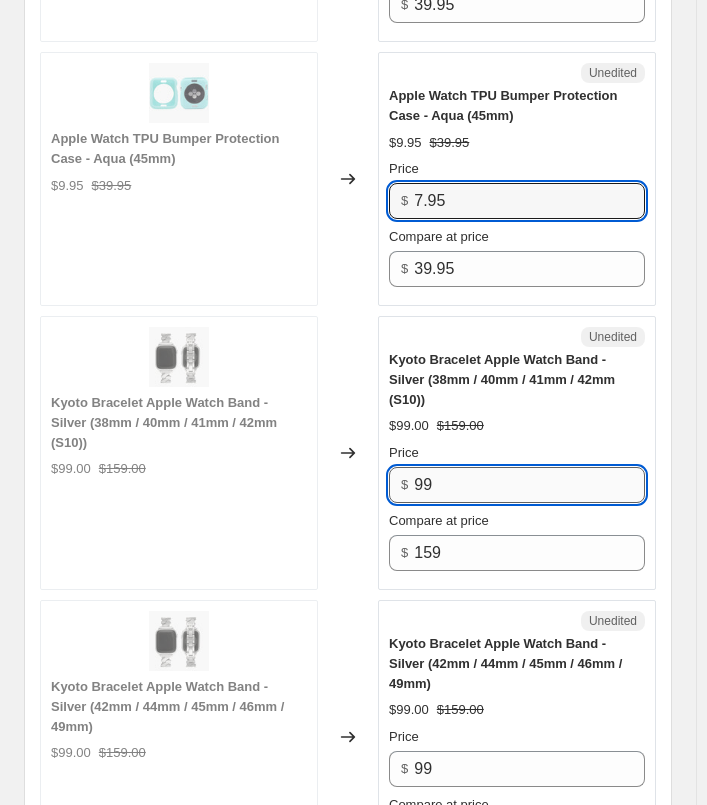 click on "99" at bounding box center [529, 485] 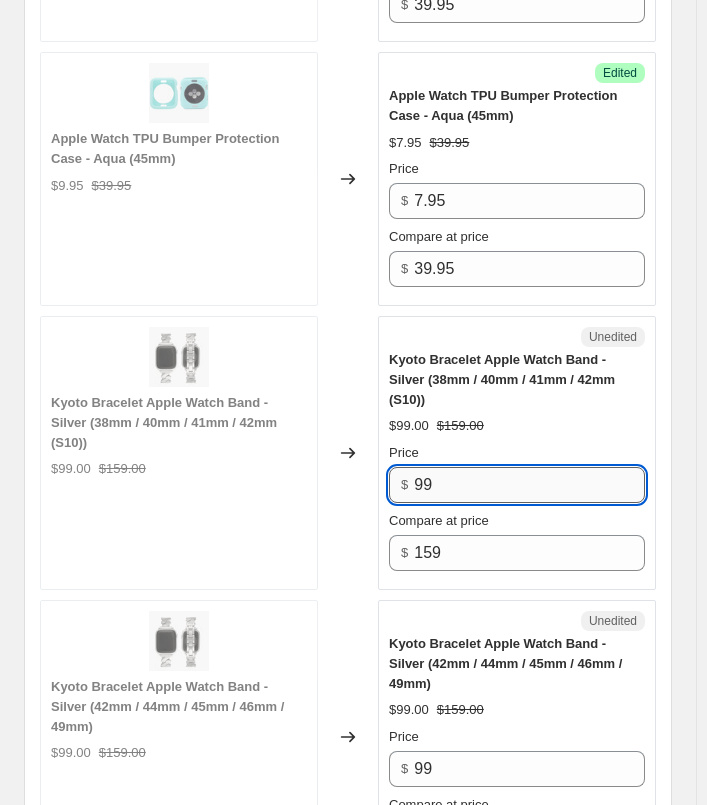 click on "99" at bounding box center [529, 485] 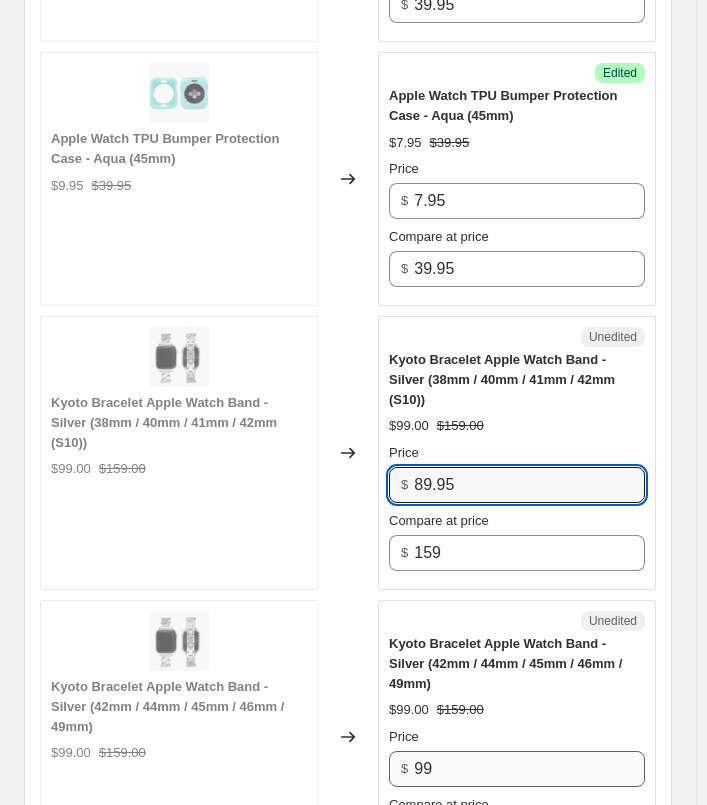 type on "89.95" 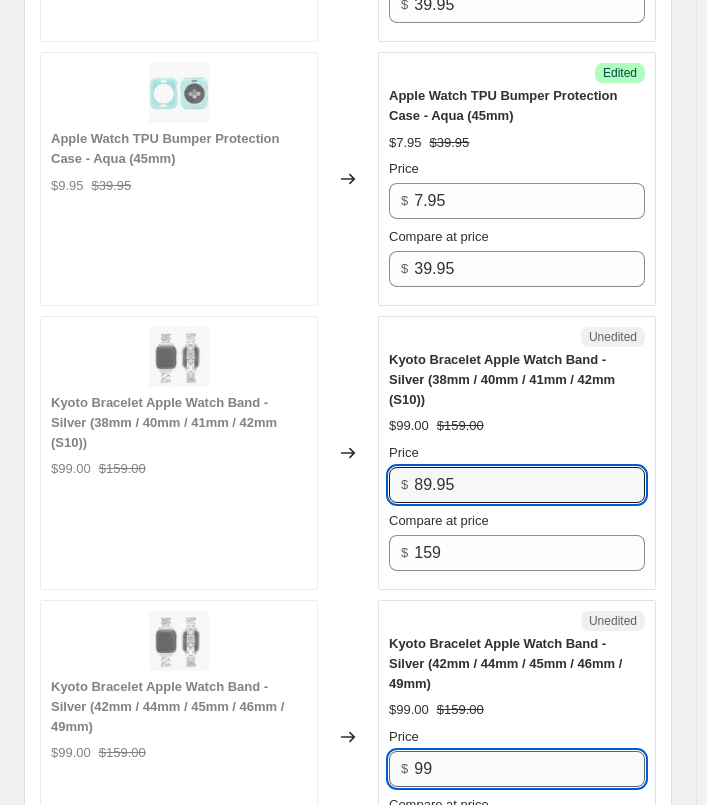 click on "99" at bounding box center (529, 769) 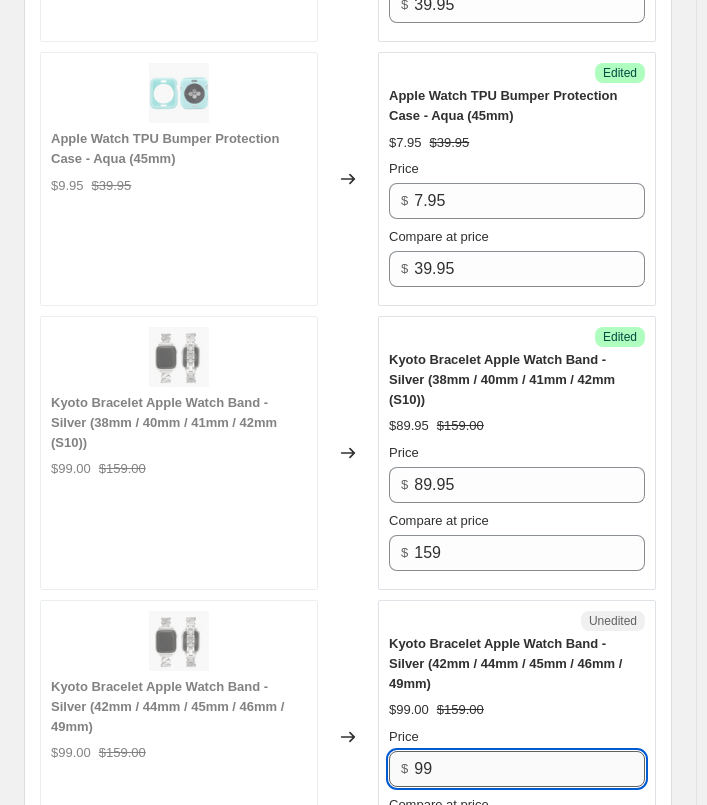 click on "99" at bounding box center [529, 769] 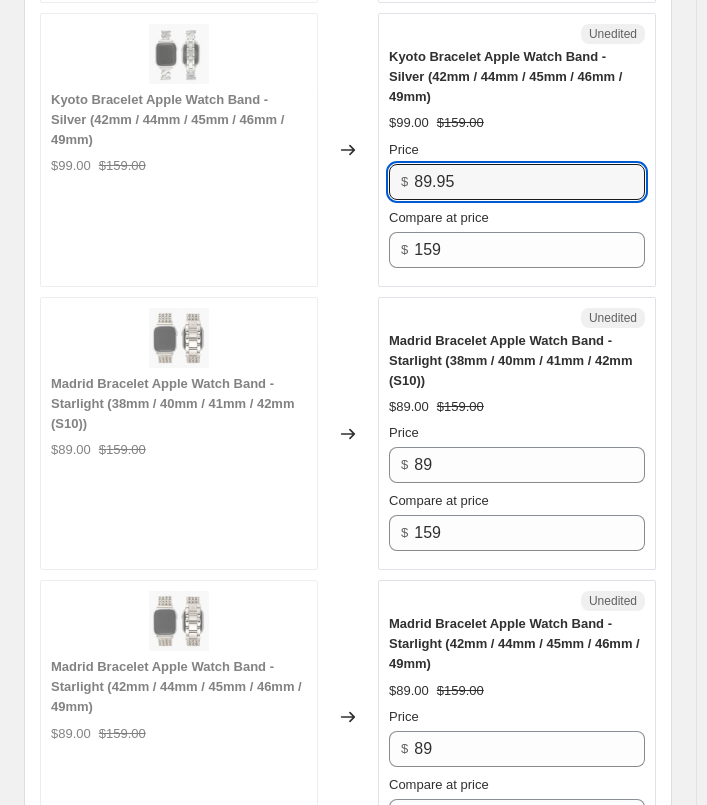 scroll, scrollTop: 2739, scrollLeft: 0, axis: vertical 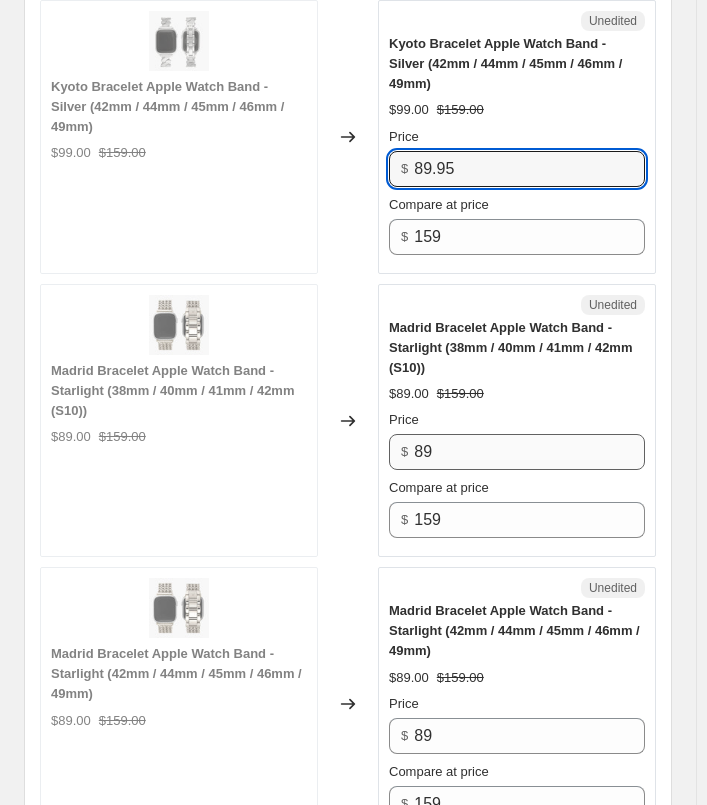 type on "89.95" 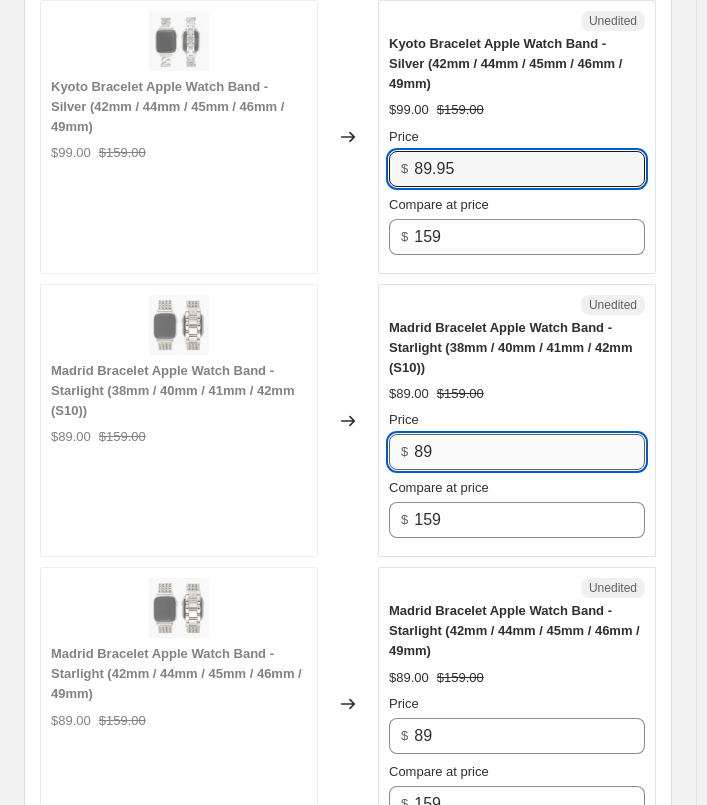 click on "89" at bounding box center [529, 452] 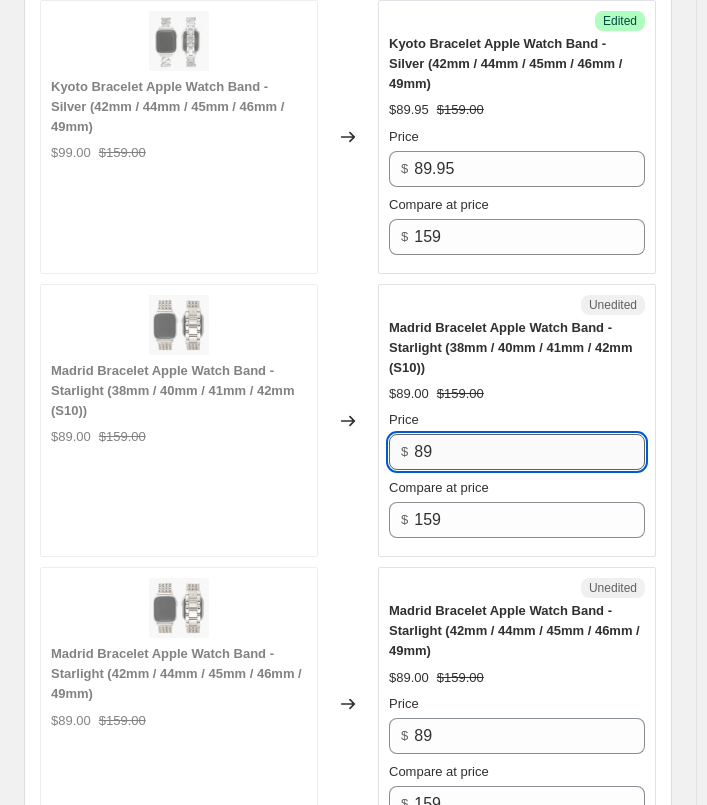 click on "89" at bounding box center [529, 452] 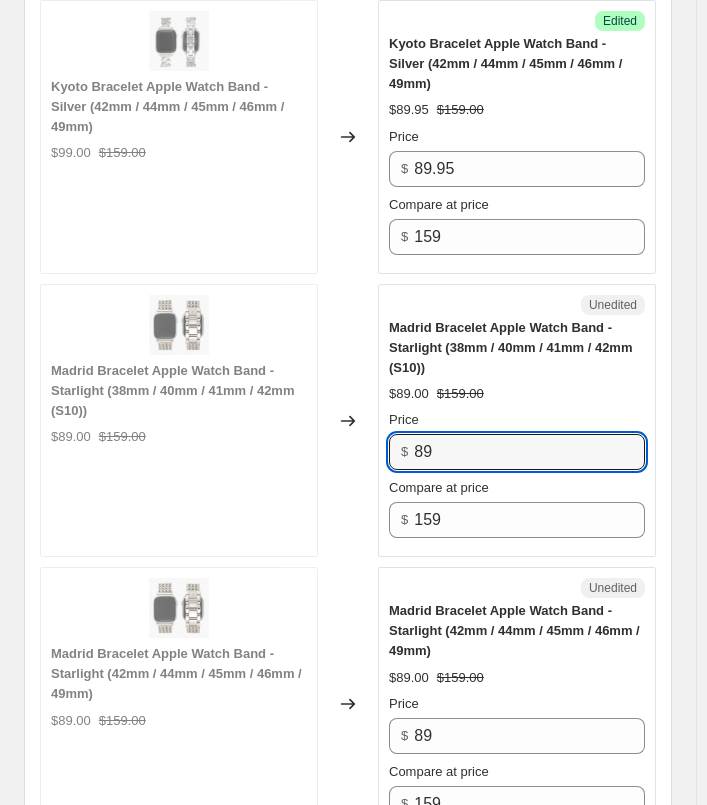 paste on ".95" 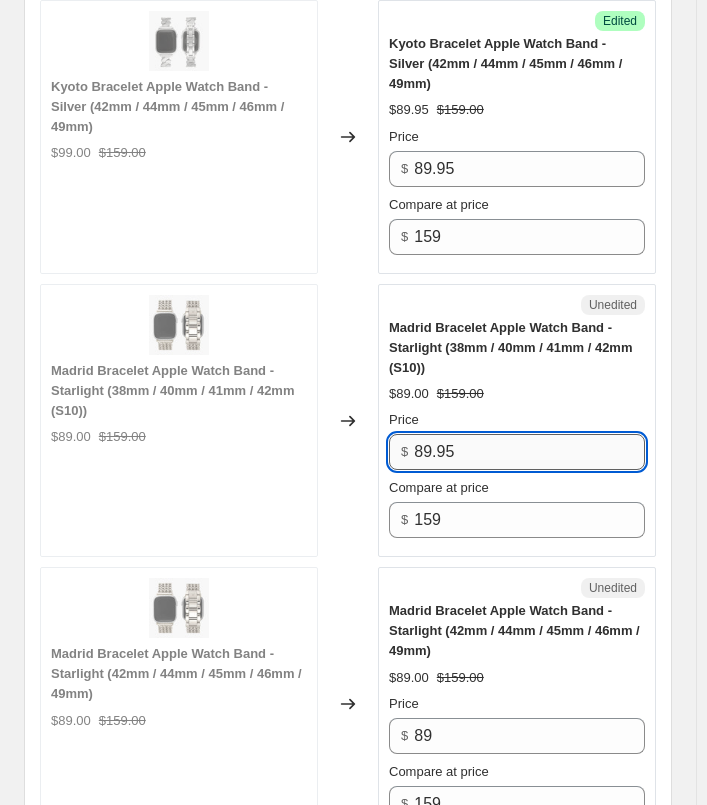 click on "89.95" at bounding box center [529, 452] 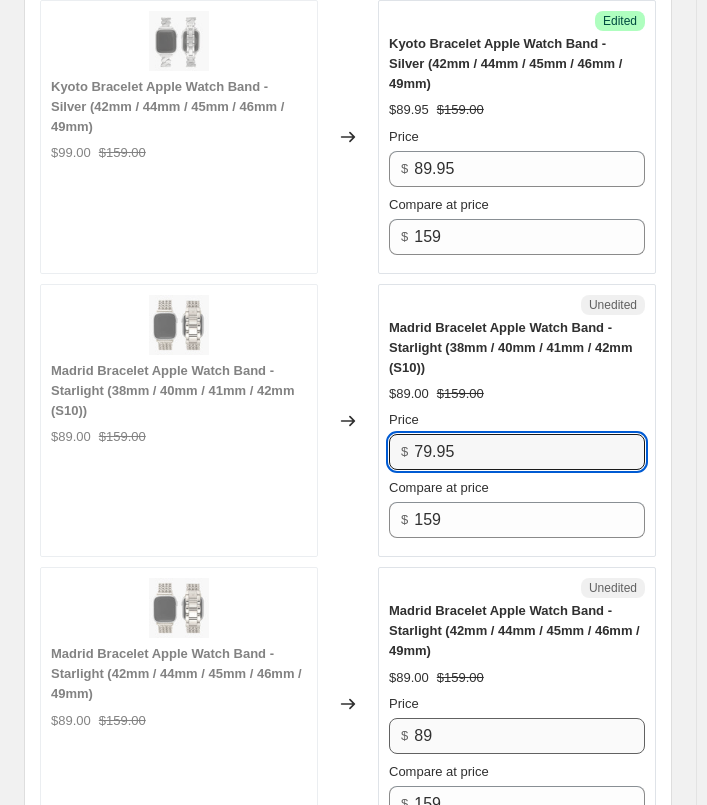 type on "79.95" 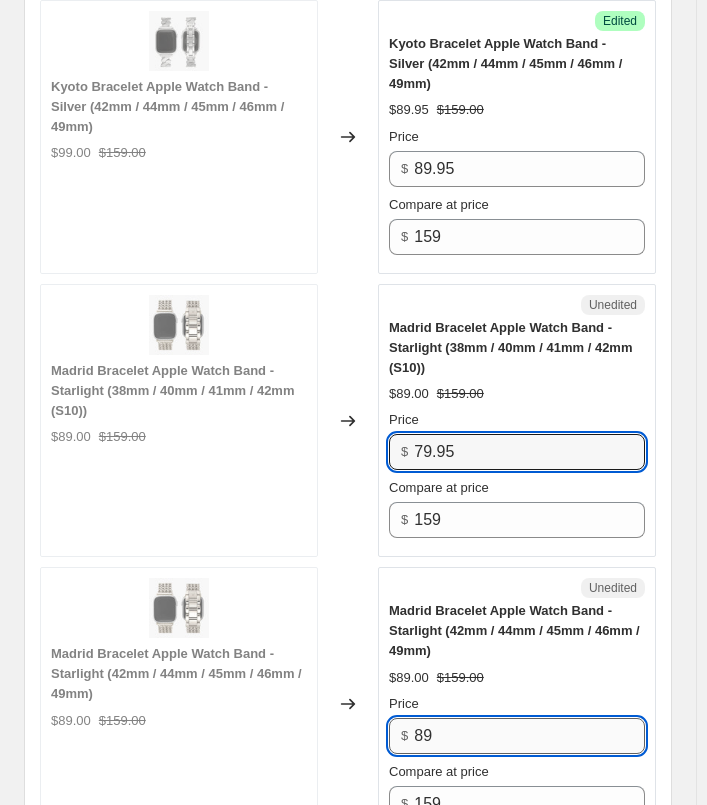 click on "89" at bounding box center [529, 736] 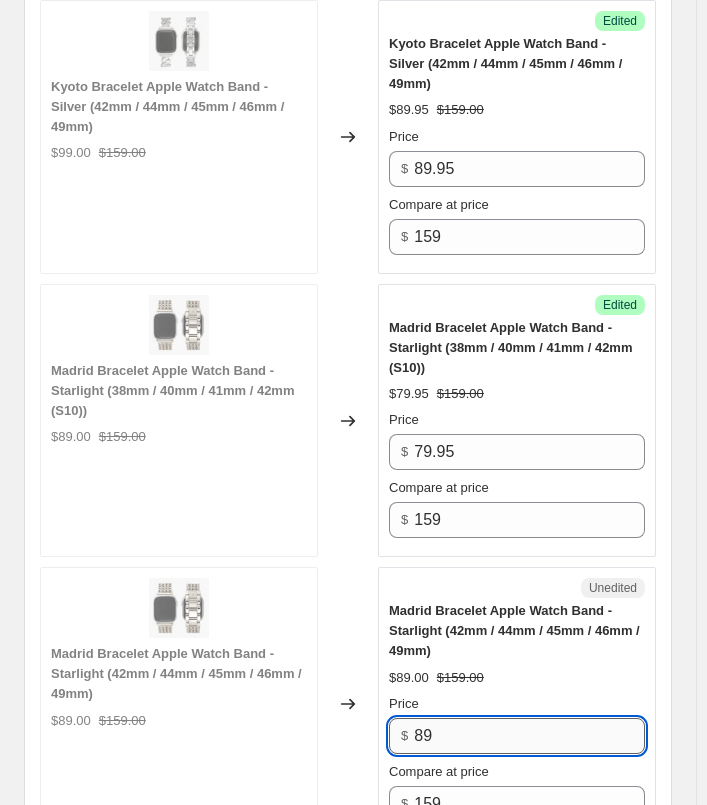 click on "89" at bounding box center (529, 736) 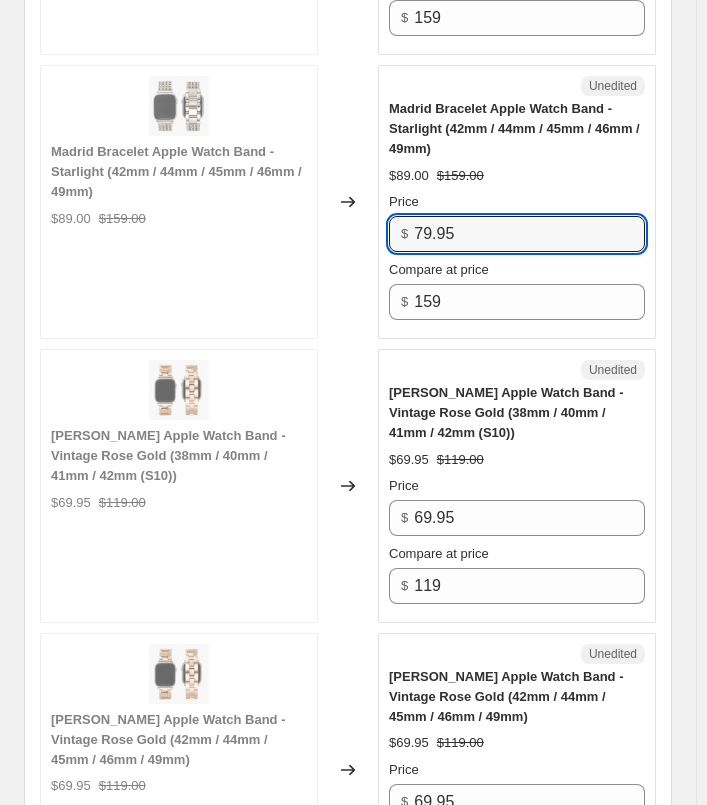 scroll, scrollTop: 3339, scrollLeft: 0, axis: vertical 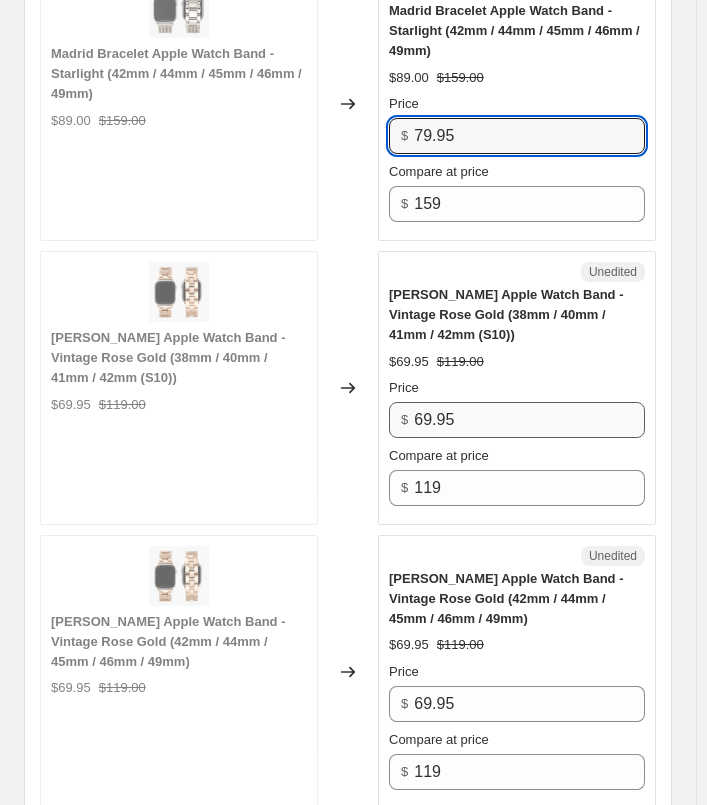 type on "79.95" 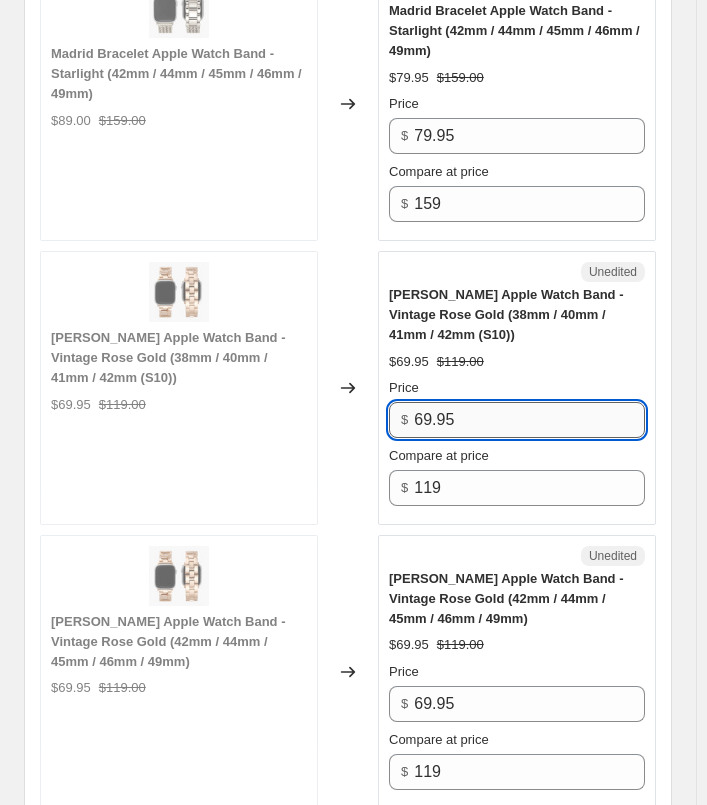 click on "69.95" at bounding box center (529, 420) 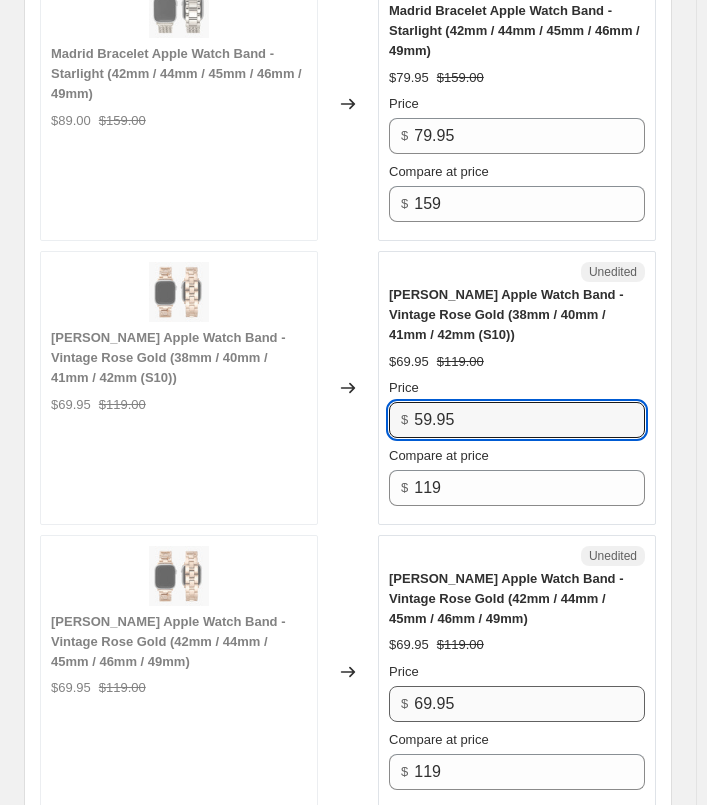 type on "59.95" 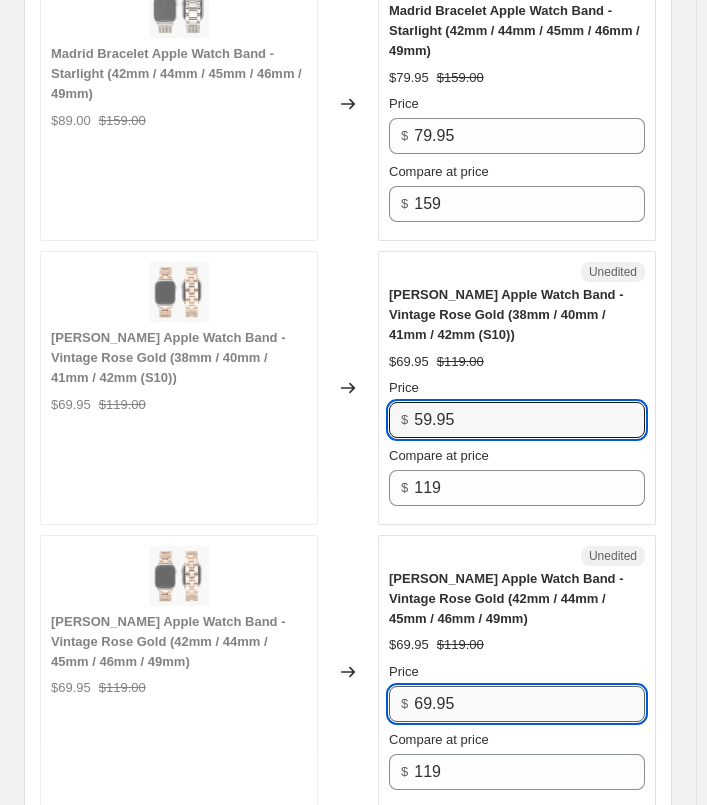 click on "69.95" at bounding box center (529, 704) 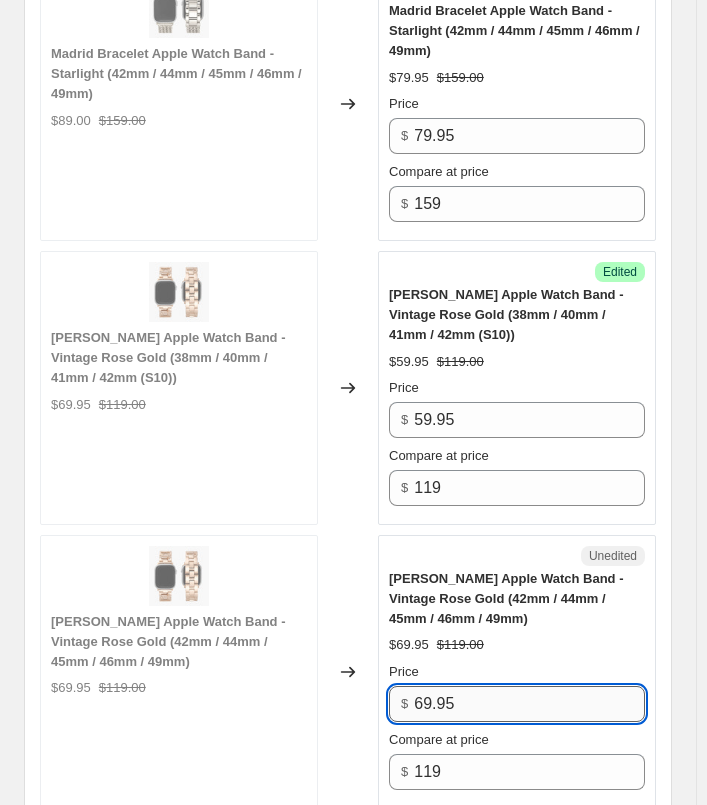 click on "69.95" at bounding box center [529, 704] 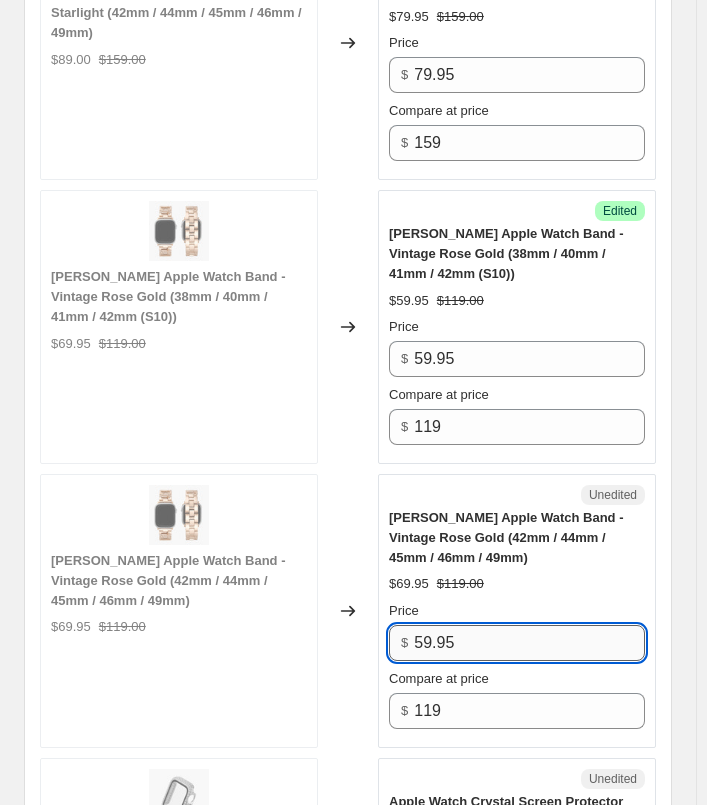 scroll, scrollTop: 3439, scrollLeft: 0, axis: vertical 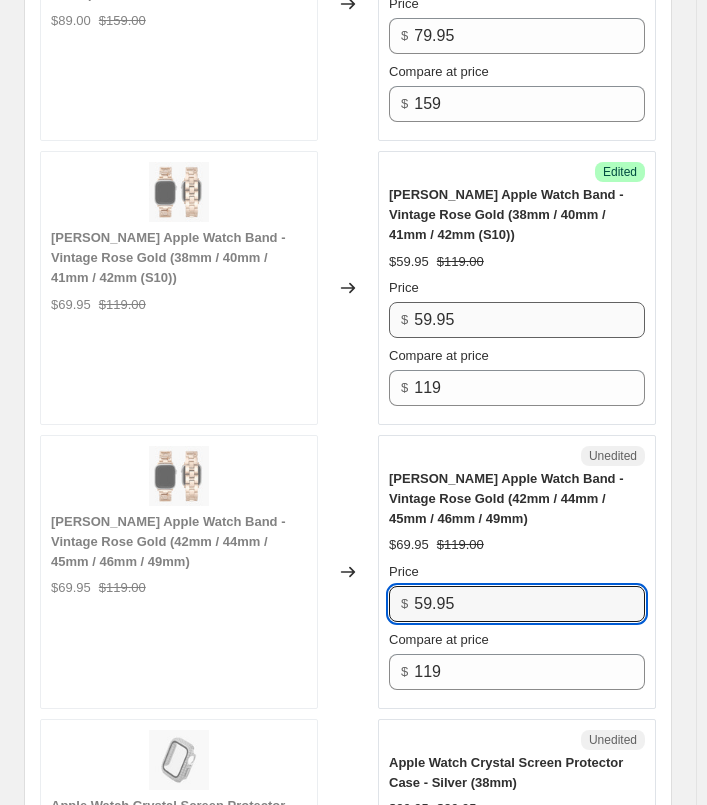 type on "59.95" 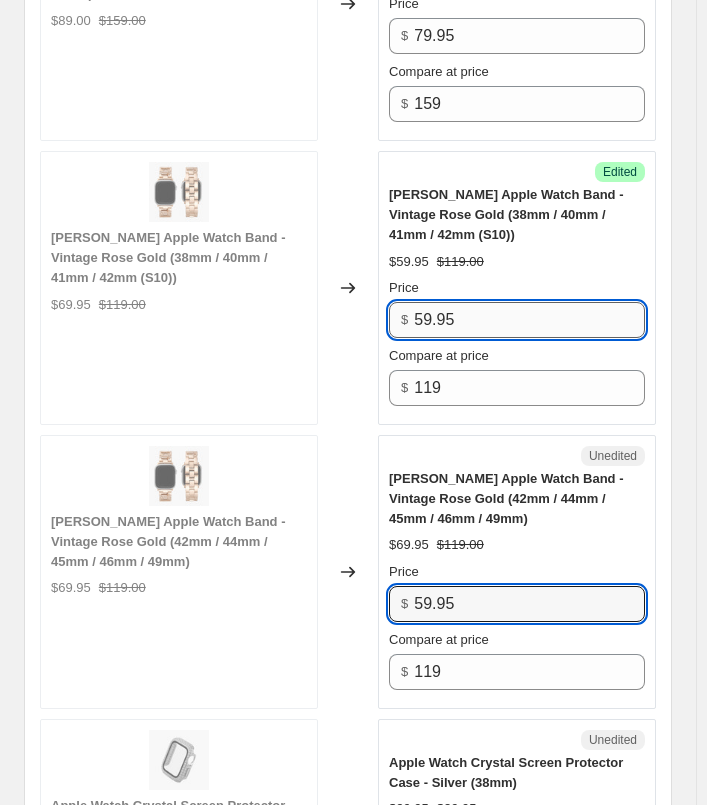 click on "59.95" at bounding box center [529, 320] 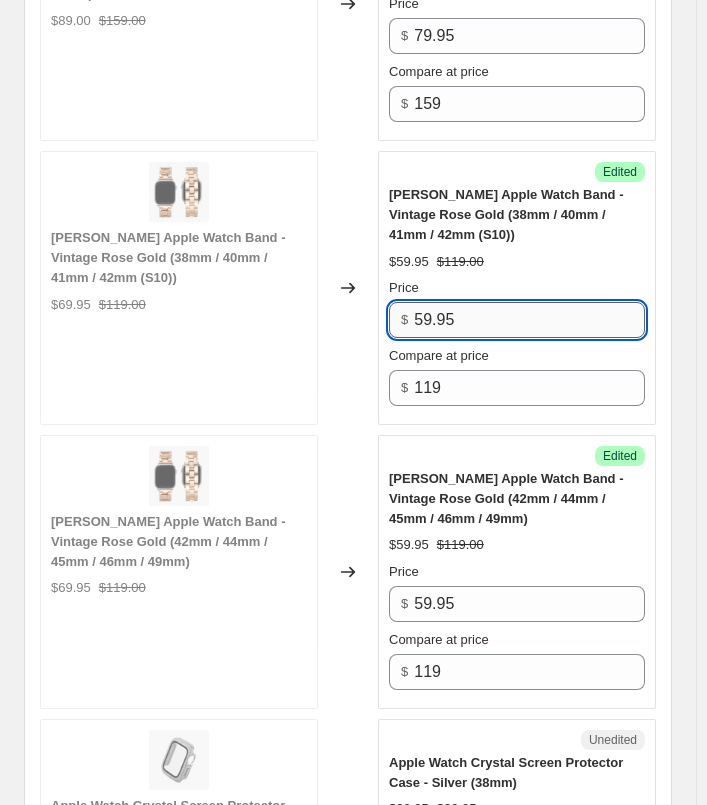 click on "59.95" at bounding box center (529, 320) 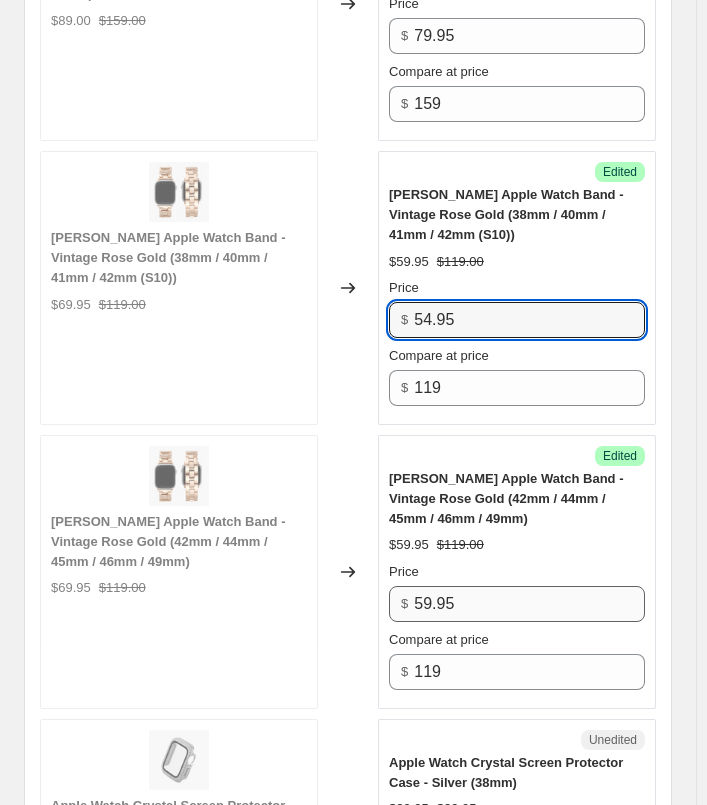 type on "54.95" 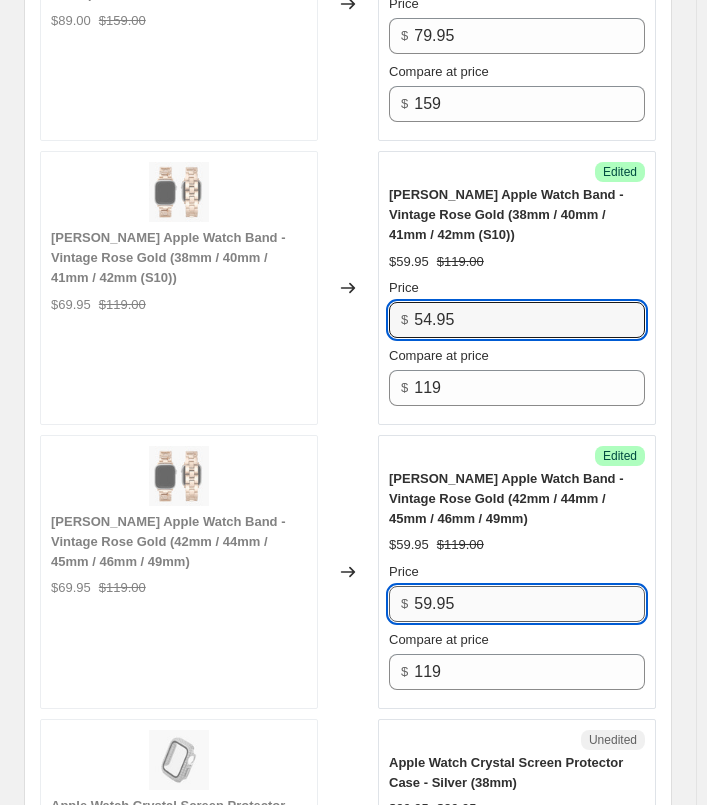 click on "59.95" at bounding box center [529, 604] 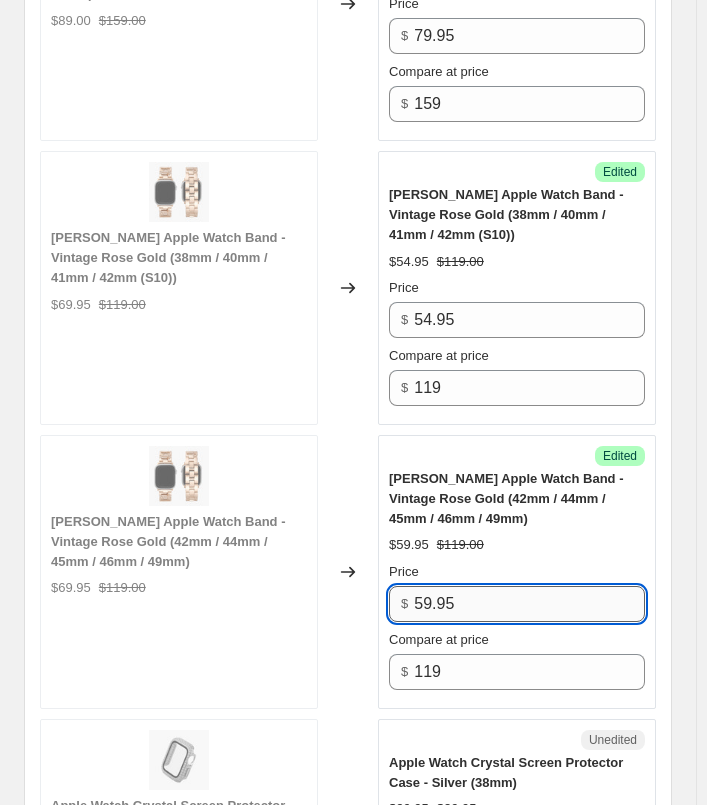 click on "59.95" at bounding box center (529, 604) 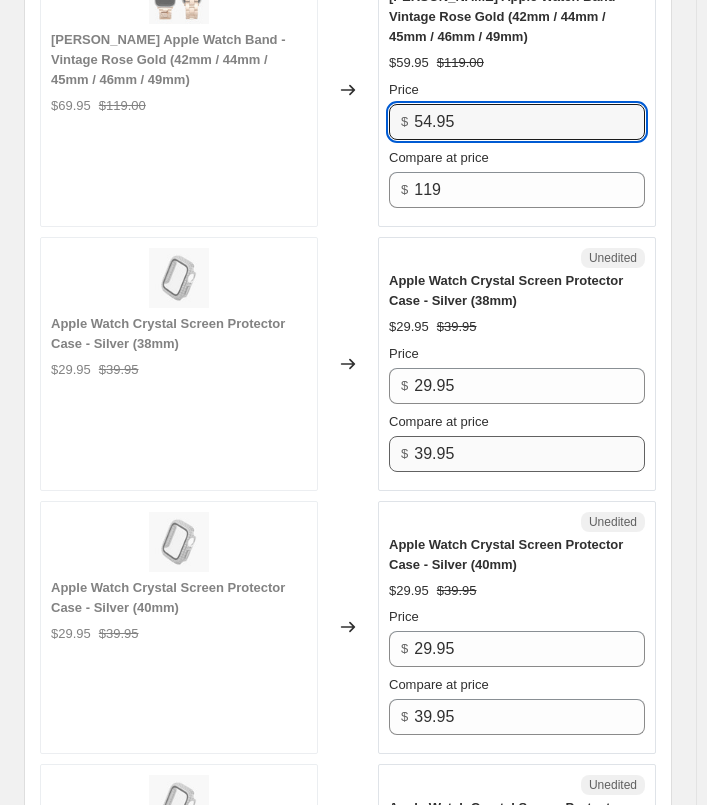 scroll, scrollTop: 3939, scrollLeft: 0, axis: vertical 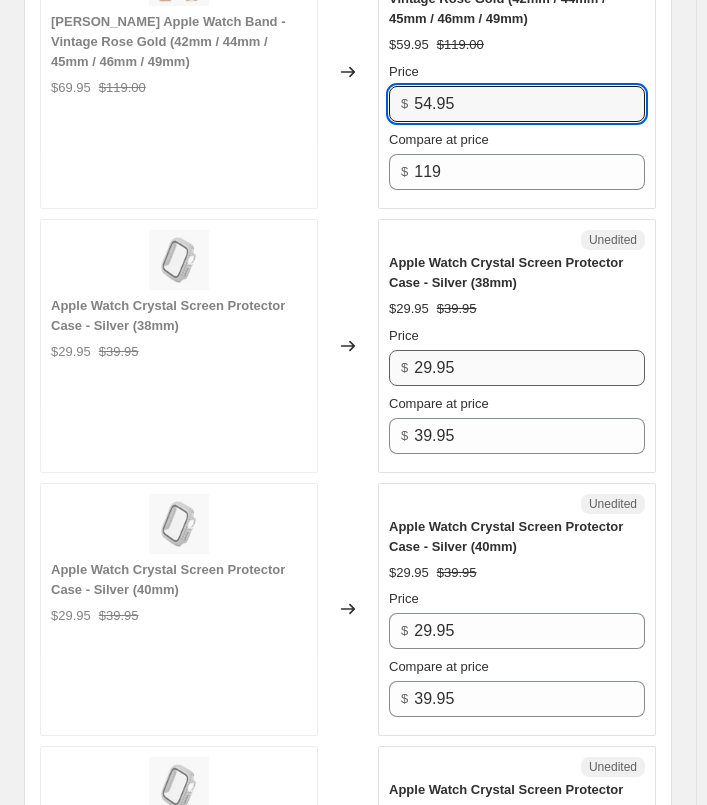 type on "54.95" 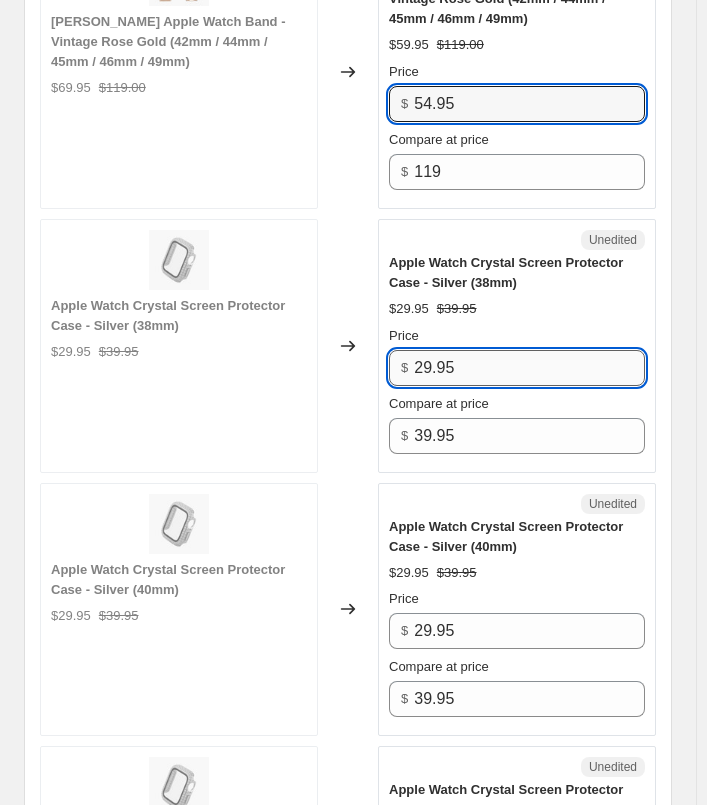 click on "29.95" at bounding box center (529, 368) 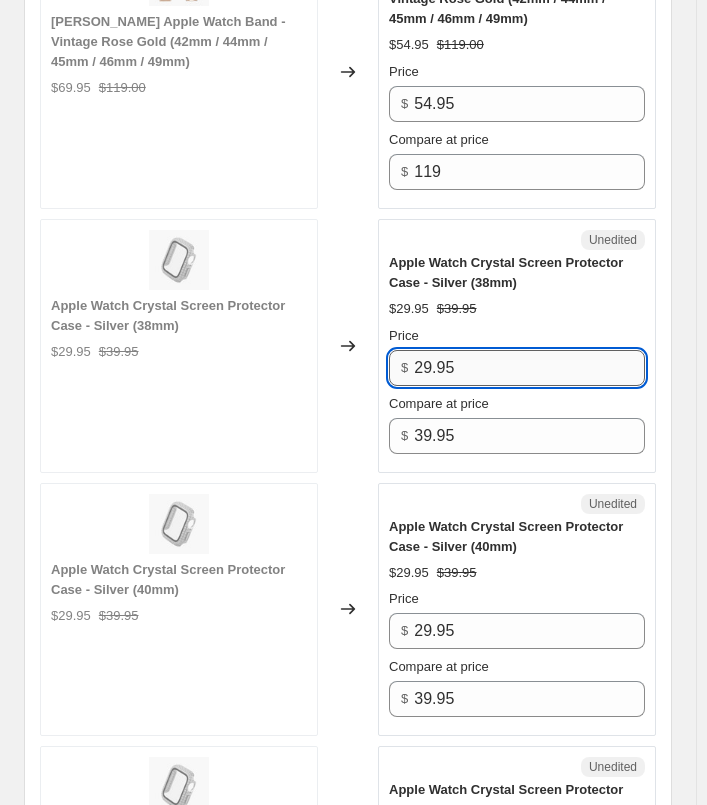 click on "29.95" at bounding box center (529, 368) 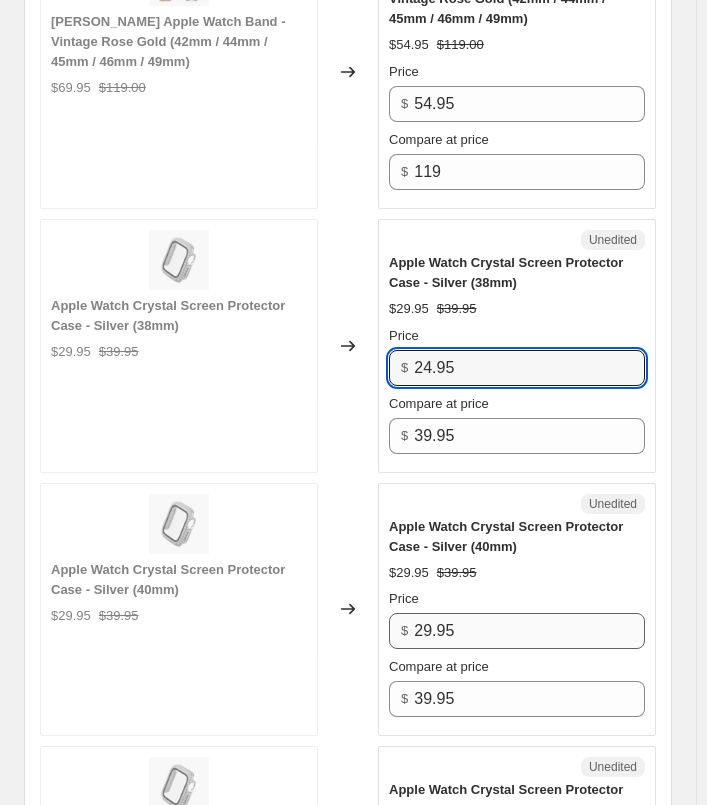 type on "24.95" 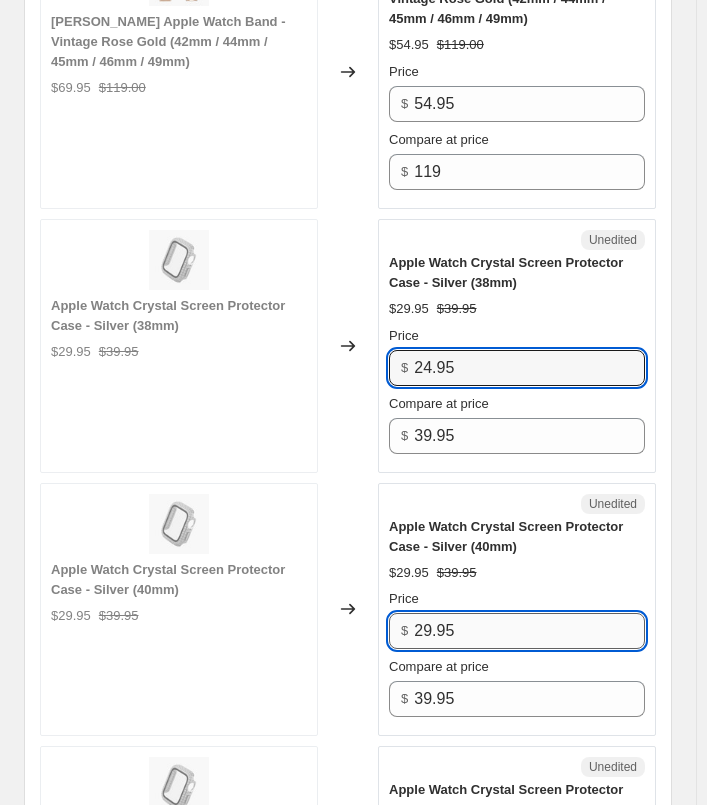 click on "29.95" at bounding box center (529, 631) 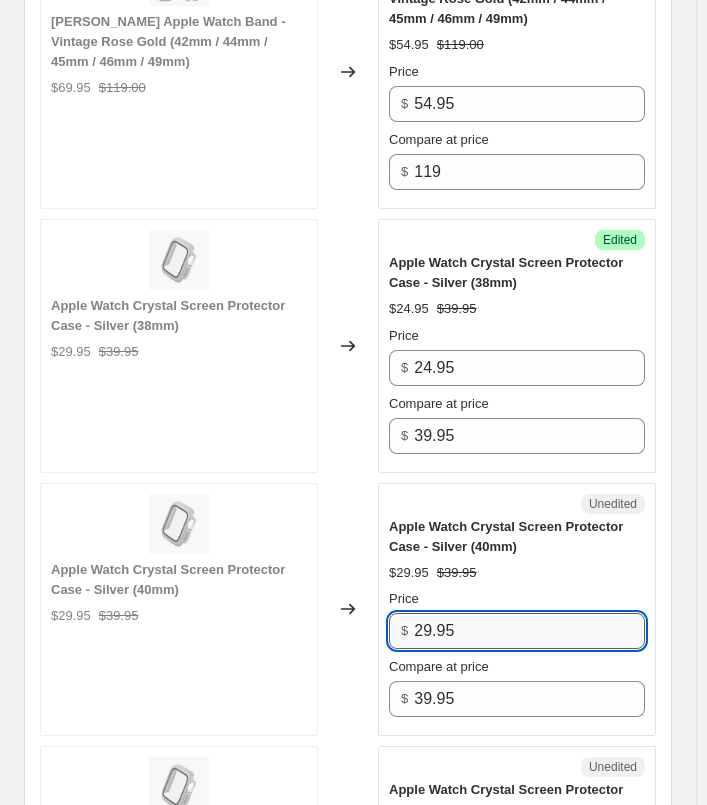 click on "29.95" at bounding box center (529, 631) 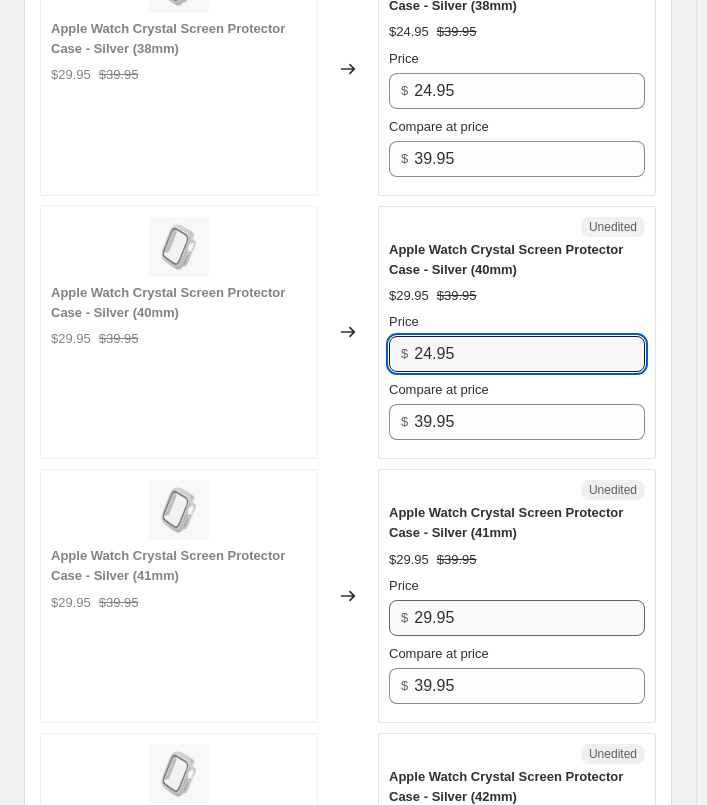 scroll, scrollTop: 4239, scrollLeft: 0, axis: vertical 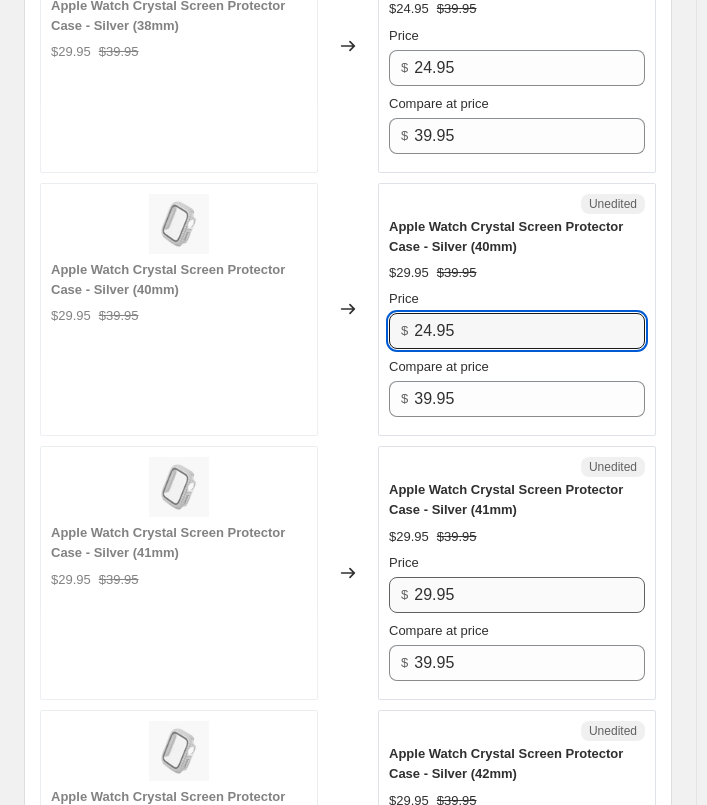 type on "24.95" 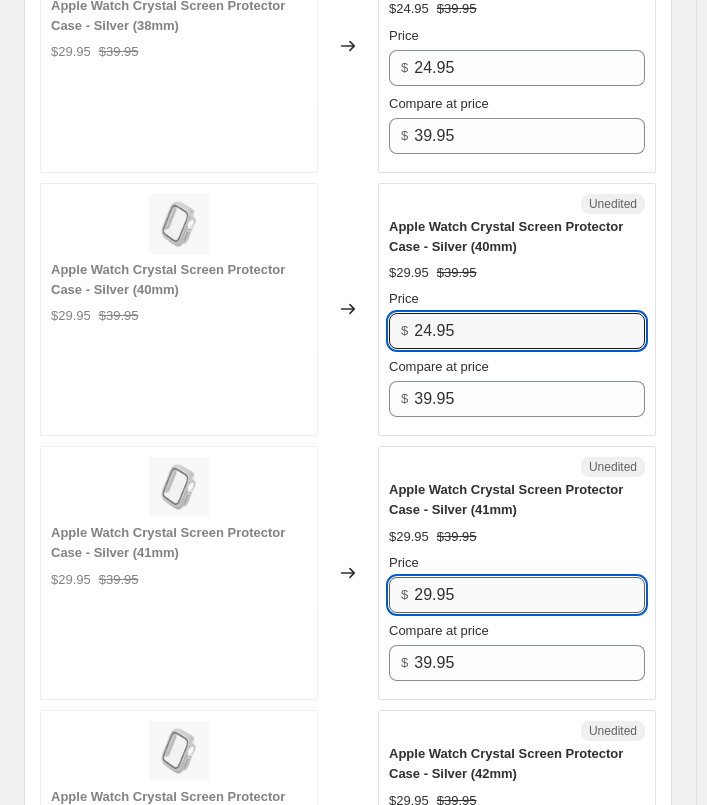 click on "29.95" at bounding box center (529, 595) 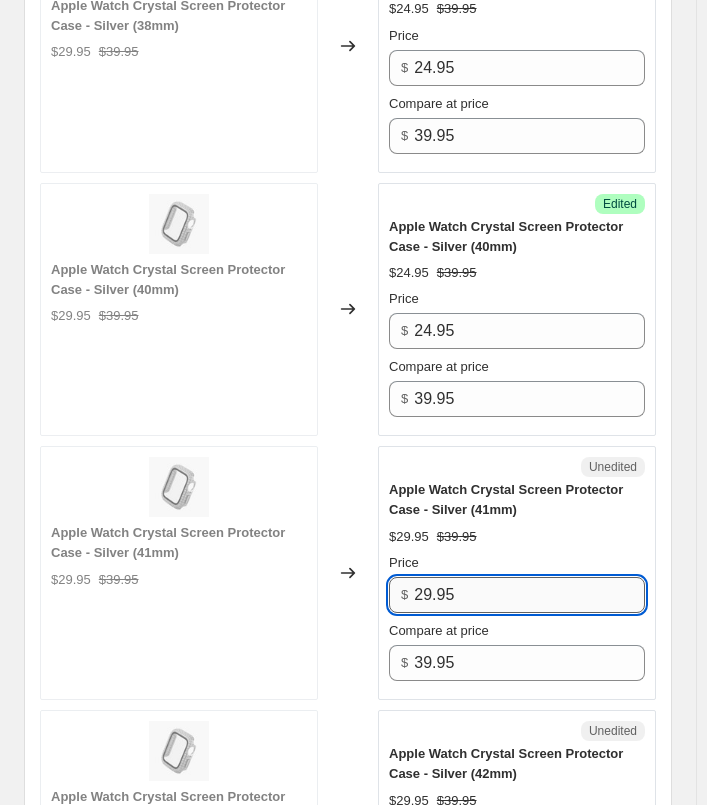 click on "29.95" at bounding box center (529, 595) 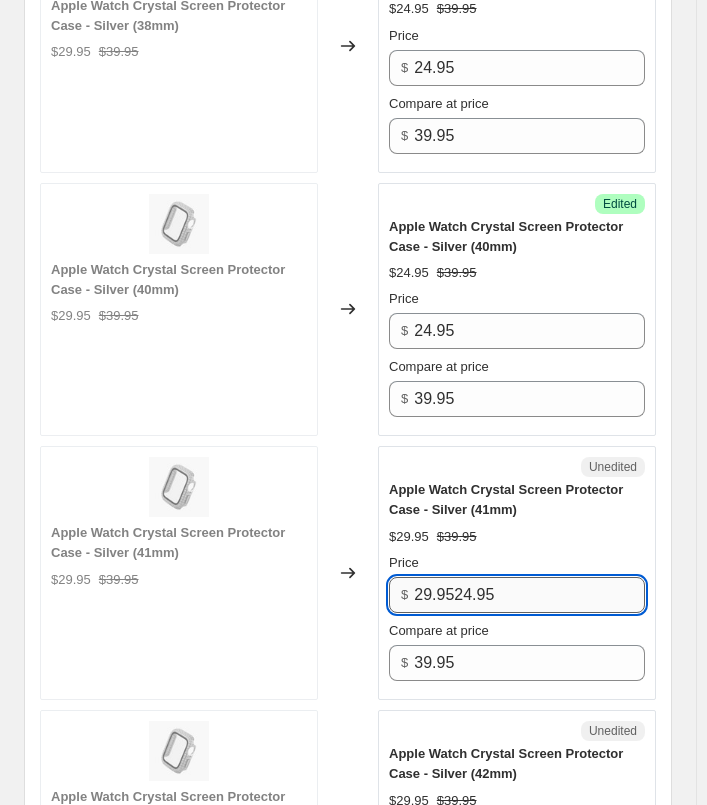 click on "29.9524.95" at bounding box center (529, 595) 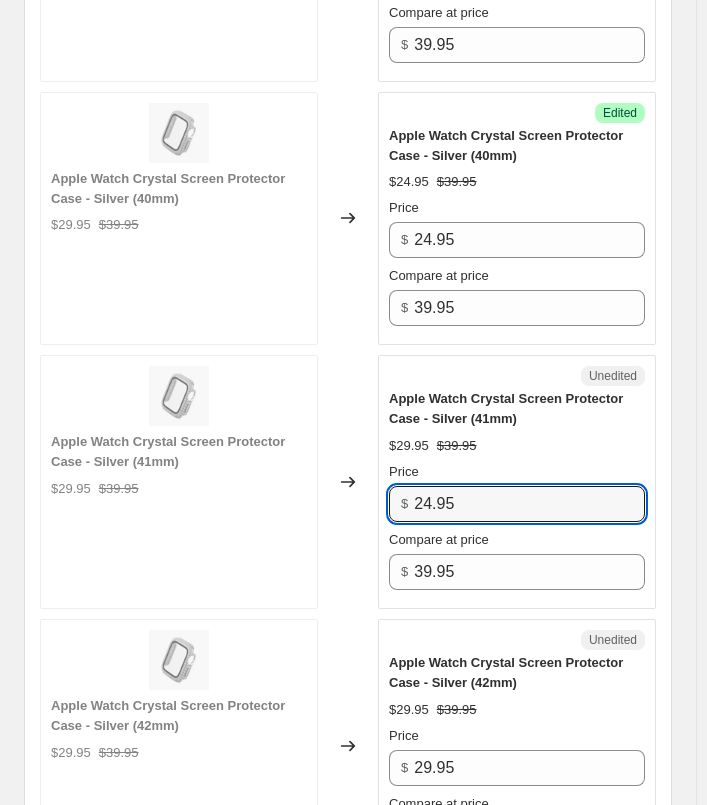 scroll, scrollTop: 4639, scrollLeft: 0, axis: vertical 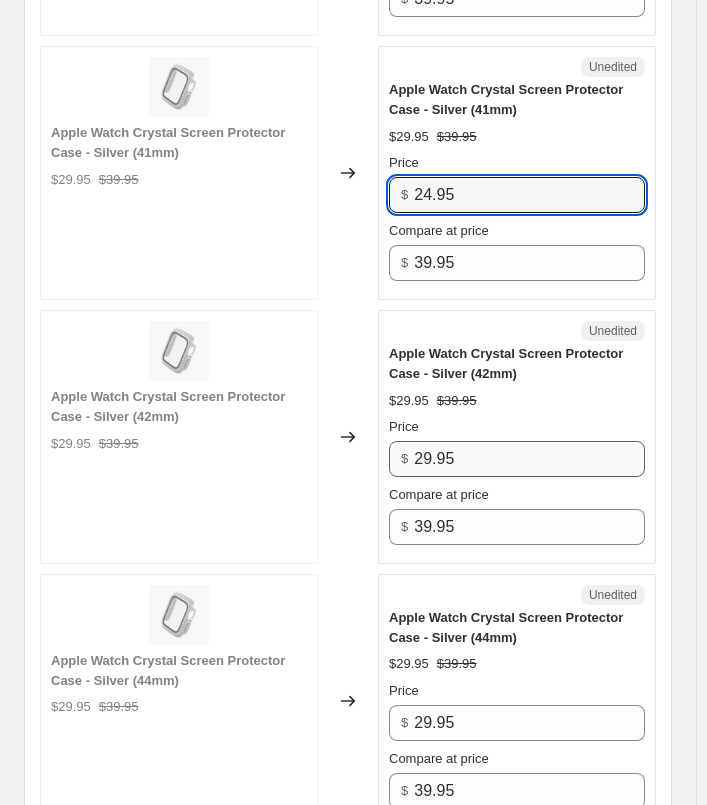 type on "24.95" 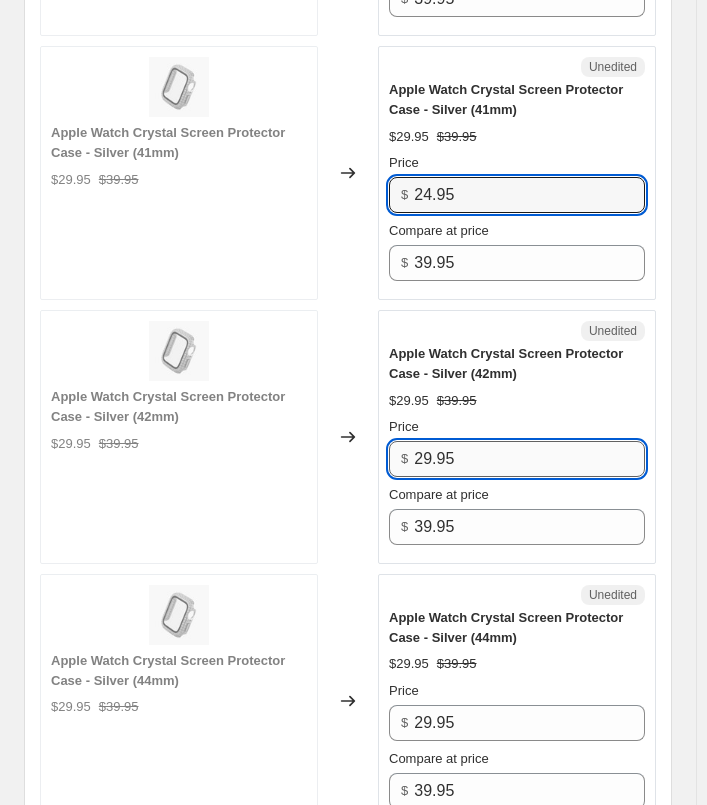 click on "29.95" at bounding box center [529, 459] 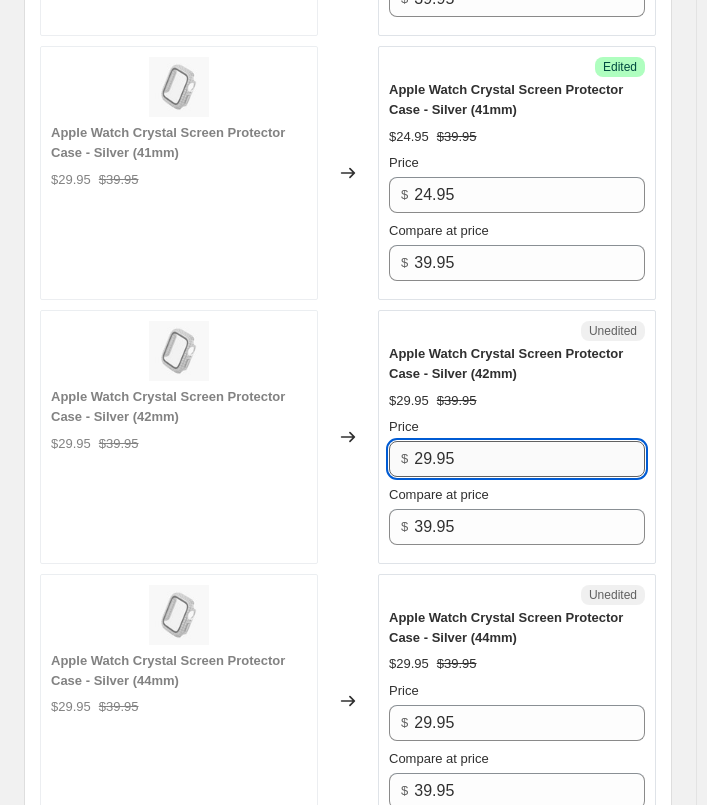 click on "29.95" at bounding box center (529, 459) 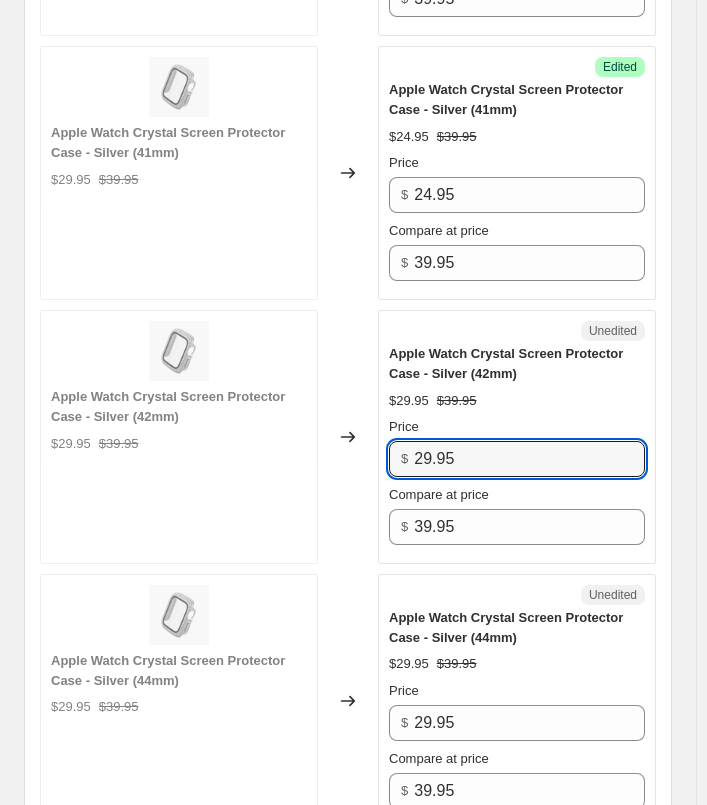 paste on "4" 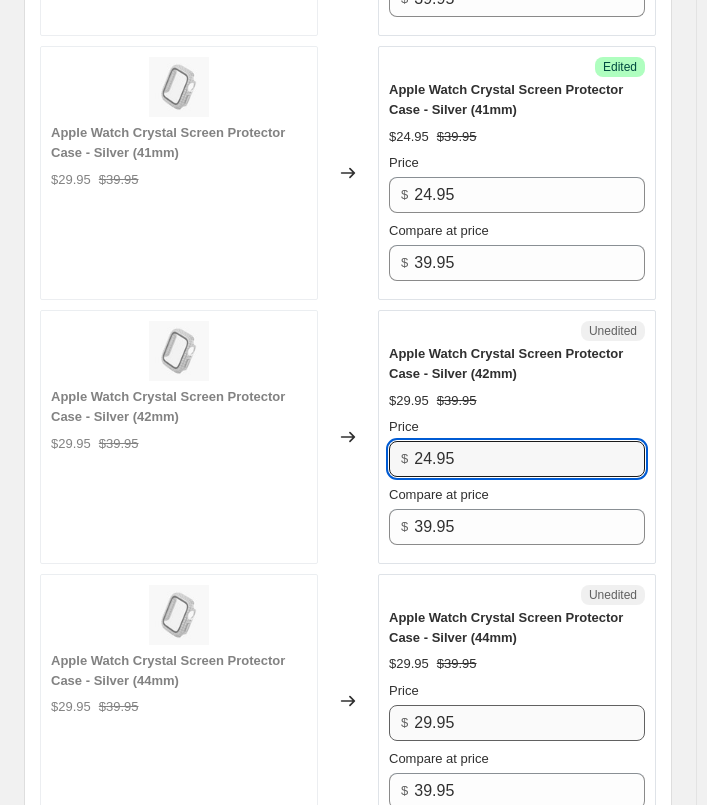 type on "24.95" 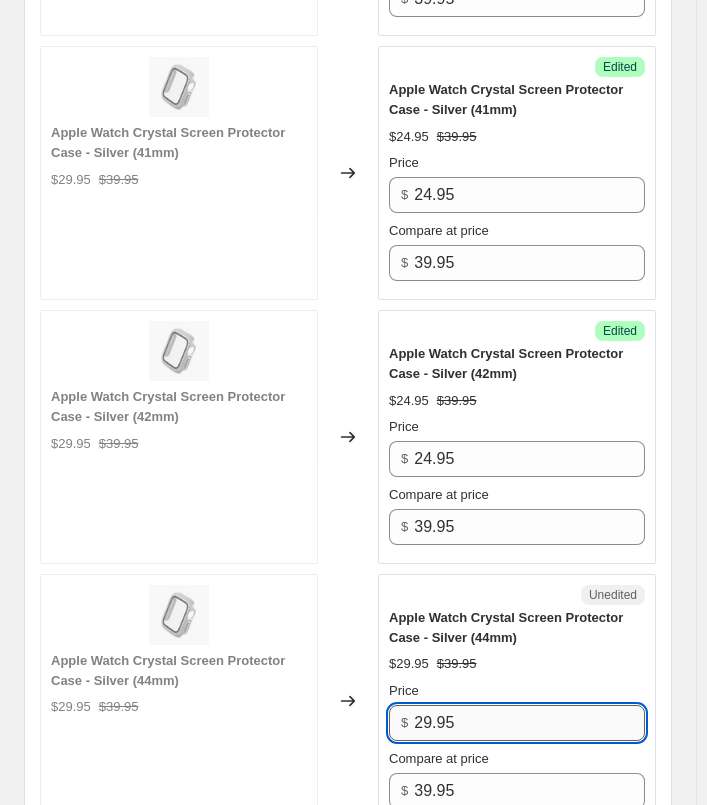 click on "29.95" at bounding box center [529, 723] 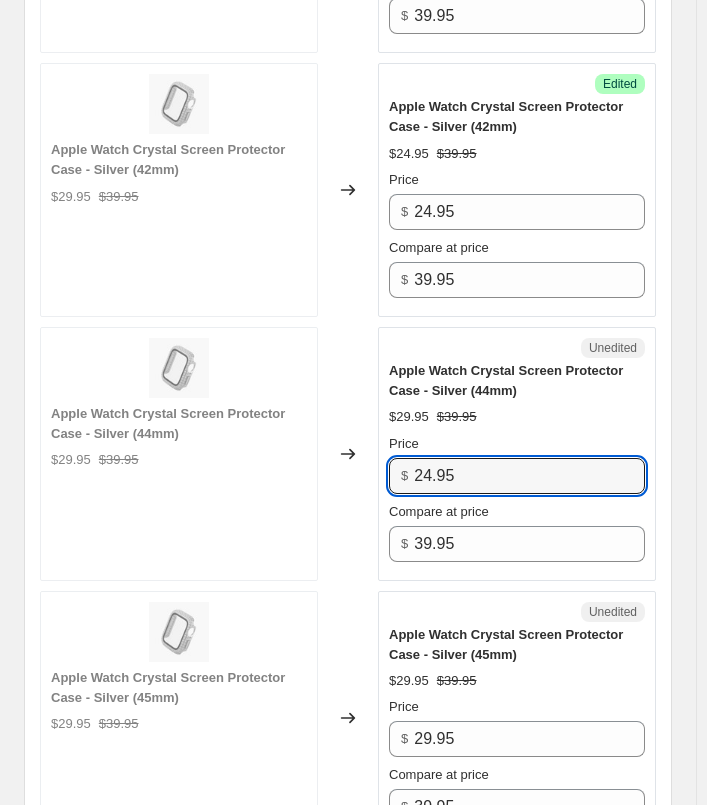 scroll, scrollTop: 5039, scrollLeft: 0, axis: vertical 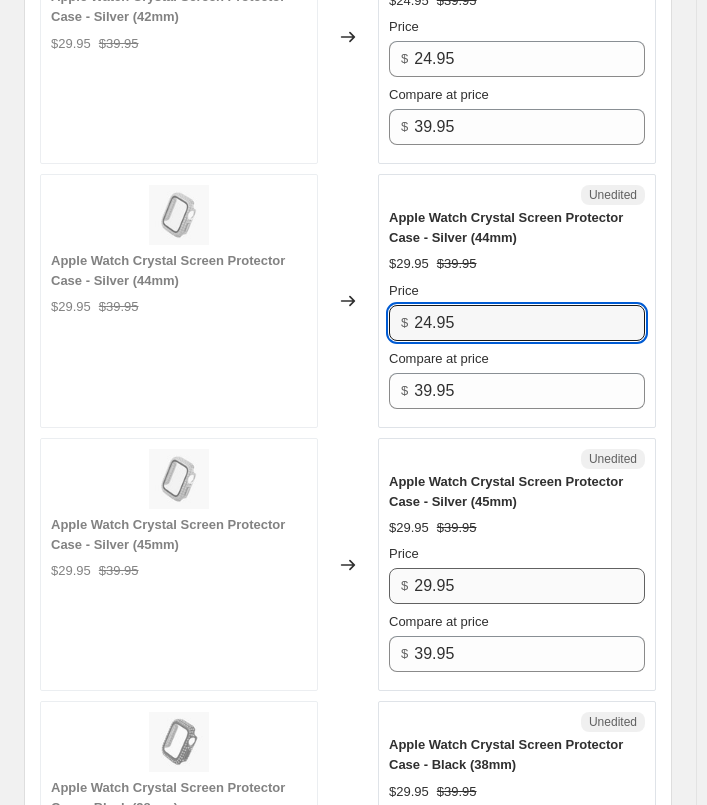 type on "24.95" 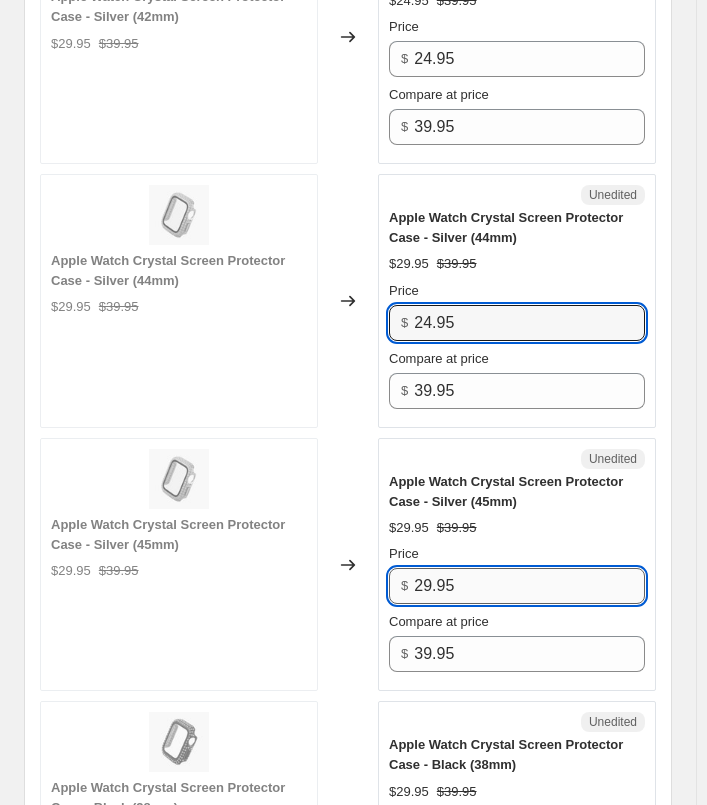click on "29.95" at bounding box center (529, 586) 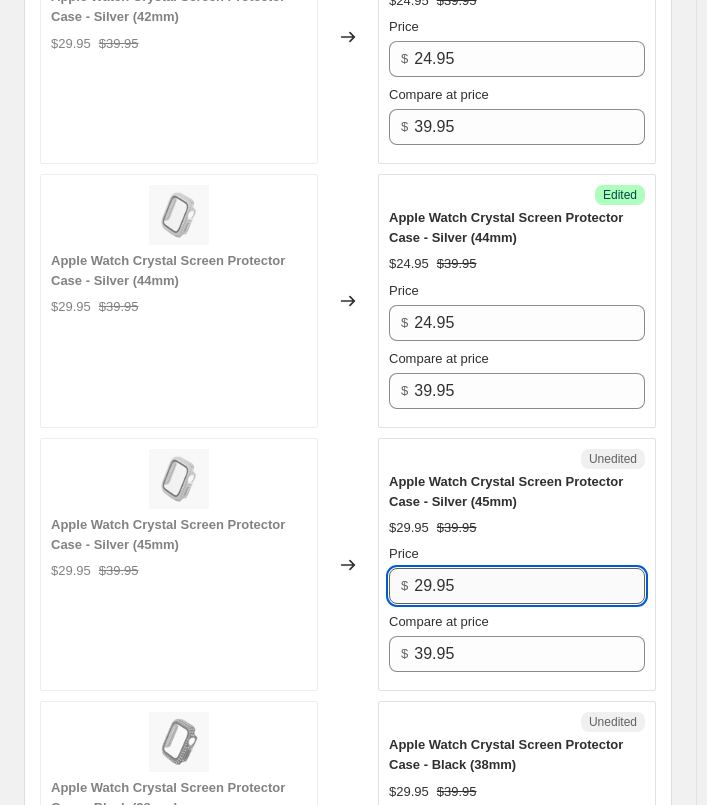 click on "29.95" at bounding box center [529, 586] 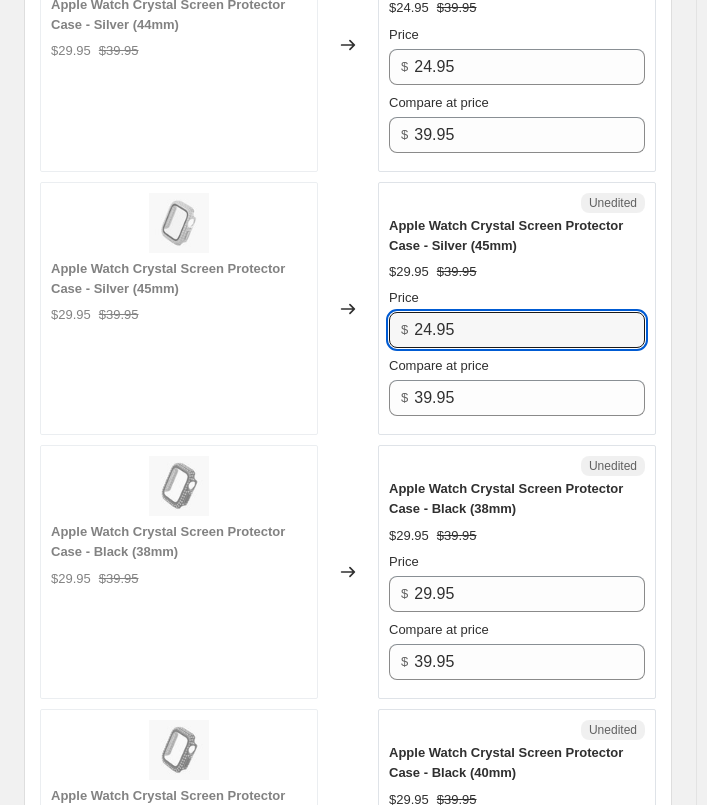 scroll, scrollTop: 5339, scrollLeft: 0, axis: vertical 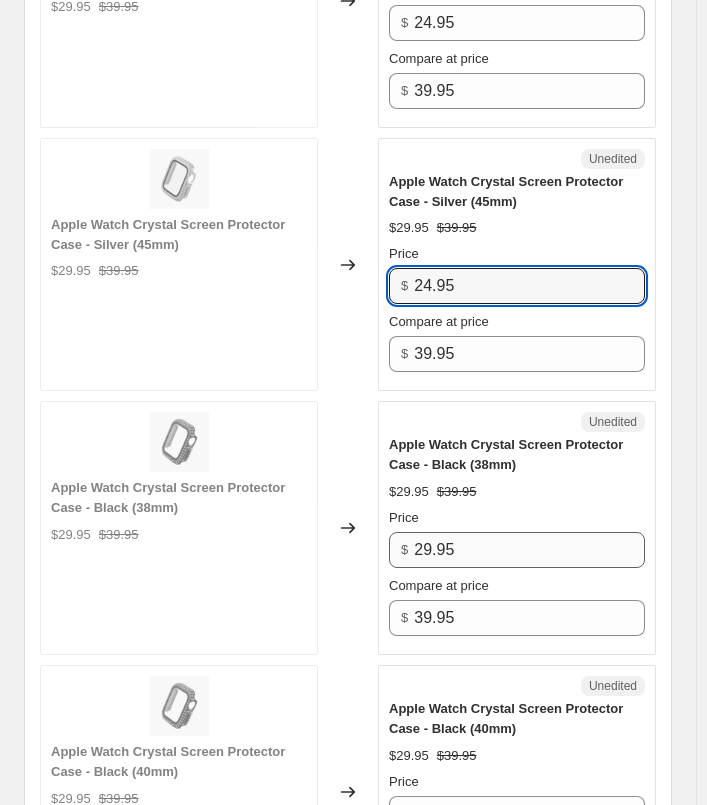 type on "24.95" 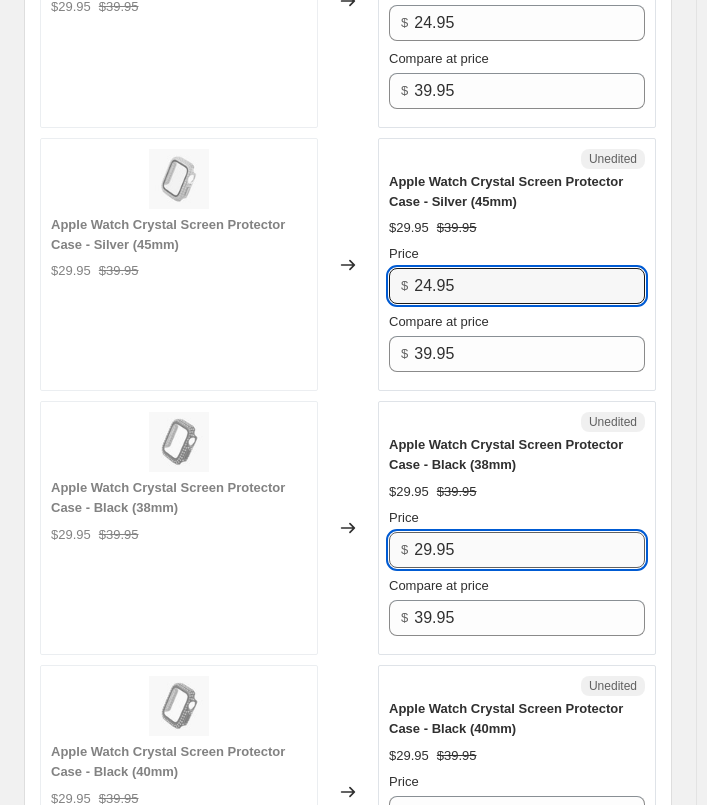 click on "29.95" at bounding box center (529, 550) 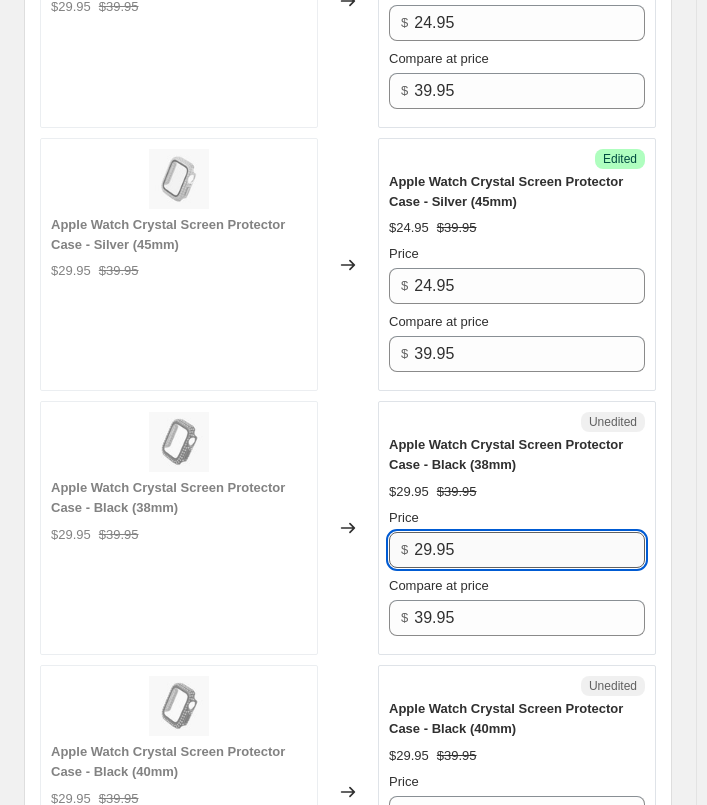 click on "29.95" at bounding box center [529, 550] 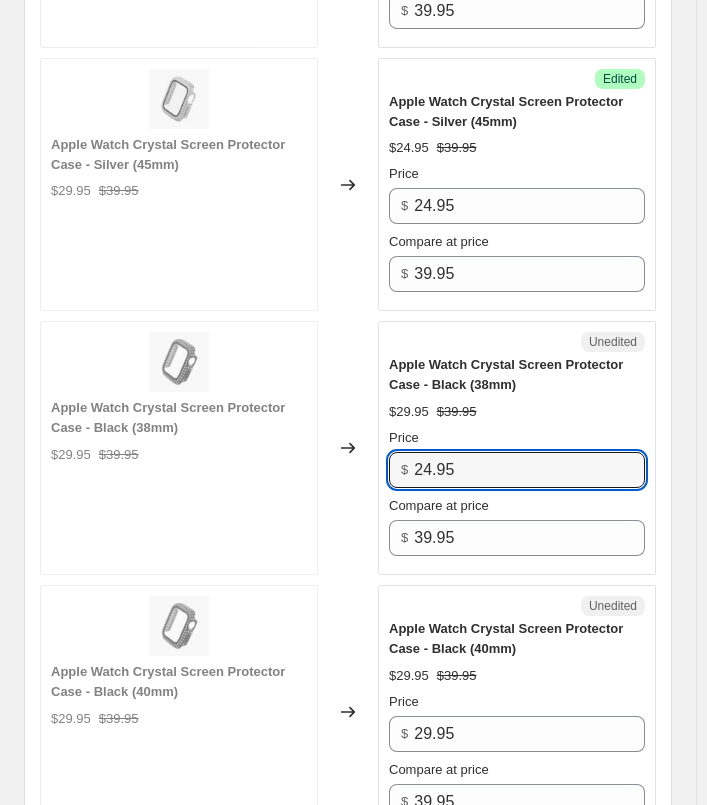 scroll, scrollTop: 5639, scrollLeft: 0, axis: vertical 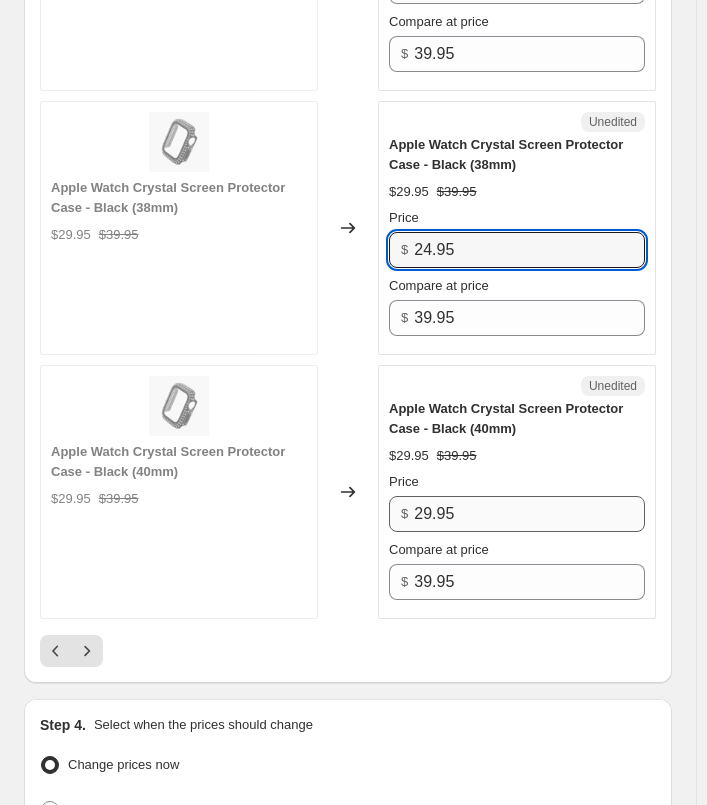 type on "24.95" 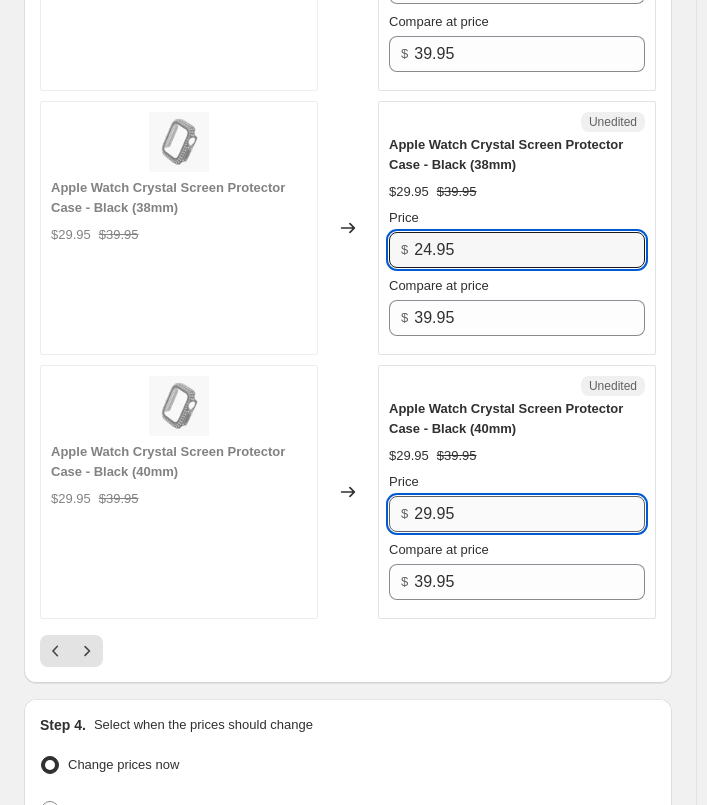 click on "29.95" at bounding box center (529, 514) 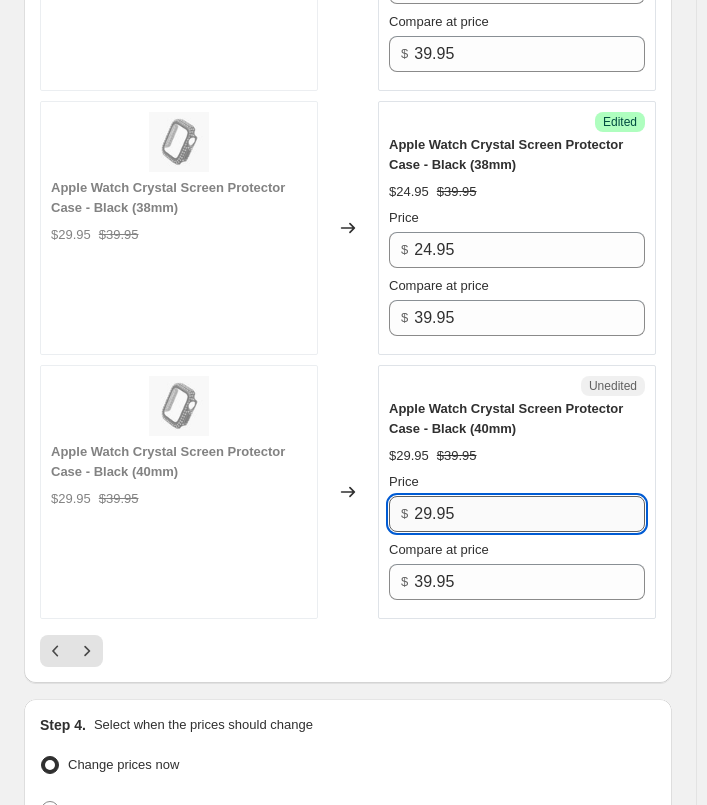click on "29.95" at bounding box center [529, 514] 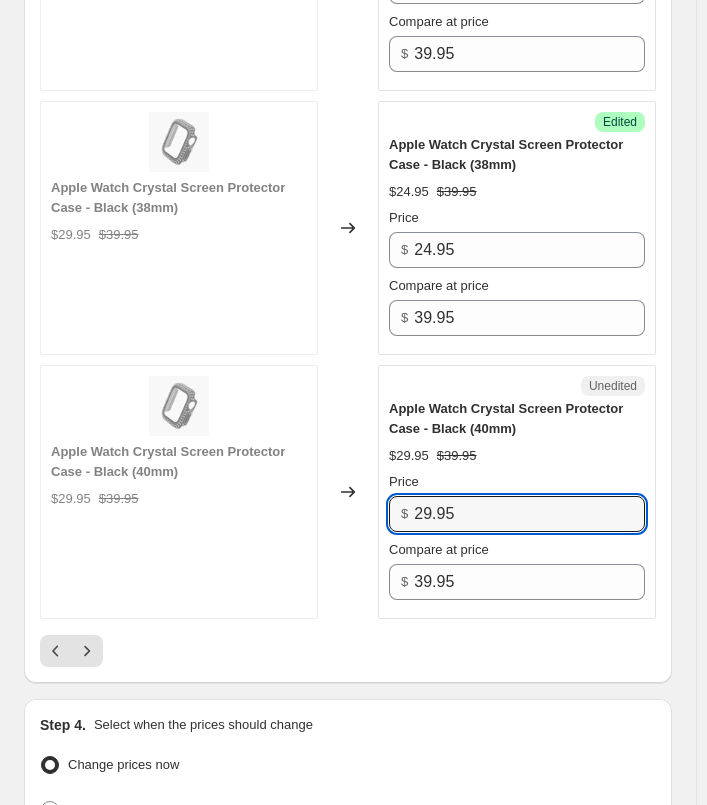 paste on "4" 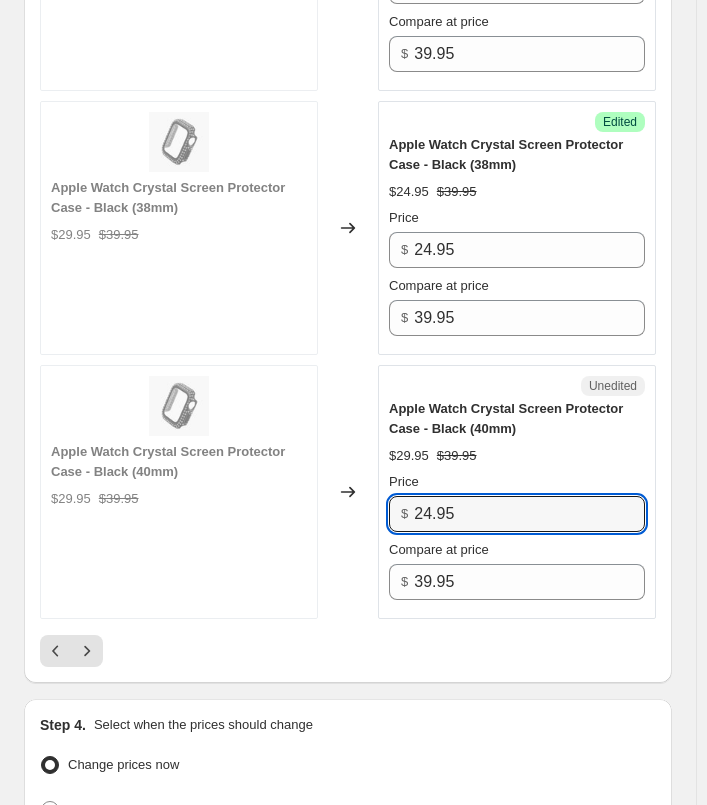 type on "24.95" 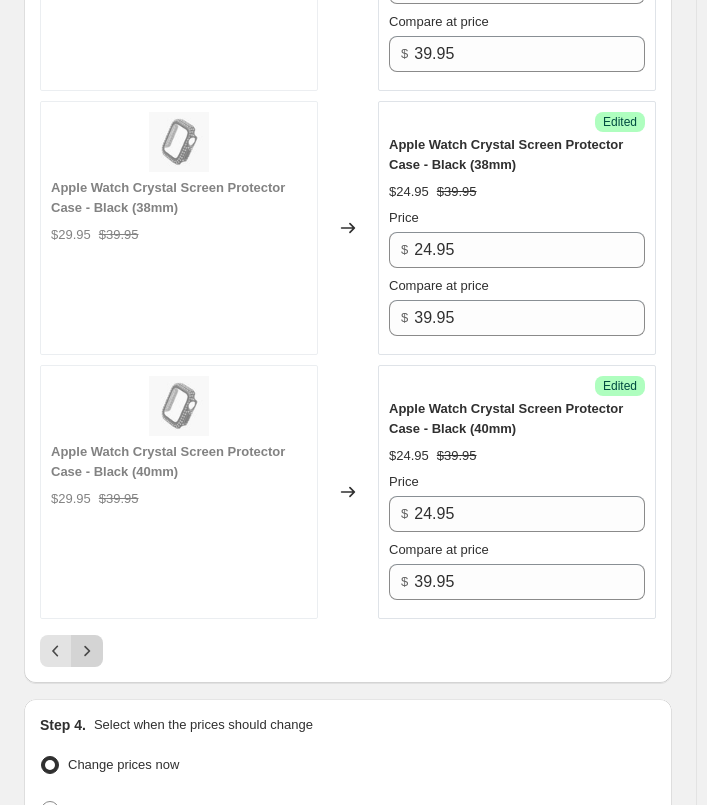 click 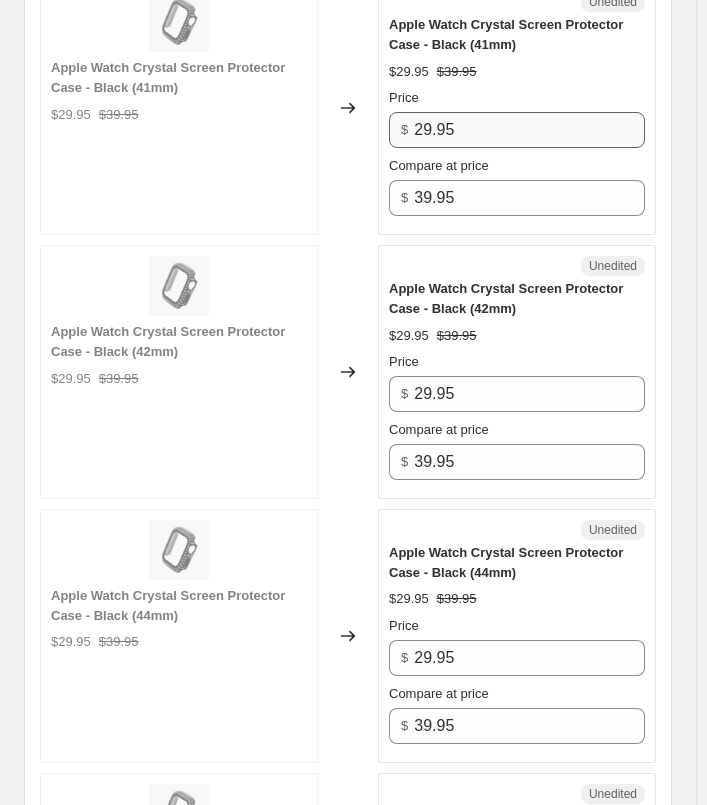 scroll, scrollTop: 900, scrollLeft: 0, axis: vertical 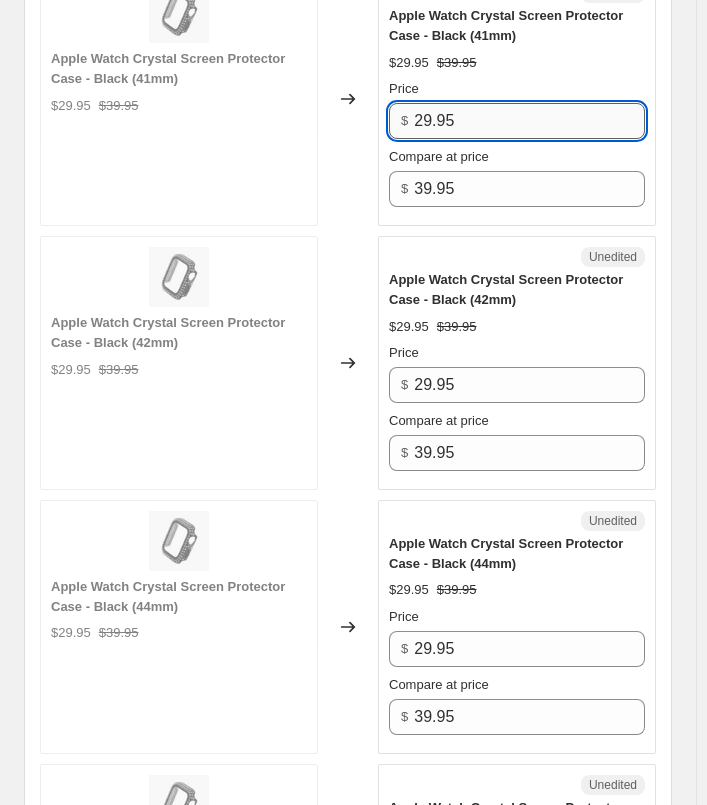 click on "29.95" at bounding box center (529, 121) 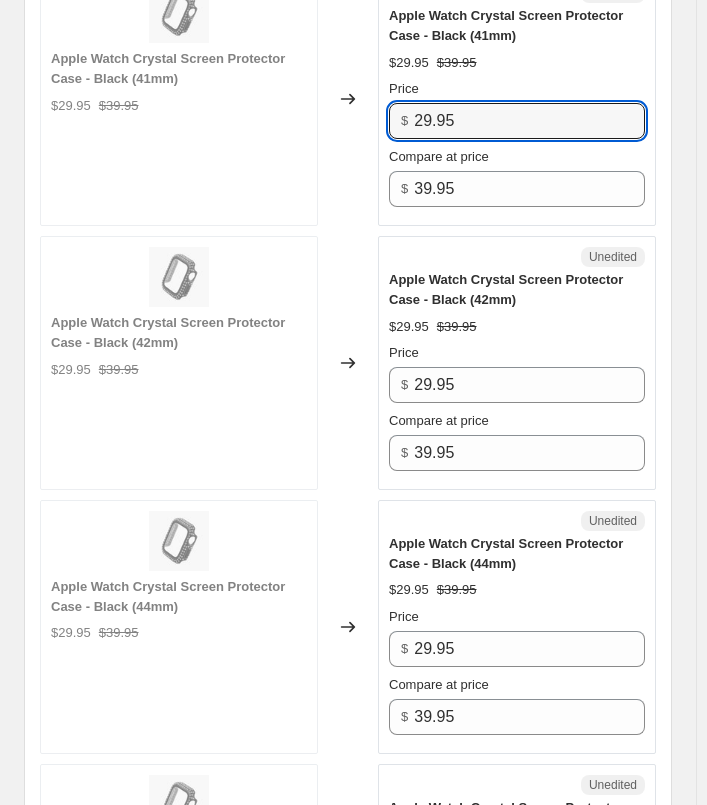paste on "4" 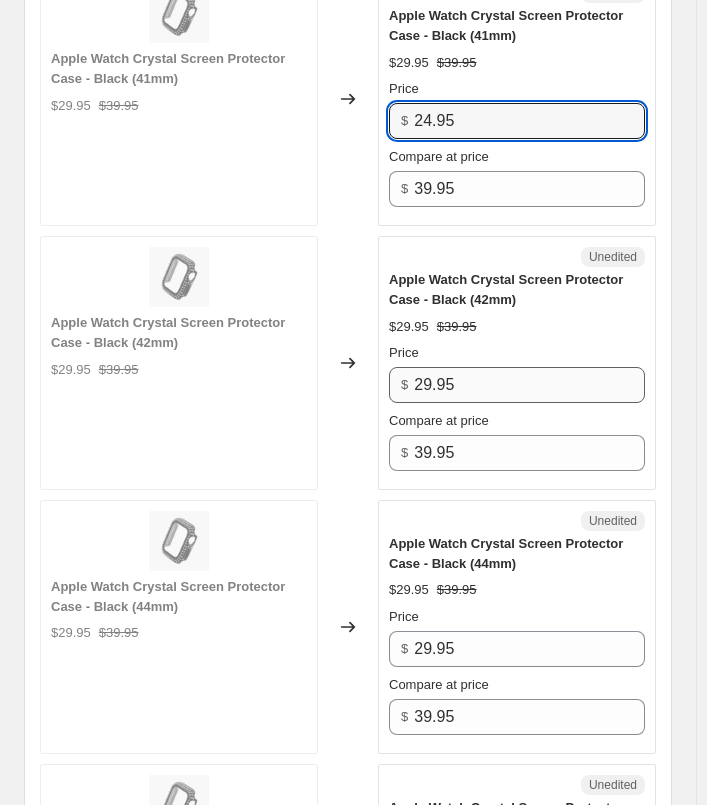 type on "24.95" 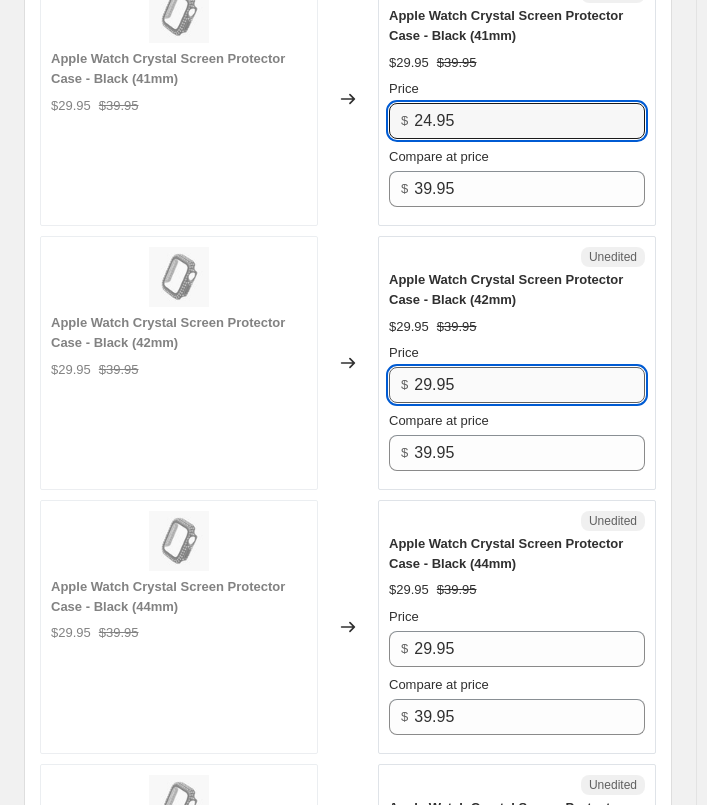click on "29.95" at bounding box center [529, 385] 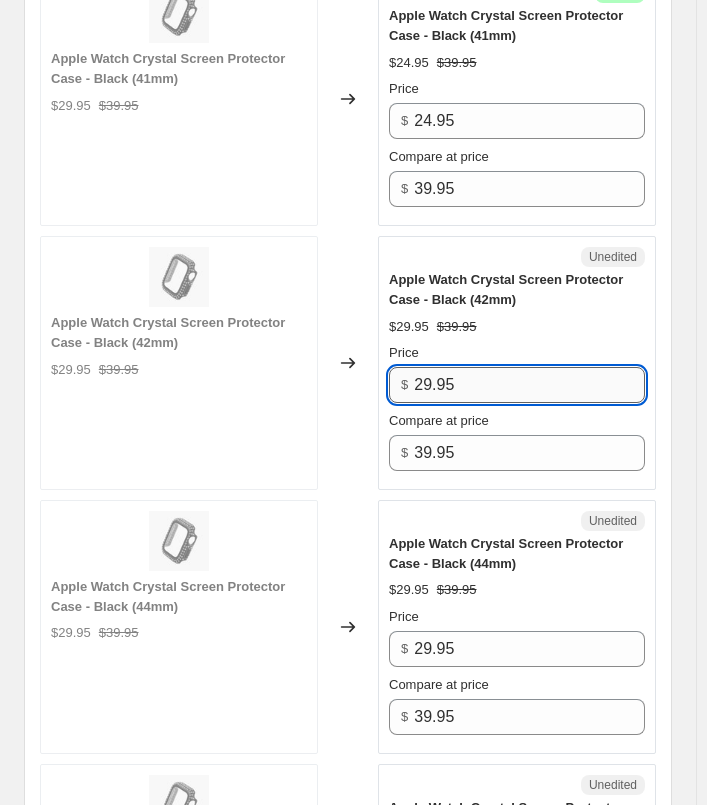 click on "29.95" at bounding box center [529, 385] 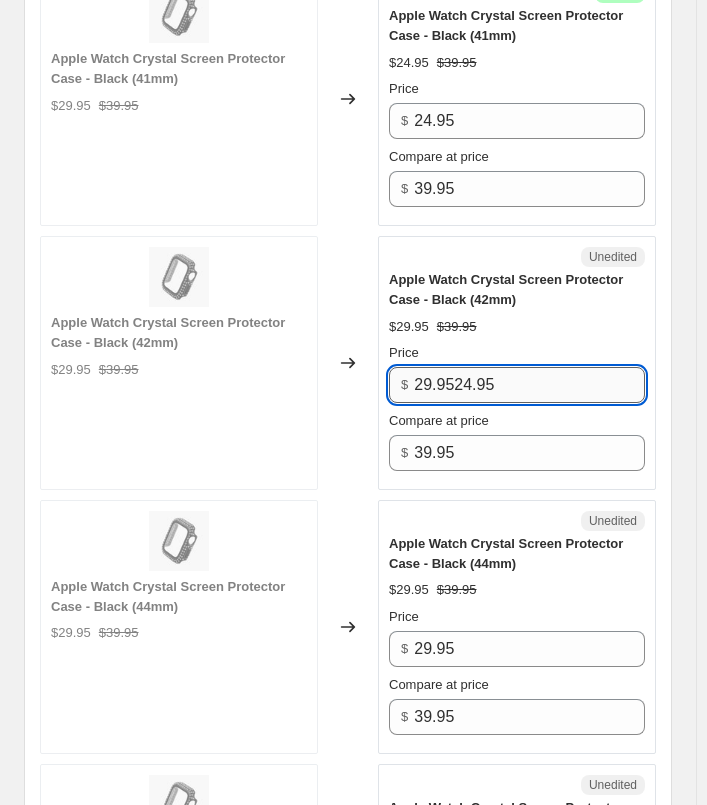 click on "29.9524.95" at bounding box center (529, 385) 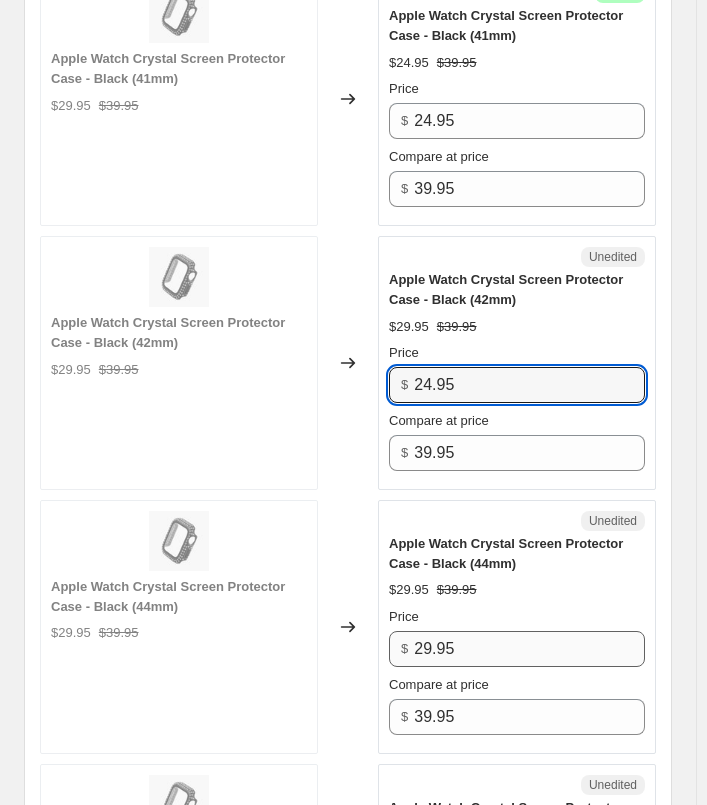 type on "24.95" 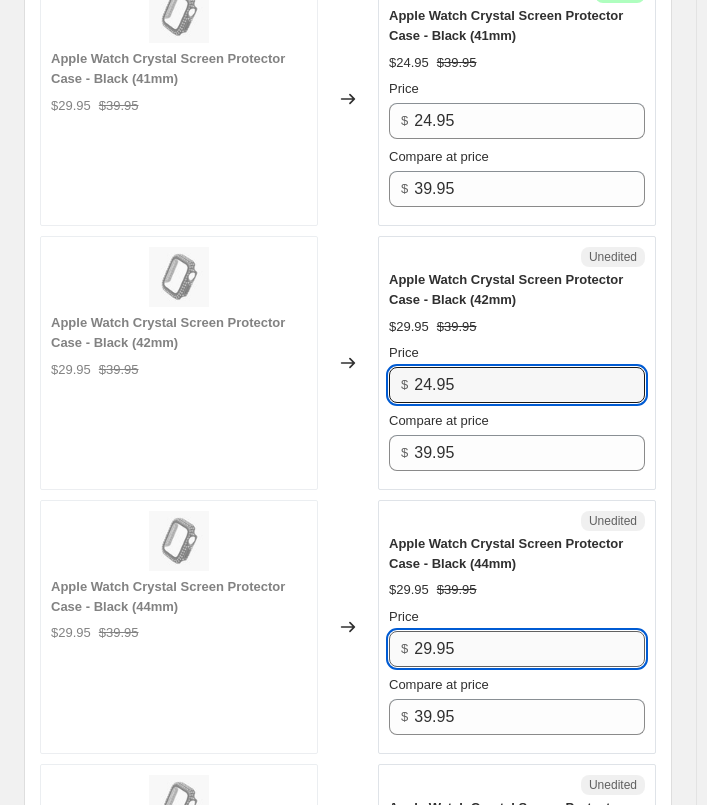 click on "29.95" at bounding box center (529, 649) 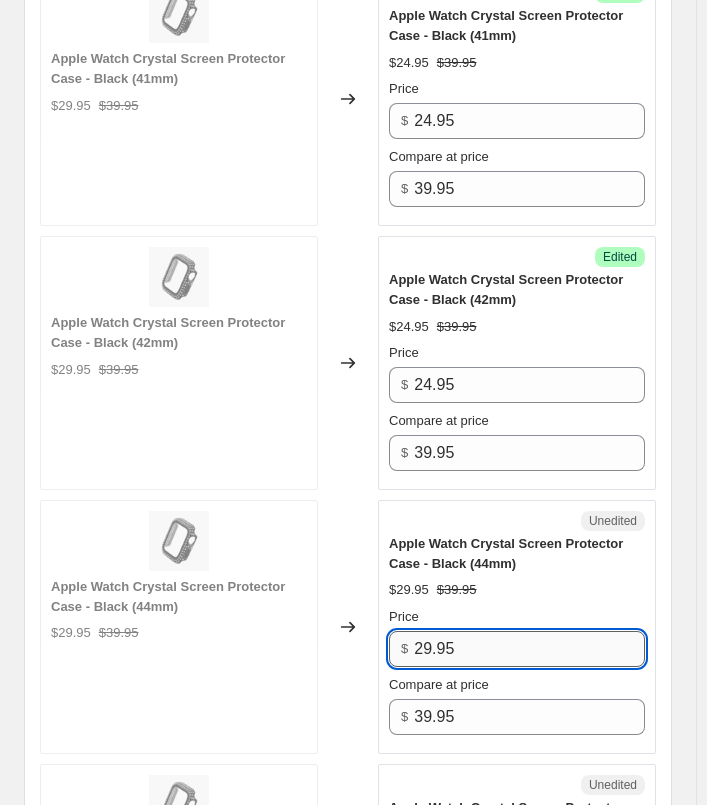 click on "29.95" at bounding box center (529, 649) 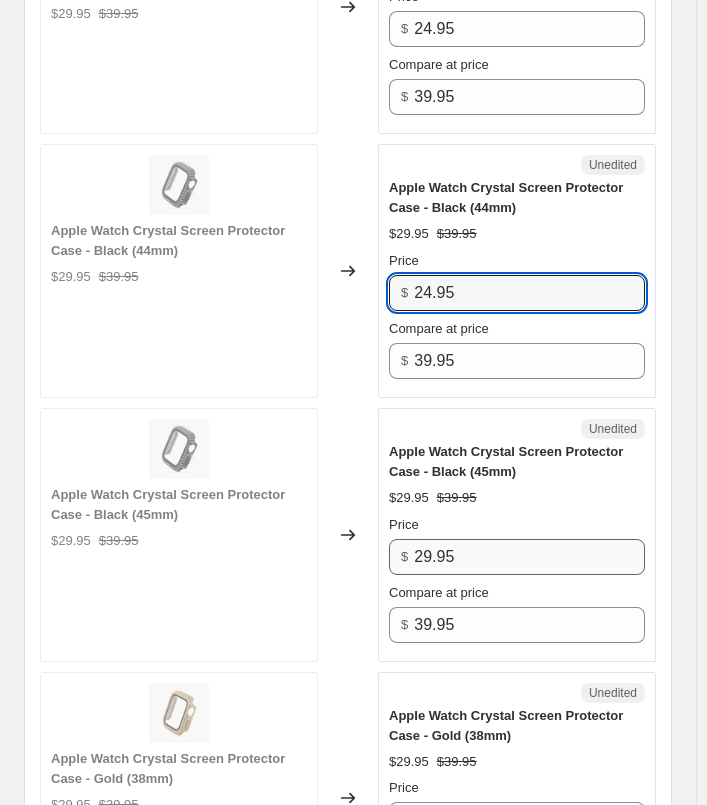 scroll, scrollTop: 1300, scrollLeft: 0, axis: vertical 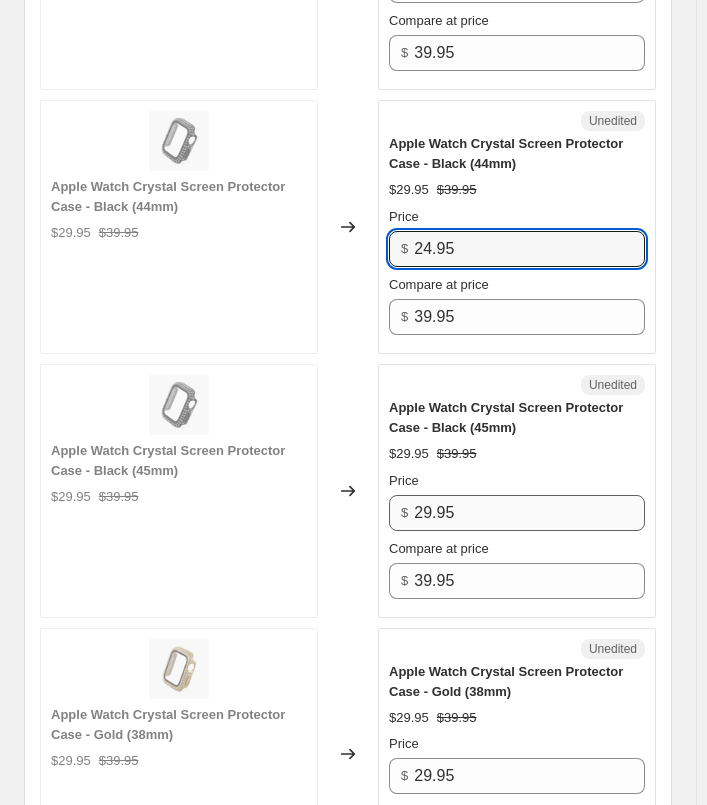 type on "24.95" 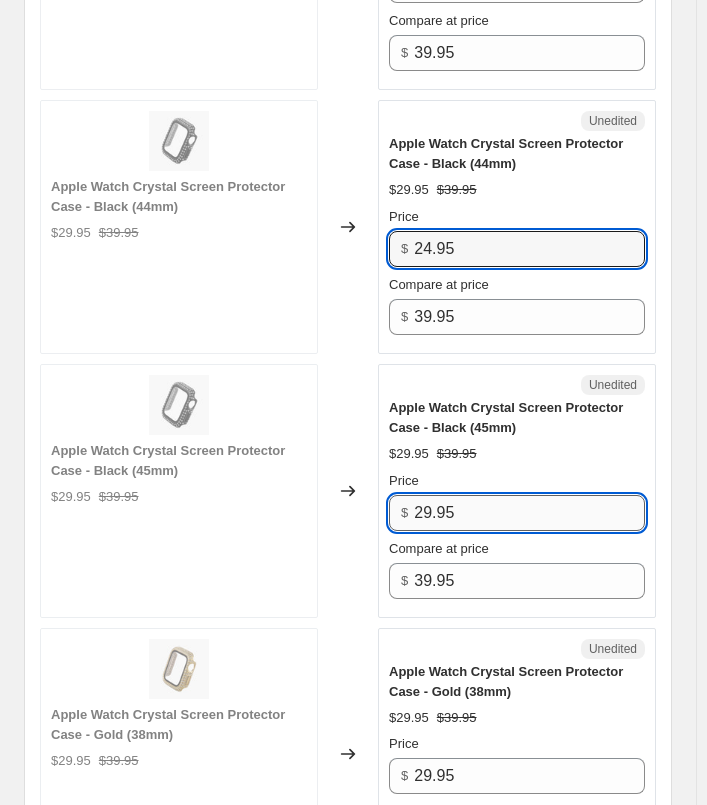 click on "29.95" at bounding box center (529, 513) 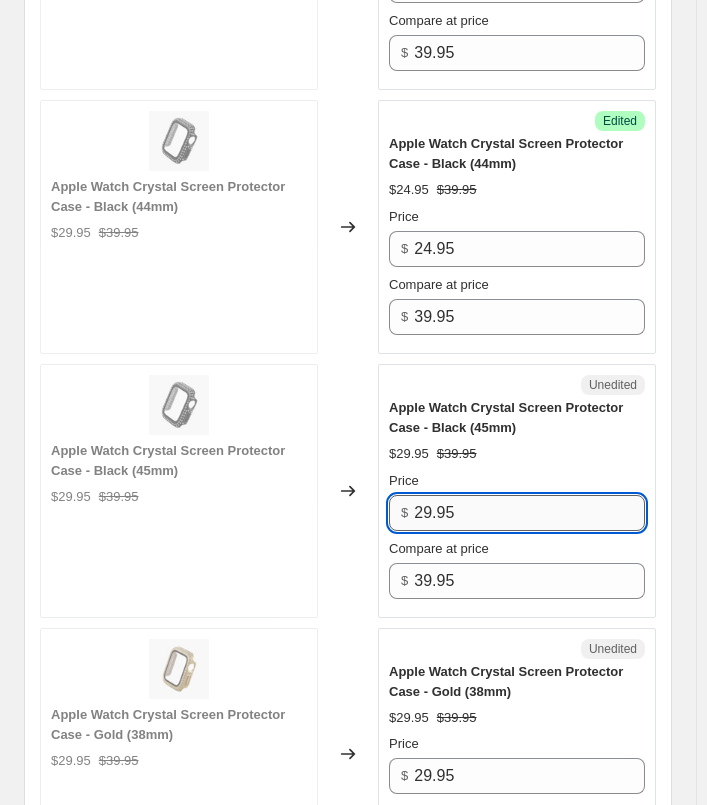 click on "29.95" at bounding box center (529, 513) 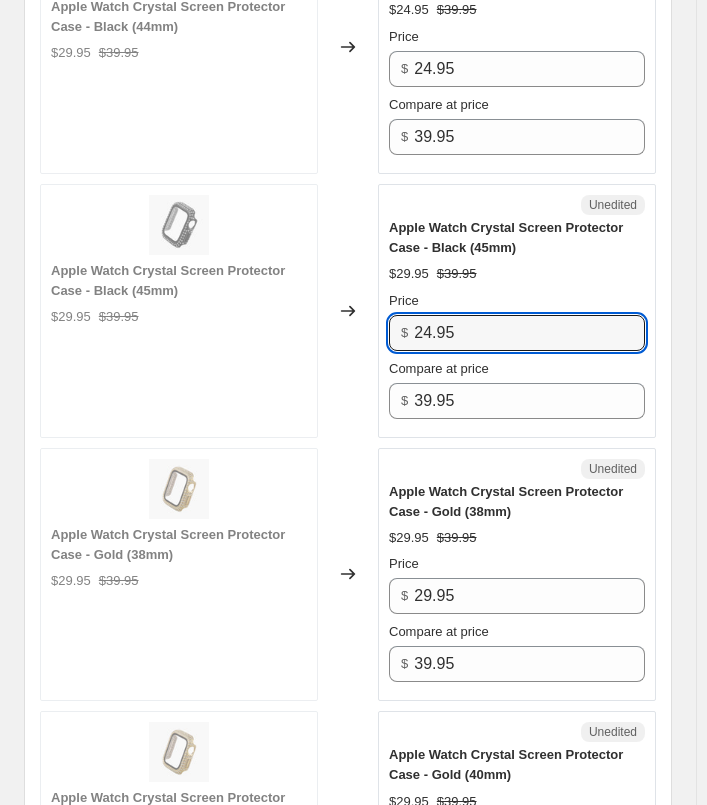scroll, scrollTop: 1800, scrollLeft: 0, axis: vertical 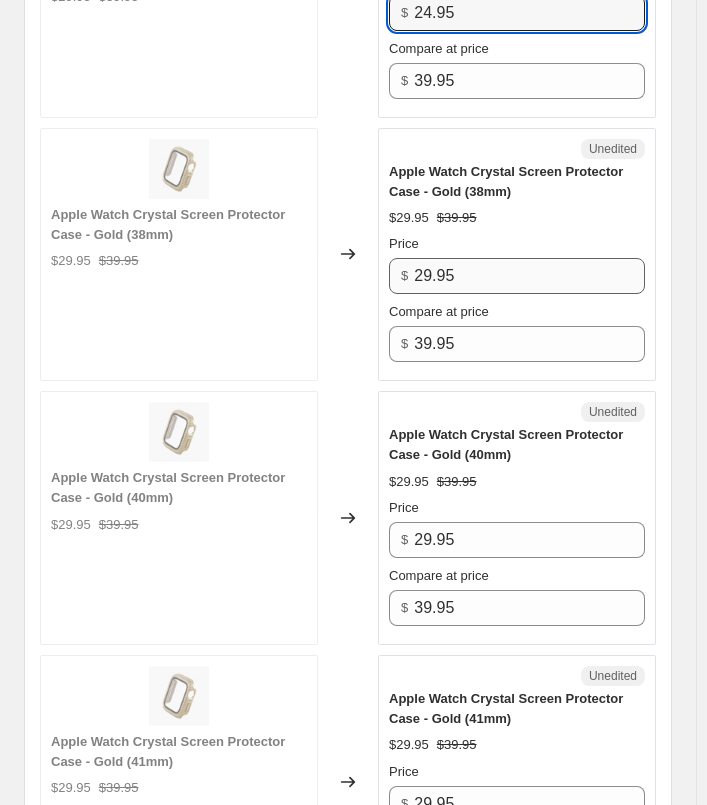 type on "24.95" 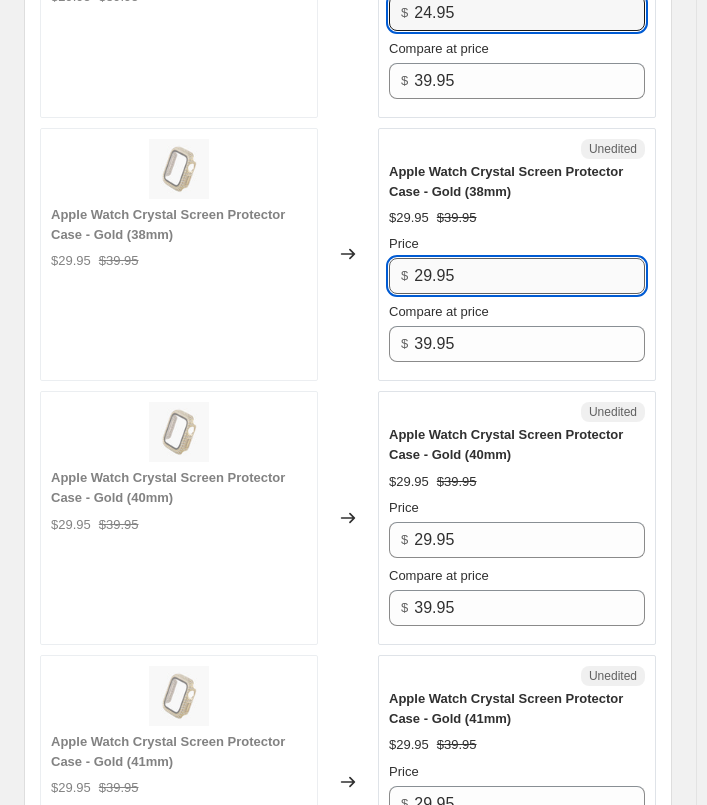 click on "29.95" at bounding box center (529, 276) 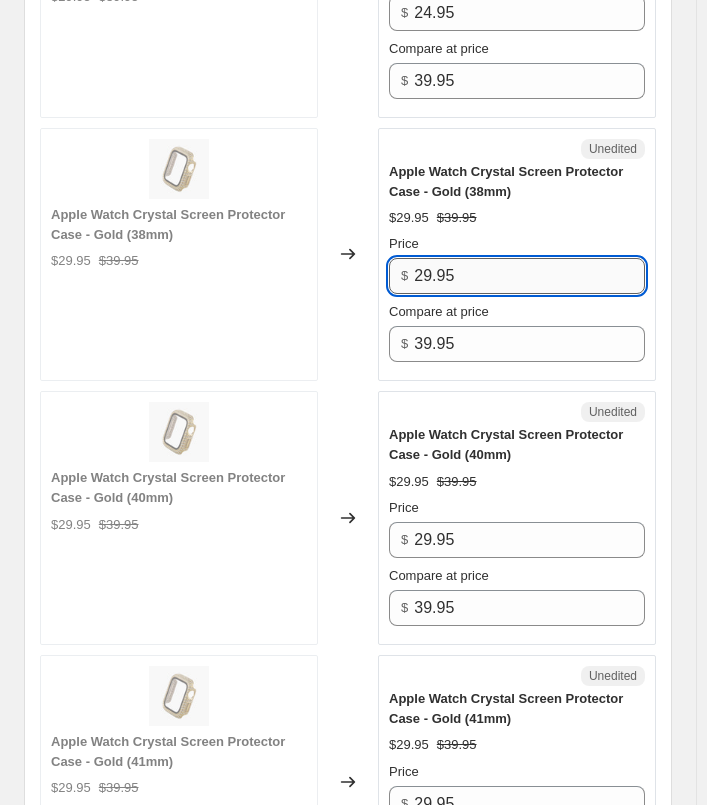 click on "29.95" at bounding box center [529, 276] 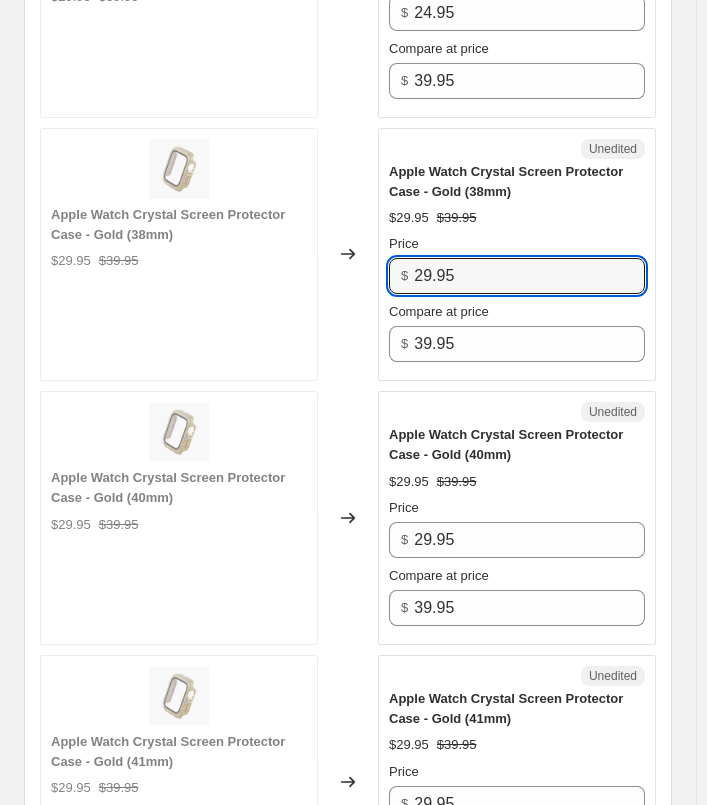 paste on "4" 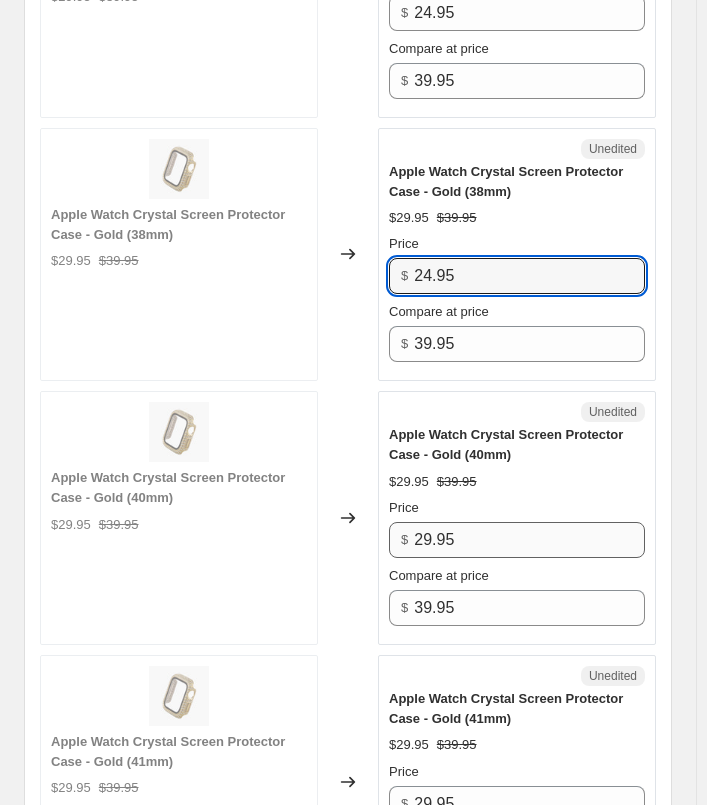 type on "24.95" 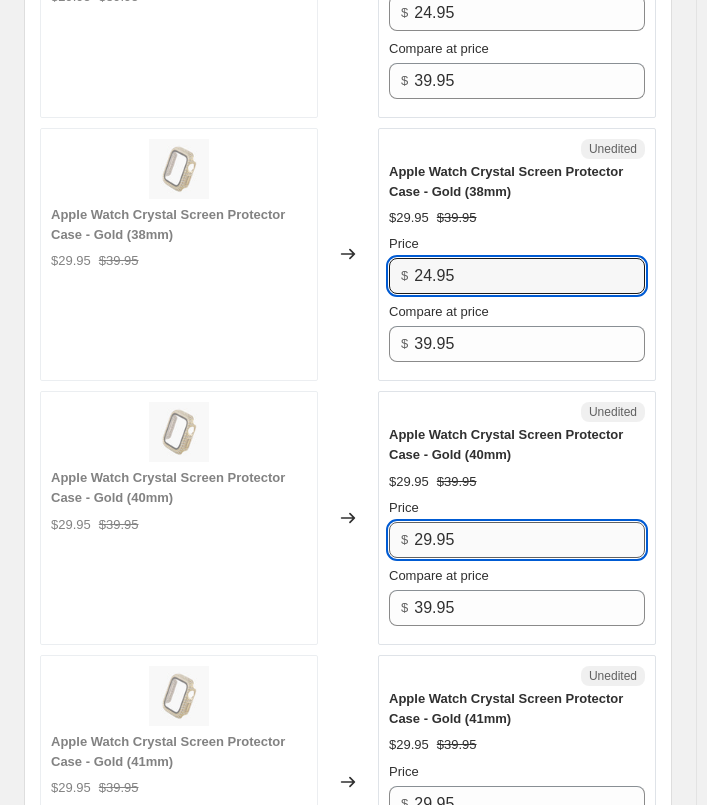 click on "29.95" at bounding box center (529, 540) 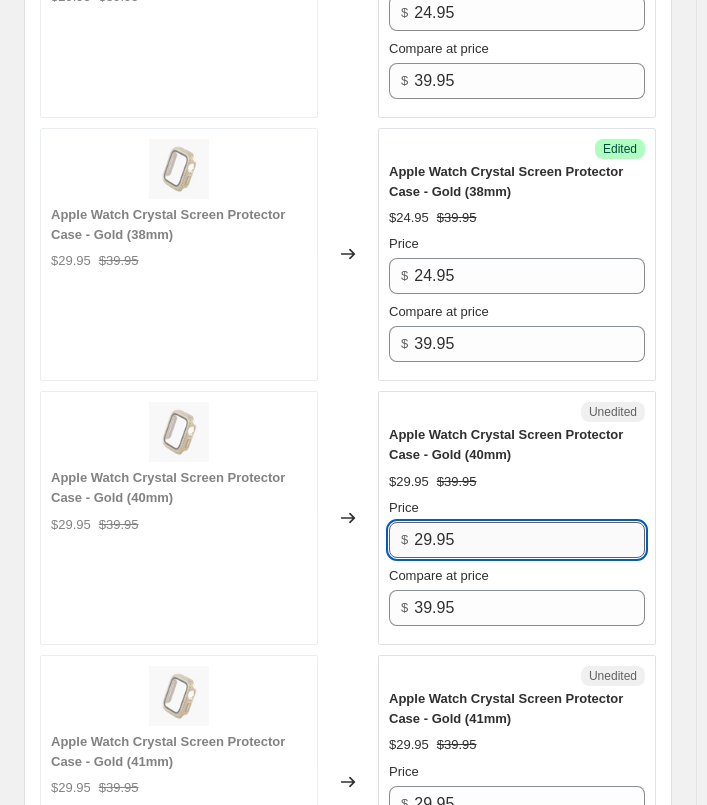 click on "29.95" at bounding box center (529, 540) 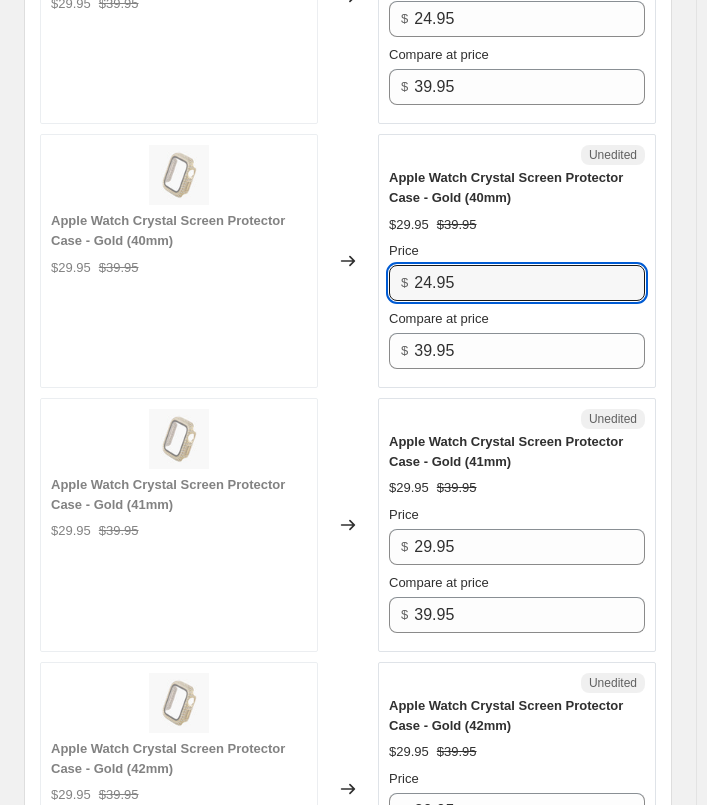 scroll, scrollTop: 2100, scrollLeft: 0, axis: vertical 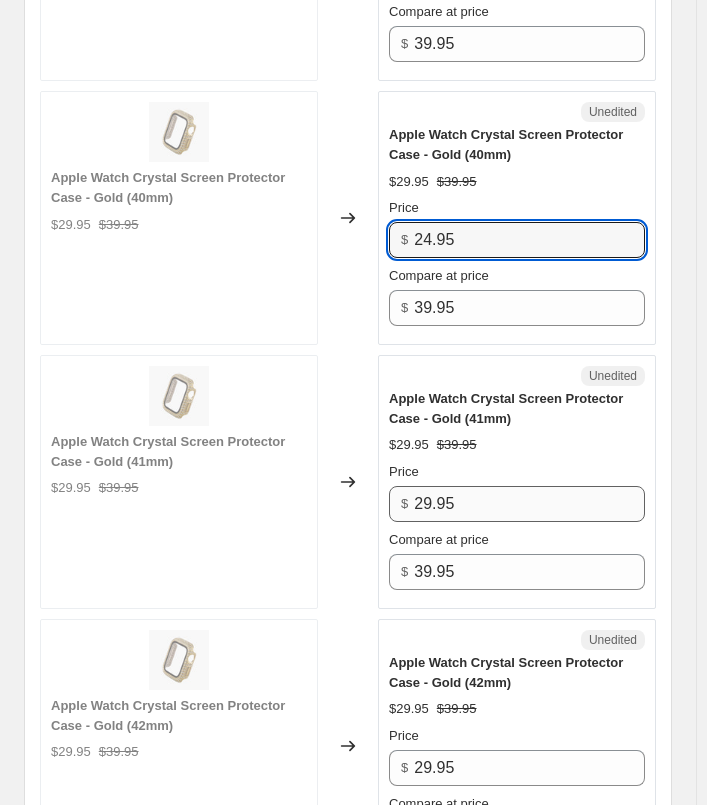 type on "24.95" 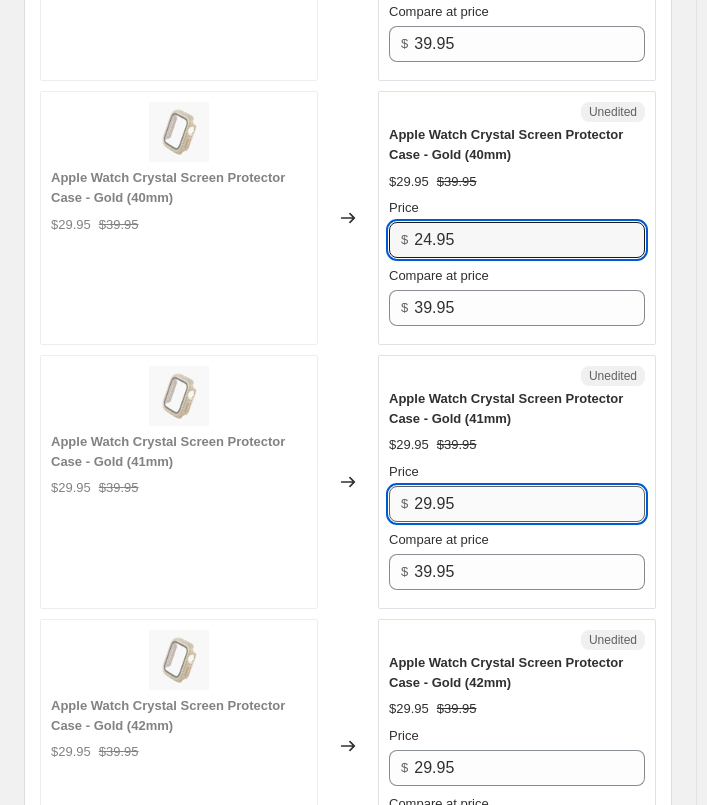 click on "29.95" at bounding box center (529, 504) 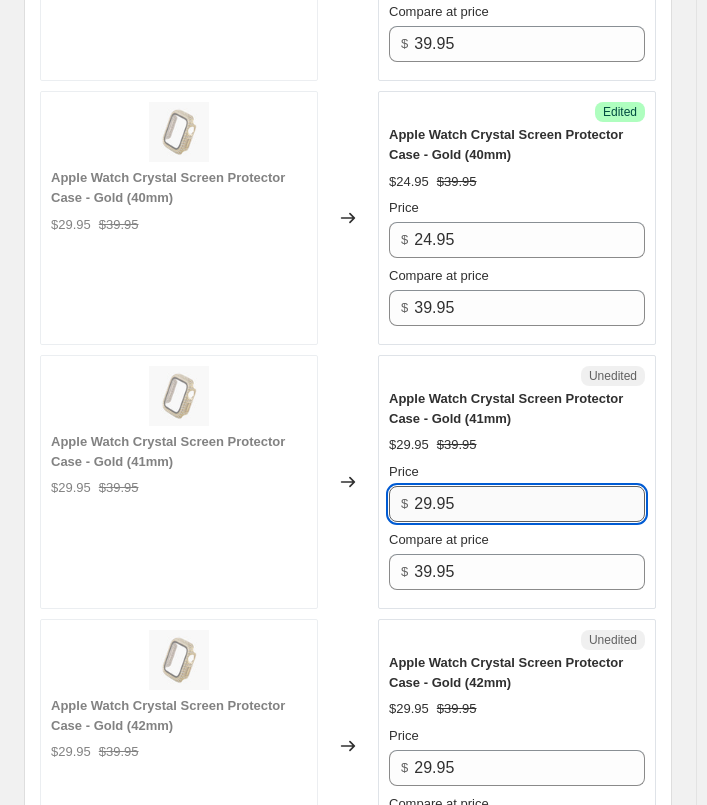 click on "29.95" at bounding box center [529, 504] 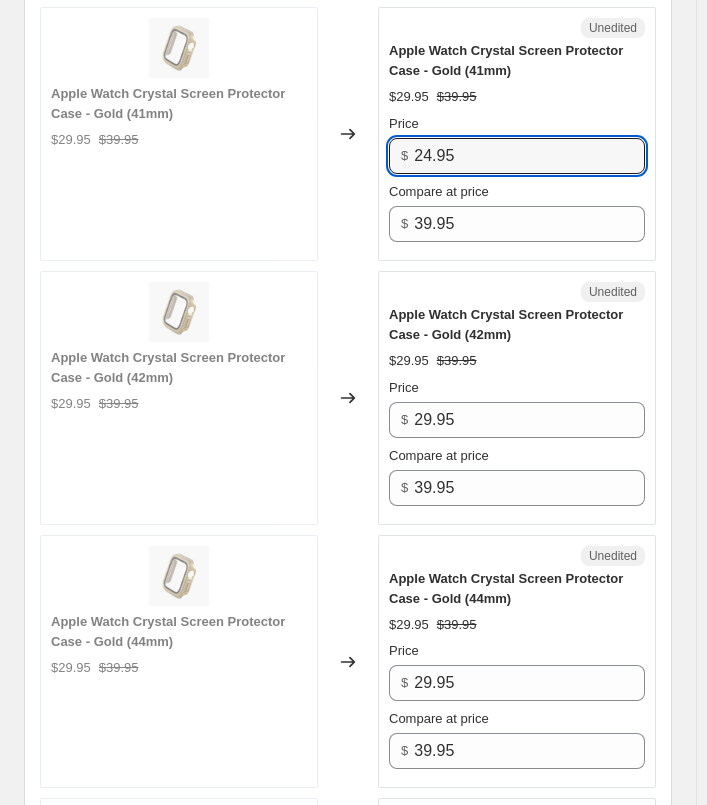 scroll, scrollTop: 2500, scrollLeft: 0, axis: vertical 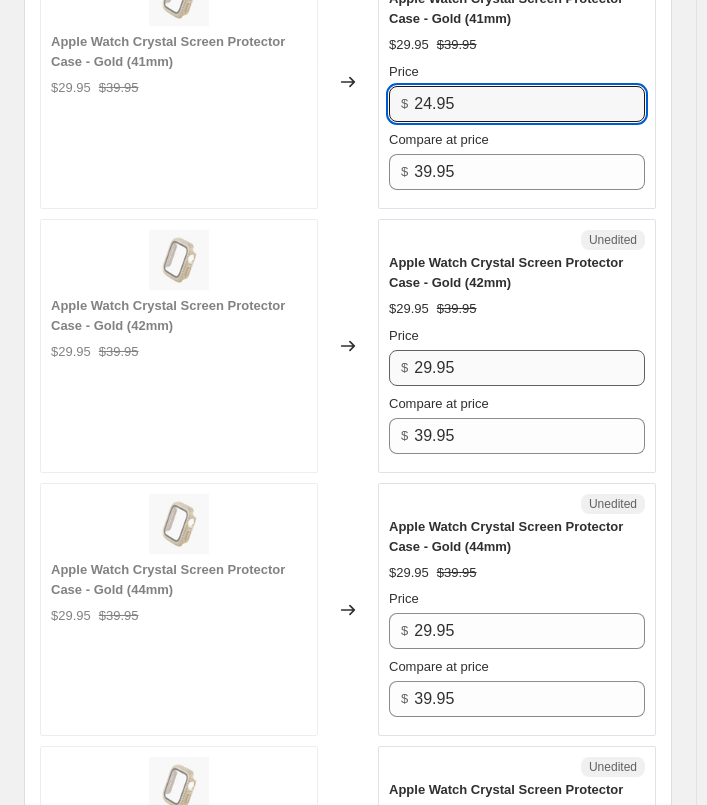 type on "24.95" 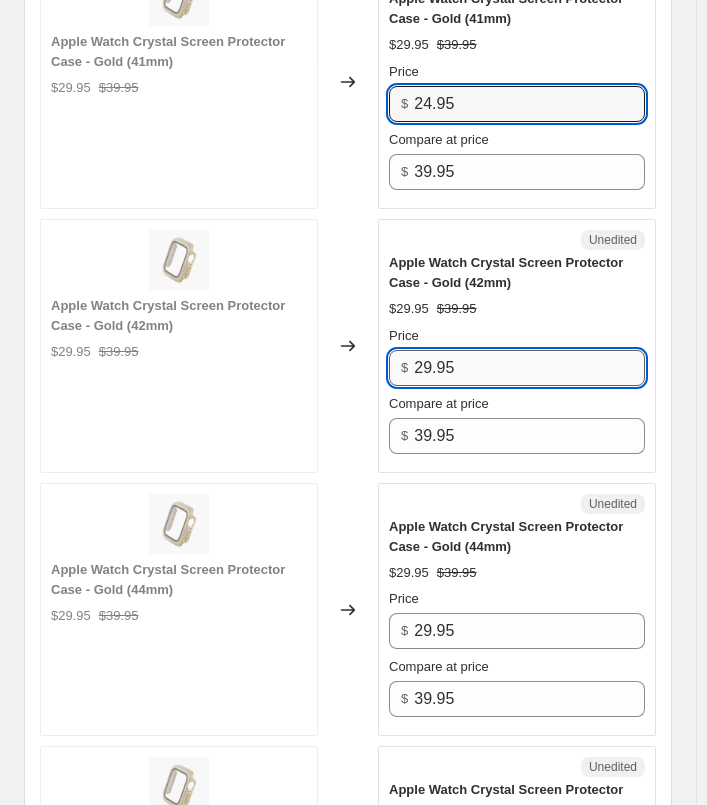 click on "29.95" at bounding box center (529, 368) 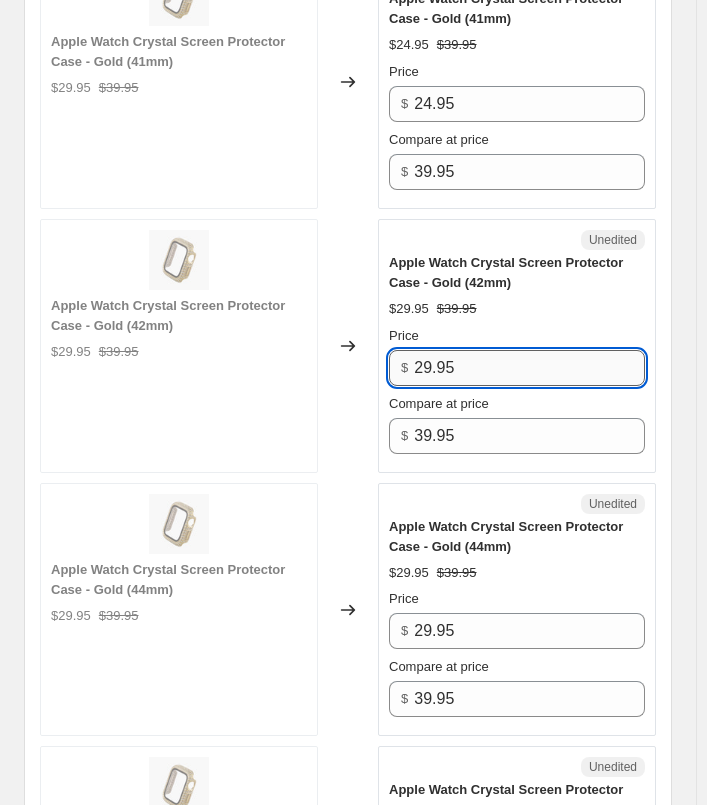 click on "29.95" at bounding box center [529, 368] 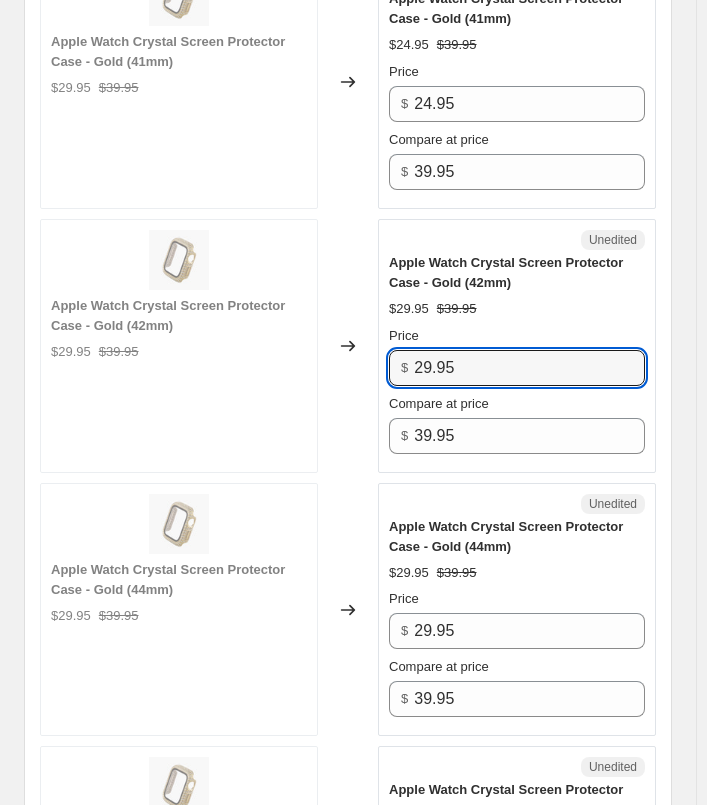 paste on "4" 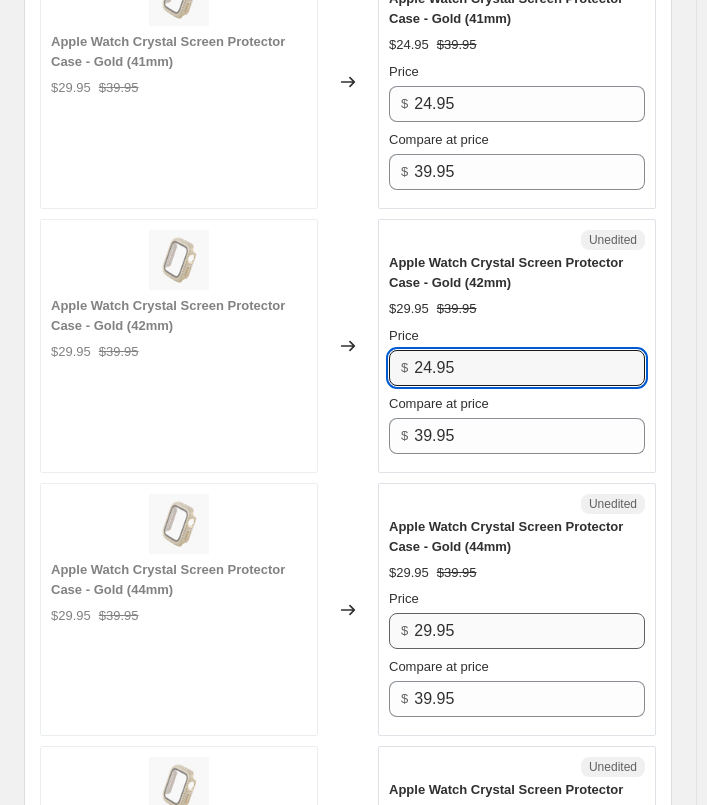 type on "24.95" 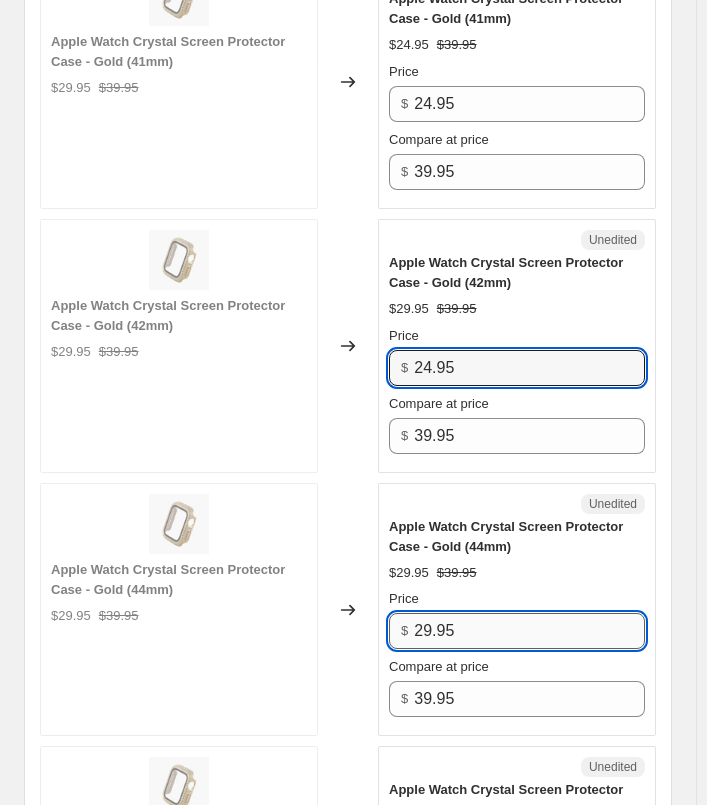 click on "29.95" at bounding box center [529, 631] 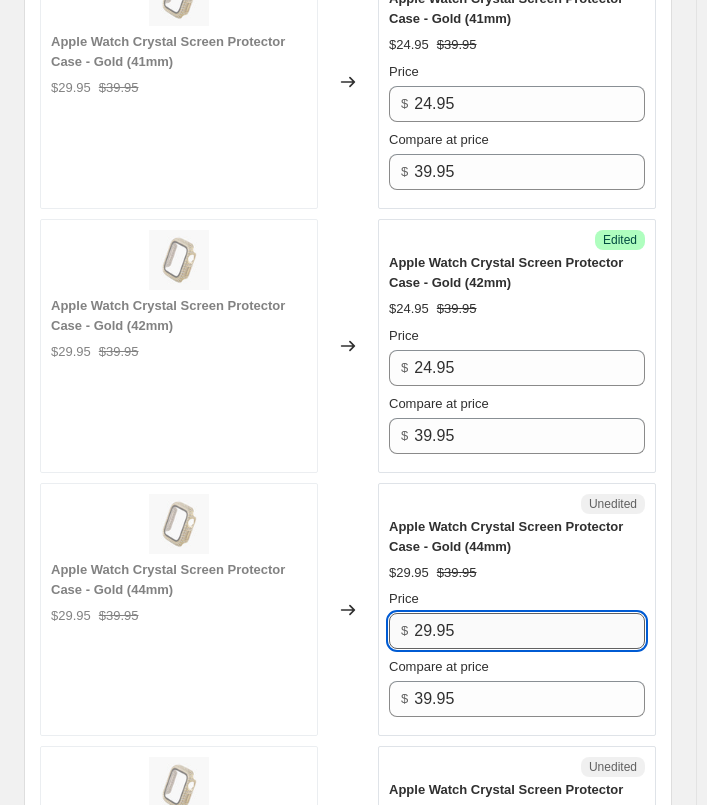 click on "29.95" at bounding box center [529, 631] 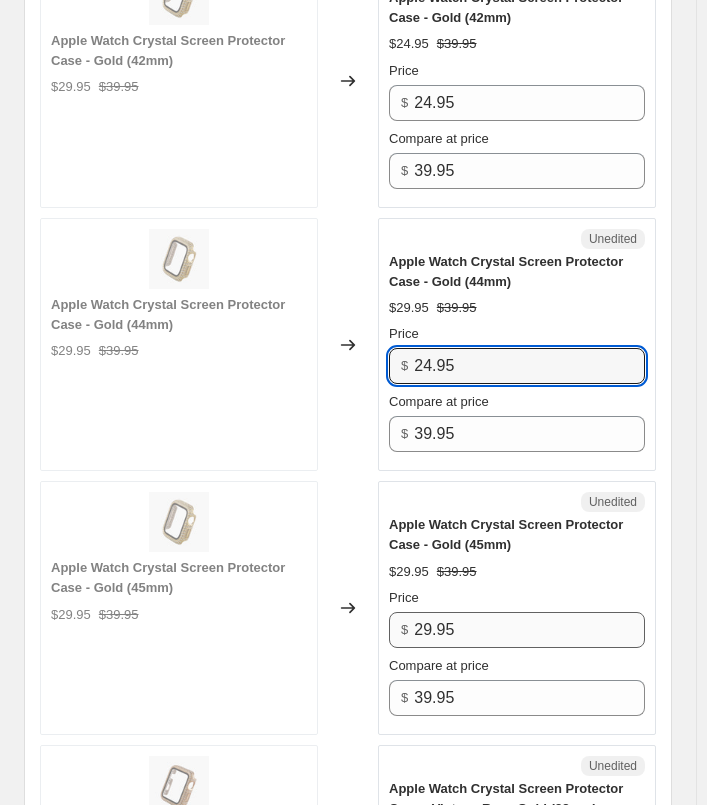 scroll, scrollTop: 2800, scrollLeft: 0, axis: vertical 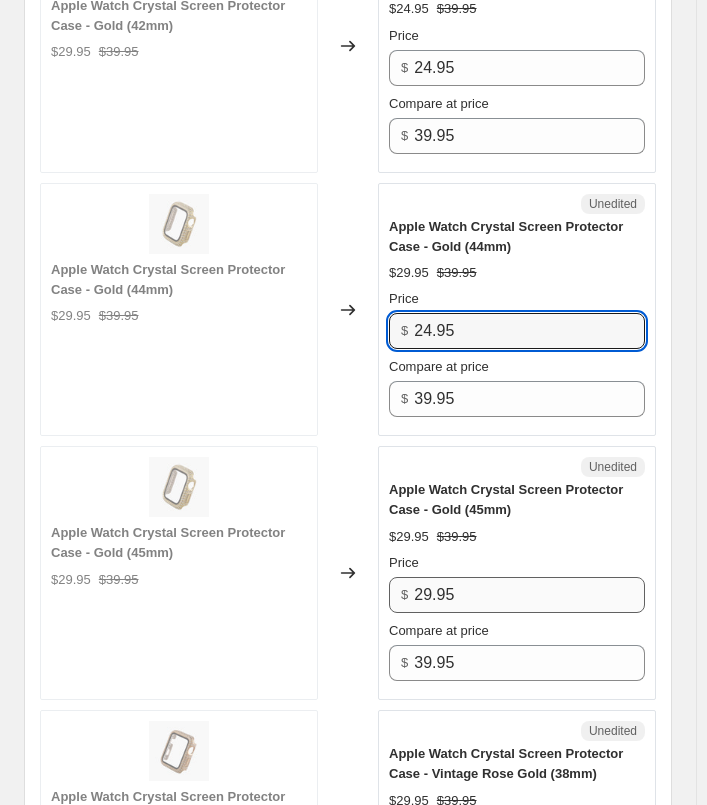 type on "24.95" 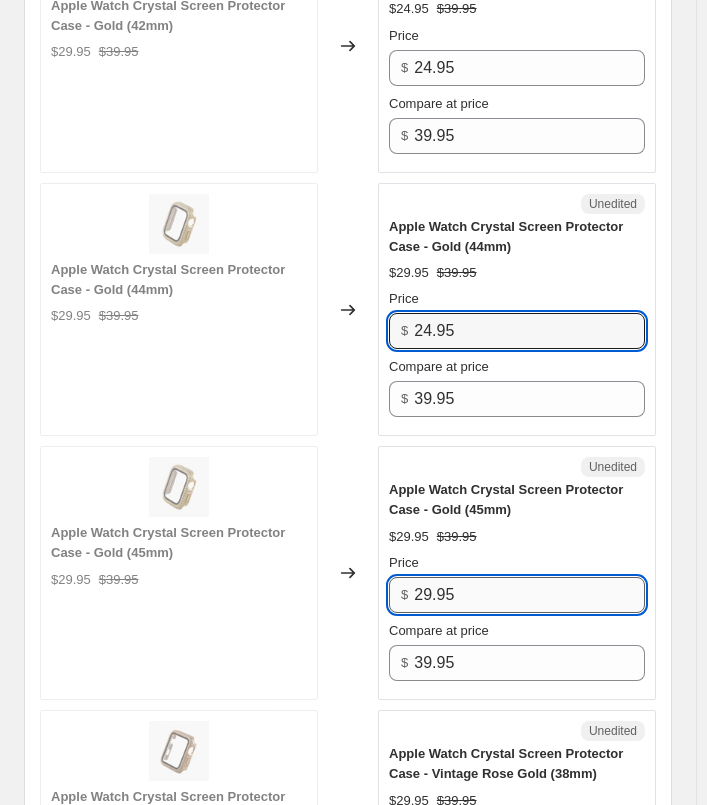 click on "29.95" at bounding box center [529, 595] 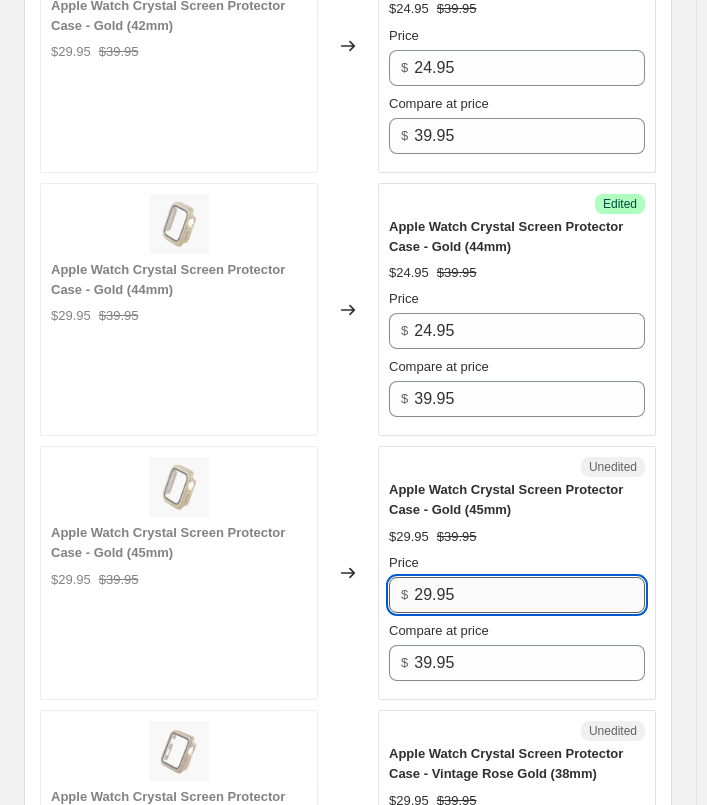 click on "29.95" at bounding box center (529, 595) 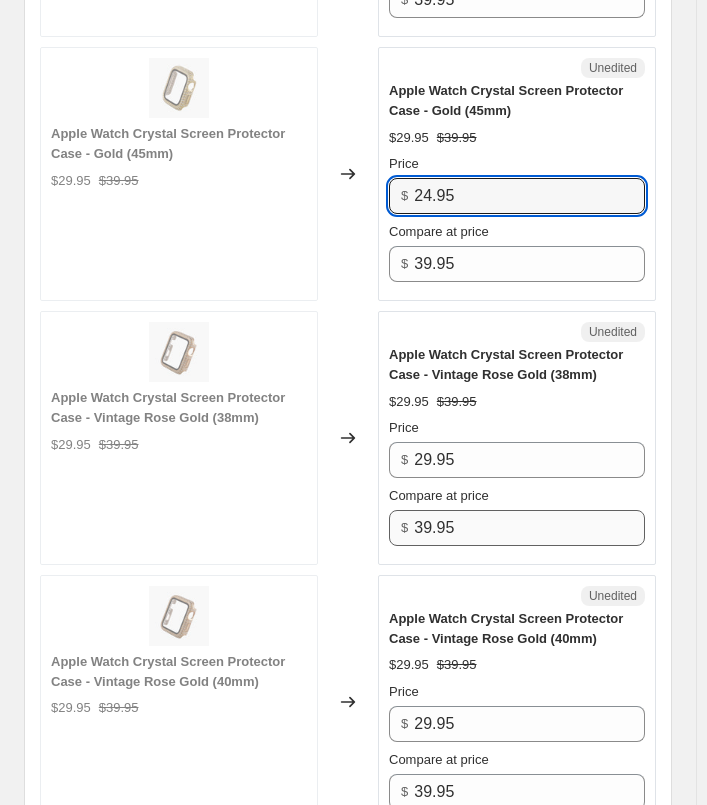 scroll, scrollTop: 3200, scrollLeft: 0, axis: vertical 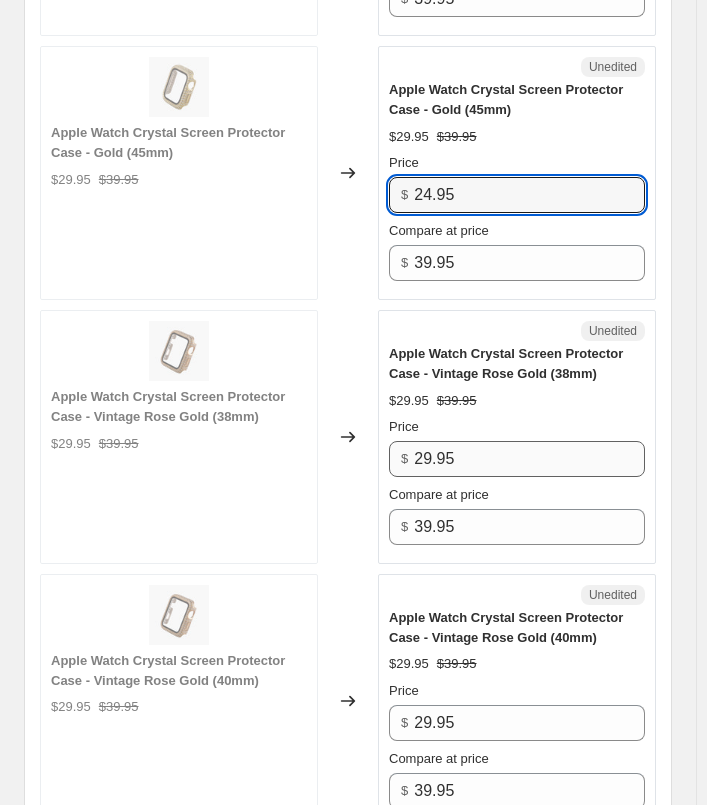 type on "24.95" 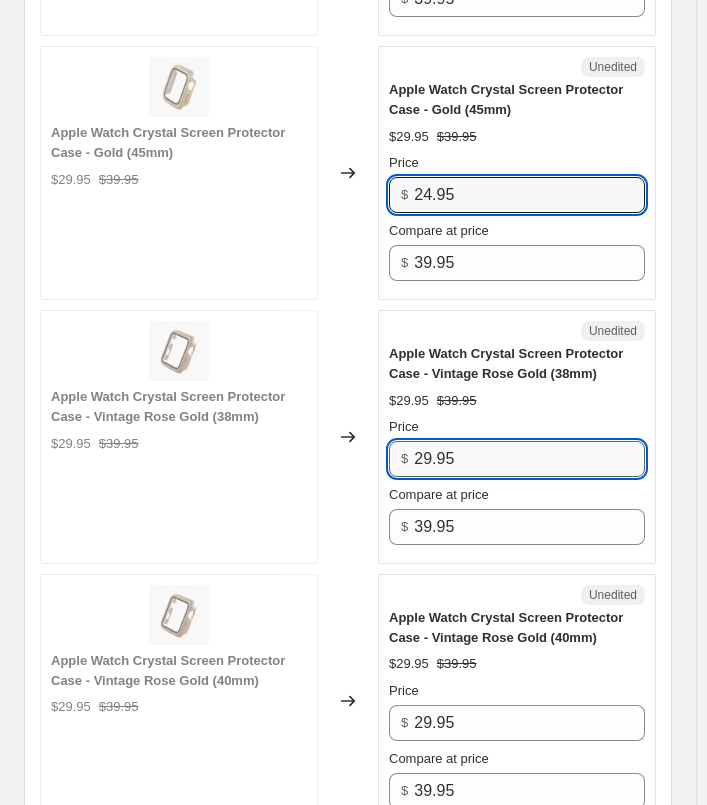 click on "29.95" at bounding box center [529, 459] 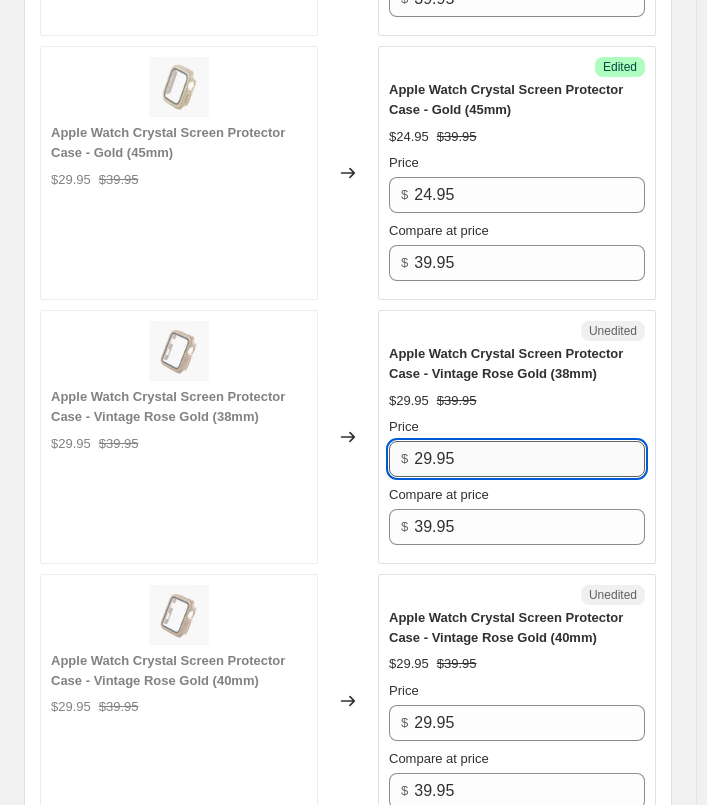 click on "29.95" at bounding box center [529, 459] 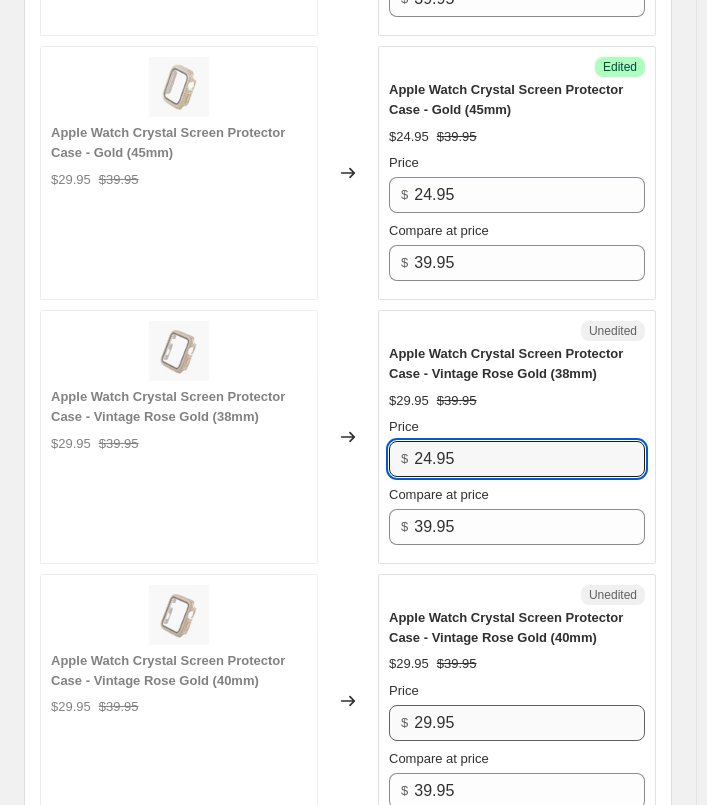type on "24.95" 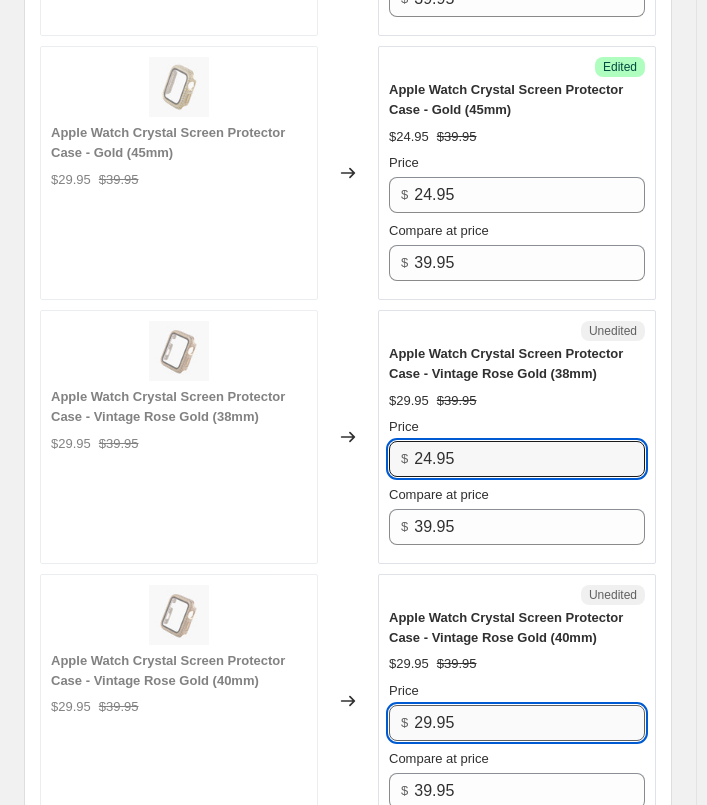 click on "29.95" at bounding box center (529, 723) 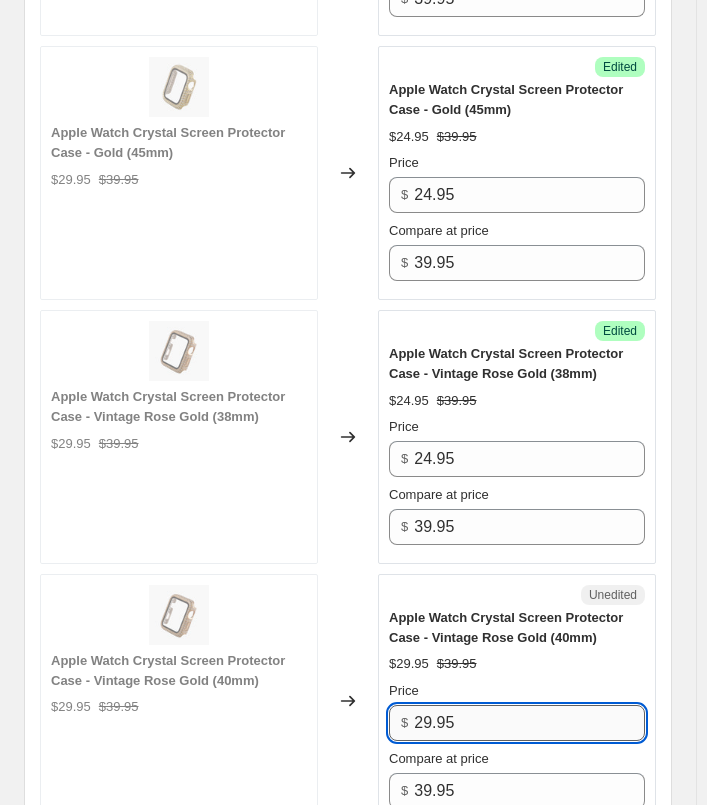 click on "29.95" at bounding box center [529, 723] 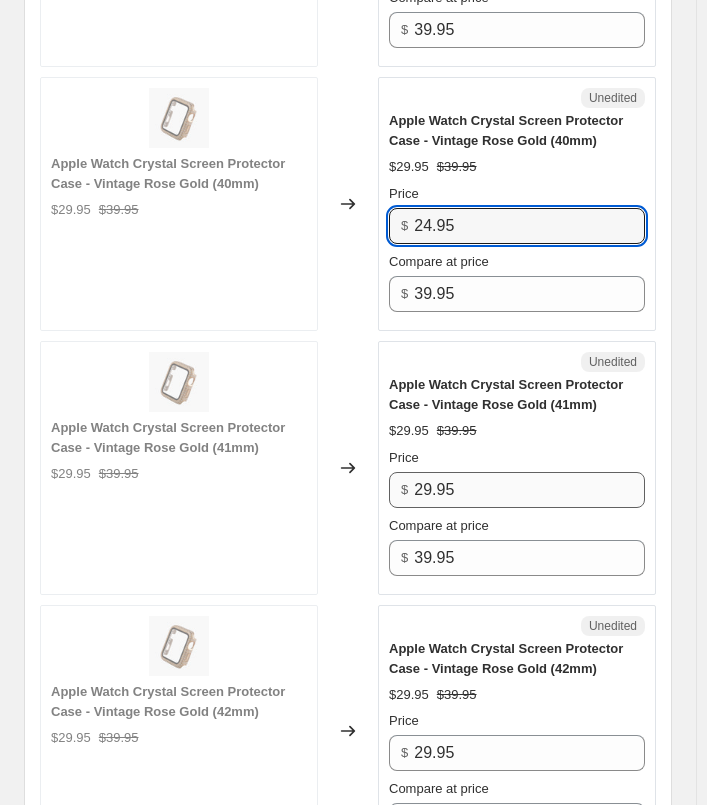scroll, scrollTop: 3700, scrollLeft: 0, axis: vertical 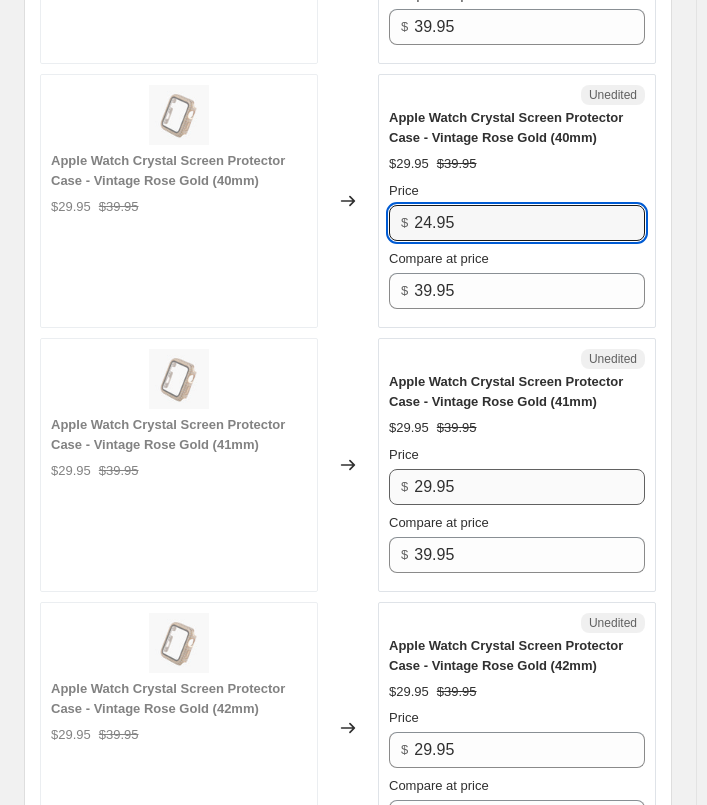 type on "24.95" 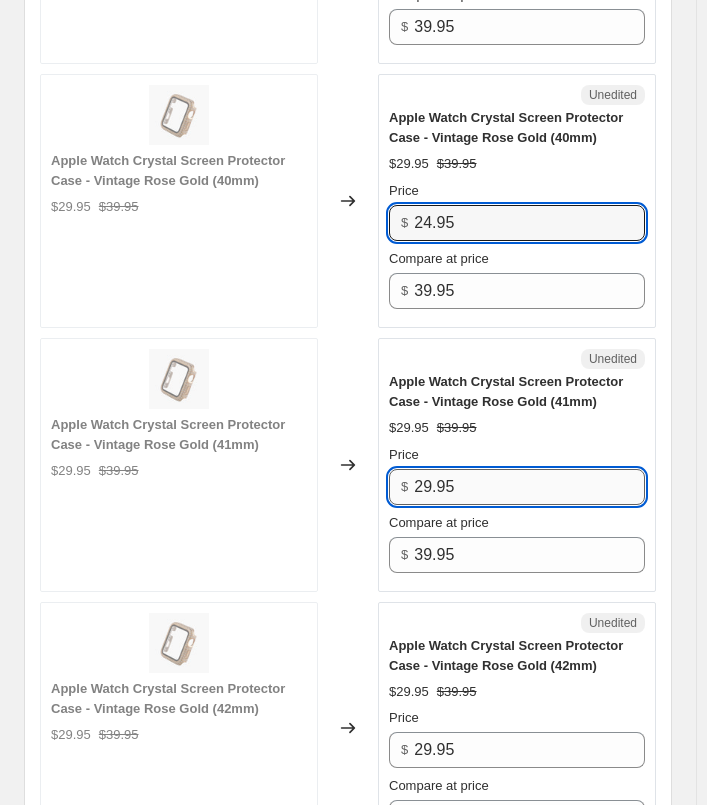click on "29.95" at bounding box center (529, 487) 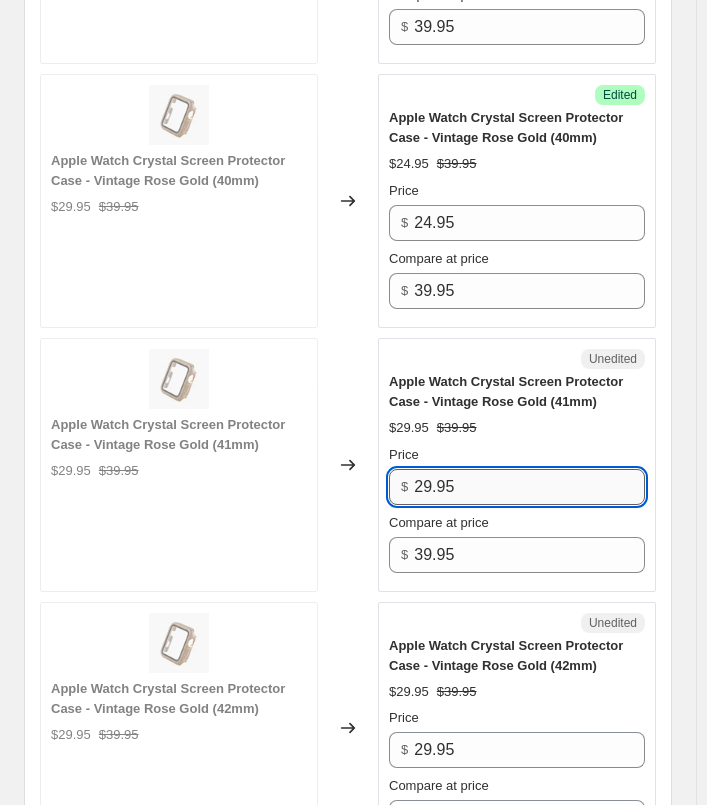 click on "29.95" at bounding box center (529, 487) 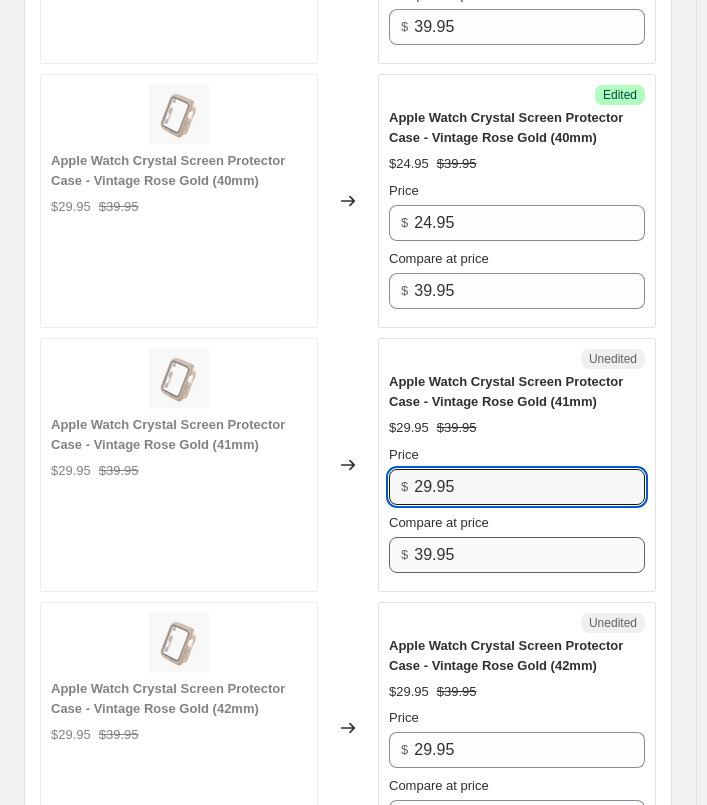 paste on "4" 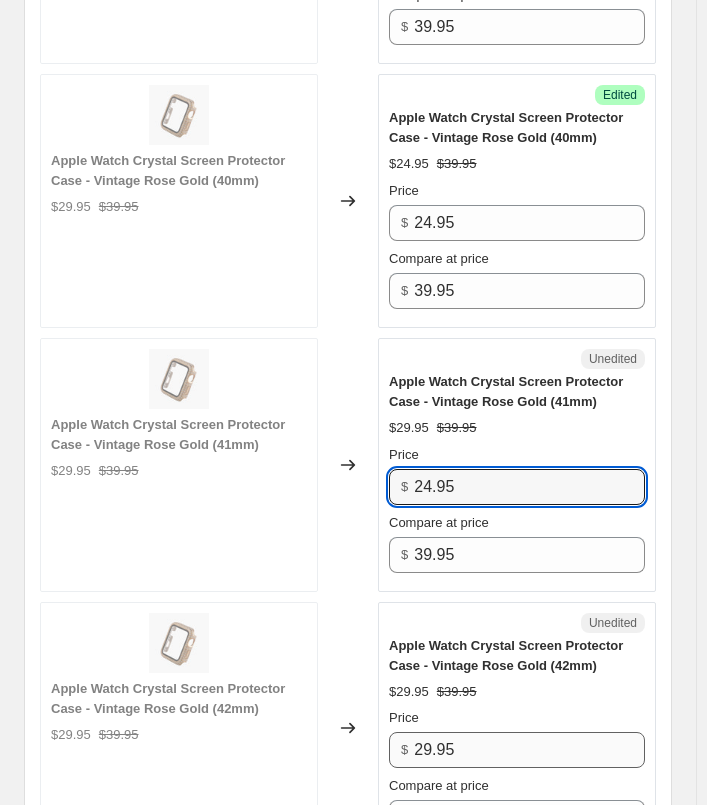 type on "24.95" 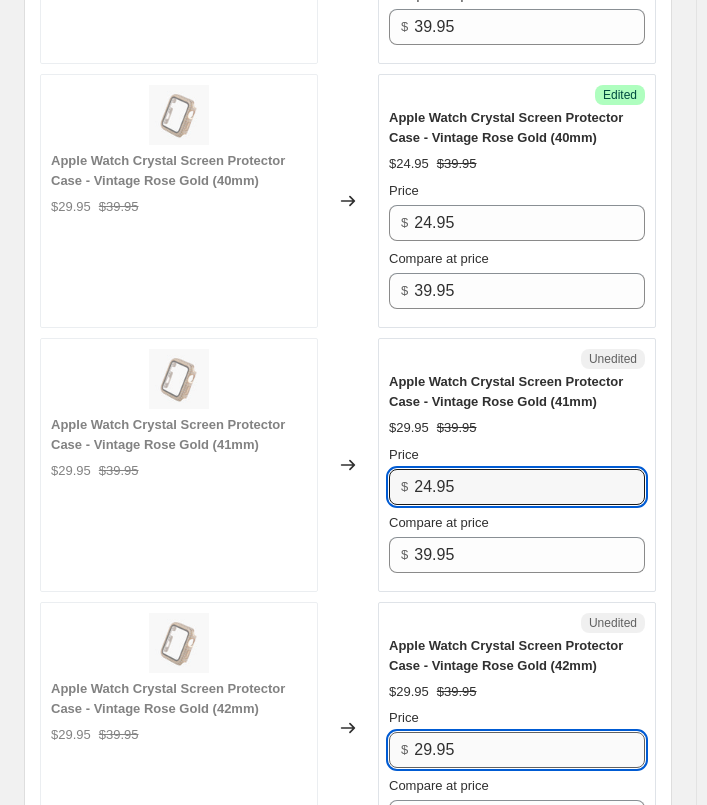 click on "29.95" at bounding box center (529, 750) 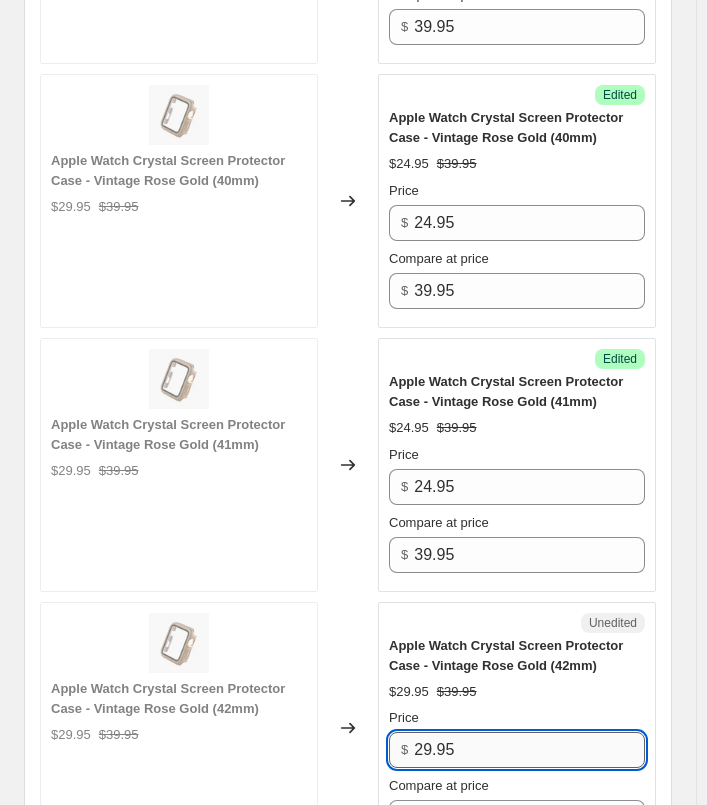 click on "29.95" at bounding box center [529, 750] 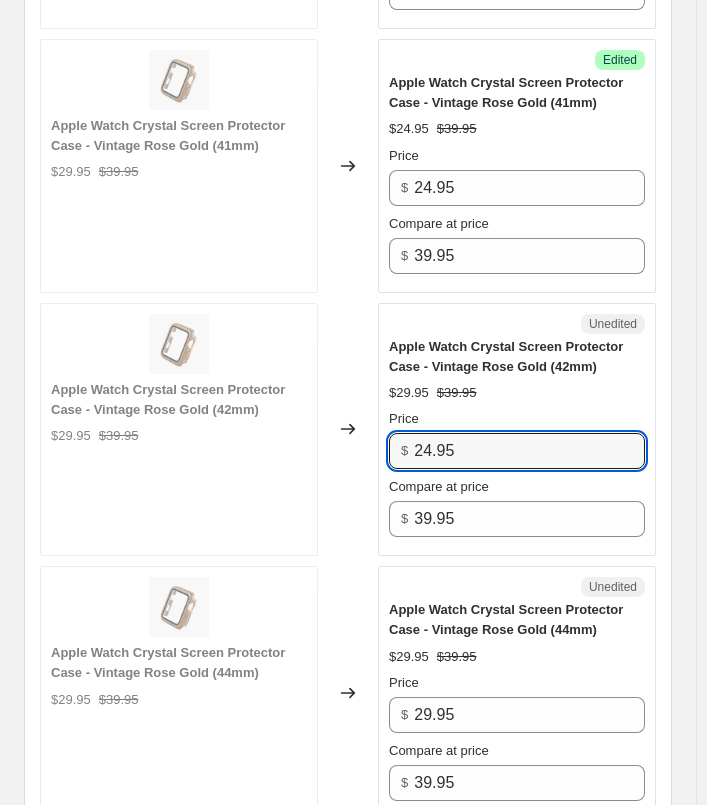 scroll, scrollTop: 4200, scrollLeft: 0, axis: vertical 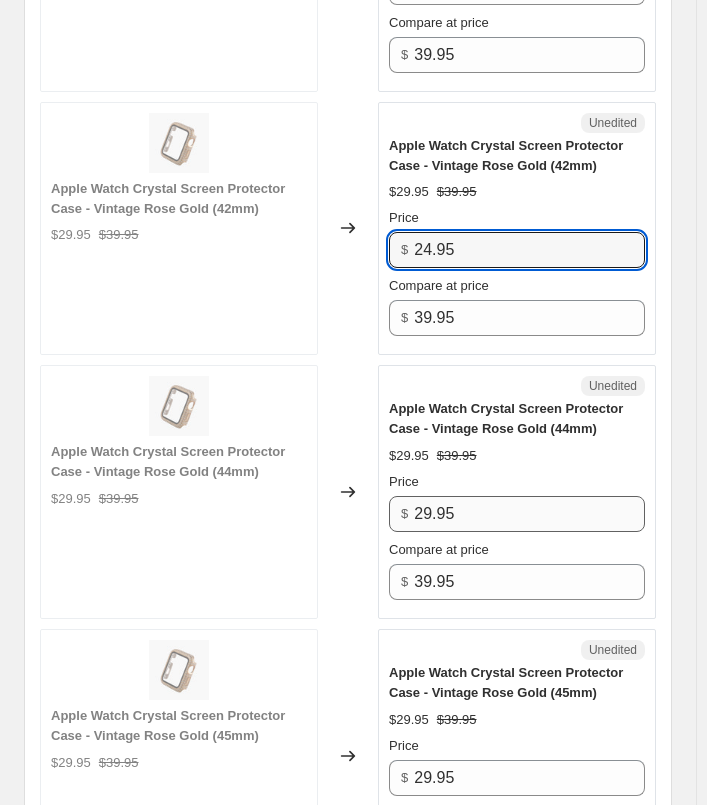 type on "24.95" 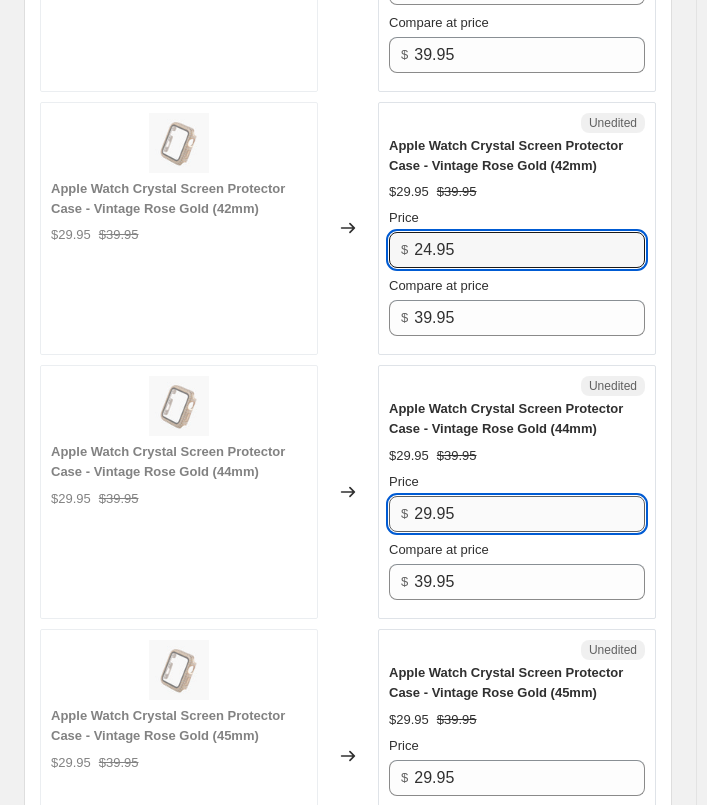 click on "29.95" at bounding box center (529, 514) 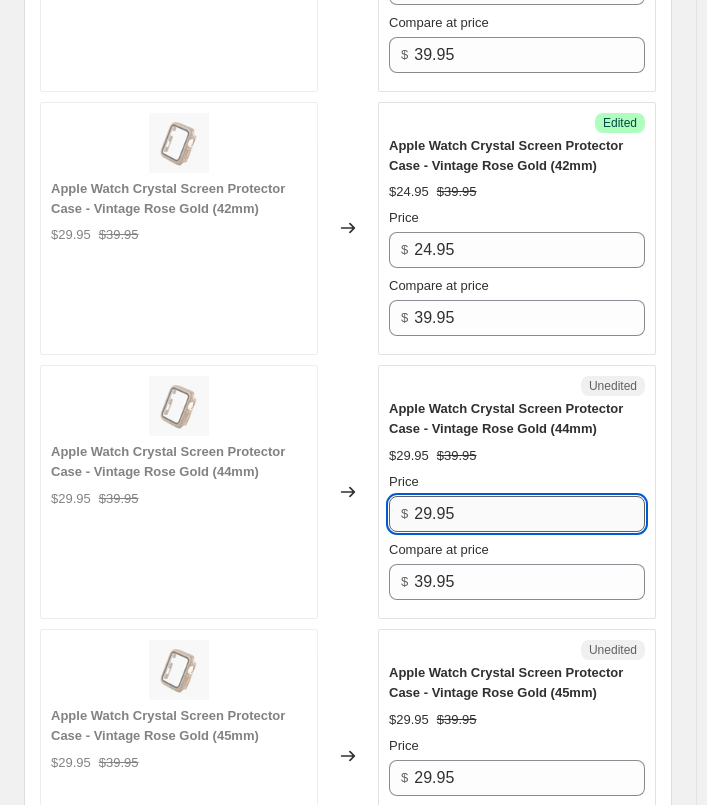 click on "29.95" at bounding box center [529, 514] 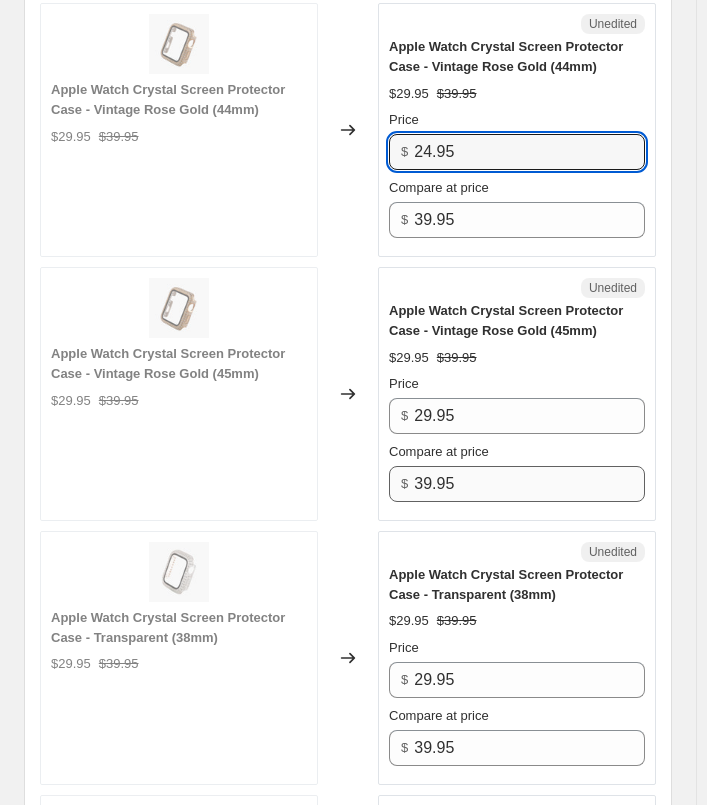 scroll, scrollTop: 4600, scrollLeft: 0, axis: vertical 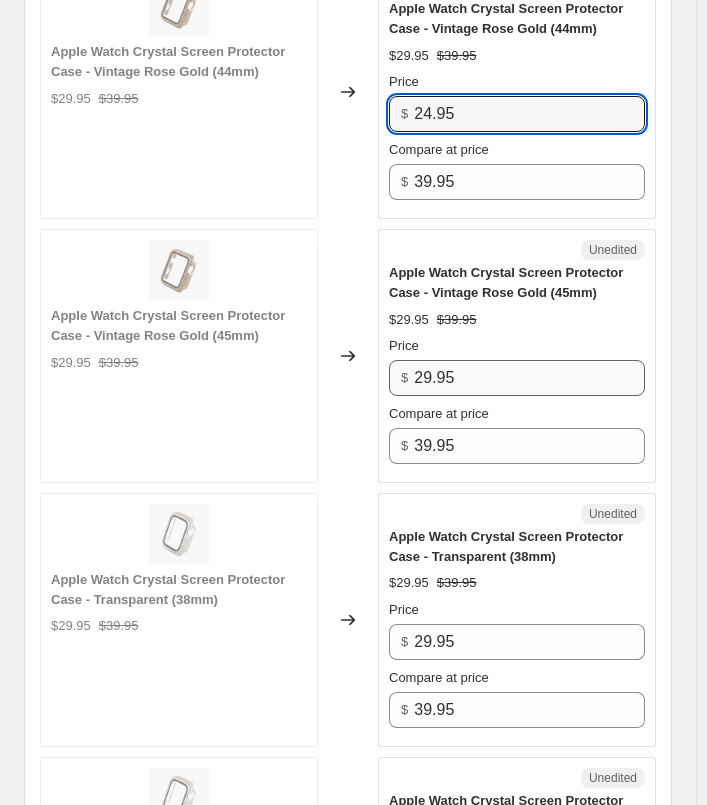 type on "24.95" 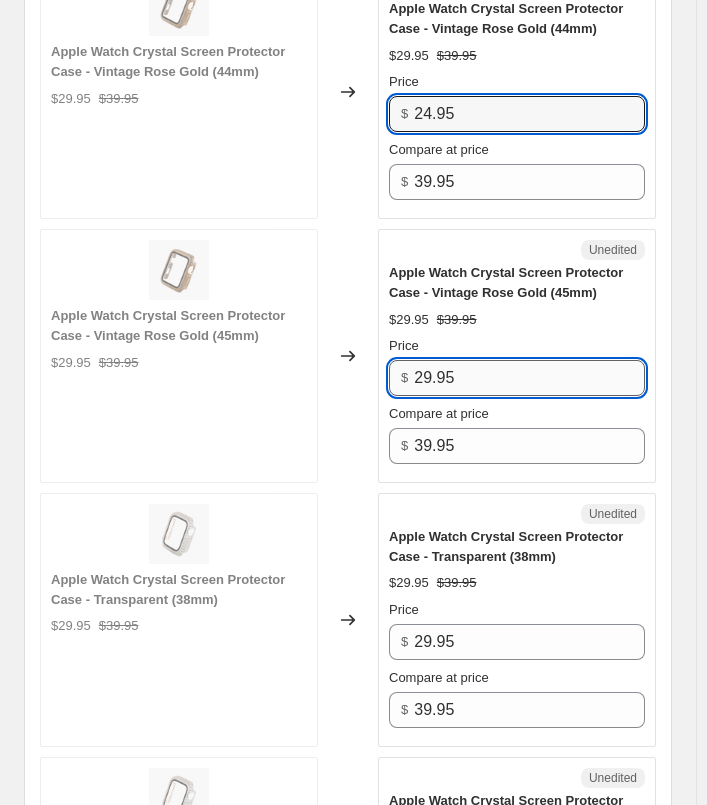 click on "29.95" at bounding box center [529, 378] 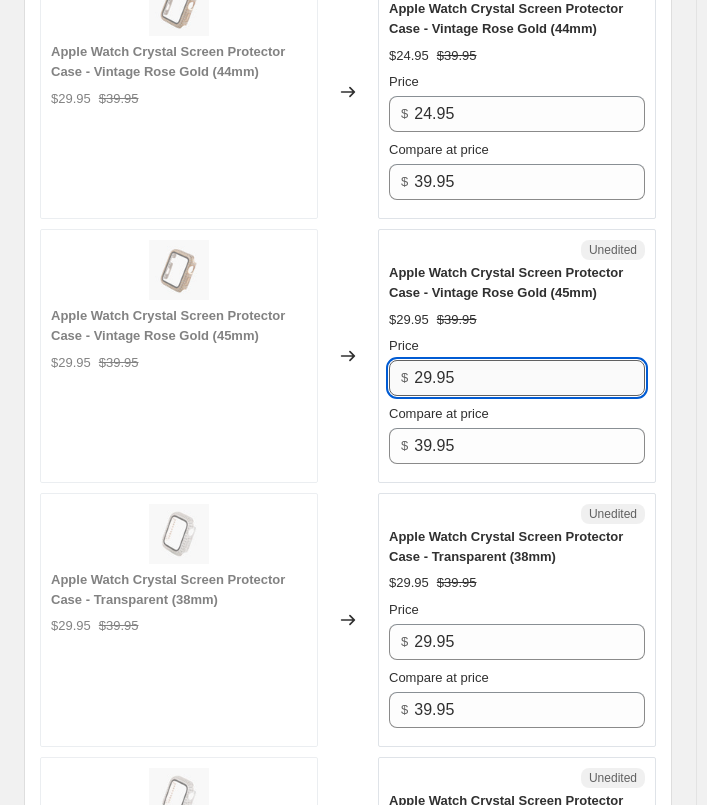 click on "29.95" at bounding box center (529, 378) 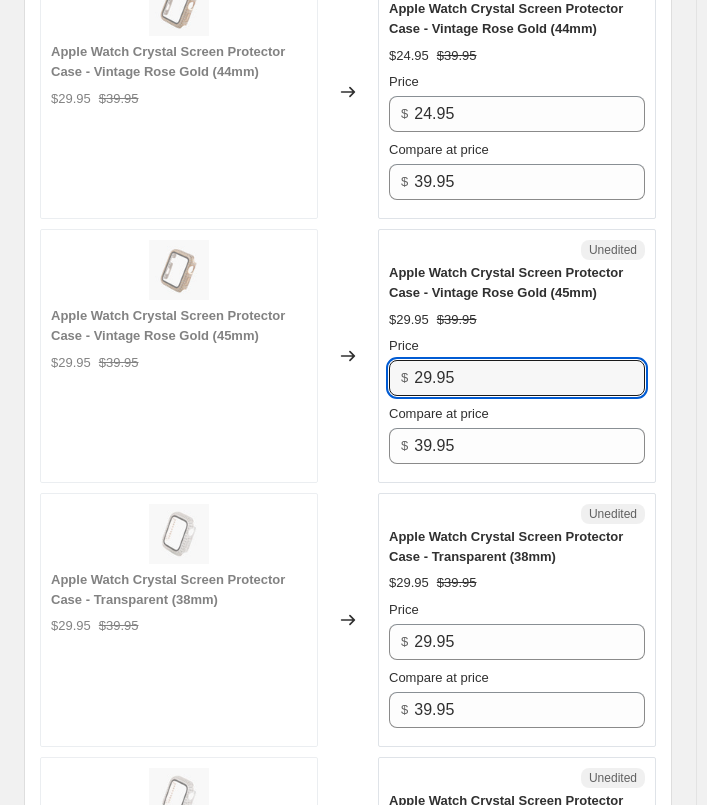 paste on "4" 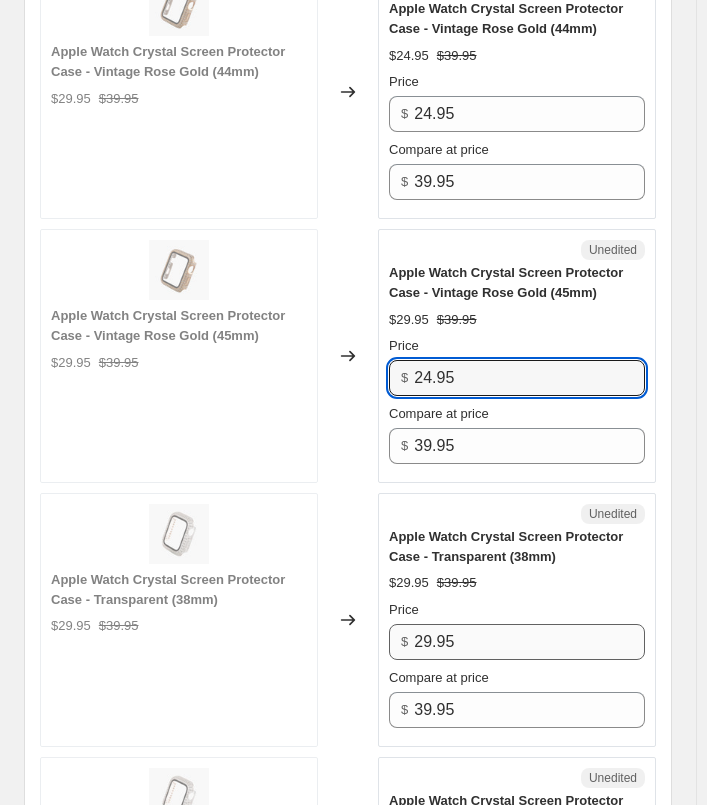 type on "24.95" 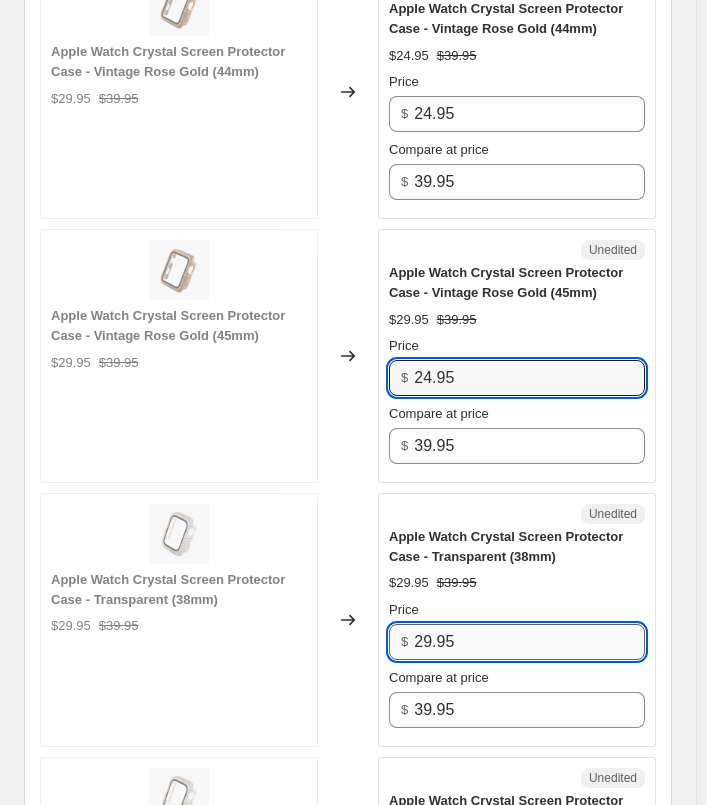 click on "29.95" at bounding box center (529, 642) 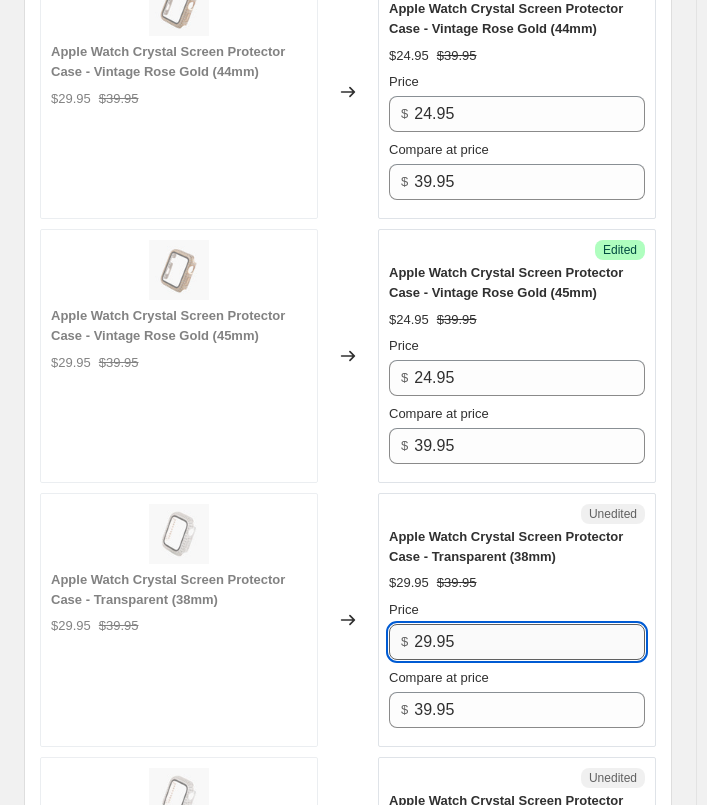 click on "29.95" at bounding box center (529, 642) 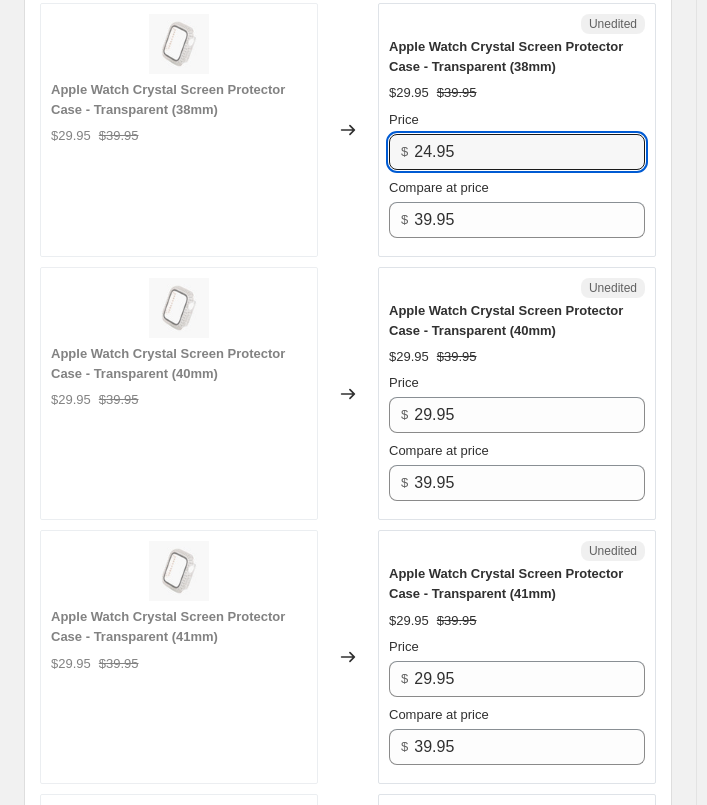 scroll, scrollTop: 5100, scrollLeft: 0, axis: vertical 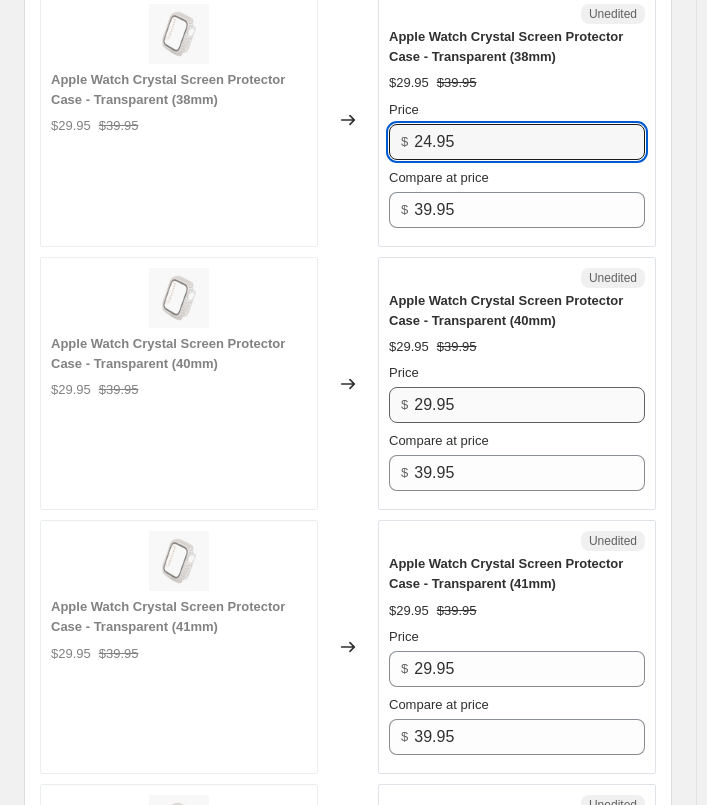 type on "24.95" 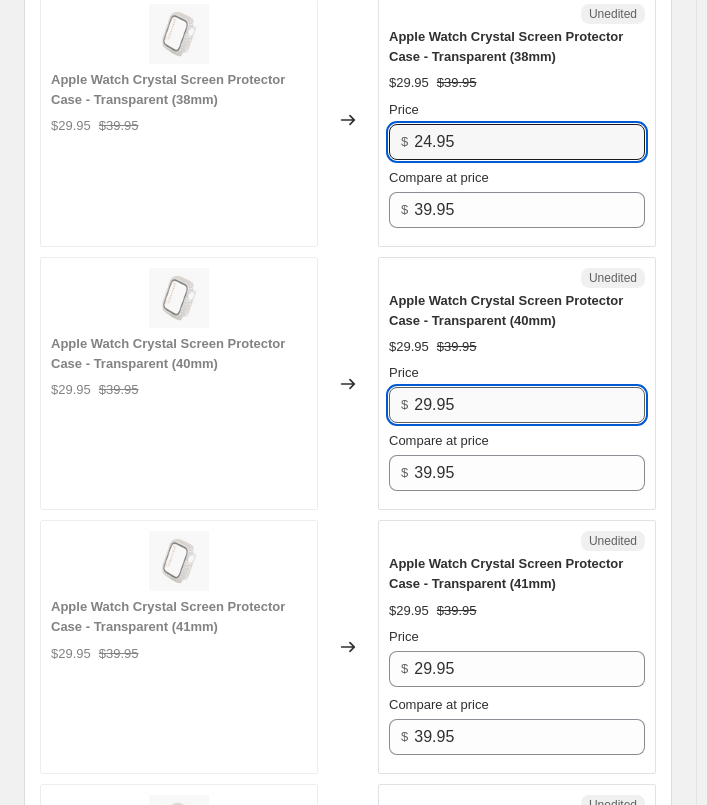 click on "29.95" at bounding box center [529, 405] 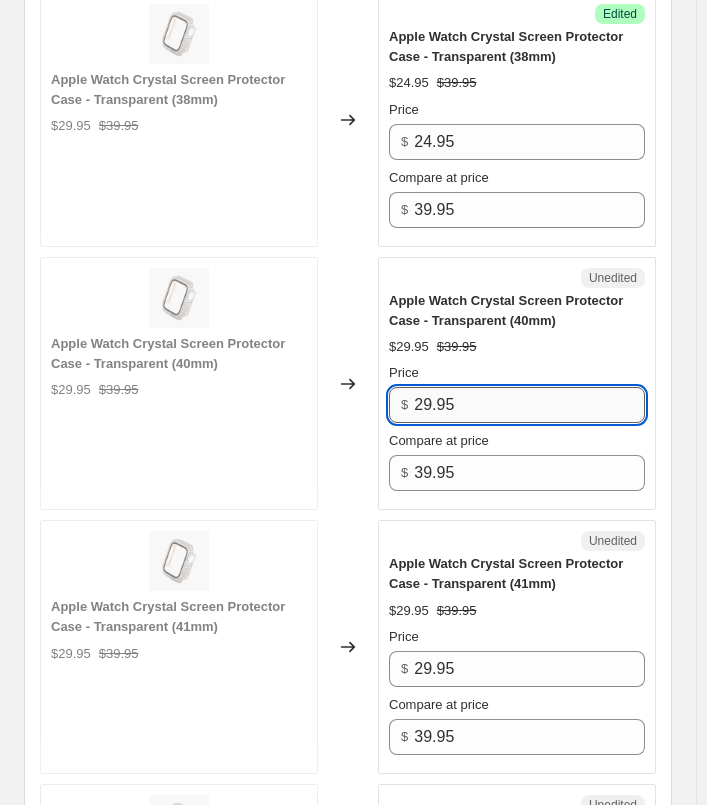 click on "29.95" at bounding box center (529, 405) 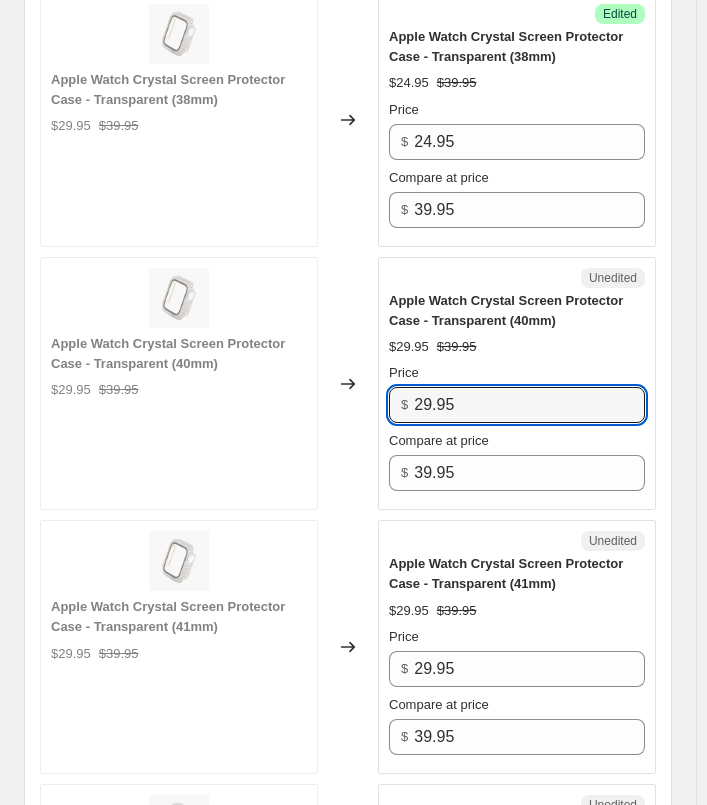 paste on "4" 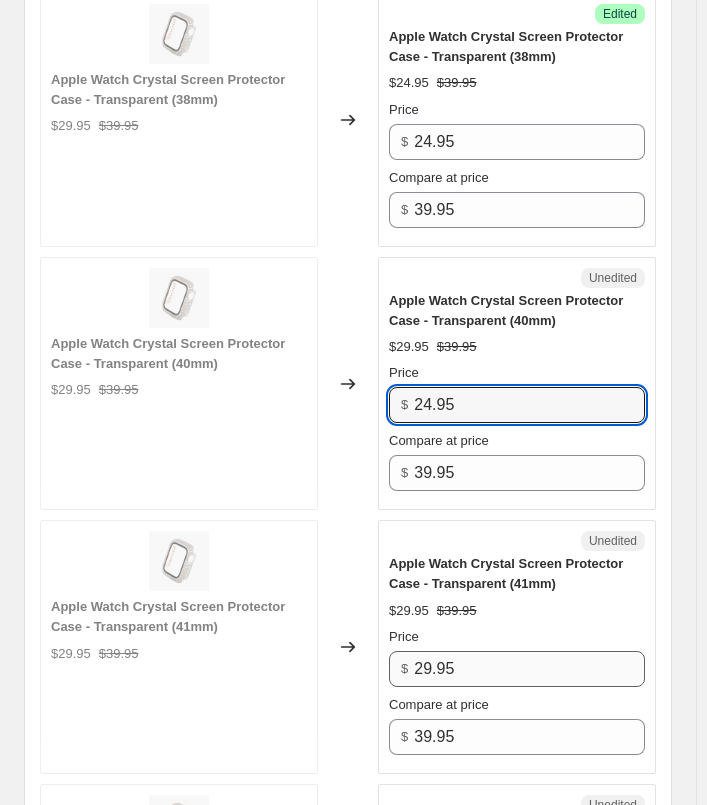 type on "24.95" 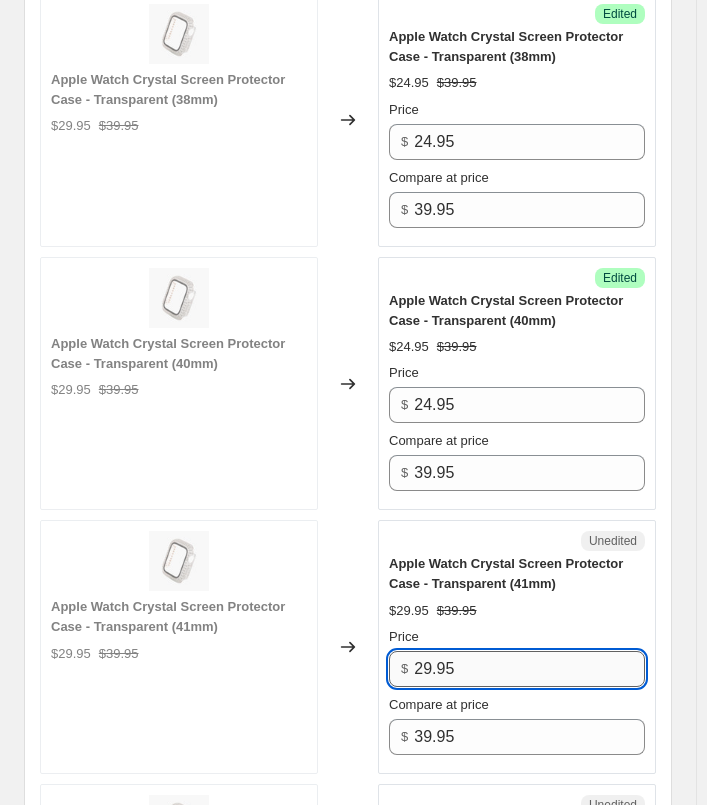 click on "29.95" at bounding box center (529, 669) 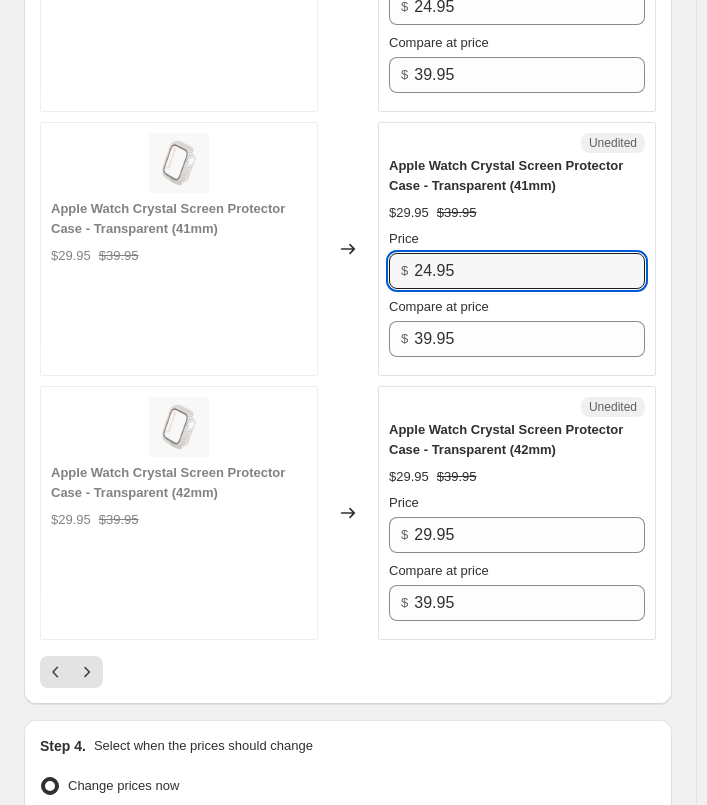 scroll, scrollTop: 5500, scrollLeft: 0, axis: vertical 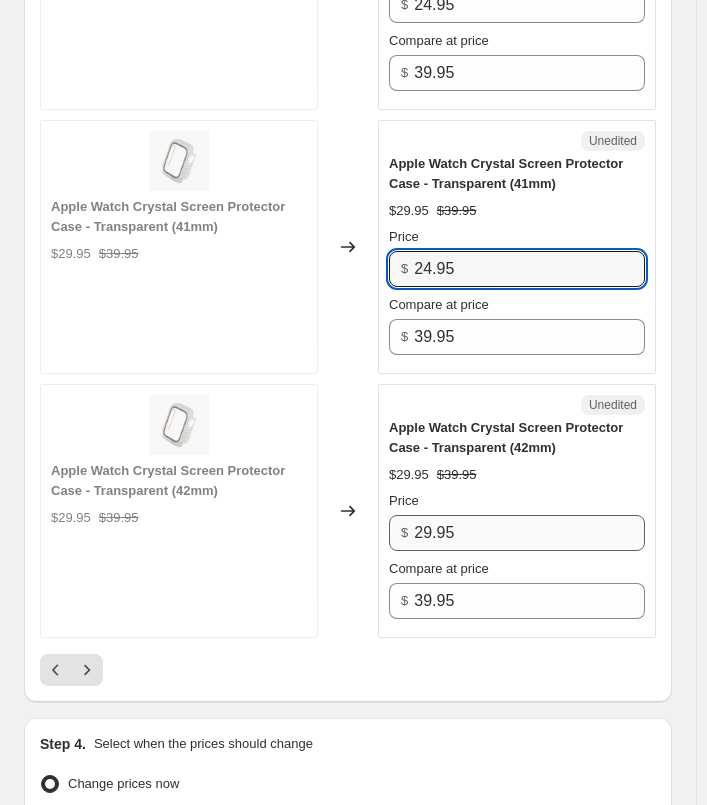 type on "24.95" 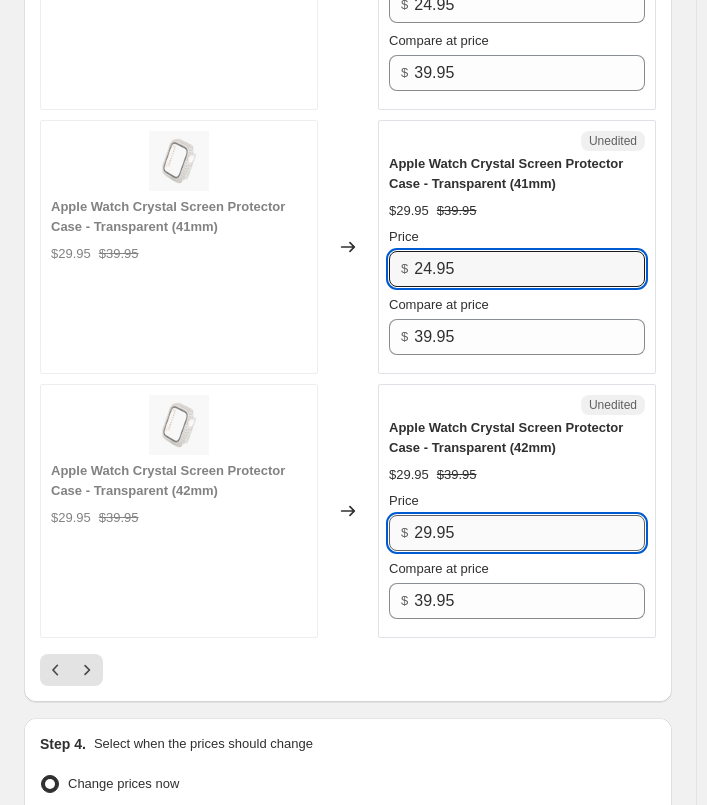 click on "29.95" at bounding box center (529, 533) 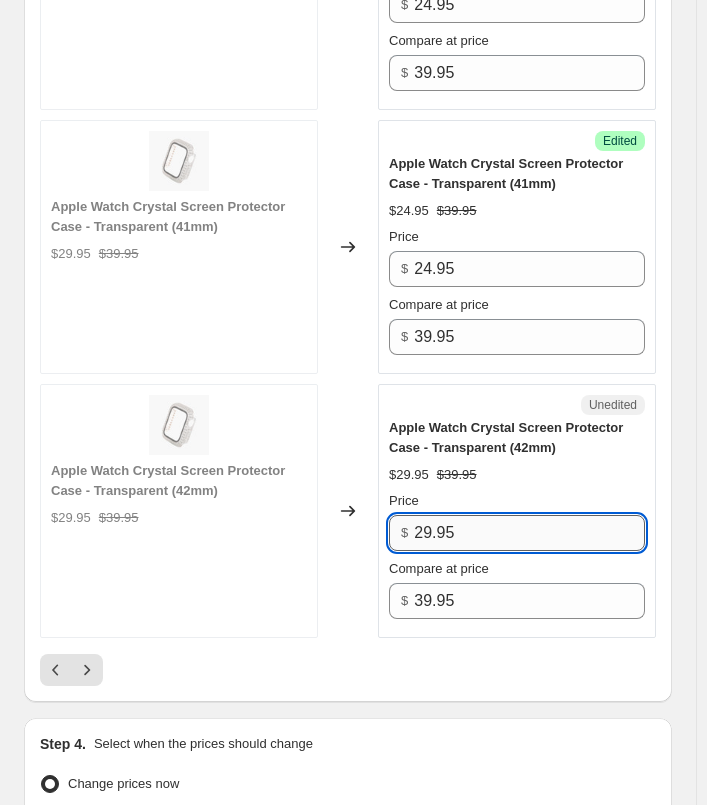 click on "29.95" at bounding box center (529, 533) 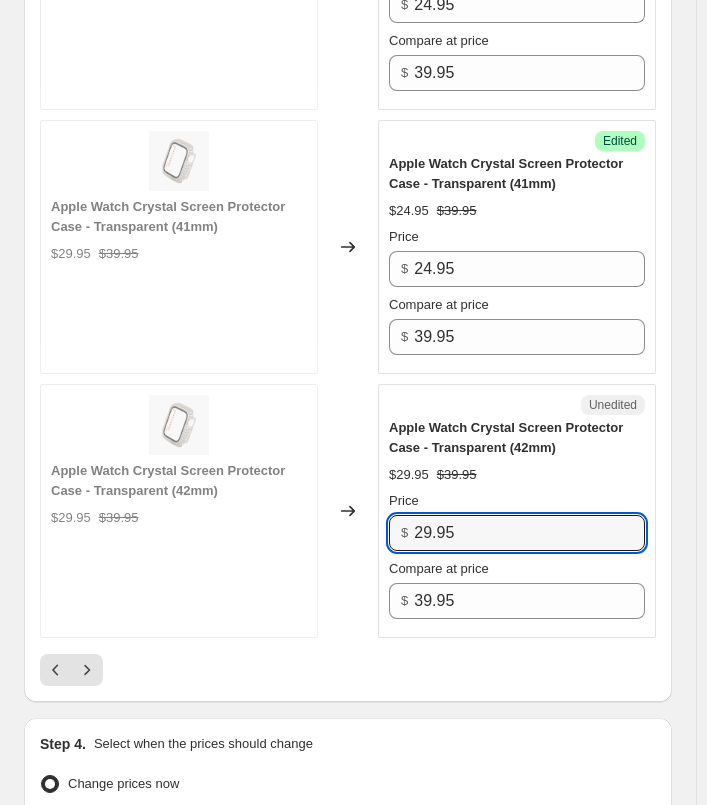 paste on "4" 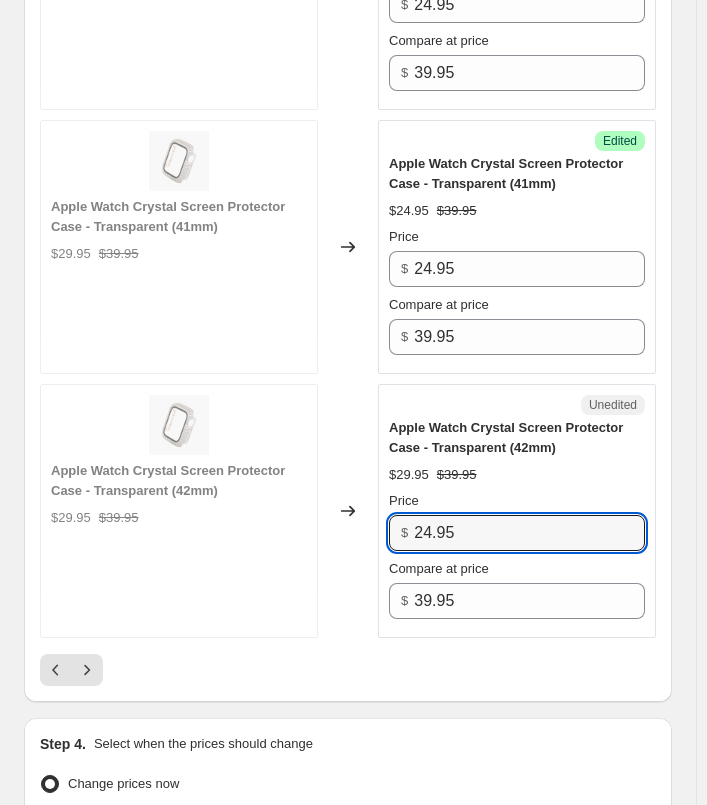 type on "24.95" 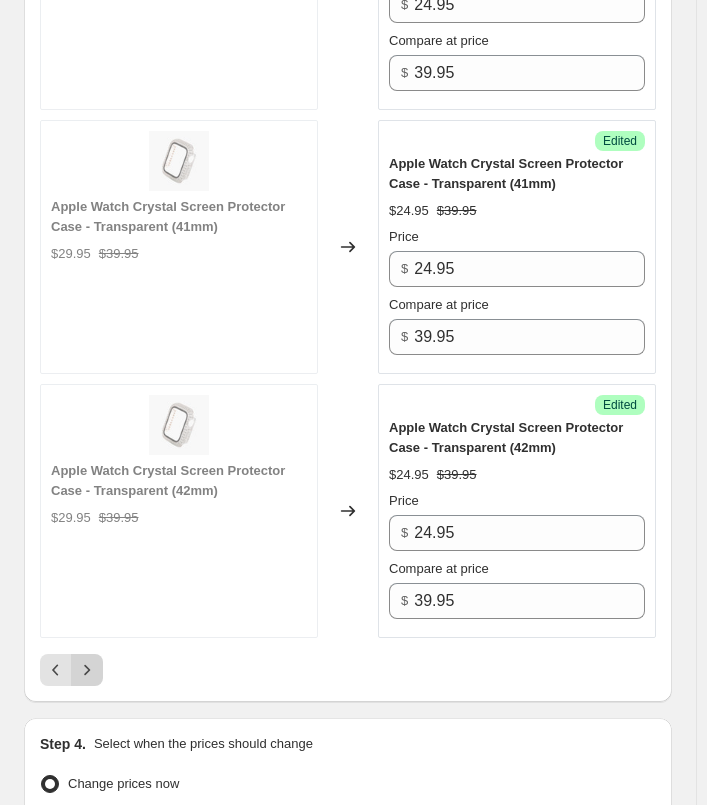 click at bounding box center (87, 670) 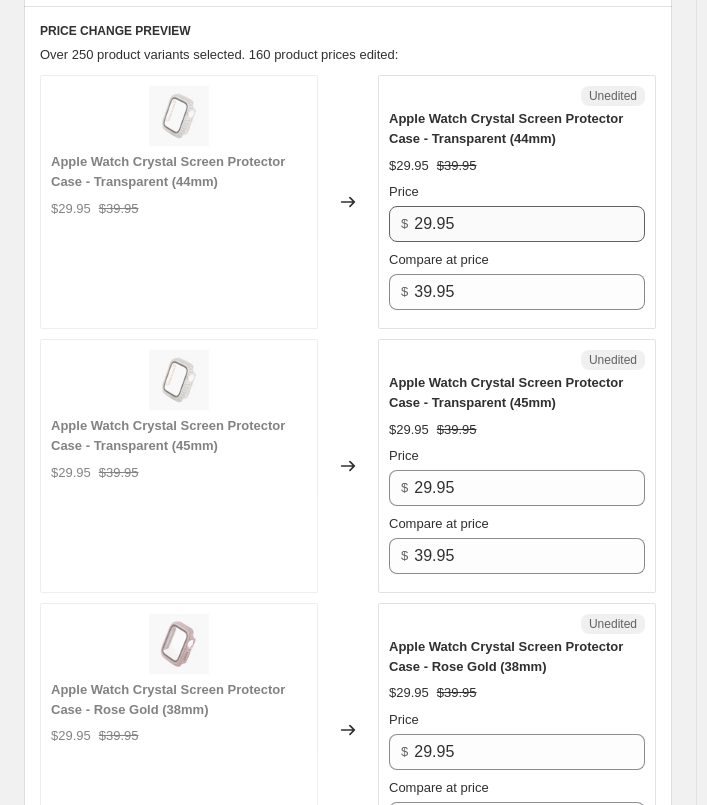 scroll, scrollTop: 800, scrollLeft: 0, axis: vertical 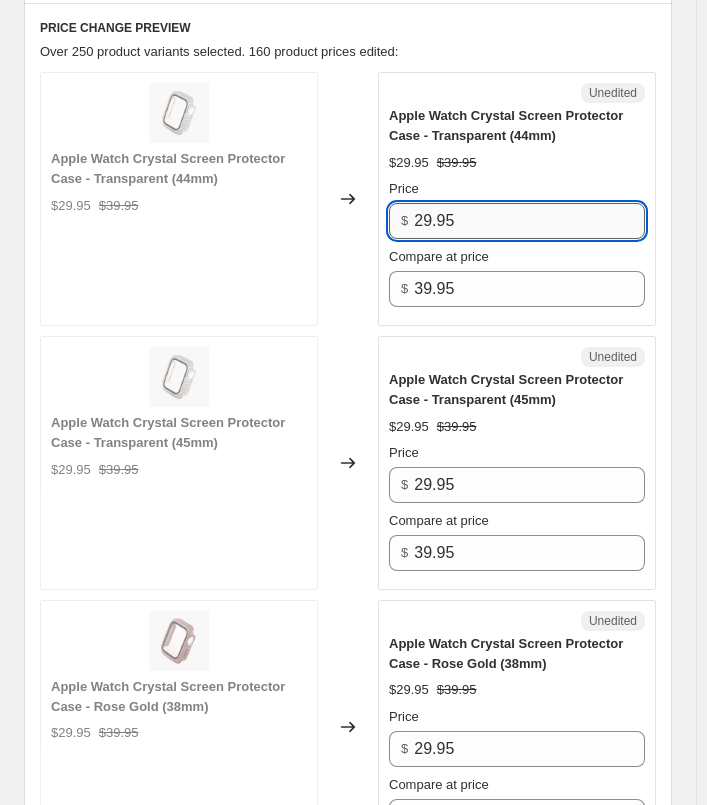 click on "29.95" at bounding box center (529, 221) 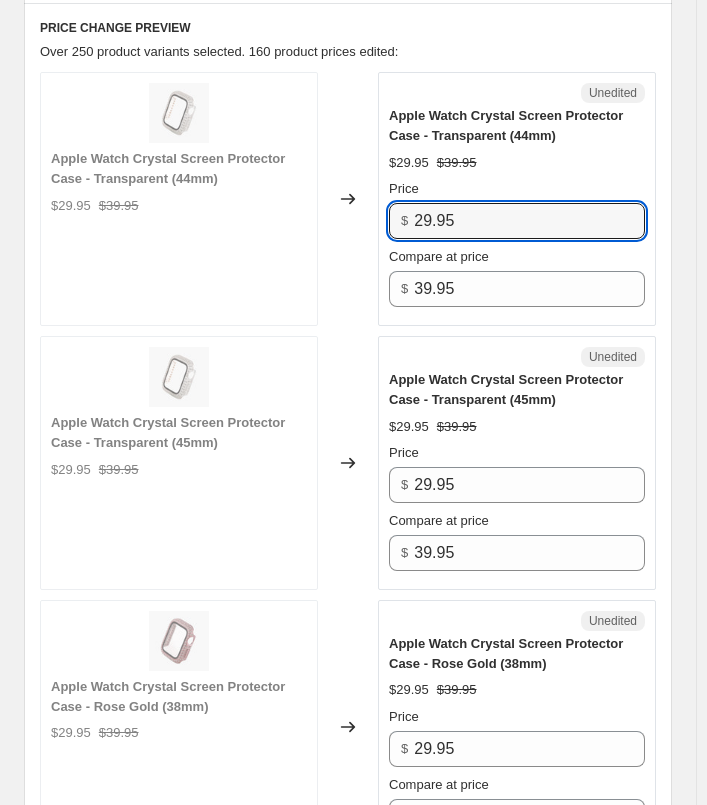 paste on "4" 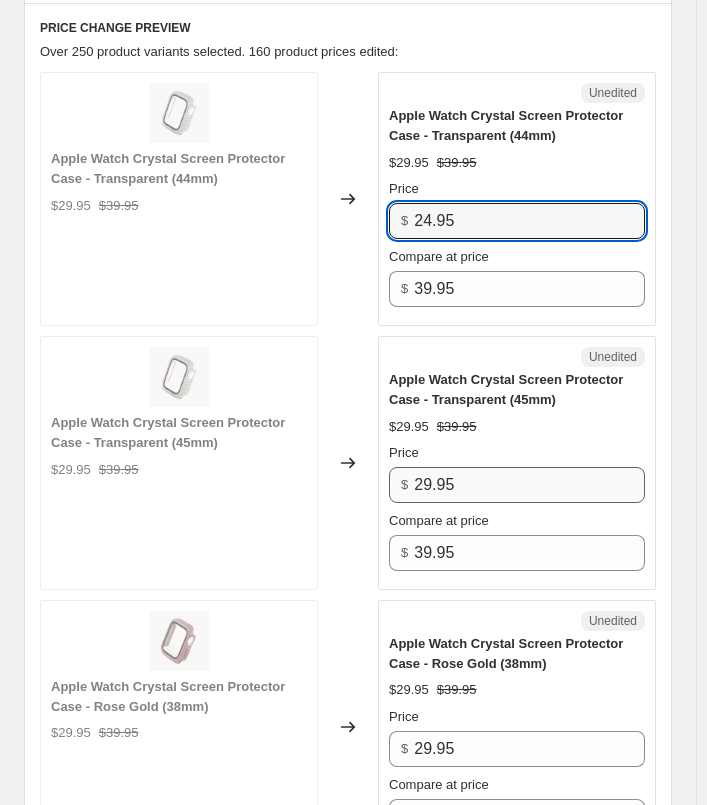 type on "24.95" 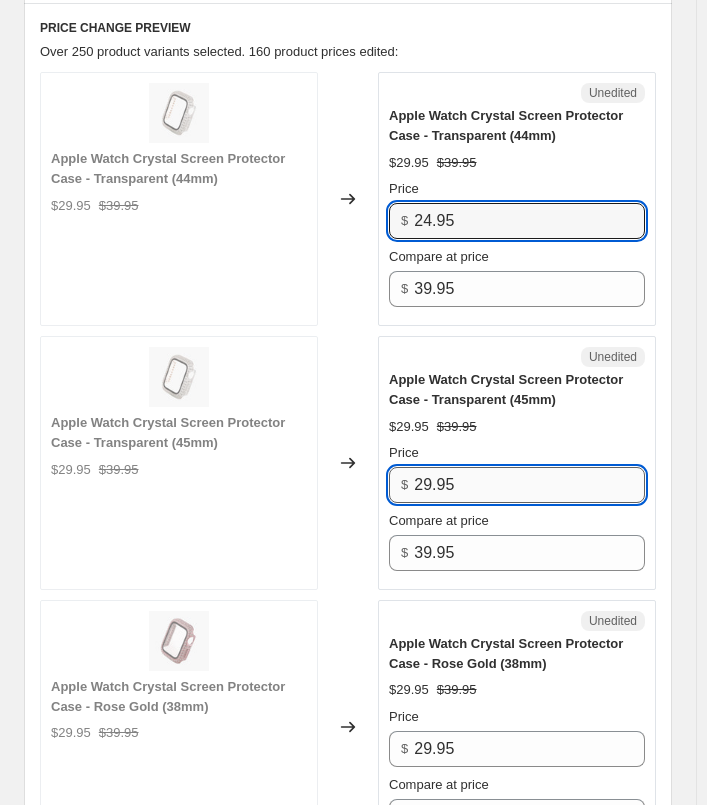click on "29.95" at bounding box center [529, 485] 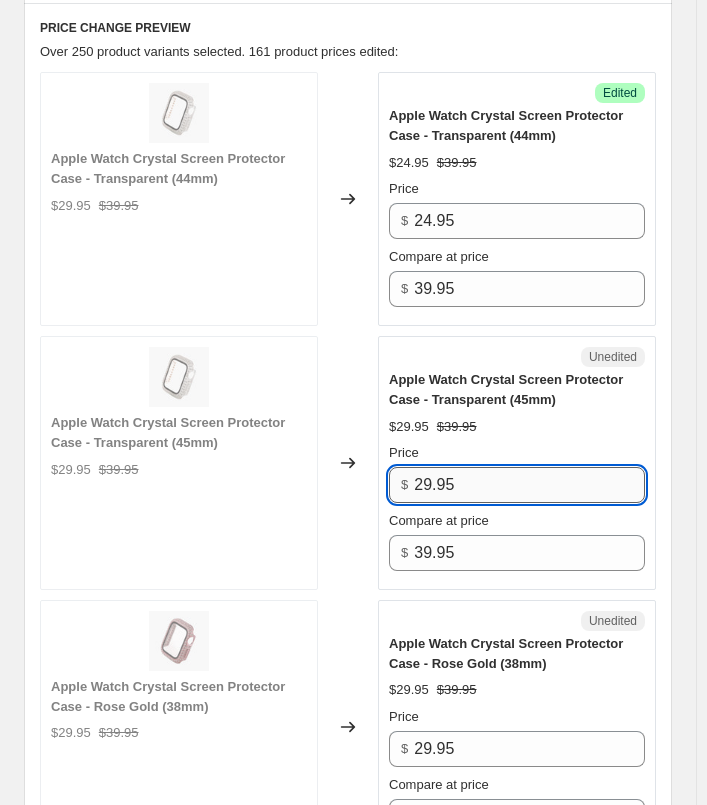 click on "29.95" at bounding box center (529, 485) 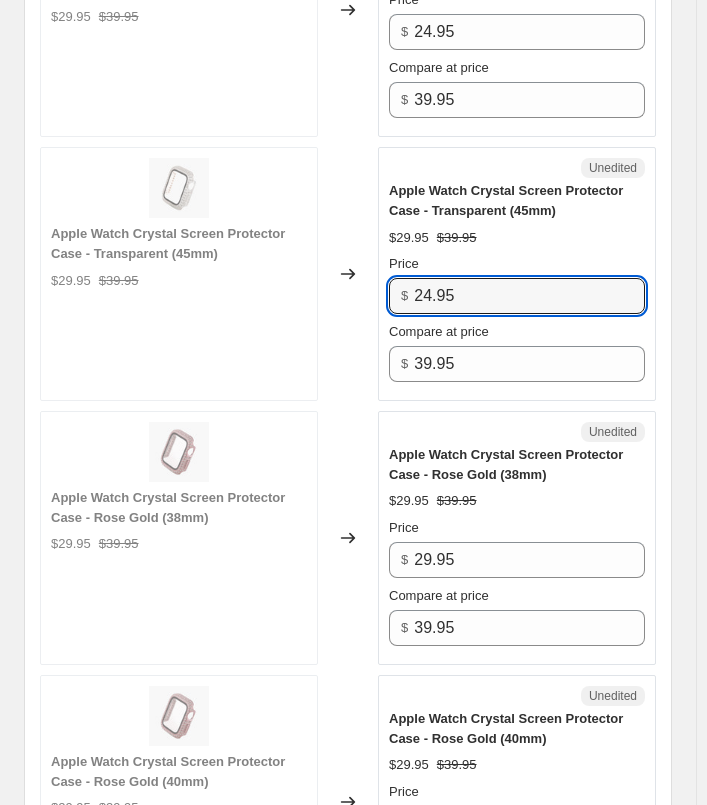 scroll, scrollTop: 1000, scrollLeft: 0, axis: vertical 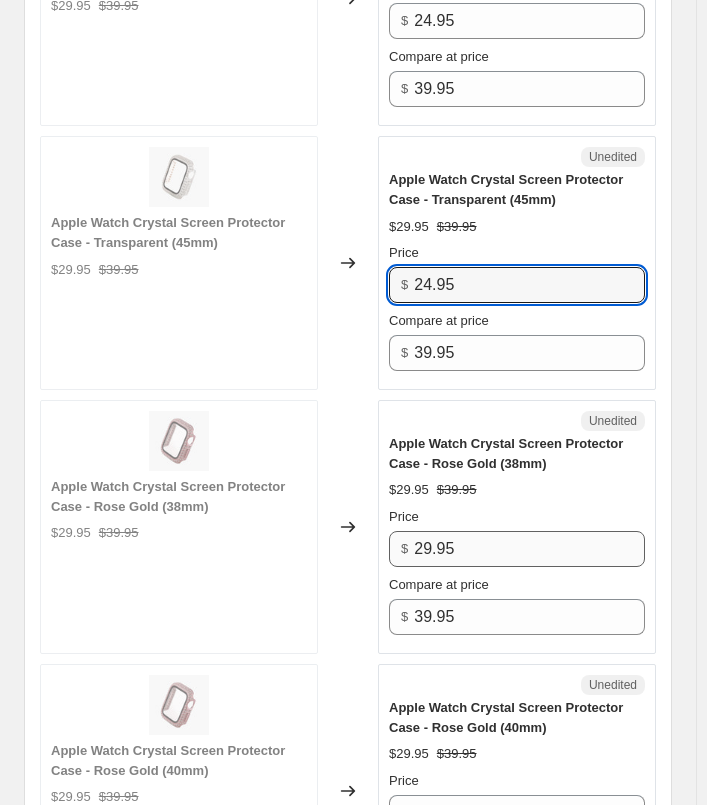 type on "24.95" 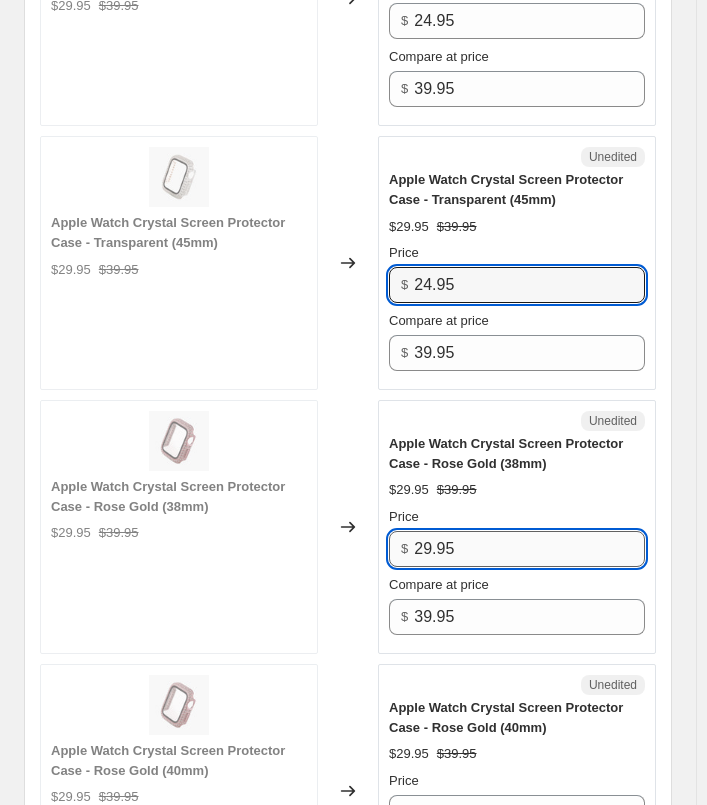 click on "29.95" at bounding box center [529, 549] 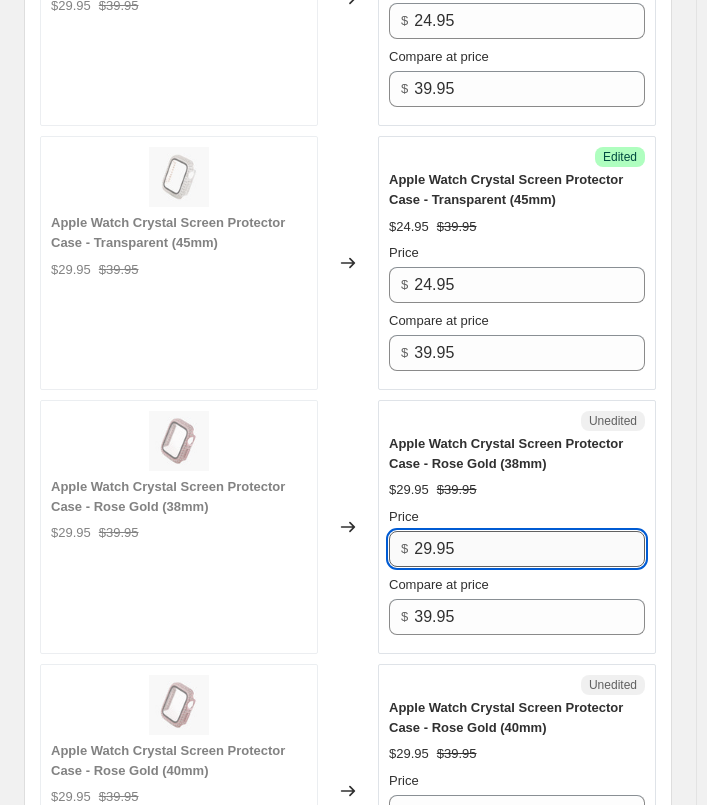 click on "29.95" at bounding box center (529, 549) 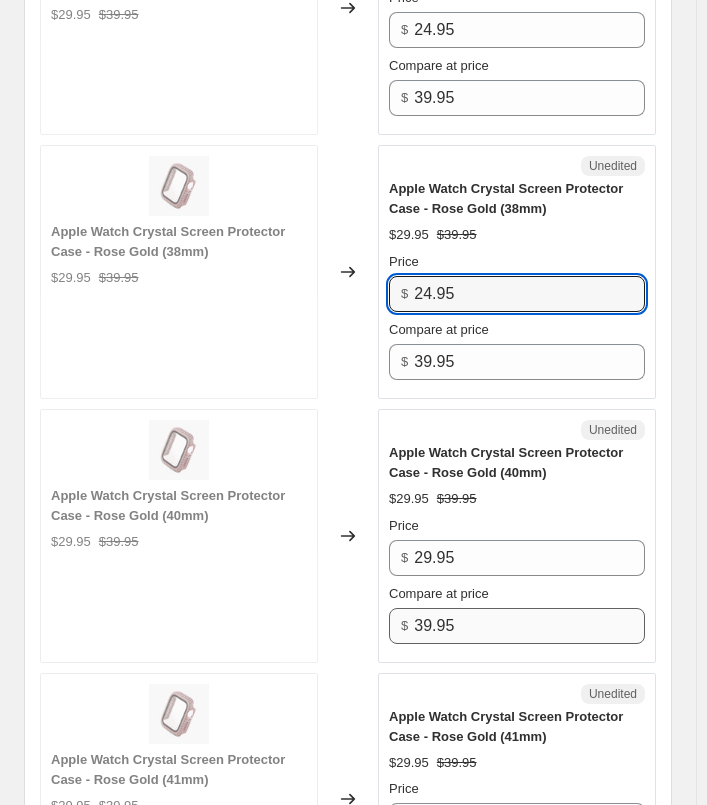 scroll, scrollTop: 1300, scrollLeft: 0, axis: vertical 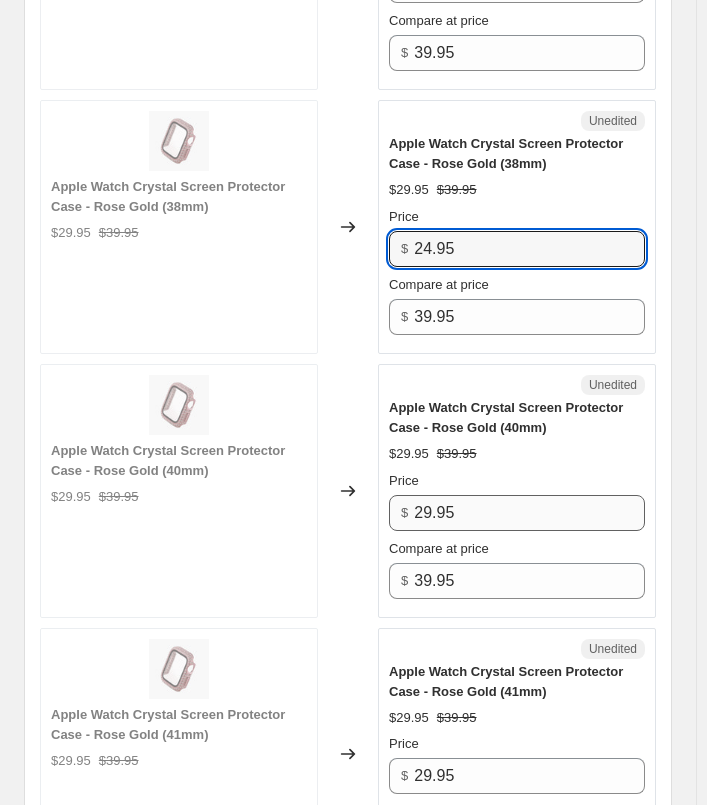 type on "24.95" 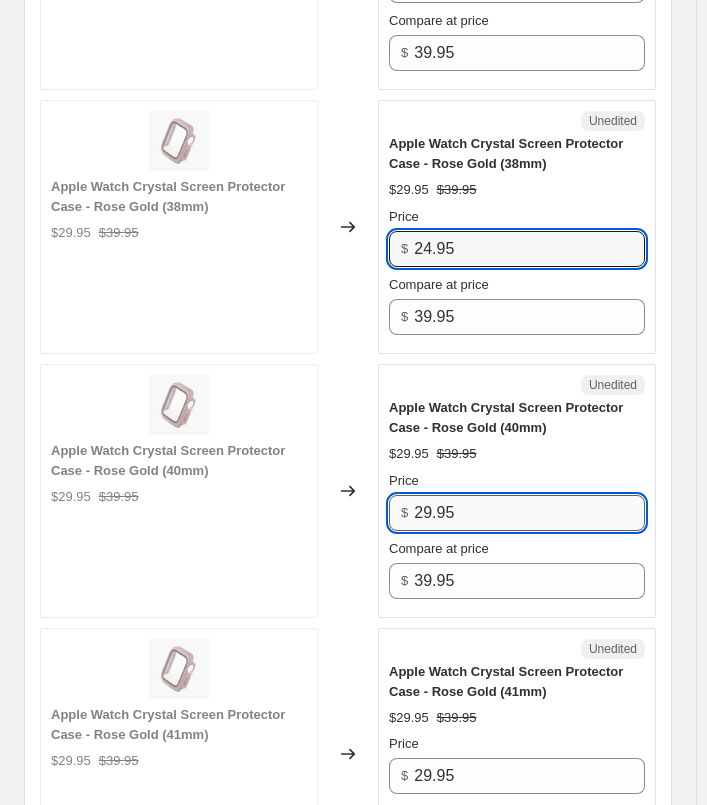 click on "29.95" at bounding box center (529, 513) 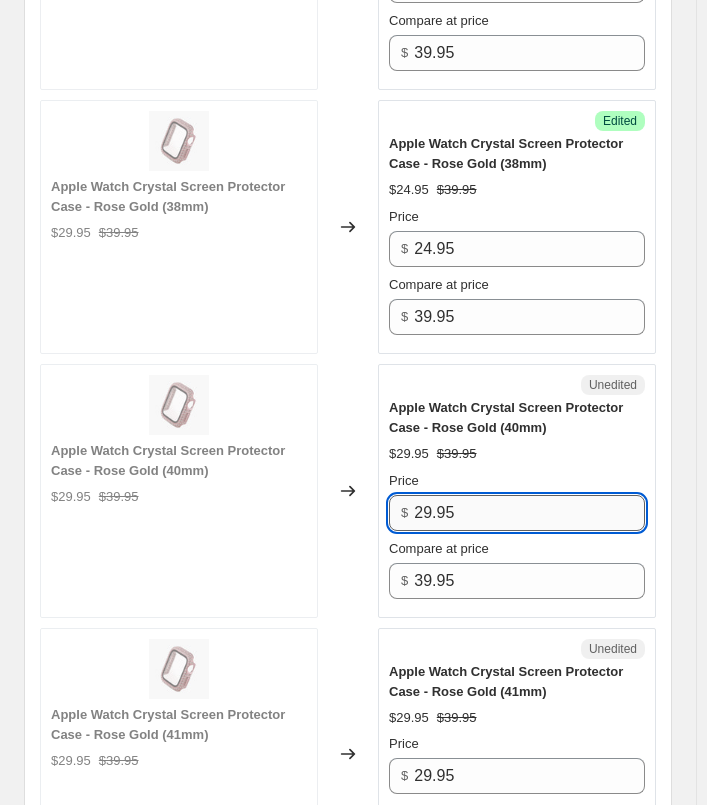 click on "29.95" at bounding box center (529, 513) 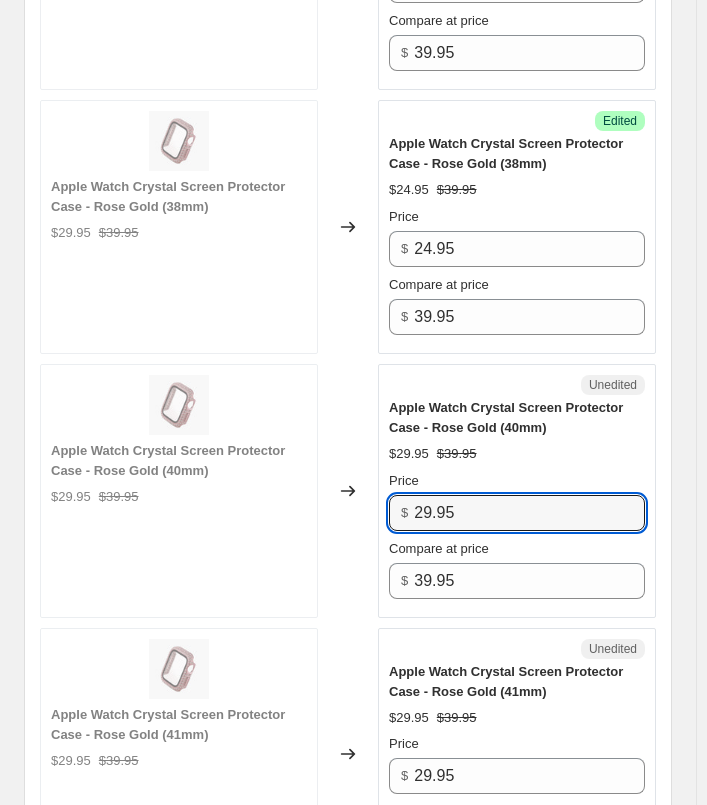 paste on "4" 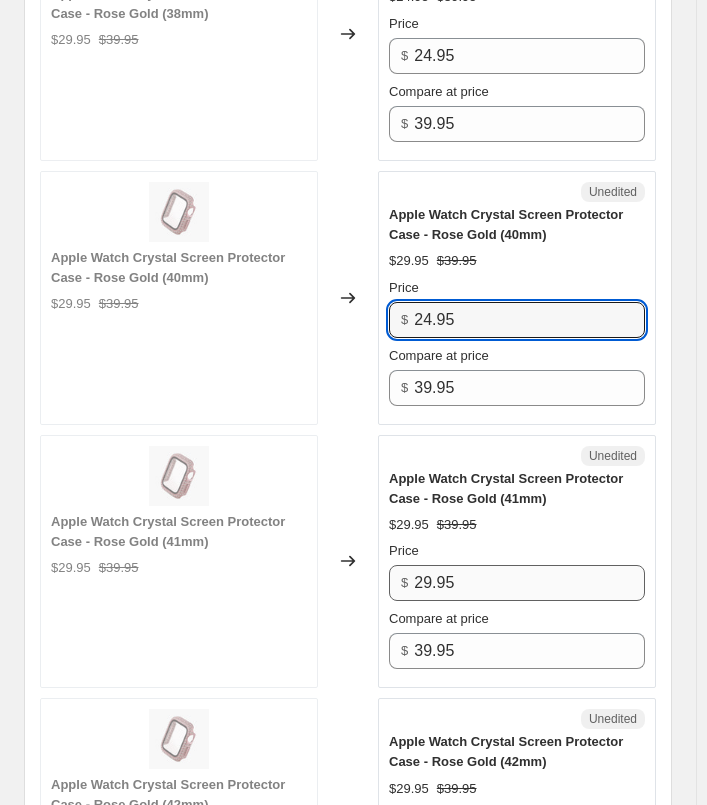 scroll, scrollTop: 1500, scrollLeft: 0, axis: vertical 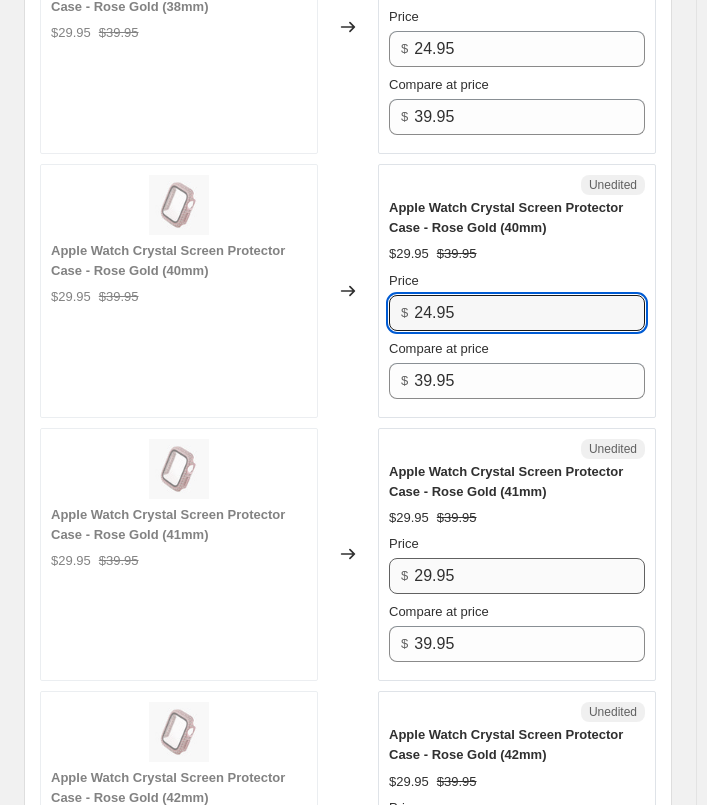 type on "24.95" 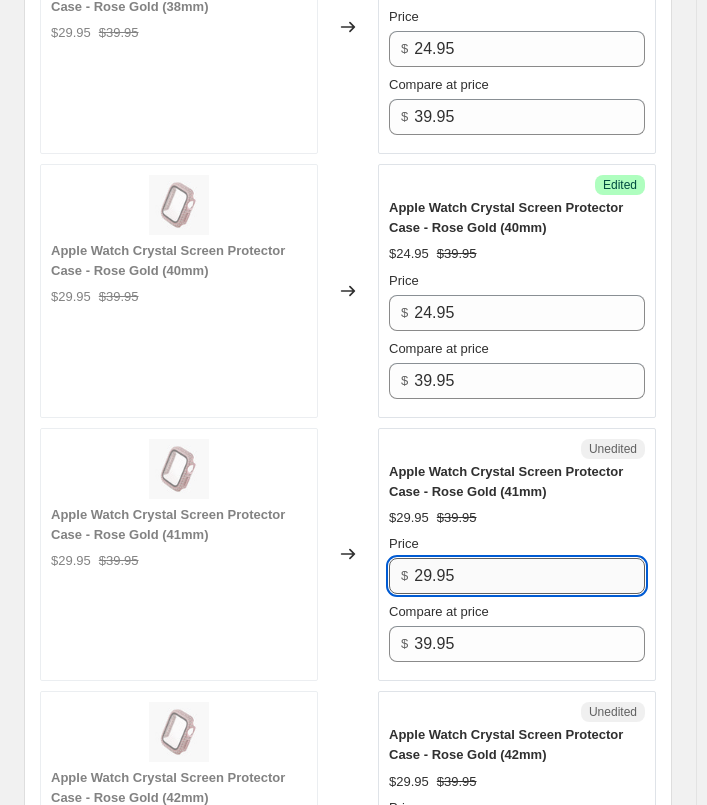 click on "29.95" at bounding box center (529, 576) 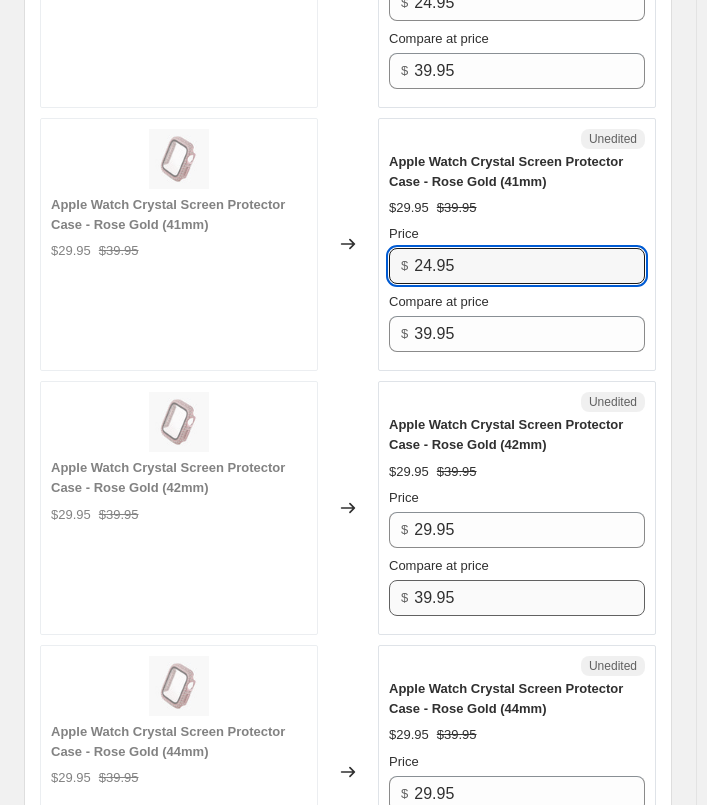 scroll, scrollTop: 1900, scrollLeft: 0, axis: vertical 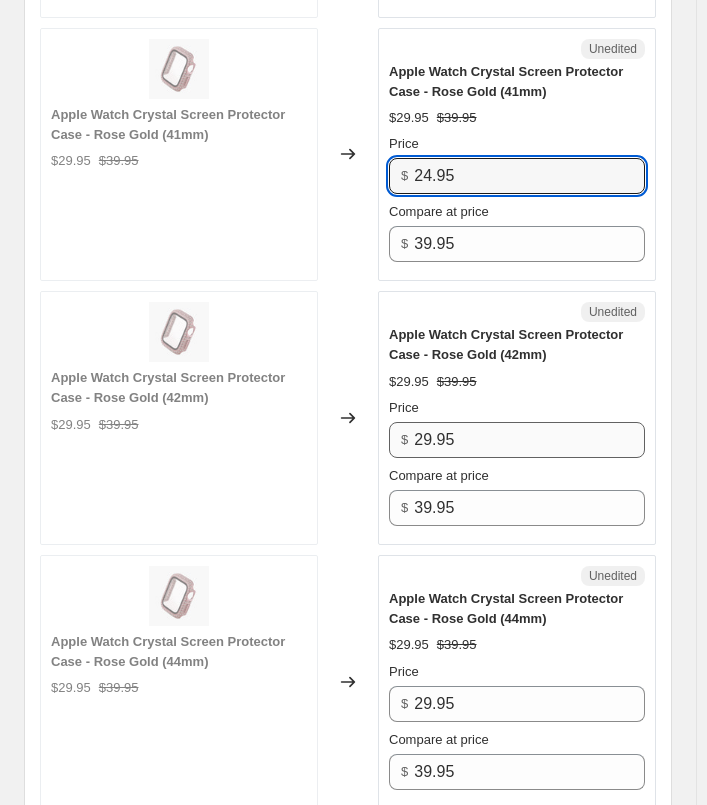 type on "24.95" 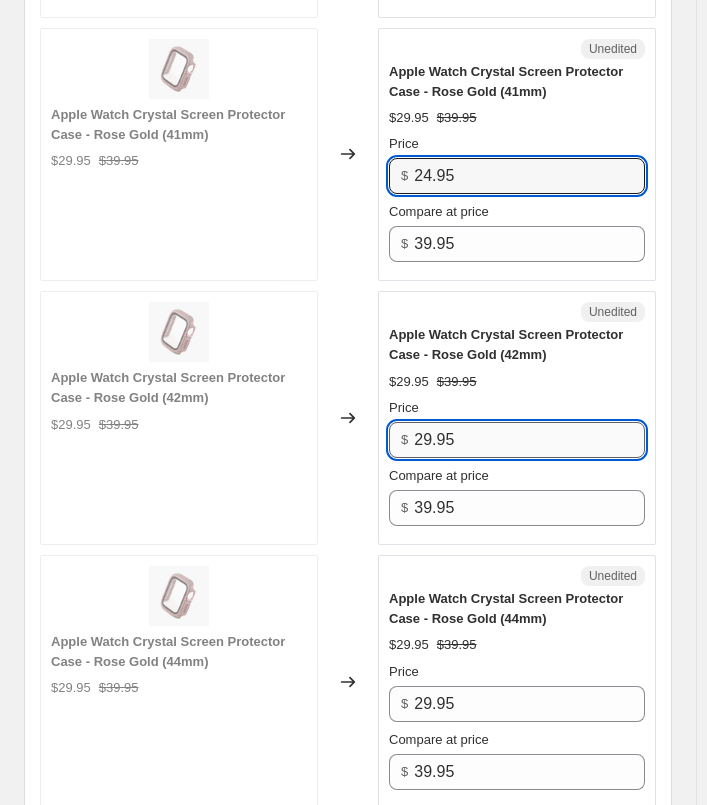 click on "29.95" at bounding box center (529, 440) 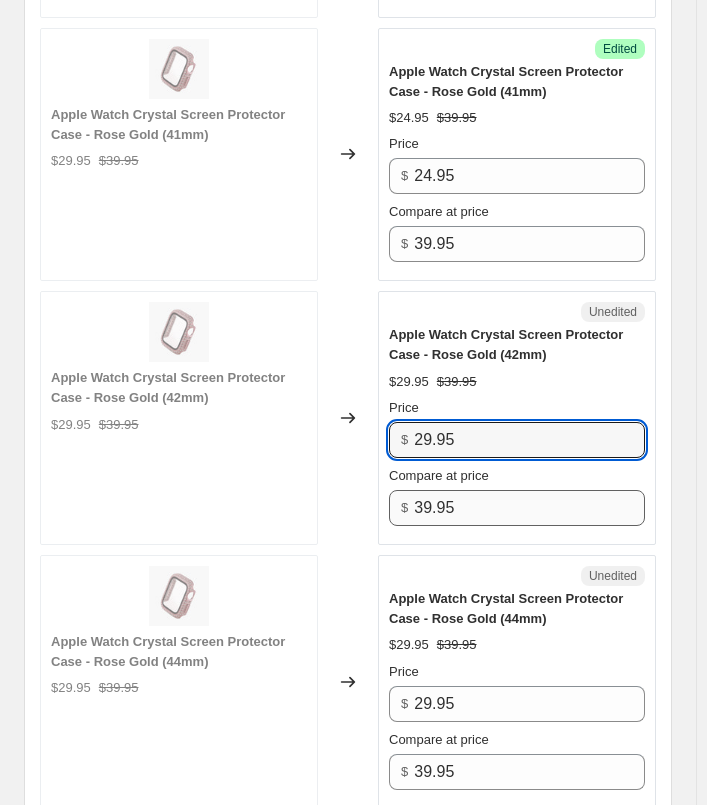 paste on "4" 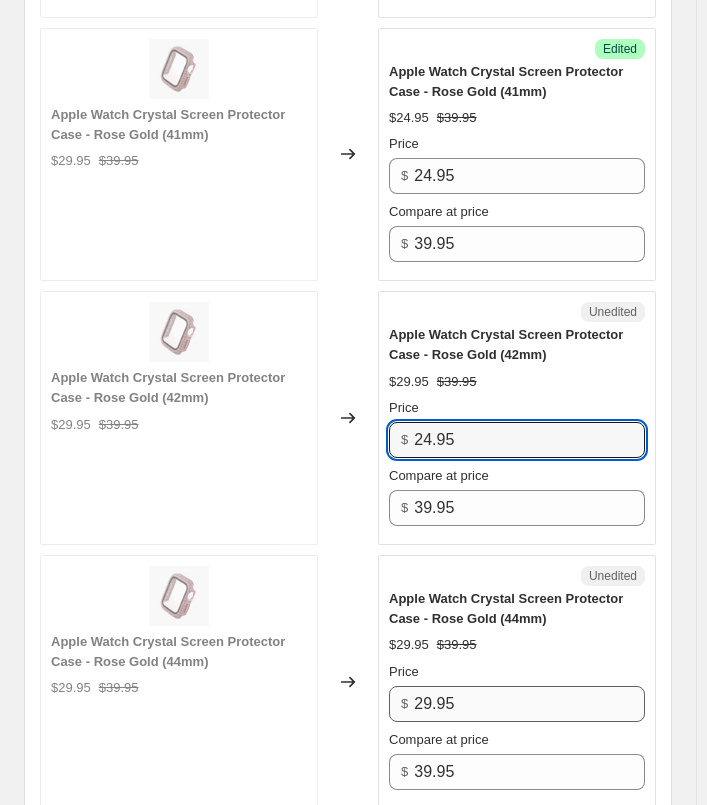 type on "24.95" 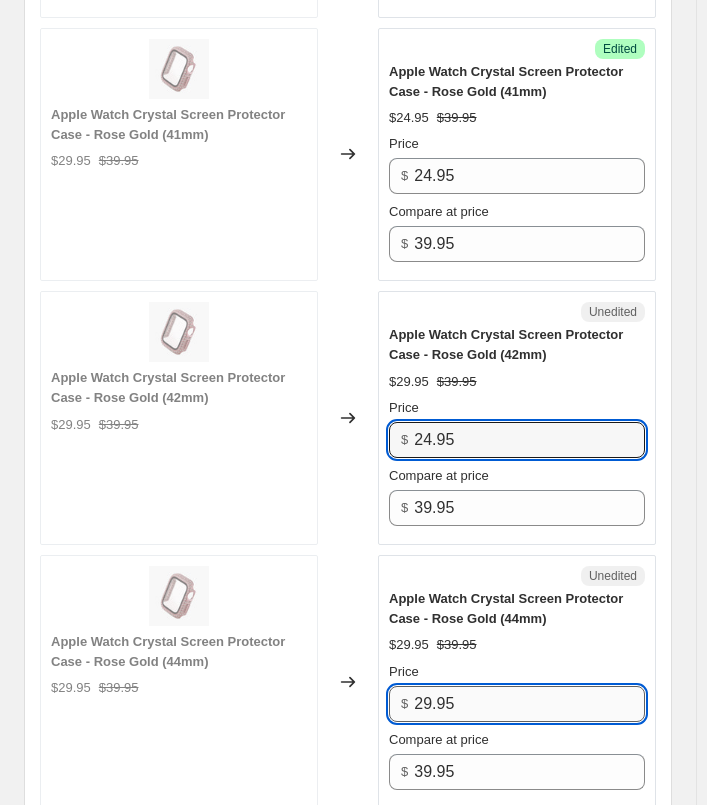 click on "29.95" at bounding box center [529, 704] 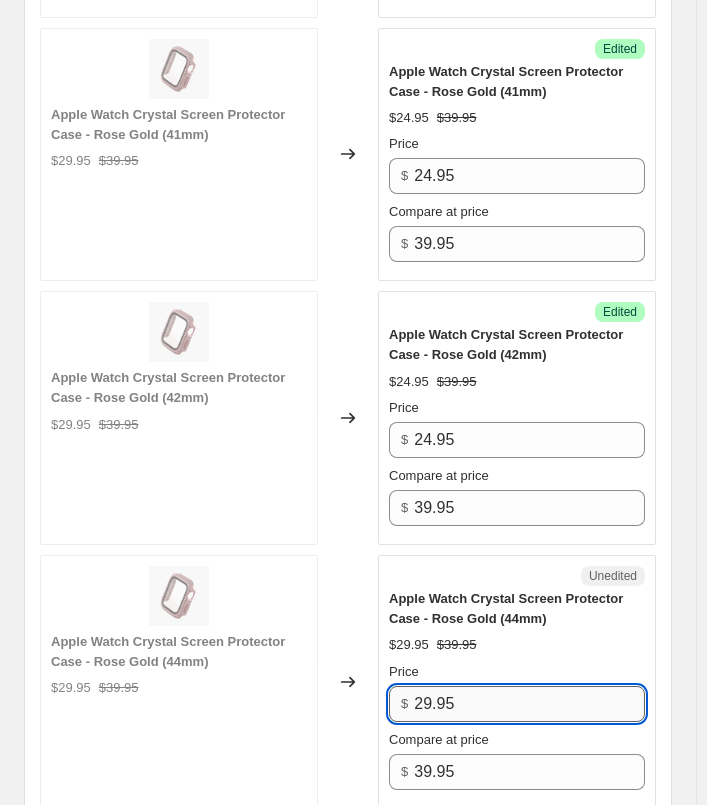 click on "29.95" at bounding box center [529, 704] 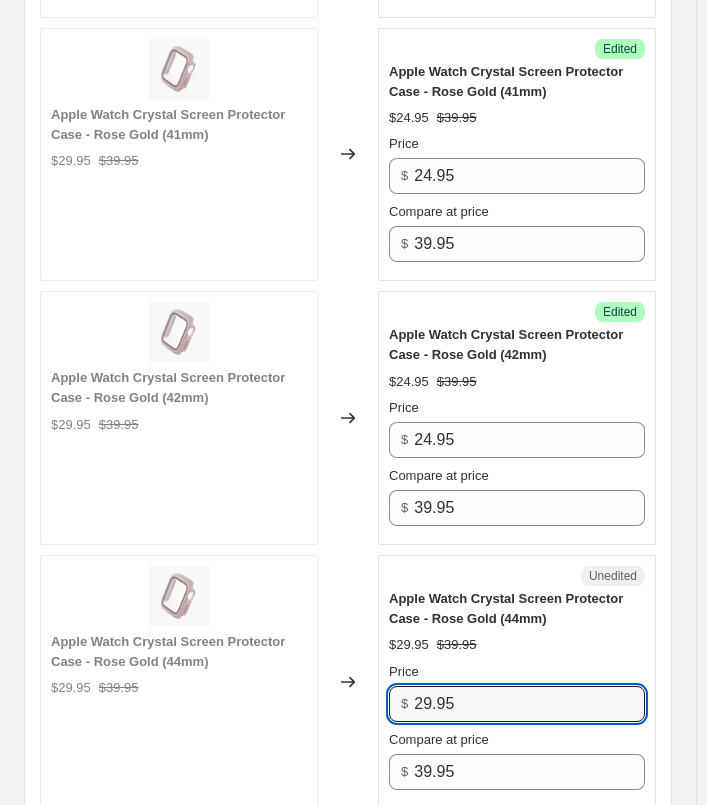 paste on "4" 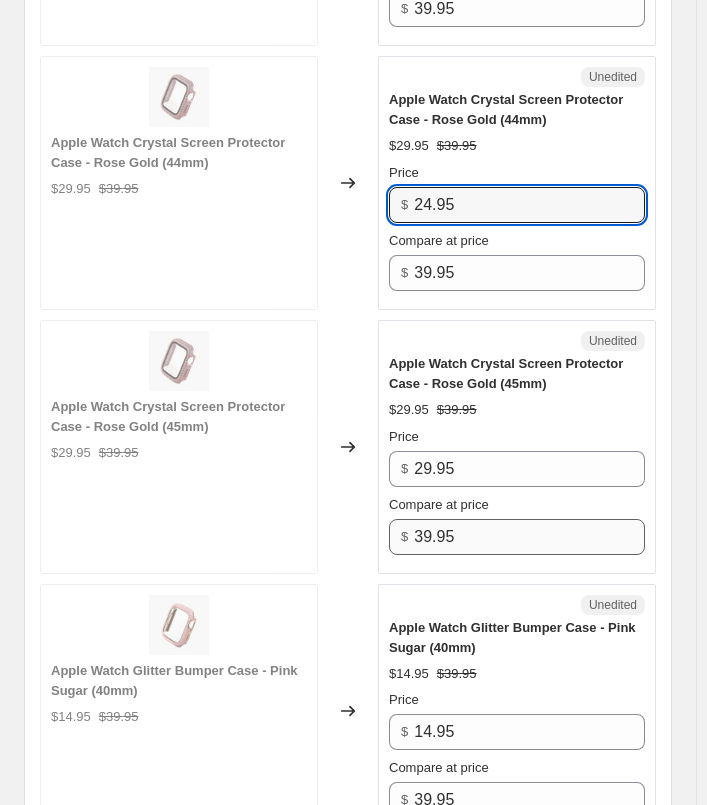 scroll, scrollTop: 2400, scrollLeft: 0, axis: vertical 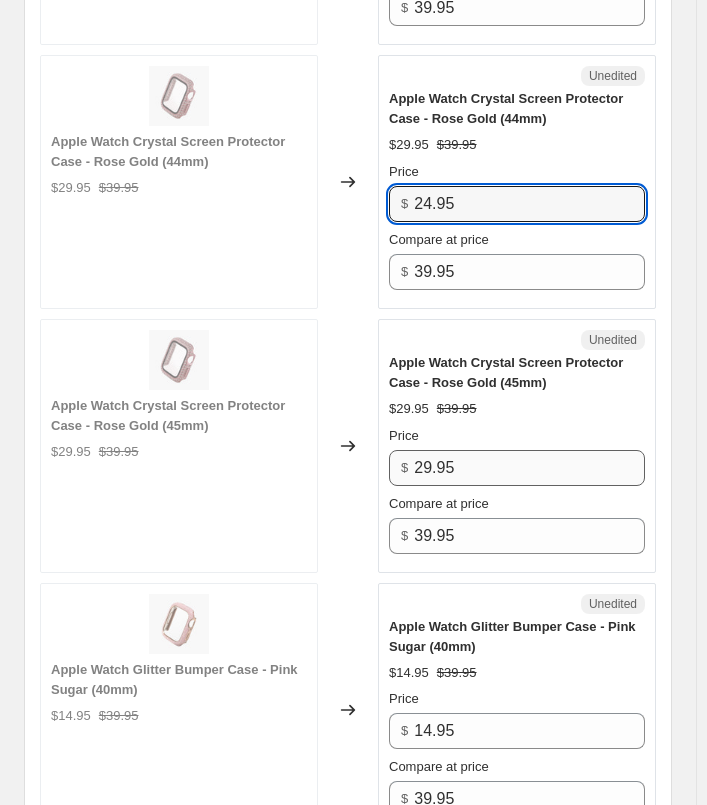 type on "24.95" 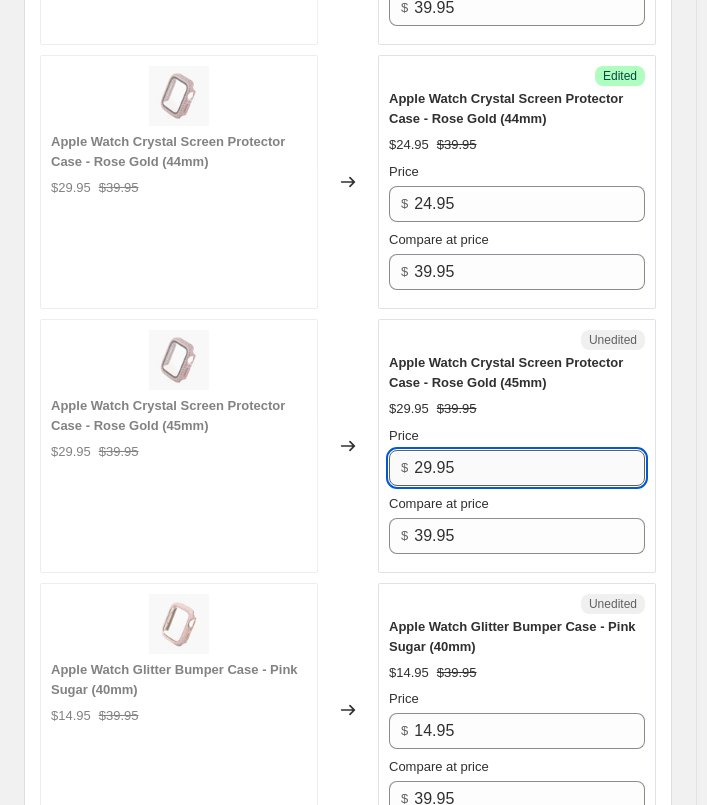 click on "29.95" at bounding box center [529, 468] 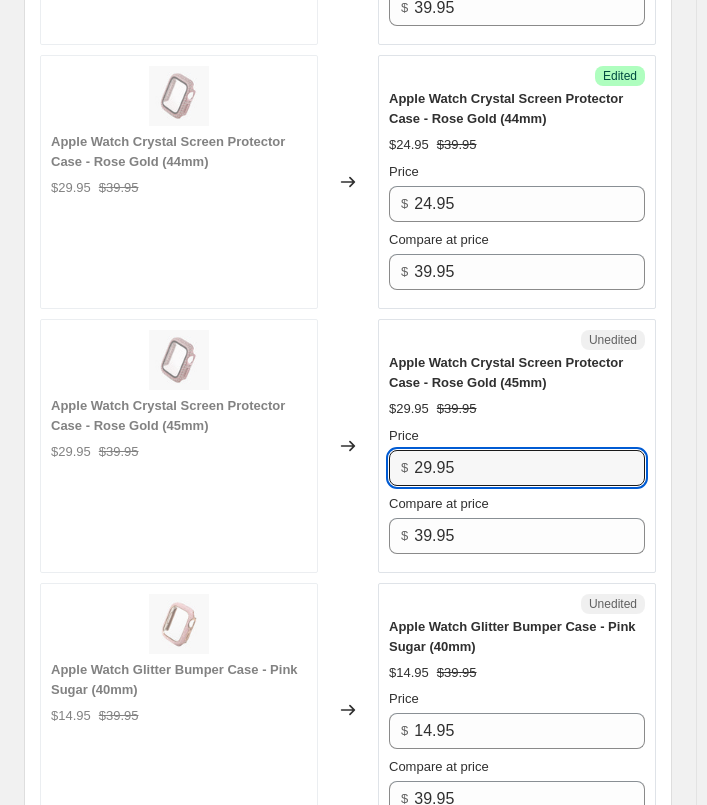 paste on "4" 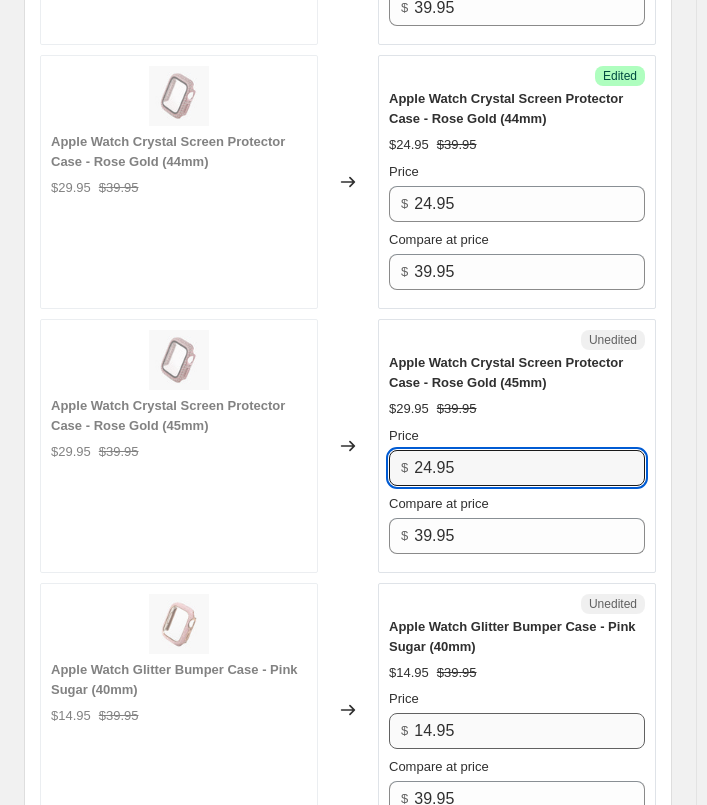 type on "24.95" 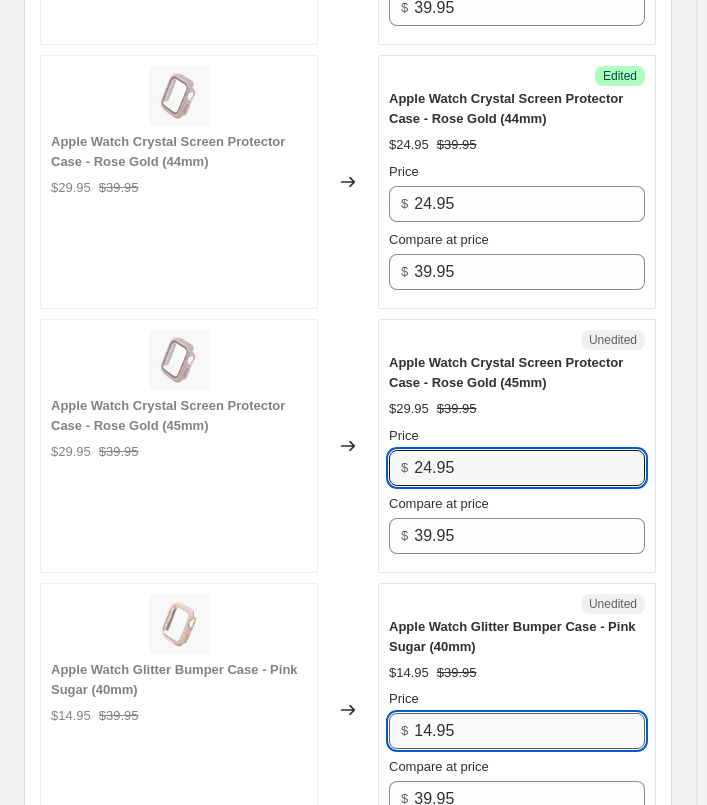 click on "14.95" at bounding box center (529, 731) 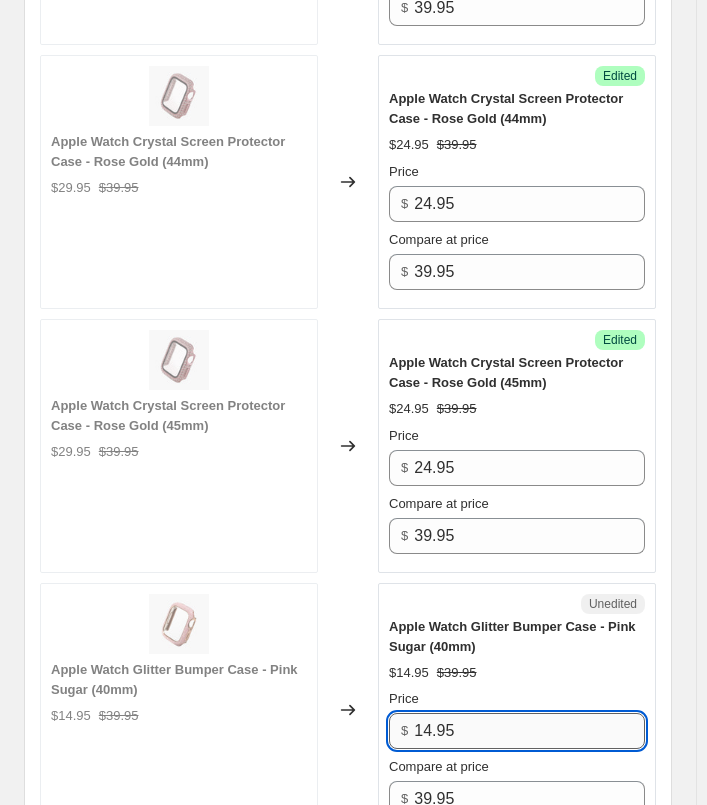 click on "14.95" at bounding box center [529, 731] 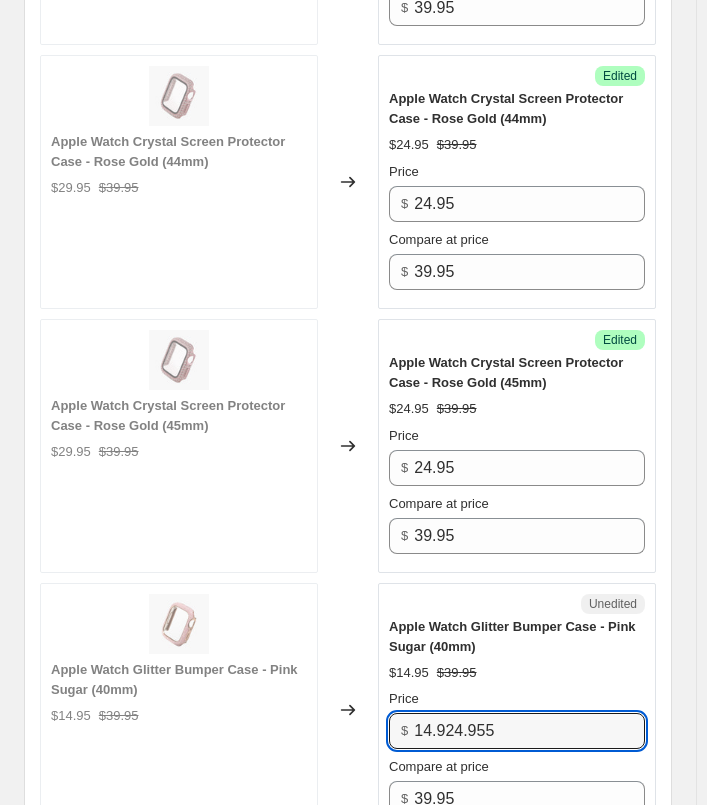 drag, startPoint x: 553, startPoint y: 722, endPoint x: 256, endPoint y: 706, distance: 297.43066 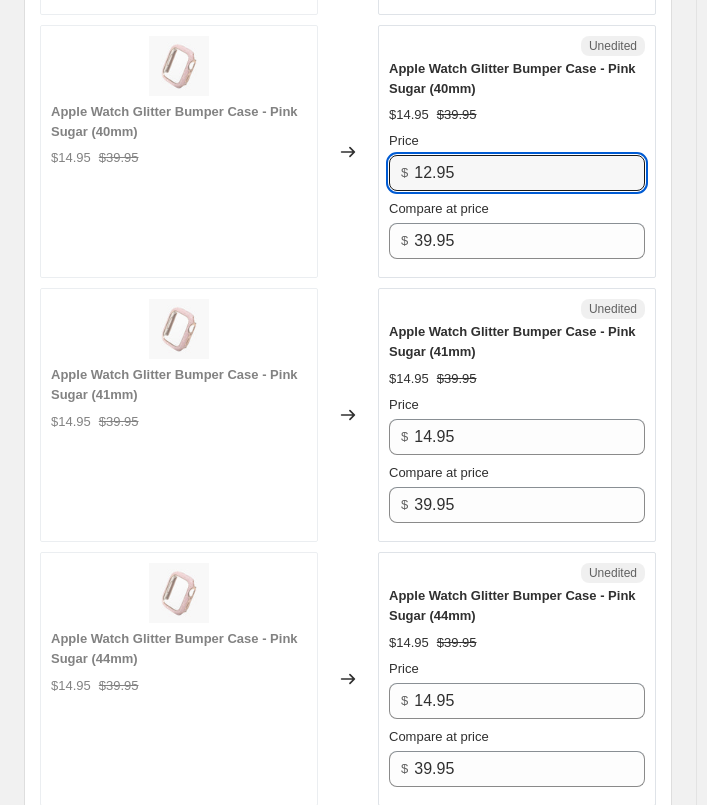 scroll, scrollTop: 3000, scrollLeft: 0, axis: vertical 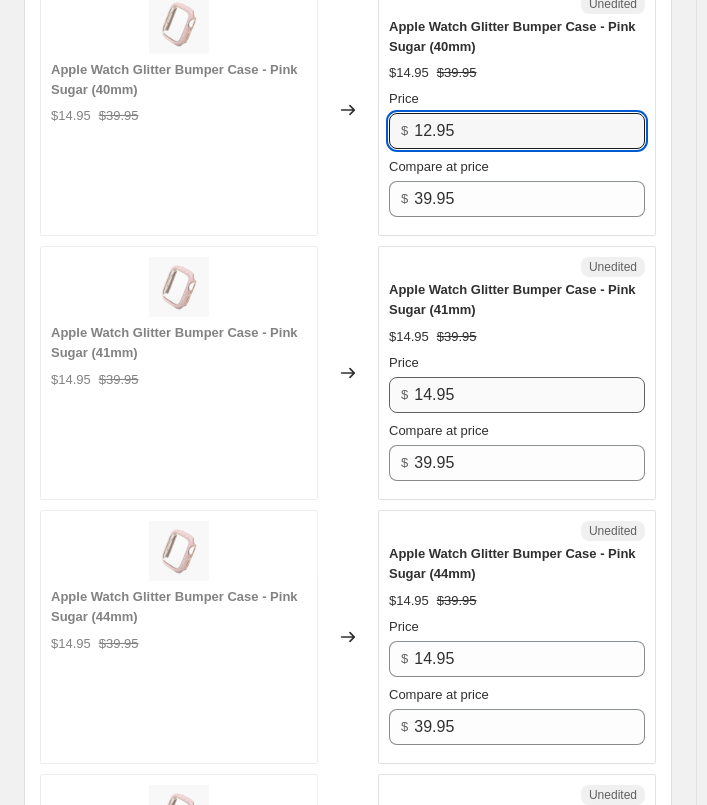 type on "12.95" 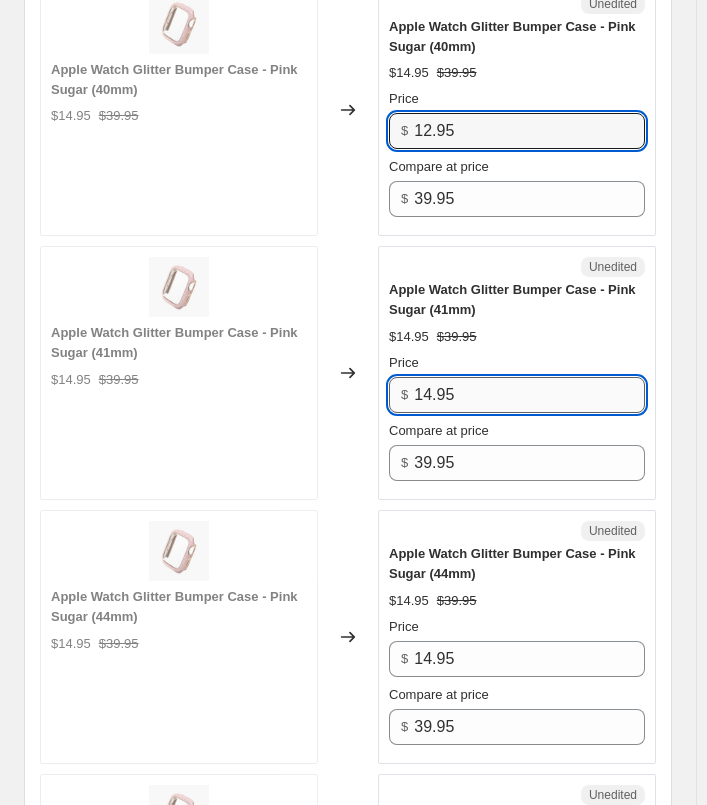 click on "14.95" at bounding box center (529, 395) 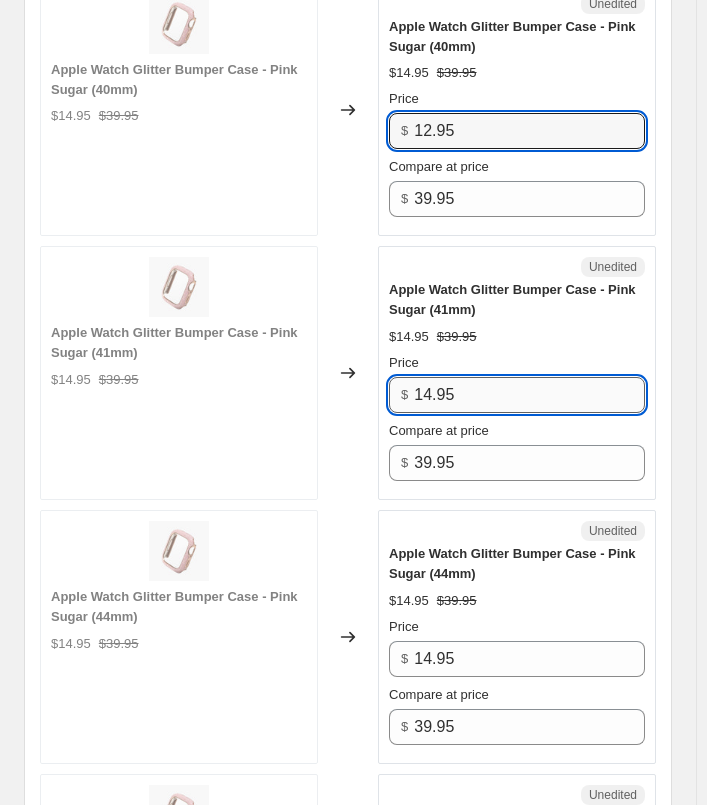 click on "14.95" at bounding box center (529, 395) 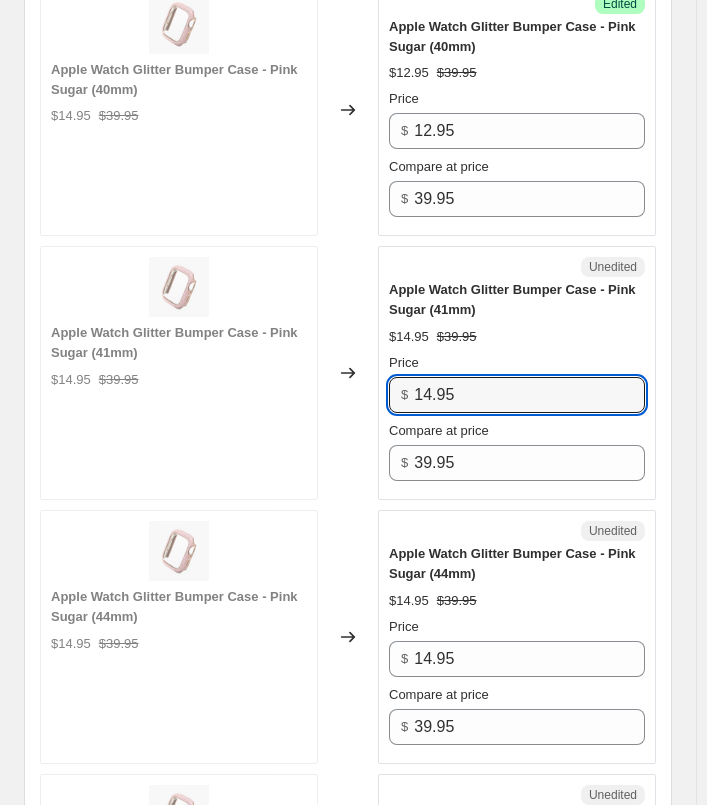 paste on "2" 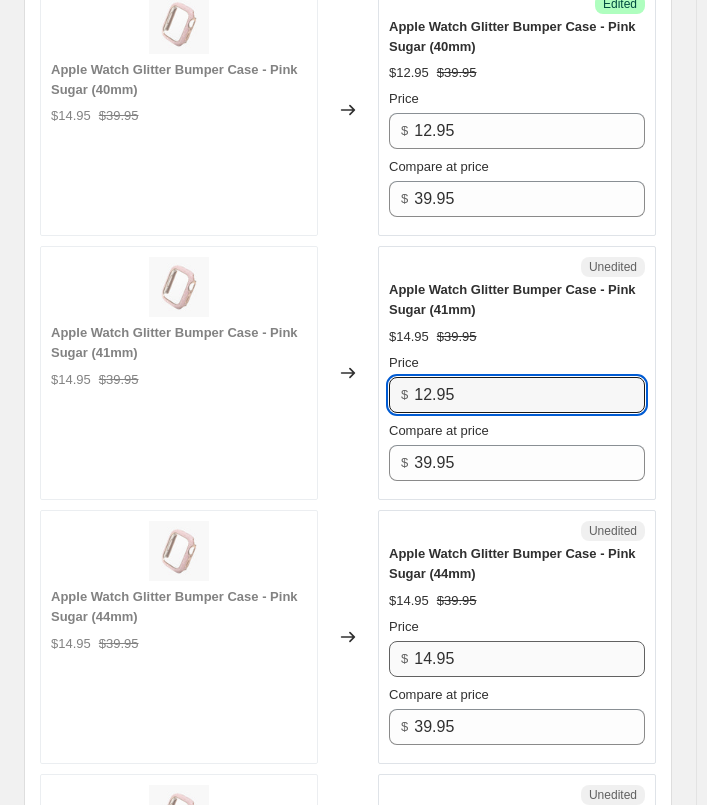 type on "12.95" 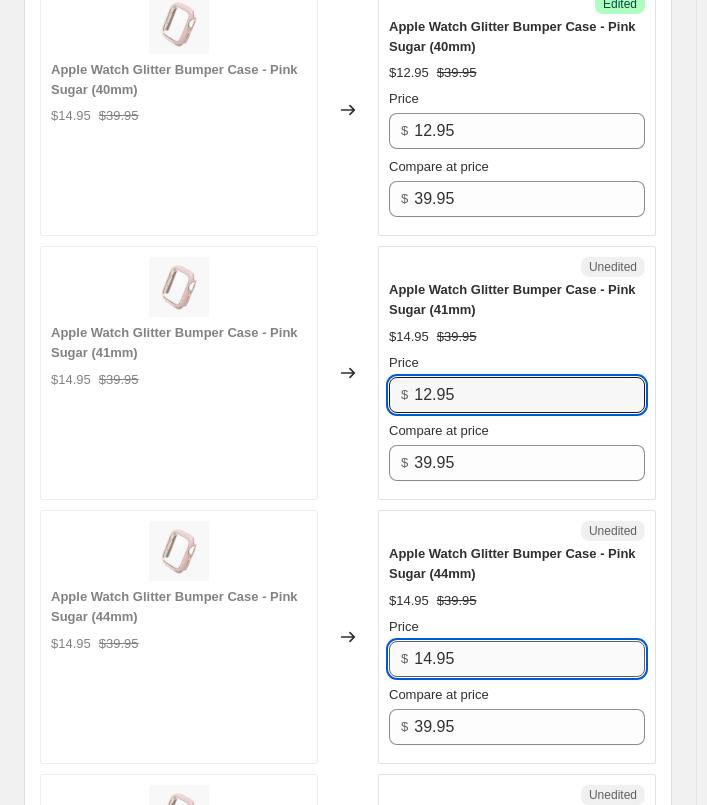 click on "14.95" at bounding box center [529, 659] 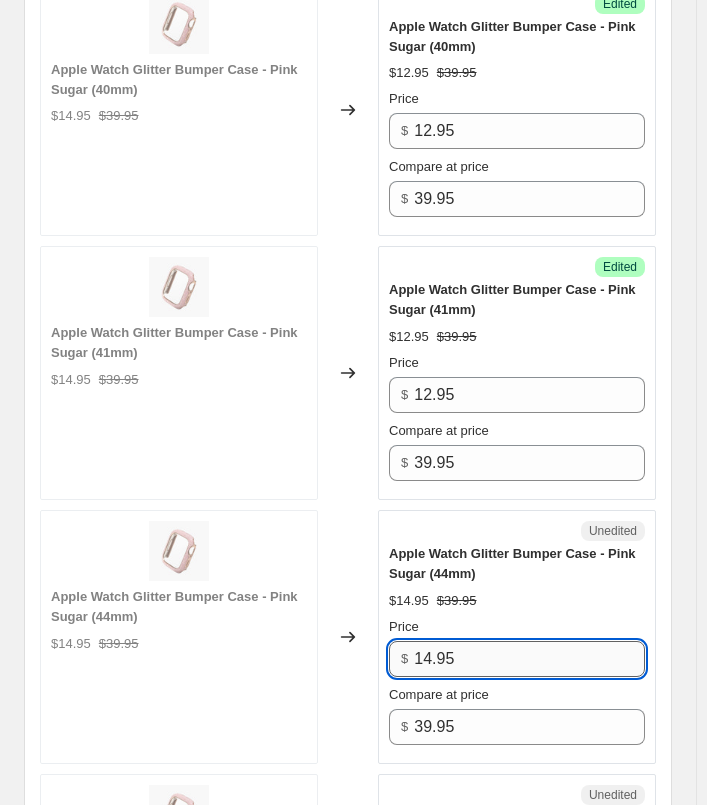 click on "14.95" at bounding box center (529, 659) 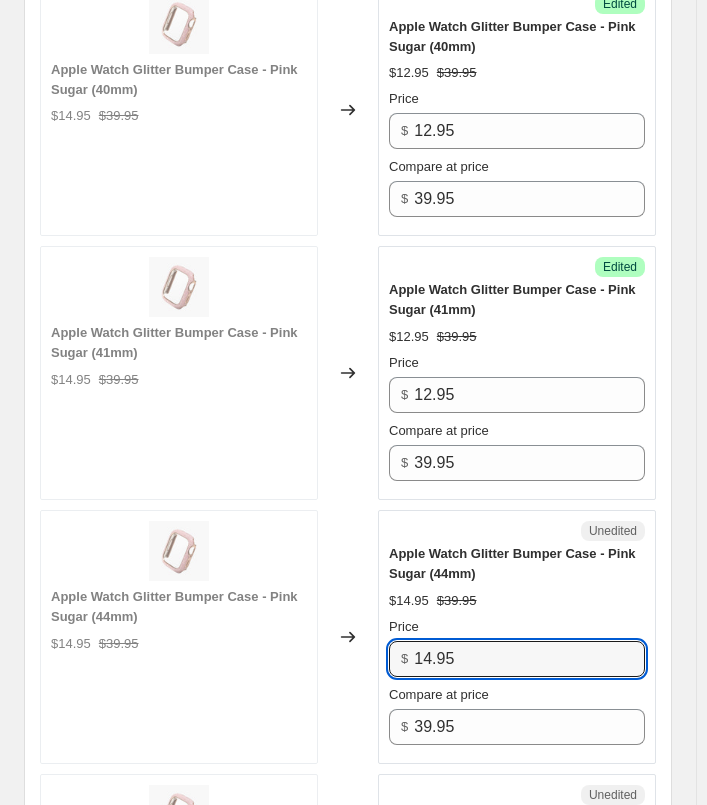 paste on "2" 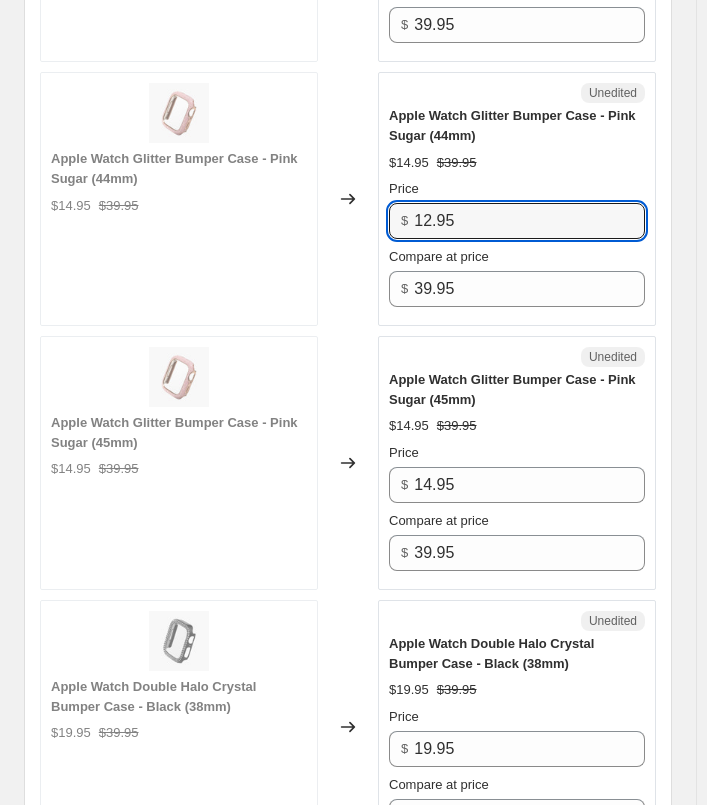scroll, scrollTop: 3500, scrollLeft: 0, axis: vertical 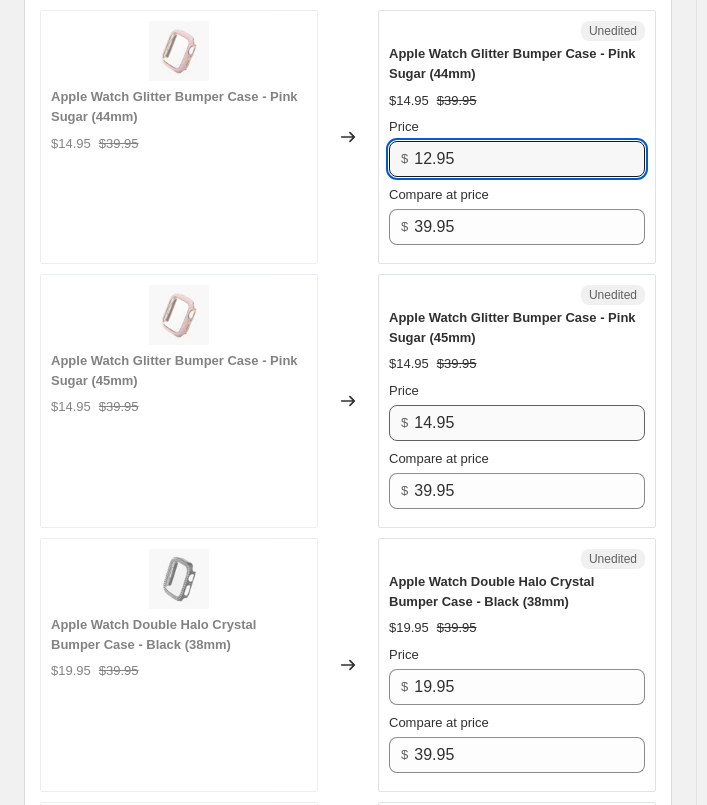 type on "12.95" 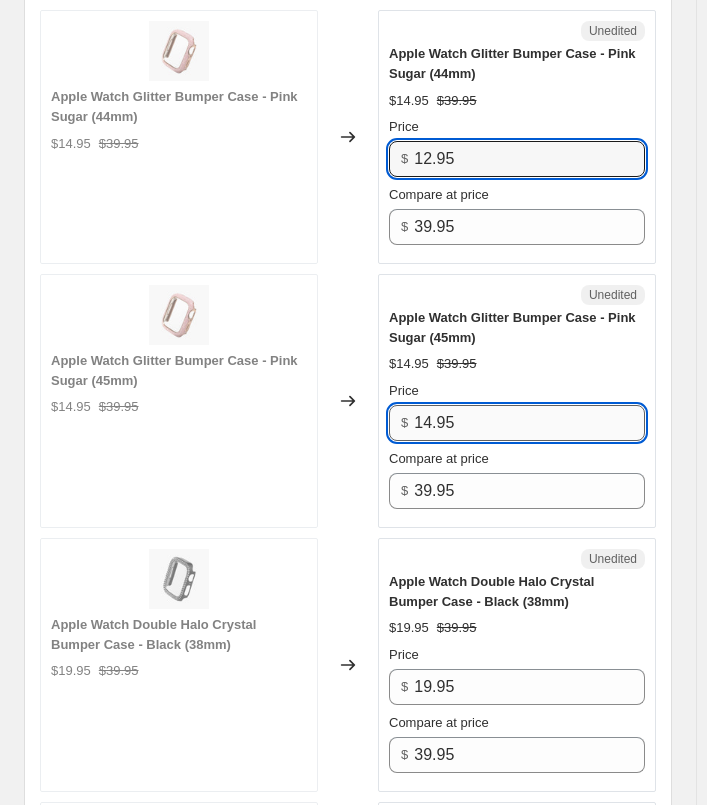 click on "14.95" at bounding box center [529, 423] 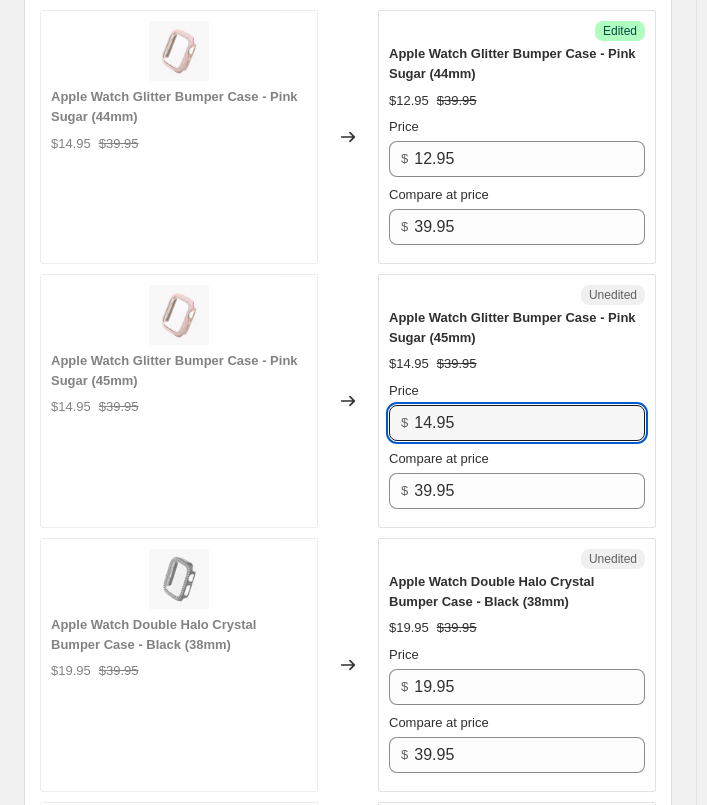 paste on "2" 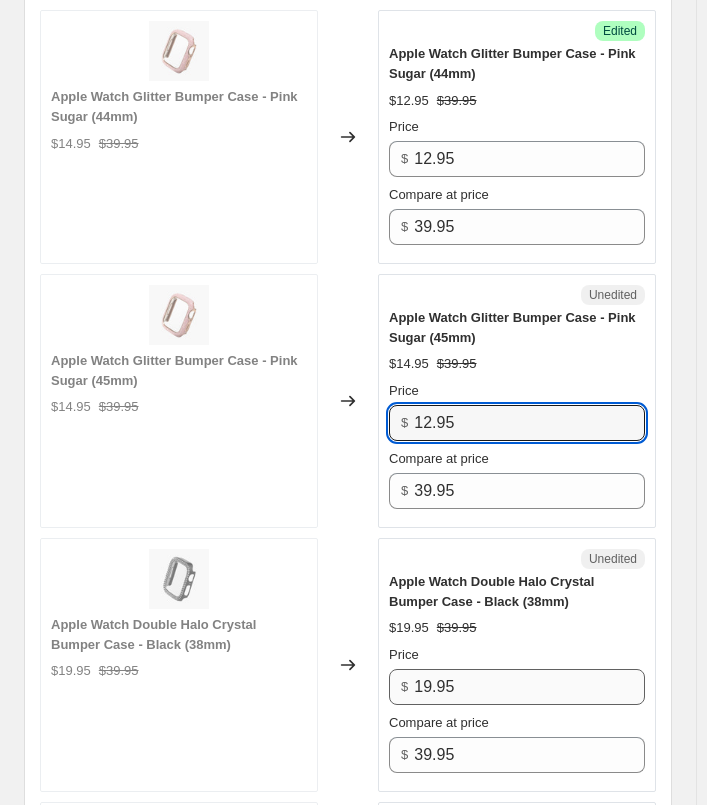 type on "12.95" 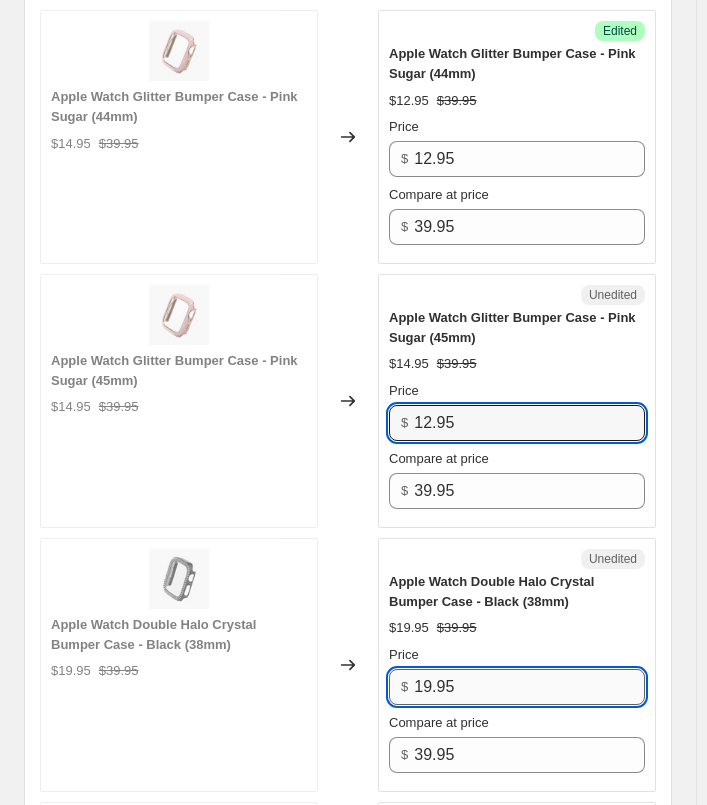 click on "19.95" at bounding box center [529, 687] 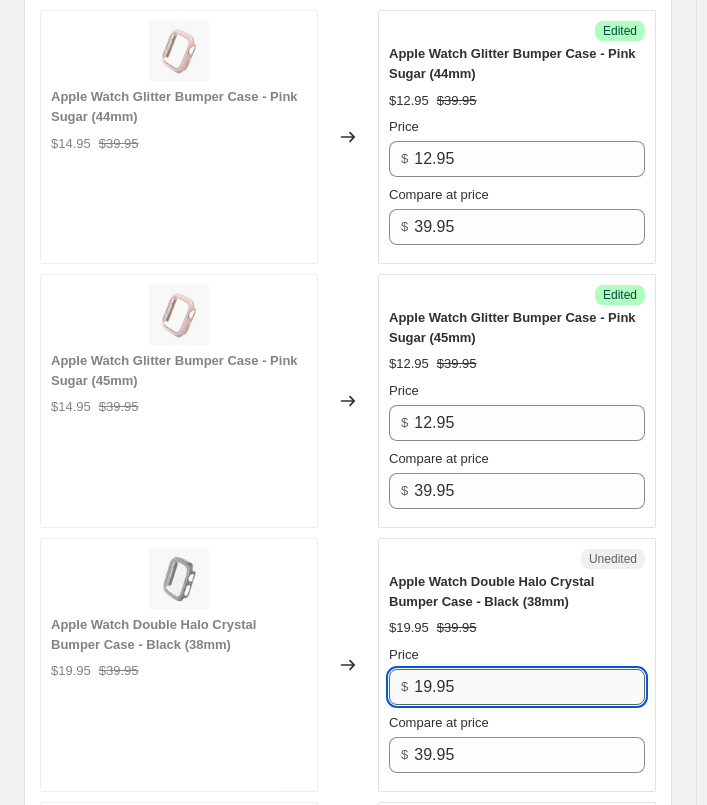 click on "19.95" at bounding box center [529, 687] 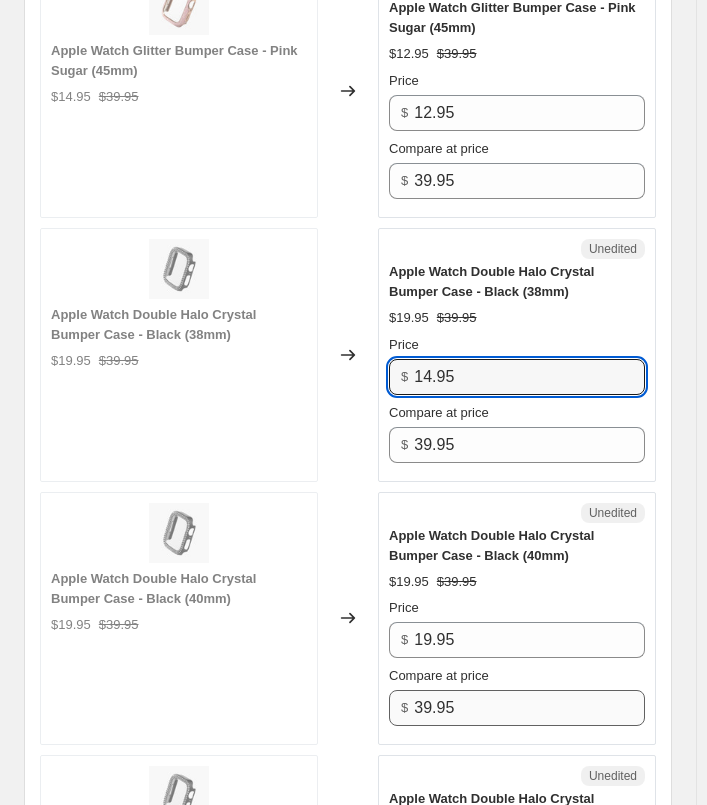 scroll, scrollTop: 3900, scrollLeft: 0, axis: vertical 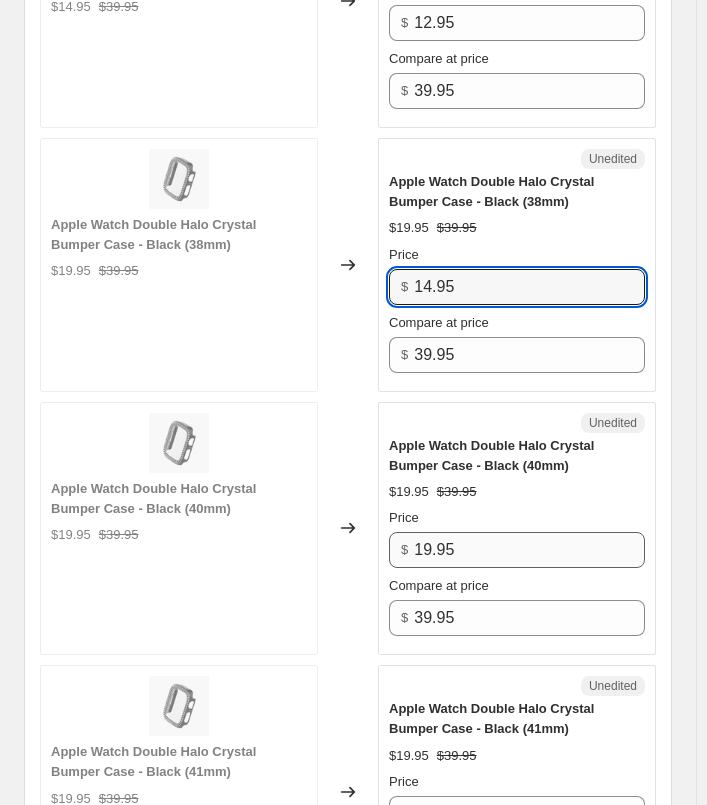 type on "14.95" 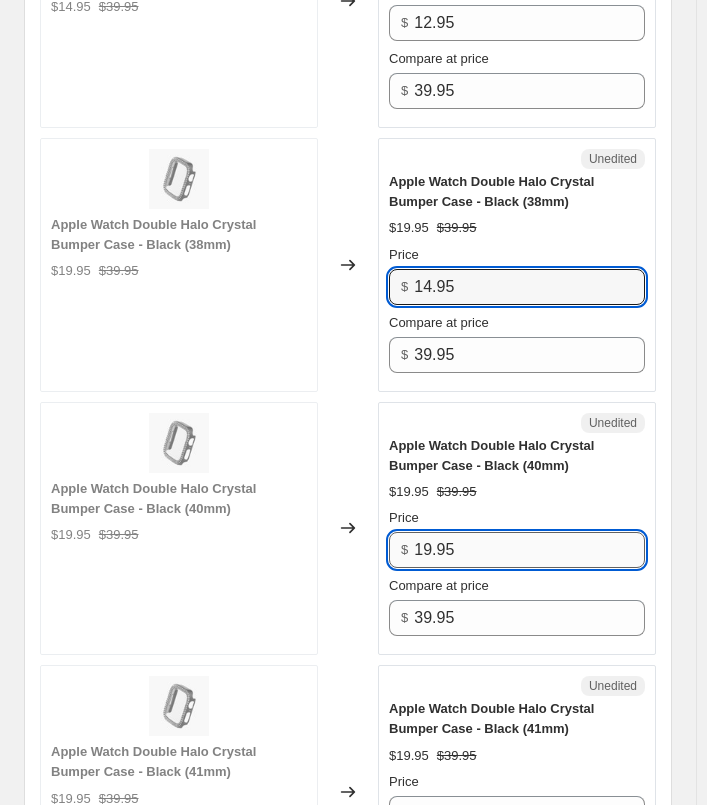 click on "19.95" at bounding box center [529, 550] 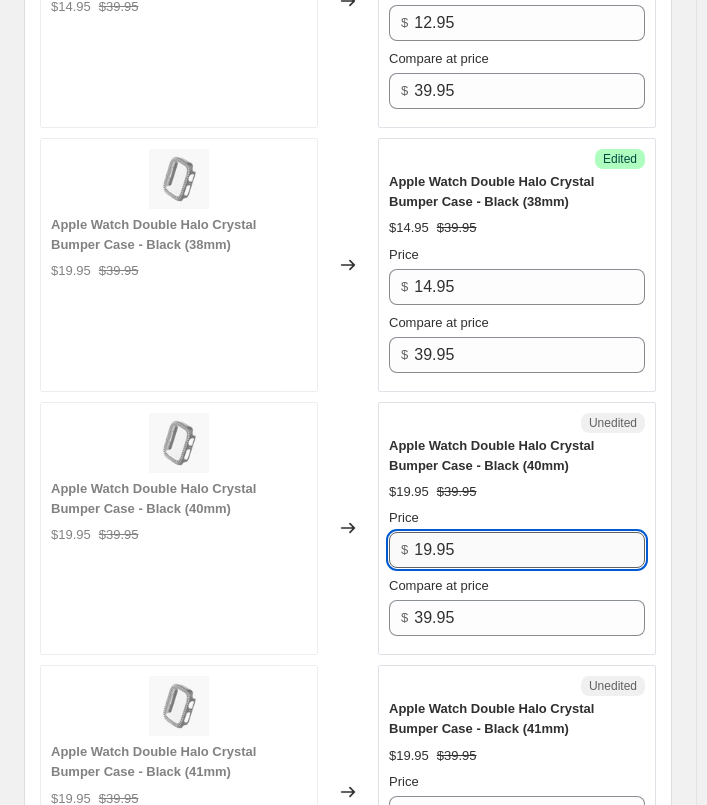 click on "19.95" at bounding box center [529, 550] 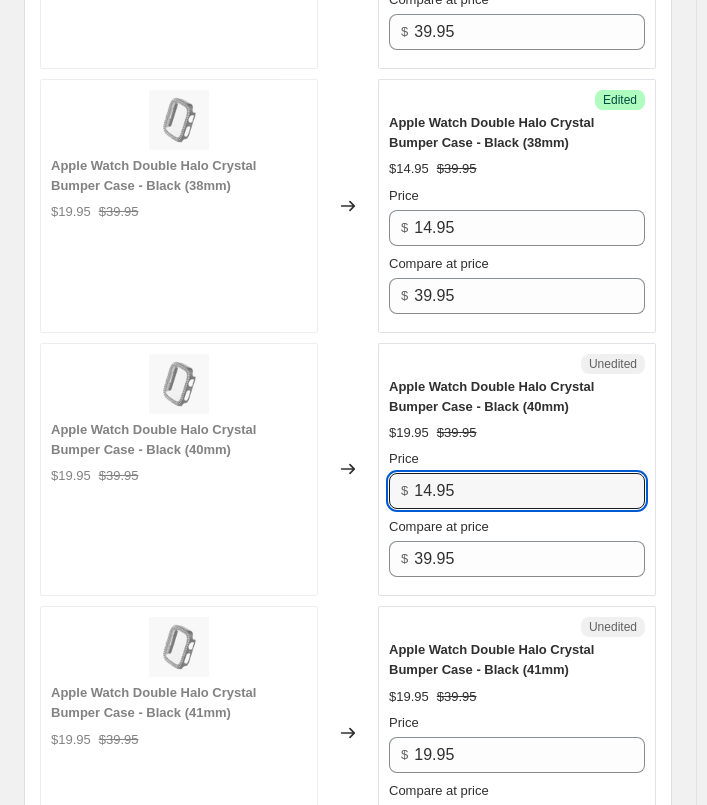 scroll, scrollTop: 4300, scrollLeft: 0, axis: vertical 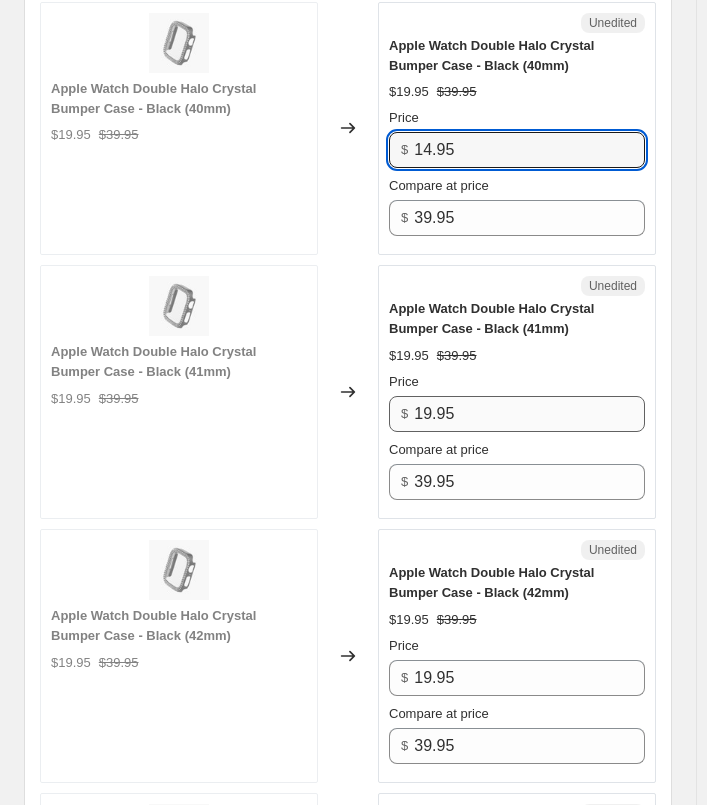 type on "14.95" 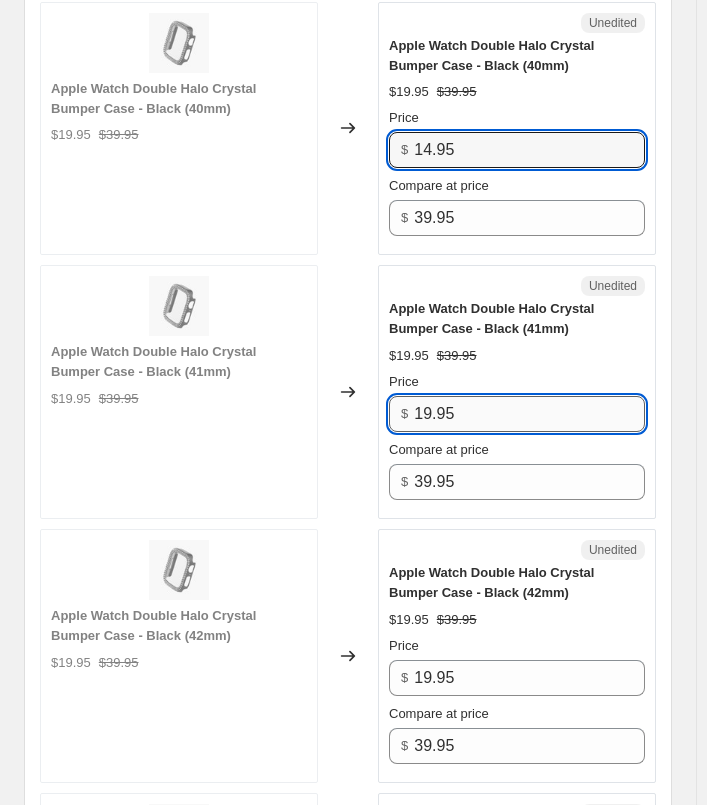 click on "19.95" at bounding box center (529, 414) 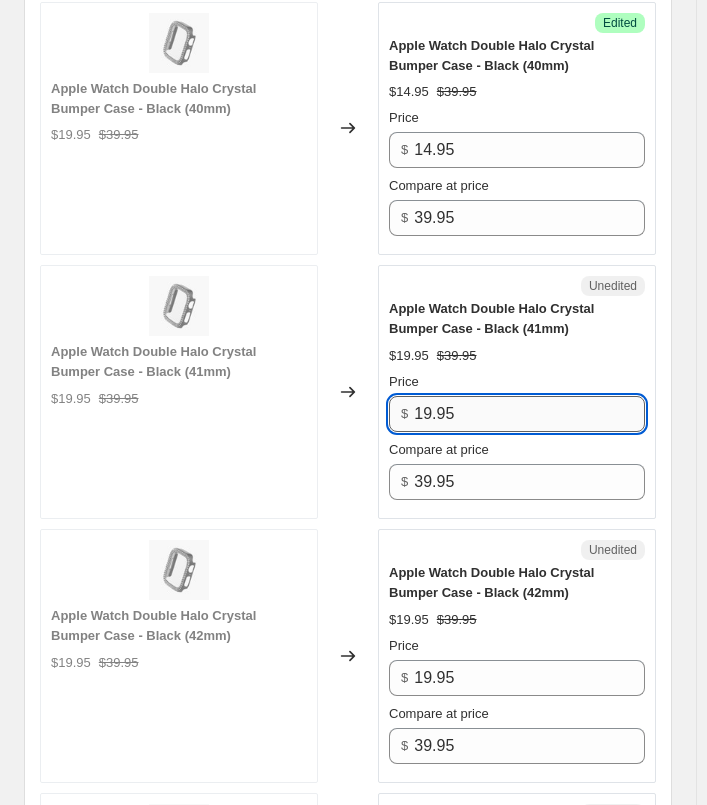click on "19.95" at bounding box center (529, 414) 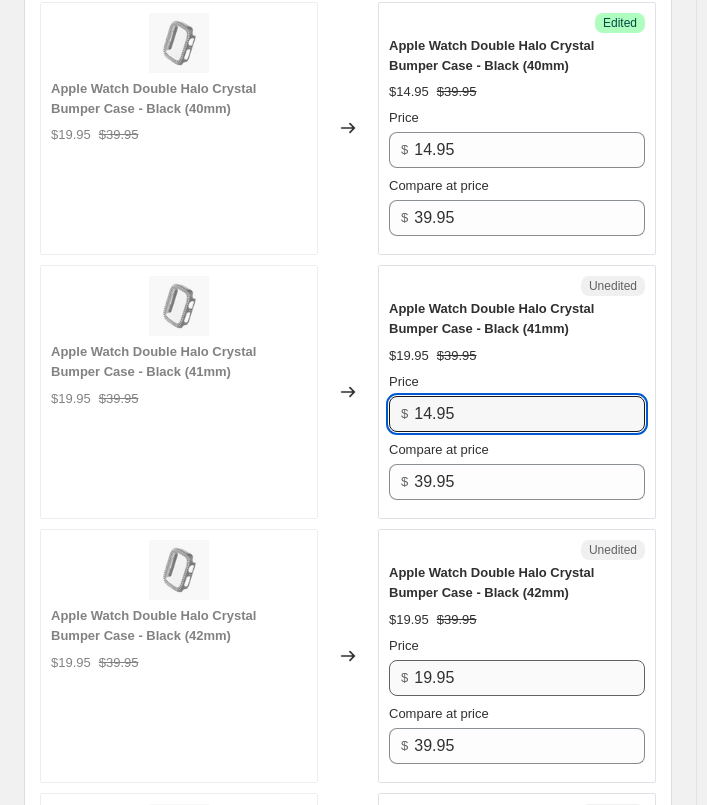 type on "14.95" 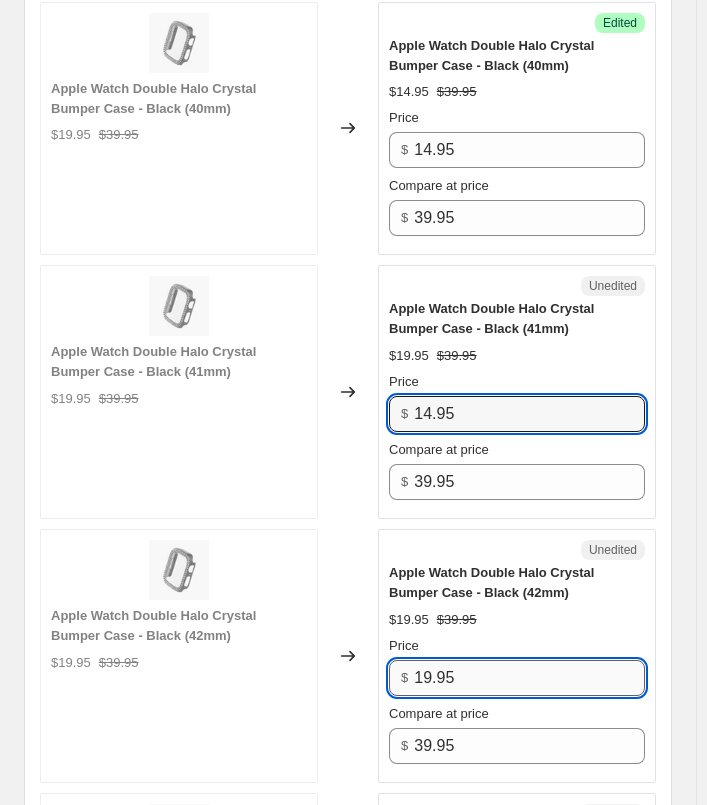 click on "19.95" at bounding box center (529, 678) 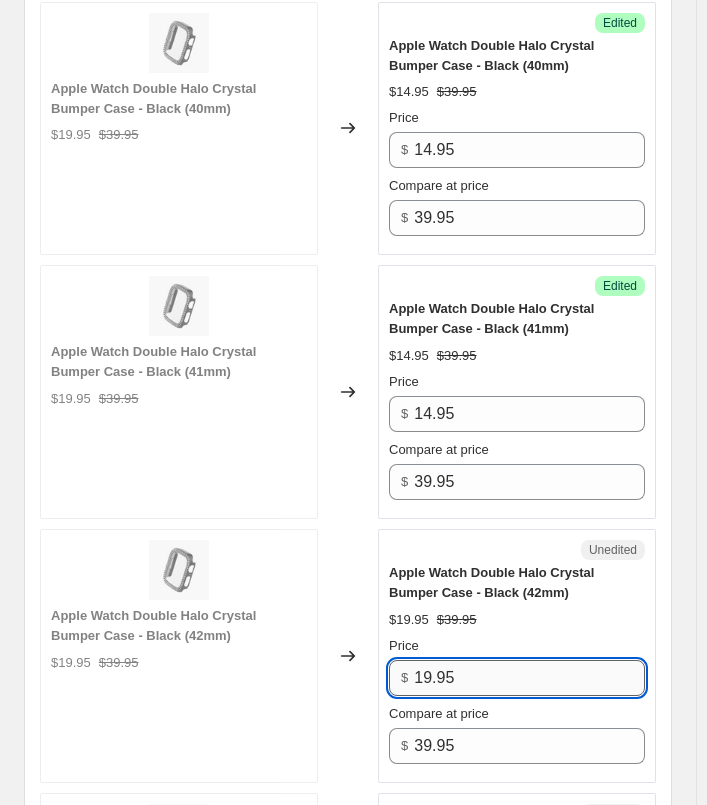 click on "19.95" at bounding box center [529, 678] 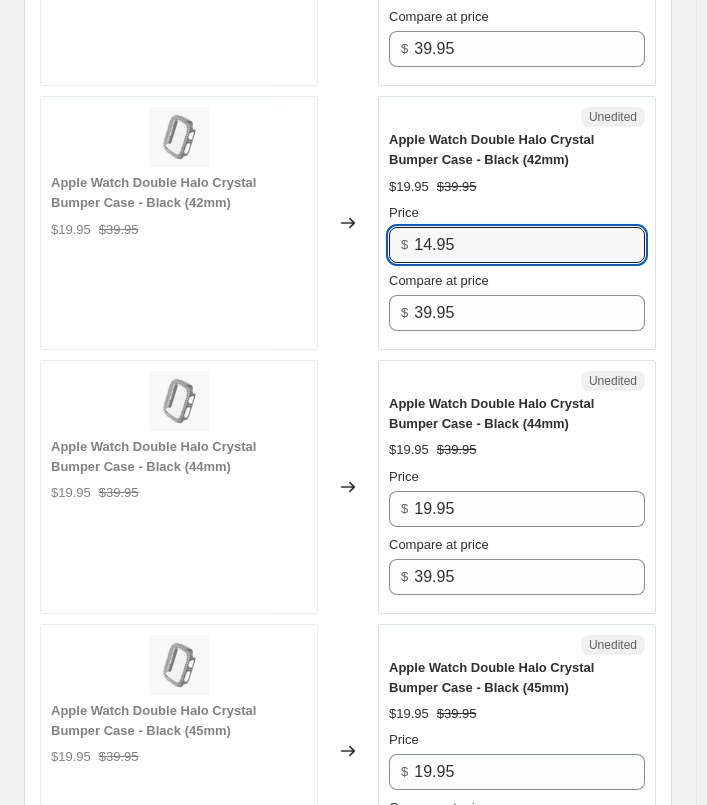 scroll, scrollTop: 4800, scrollLeft: 0, axis: vertical 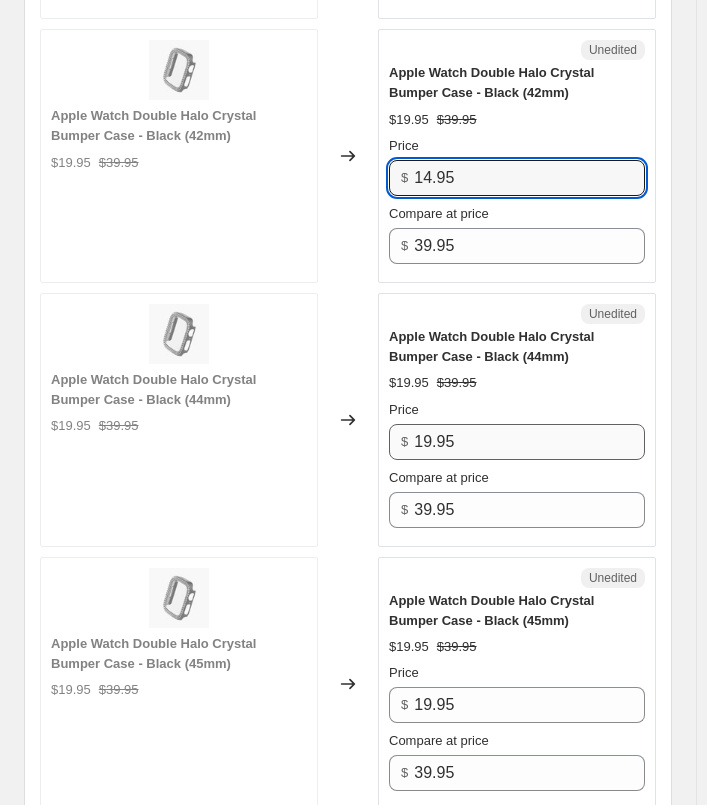 type on "14.95" 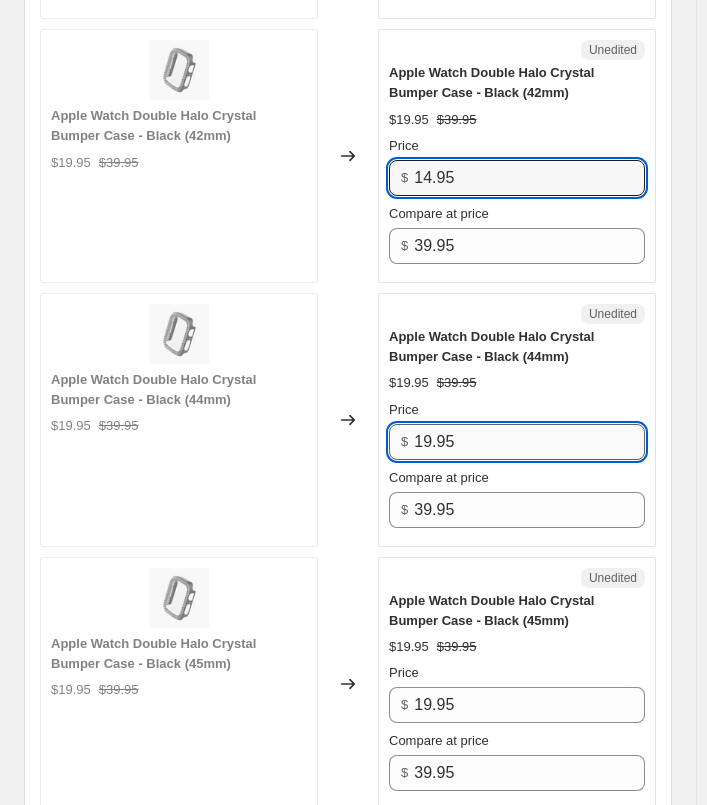 click on "19.95" at bounding box center [529, 442] 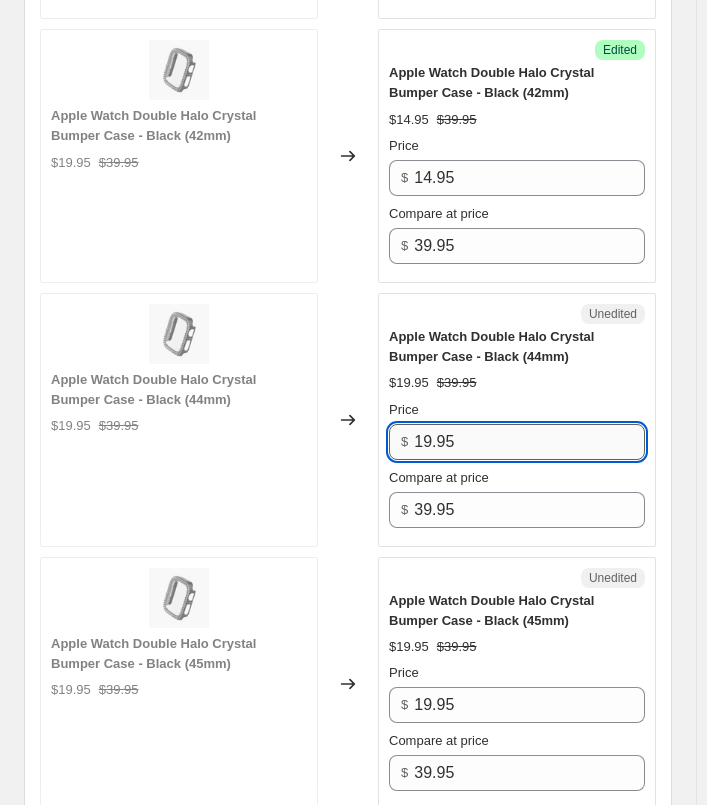 click on "19.95" at bounding box center [529, 442] 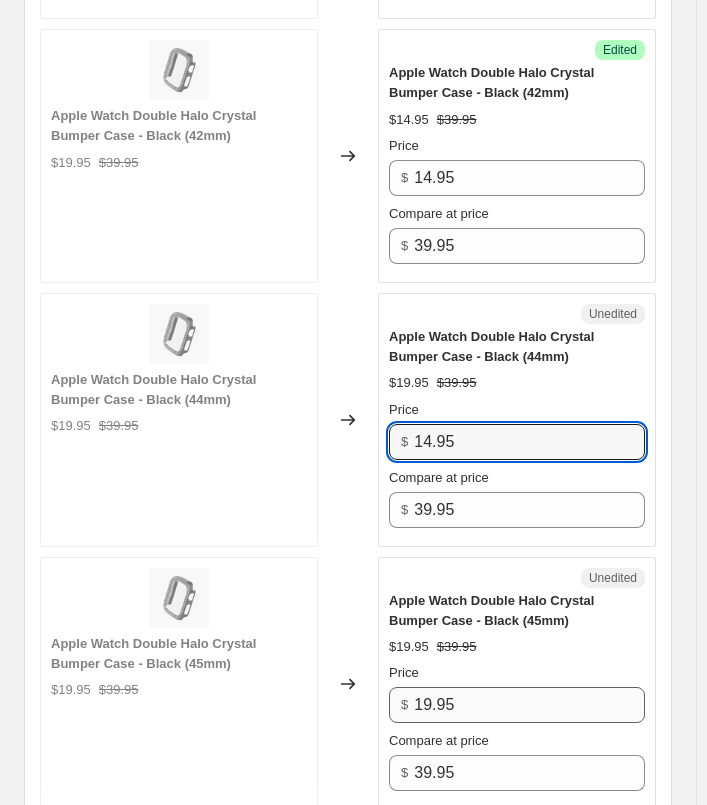 type on "14.95" 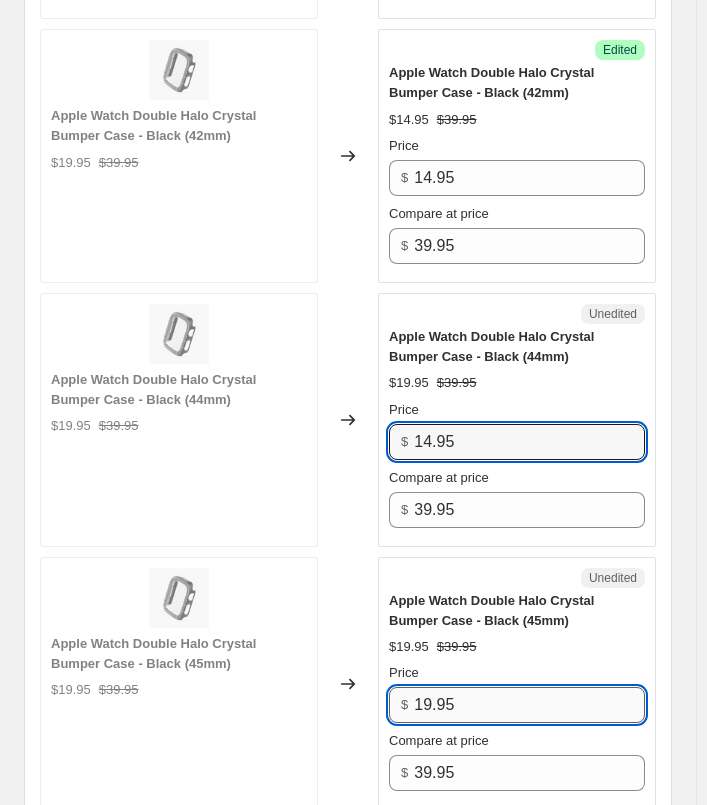 click on "19.95" at bounding box center [529, 705] 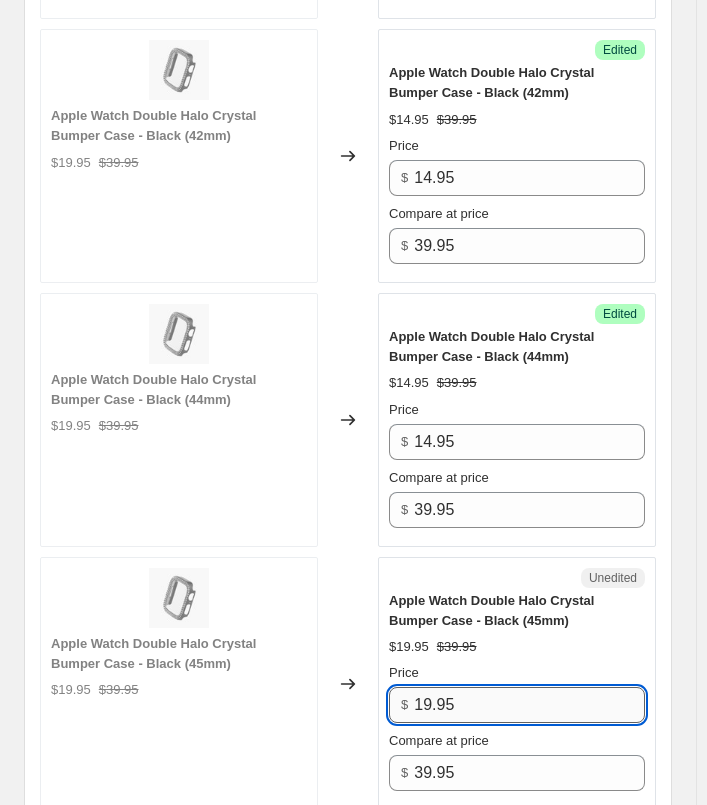 click on "19.95" at bounding box center (529, 705) 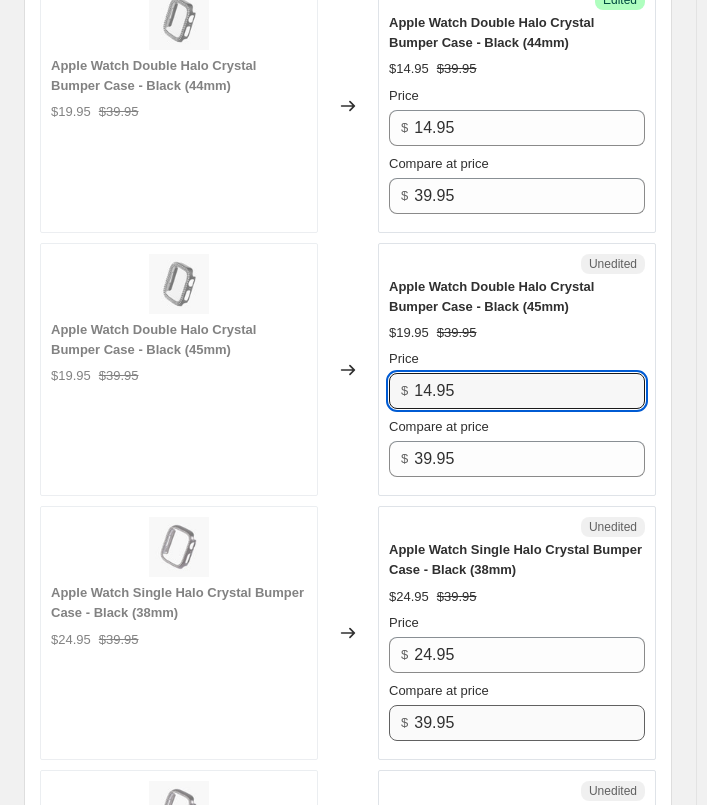 scroll, scrollTop: 5200, scrollLeft: 0, axis: vertical 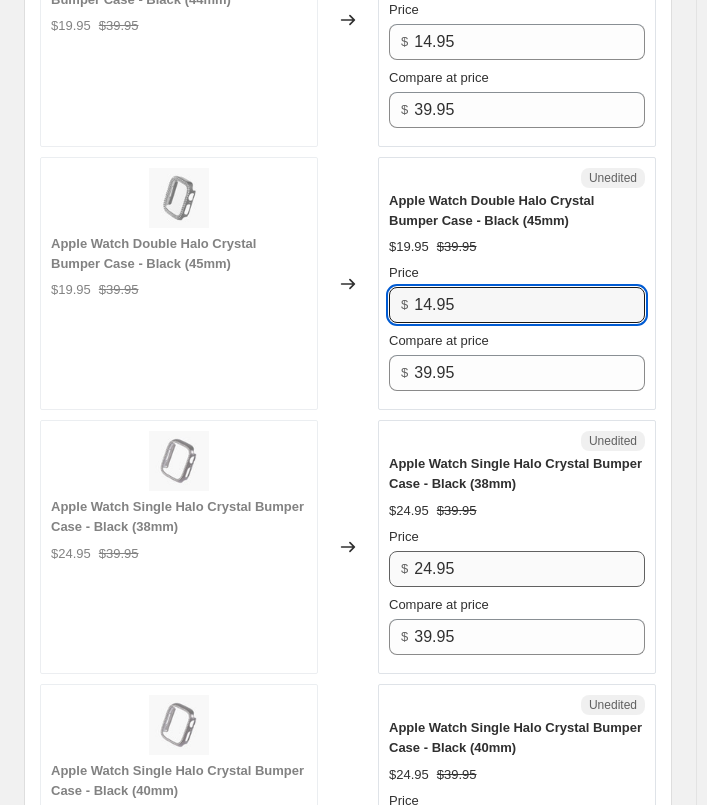 type on "14.95" 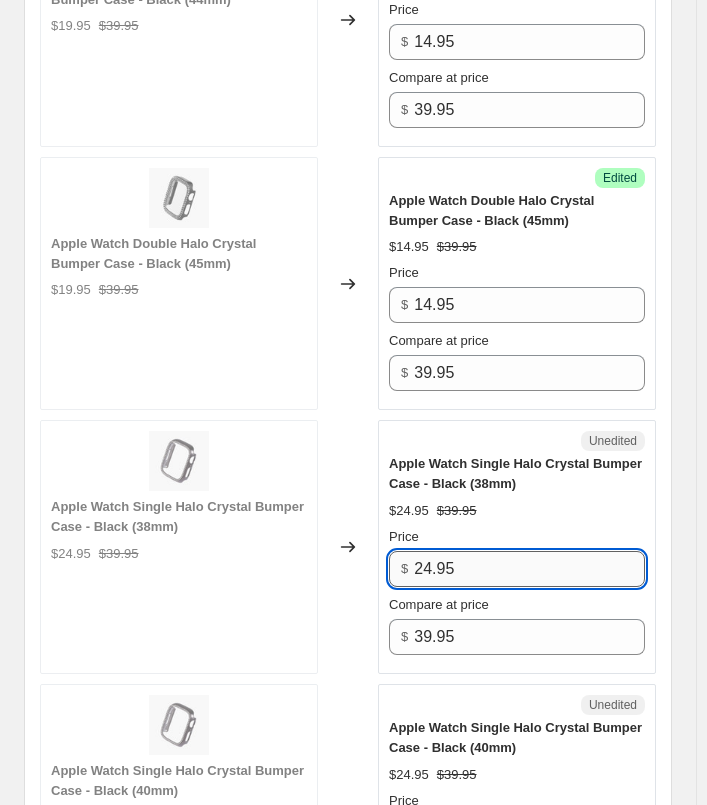 click on "24.95" at bounding box center [529, 569] 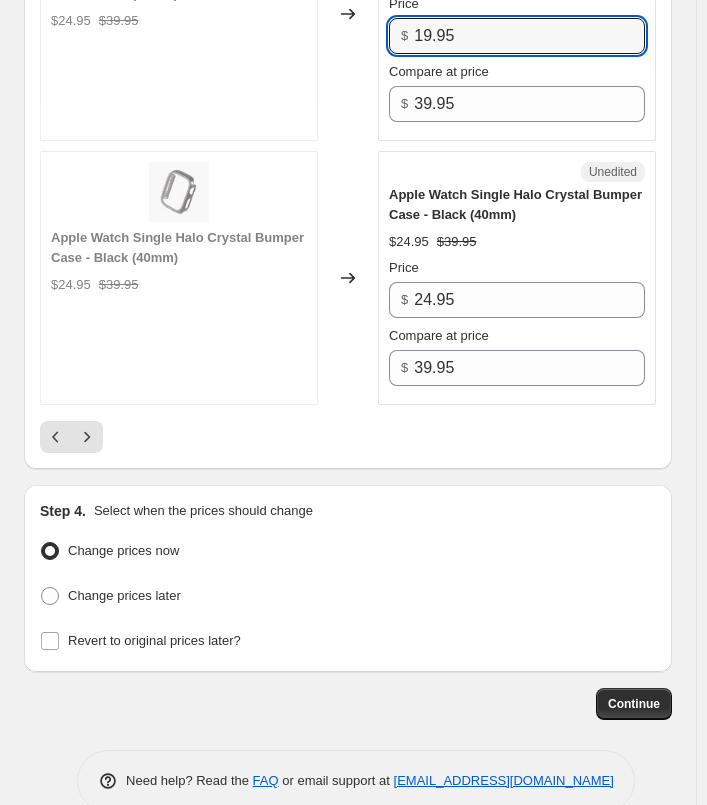 scroll, scrollTop: 5759, scrollLeft: 0, axis: vertical 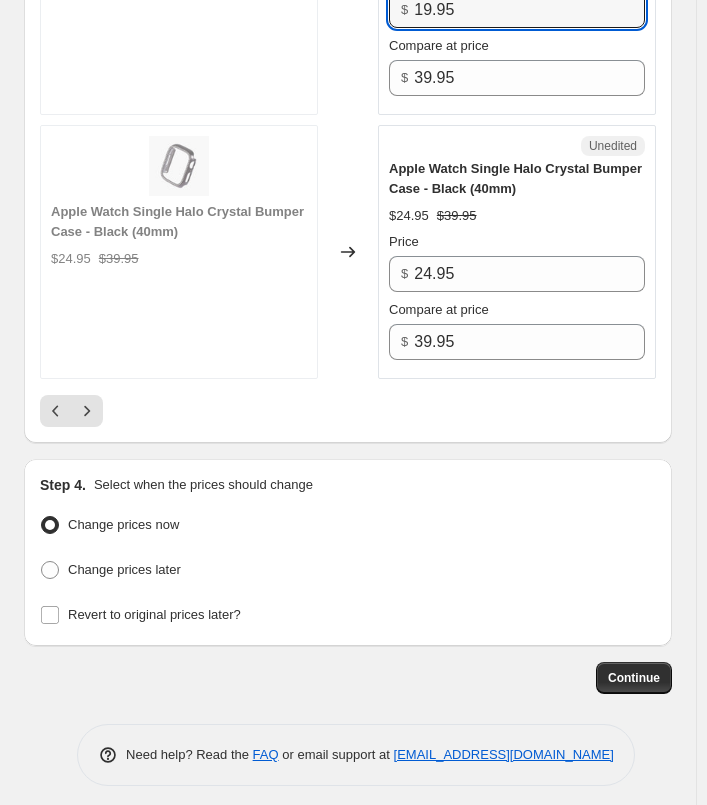 type on "19.95" 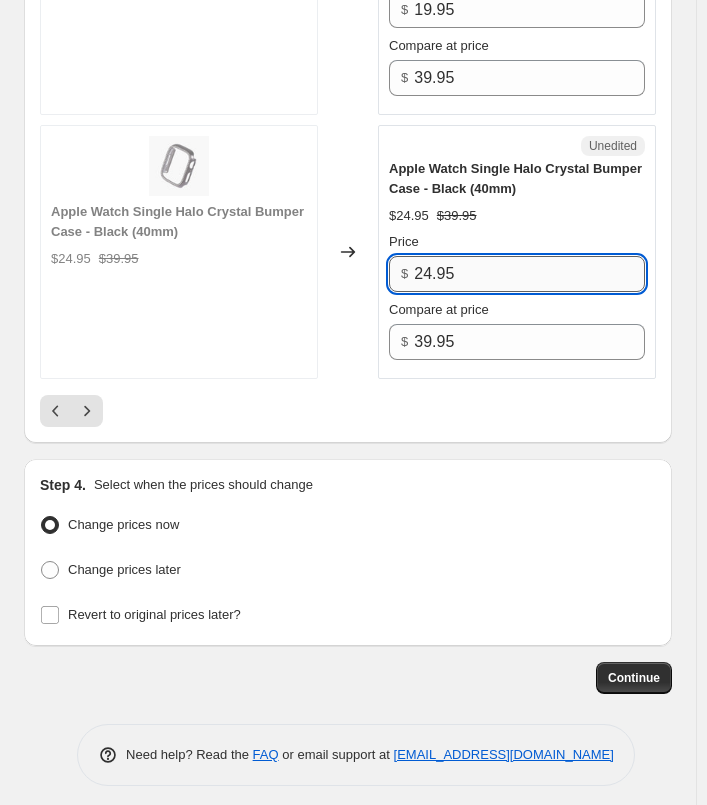 click on "24.95" at bounding box center (529, 274) 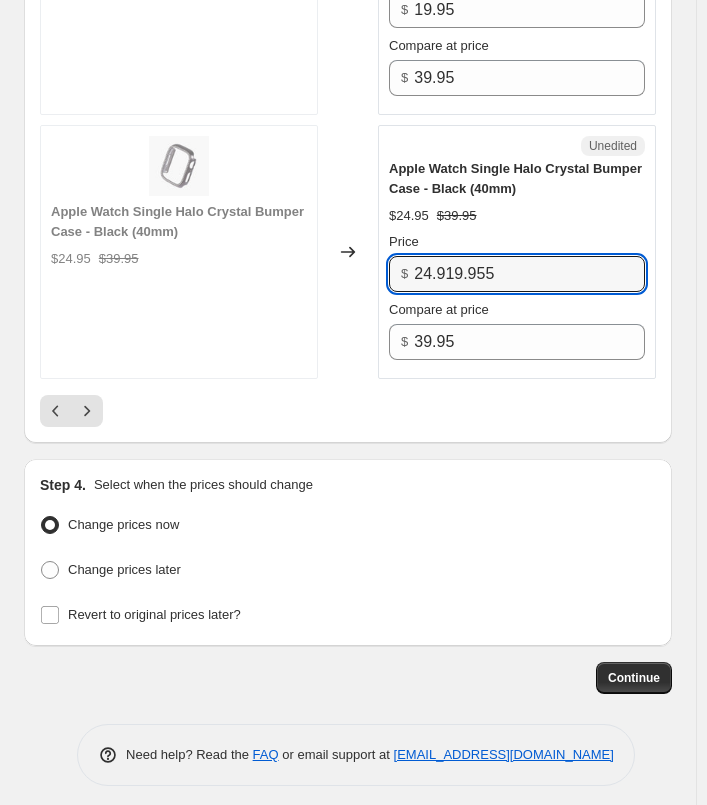 drag, startPoint x: 523, startPoint y: 262, endPoint x: 314, endPoint y: 263, distance: 209.0024 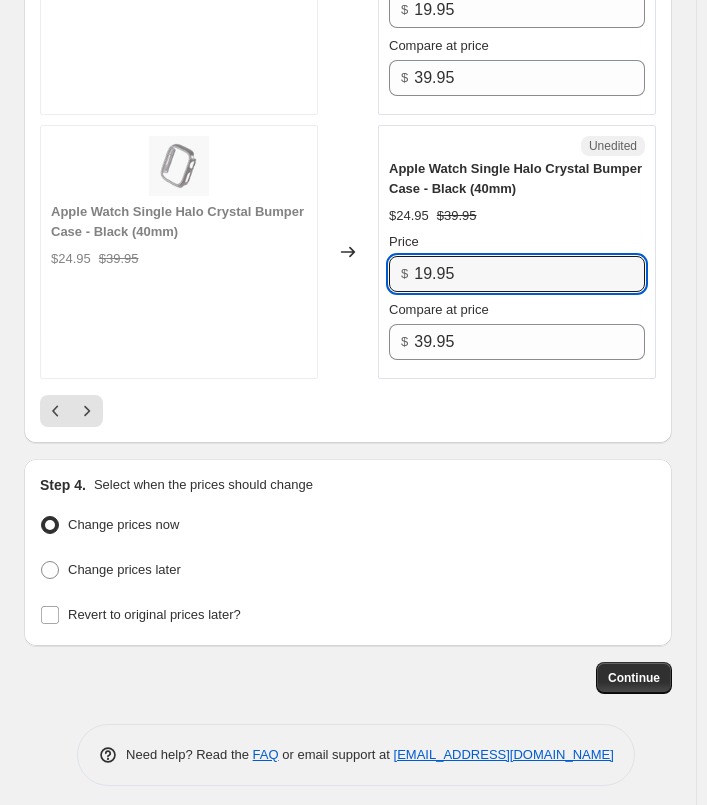 type on "19.95" 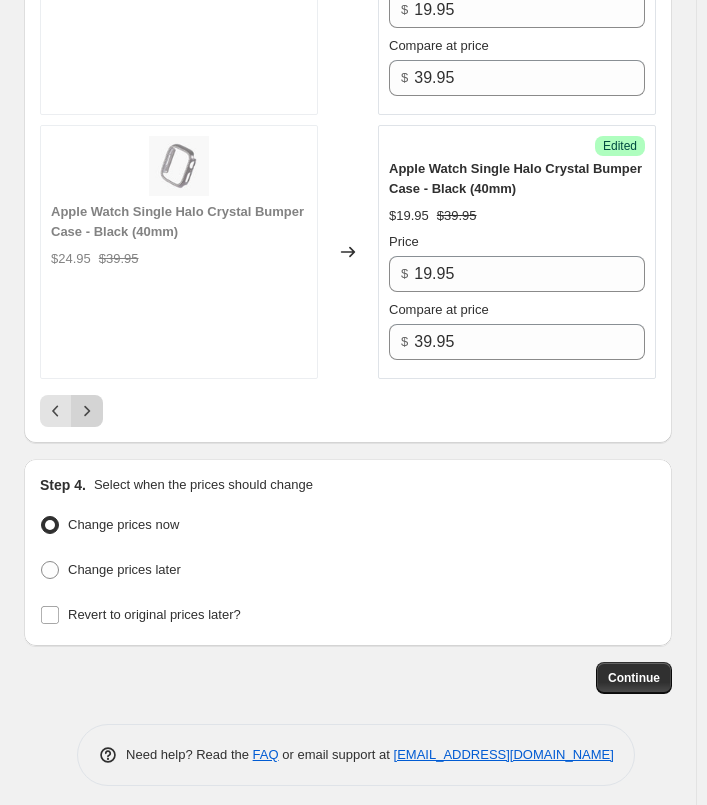 click 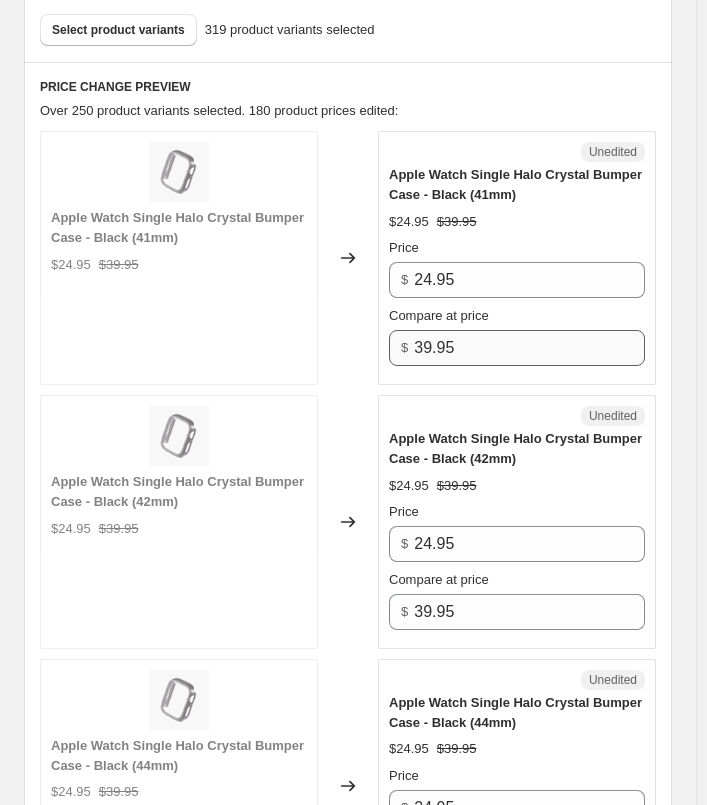 scroll, scrollTop: 759, scrollLeft: 0, axis: vertical 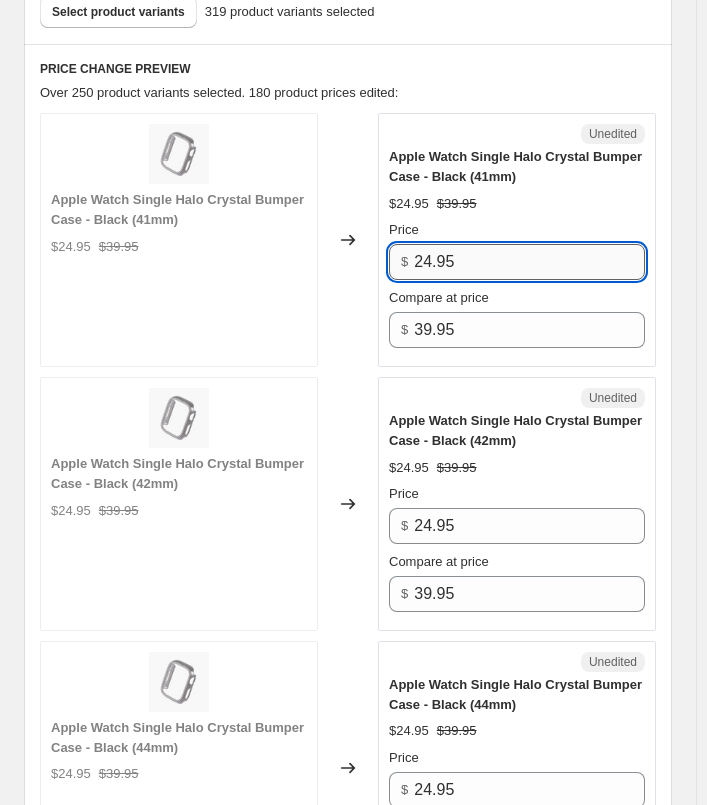 click on "24.95" at bounding box center [529, 262] 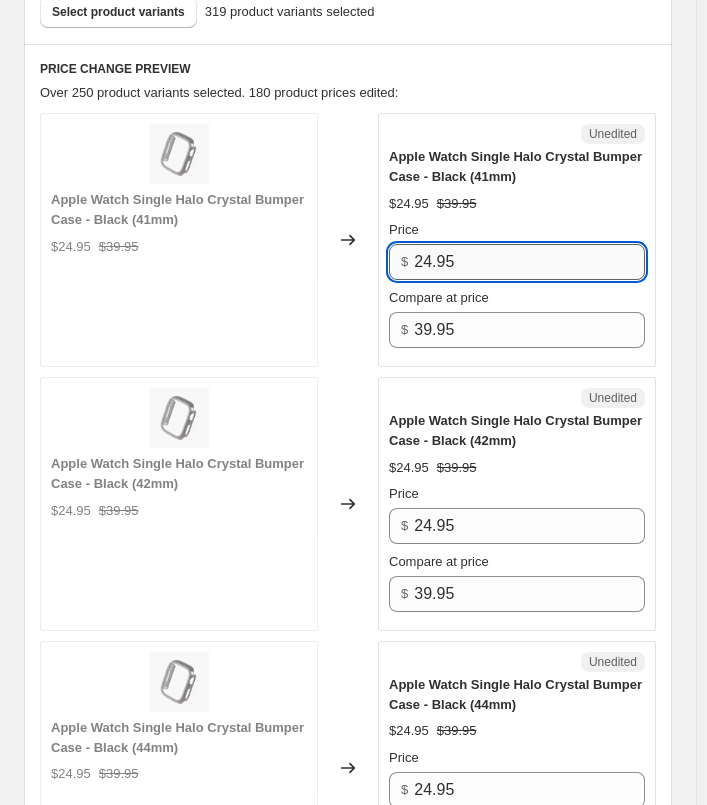 click on "24.95" at bounding box center [529, 262] 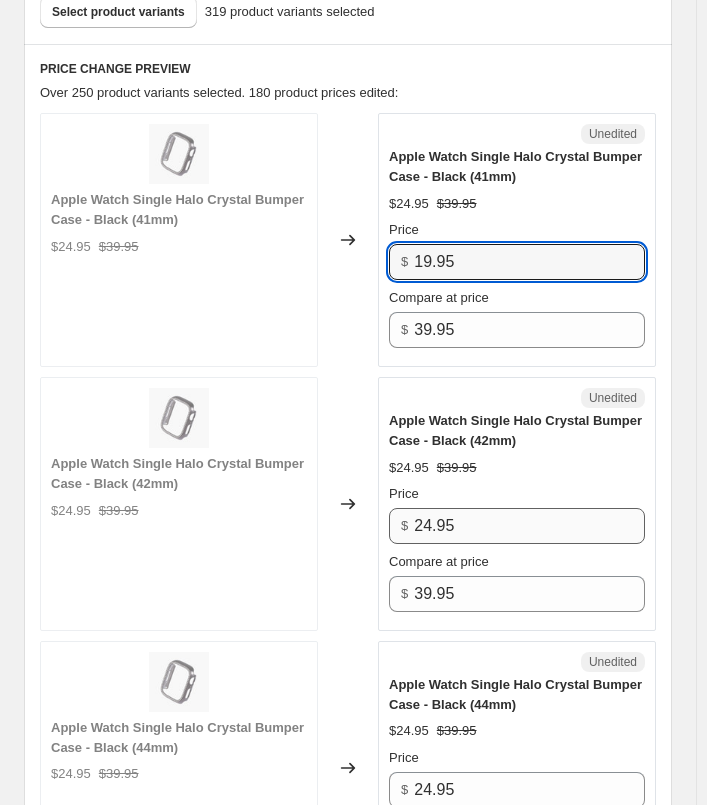 type on "19.95" 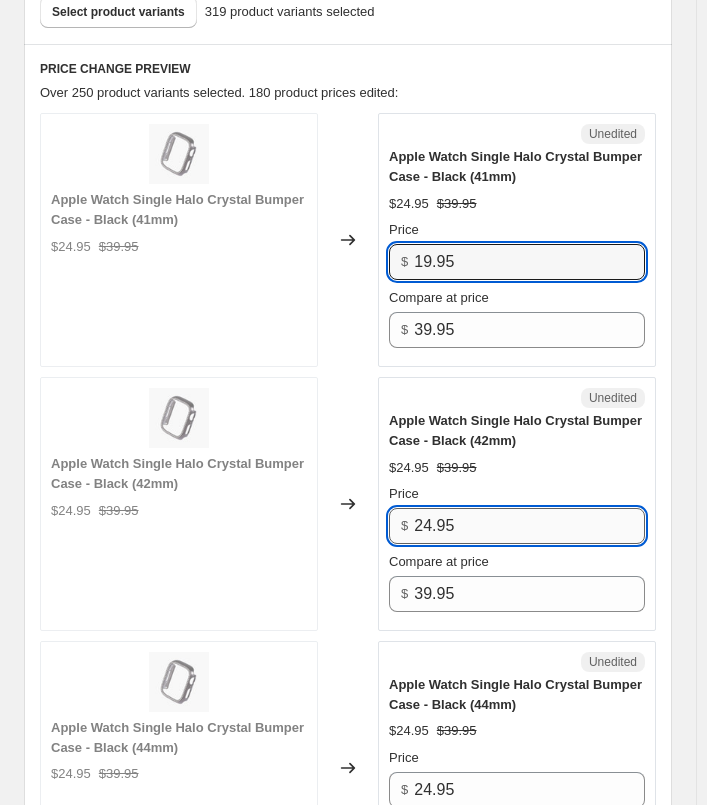 click on "24.95" at bounding box center [529, 526] 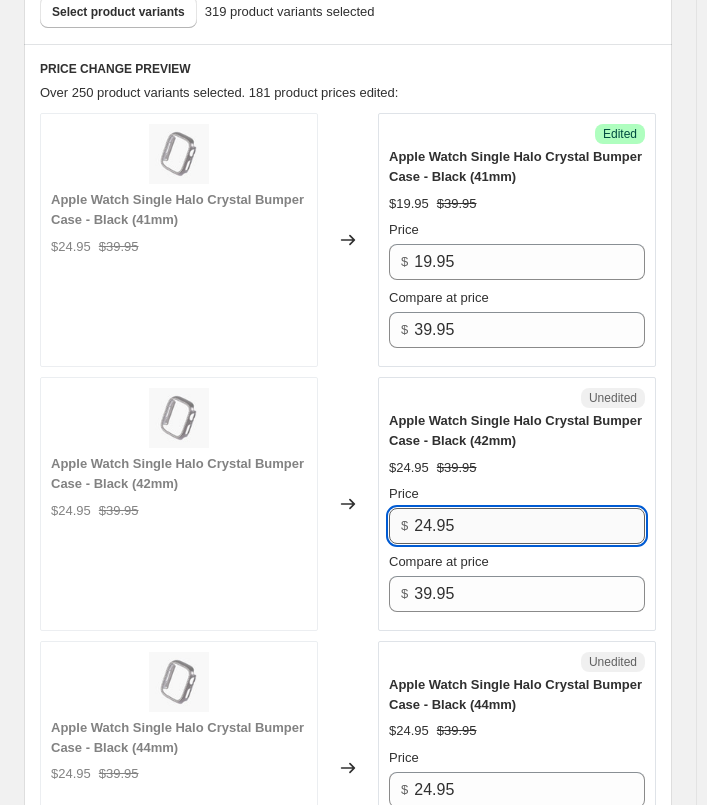 click on "24.95" at bounding box center (529, 526) 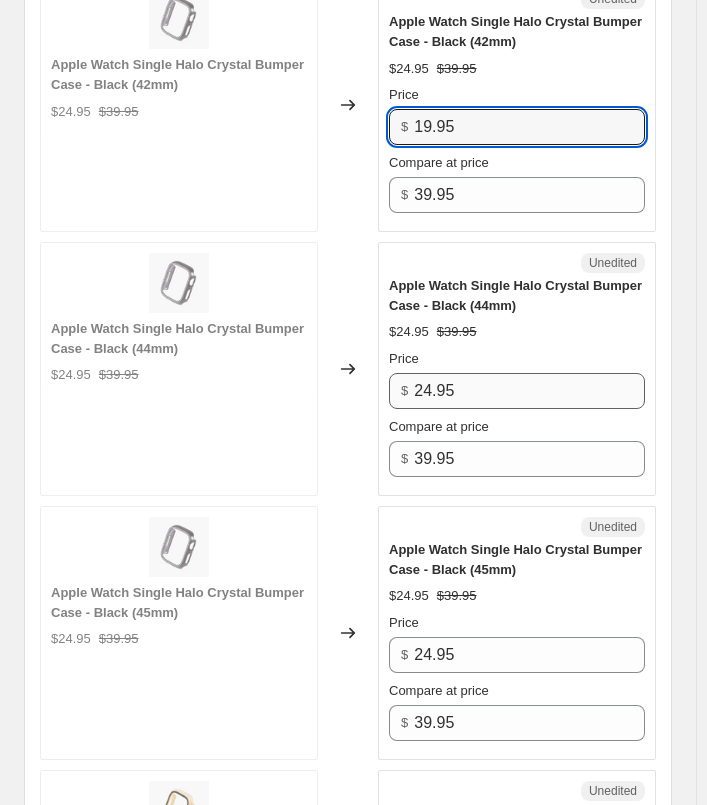 scroll, scrollTop: 1159, scrollLeft: 0, axis: vertical 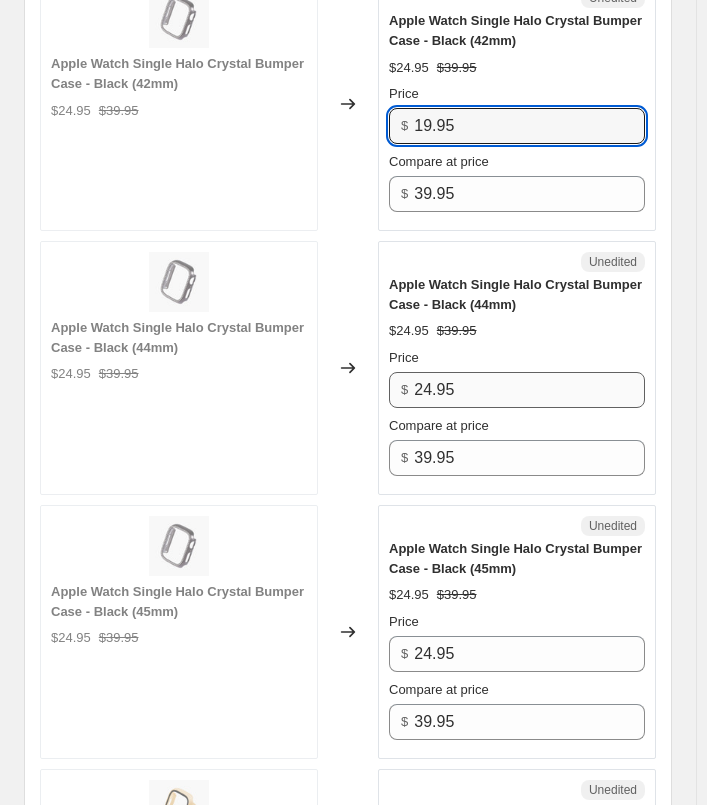 type on "19.95" 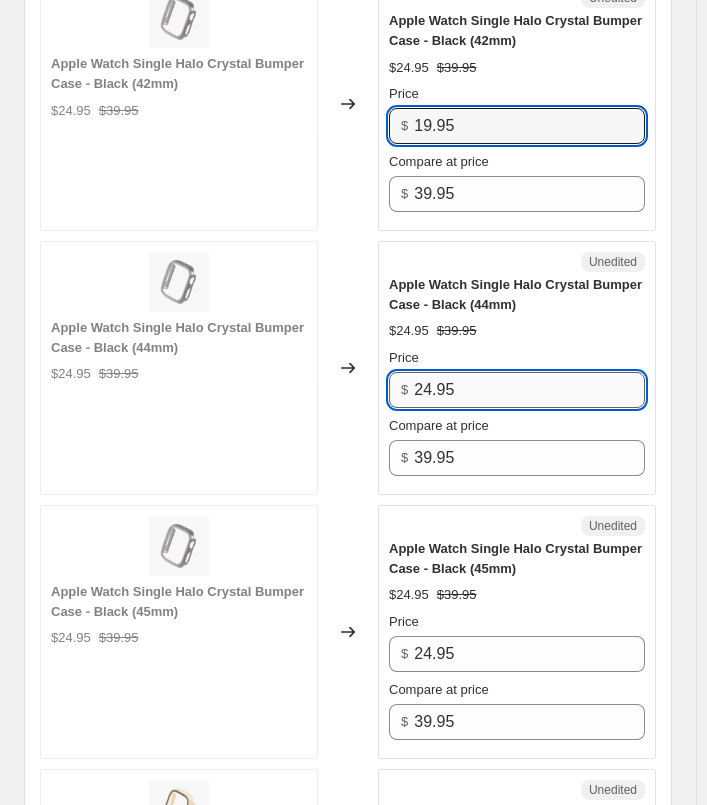 click on "24.95" at bounding box center (529, 390) 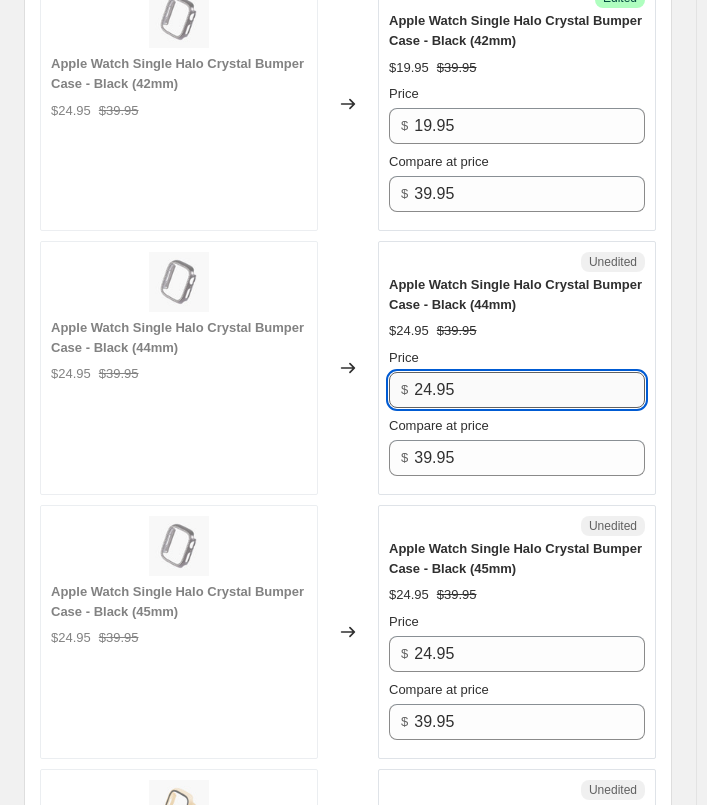 click on "24.95" at bounding box center [529, 390] 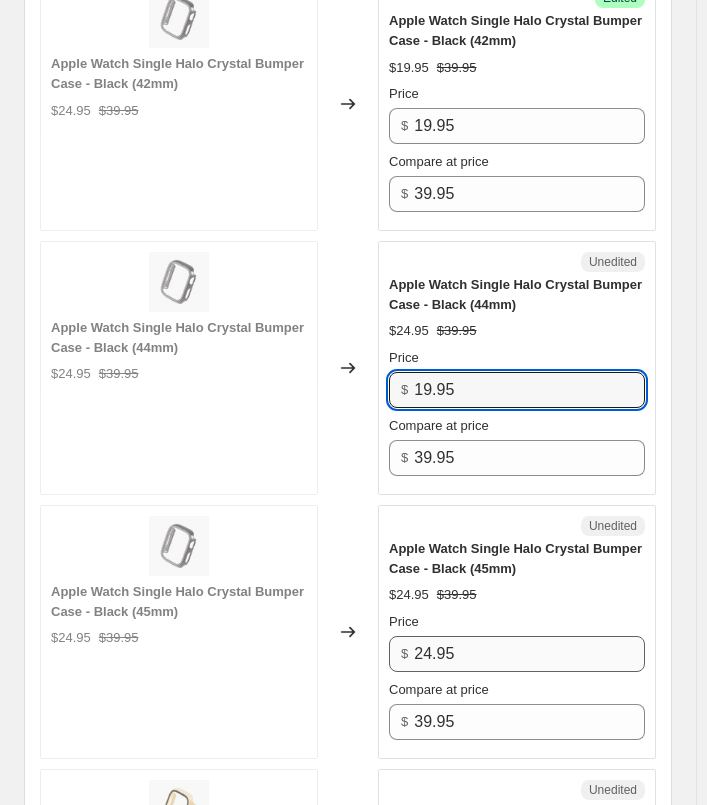 type on "19.95" 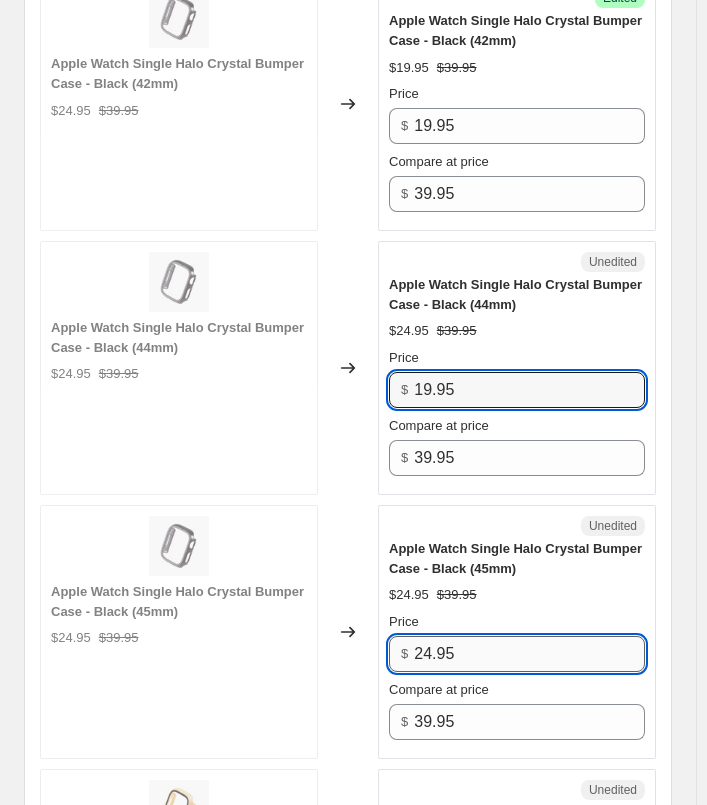 click on "24.95" at bounding box center [529, 654] 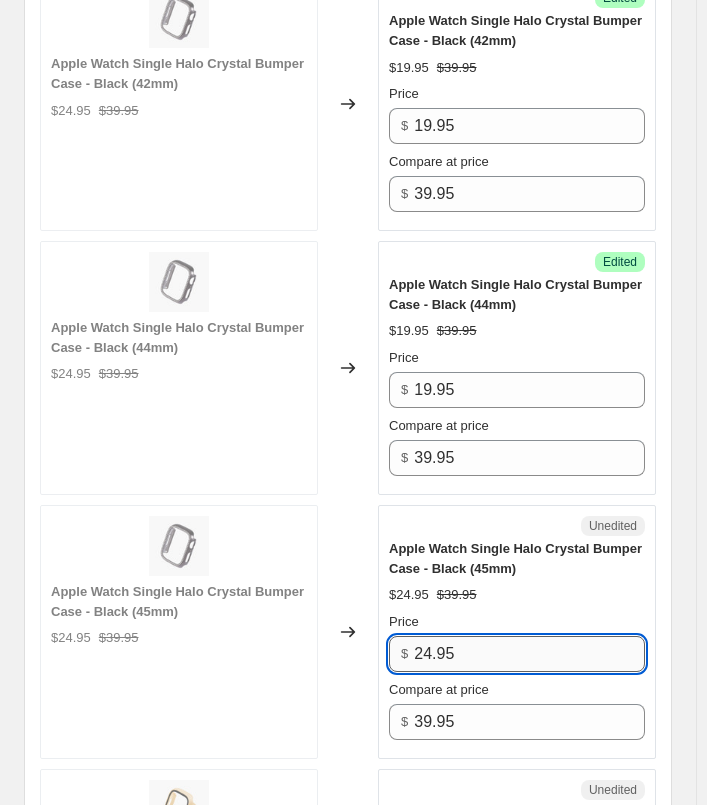 click on "24.95" at bounding box center [529, 654] 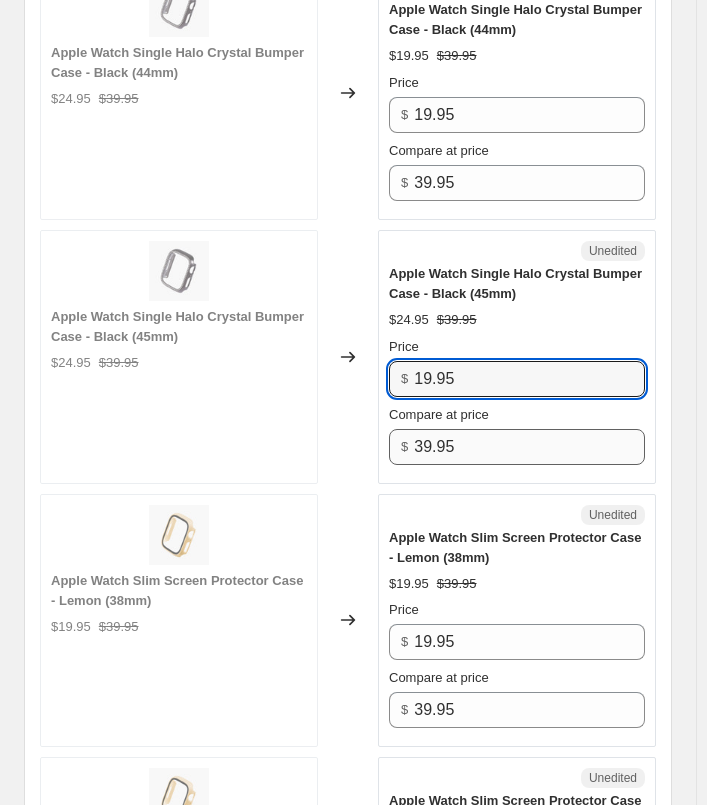scroll, scrollTop: 1559, scrollLeft: 0, axis: vertical 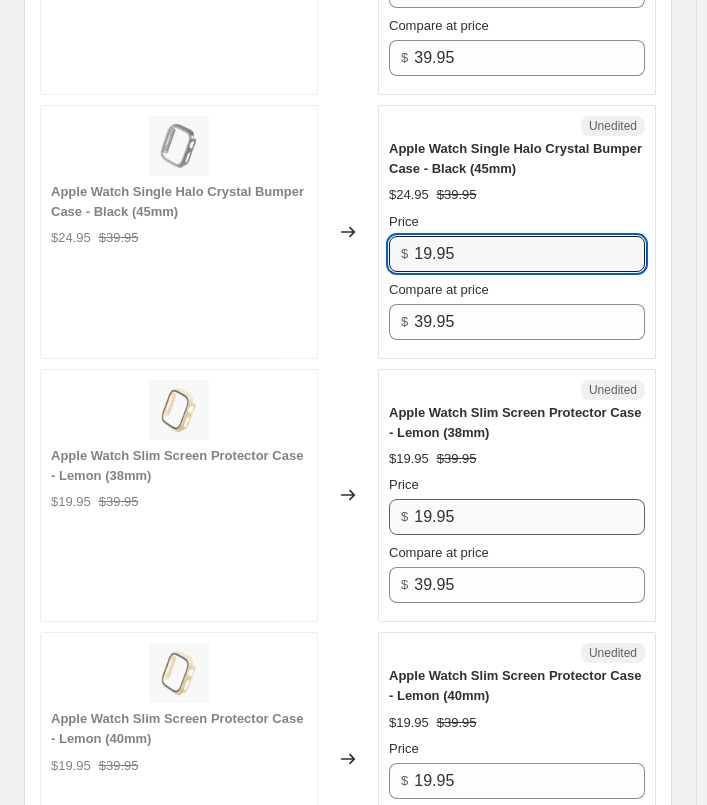 type on "19.95" 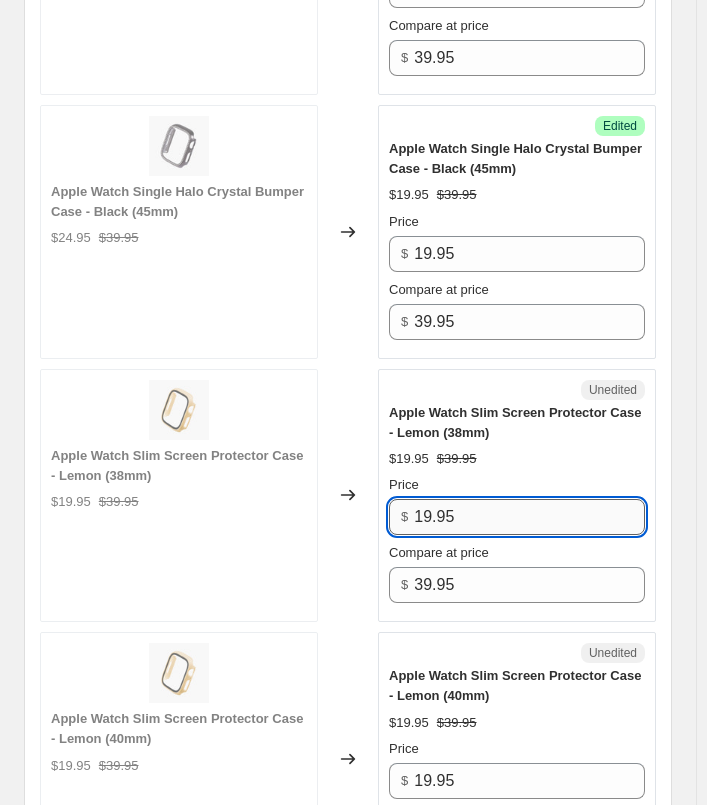 click on "19.95" at bounding box center [529, 517] 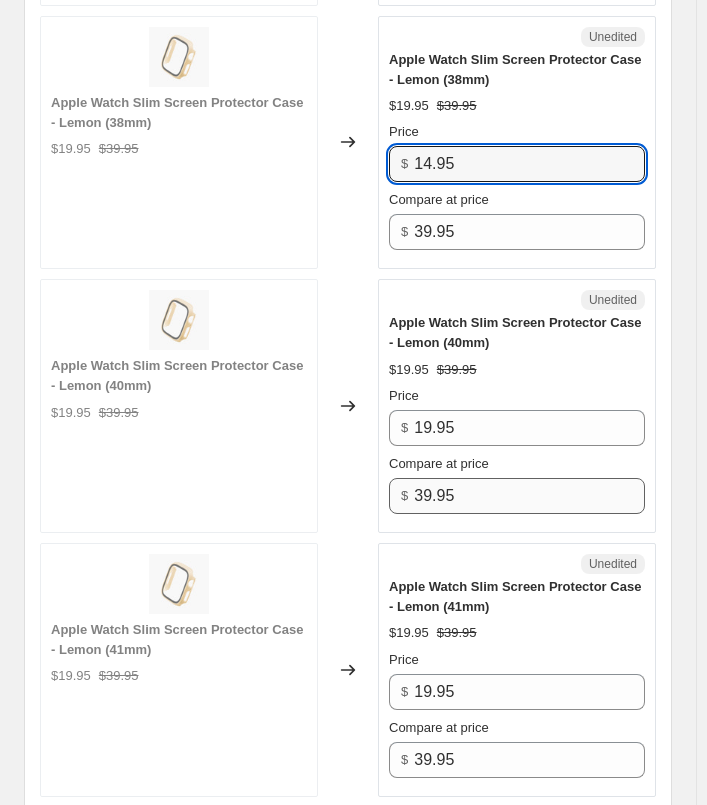 scroll, scrollTop: 1959, scrollLeft: 0, axis: vertical 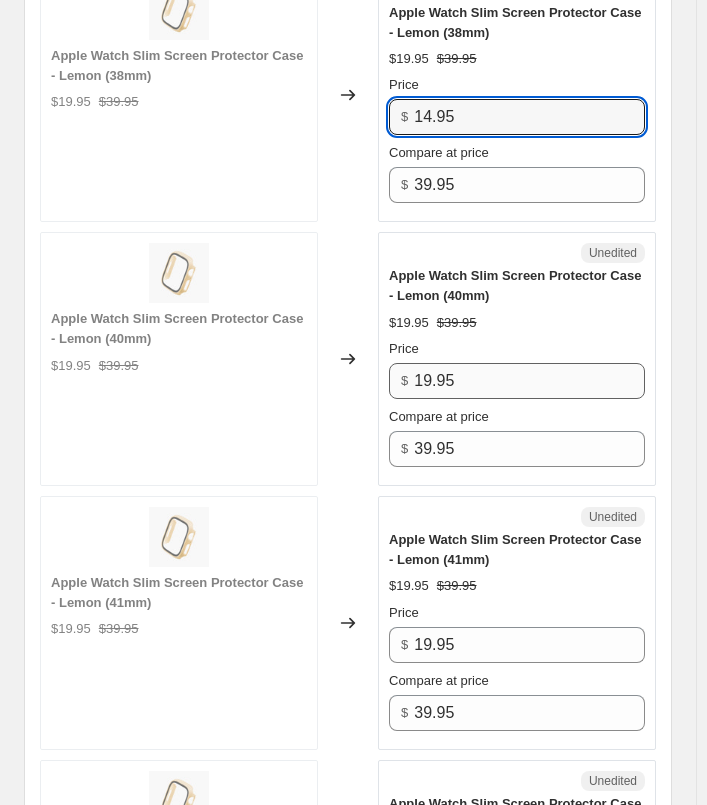 type on "14.95" 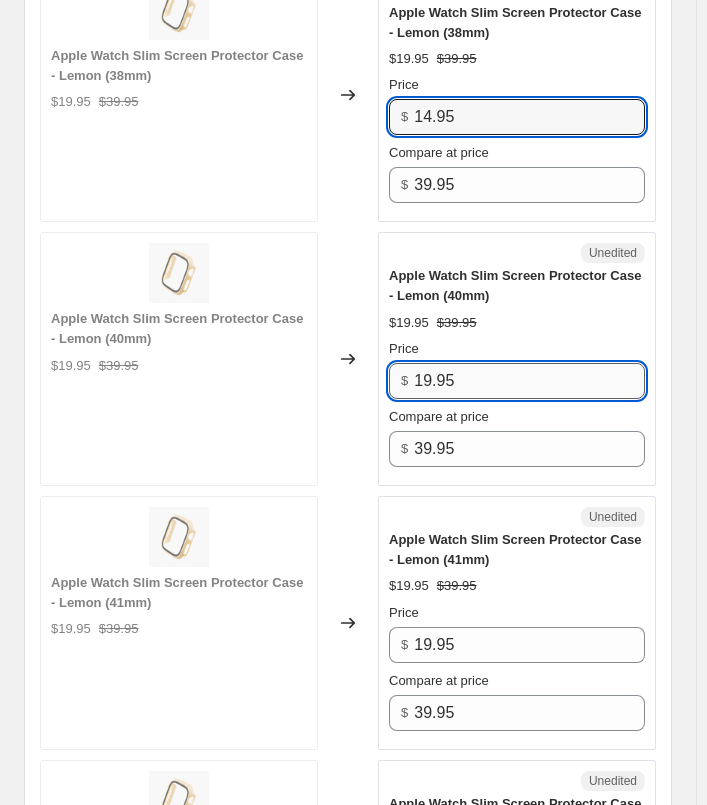 click on "19.95" at bounding box center (529, 381) 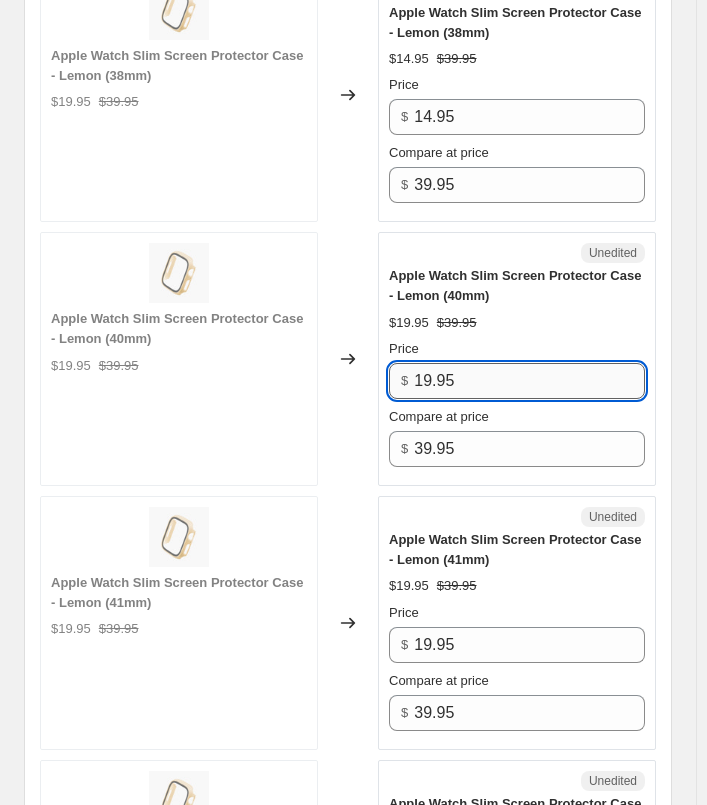 click on "19.95" at bounding box center (529, 381) 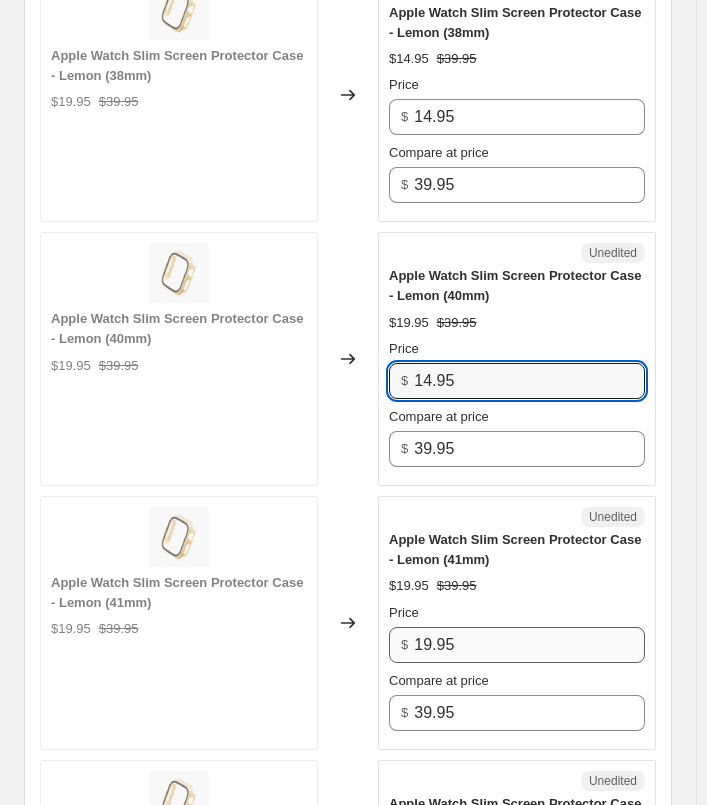 type on "14.95" 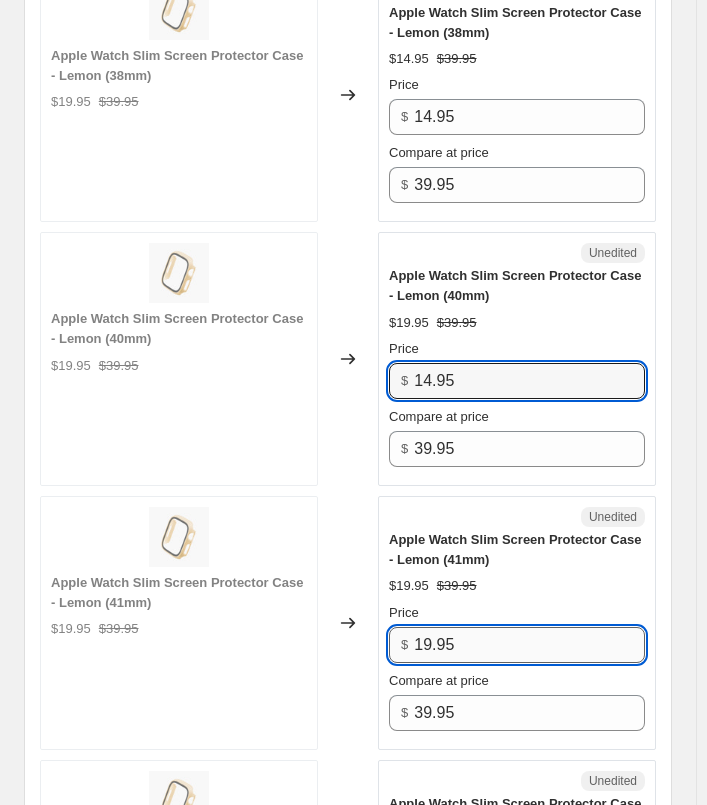 click on "19.95" at bounding box center [529, 645] 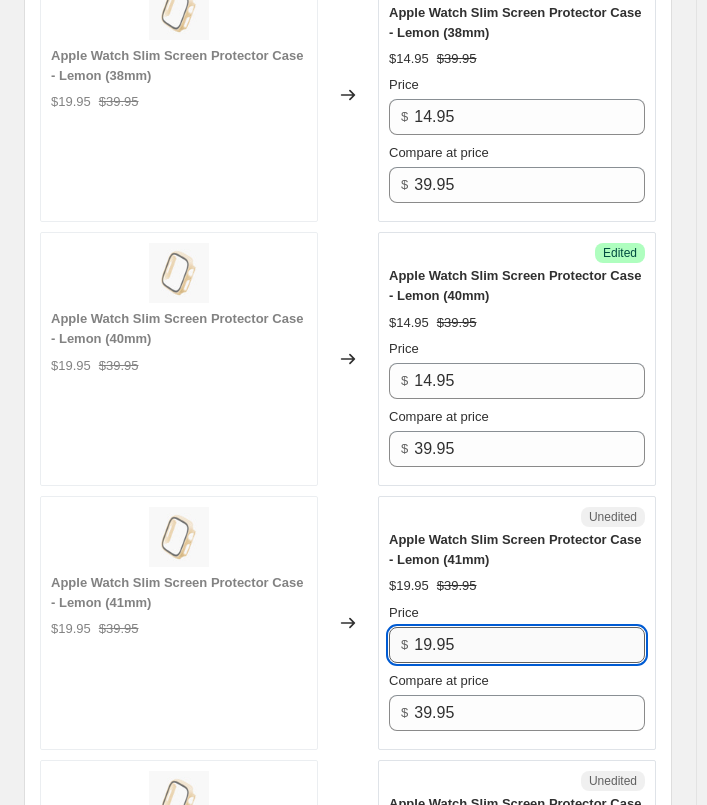 click on "19.95" at bounding box center [529, 645] 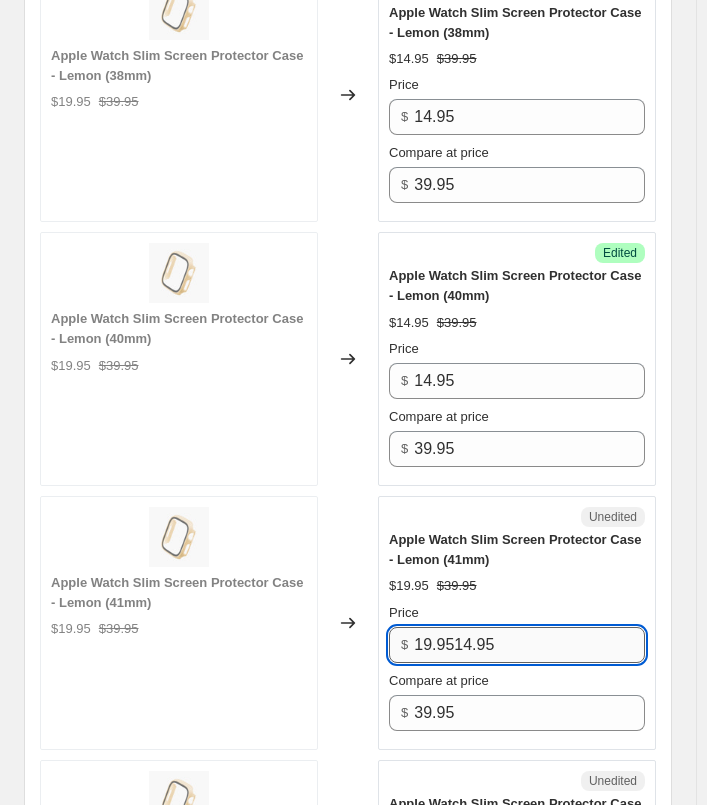 click on "19.9514.95" at bounding box center [529, 645] 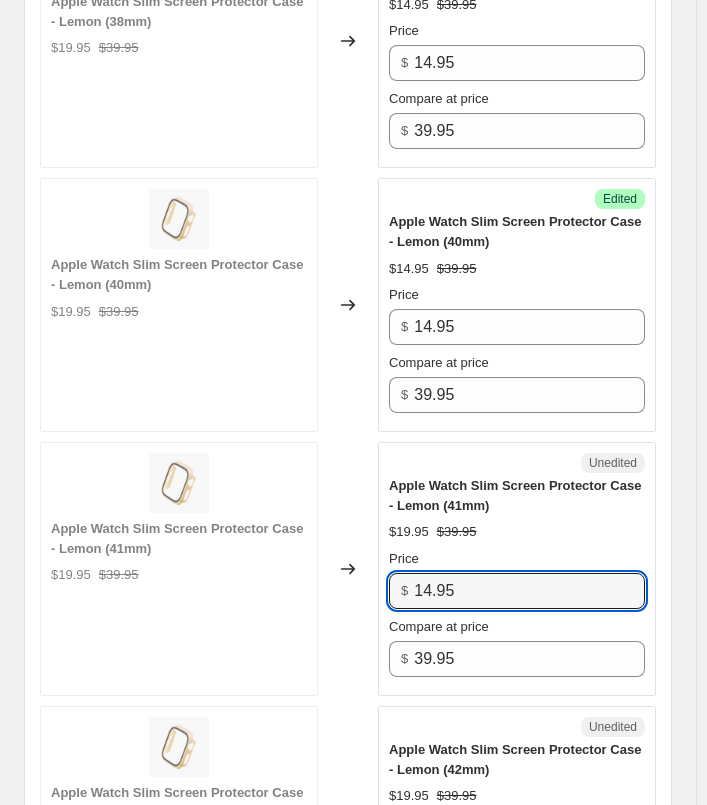 scroll, scrollTop: 2459, scrollLeft: 0, axis: vertical 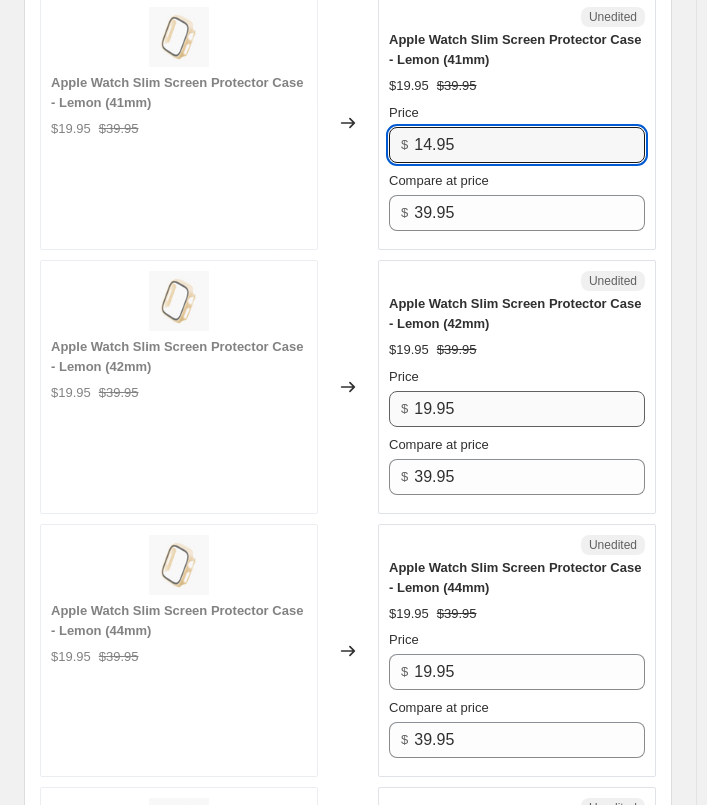 type on "14.95" 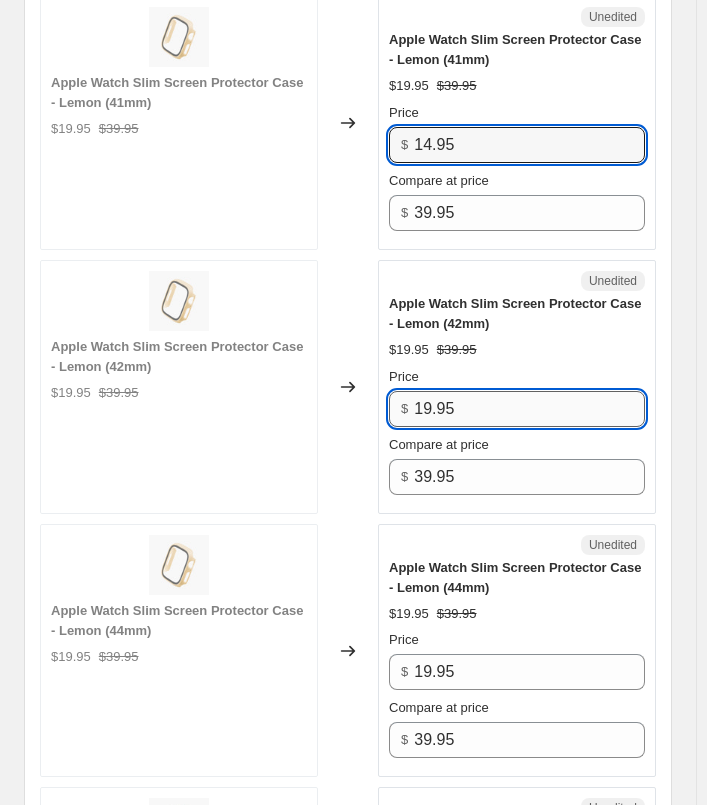 click on "19.95" at bounding box center (529, 409) 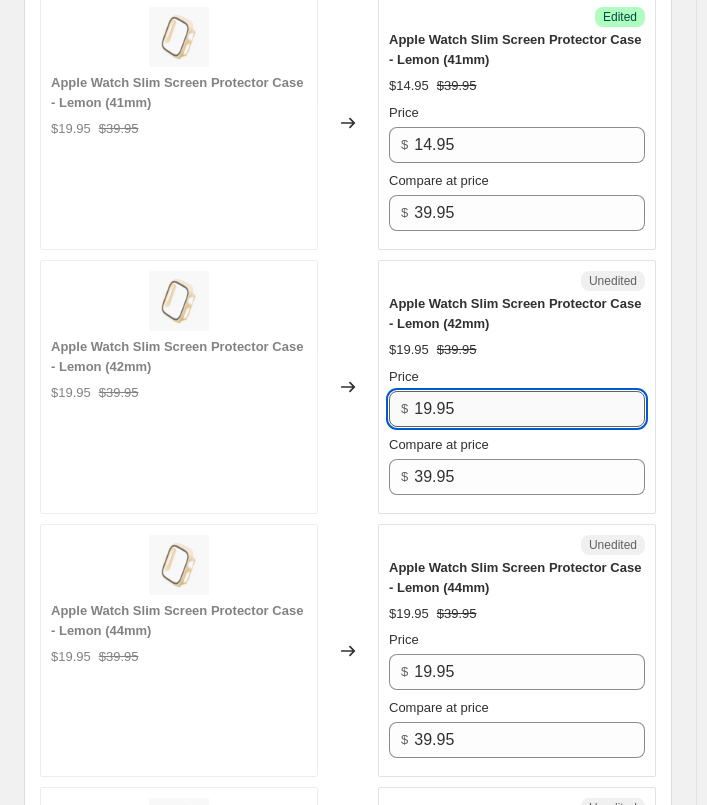 click on "19.95" at bounding box center (529, 409) 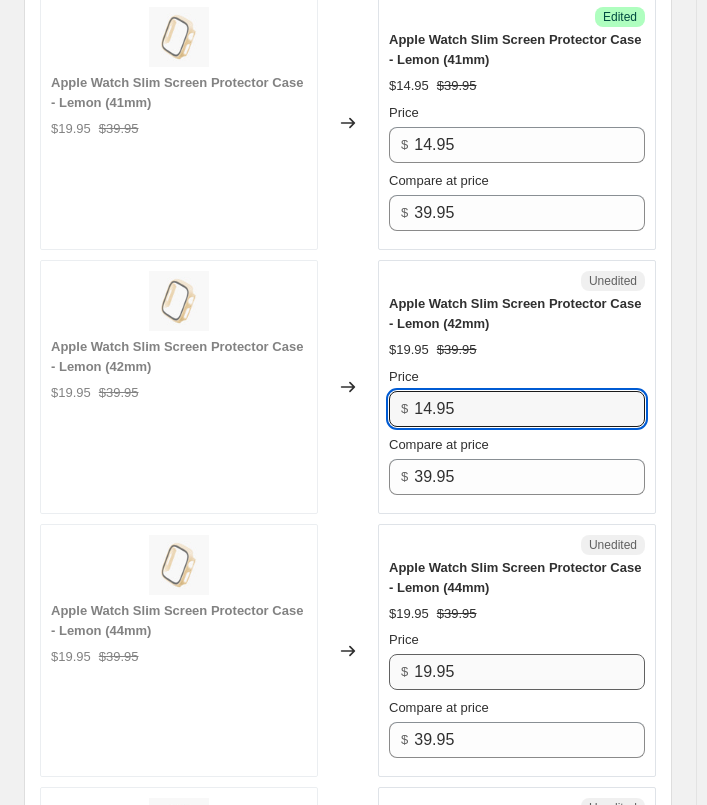 type on "14.95" 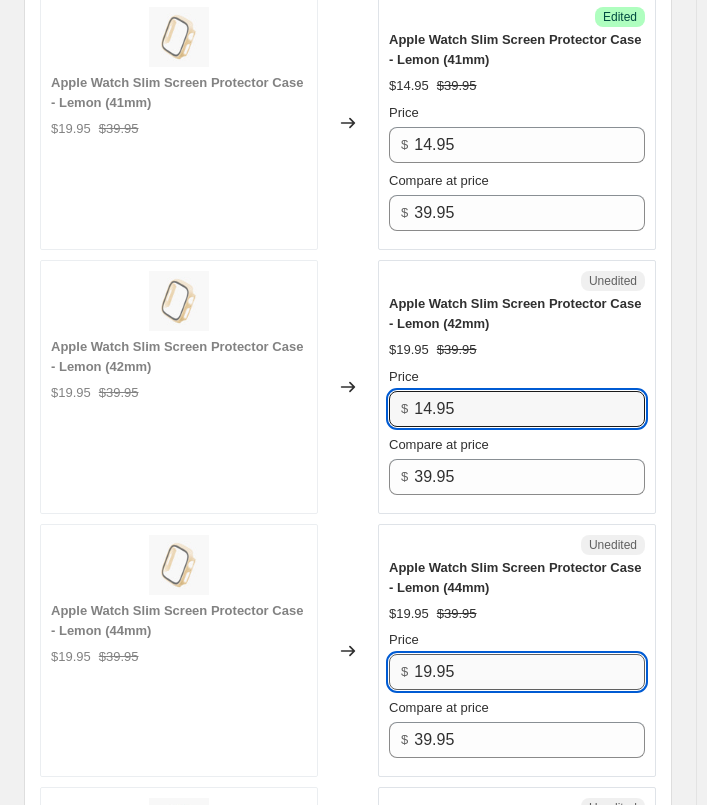 click on "19.95" at bounding box center [529, 672] 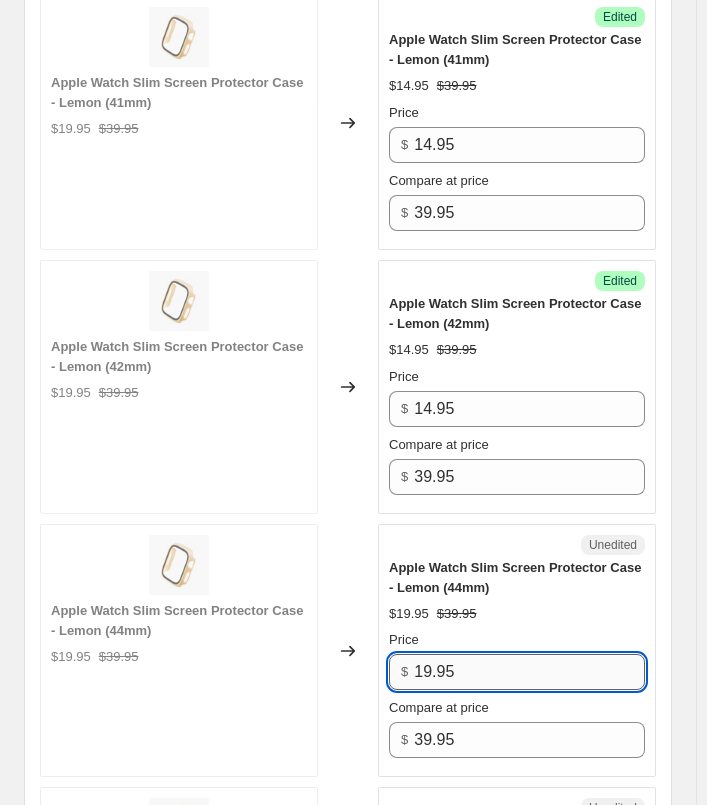 click on "19.95" at bounding box center (529, 672) 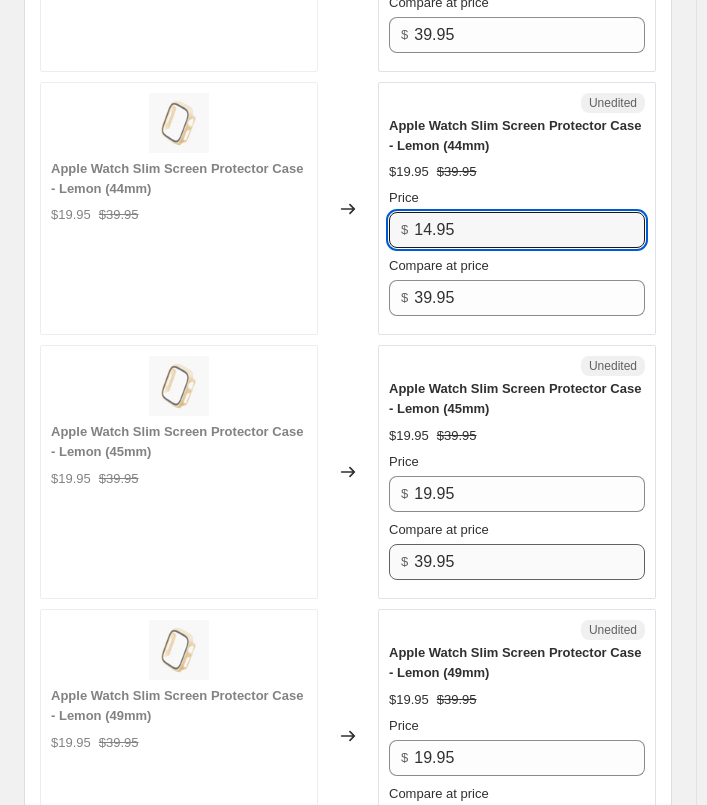 scroll, scrollTop: 2959, scrollLeft: 0, axis: vertical 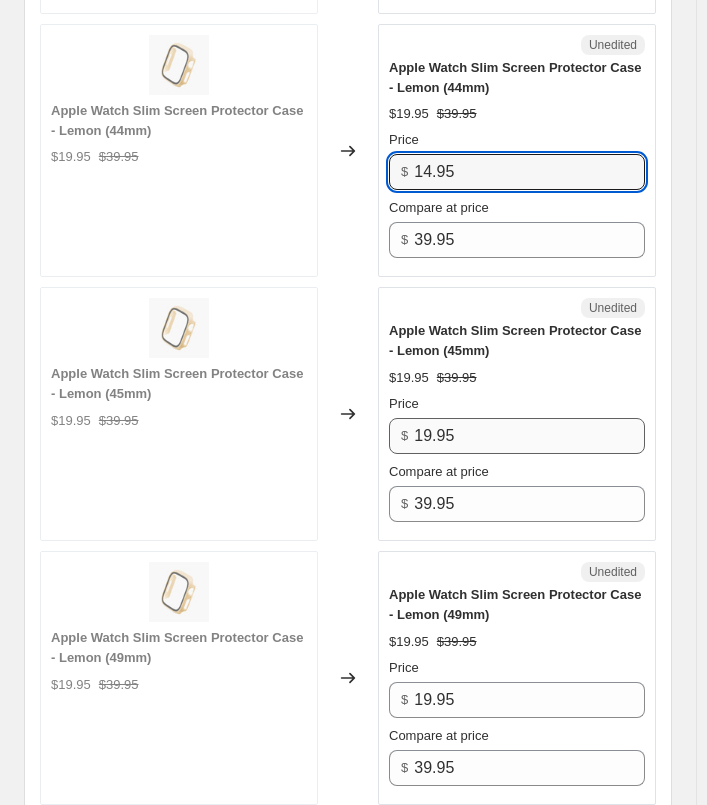 type on "14.95" 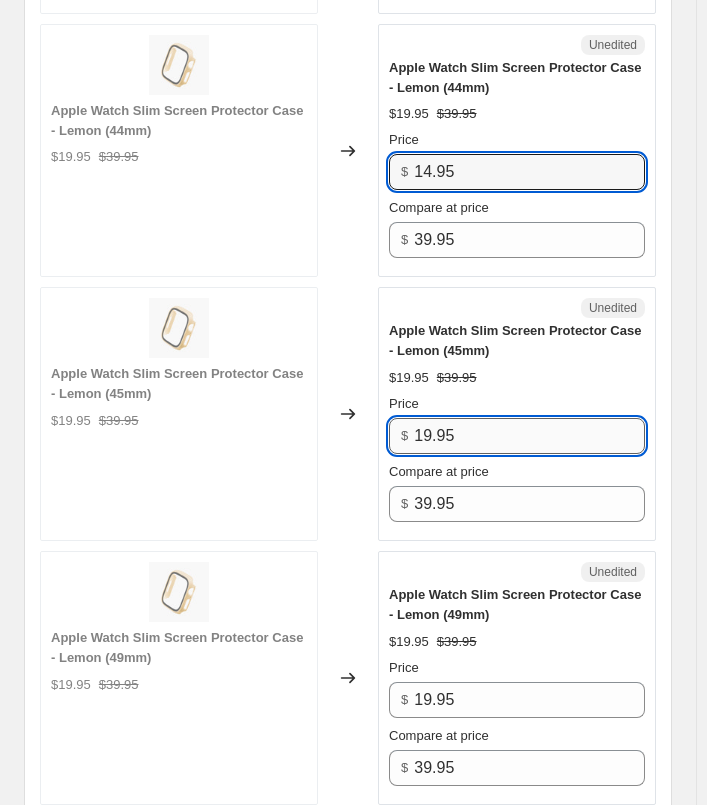 click on "19.95" at bounding box center [529, 436] 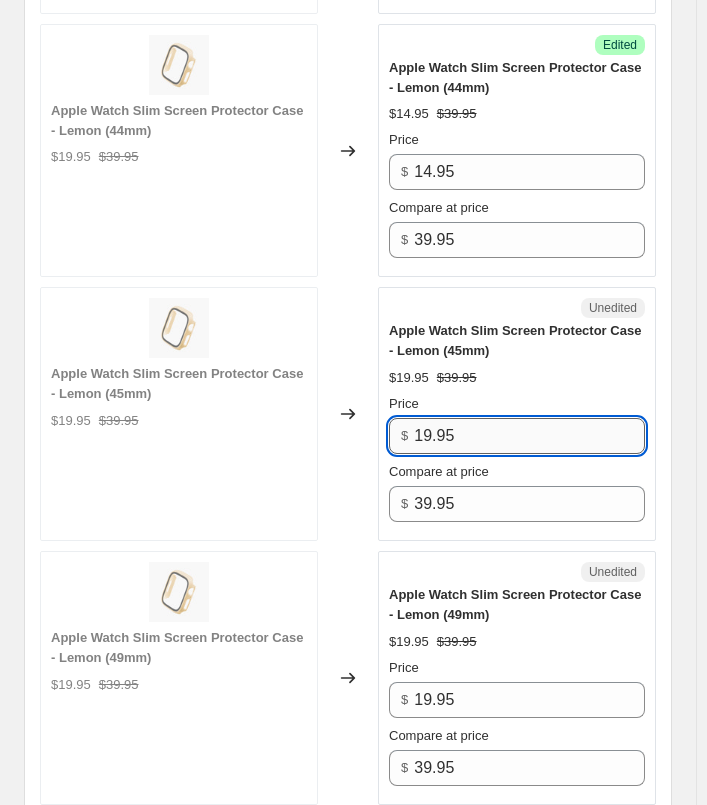 click on "19.95" at bounding box center [529, 436] 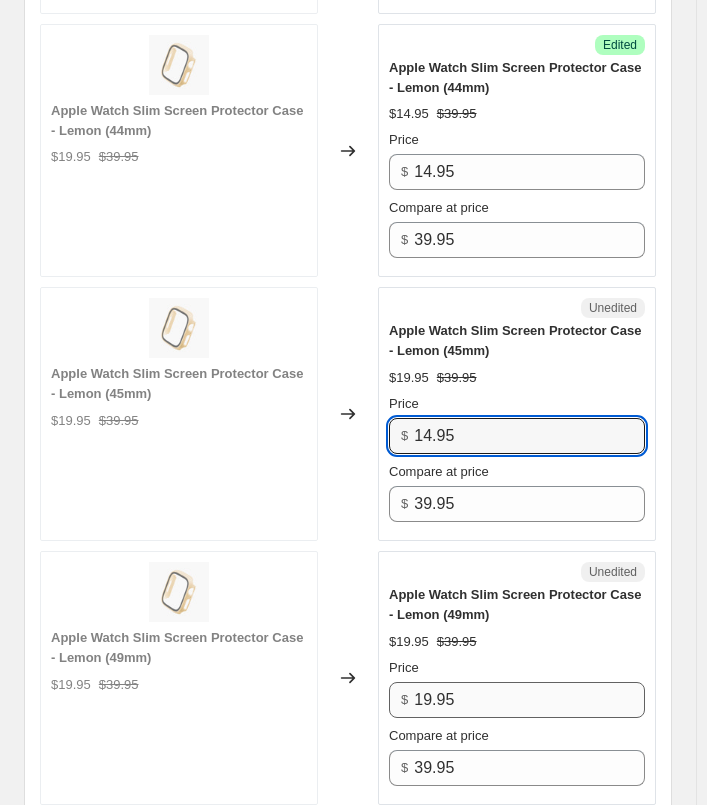 type on "14.95" 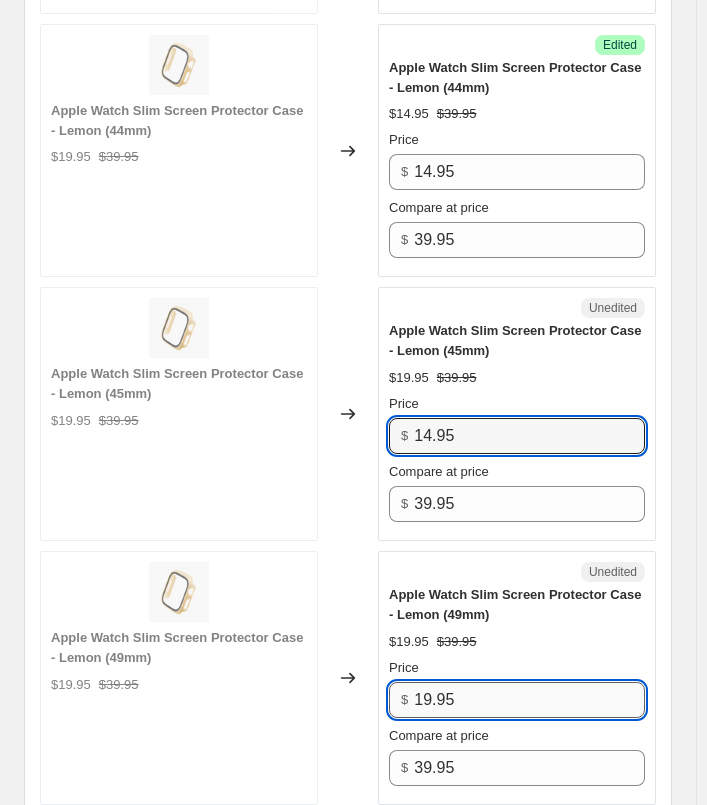 click on "19.95" at bounding box center (529, 700) 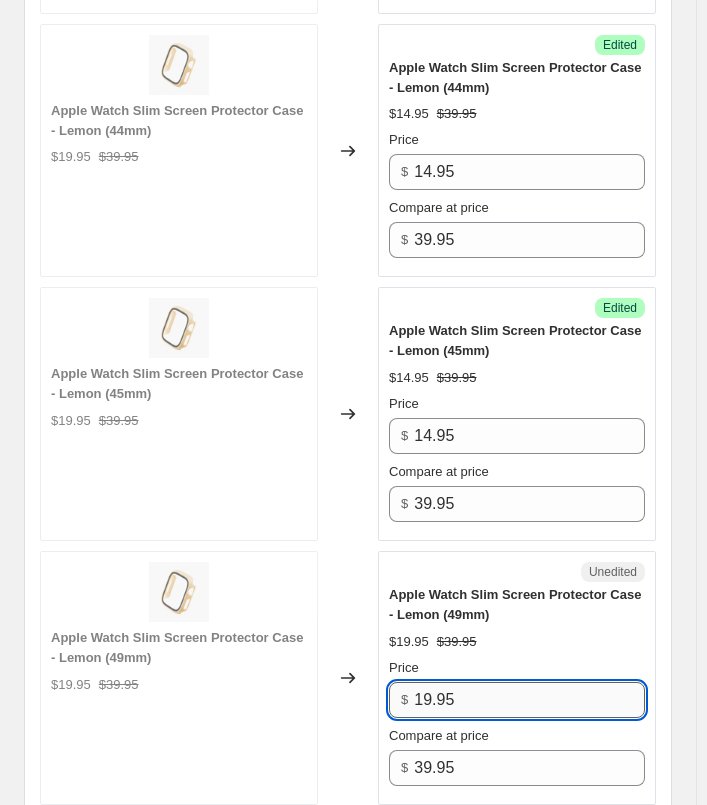 click on "19.95" at bounding box center (529, 700) 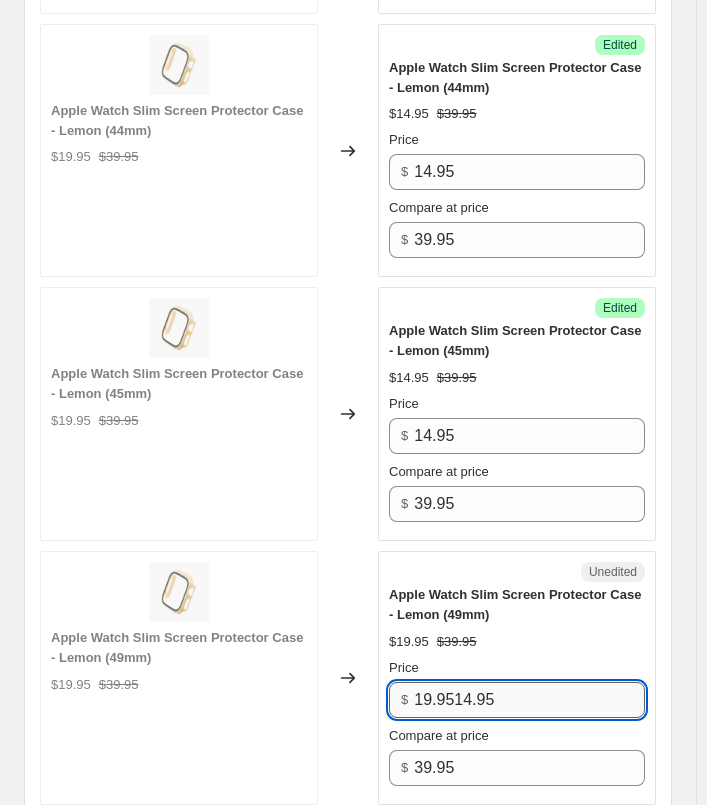 click on "19.9514.95" at bounding box center (529, 700) 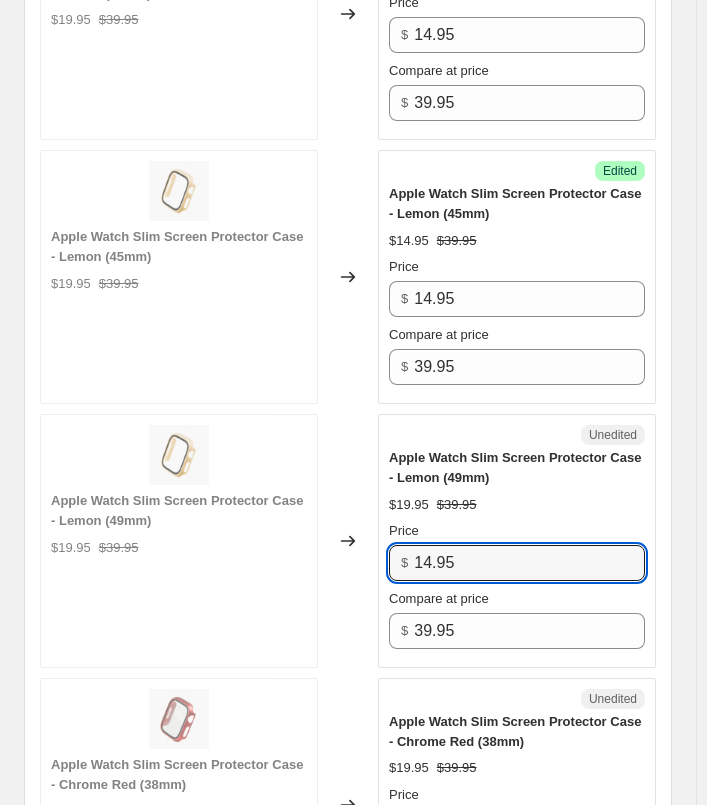 scroll, scrollTop: 3359, scrollLeft: 0, axis: vertical 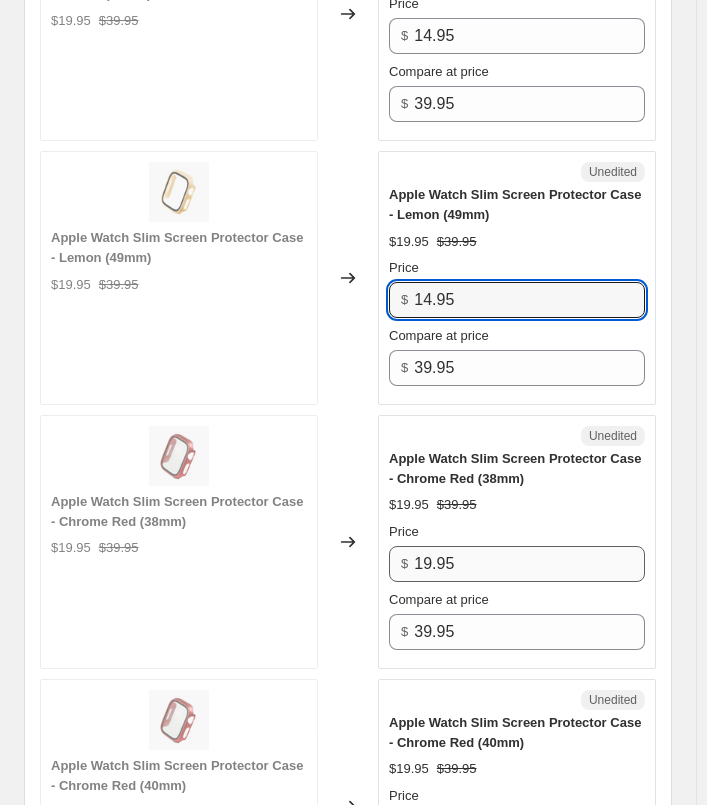 type on "14.95" 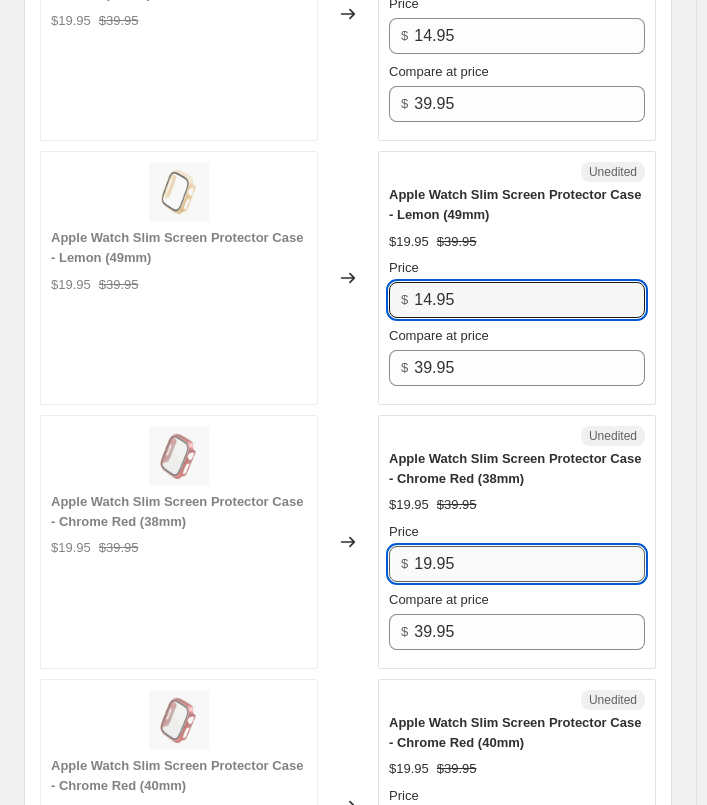 click on "19.95" at bounding box center [529, 564] 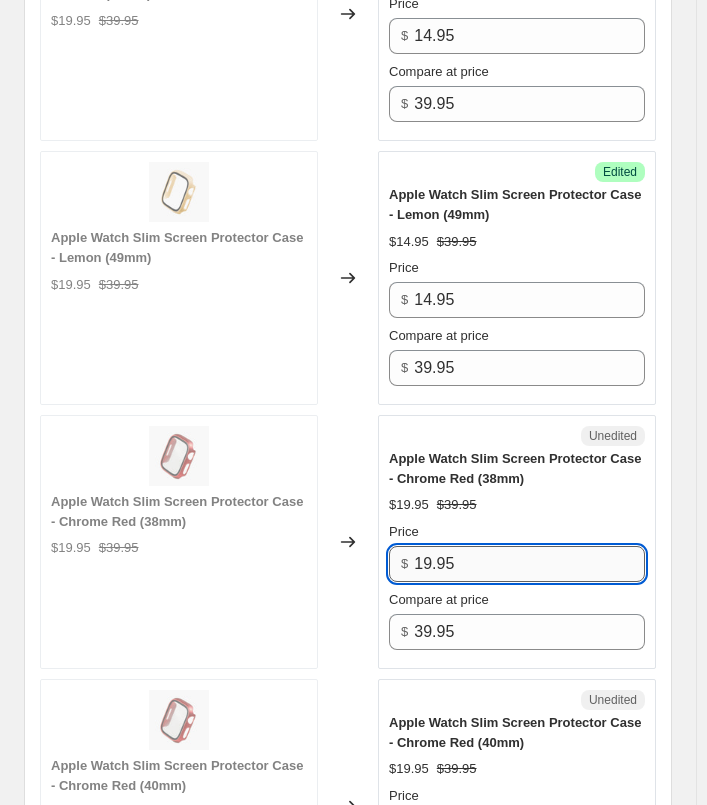 click on "19.95" at bounding box center (529, 564) 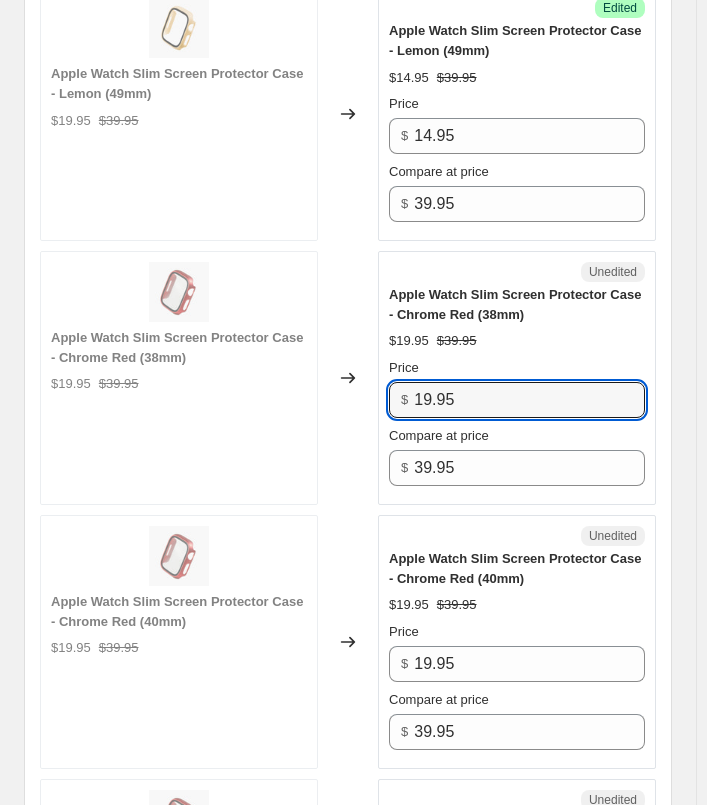 scroll, scrollTop: 3559, scrollLeft: 0, axis: vertical 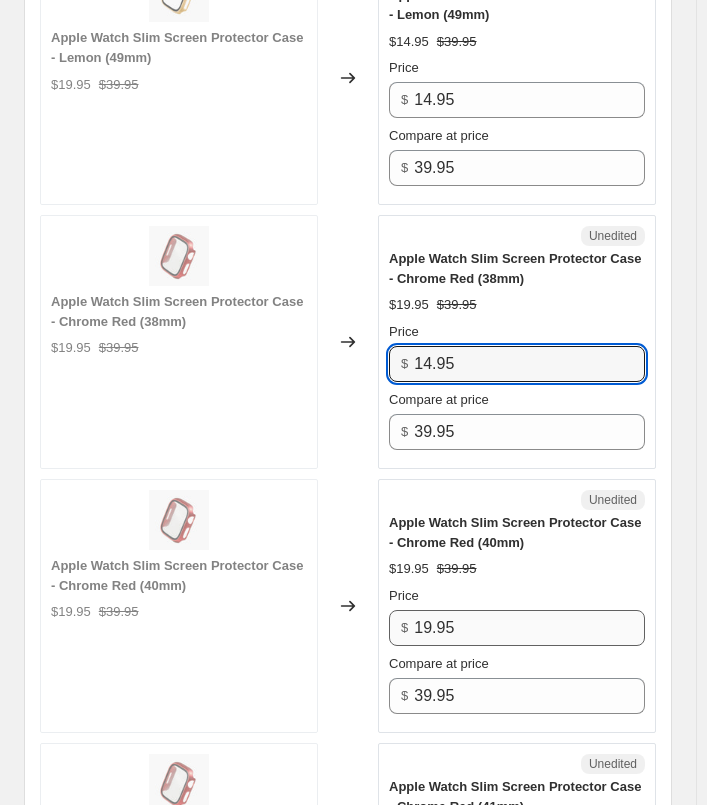 type on "14.95" 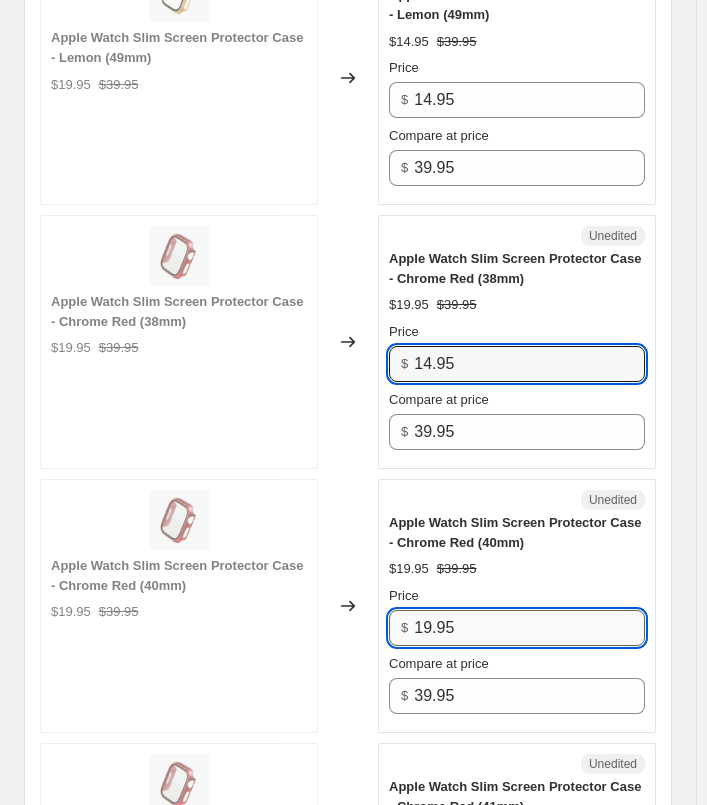 click on "19.95" at bounding box center [529, 628] 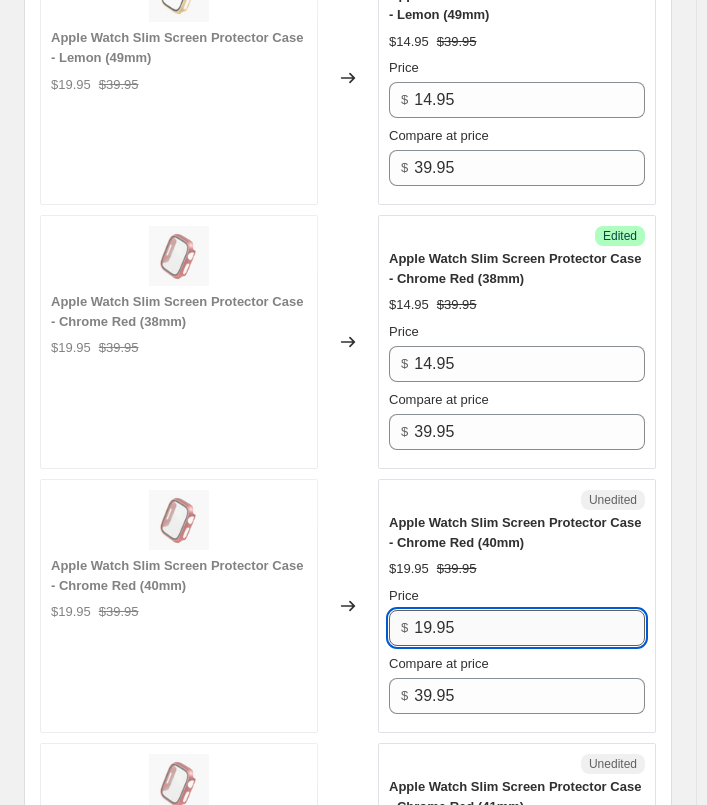 click on "19.95" at bounding box center (529, 628) 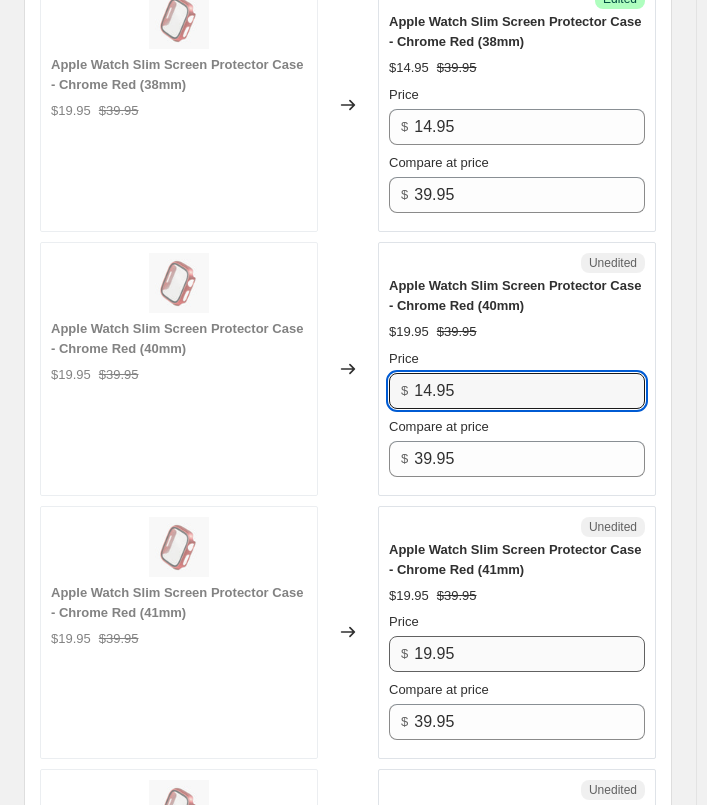scroll, scrollTop: 3859, scrollLeft: 0, axis: vertical 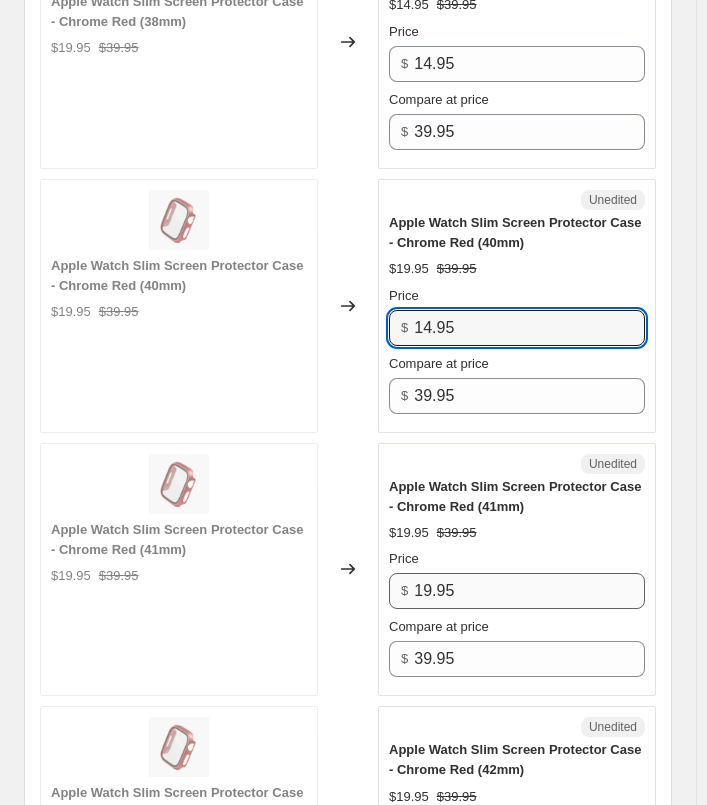 type 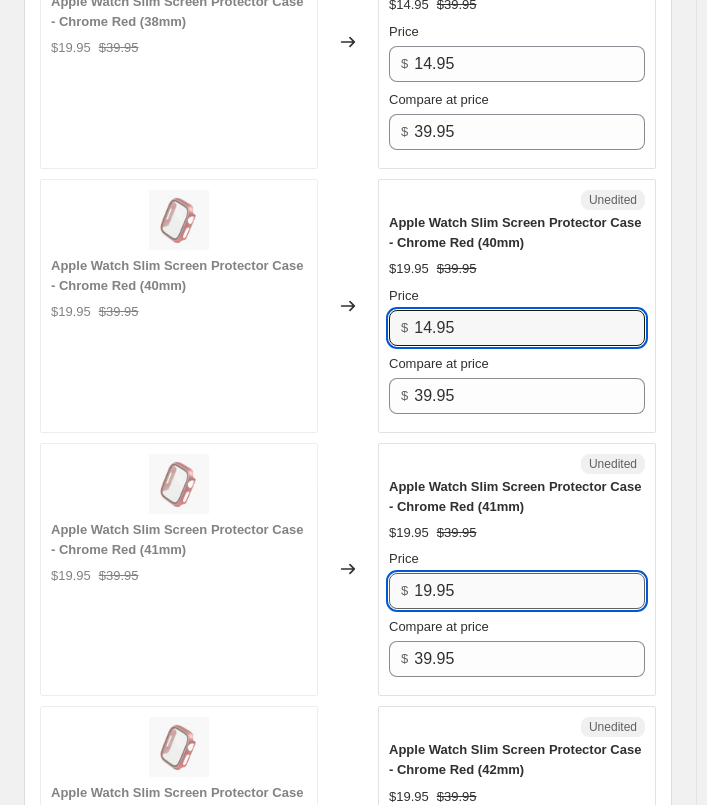 click on "19.95" at bounding box center [529, 591] 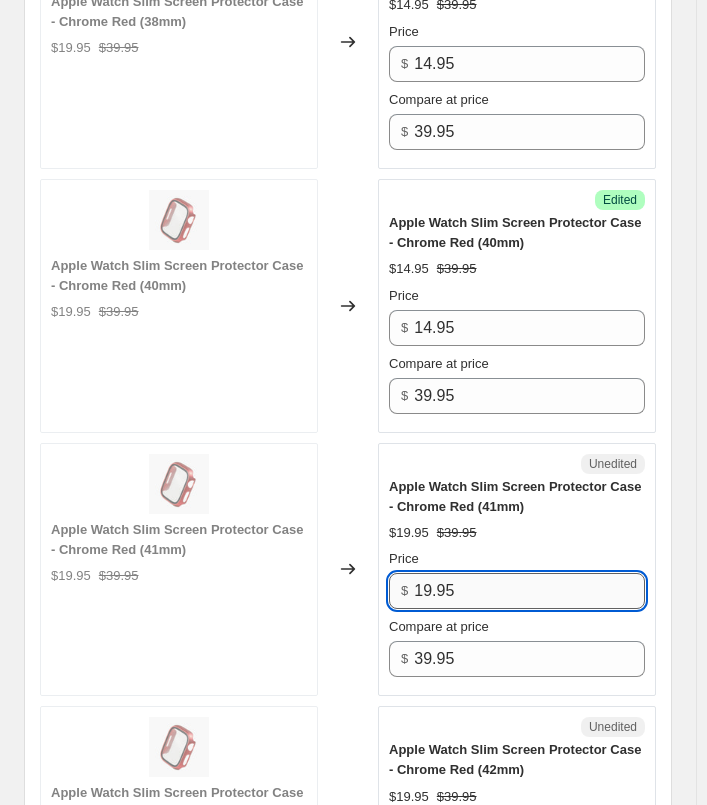 click on "19.95" at bounding box center [529, 591] 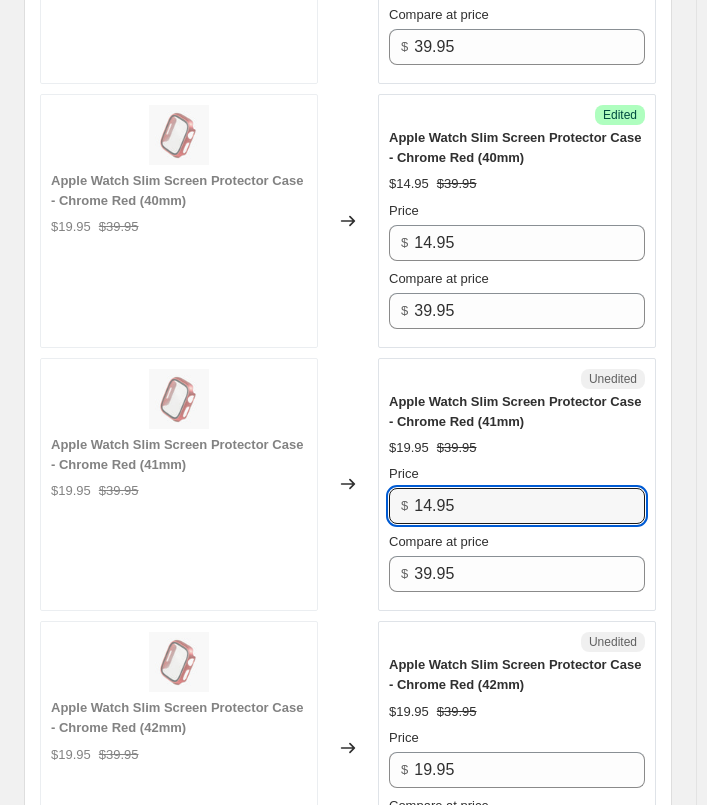 scroll, scrollTop: 4159, scrollLeft: 0, axis: vertical 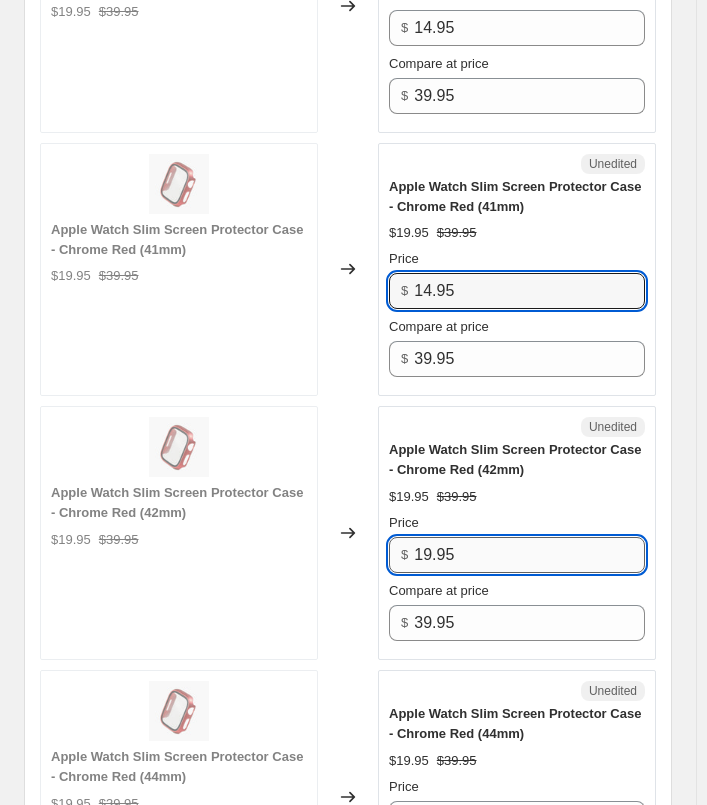 click on "19.95" at bounding box center [529, 555] 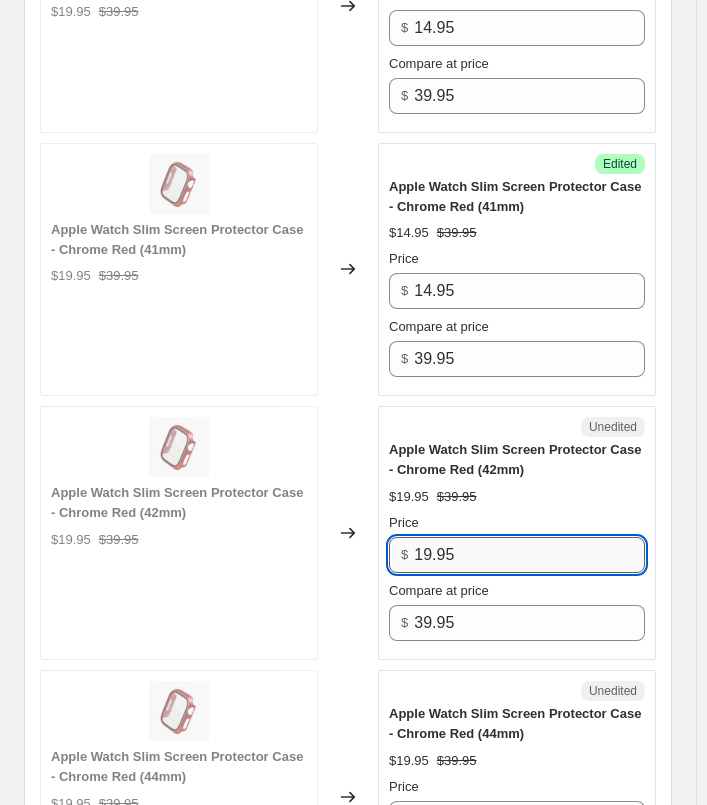 click on "19.95" at bounding box center (529, 555) 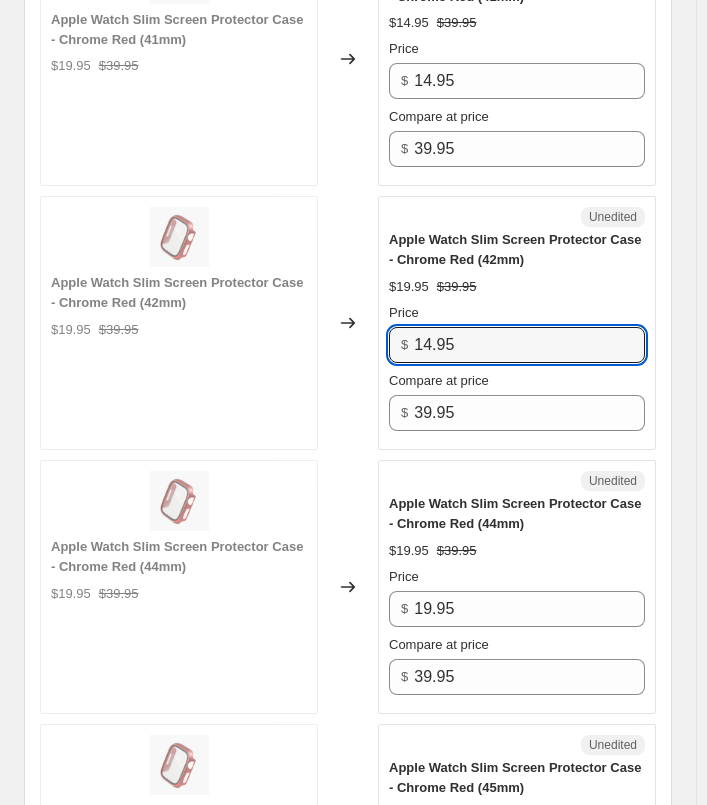 scroll, scrollTop: 4559, scrollLeft: 0, axis: vertical 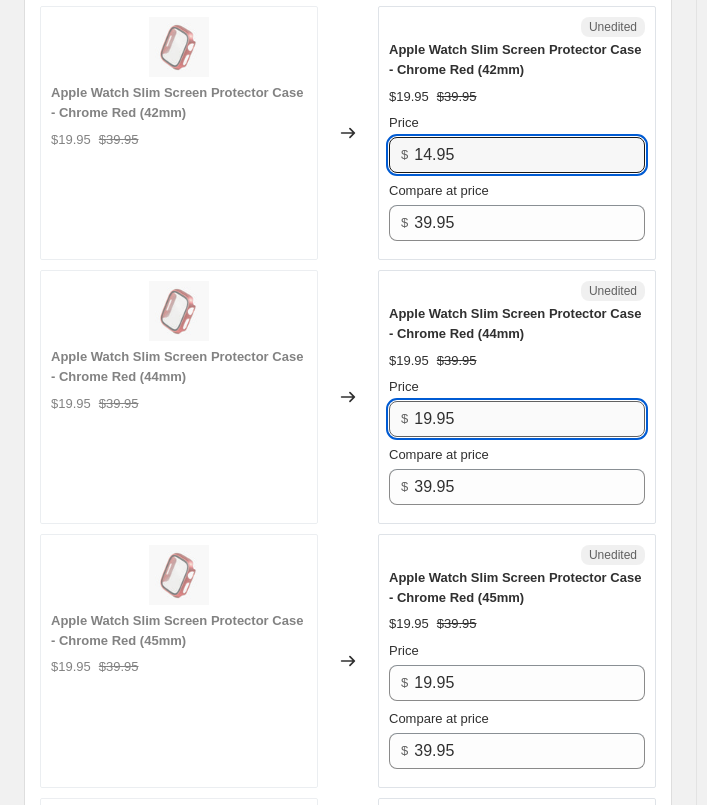 click on "19.95" at bounding box center (529, 419) 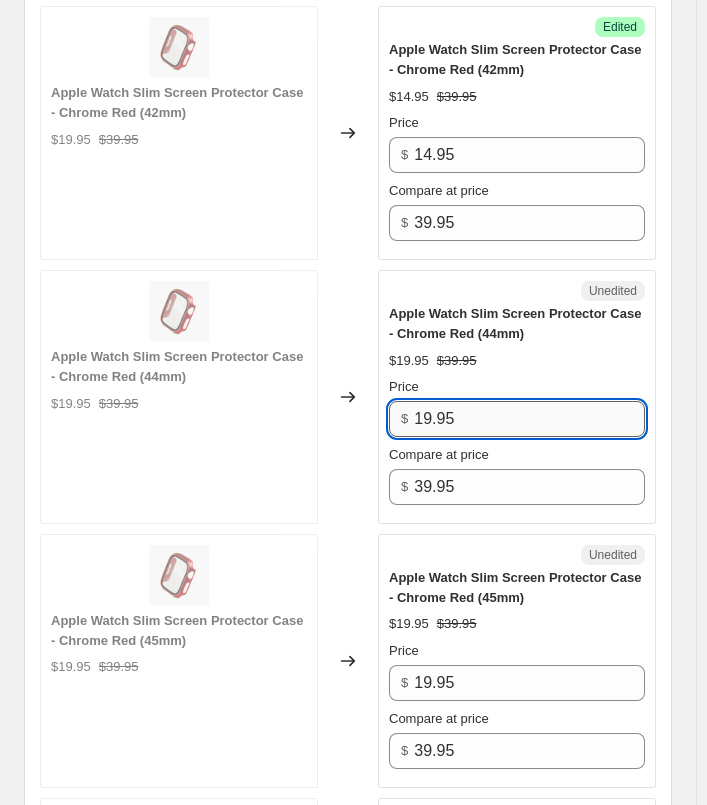 click on "19.95" at bounding box center [529, 419] 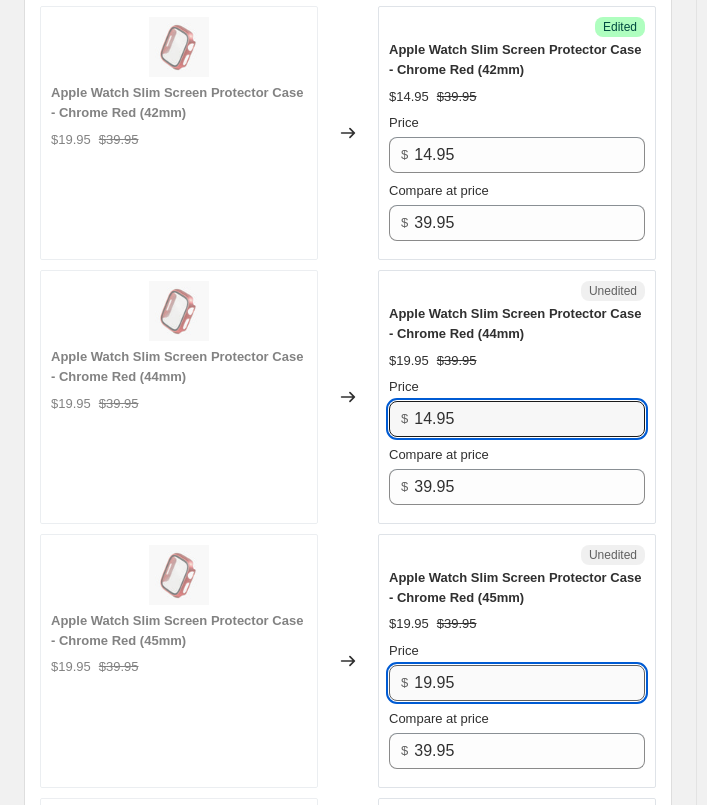 click on "19.95" at bounding box center (529, 683) 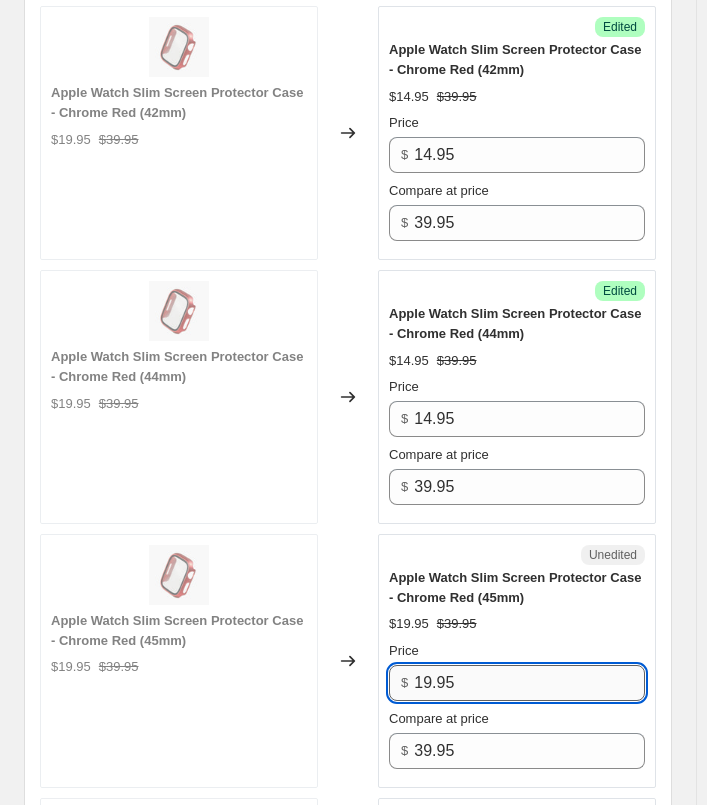 click on "19.95" at bounding box center (529, 683) 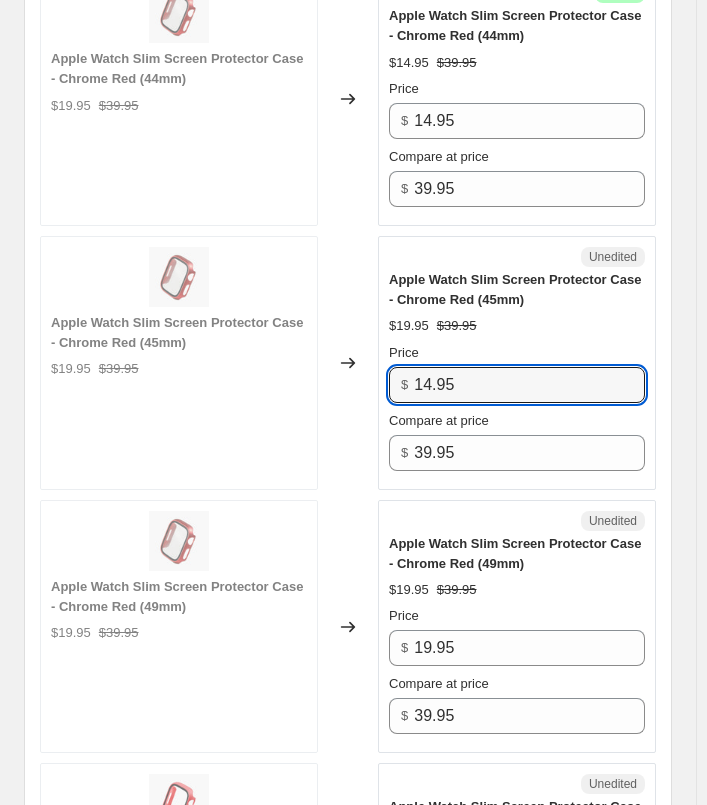scroll, scrollTop: 4859, scrollLeft: 0, axis: vertical 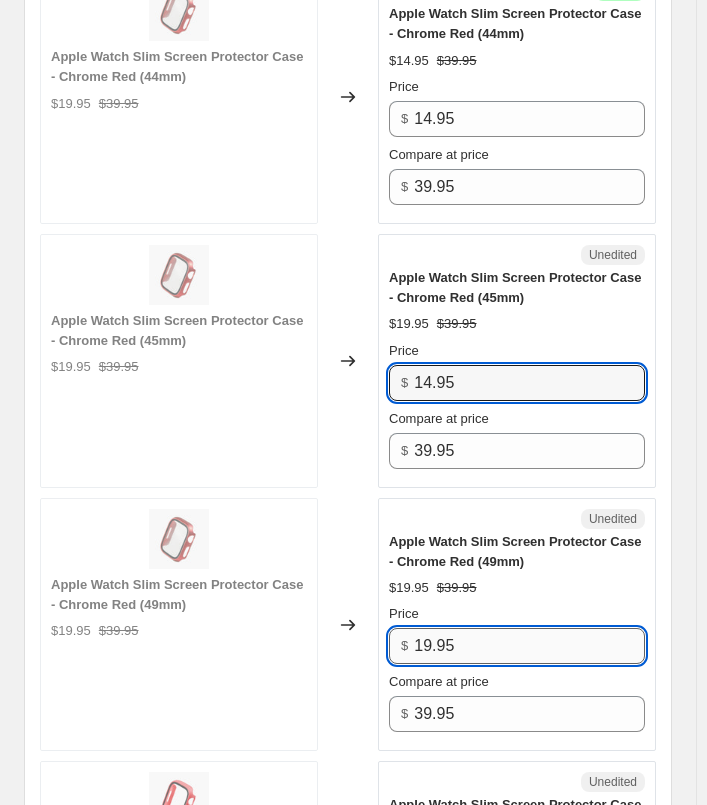 click on "19.95" at bounding box center (529, 646) 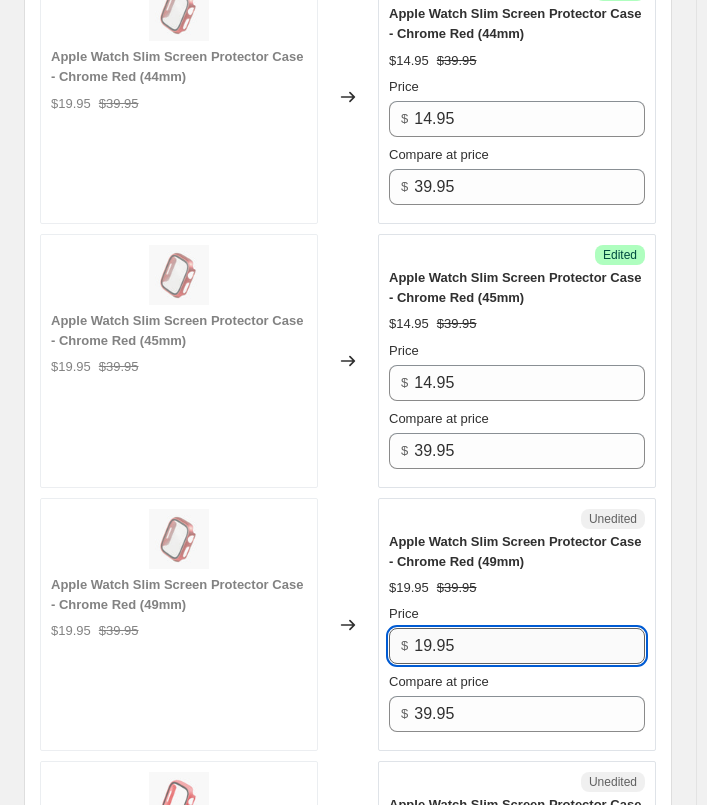 click on "19.95" at bounding box center (529, 646) 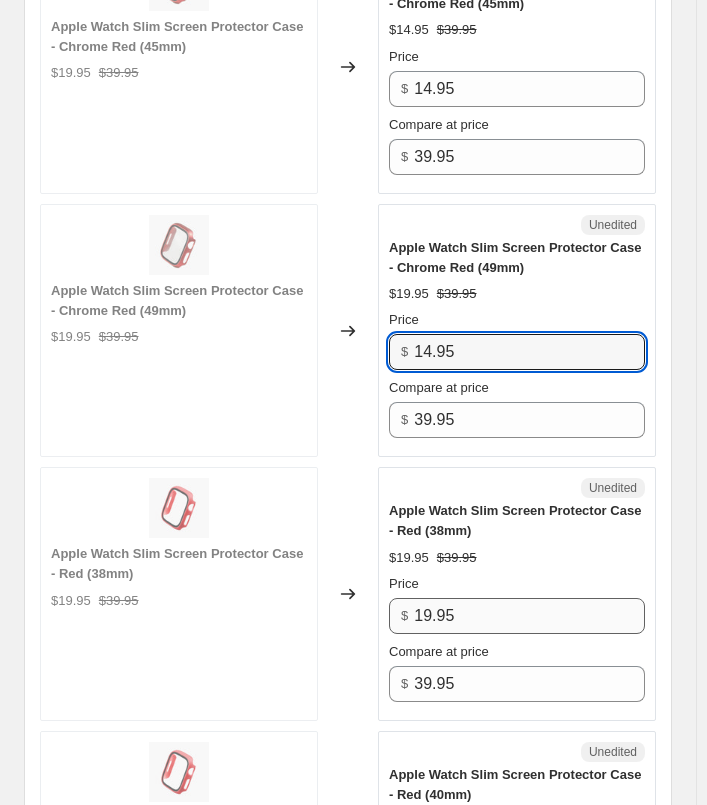 scroll, scrollTop: 5159, scrollLeft: 0, axis: vertical 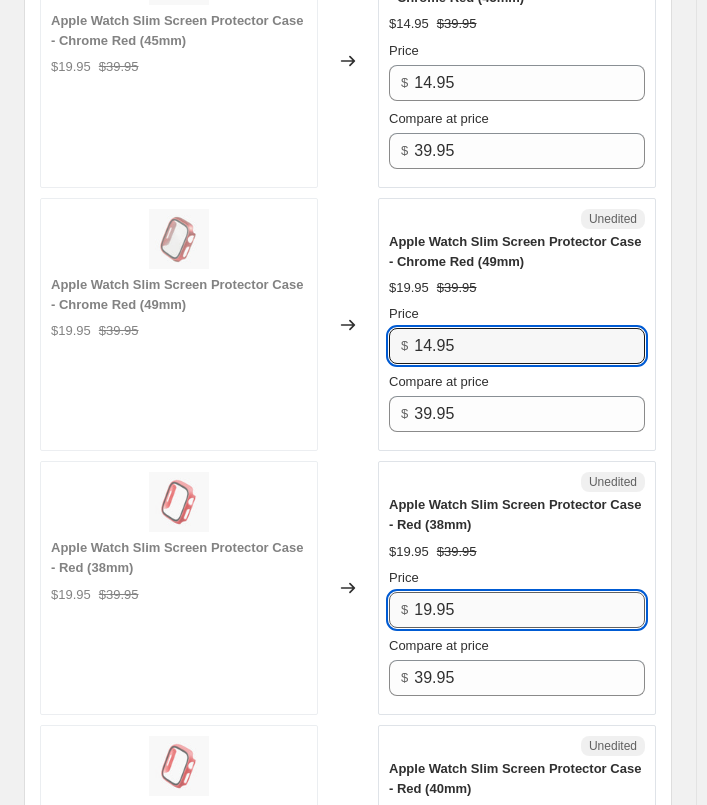 click on "19.95" at bounding box center [529, 610] 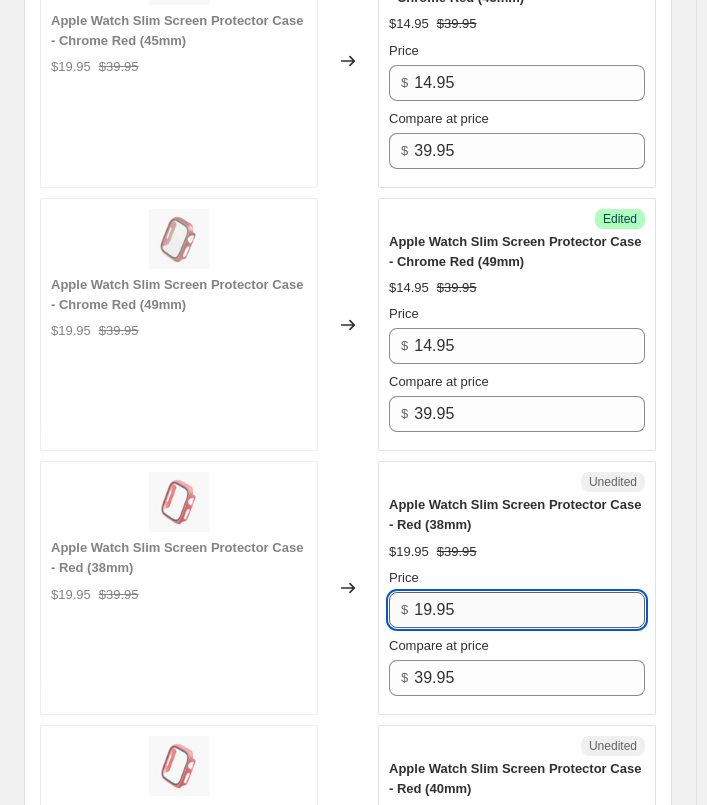 click on "19.95" at bounding box center [529, 610] 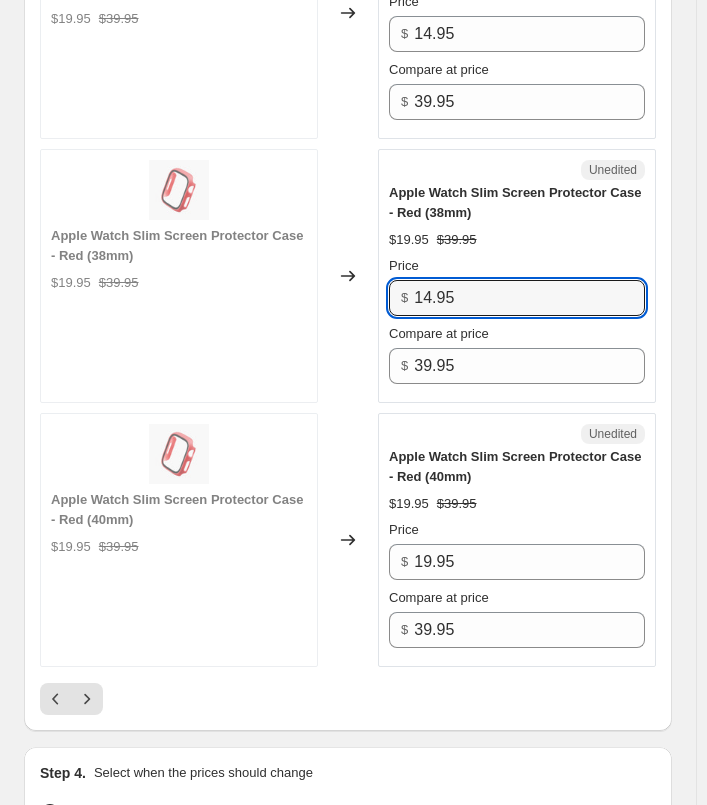 scroll, scrollTop: 5559, scrollLeft: 0, axis: vertical 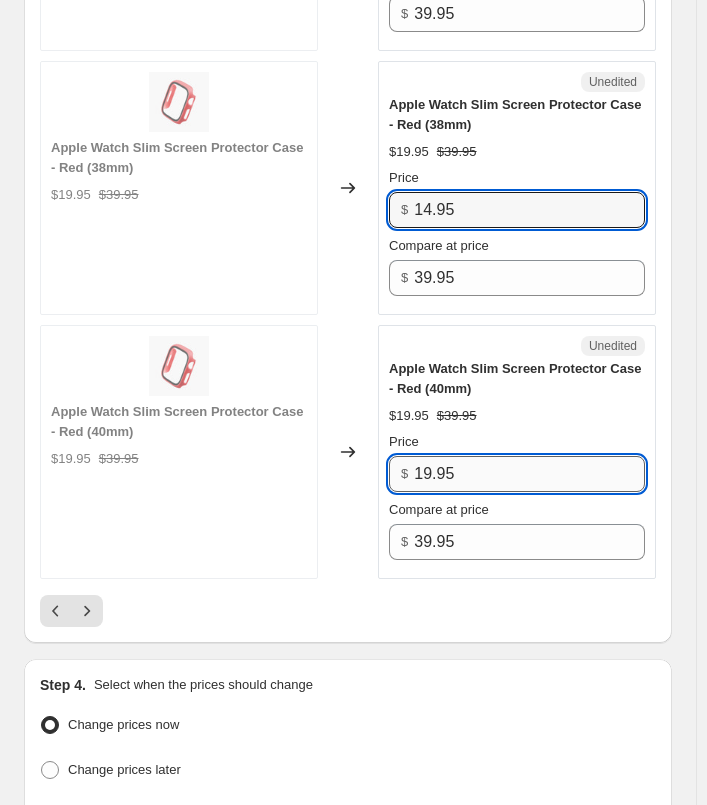 click on "19.95" at bounding box center [529, 474] 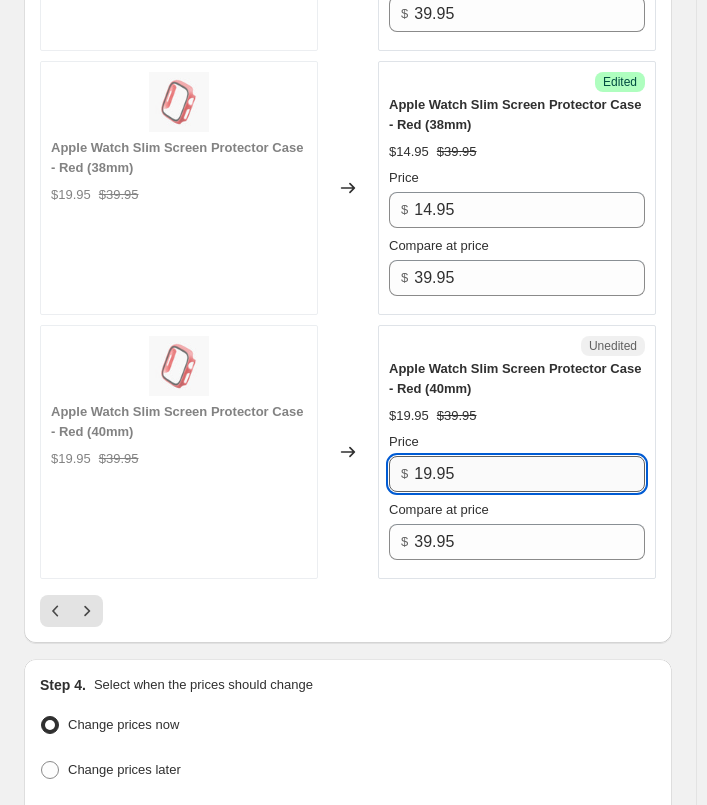 click on "19.95" at bounding box center (529, 474) 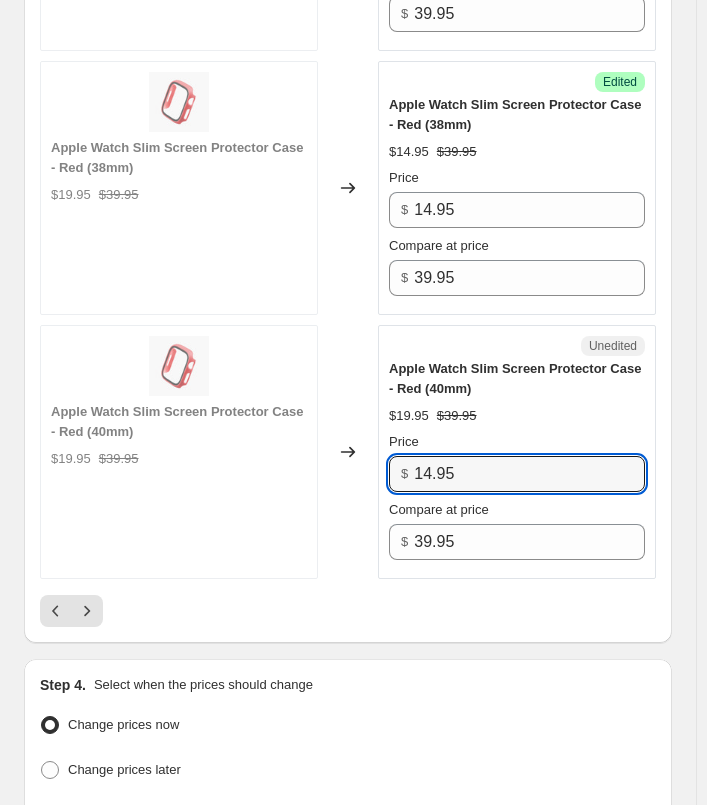 click at bounding box center [348, 611] 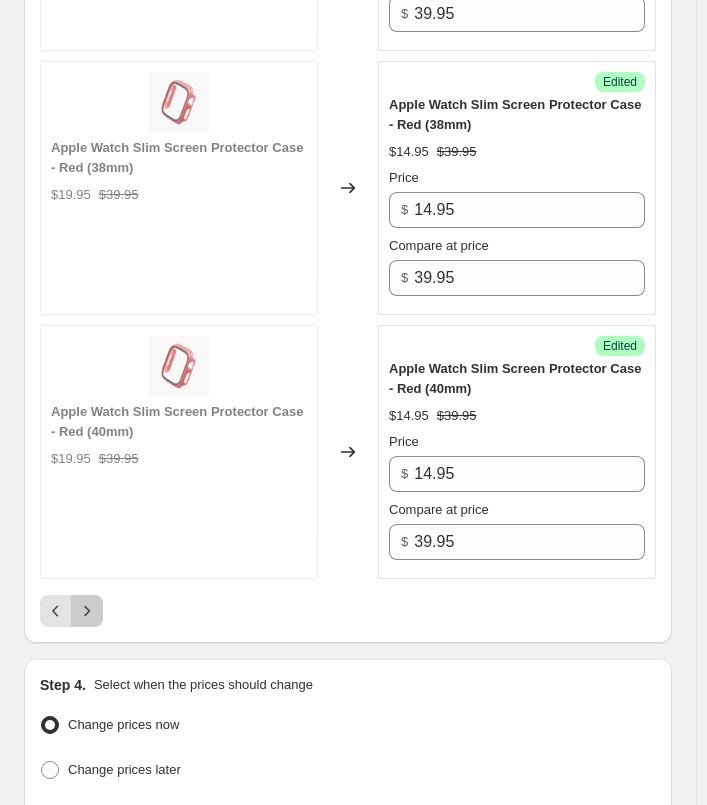 click 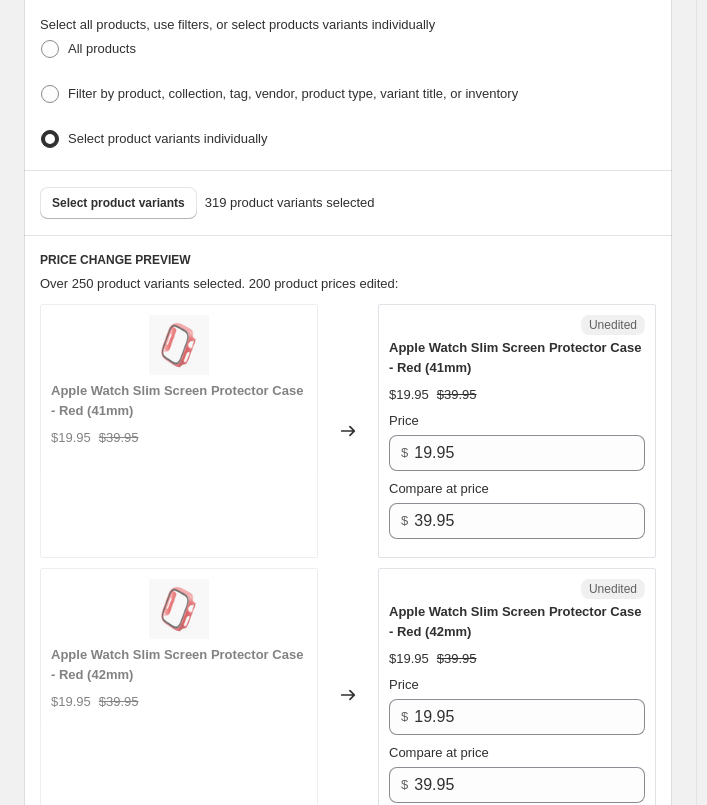 scroll, scrollTop: 659, scrollLeft: 0, axis: vertical 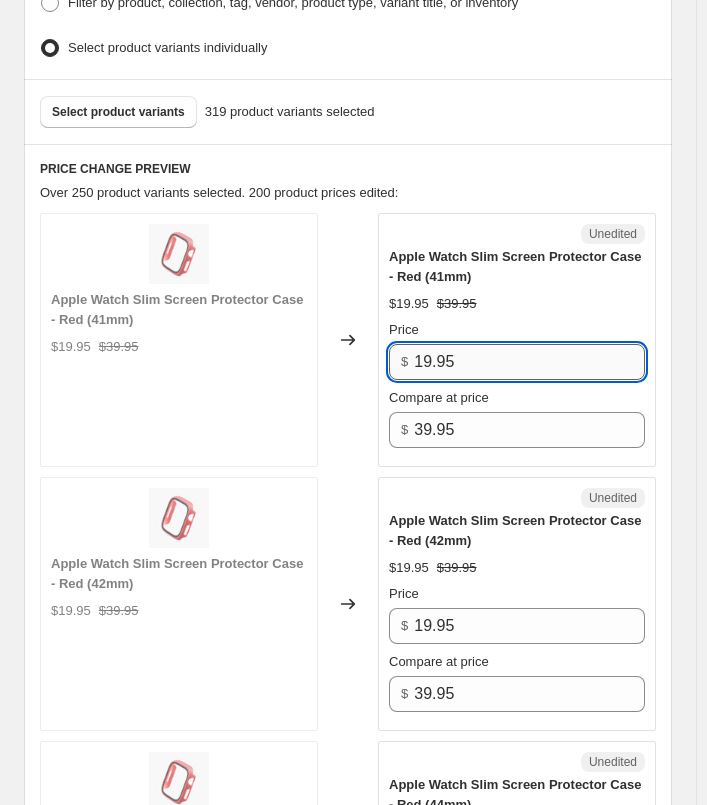 click on "19.95" at bounding box center (529, 362) 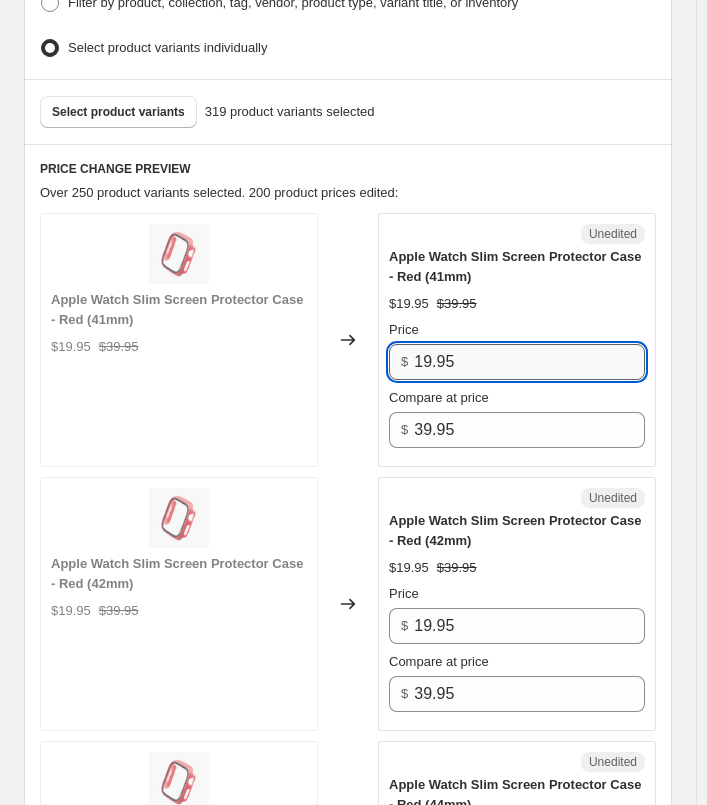 click on "19.95" at bounding box center (529, 362) 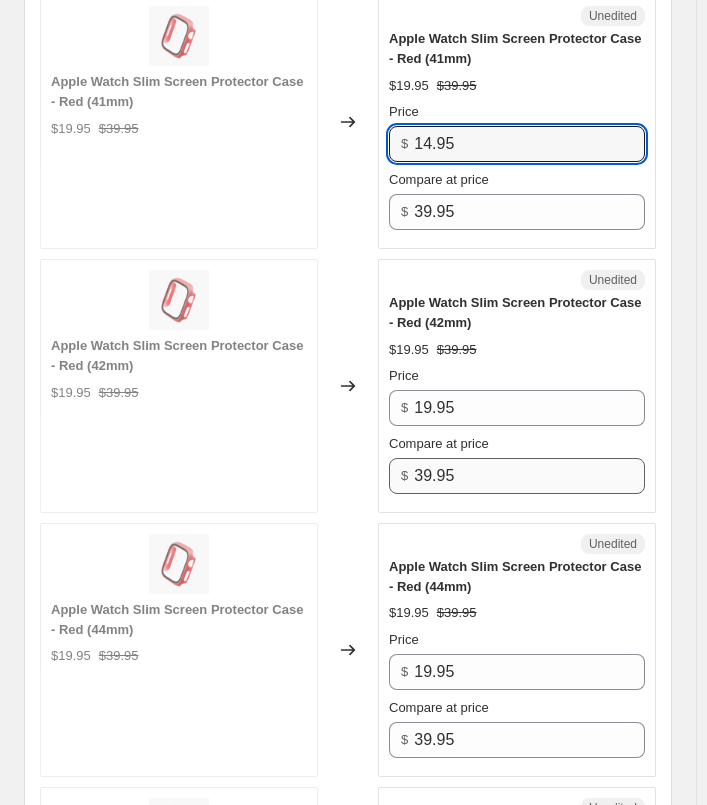 scroll, scrollTop: 959, scrollLeft: 0, axis: vertical 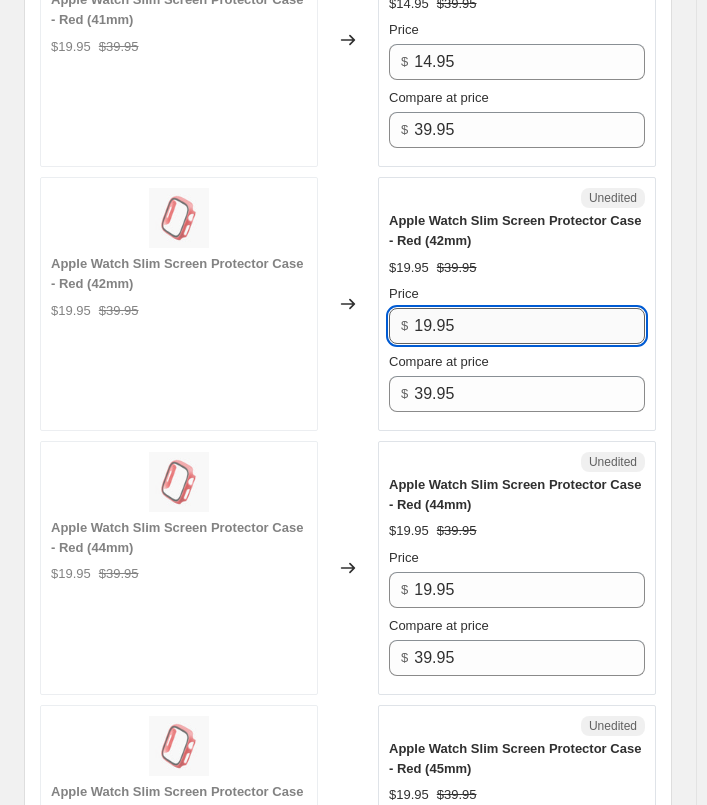 click on "19.95" at bounding box center (529, 326) 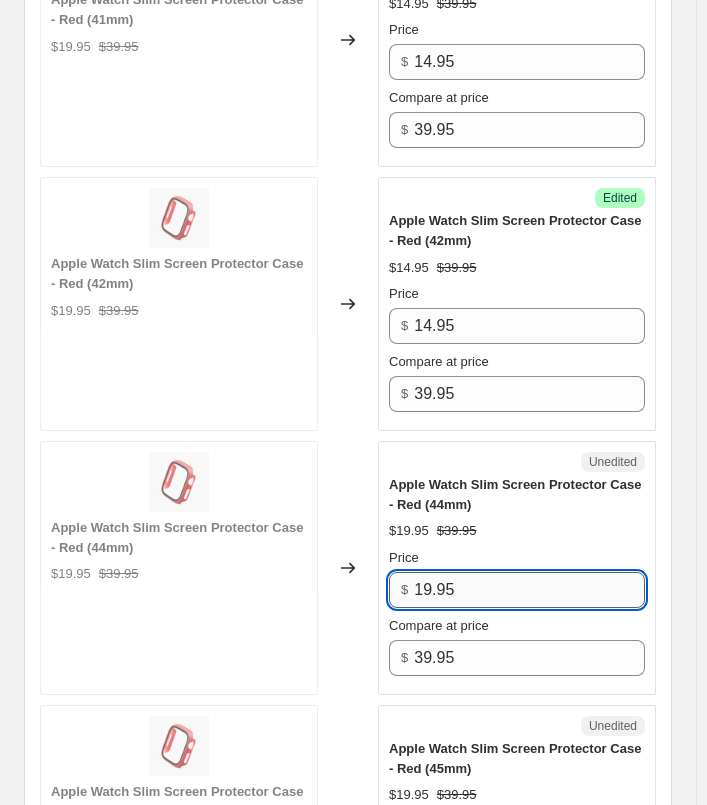 click on "19.95" at bounding box center [529, 590] 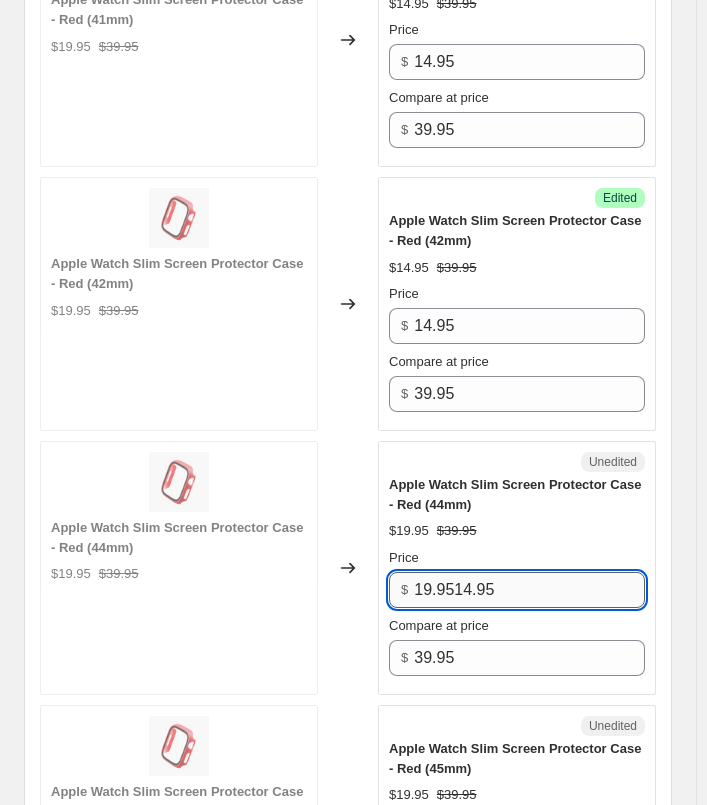 click on "19.9514.95" at bounding box center [529, 590] 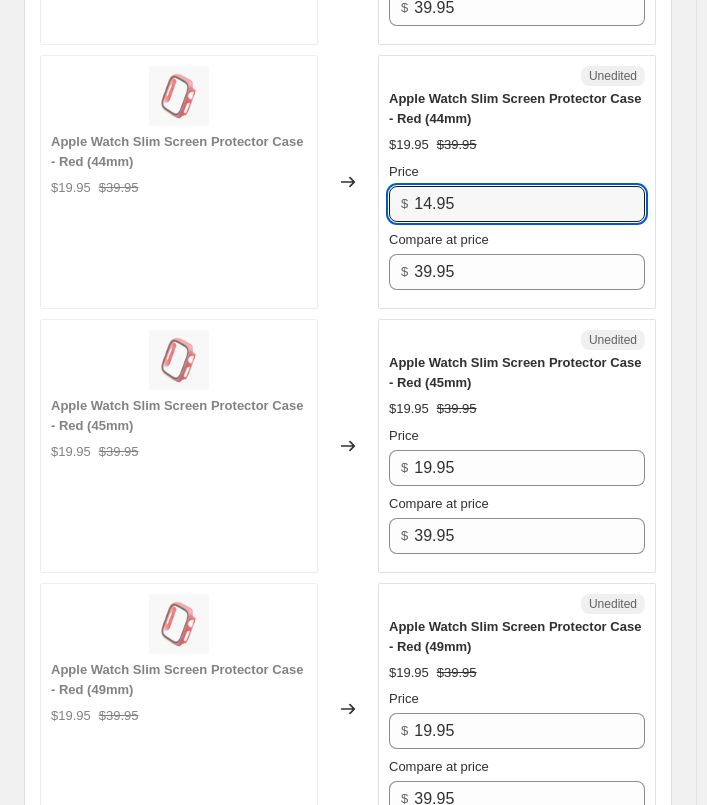 scroll, scrollTop: 1459, scrollLeft: 0, axis: vertical 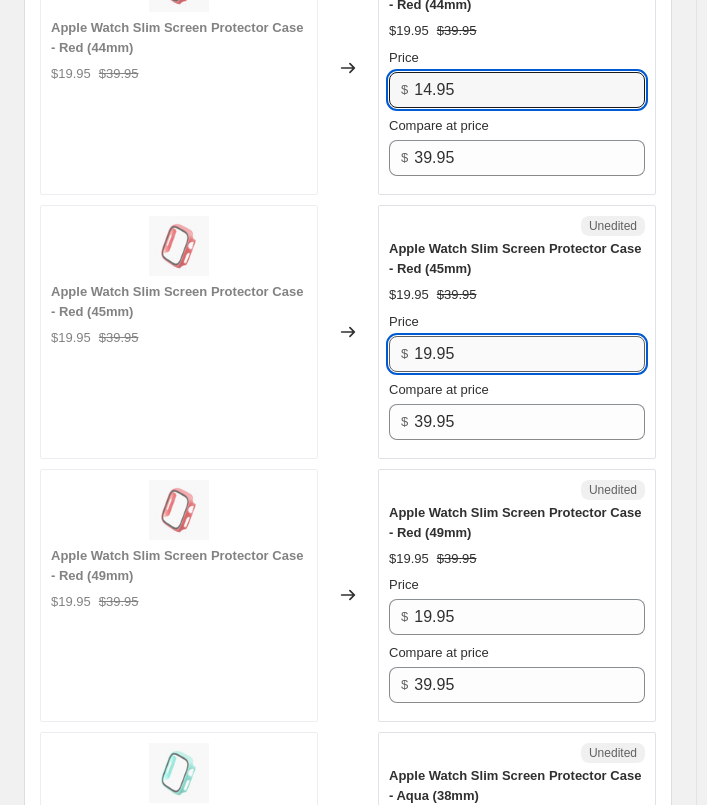 click on "19.95" at bounding box center [529, 354] 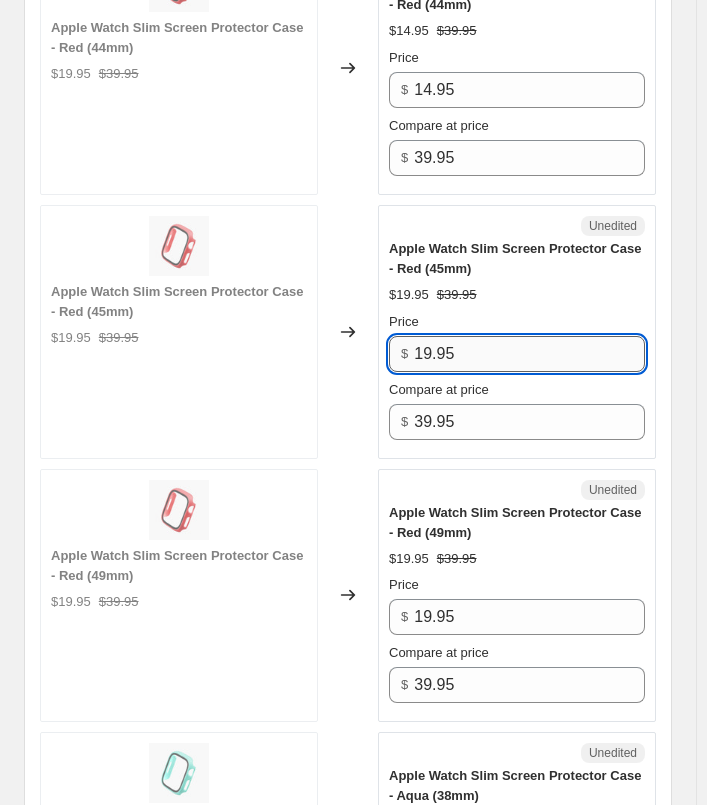 click on "19.95" at bounding box center (529, 354) 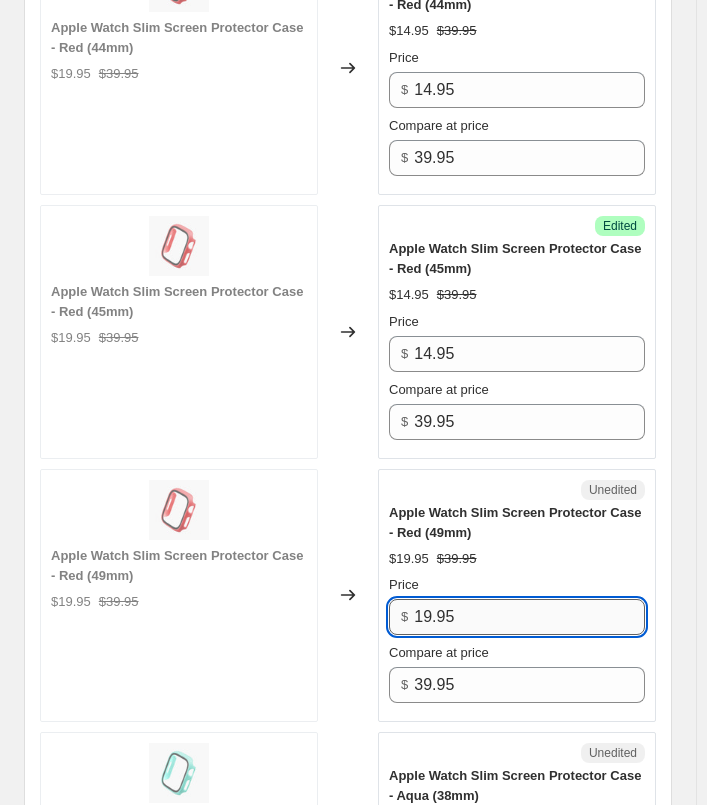 click on "19.95" at bounding box center (529, 617) 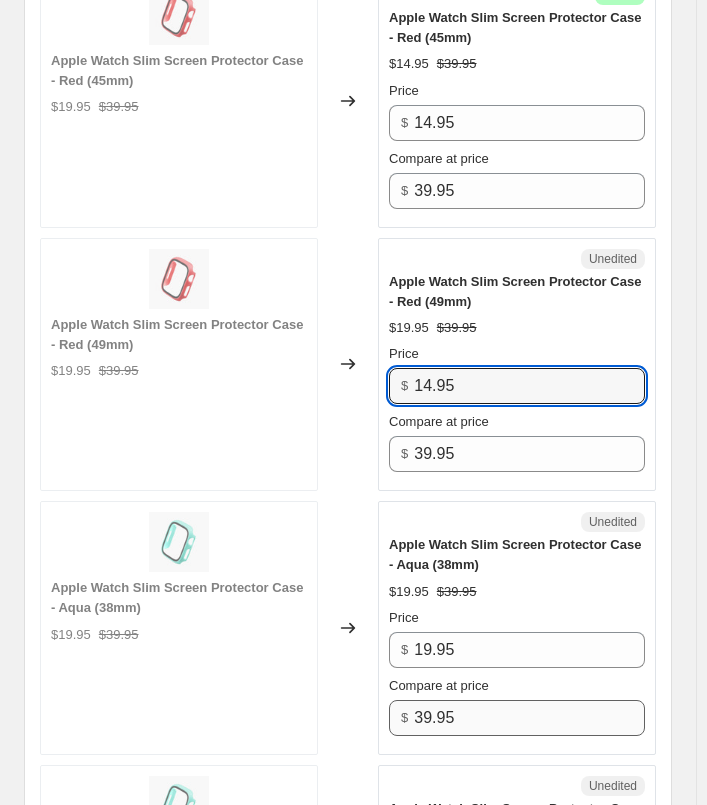 scroll, scrollTop: 1859, scrollLeft: 0, axis: vertical 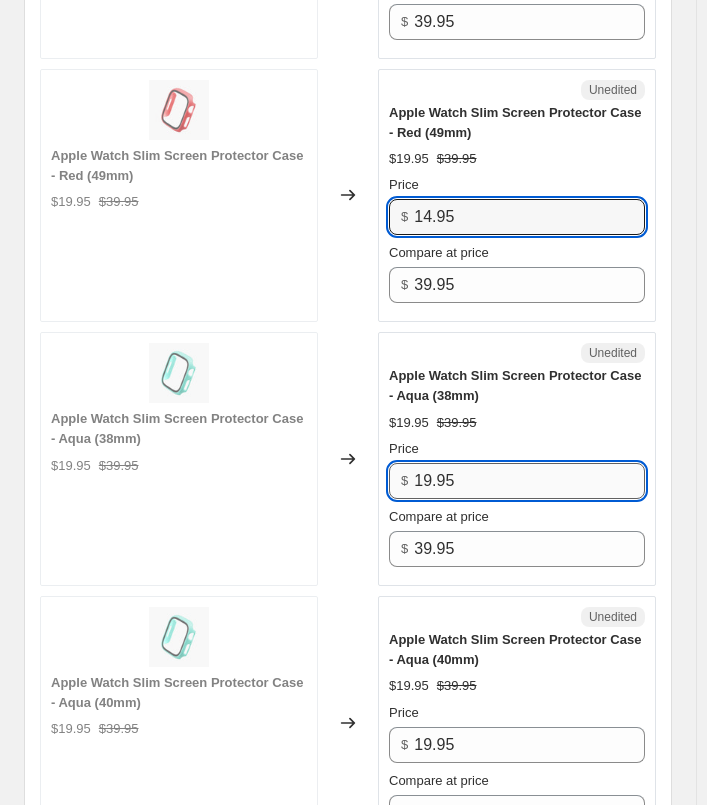 click on "19.95" at bounding box center (529, 481) 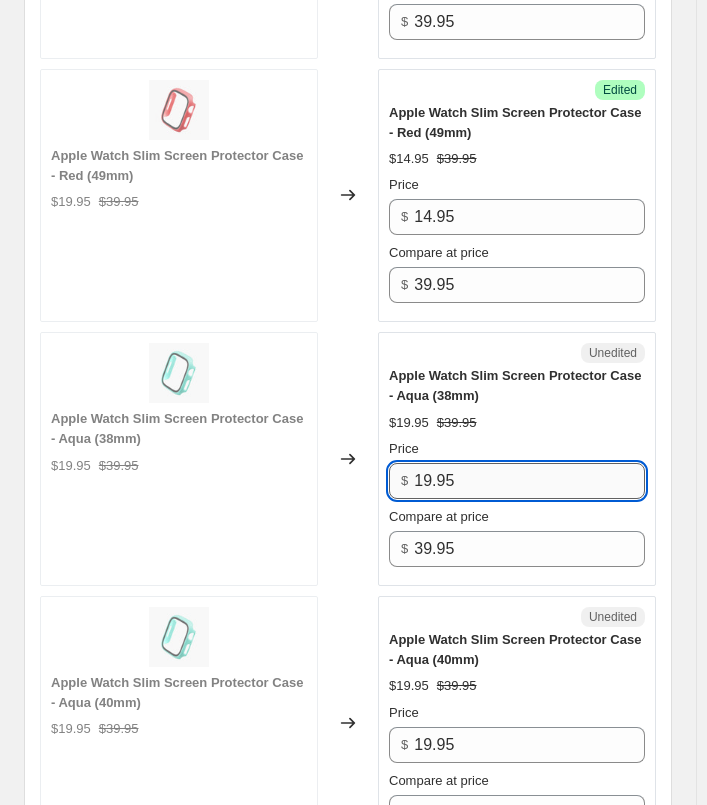 click on "19.95" at bounding box center [529, 481] 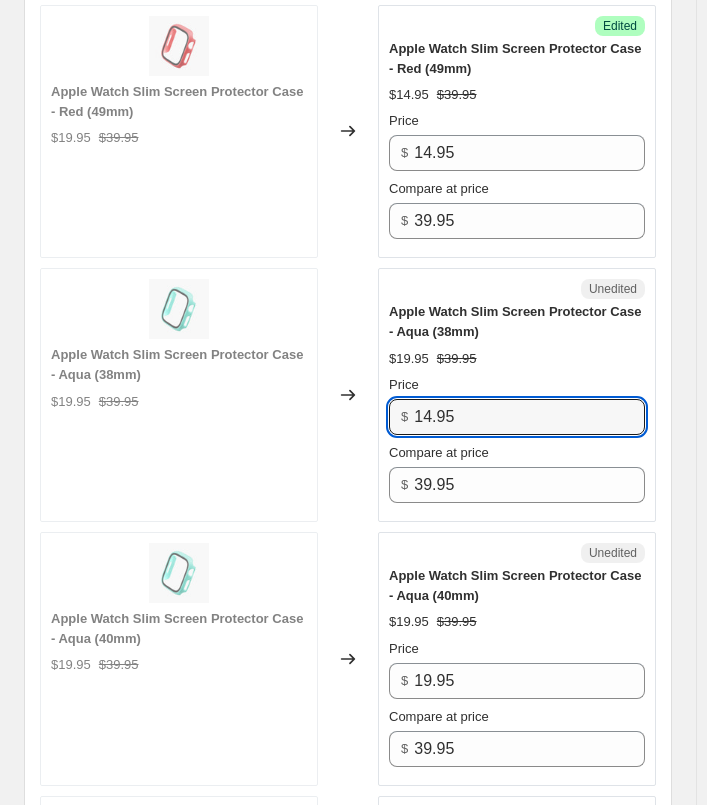 scroll, scrollTop: 2159, scrollLeft: 0, axis: vertical 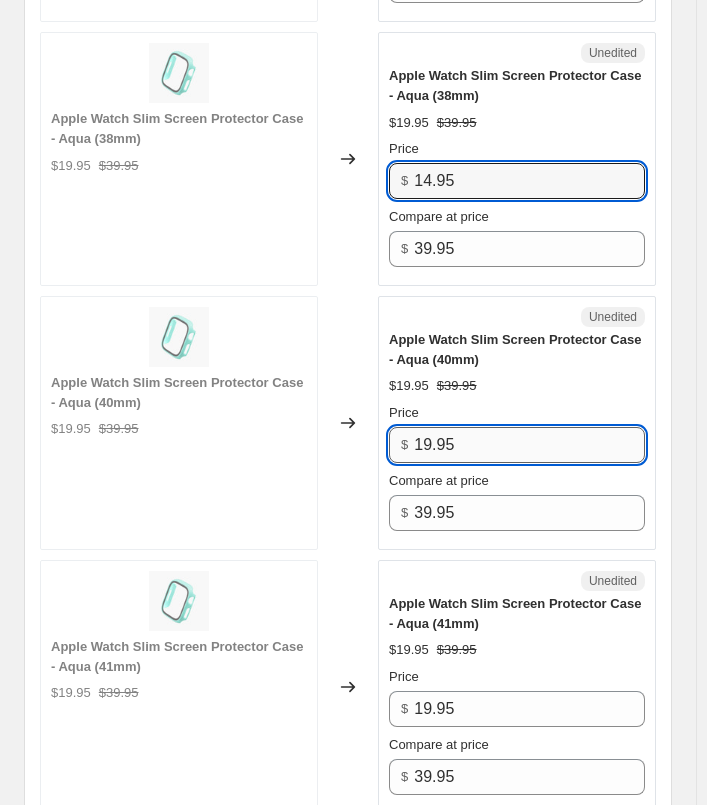 click on "19.95" at bounding box center [529, 445] 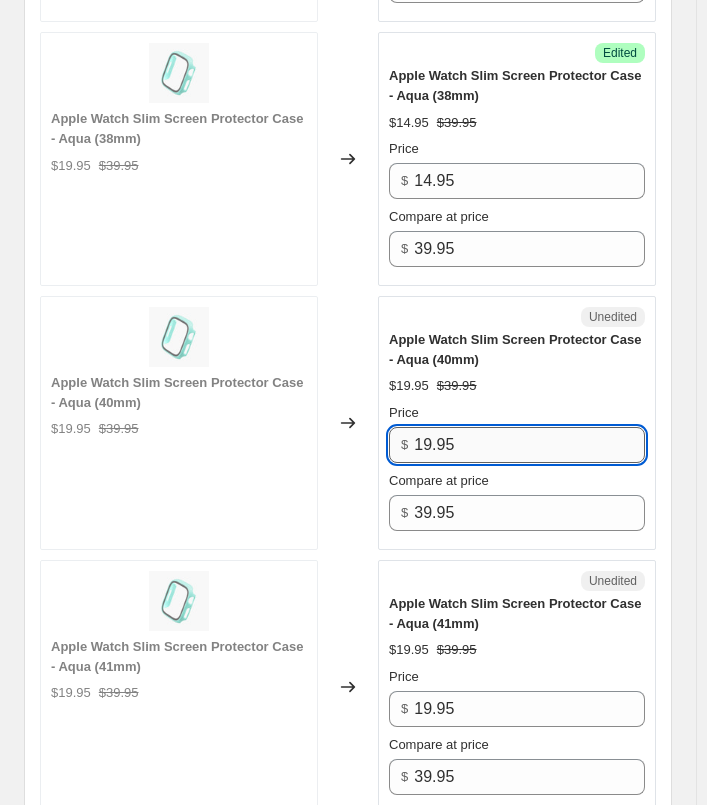 click on "19.95" at bounding box center [529, 445] 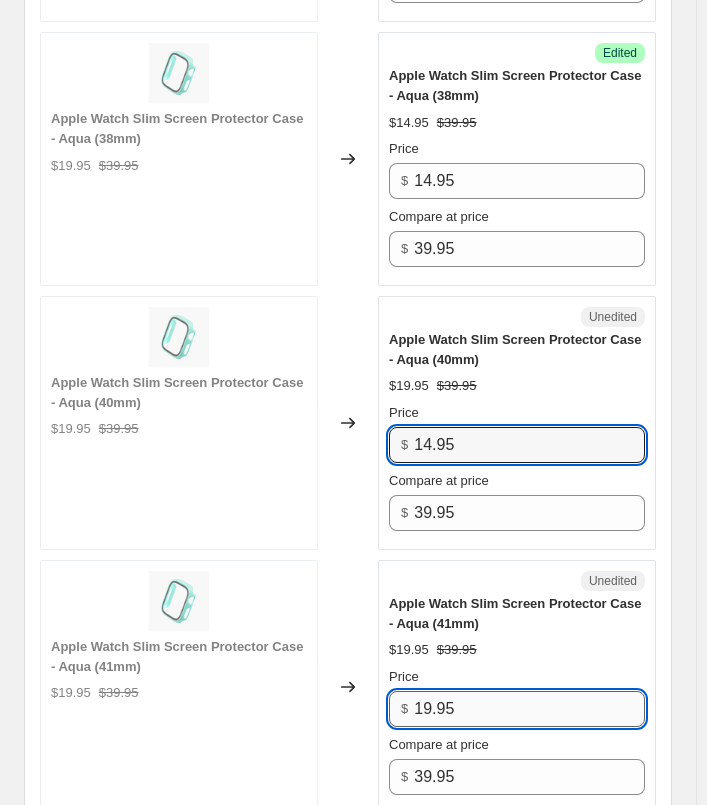 click on "19.95" at bounding box center [529, 709] 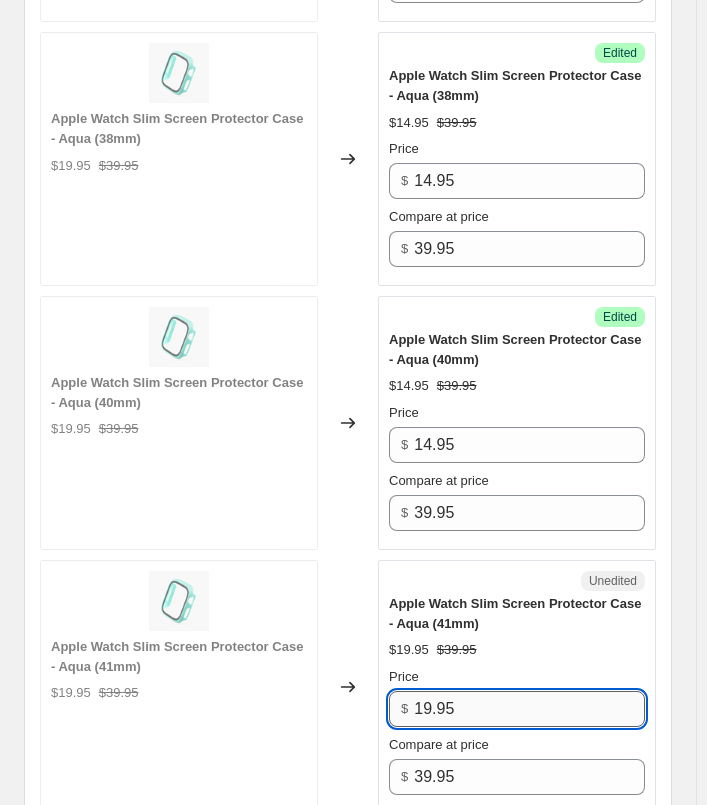 click on "19.95" at bounding box center (529, 709) 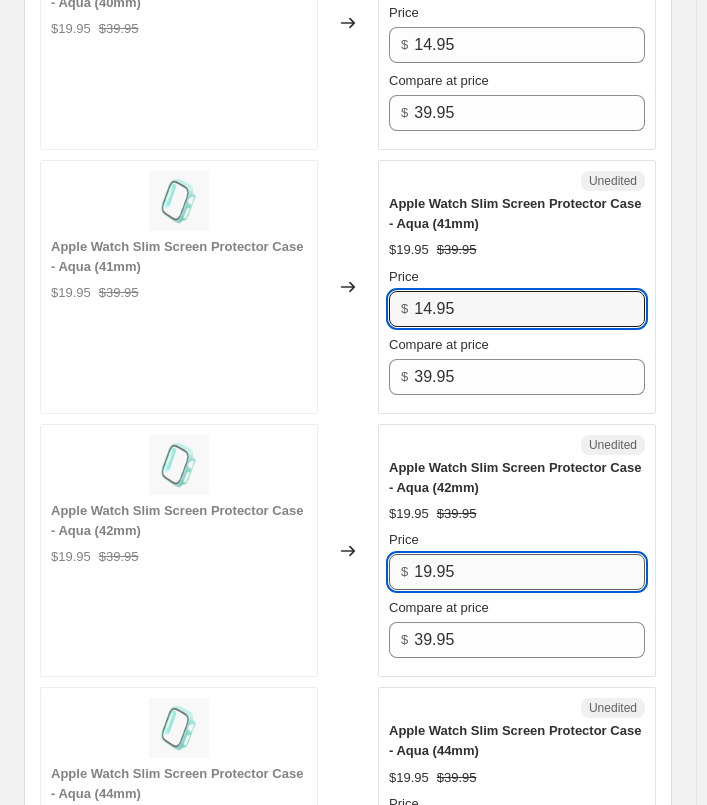 click on "19.95" at bounding box center (529, 572) 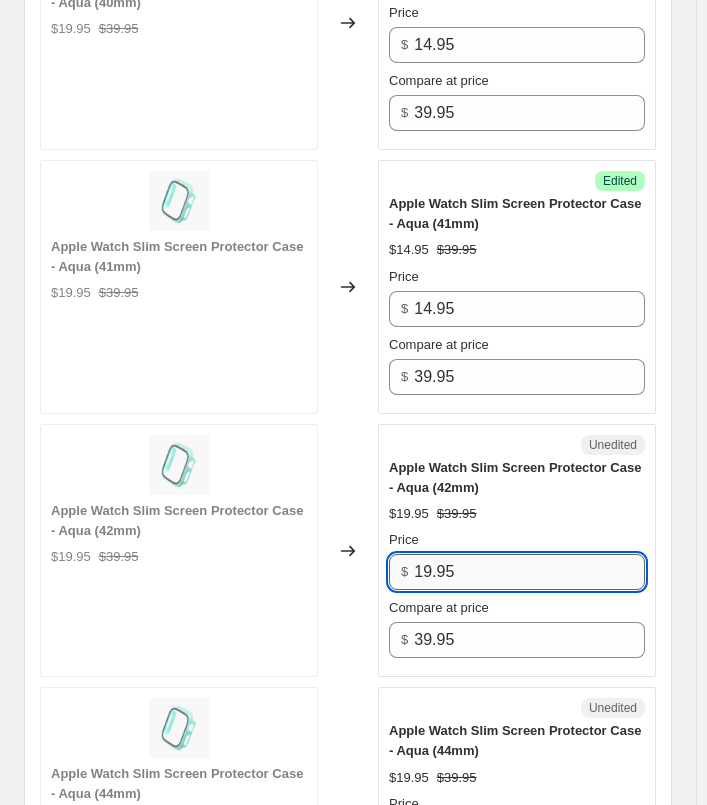 click on "19.95" at bounding box center (529, 572) 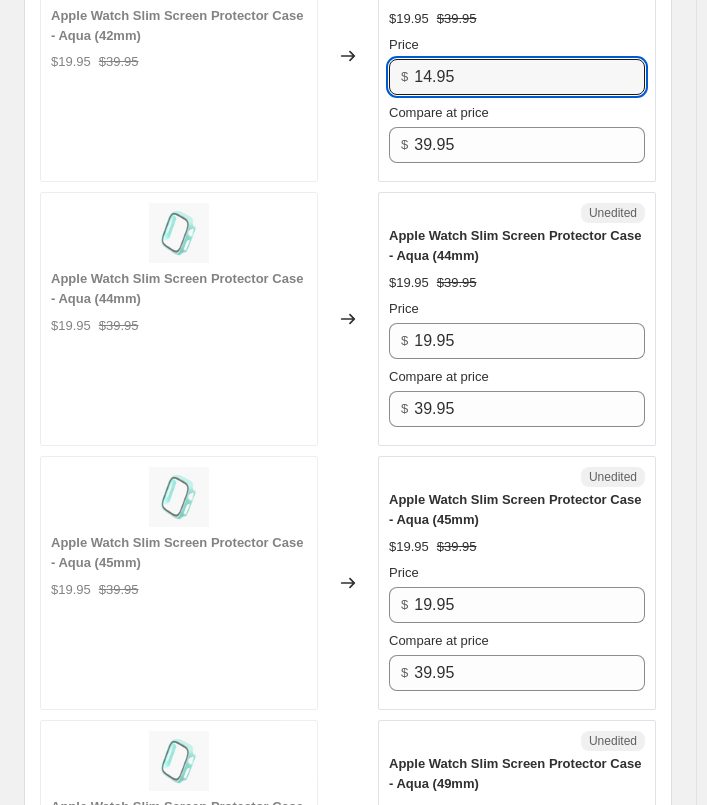 scroll, scrollTop: 3059, scrollLeft: 0, axis: vertical 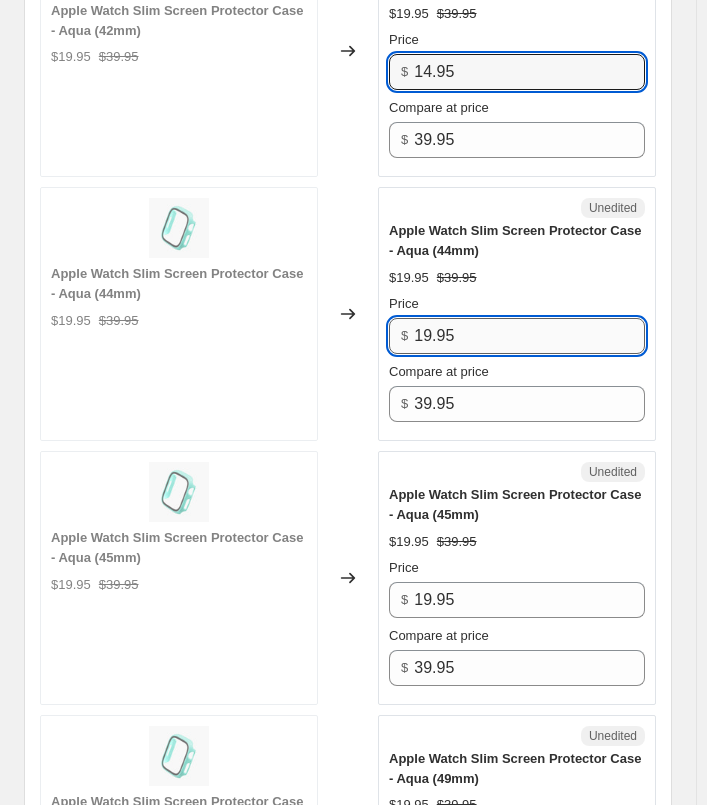 click on "19.95" at bounding box center (529, 336) 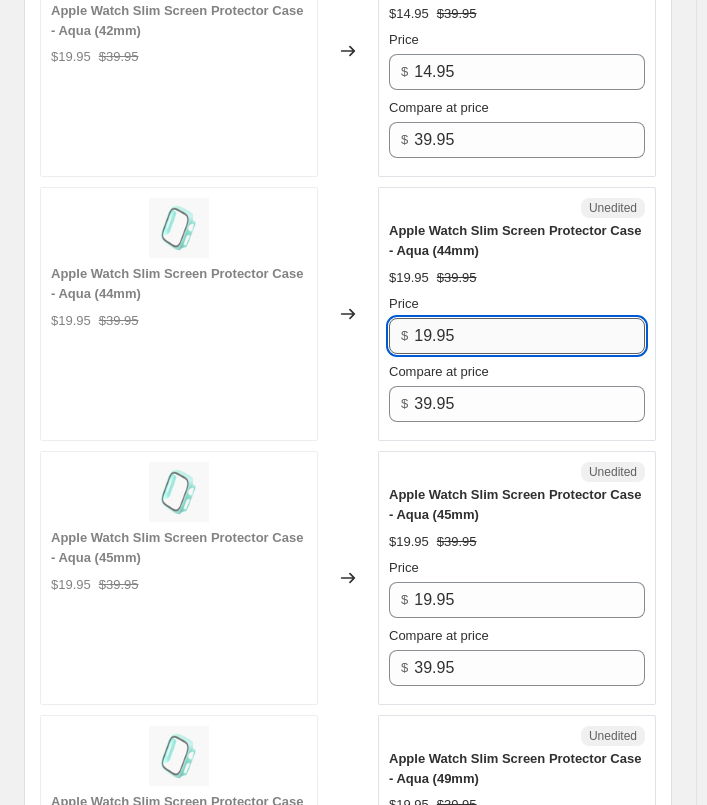click on "19.95" at bounding box center [529, 336] 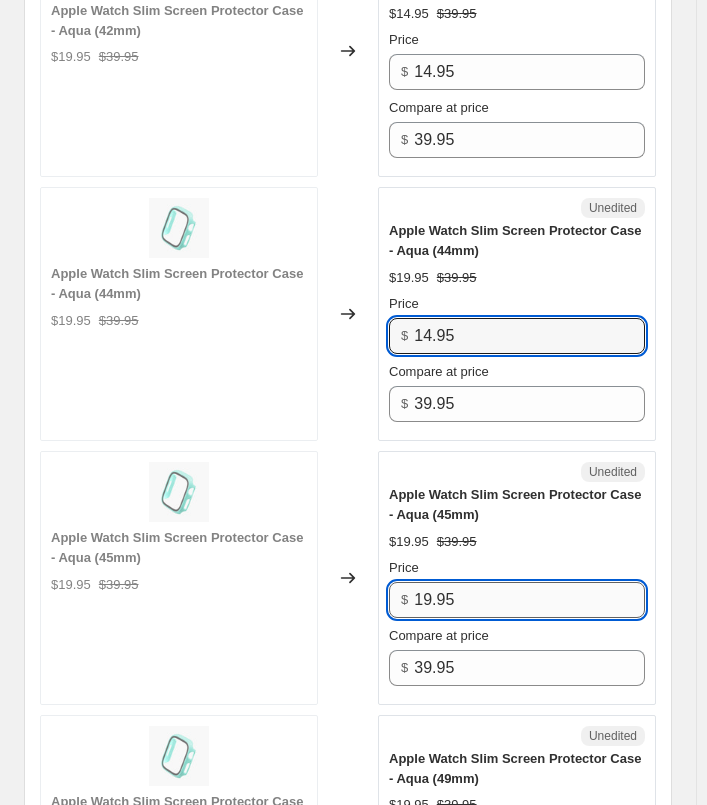 click on "19.95" at bounding box center (529, 600) 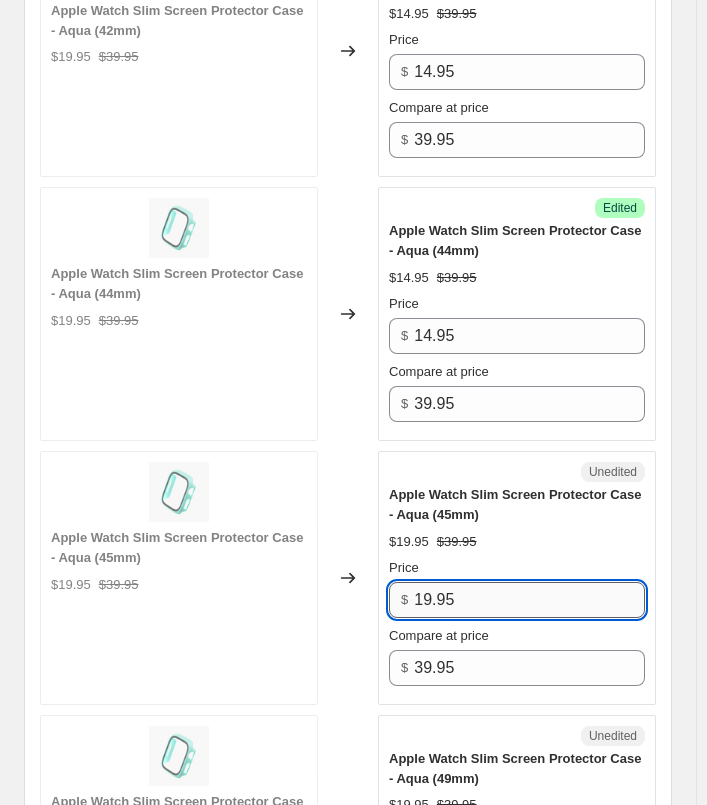 click on "19.95" at bounding box center (529, 600) 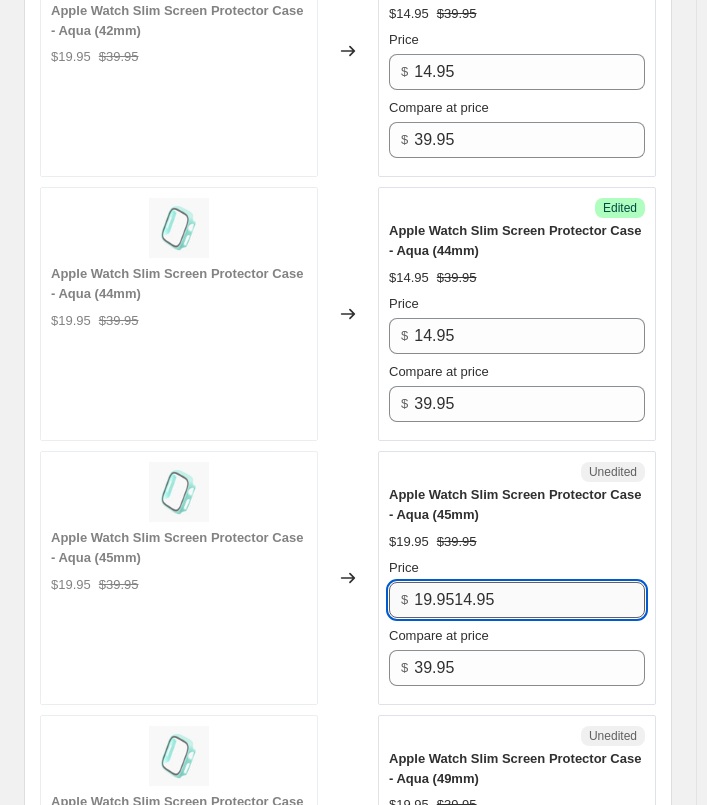 click on "19.9514.95" at bounding box center (529, 600) 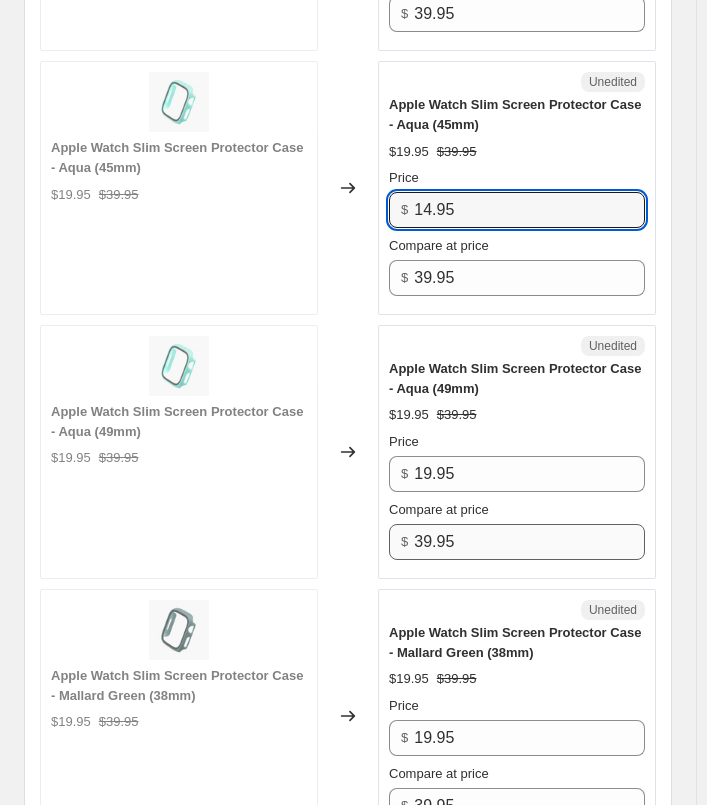 scroll, scrollTop: 3459, scrollLeft: 0, axis: vertical 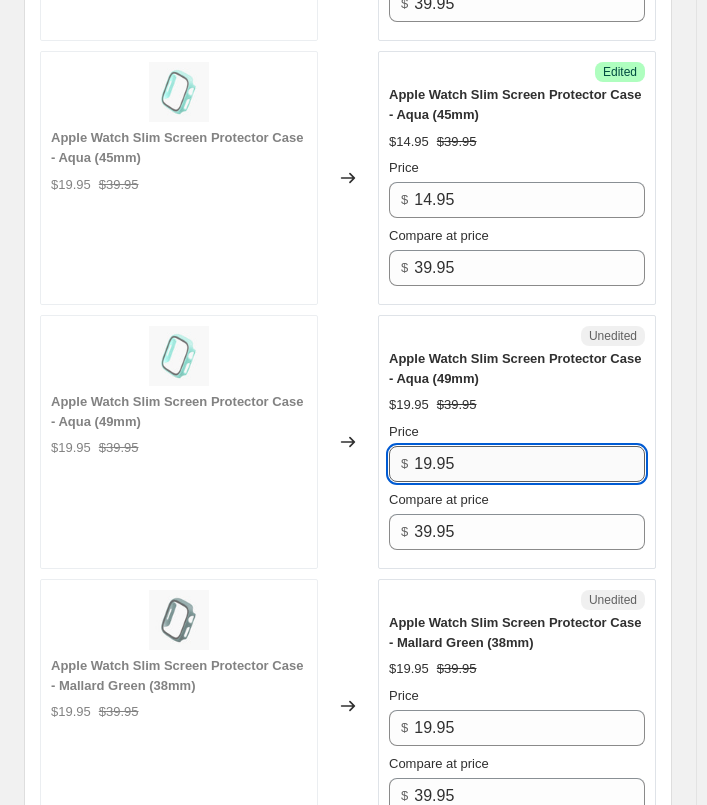 click on "19.95" at bounding box center [529, 464] 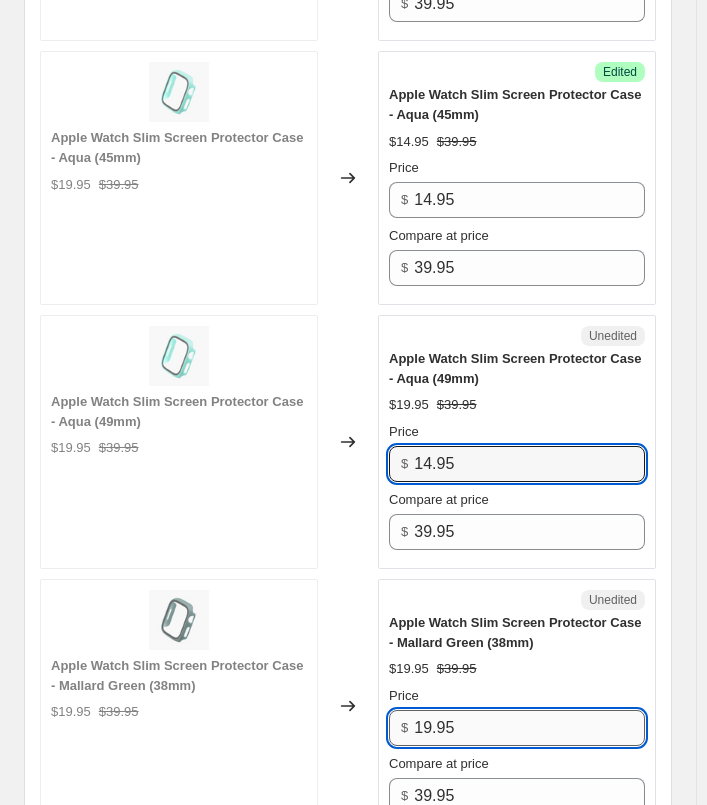 click on "19.95" at bounding box center [529, 728] 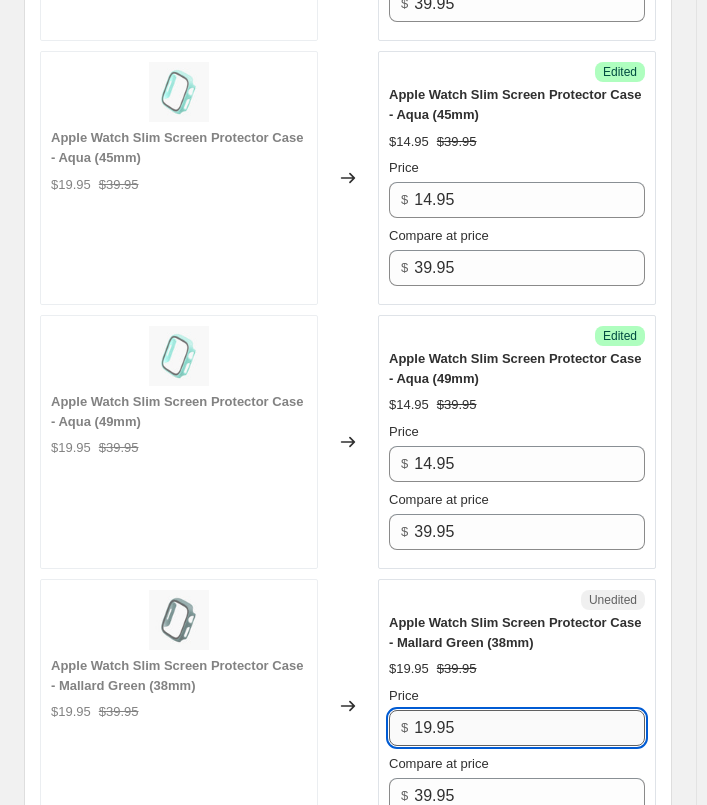 click on "19.95" at bounding box center [529, 728] 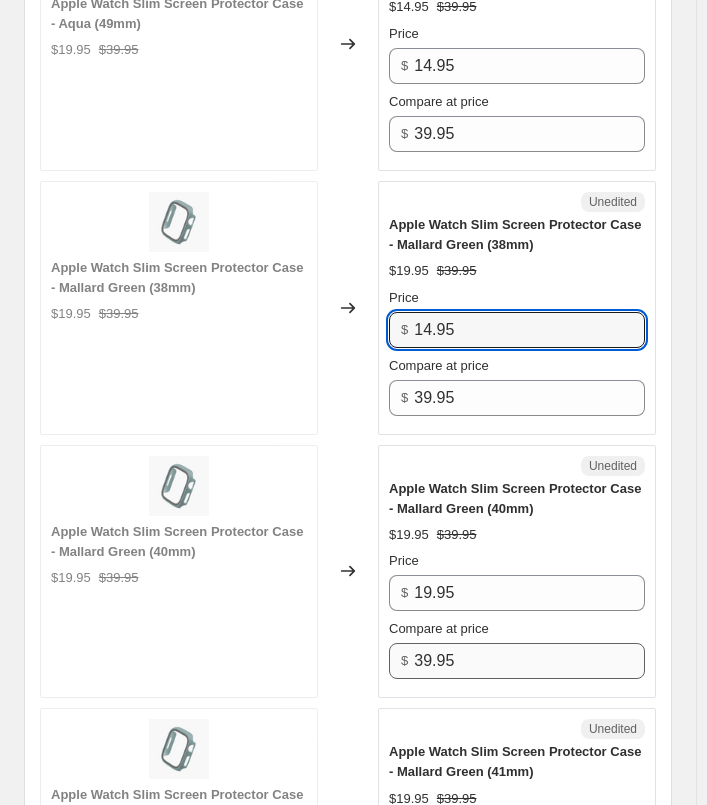 scroll, scrollTop: 3859, scrollLeft: 0, axis: vertical 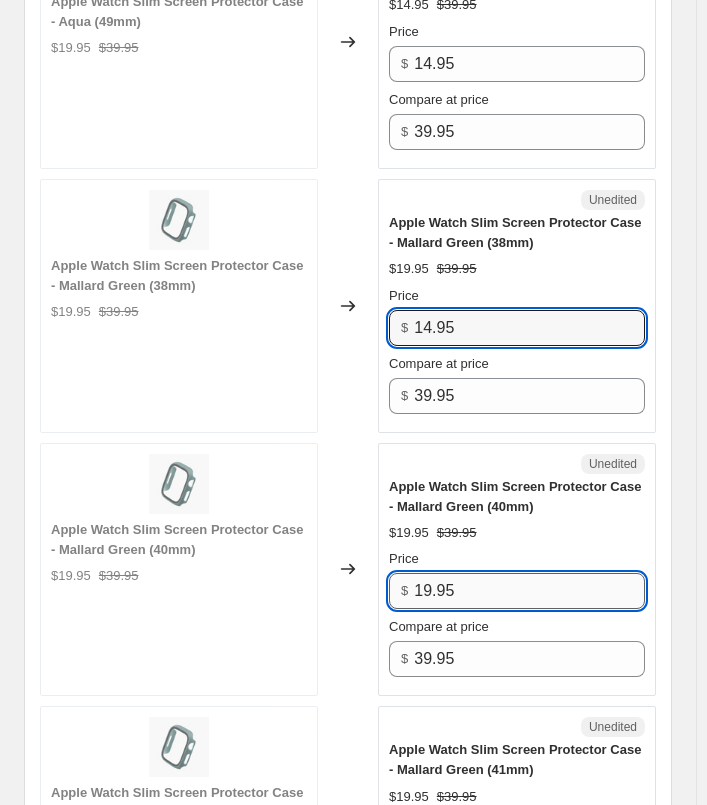 click on "19.95" at bounding box center [529, 591] 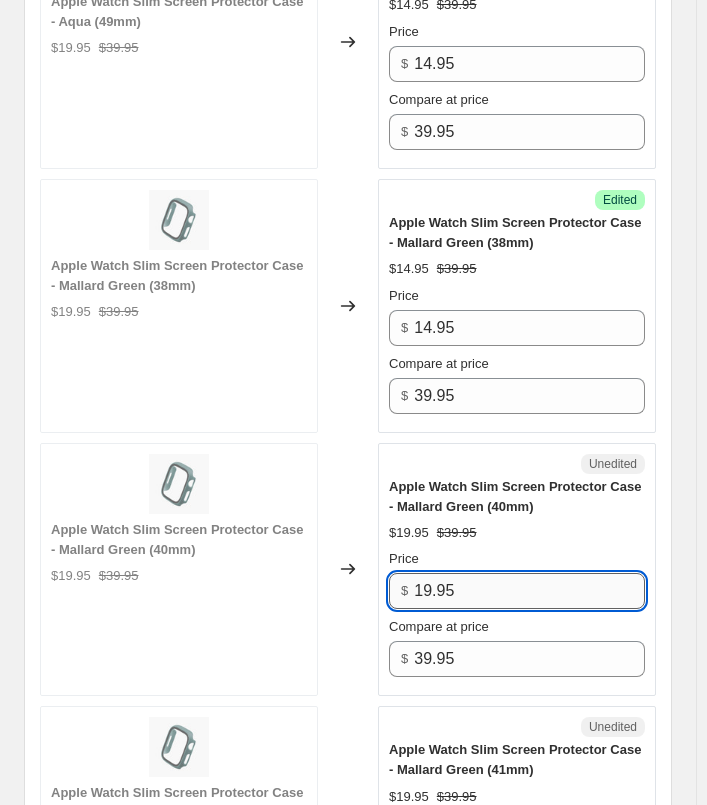 click on "19.95" at bounding box center (529, 591) 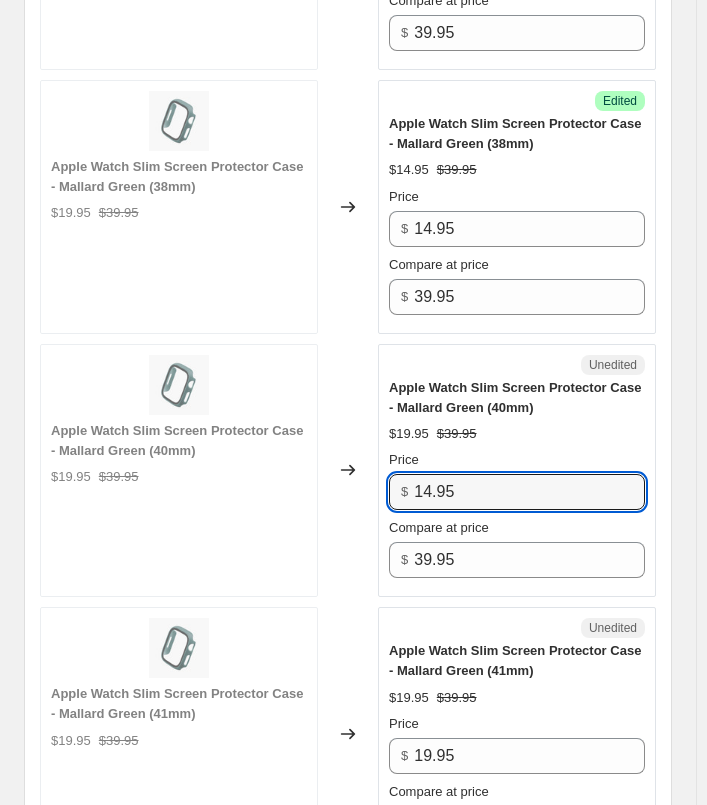 scroll, scrollTop: 4259, scrollLeft: 0, axis: vertical 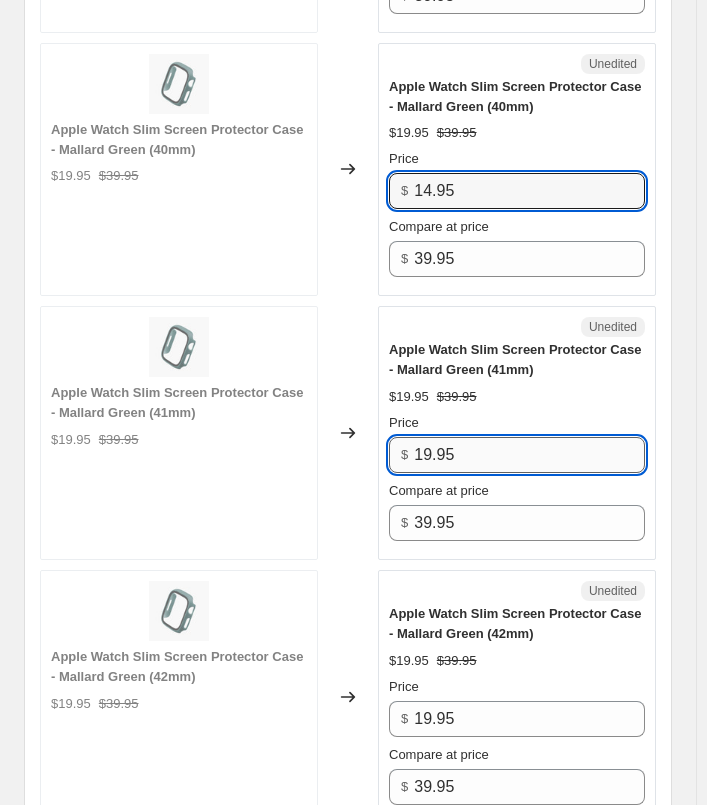 click on "19.95" at bounding box center [529, 455] 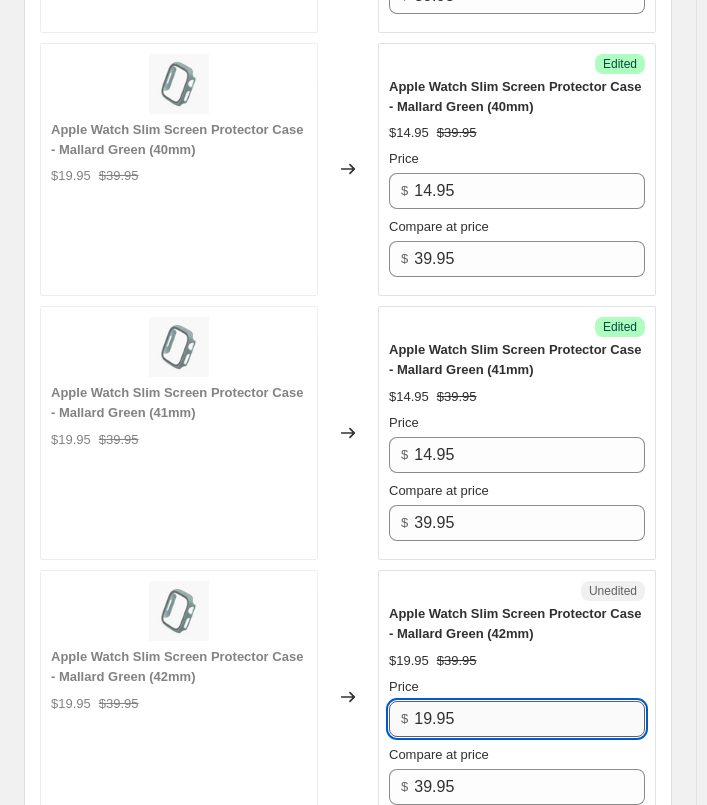 click on "19.95" at bounding box center [529, 719] 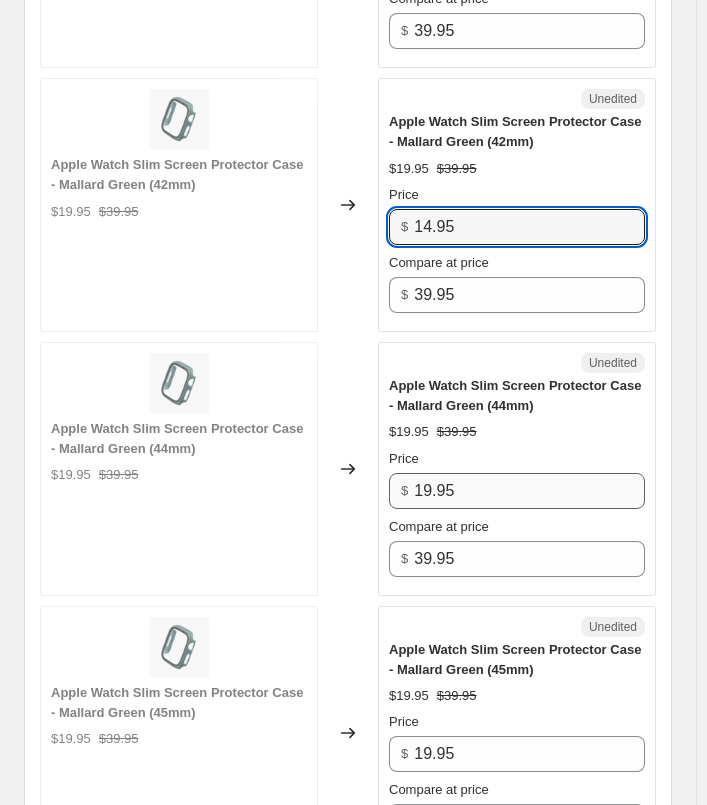 scroll, scrollTop: 4759, scrollLeft: 0, axis: vertical 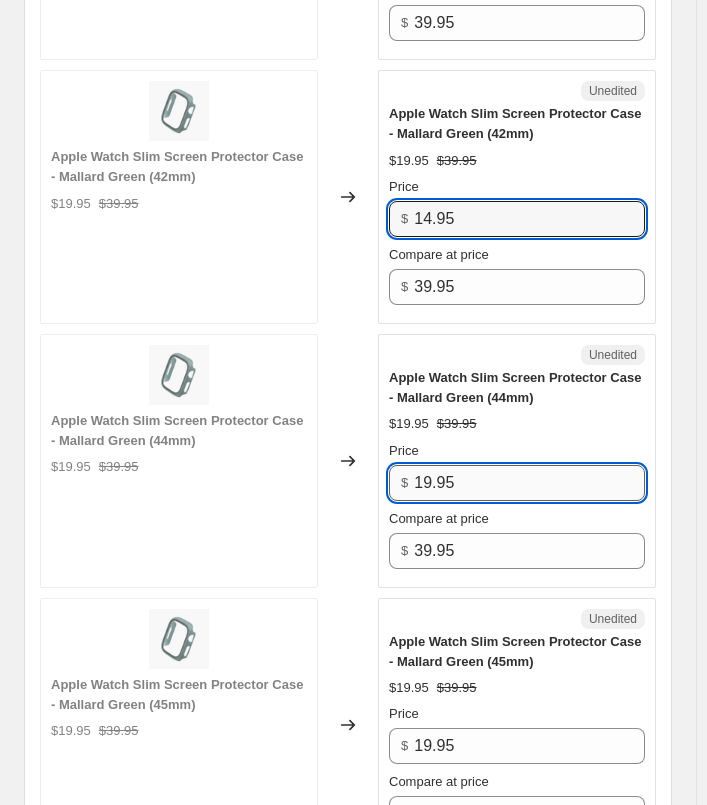 click on "19.95" at bounding box center (529, 483) 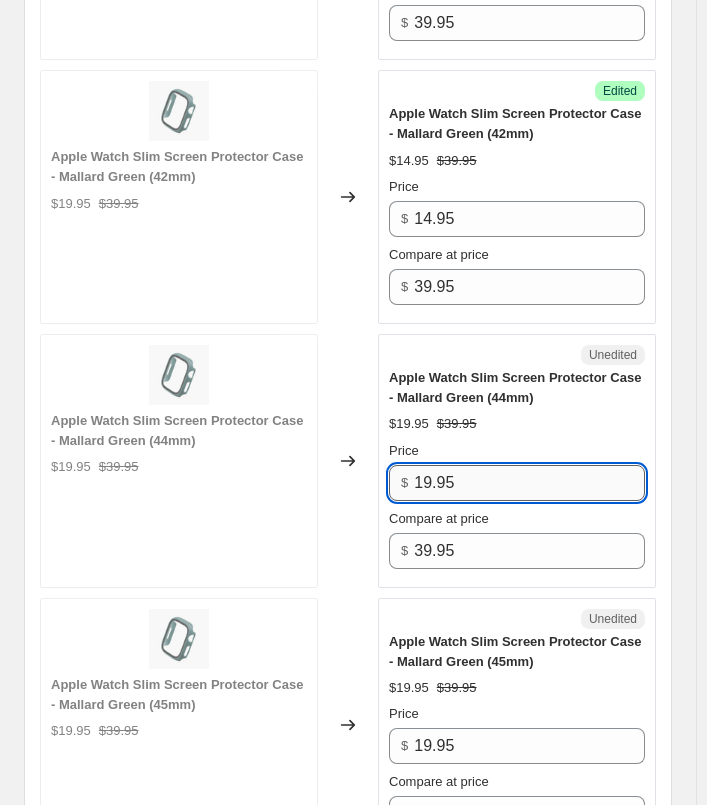 click on "19.95" at bounding box center (529, 483) 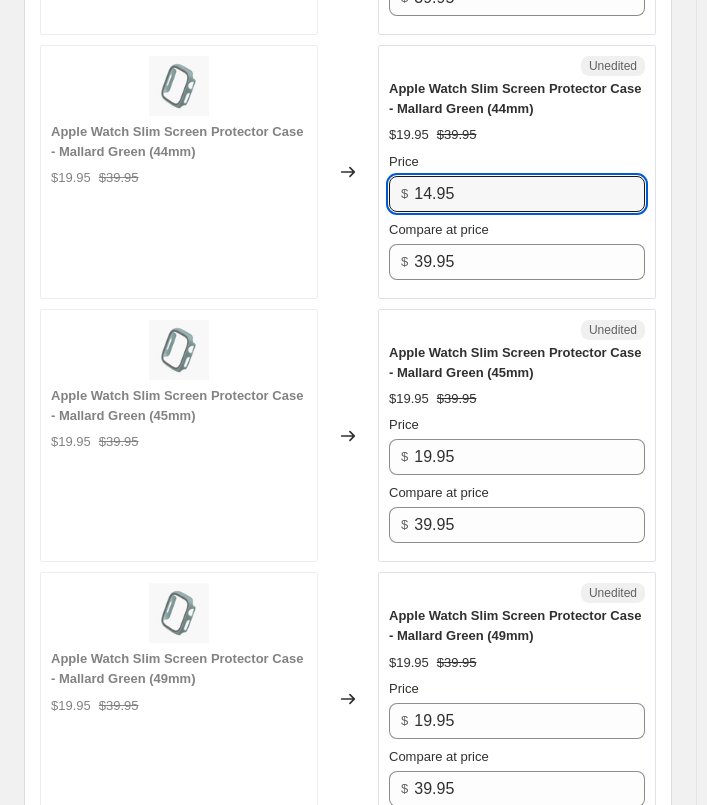 scroll, scrollTop: 5059, scrollLeft: 0, axis: vertical 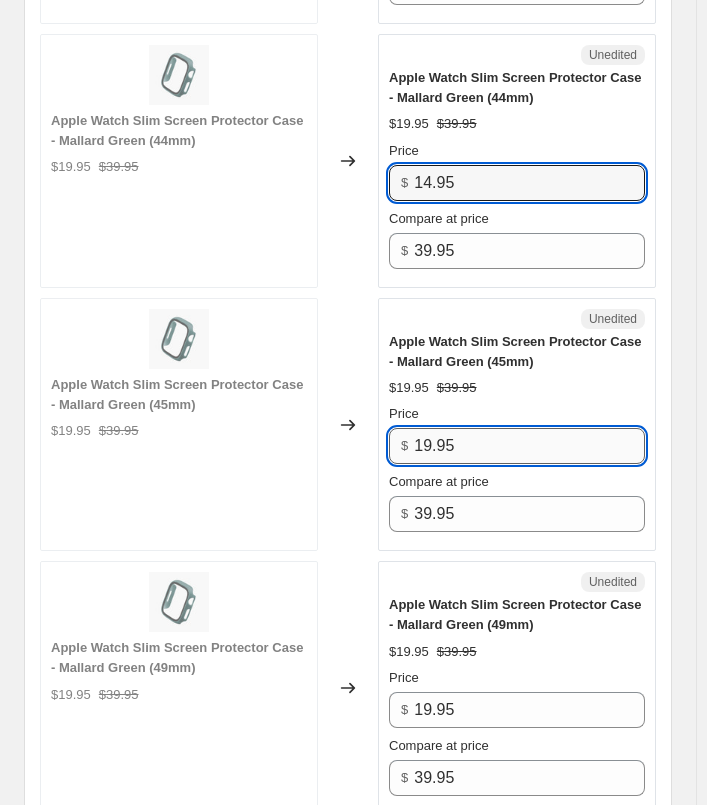 click on "19.95" at bounding box center (529, 446) 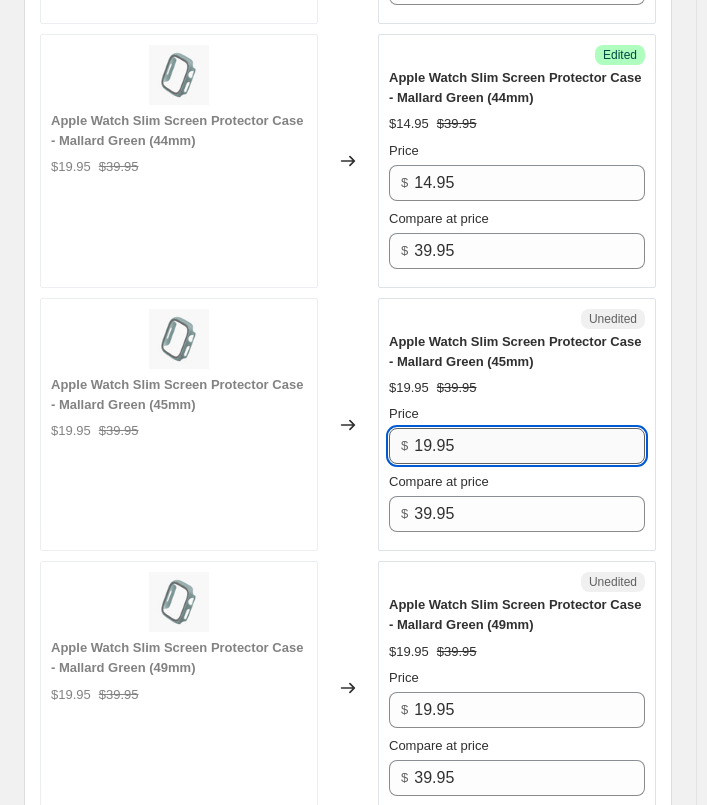 click on "19.95" at bounding box center (529, 446) 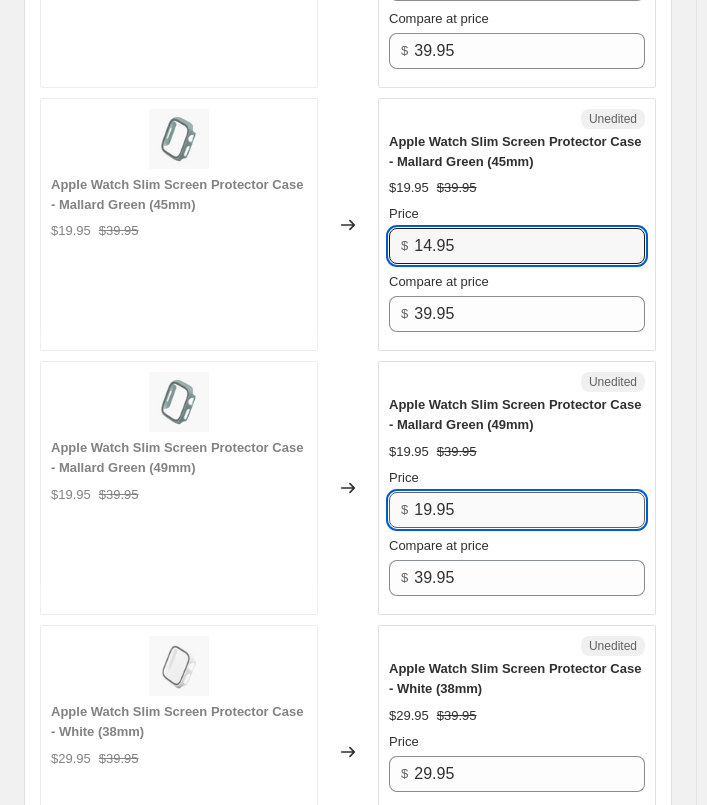 click on "19.95" at bounding box center [529, 510] 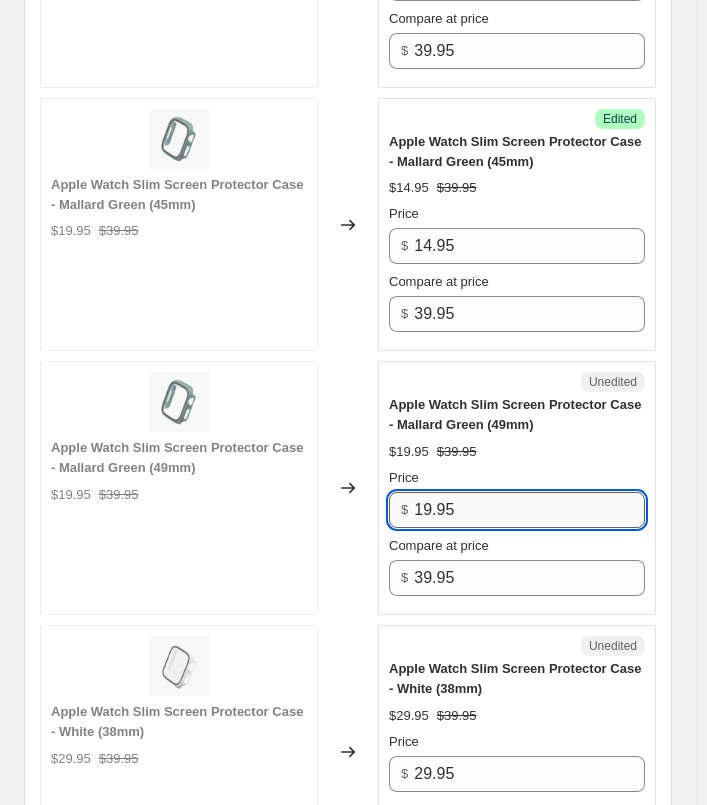 click on "19.95" at bounding box center (529, 510) 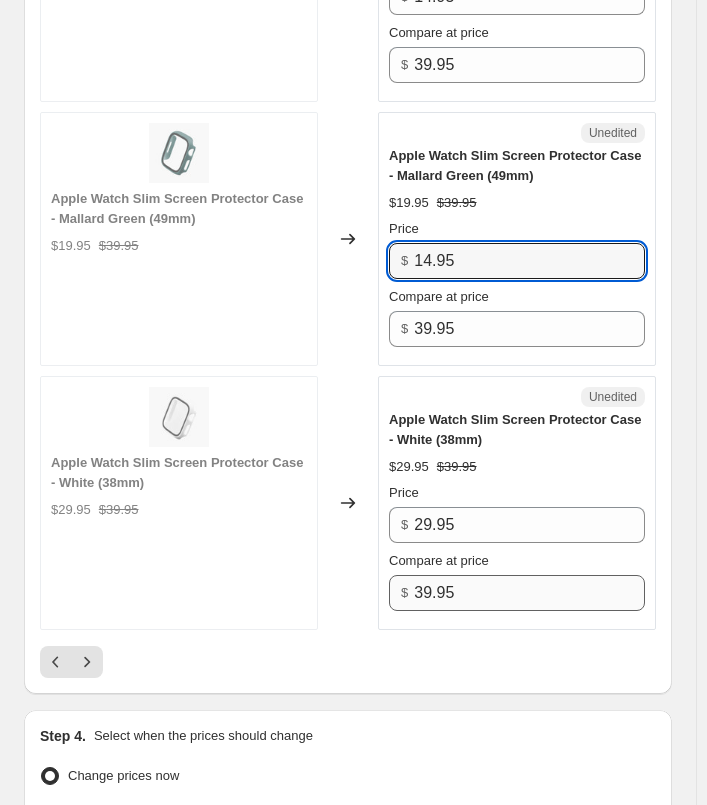 scroll, scrollTop: 5559, scrollLeft: 0, axis: vertical 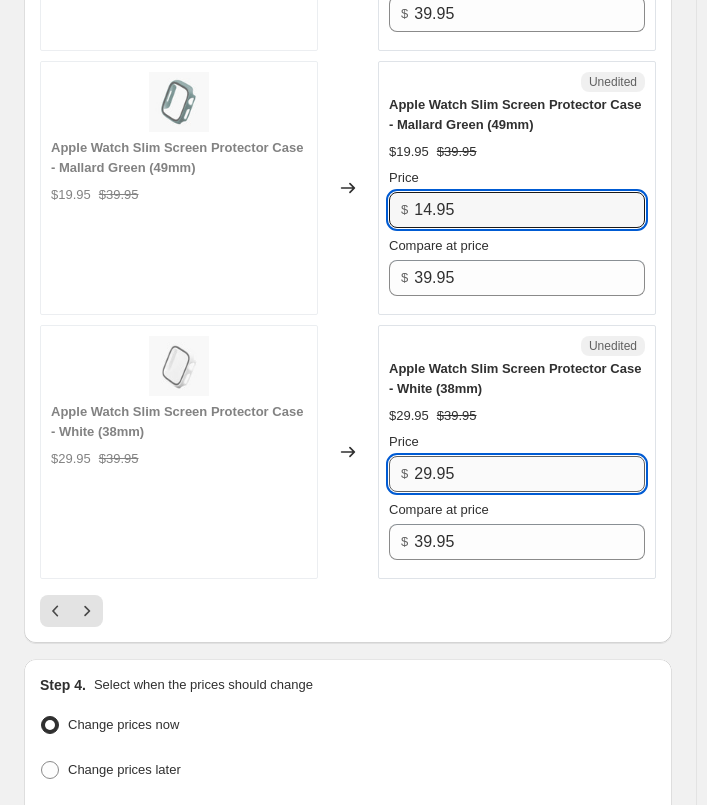 click on "29.95" at bounding box center [529, 474] 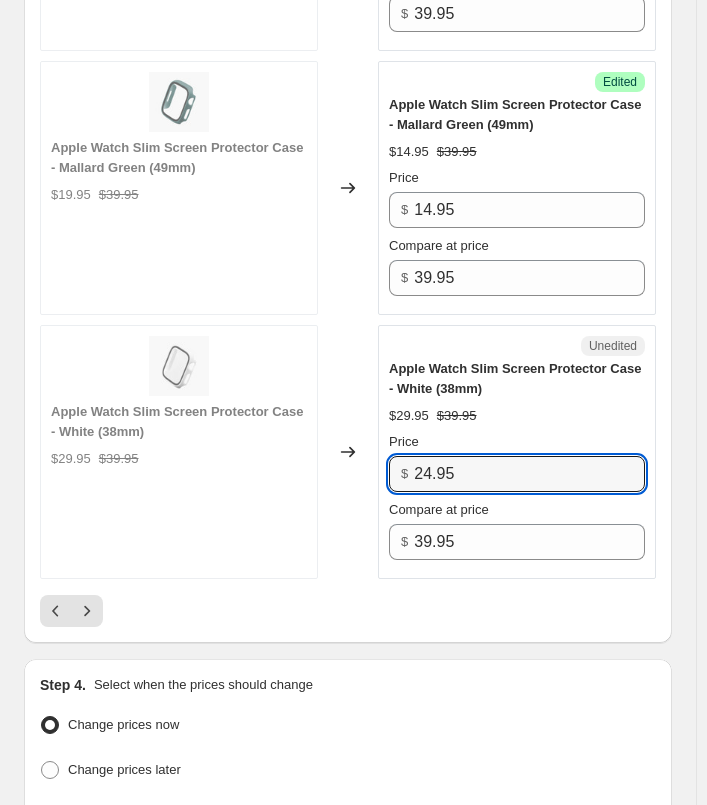 click on "Step 1. Optionally give your price [MEDICAL_DATA] a title (eg "March 30% off sale on boots") XMAS in July - 1 This title is just for internal use, customers won't see it Step 2. Select how the prices should change Use bulk price change rules Set product prices individually Use CSV upload Select tags to add while price change is active Select tags to remove while price change is active Step 3. Select which products should change in price Select all products, use filters, or select products variants individually All products Filter by product, collection, tag, vendor, product type, variant title, or inventory Select product variants individually Select product variants 319   product variants selected PRICE CHANGE PREVIEW Over 250 product variants selected. 219 product prices edited: Apple Watch Slim Screen Protector Case - Red (41mm) $19.95 $39.95 Changed to Success Edited Apple Watch Slim Screen Protector Case - Red (41mm) $14.95 $39.95 Price $ 14.95 Compare at price $ 39.95 $19.95 $39.95 Changed to Success Edited" at bounding box center (340, -2291) 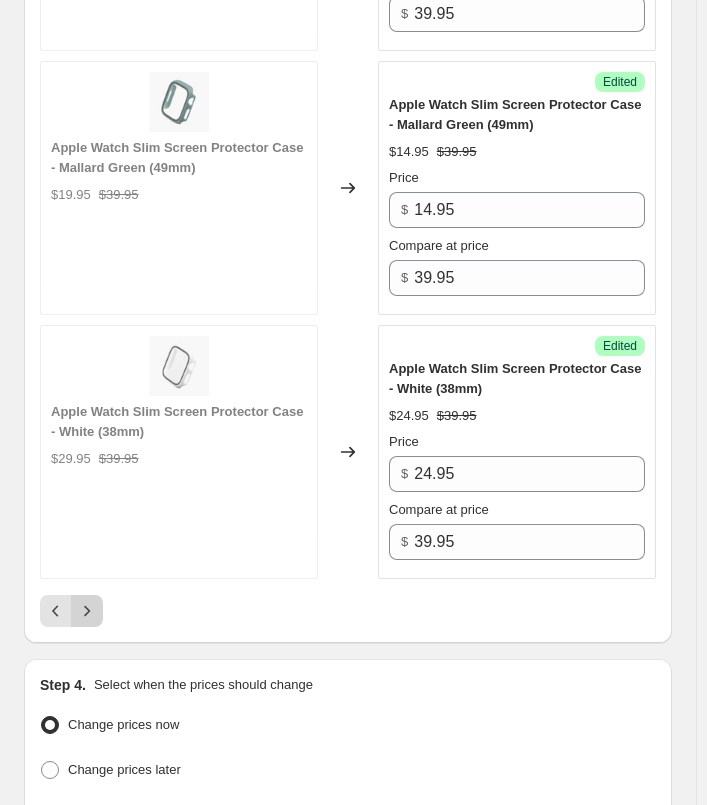 click 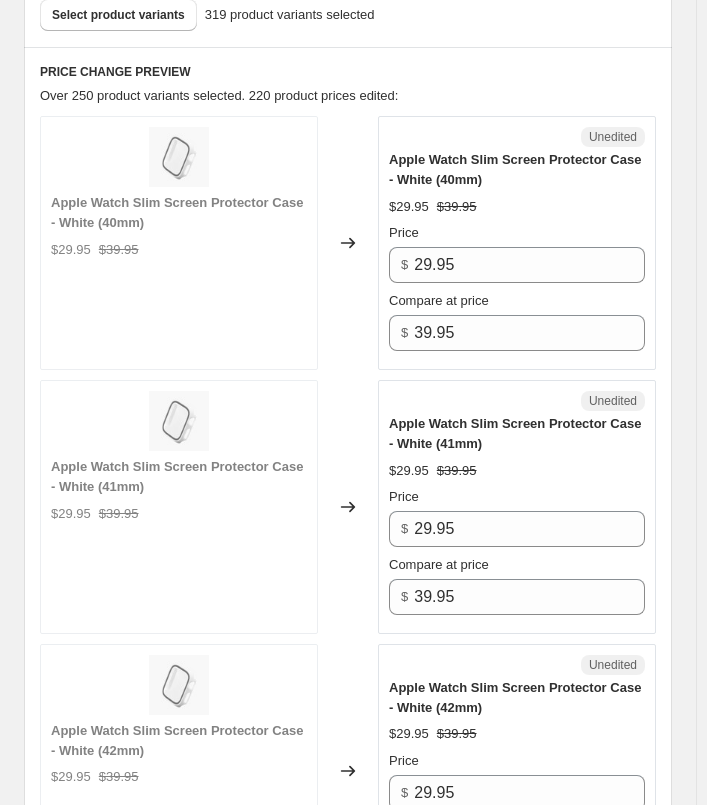 scroll, scrollTop: 759, scrollLeft: 0, axis: vertical 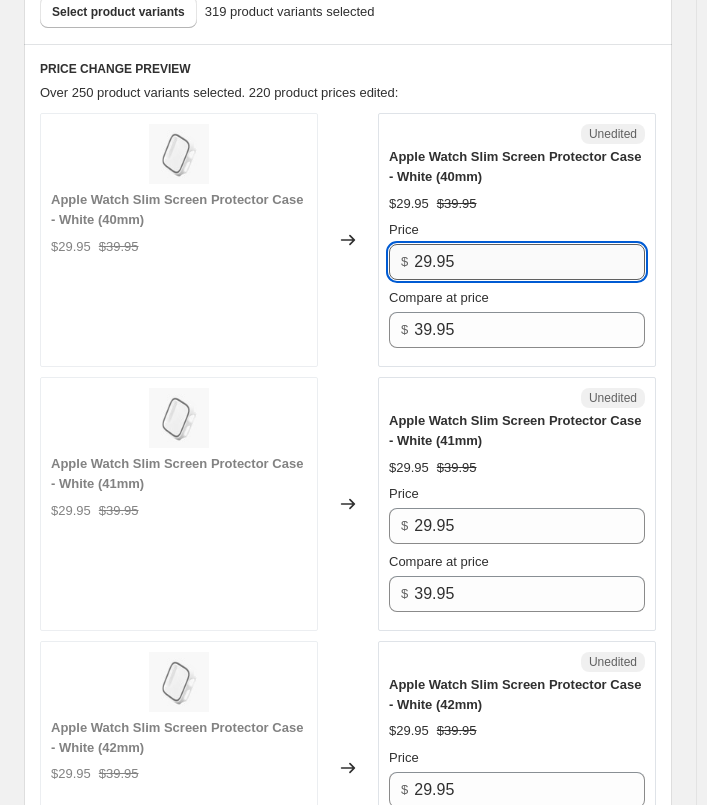 click on "29.95" at bounding box center (529, 262) 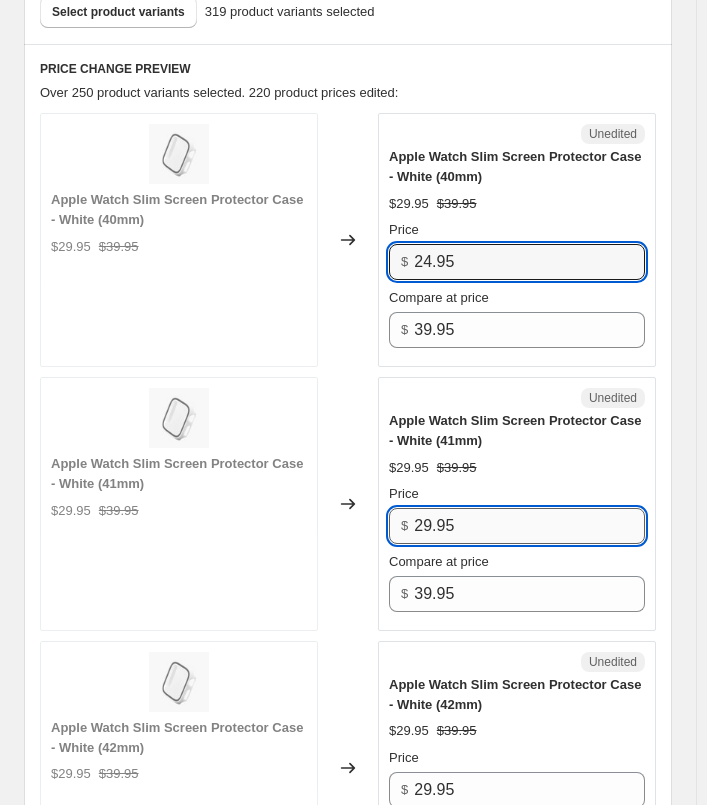 click on "29.95" at bounding box center [529, 526] 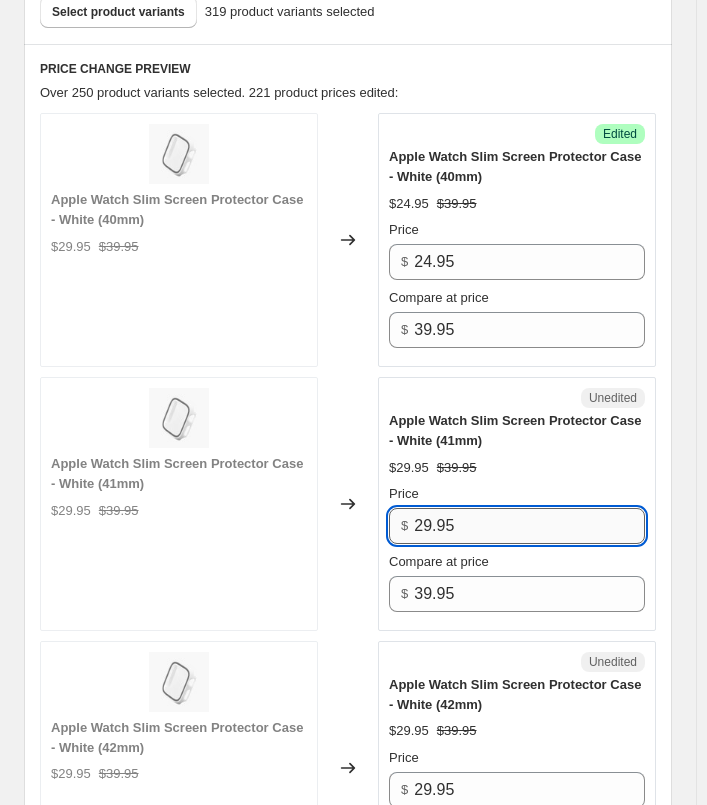 click on "29.95" at bounding box center [529, 526] 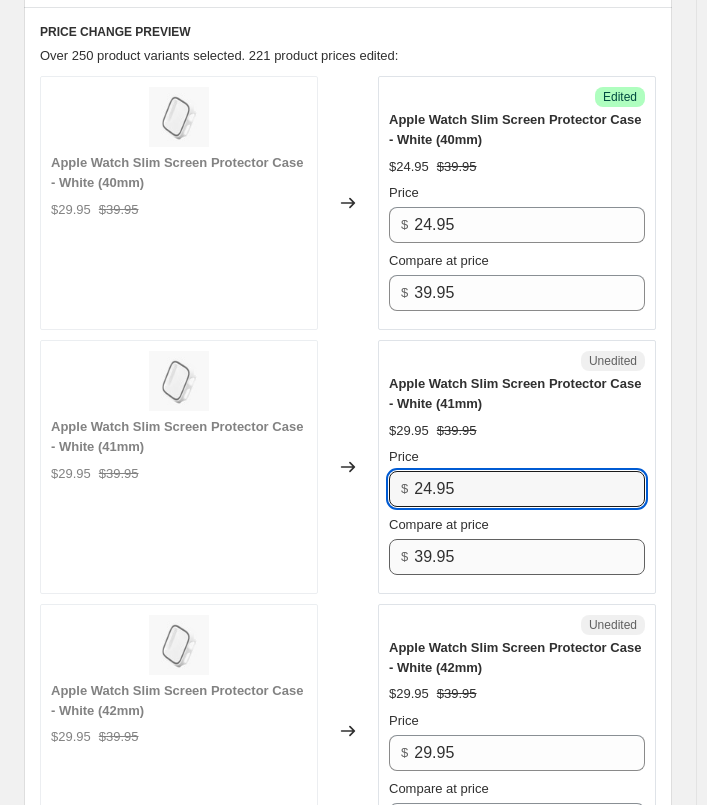 scroll, scrollTop: 1159, scrollLeft: 0, axis: vertical 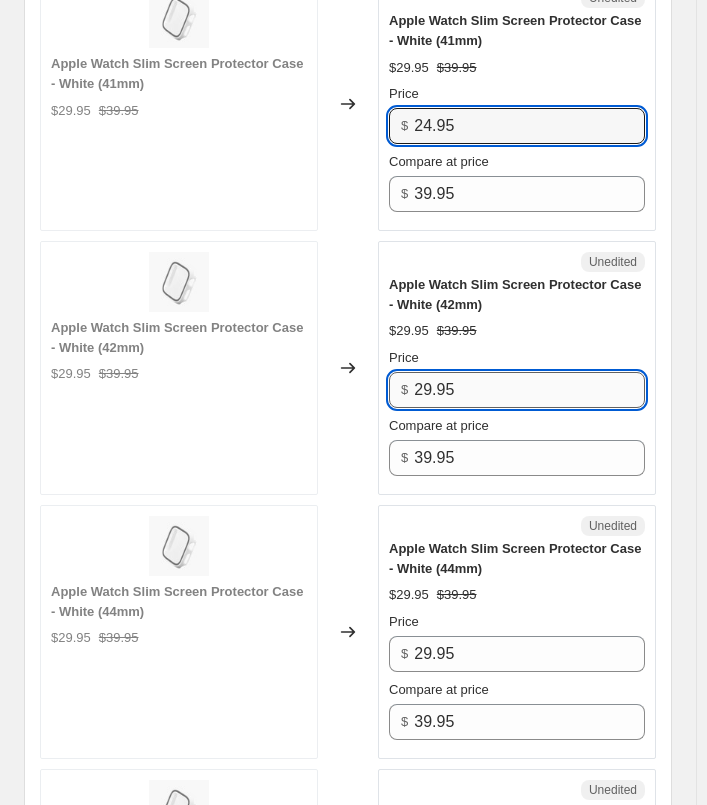 click on "29.95" at bounding box center [529, 390] 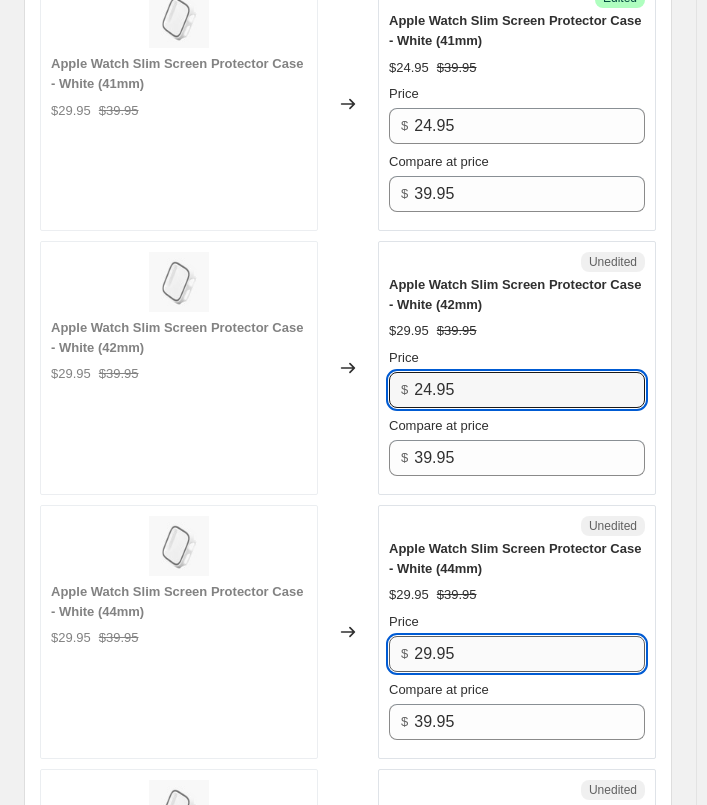 click on "29.95" at bounding box center [529, 654] 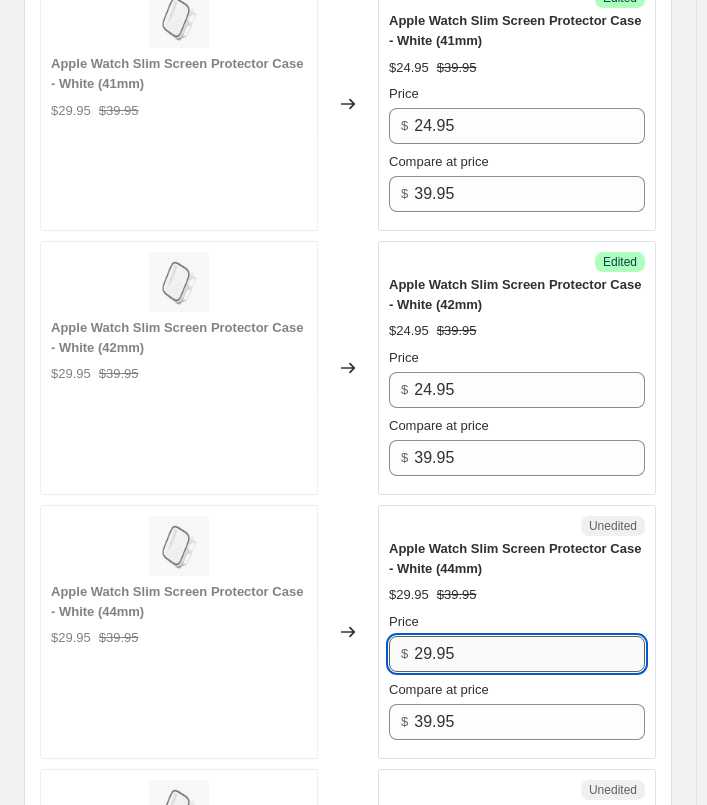 click on "29.95" at bounding box center (529, 654) 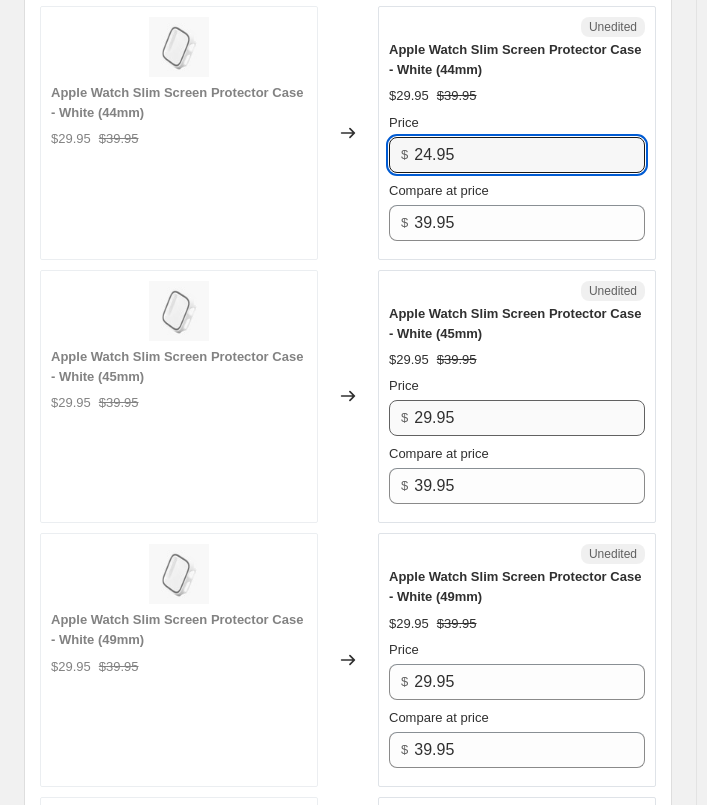 scroll, scrollTop: 1659, scrollLeft: 0, axis: vertical 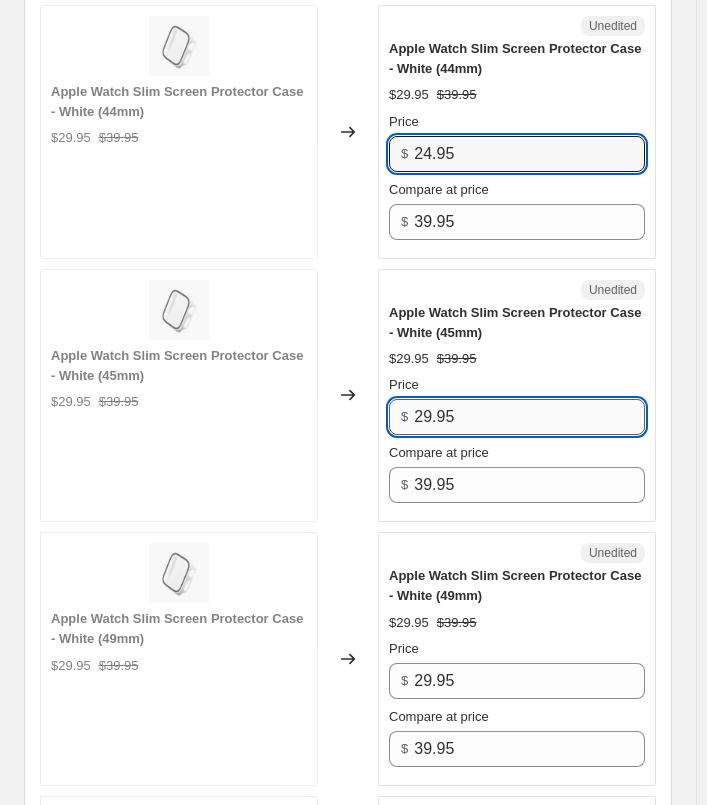 click on "29.95" at bounding box center [529, 417] 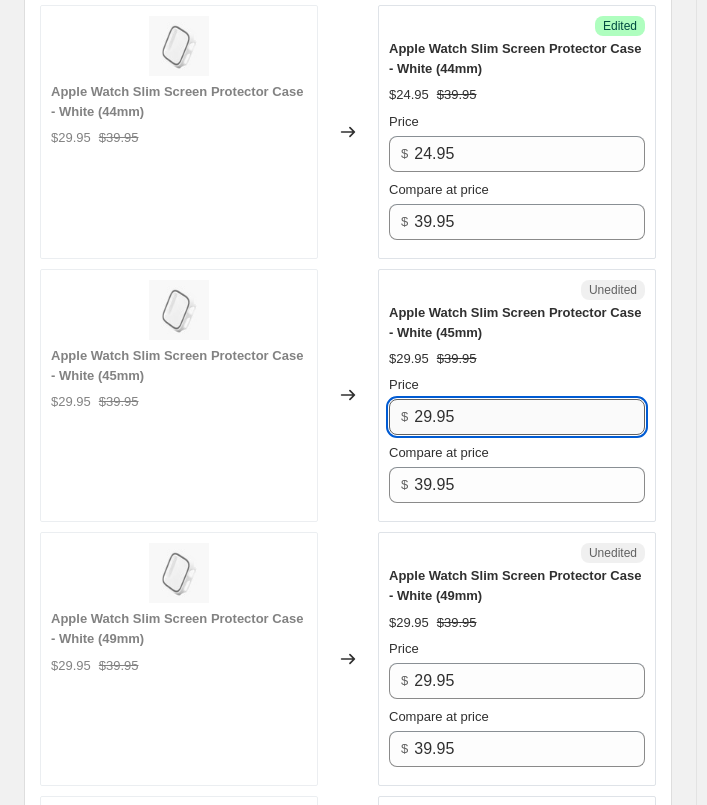click on "29.95" at bounding box center [529, 417] 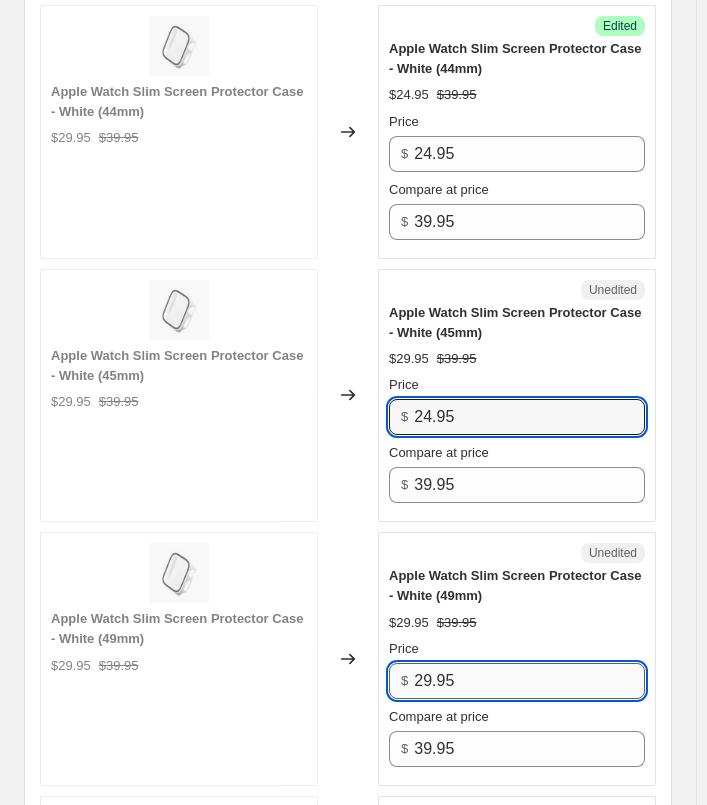 click on "29.95" at bounding box center [529, 681] 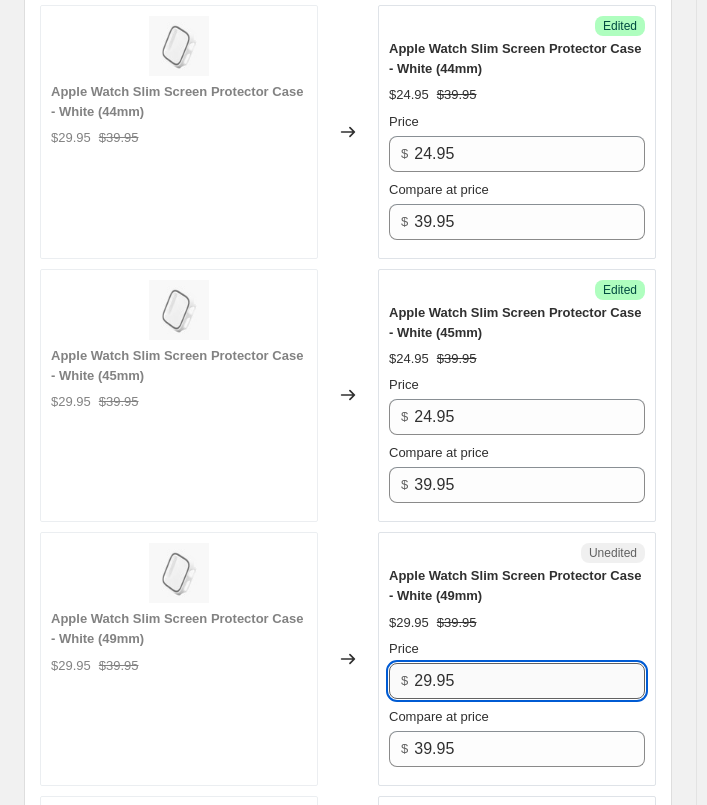 click on "29.95" at bounding box center [529, 681] 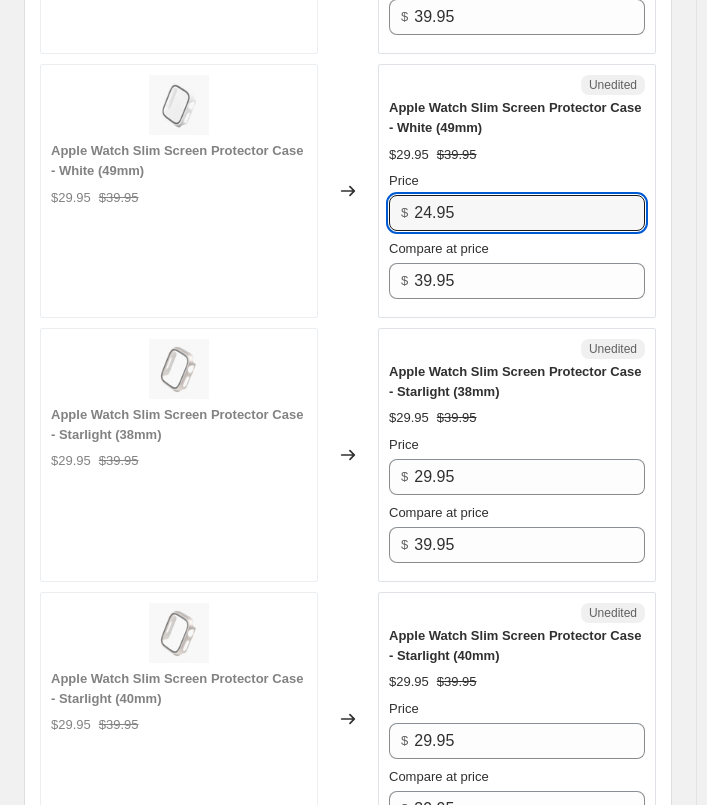 scroll, scrollTop: 2159, scrollLeft: 0, axis: vertical 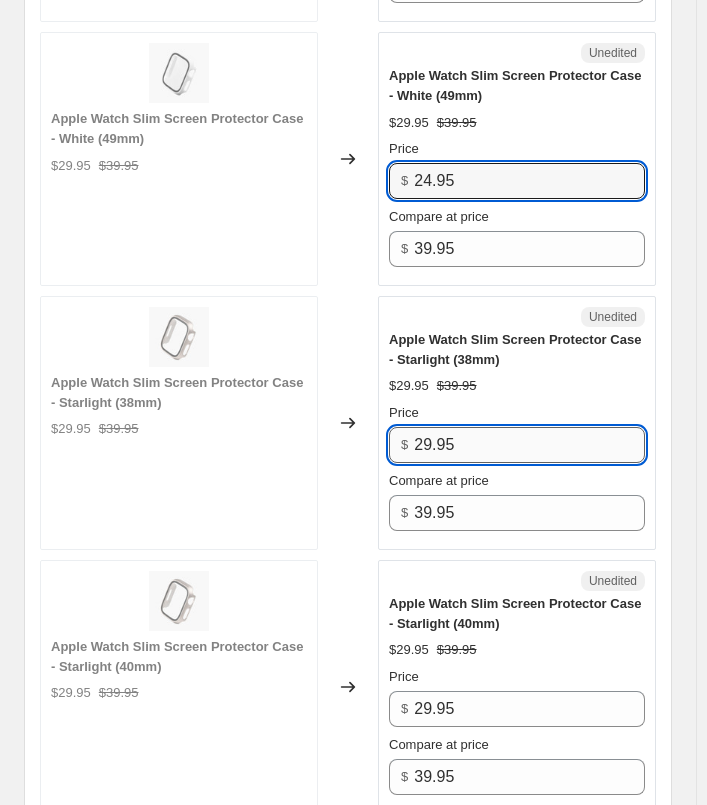 click on "29.95" at bounding box center [529, 445] 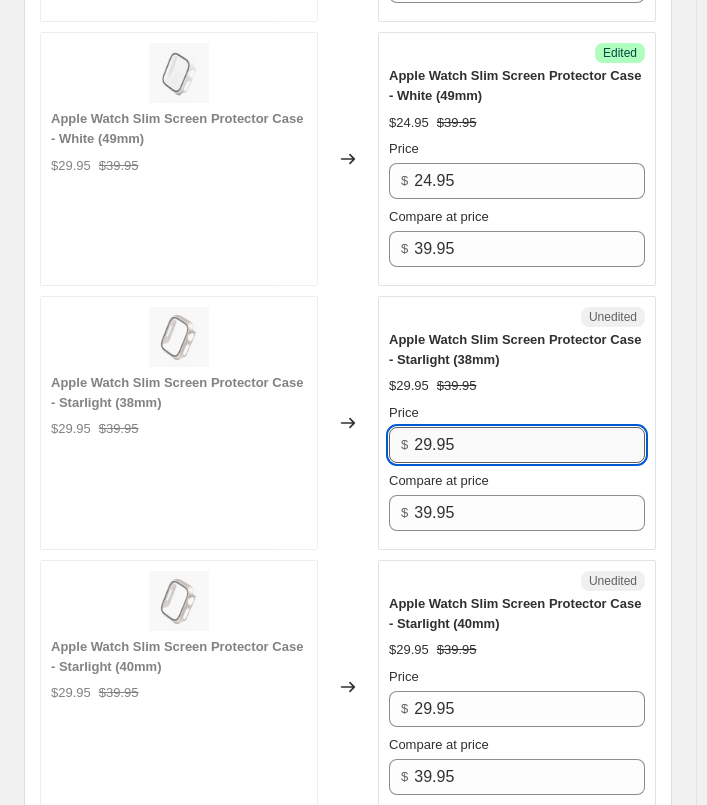 click on "29.95" at bounding box center [529, 445] 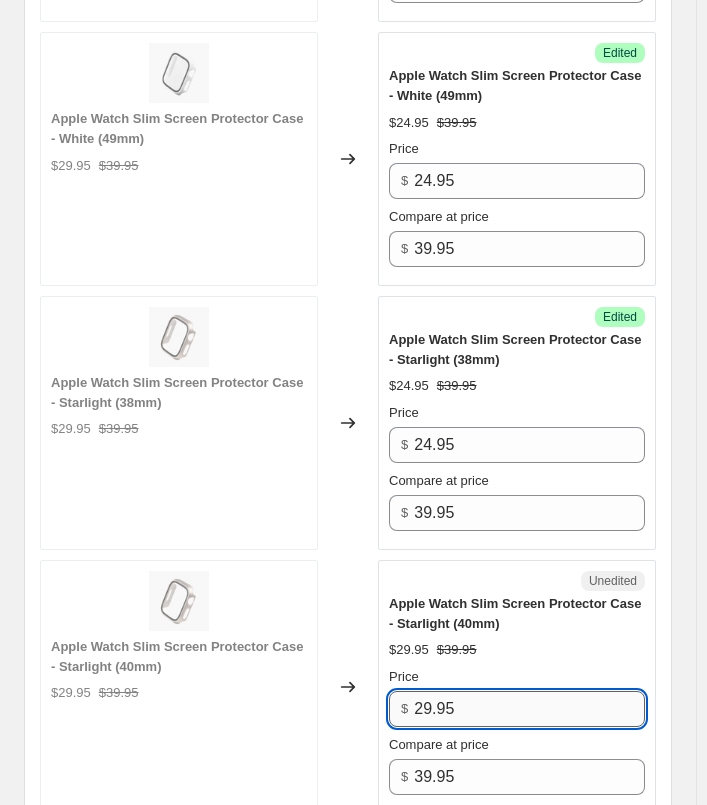 click on "29.95" at bounding box center [529, 709] 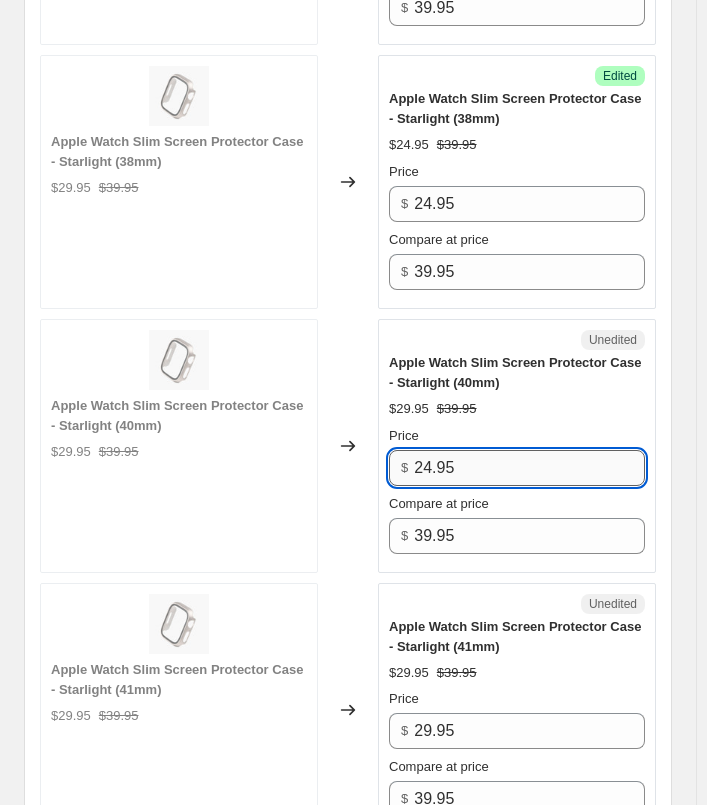 scroll, scrollTop: 2559, scrollLeft: 0, axis: vertical 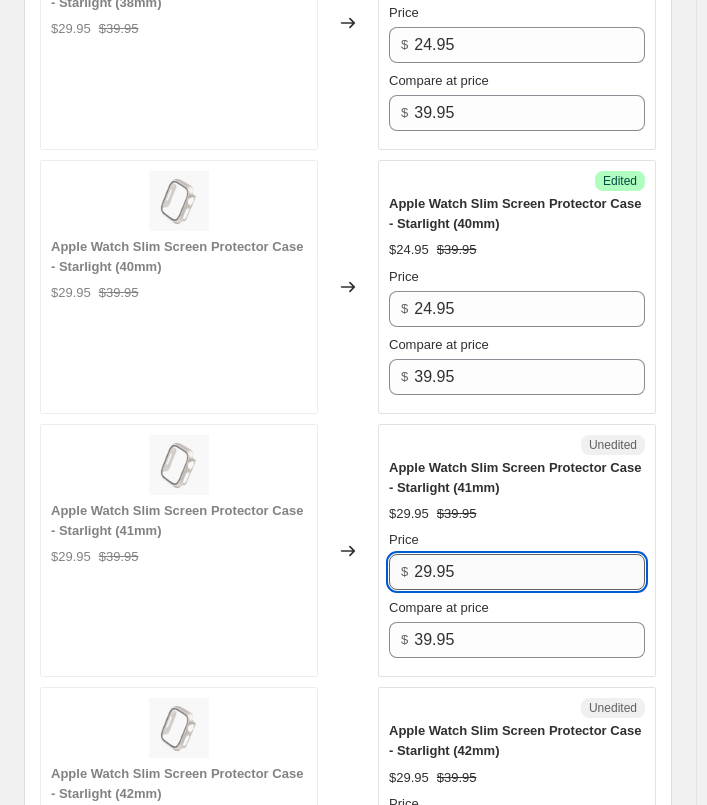 click on "29.95" at bounding box center (529, 572) 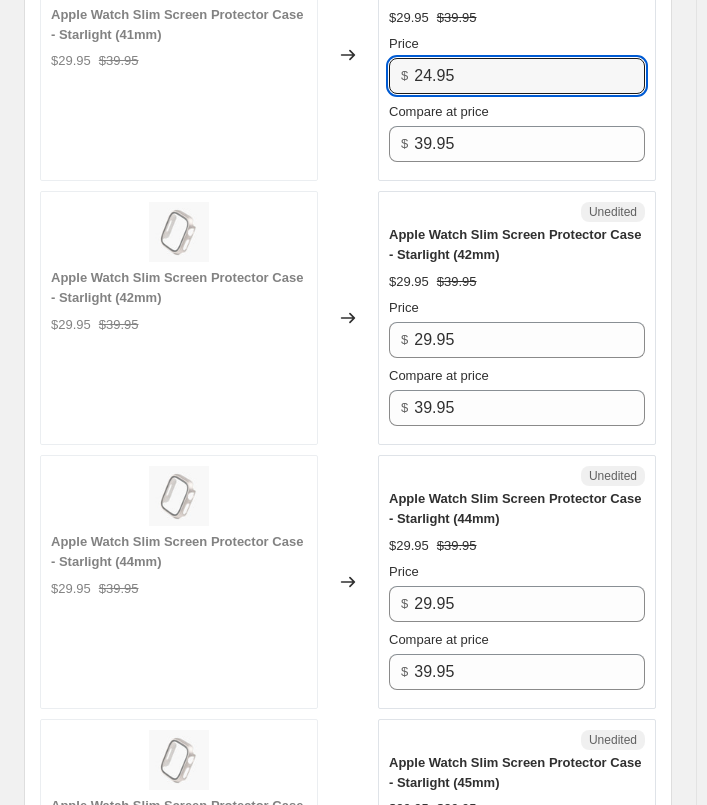 scroll, scrollTop: 3059, scrollLeft: 0, axis: vertical 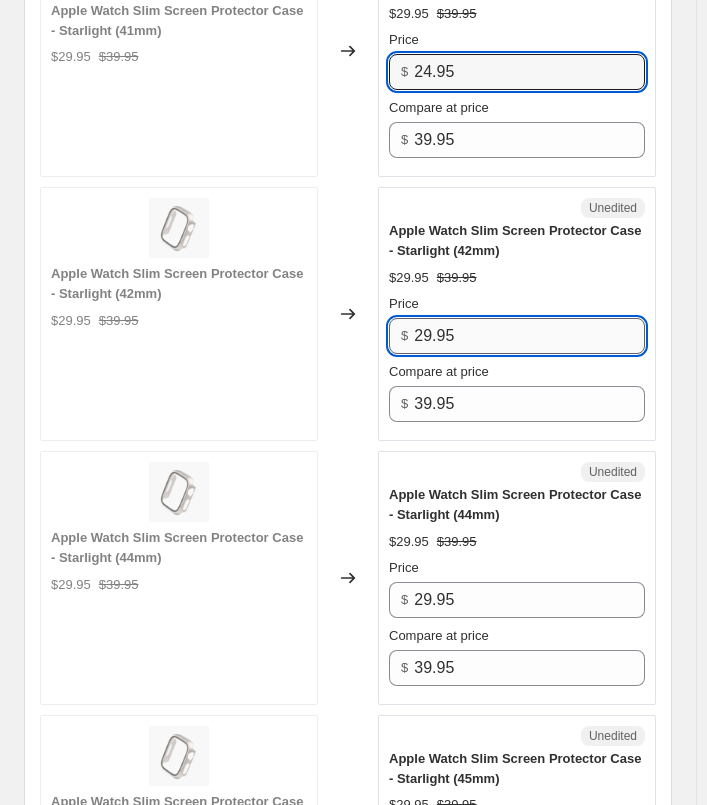 click on "29.95" at bounding box center (529, 336) 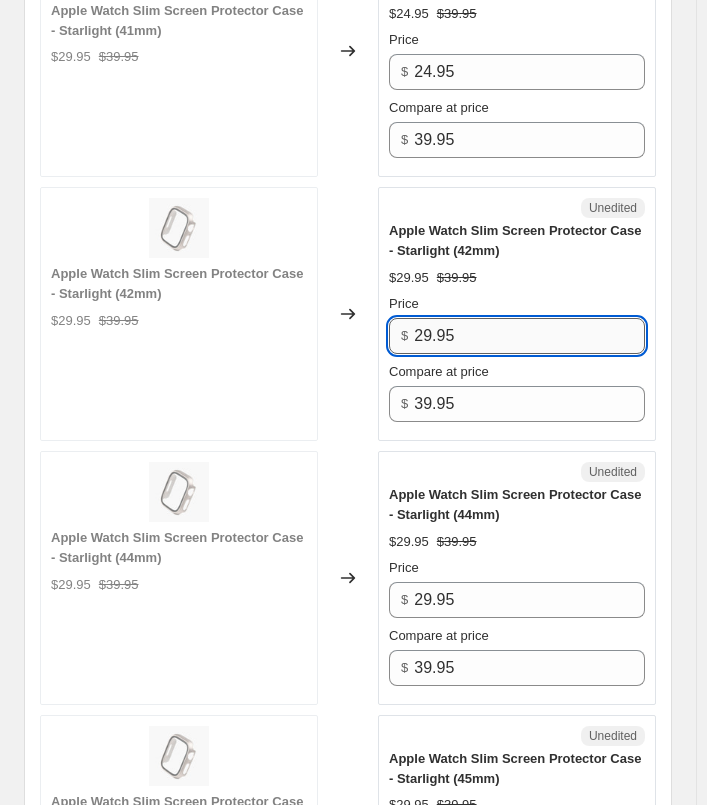 click on "29.95" at bounding box center (529, 336) 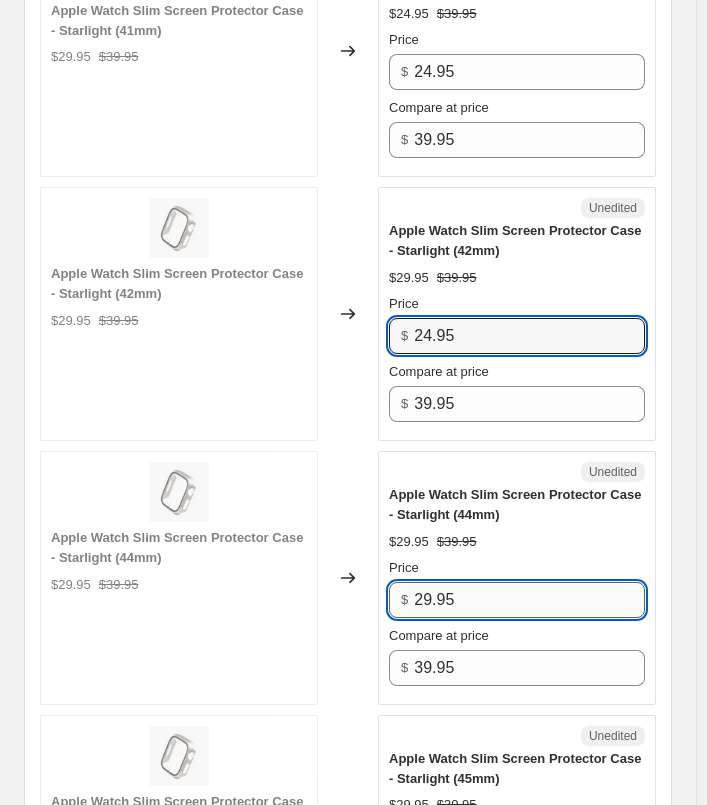 click on "29.95" at bounding box center [529, 600] 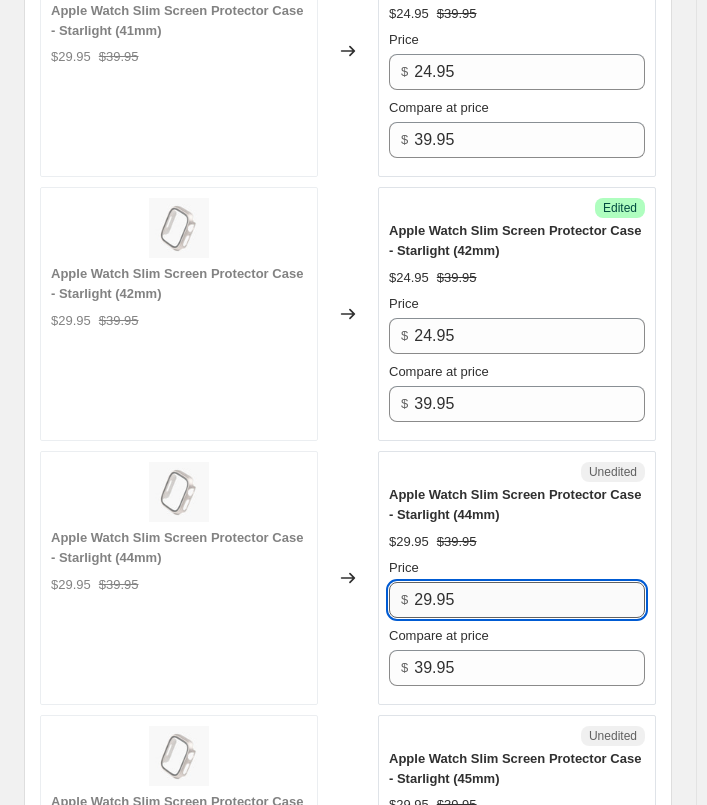 click on "29.95" at bounding box center (529, 600) 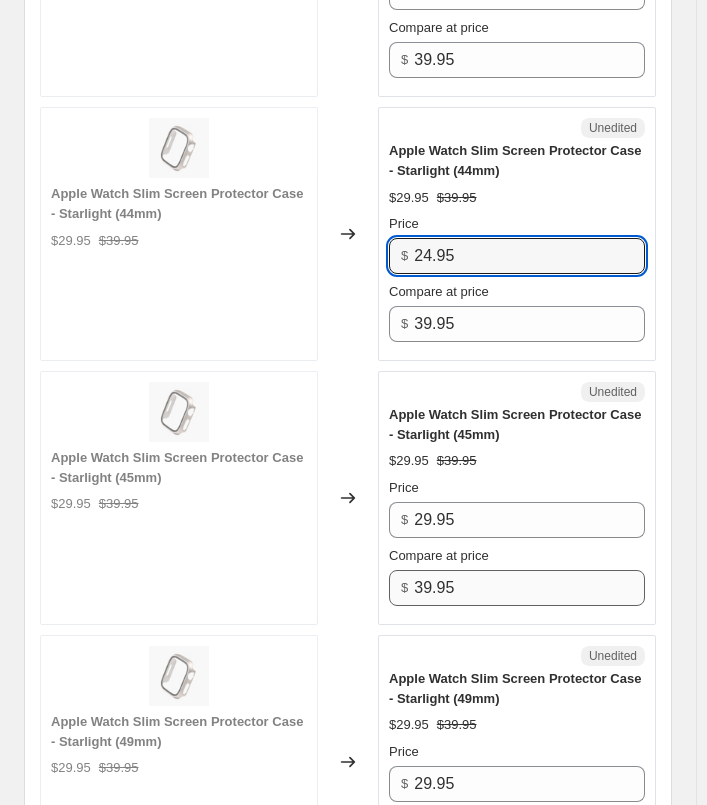 scroll, scrollTop: 3459, scrollLeft: 0, axis: vertical 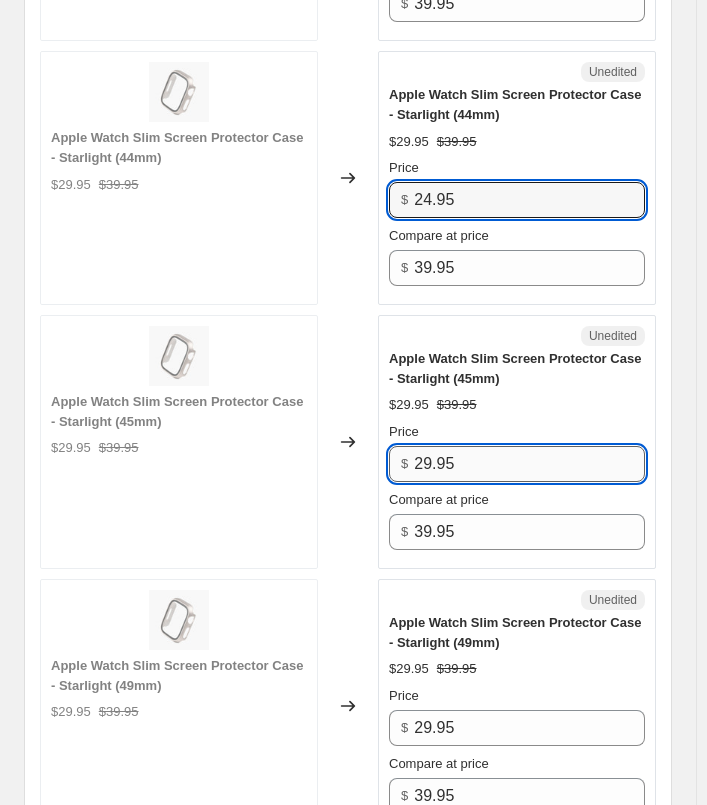 click on "29.95" at bounding box center (529, 464) 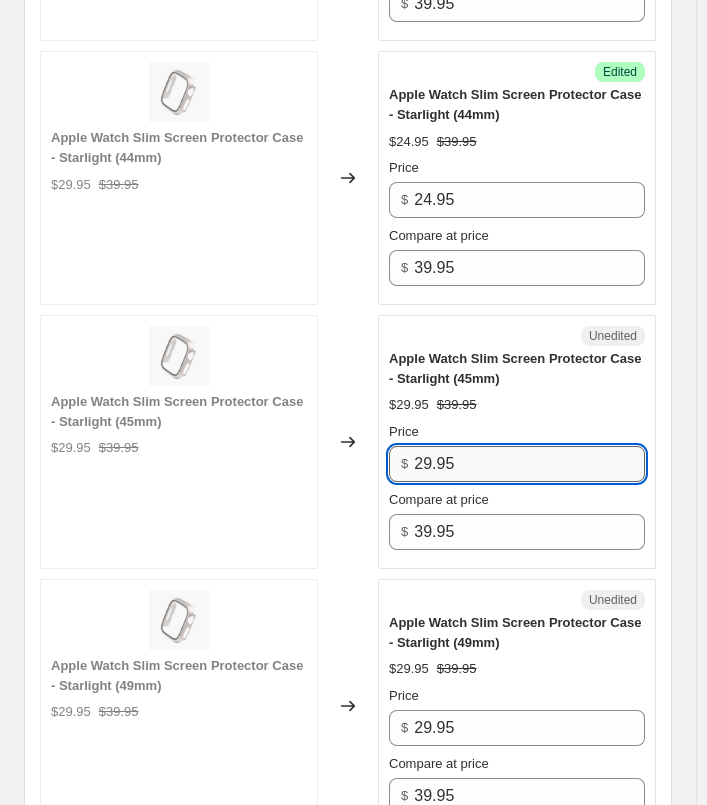 click on "29.95" at bounding box center [529, 464] 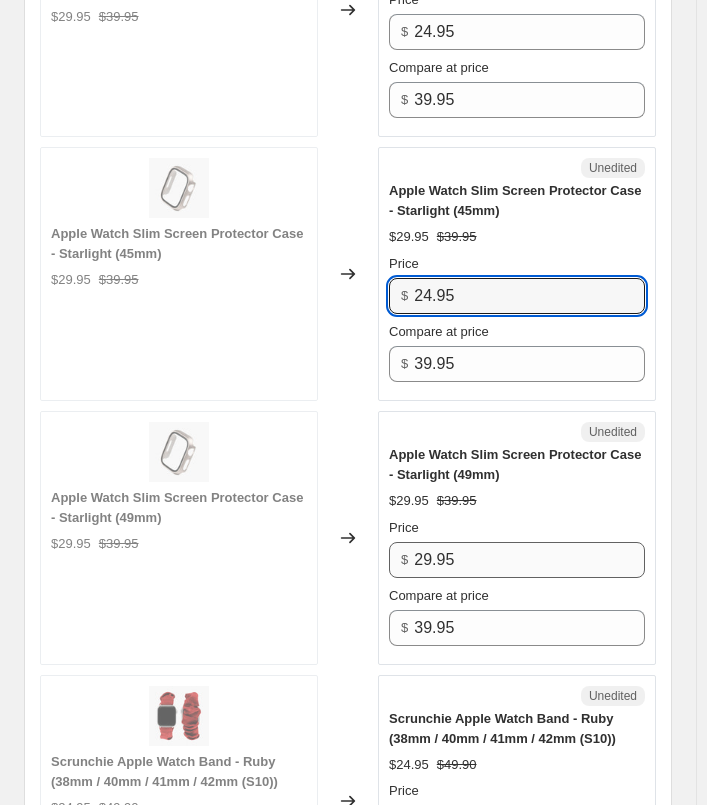 scroll, scrollTop: 3659, scrollLeft: 0, axis: vertical 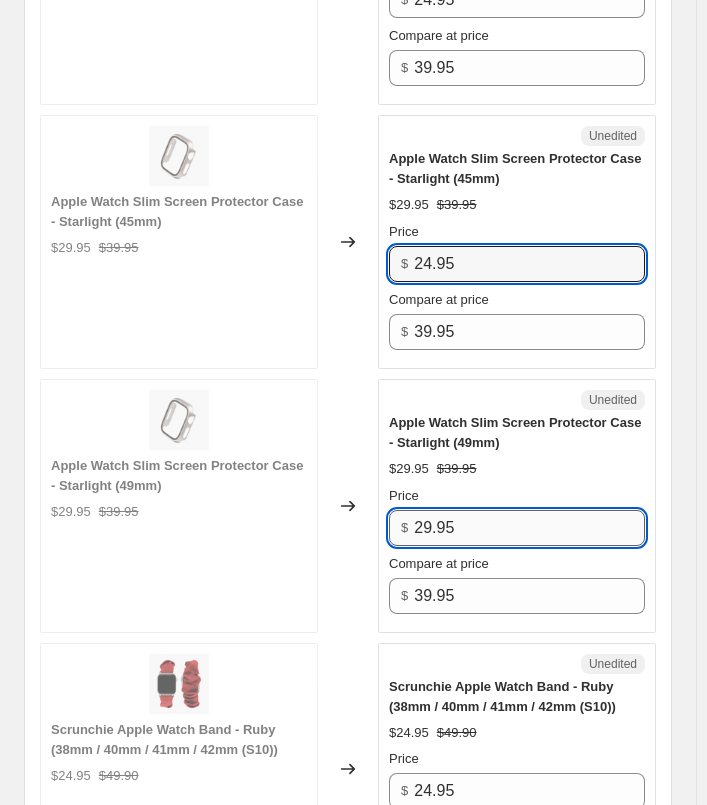 click on "29.95" at bounding box center [529, 528] 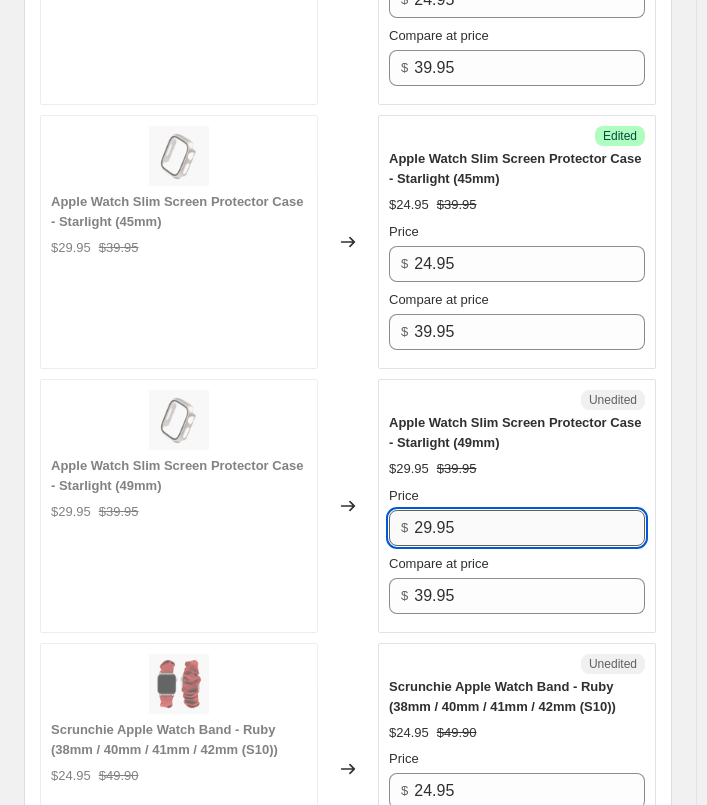 click on "29.95" at bounding box center [529, 528] 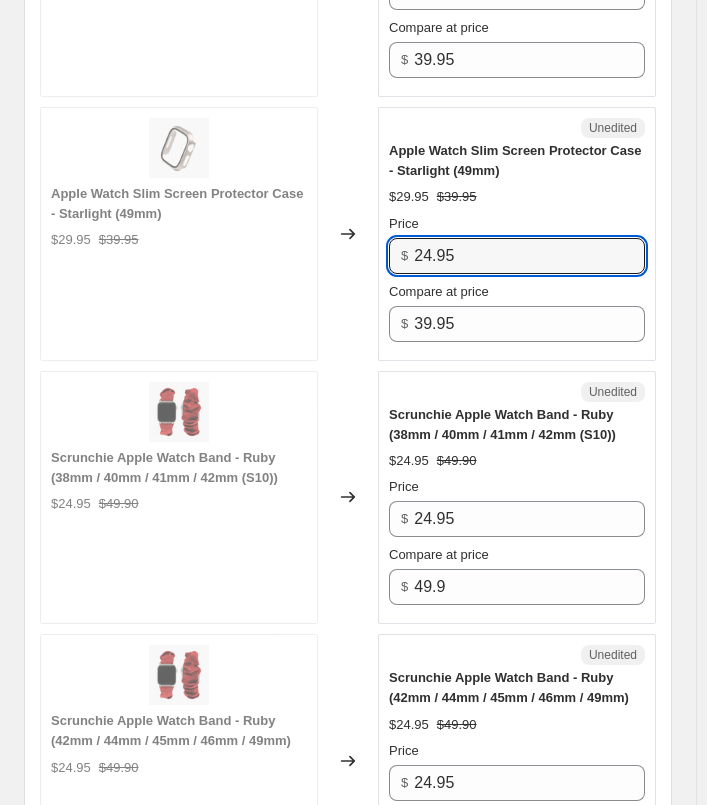 scroll, scrollTop: 3959, scrollLeft: 0, axis: vertical 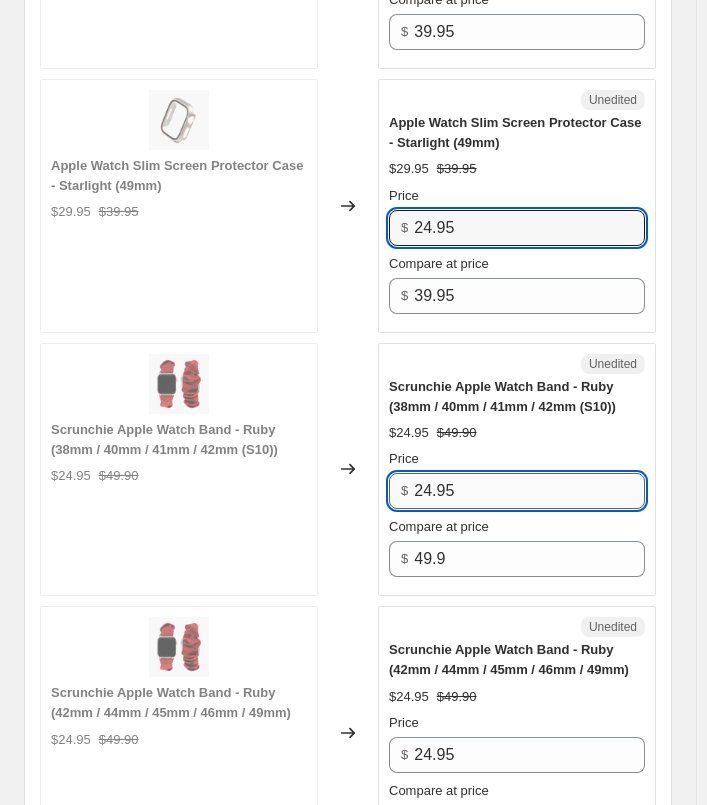 click on "24.95" at bounding box center (529, 491) 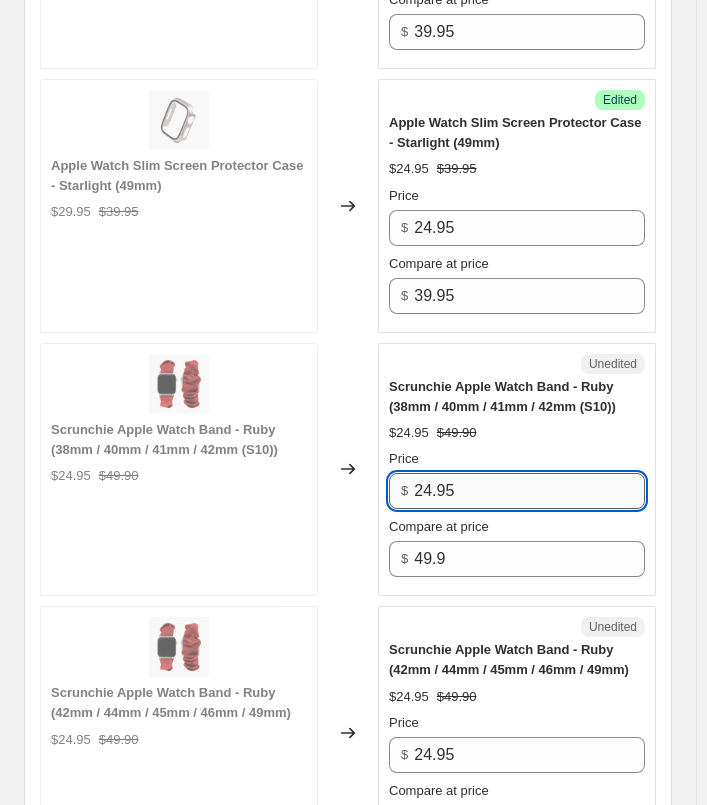 click on "24.95" at bounding box center [529, 491] 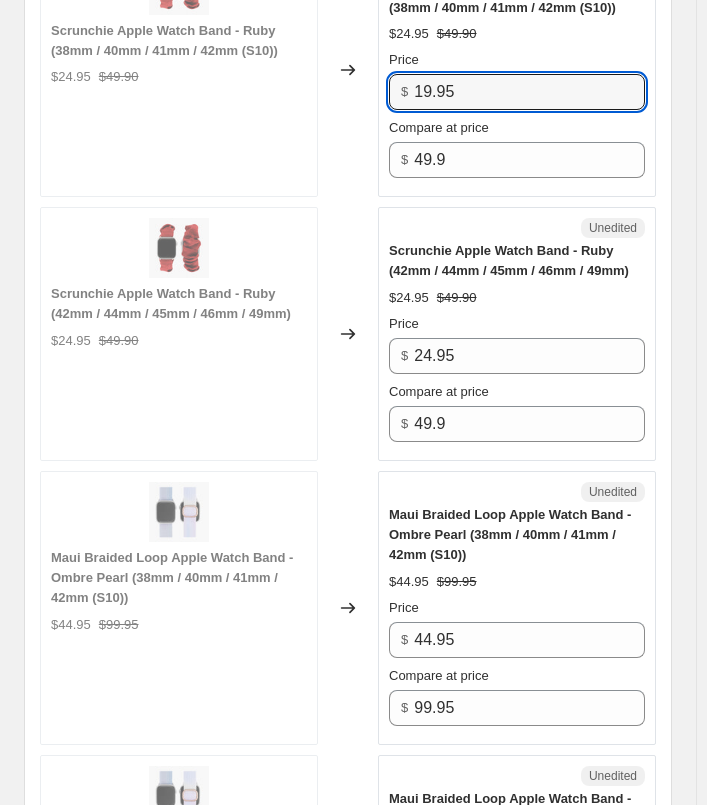 scroll, scrollTop: 4359, scrollLeft: 0, axis: vertical 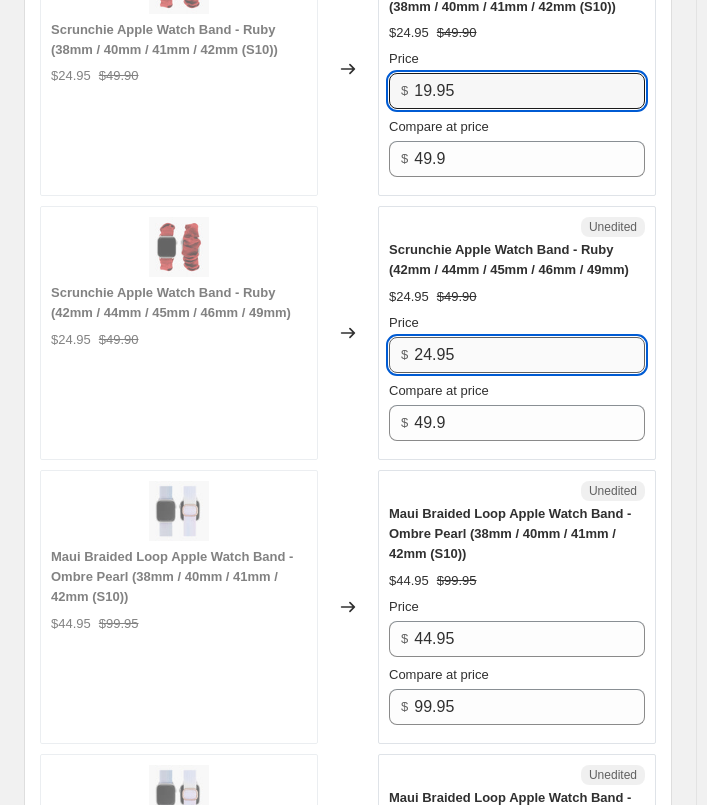 click on "24.95" at bounding box center (529, 355) 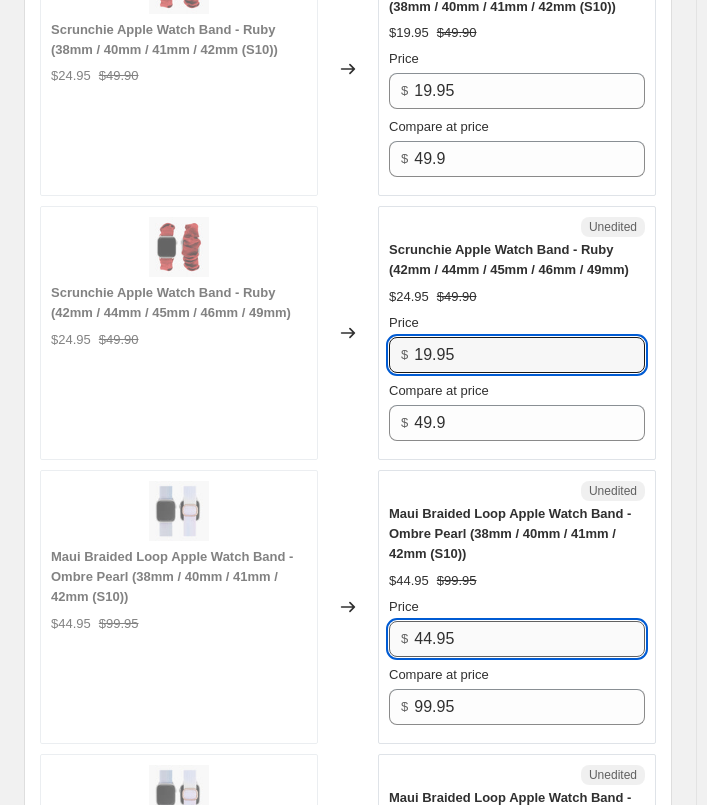 click on "44.95" at bounding box center [529, 639] 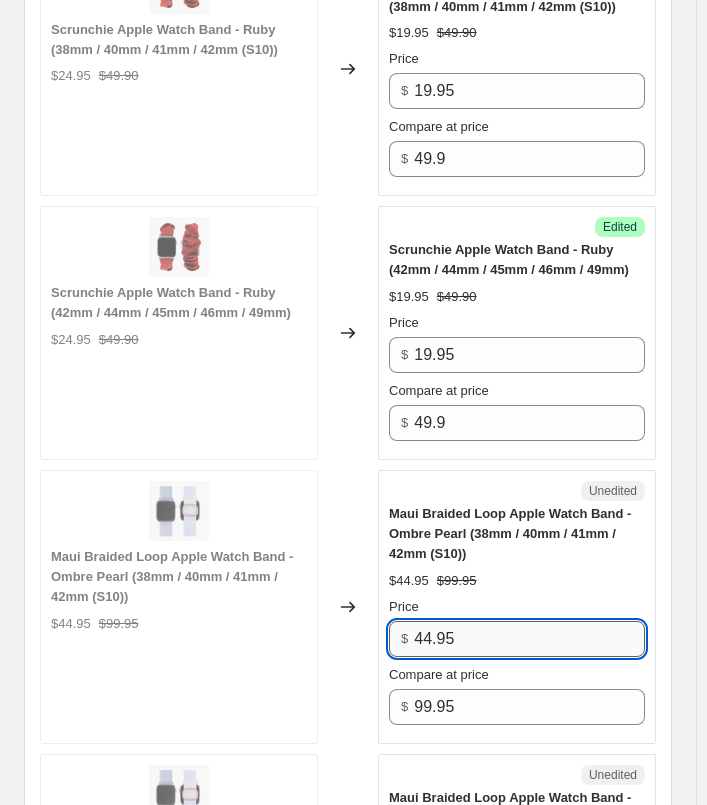 click on "44.95" at bounding box center [529, 639] 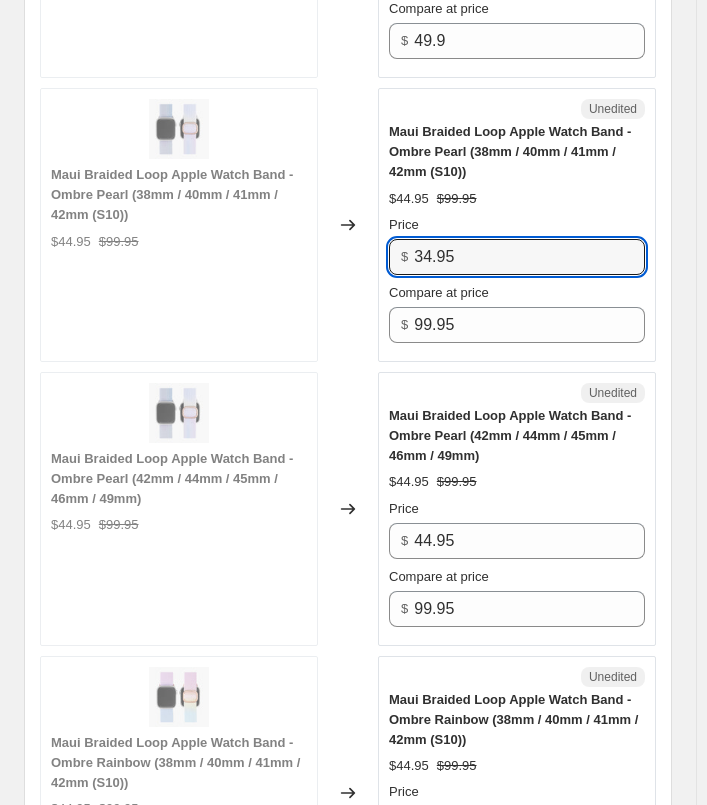 scroll, scrollTop: 4759, scrollLeft: 0, axis: vertical 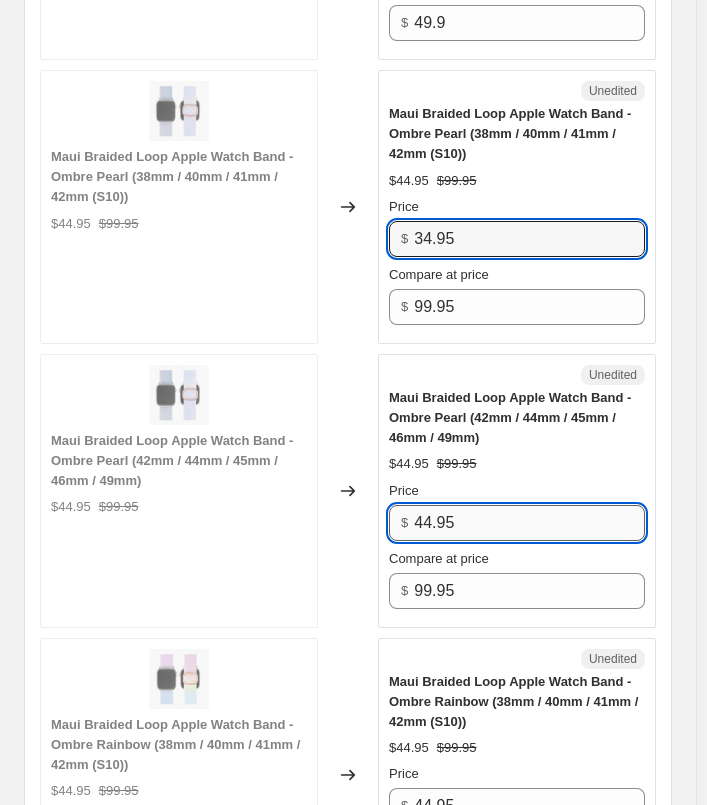click on "44.95" at bounding box center (529, 523) 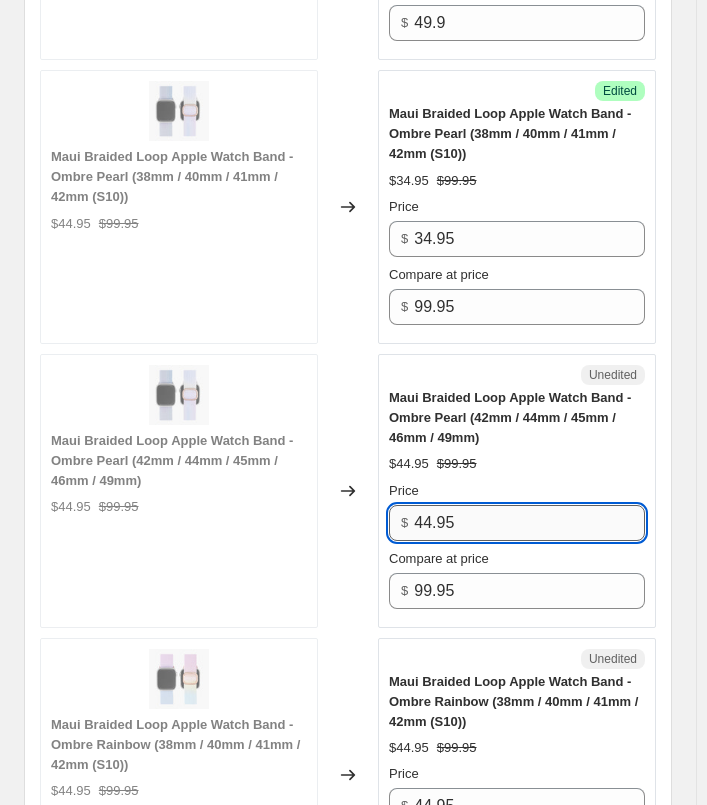 click on "44.95" at bounding box center [529, 523] 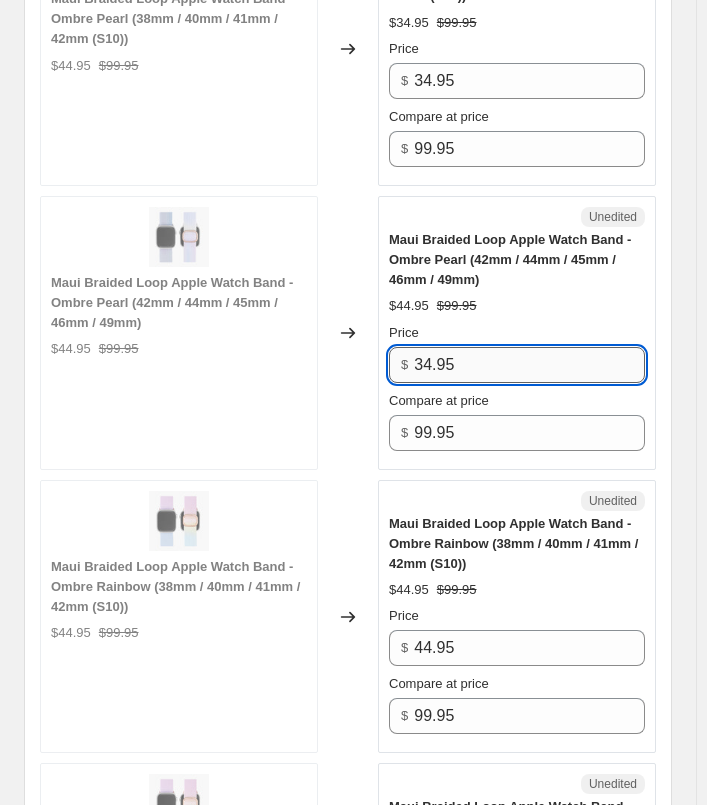 scroll, scrollTop: 4959, scrollLeft: 0, axis: vertical 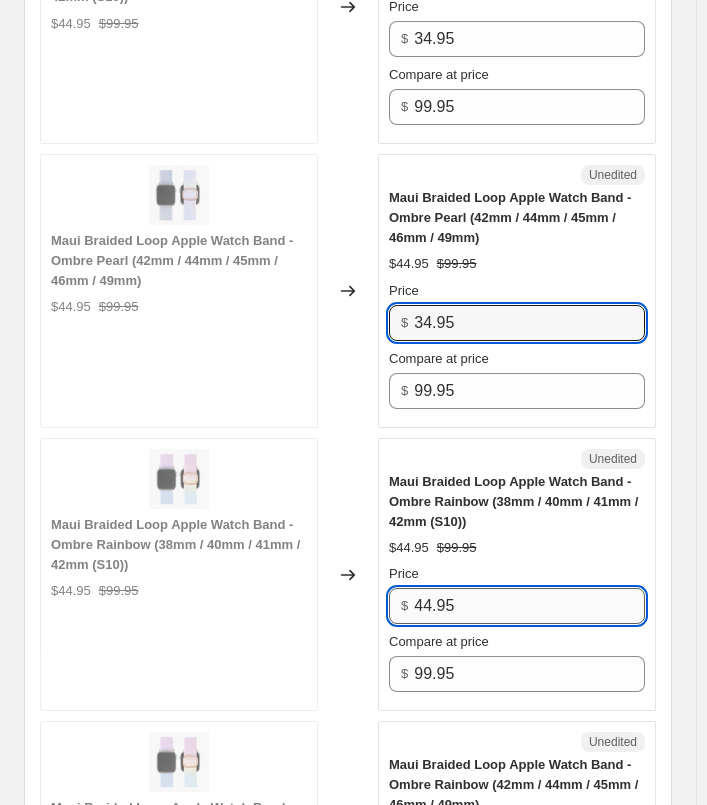 click on "44.95" at bounding box center (529, 606) 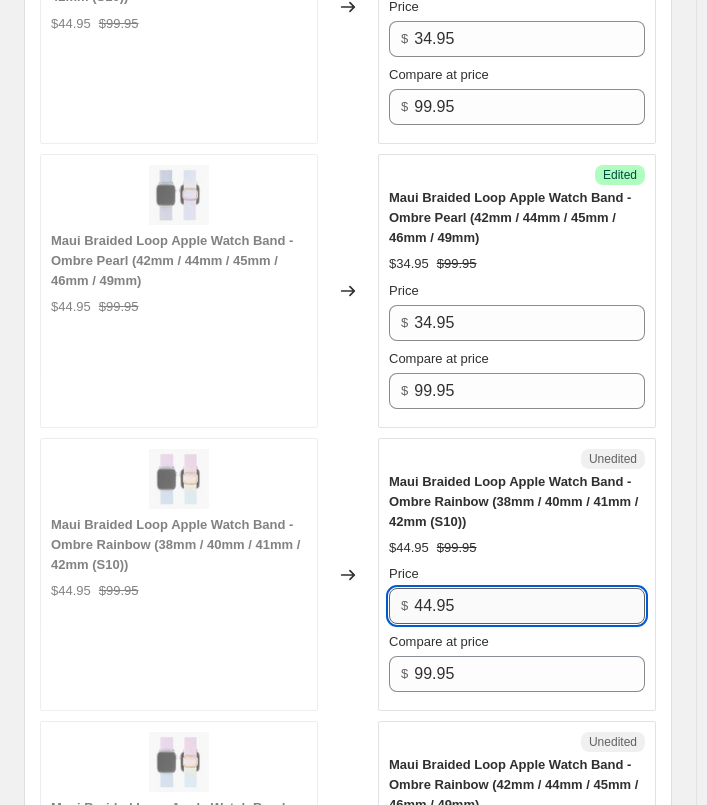 click on "44.95" at bounding box center (529, 606) 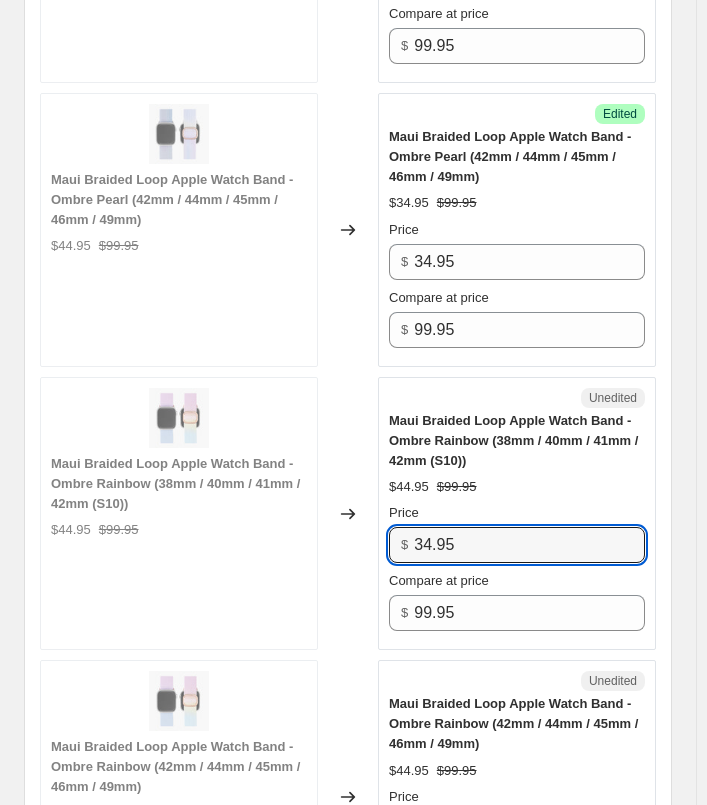 scroll, scrollTop: 5259, scrollLeft: 0, axis: vertical 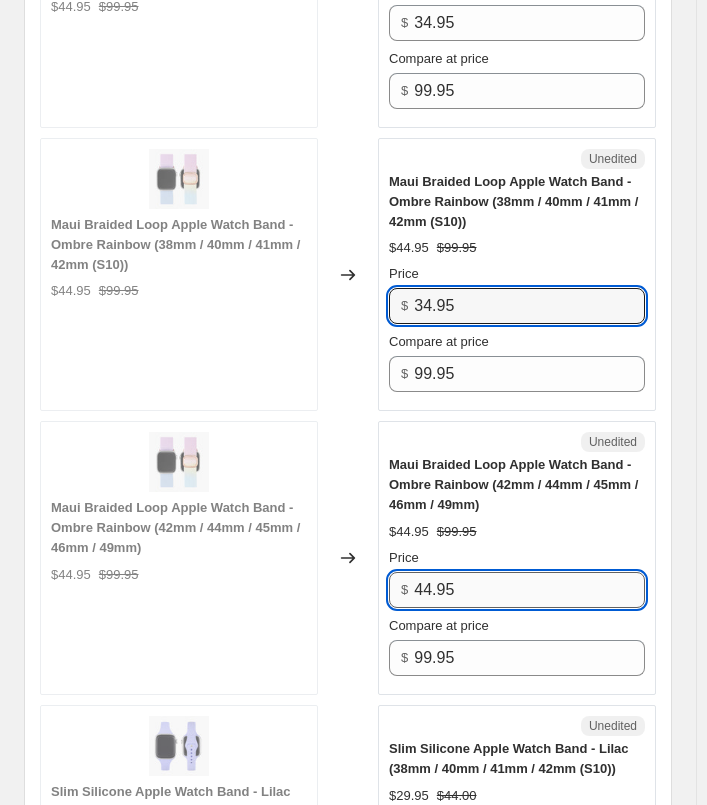 click on "44.95" at bounding box center (529, 590) 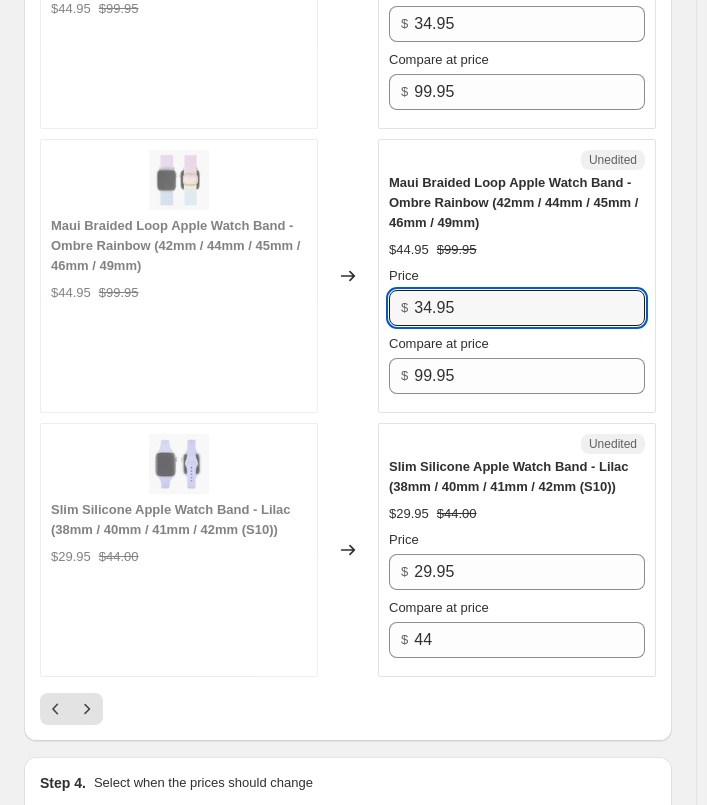 scroll, scrollTop: 5559, scrollLeft: 0, axis: vertical 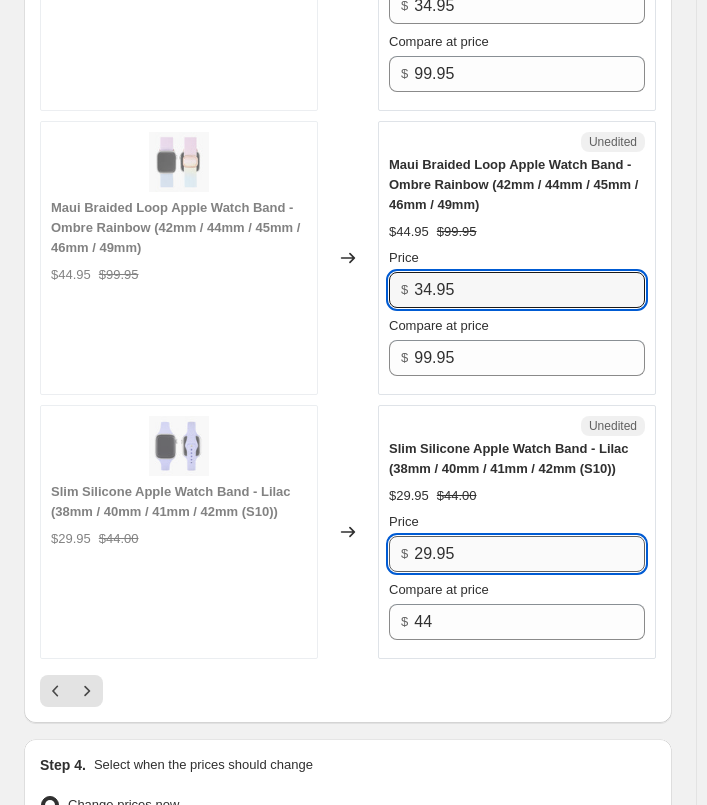 click on "29.95" at bounding box center (529, 554) 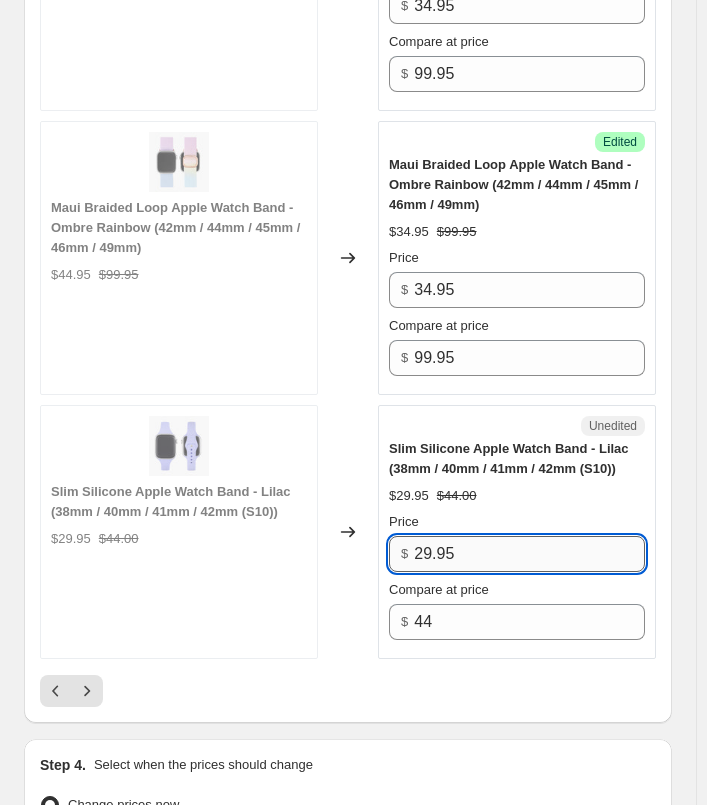 click on "29.95" at bounding box center (529, 554) 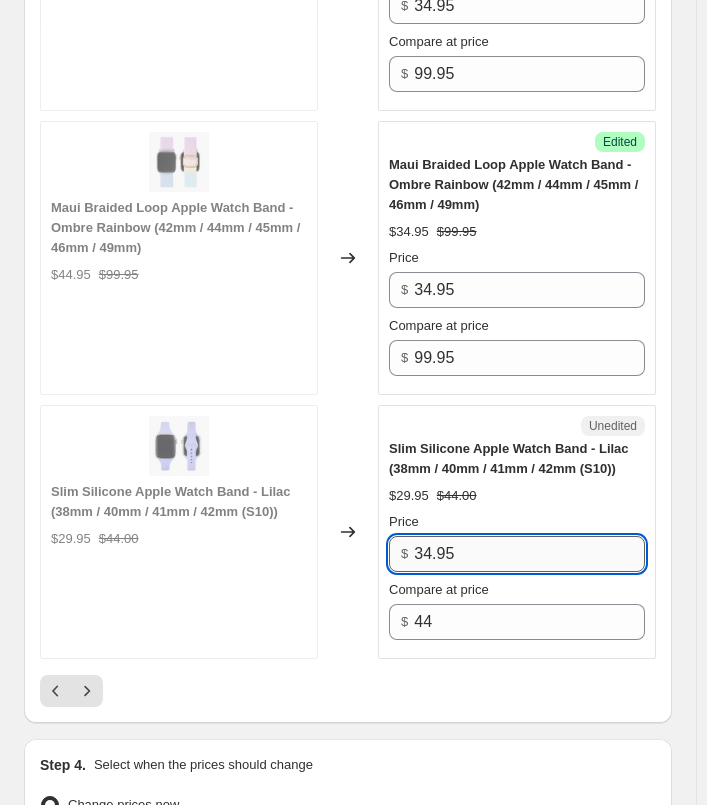 click on "34.95" at bounding box center [529, 554] 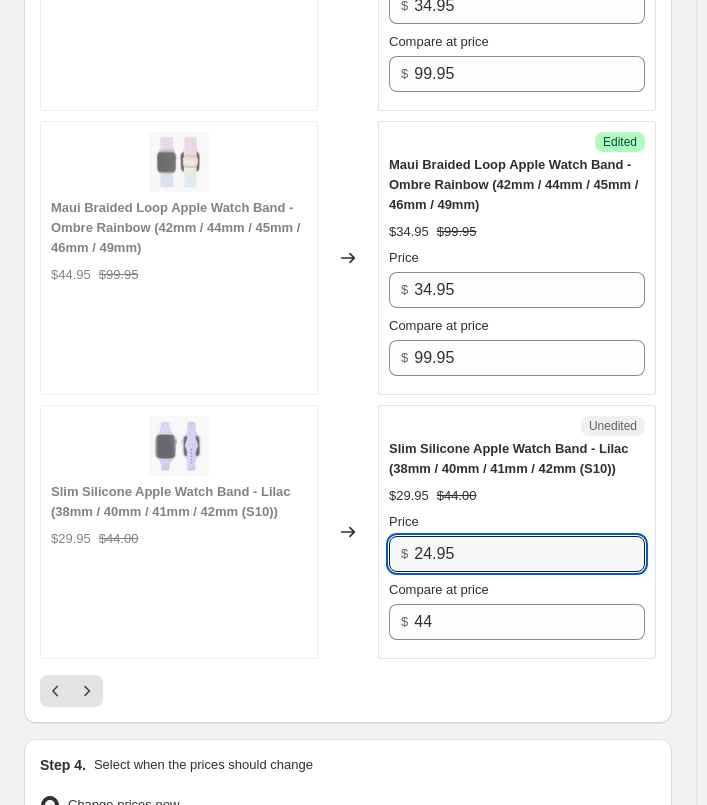 click at bounding box center (348, 691) 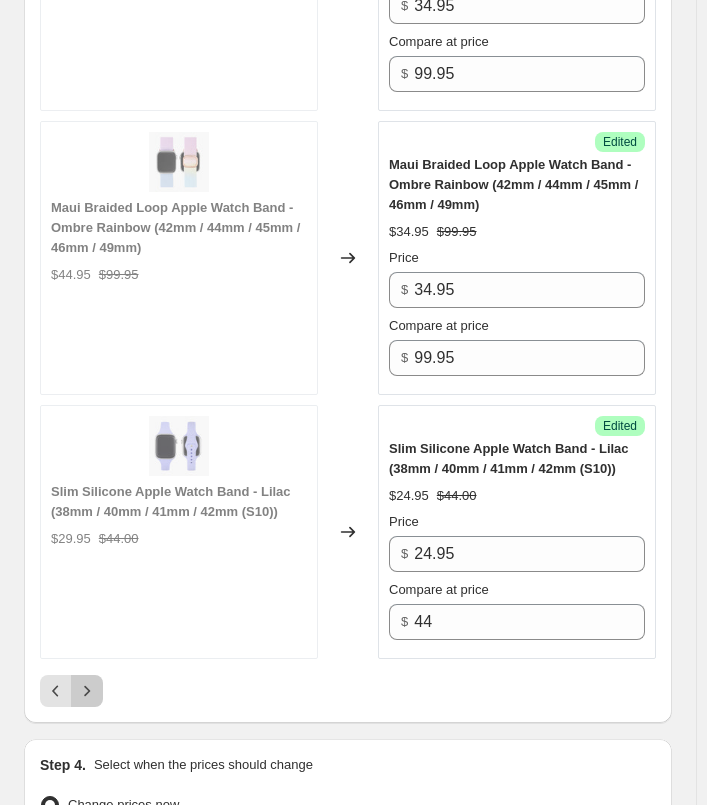 click 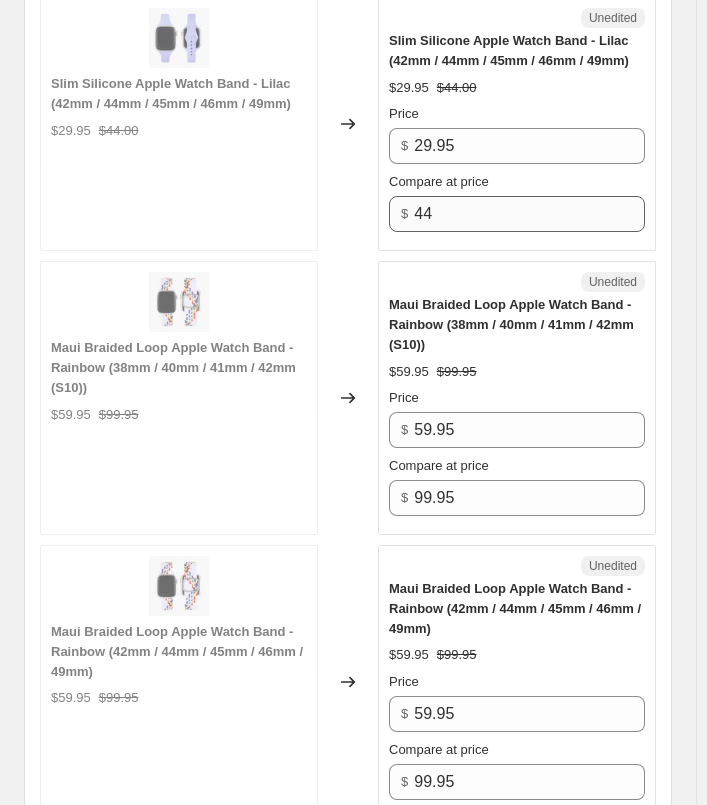 scroll, scrollTop: 959, scrollLeft: 0, axis: vertical 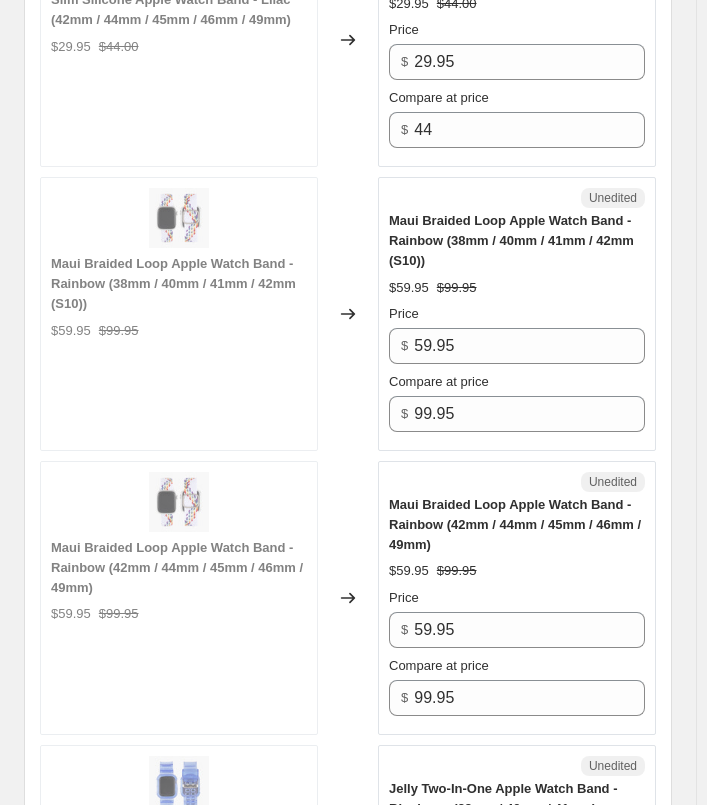 drag, startPoint x: 464, startPoint y: 33, endPoint x: 464, endPoint y: 47, distance: 14 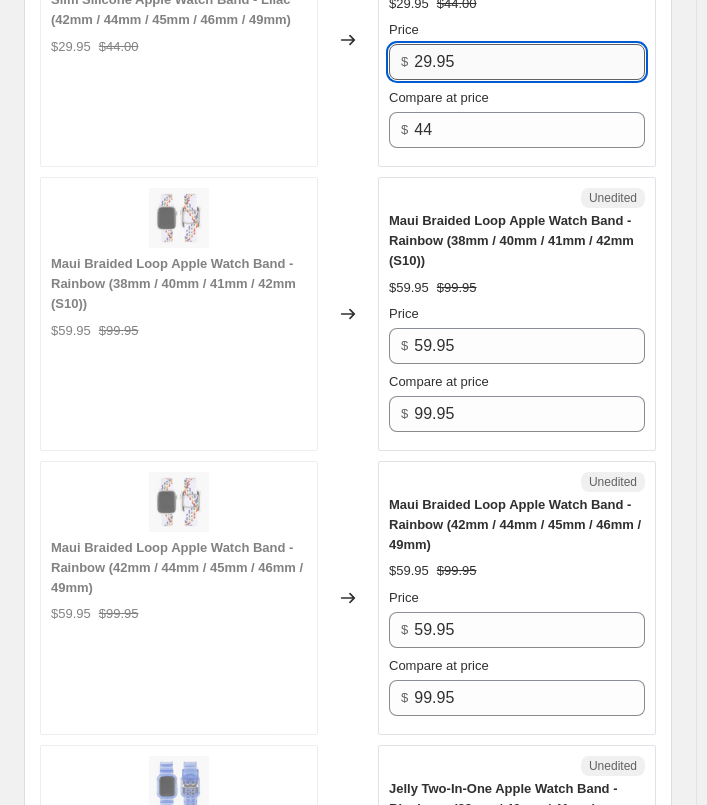 click on "29.95" at bounding box center (529, 62) 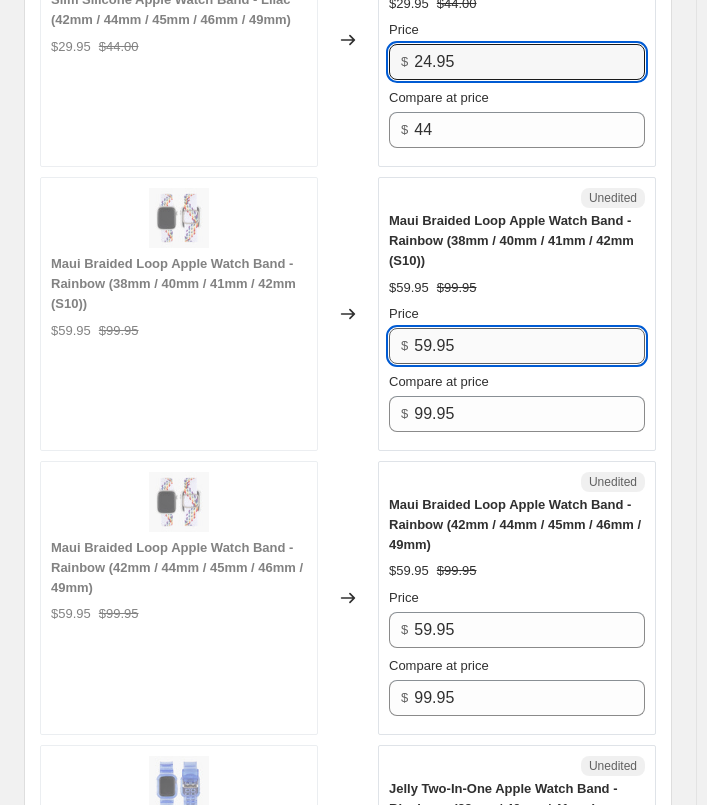 click on "59.95" at bounding box center (529, 346) 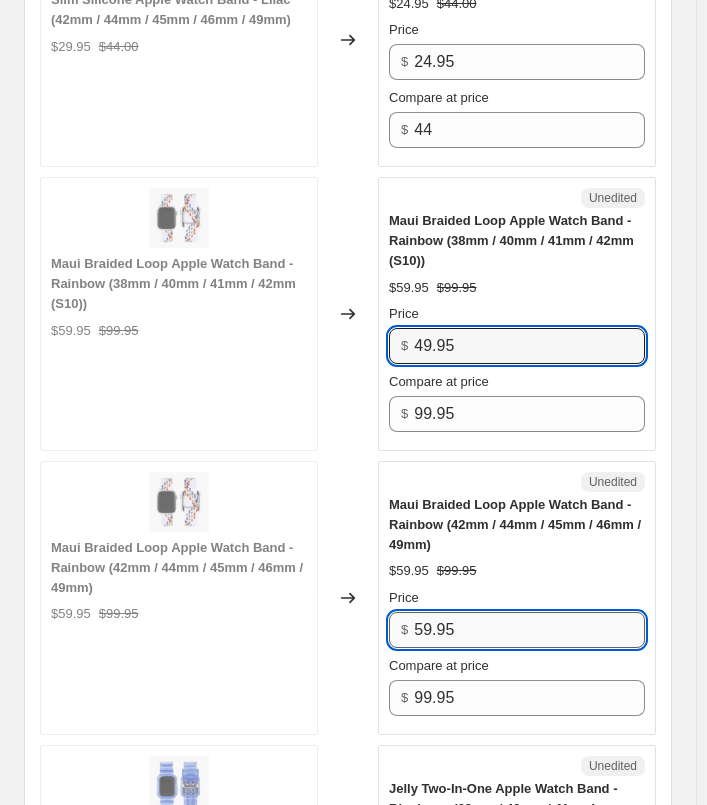click on "59.95" at bounding box center (529, 630) 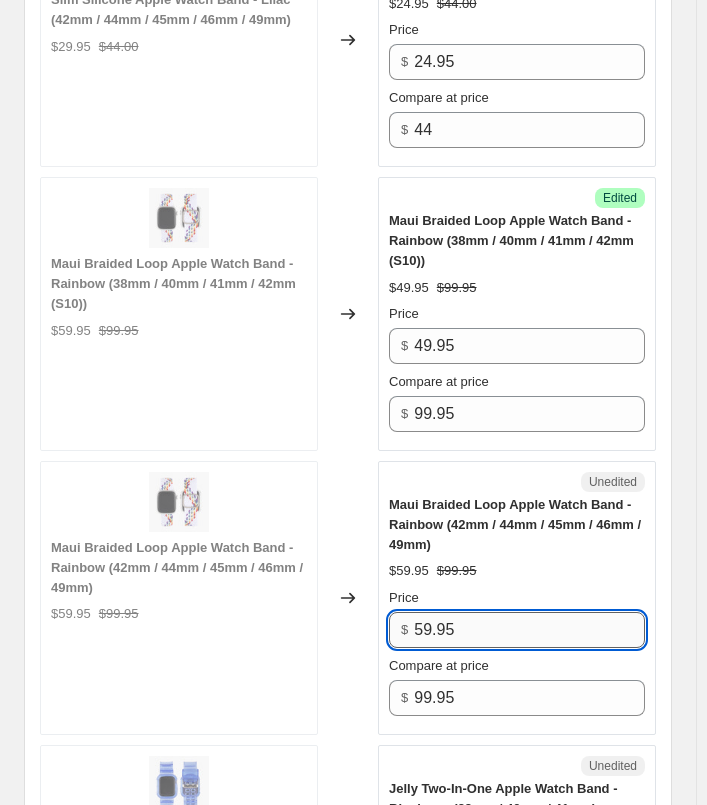 click on "59.95" at bounding box center (529, 630) 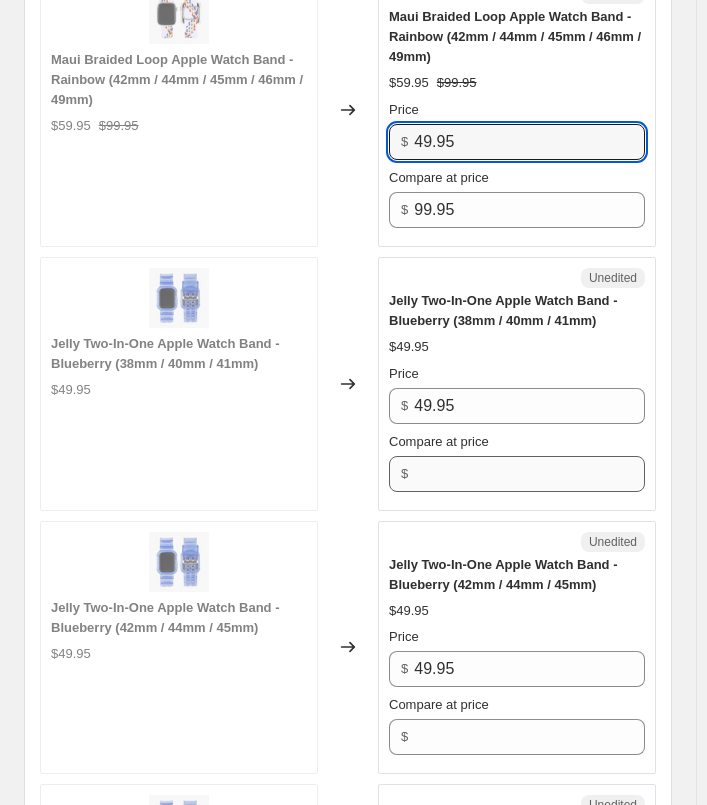 scroll, scrollTop: 1459, scrollLeft: 0, axis: vertical 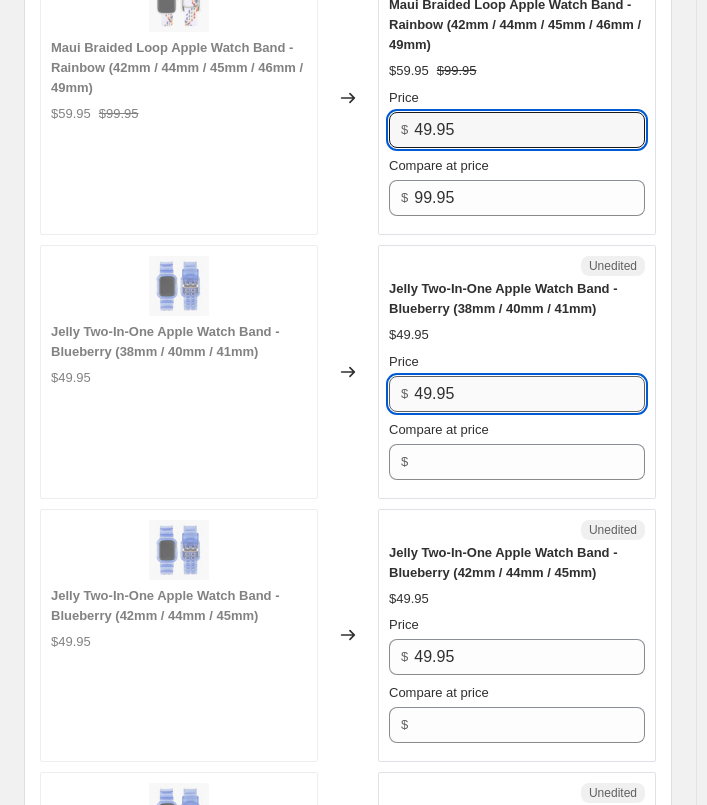 click on "49.95" at bounding box center [529, 394] 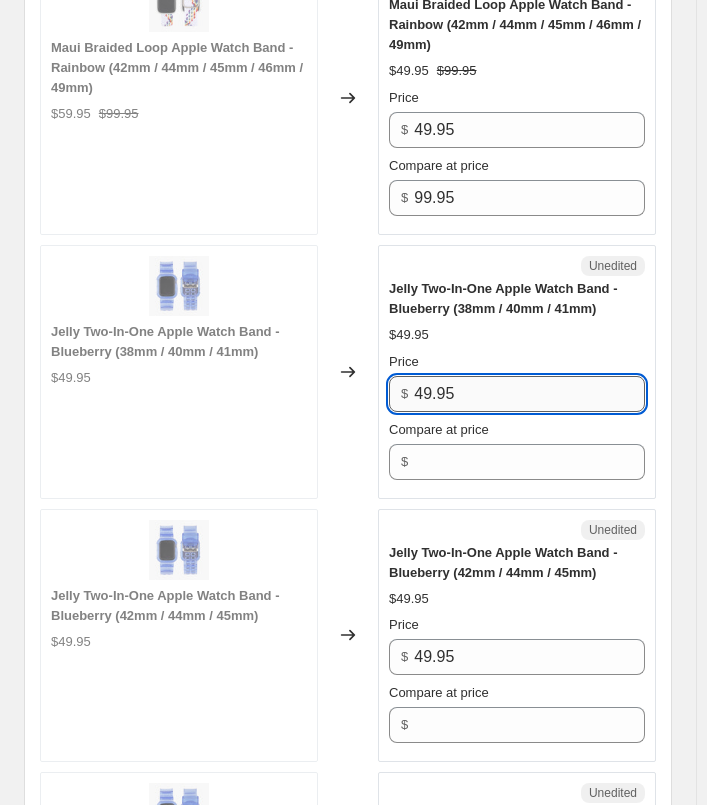 click on "49.95" at bounding box center [529, 394] 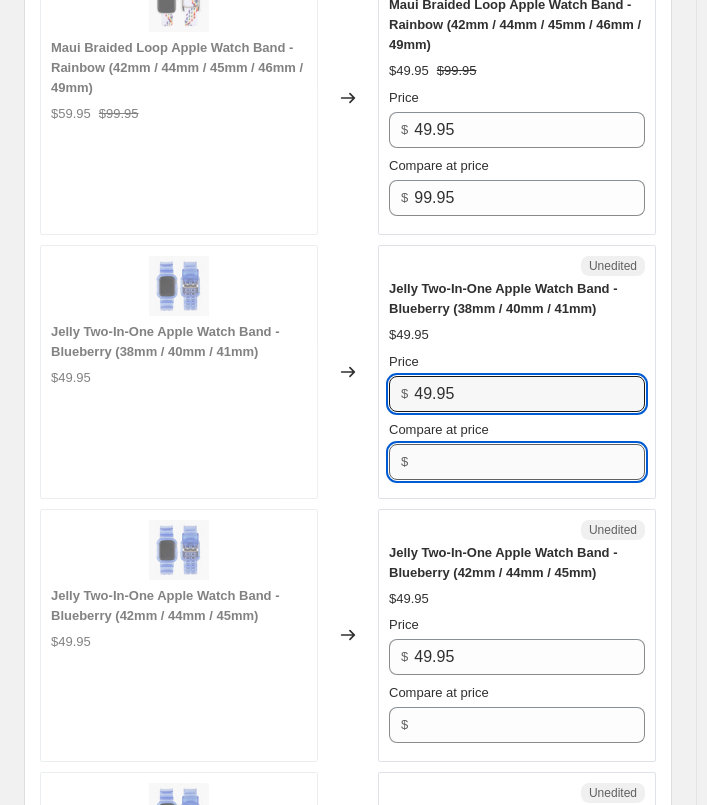 click on "Compare at price" at bounding box center (529, 462) 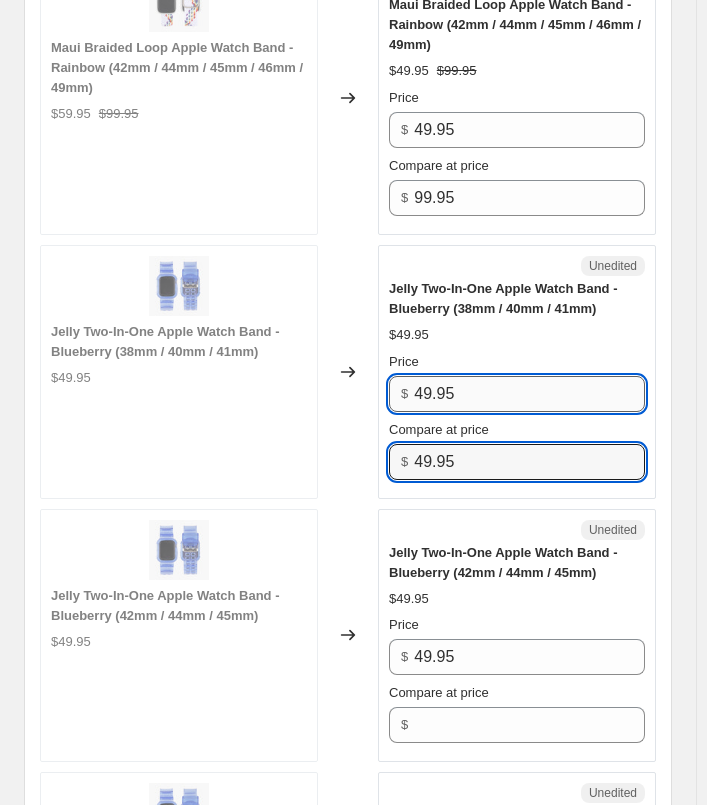 click on "49.95" at bounding box center (529, 394) 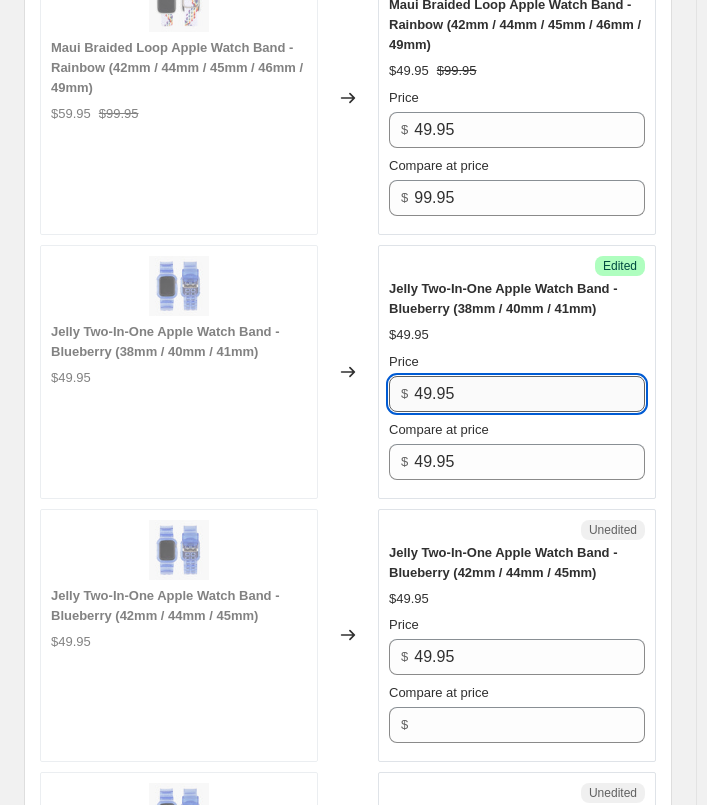 click on "49.95" at bounding box center [529, 394] 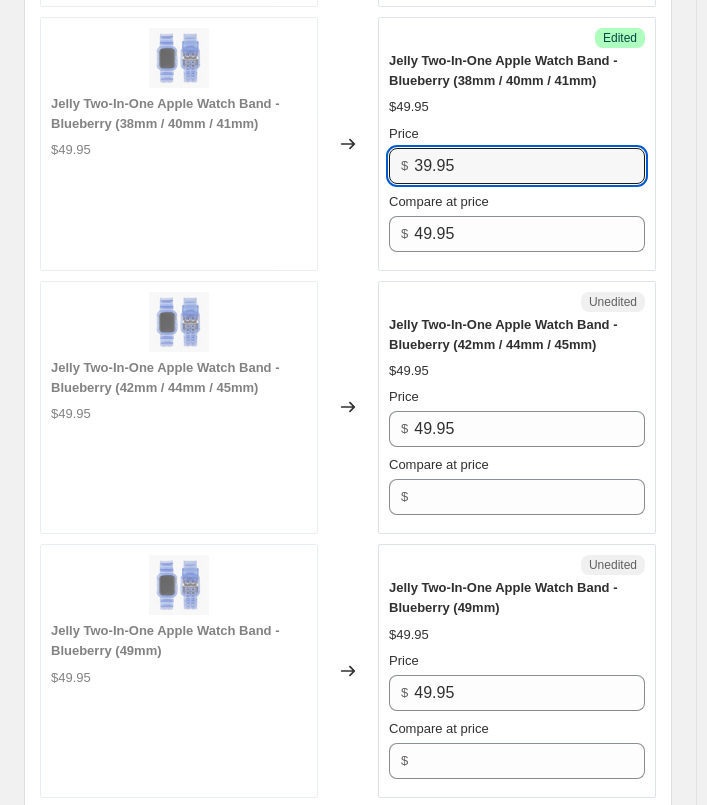 scroll, scrollTop: 1759, scrollLeft: 0, axis: vertical 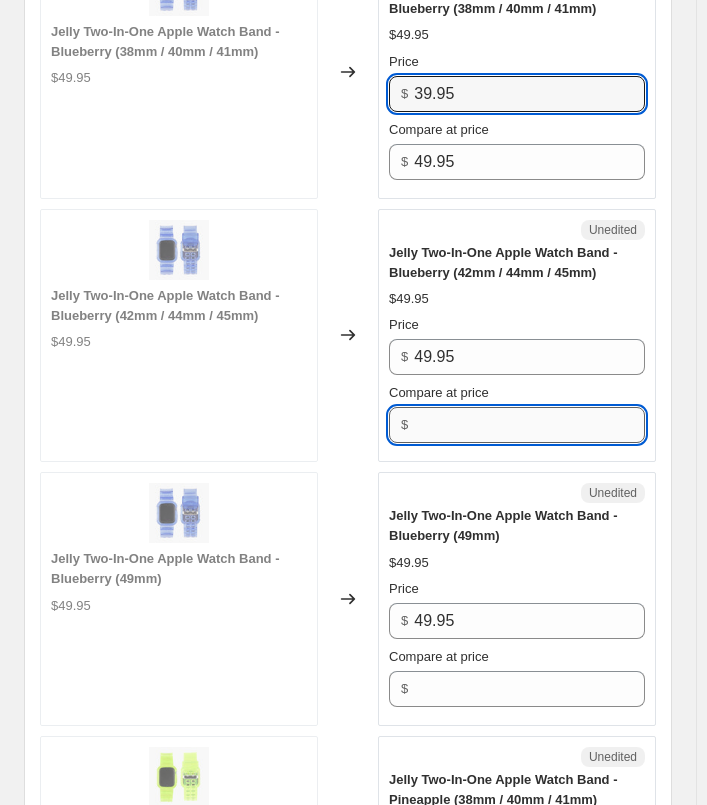 click on "Compare at price" at bounding box center (529, 425) 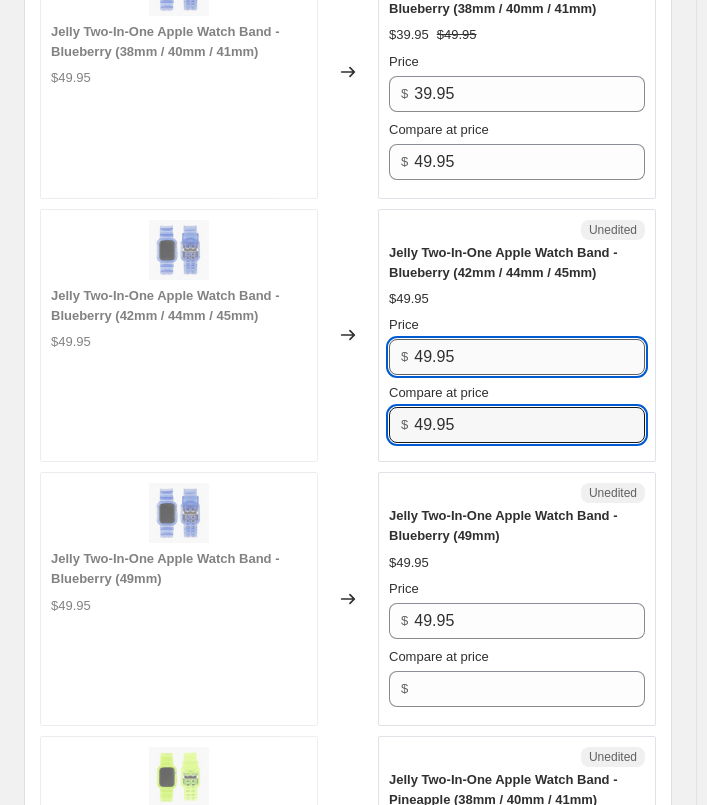 click on "49.95" at bounding box center (529, 357) 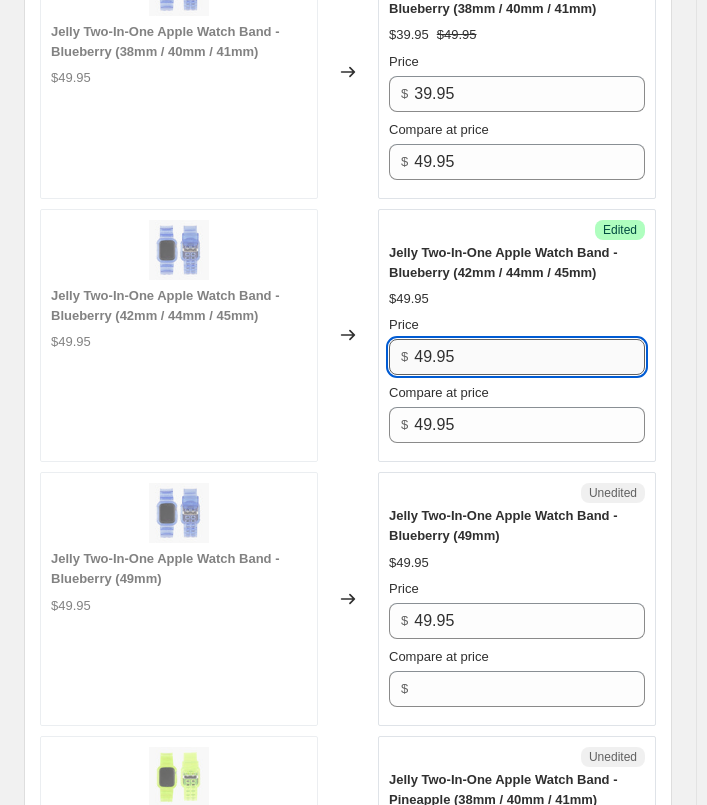click on "49.95" at bounding box center (529, 357) 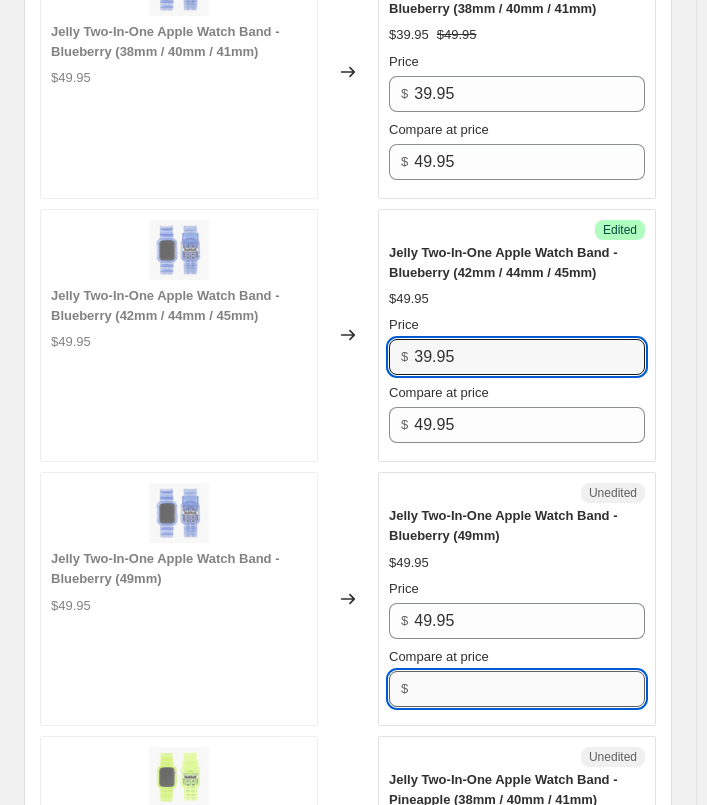 click on "Compare at price" at bounding box center [529, 689] 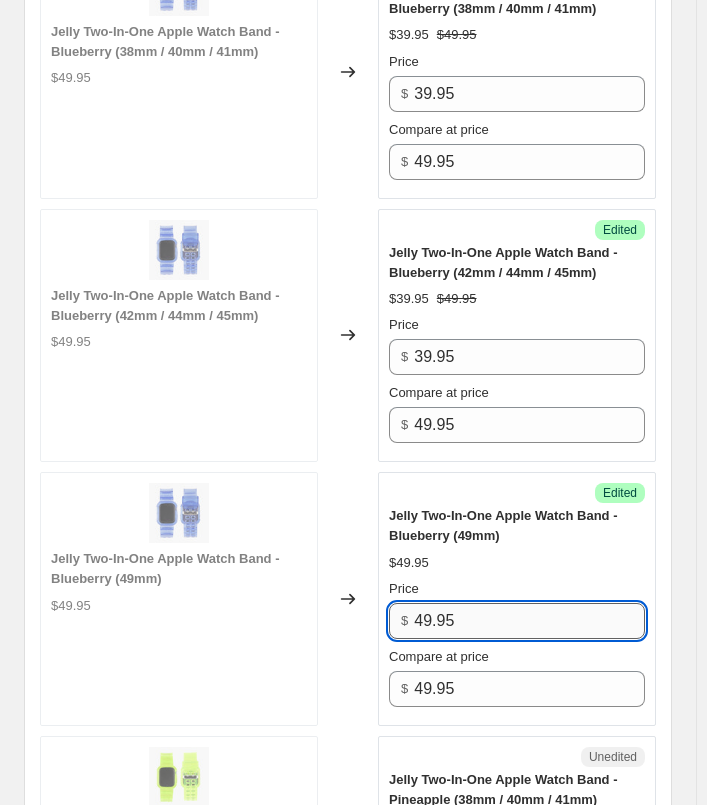 click on "49.95" at bounding box center [529, 621] 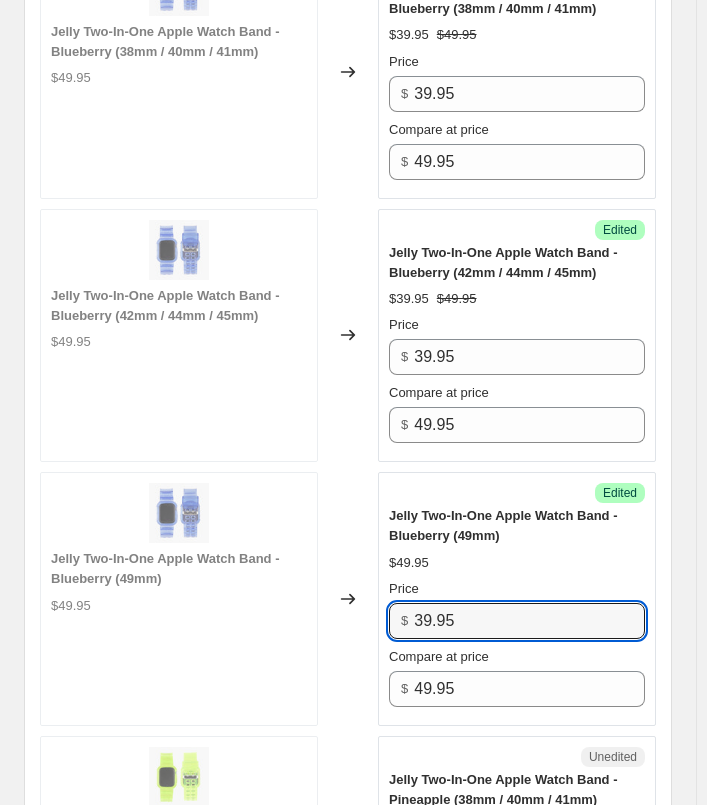 click on "Jelly Two-In-One Apple Watch Band - Blueberry (49mm)" at bounding box center (517, 526) 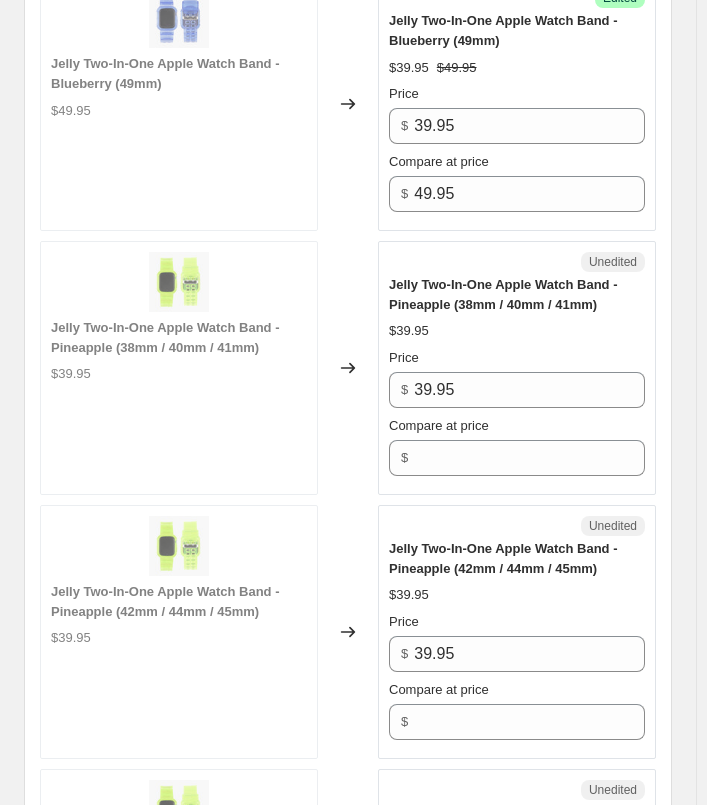 scroll, scrollTop: 2259, scrollLeft: 0, axis: vertical 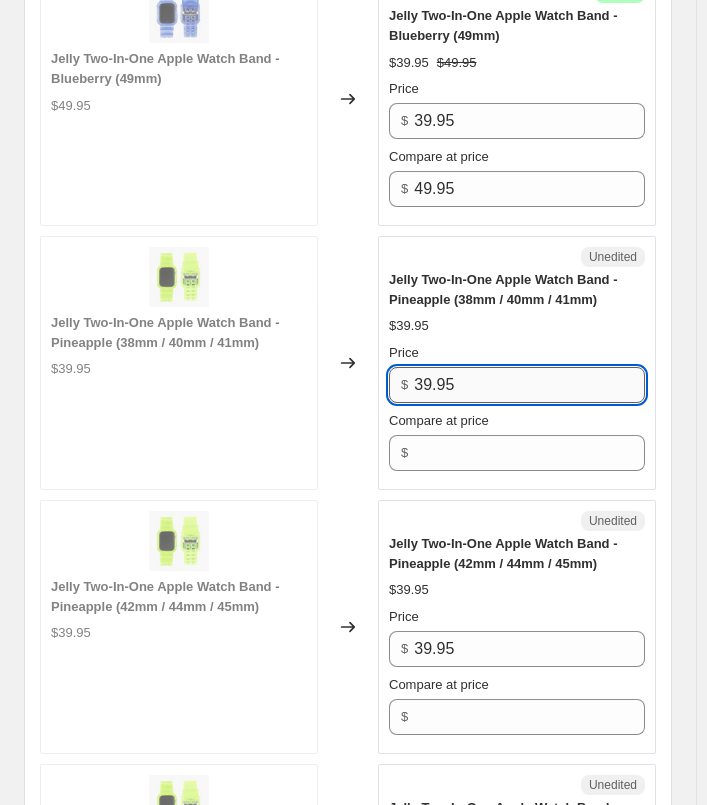 click on "39.95" at bounding box center (529, 385) 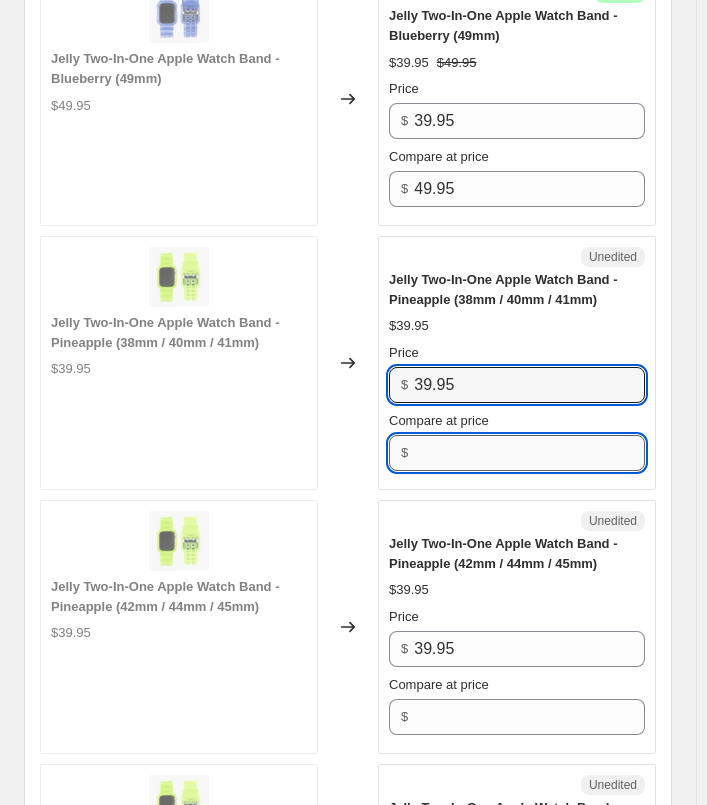 click on "Compare at price" at bounding box center [529, 453] 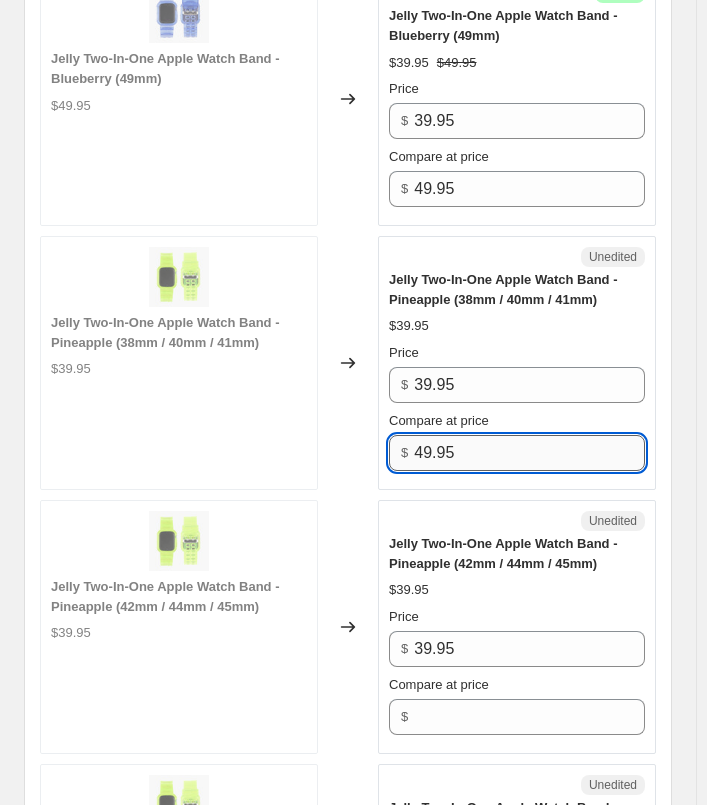 click on "49.95" at bounding box center (529, 453) 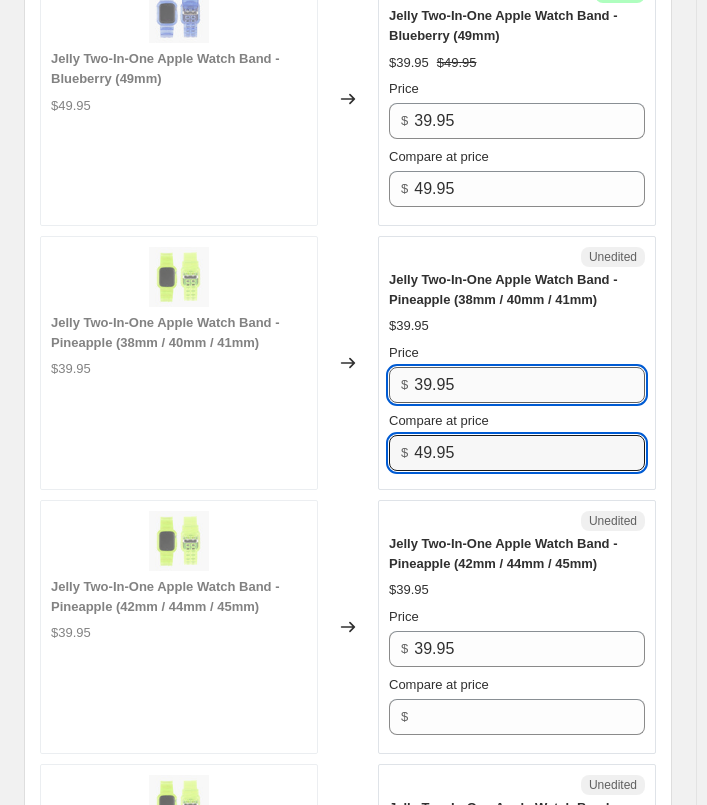 click on "39.95" at bounding box center [529, 385] 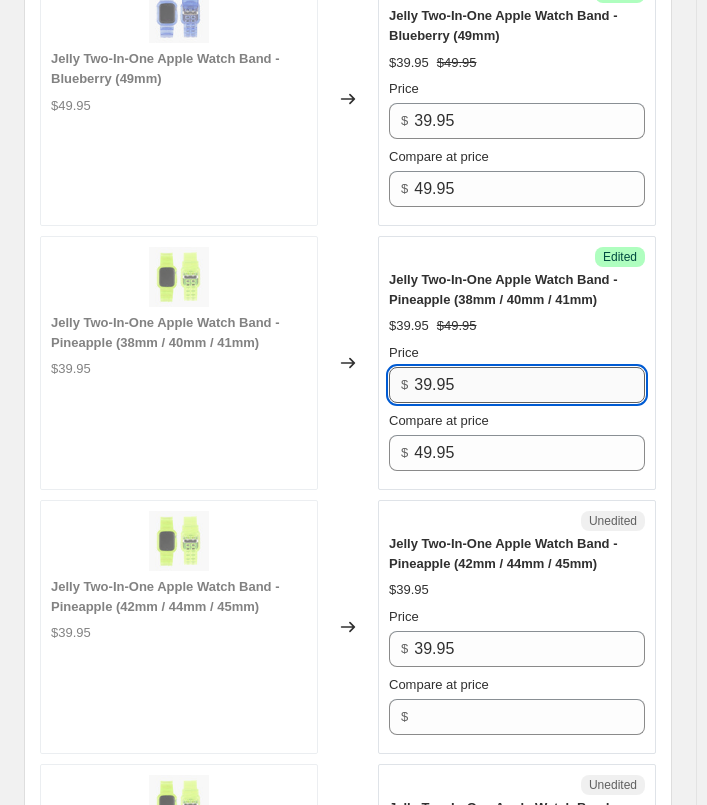click on "39.95" at bounding box center [529, 385] 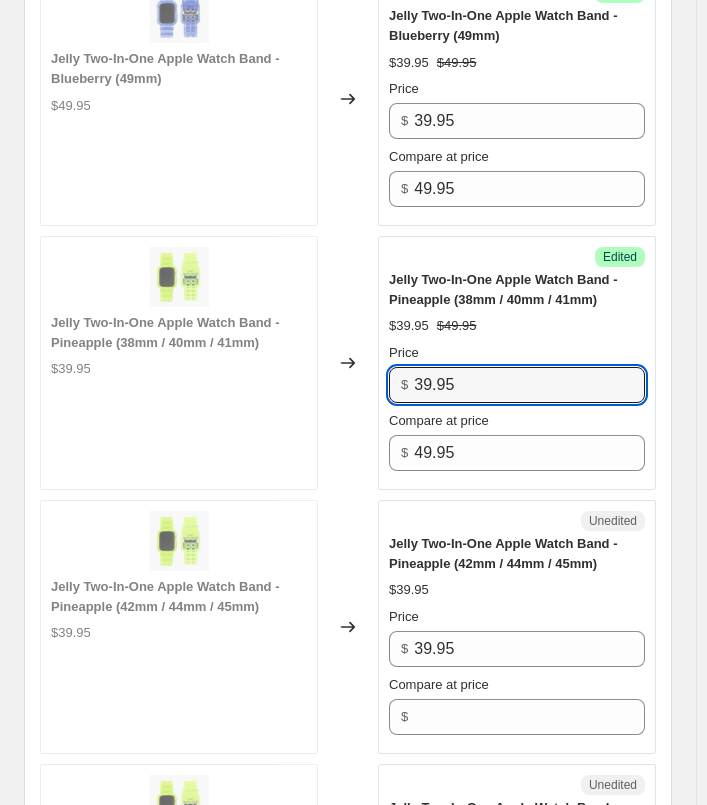 click on "$39.95 $49.95" at bounding box center [517, 326] 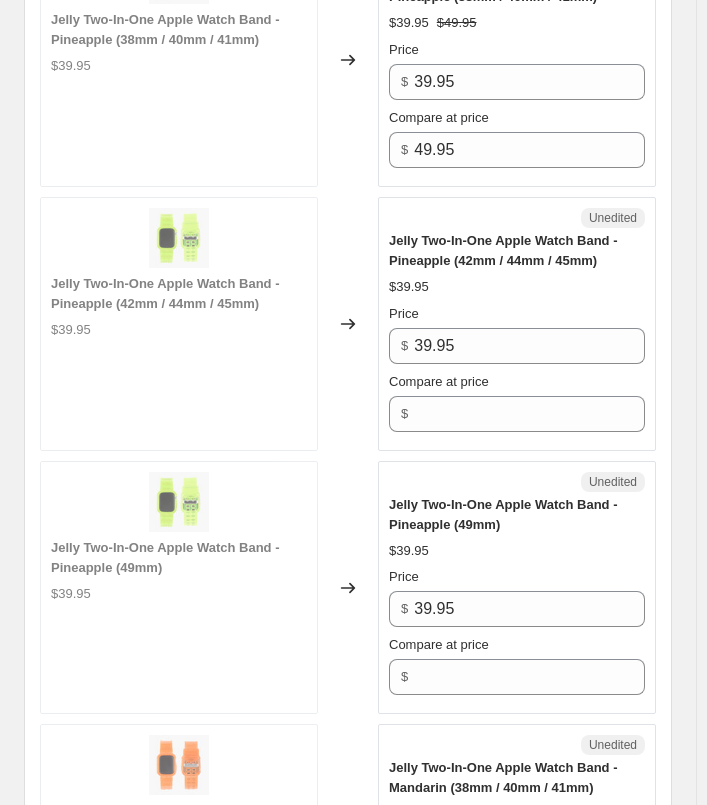 scroll, scrollTop: 2659, scrollLeft: 0, axis: vertical 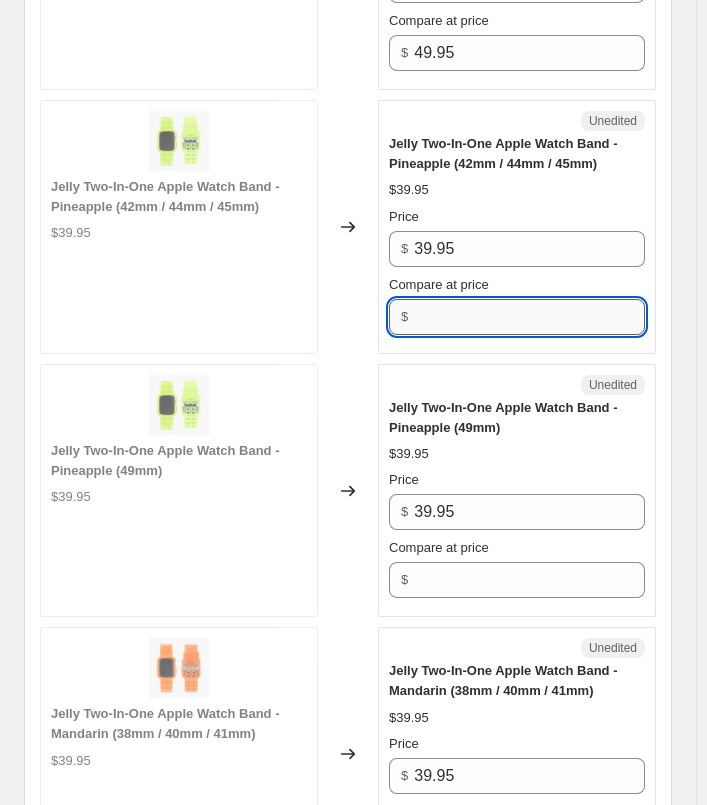 click on "Compare at price" at bounding box center (529, 317) 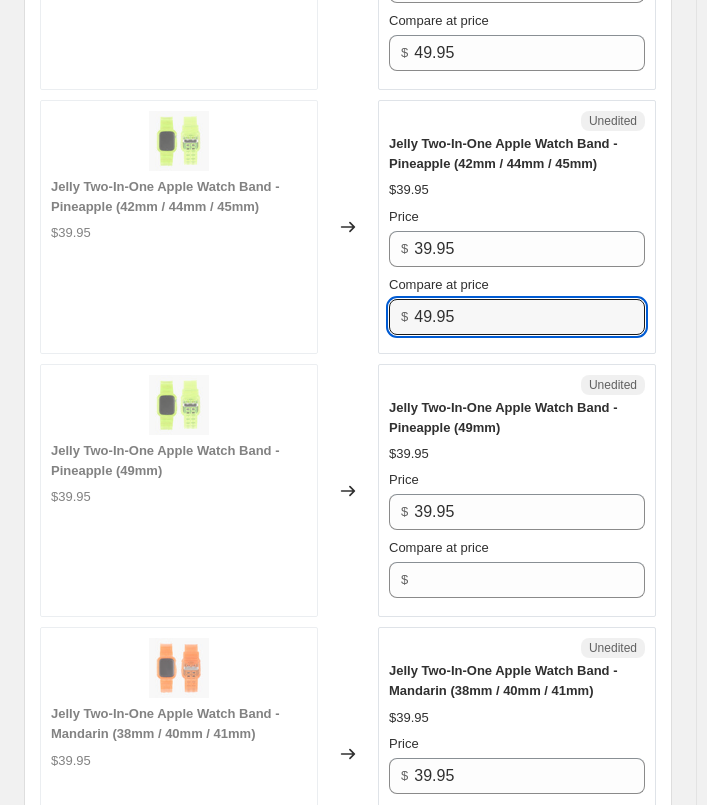 click on "Unedited" at bounding box center [517, 385] 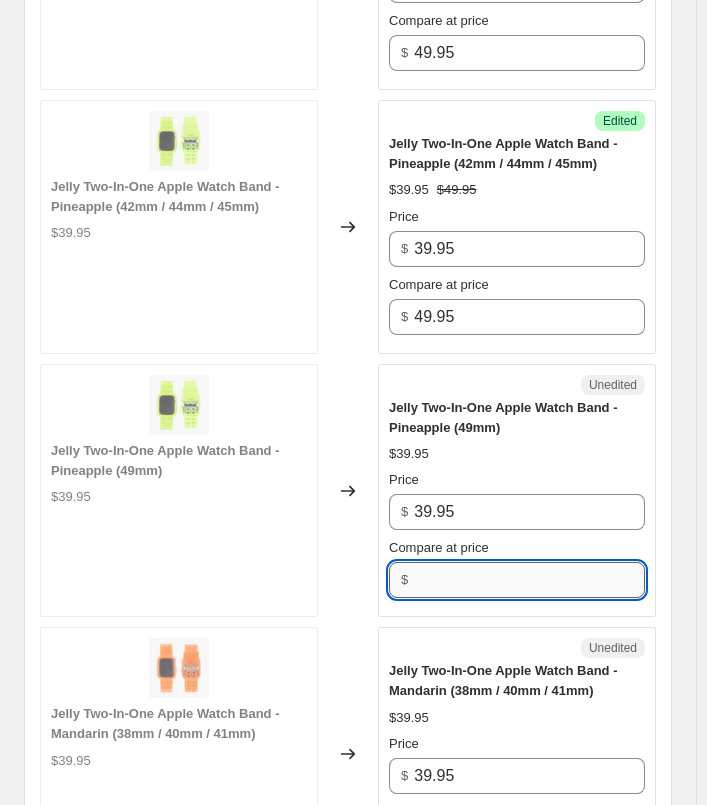 click on "Compare at price" at bounding box center (529, 580) 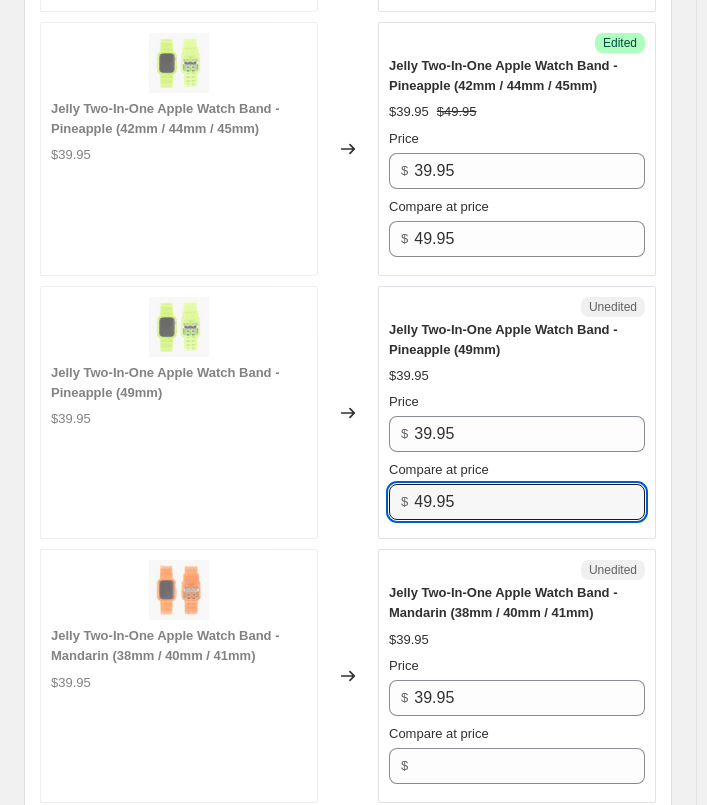 scroll, scrollTop: 2859, scrollLeft: 0, axis: vertical 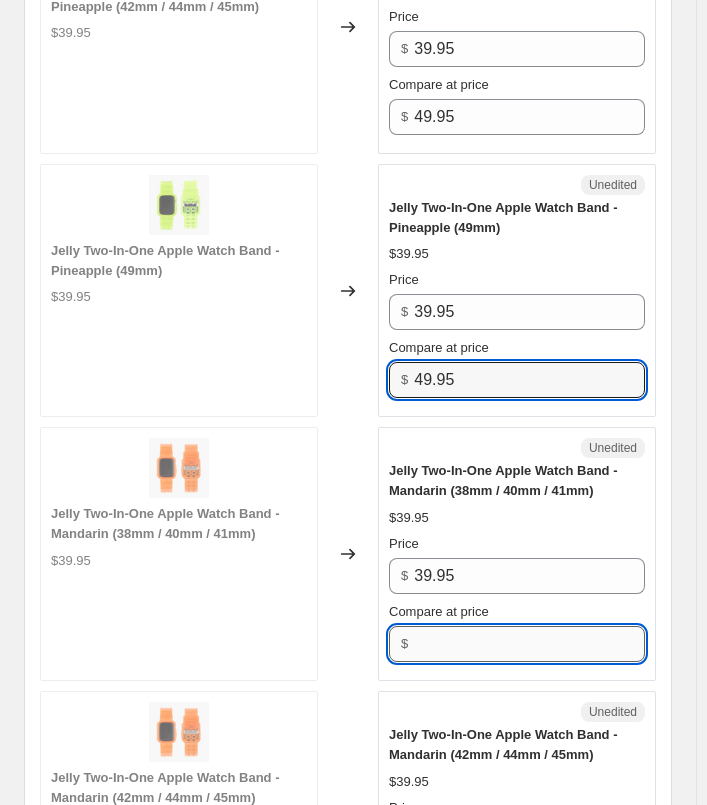 click on "Compare at price" at bounding box center (529, 644) 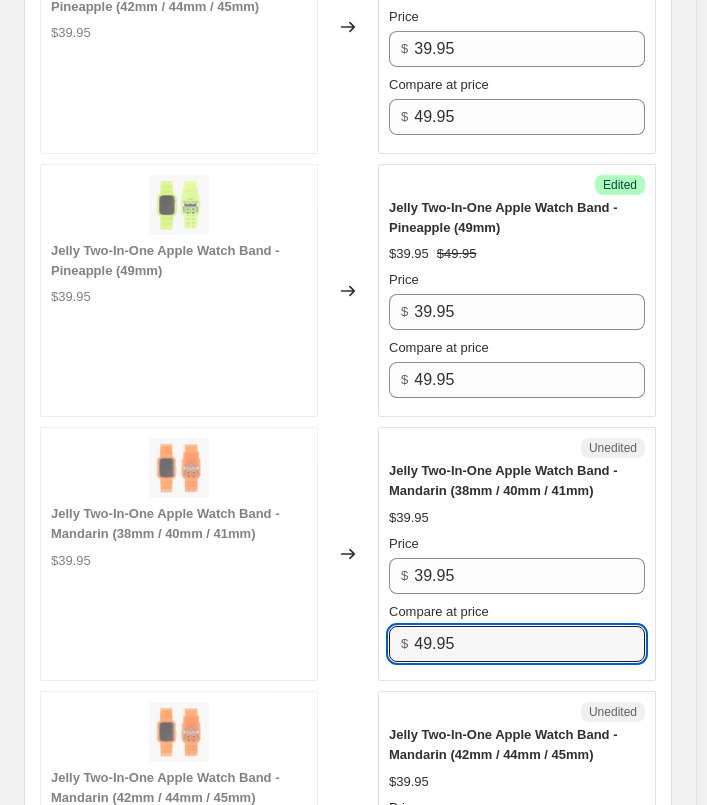 click on "Jelly Two-In-One Apple Watch Band - Mandarin (38mm / 40mm / 41mm)" at bounding box center (503, 480) 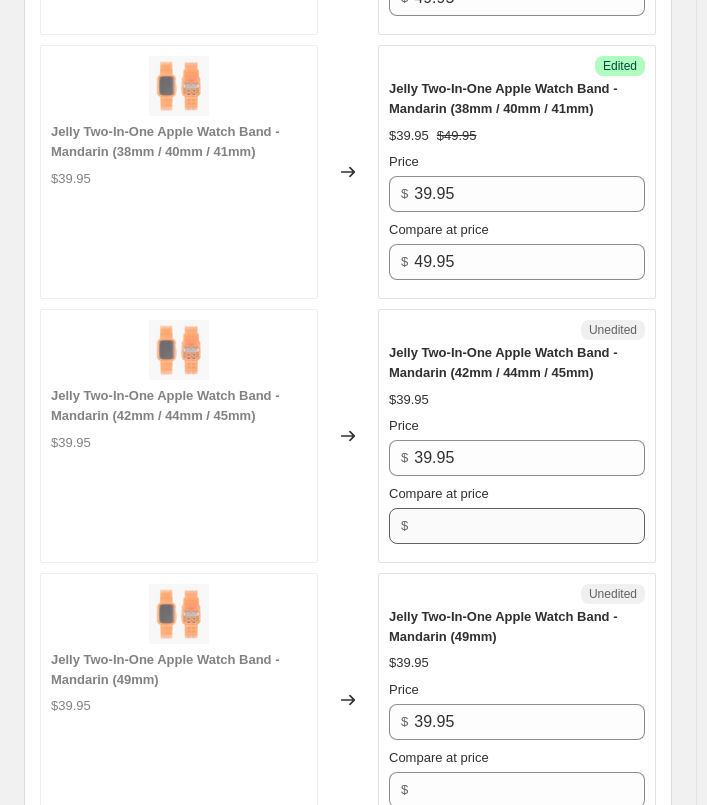 scroll, scrollTop: 3259, scrollLeft: 0, axis: vertical 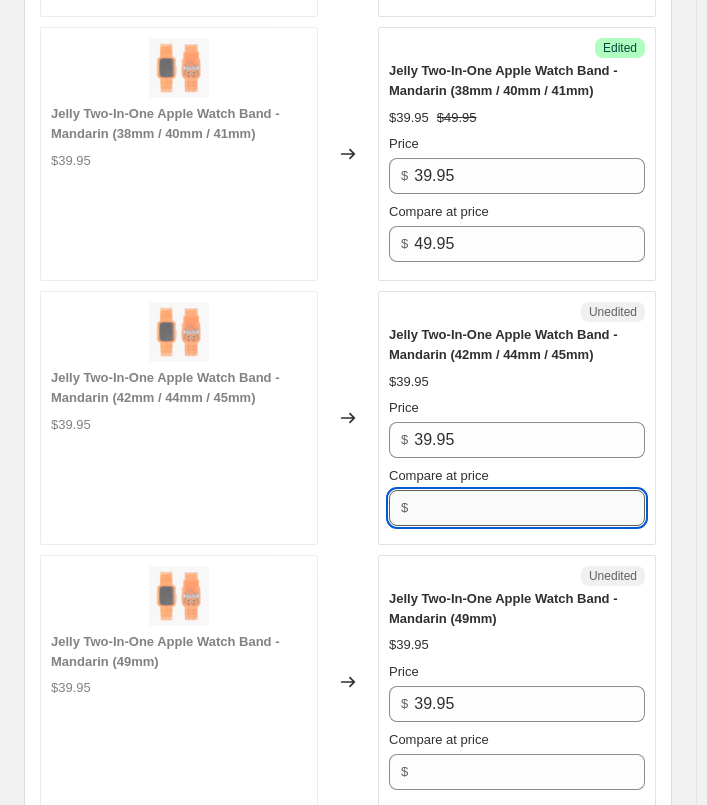click on "Compare at price" at bounding box center (529, 508) 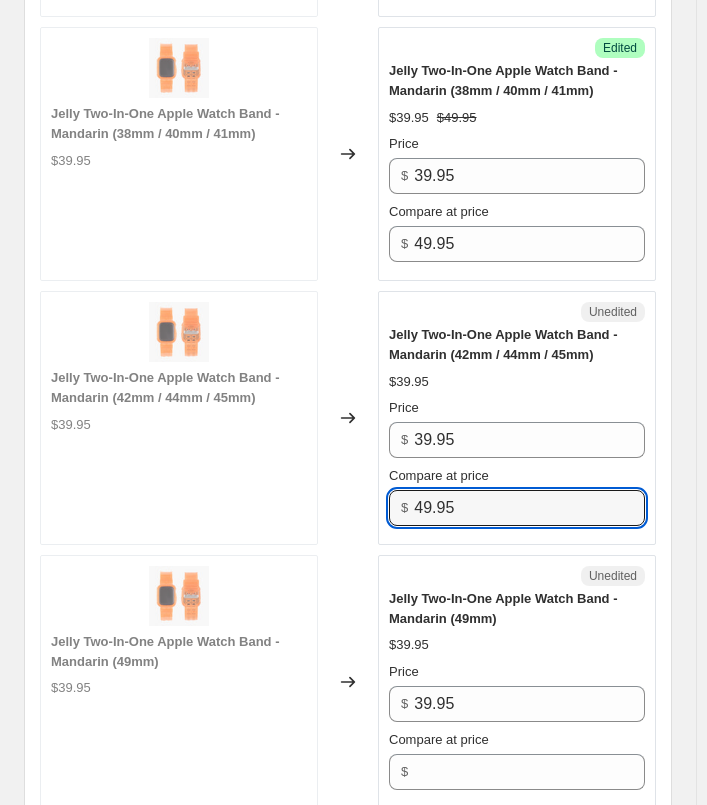 click on "$39.95" at bounding box center [517, 645] 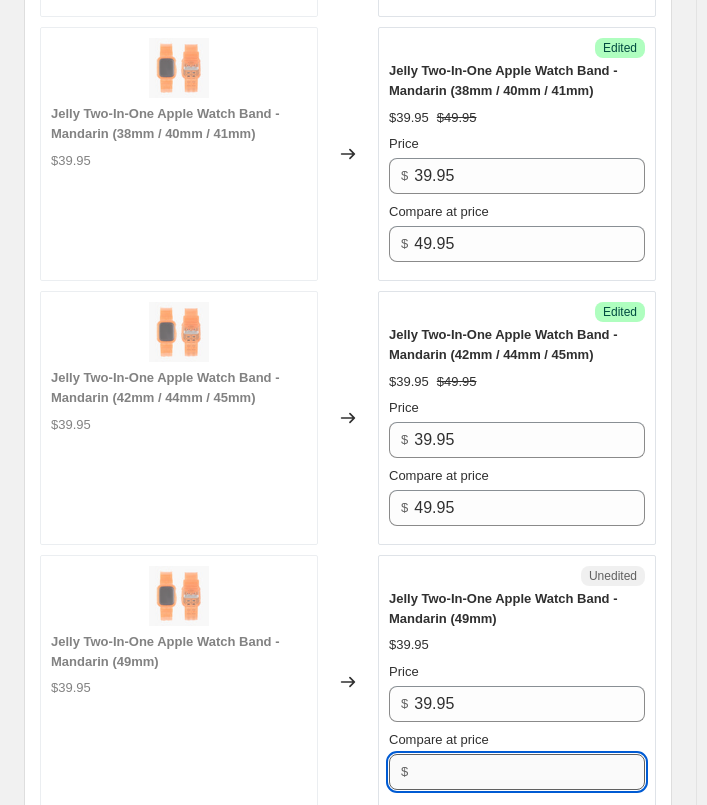 click on "Compare at price" at bounding box center [529, 772] 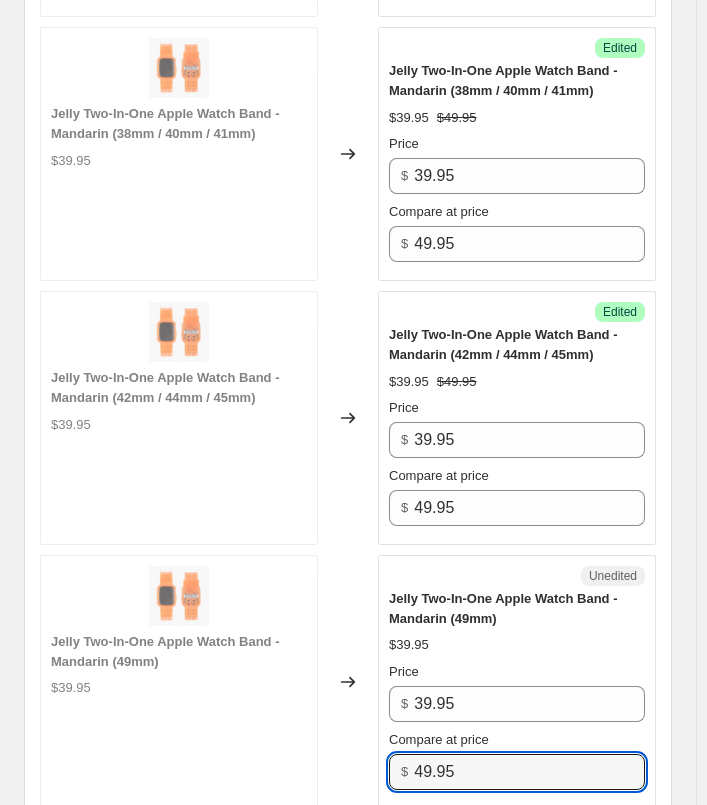 click on "$39.95" at bounding box center (517, 645) 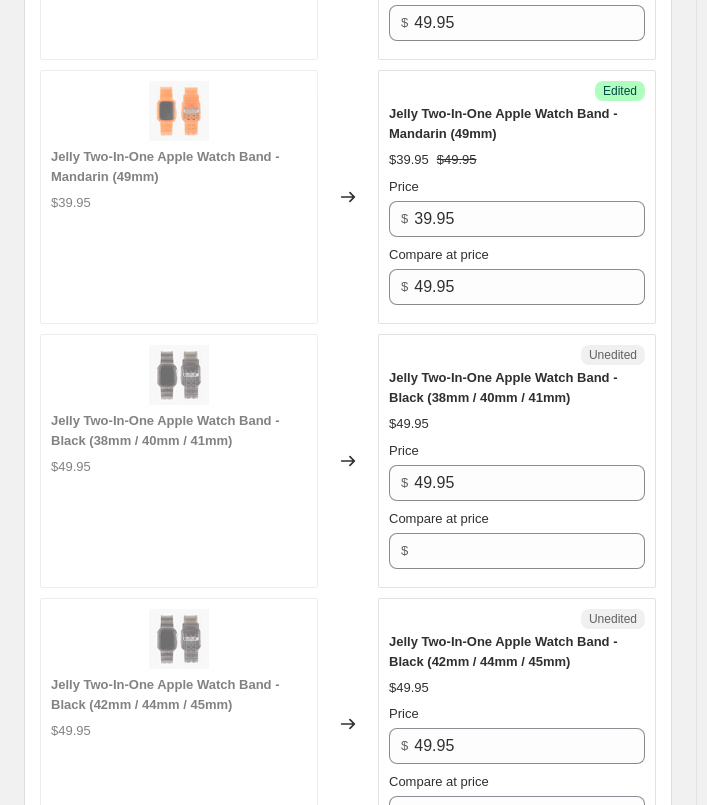 scroll, scrollTop: 3759, scrollLeft: 0, axis: vertical 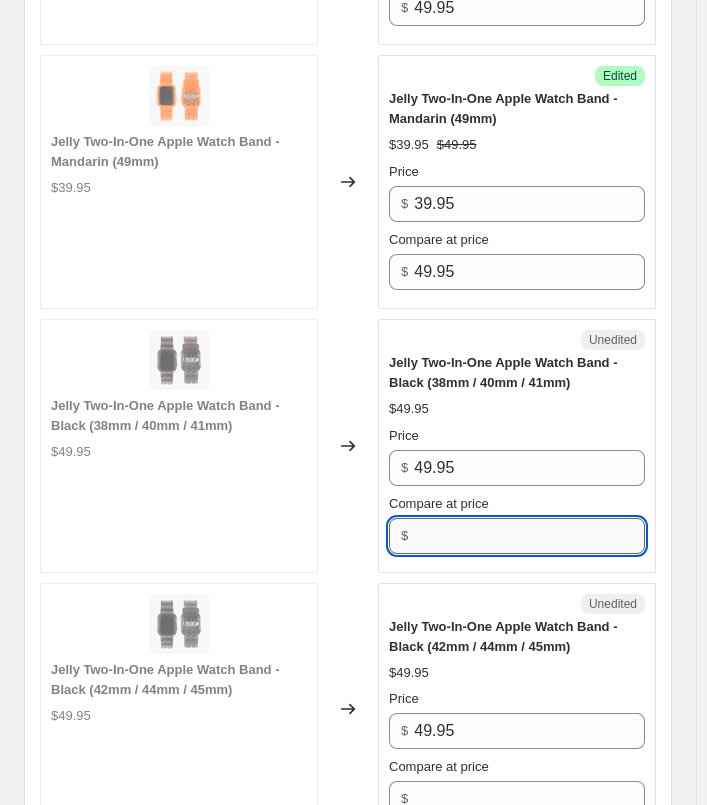 click on "Compare at price" at bounding box center (529, 536) 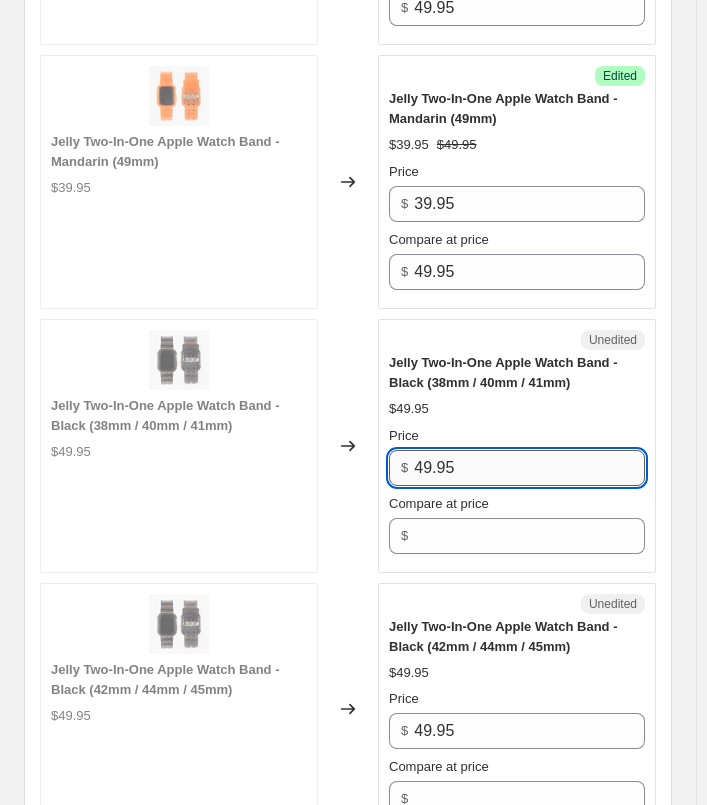 click on "49.95" at bounding box center [529, 468] 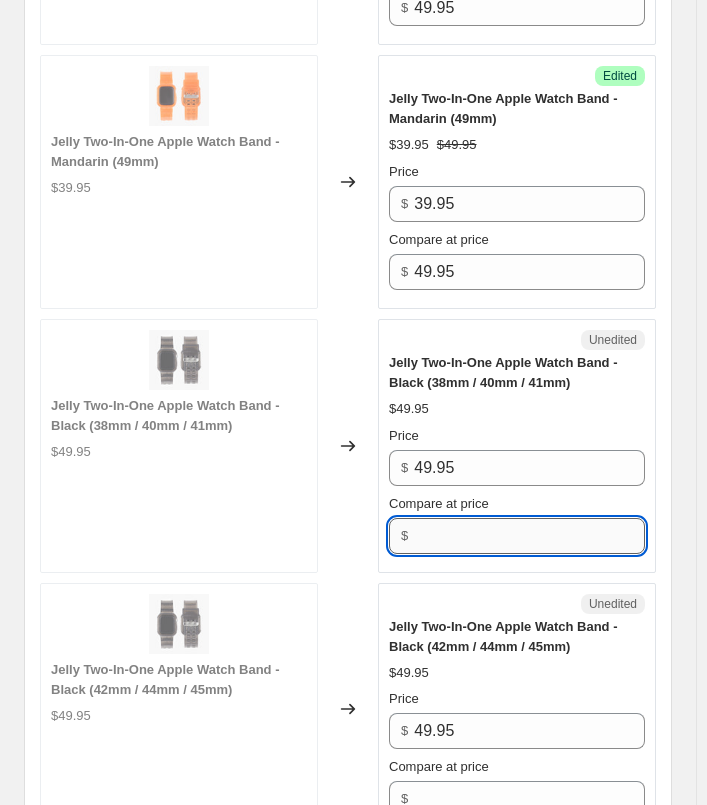 click on "Compare at price" at bounding box center [529, 536] 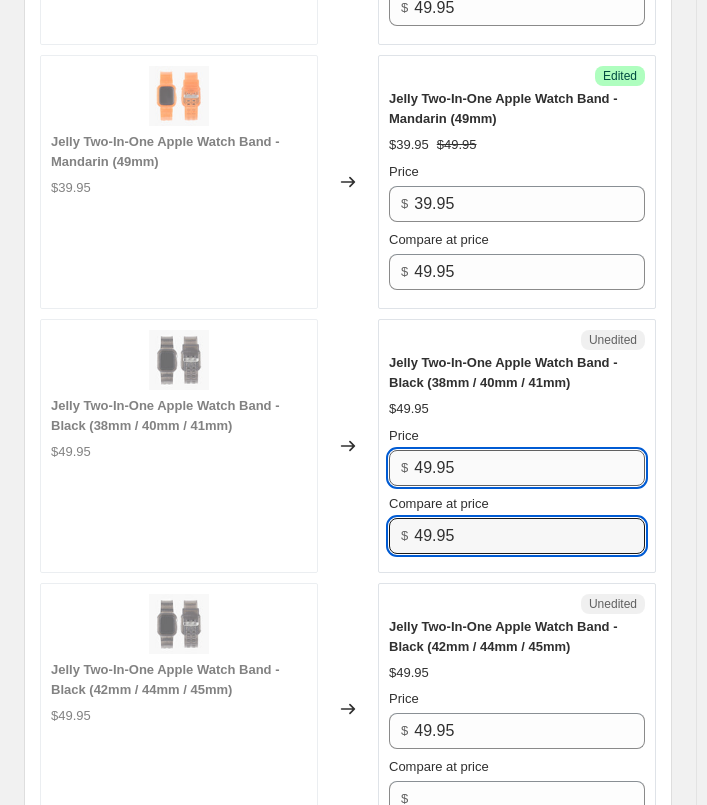 click on "49.95" at bounding box center [529, 468] 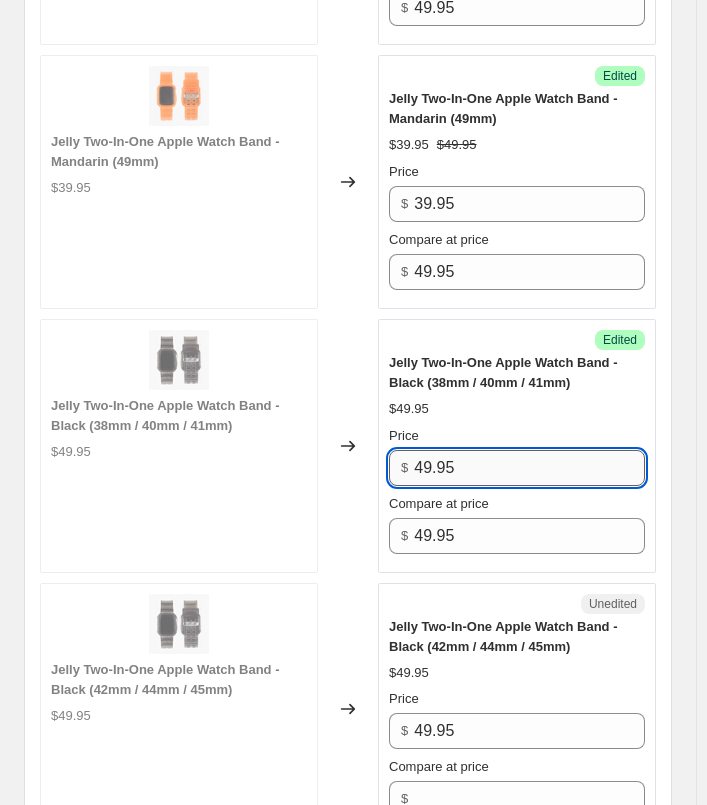 click on "49.95" at bounding box center (529, 468) 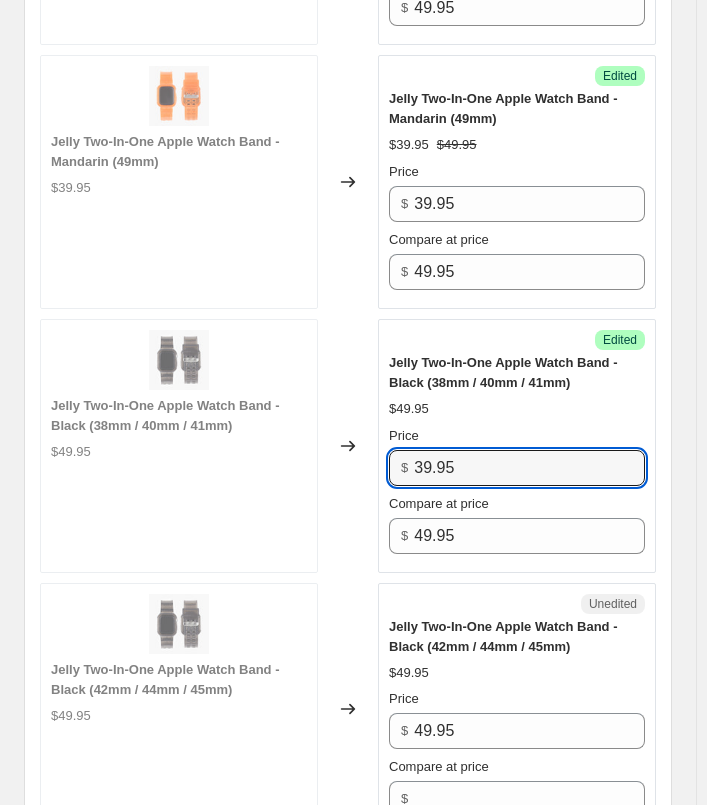 click on "Success Edited Jelly Two-In-One Apple Watch Band - Black (38mm / 40mm / 41mm) $49.95 Price $ 39.95 Compare at price $ 49.95" at bounding box center (517, 446) 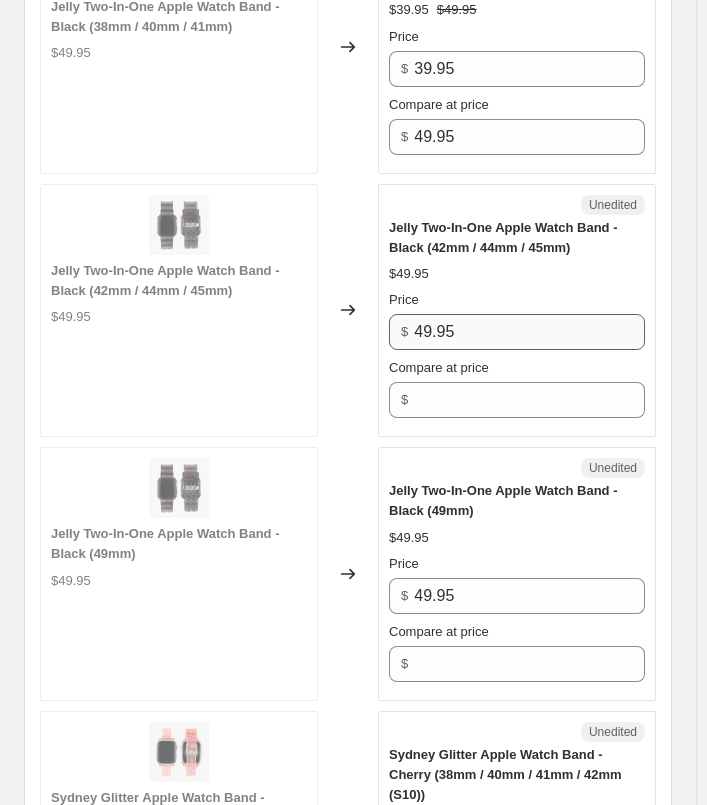 scroll, scrollTop: 4159, scrollLeft: 0, axis: vertical 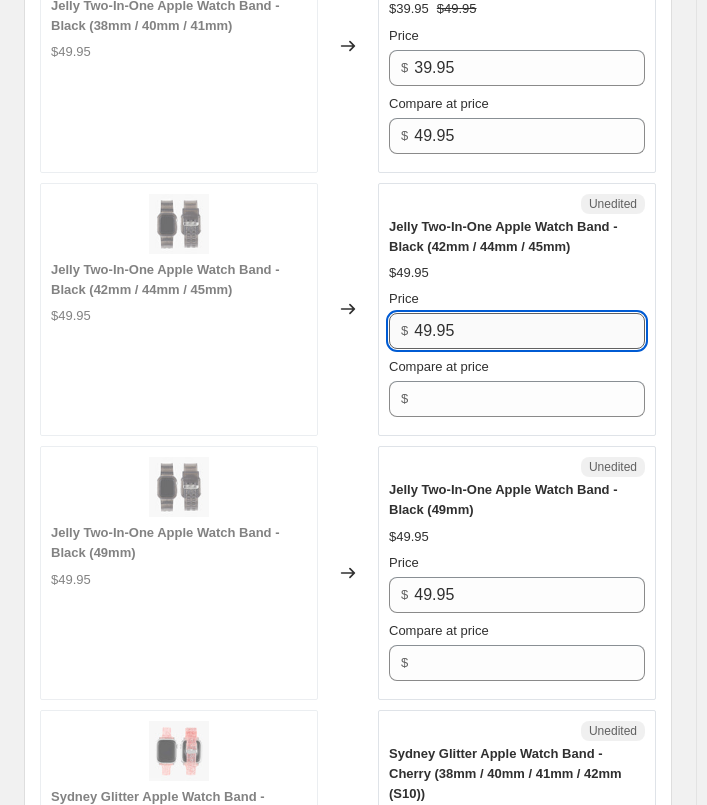 click on "49.95" at bounding box center [529, 331] 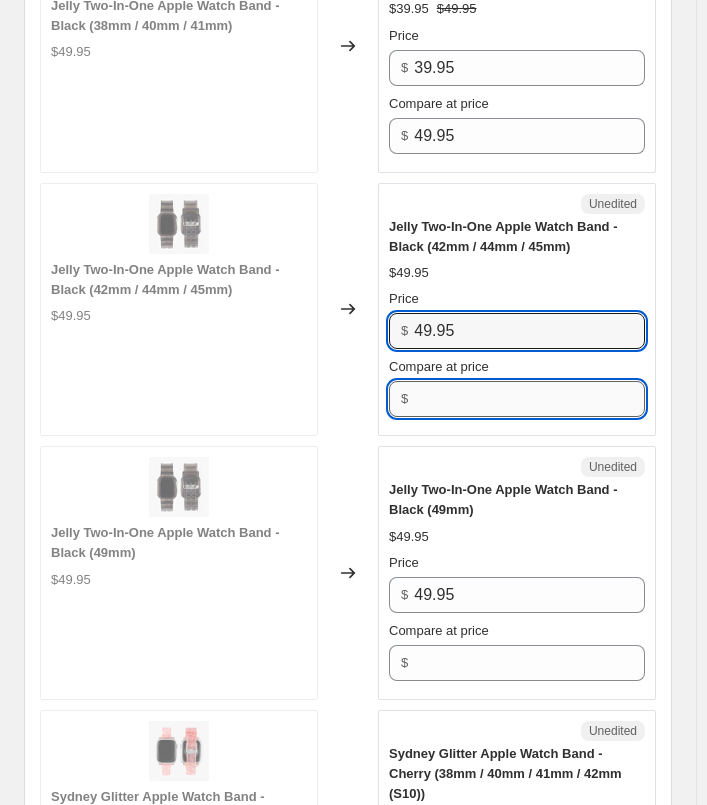 click on "Compare at price" at bounding box center [529, 399] 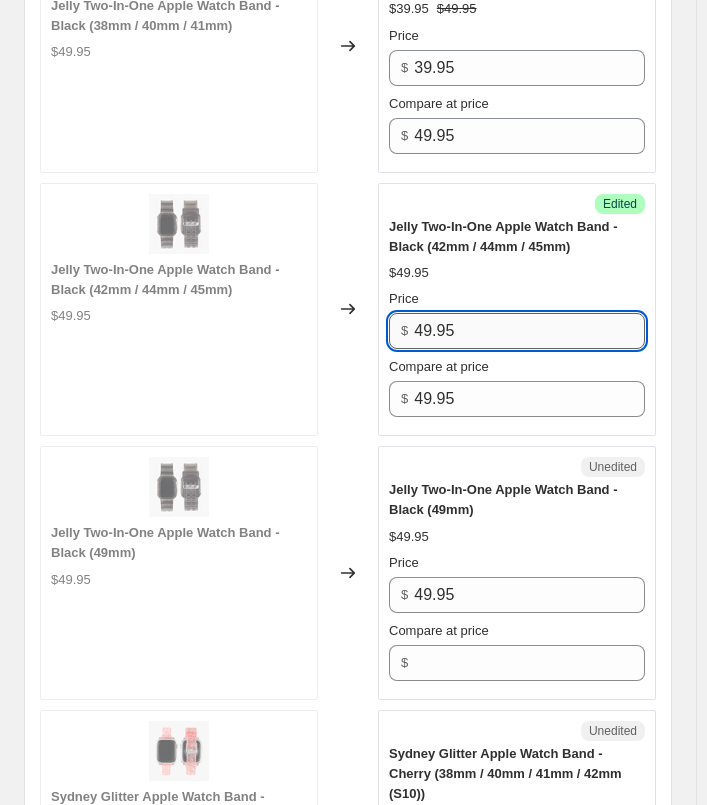 click on "49.95" at bounding box center (529, 331) 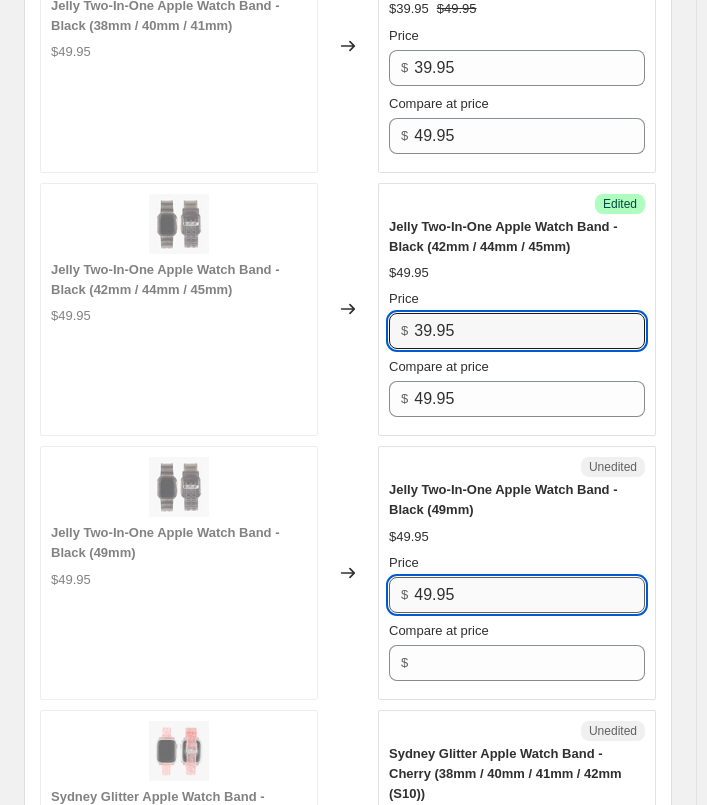 click on "49.95" at bounding box center [529, 595] 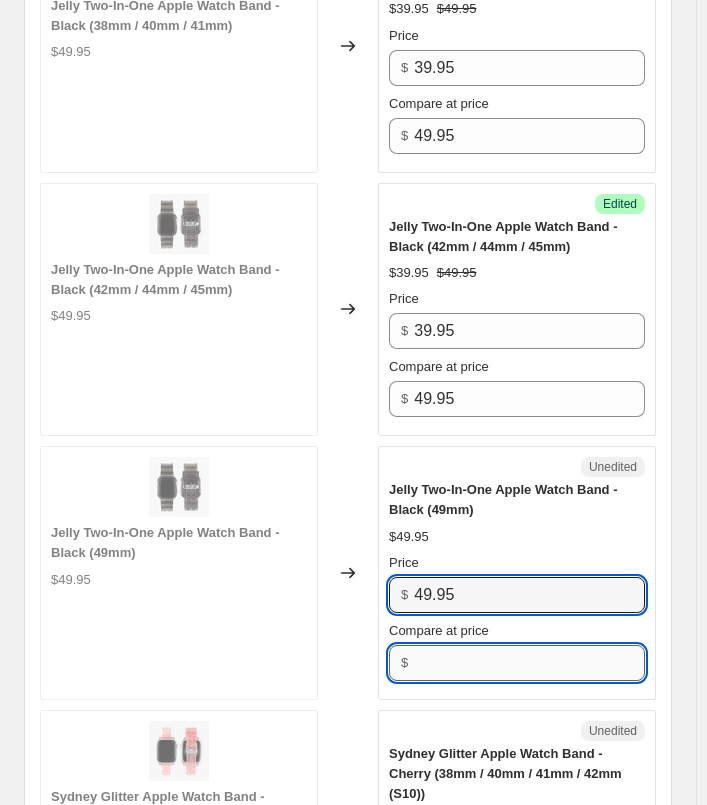click on "Compare at price" at bounding box center [529, 663] 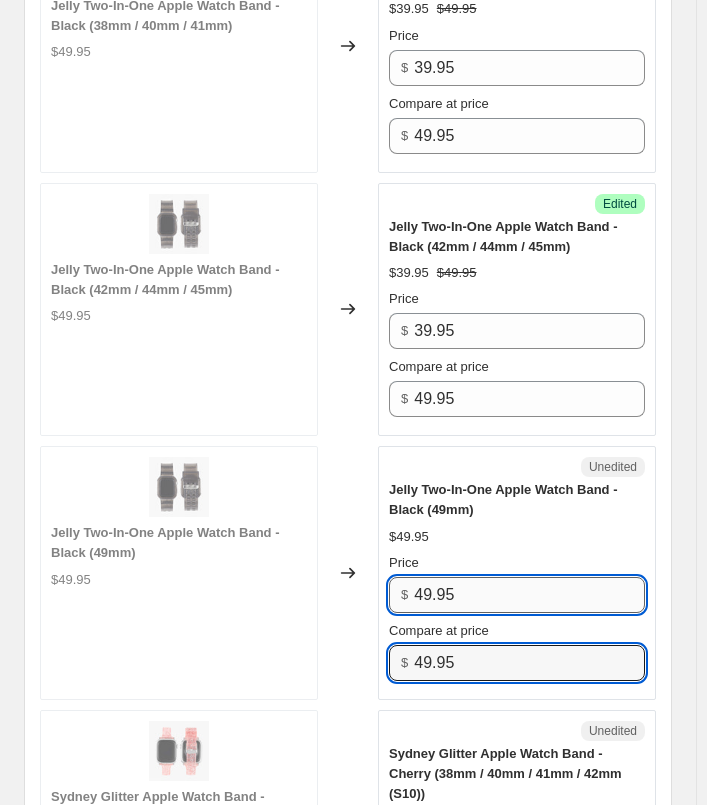 click on "49.95" at bounding box center (529, 595) 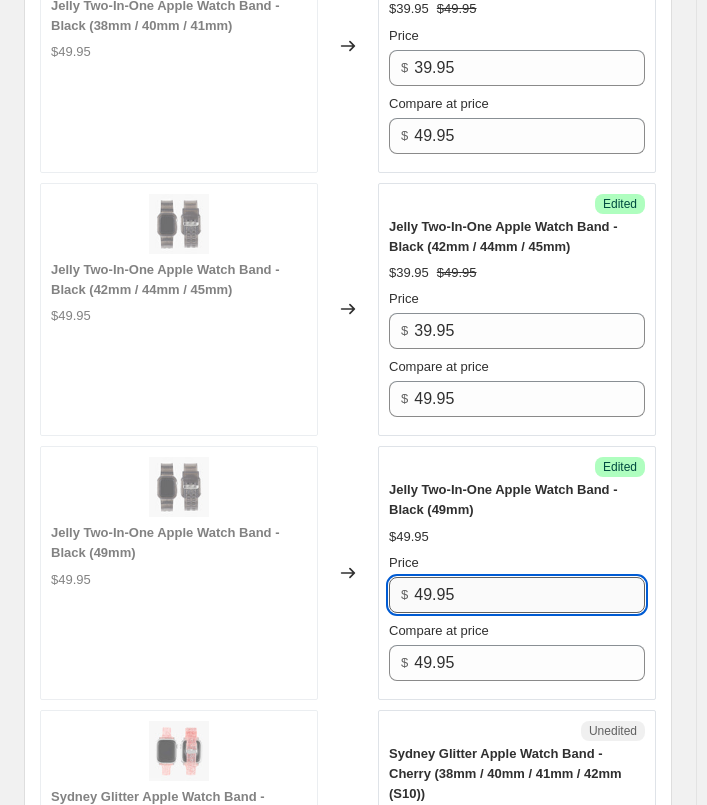 click on "49.95" at bounding box center [529, 595] 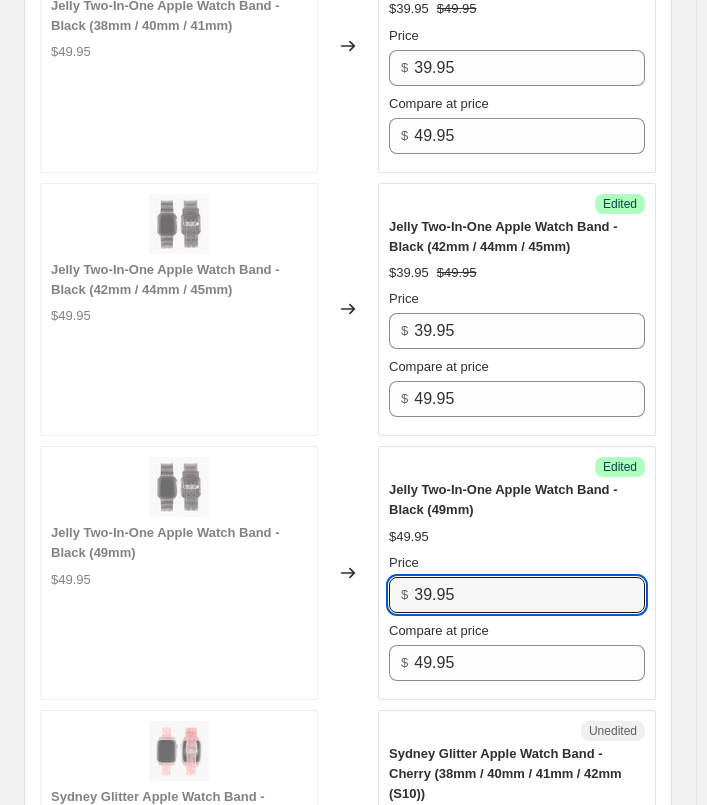 click on "$49.95" at bounding box center (409, 537) 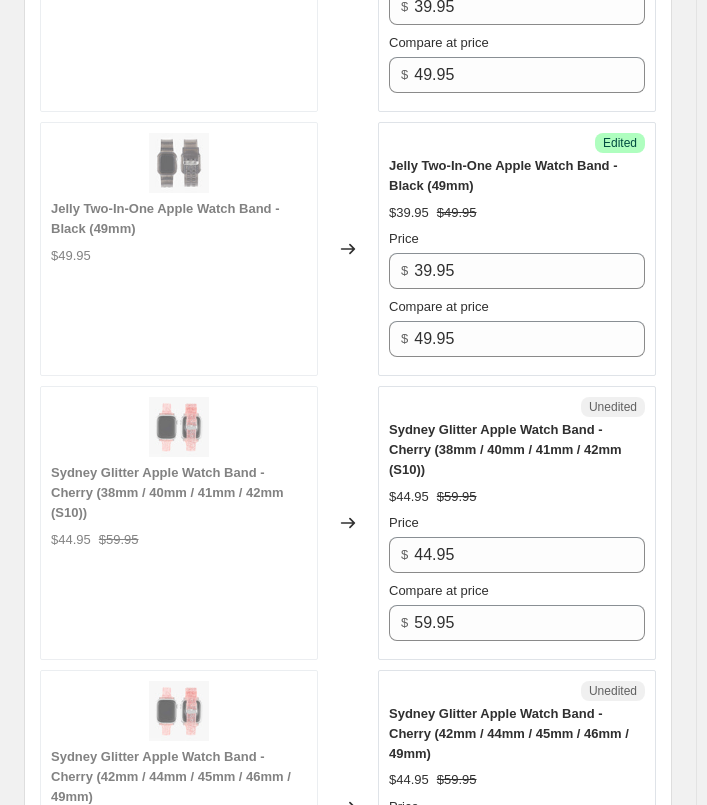 scroll, scrollTop: 4659, scrollLeft: 0, axis: vertical 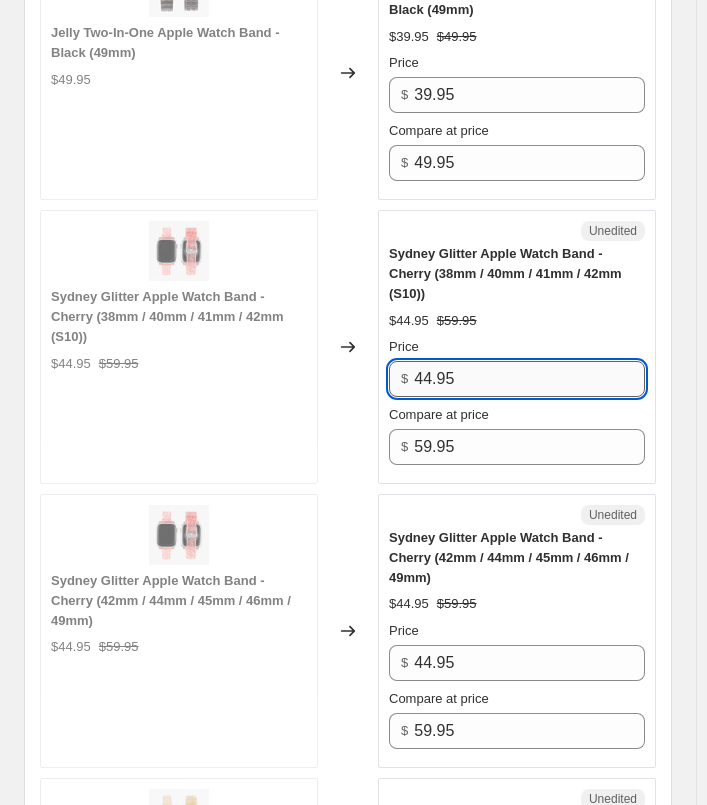 click on "44.95" at bounding box center (529, 379) 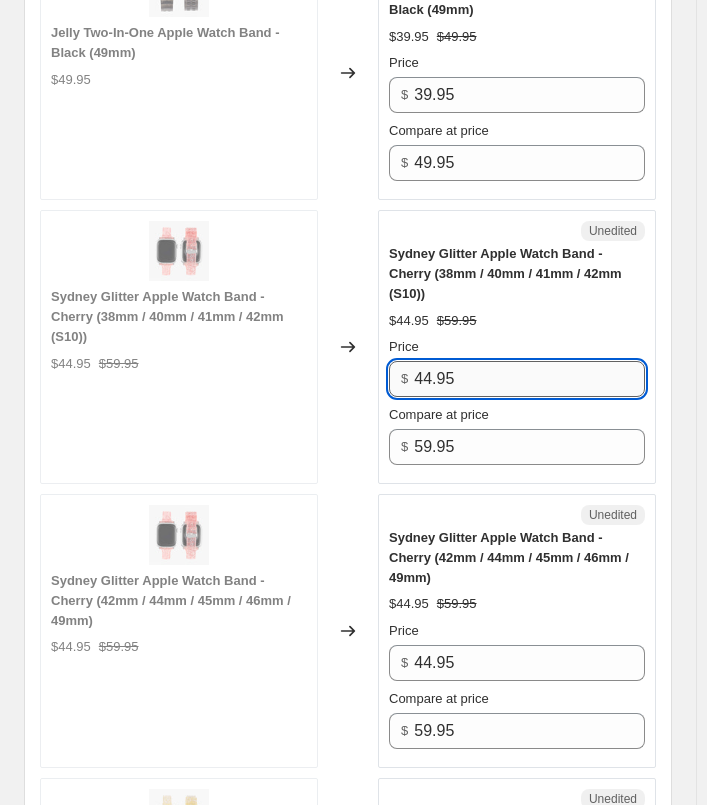 click on "44.95" at bounding box center (529, 379) 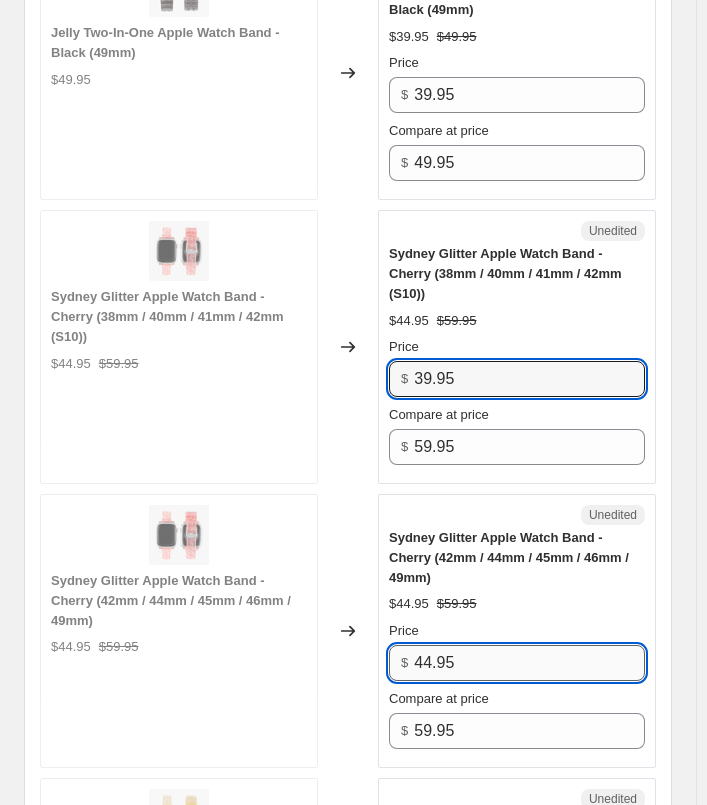 click on "44.95" at bounding box center (529, 663) 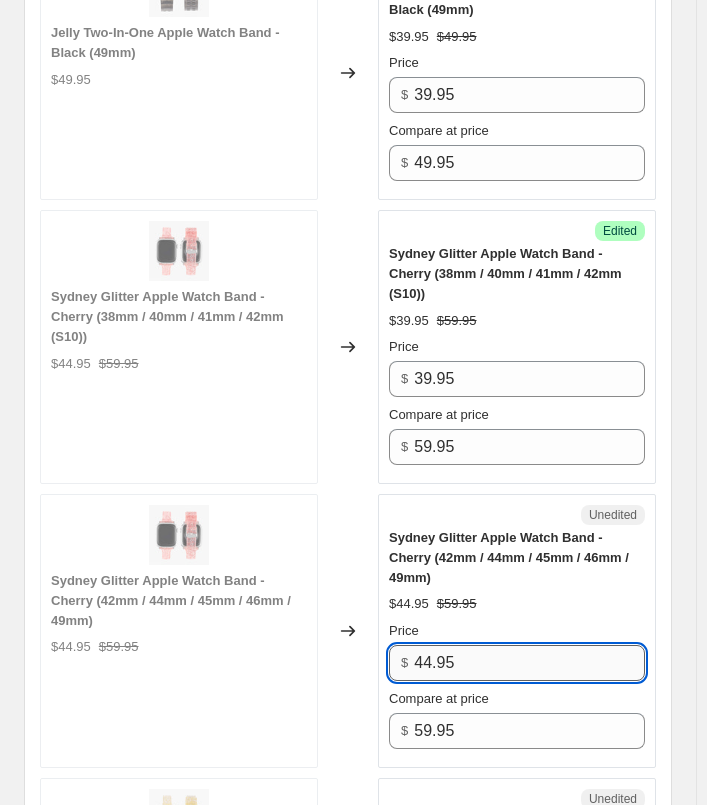click on "44.95" at bounding box center (529, 663) 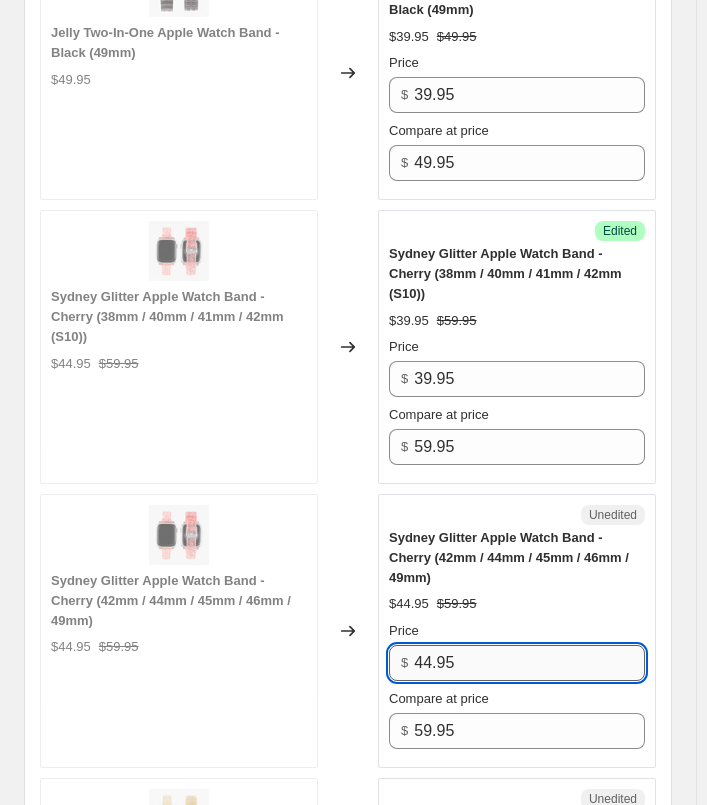 click on "44.95" at bounding box center (529, 663) 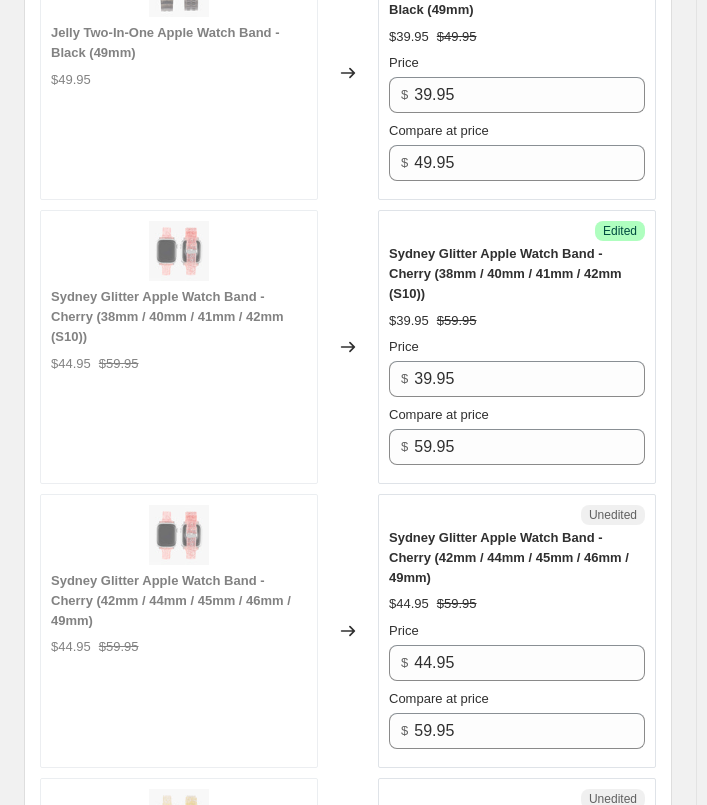 click on "Price $ 39.95 Compare at price $ 59.95" at bounding box center [517, 401] 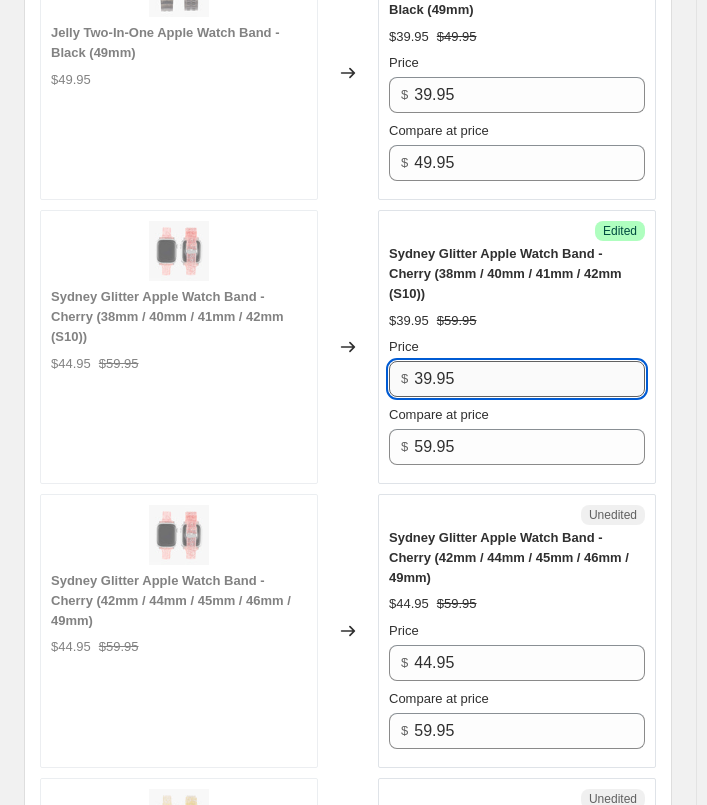 click on "39.95" at bounding box center [529, 379] 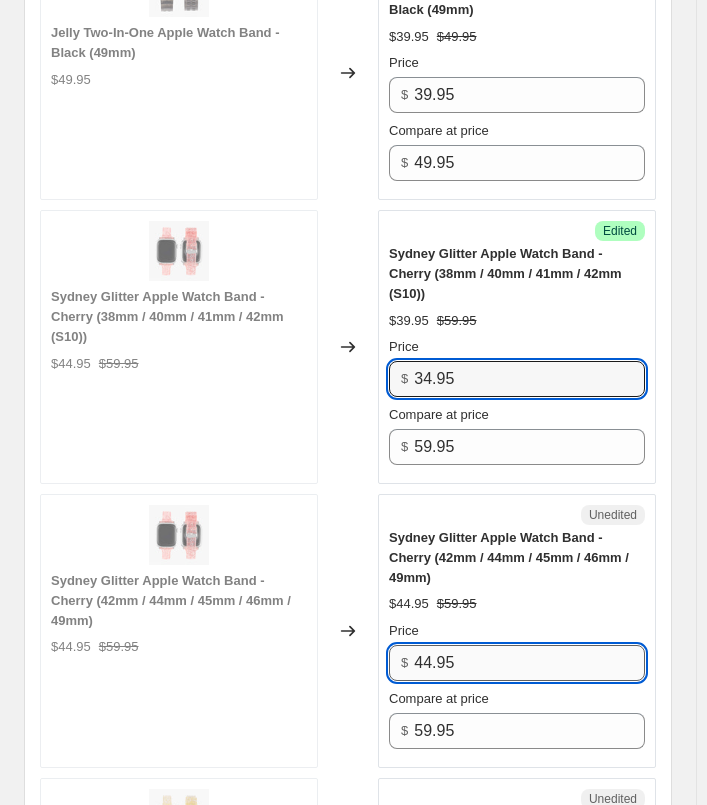 click on "44.95" at bounding box center (529, 663) 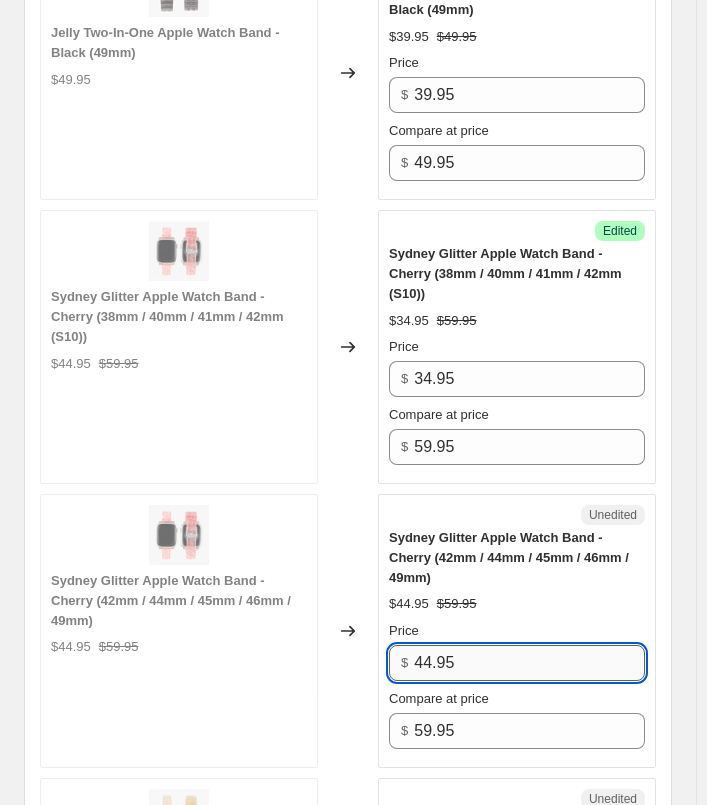 click on "44.95" at bounding box center [529, 663] 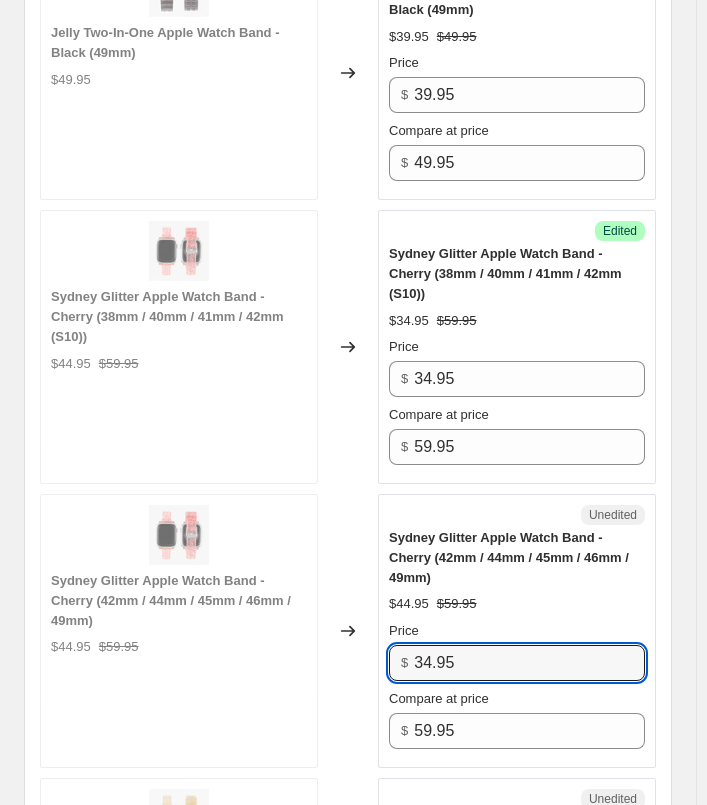 click on "Sydney Glitter Apple Watch Band - Cherry (42mm / 44mm / 45mm / 46mm / 49mm)" at bounding box center (517, 558) 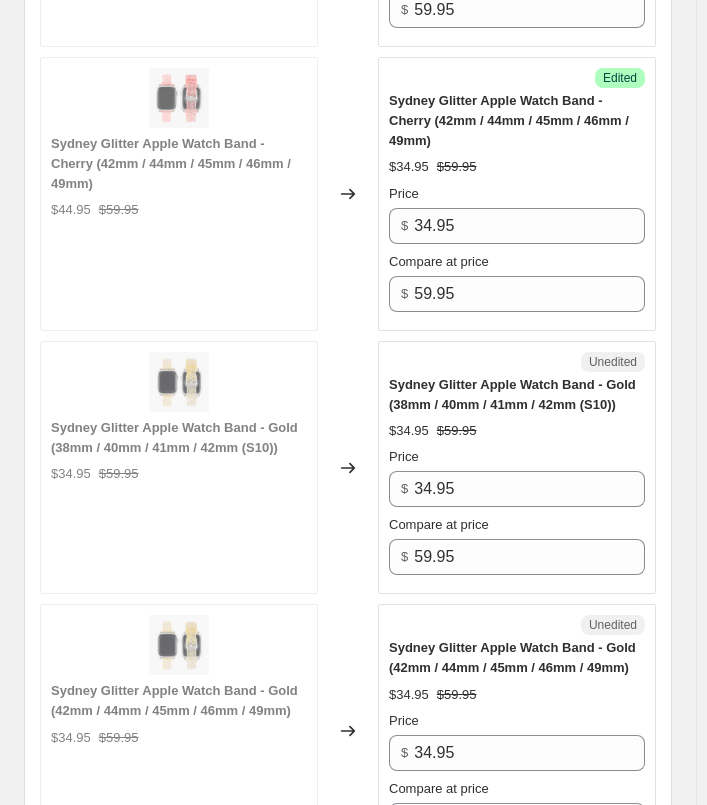 scroll, scrollTop: 5159, scrollLeft: 0, axis: vertical 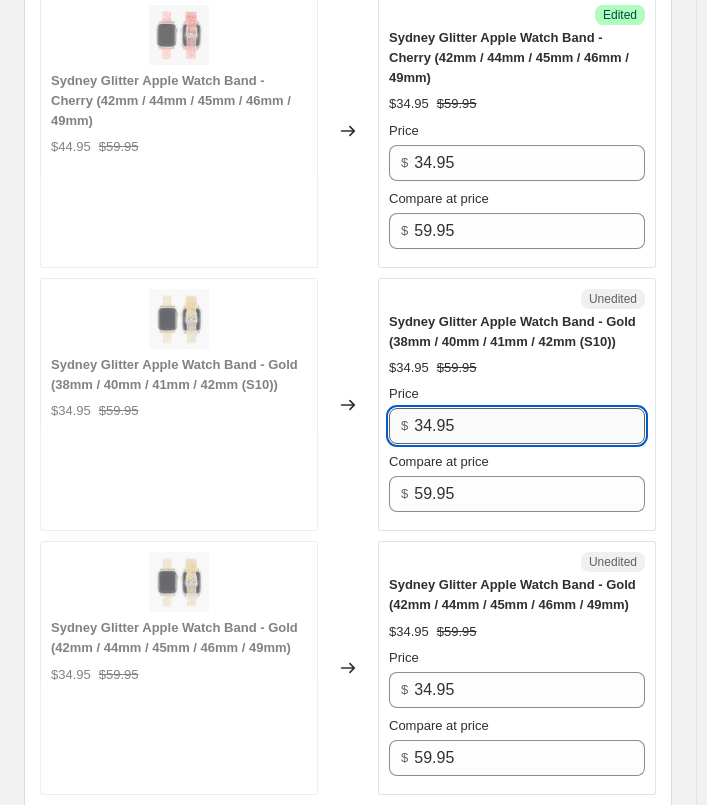 click on "34.95" at bounding box center [529, 426] 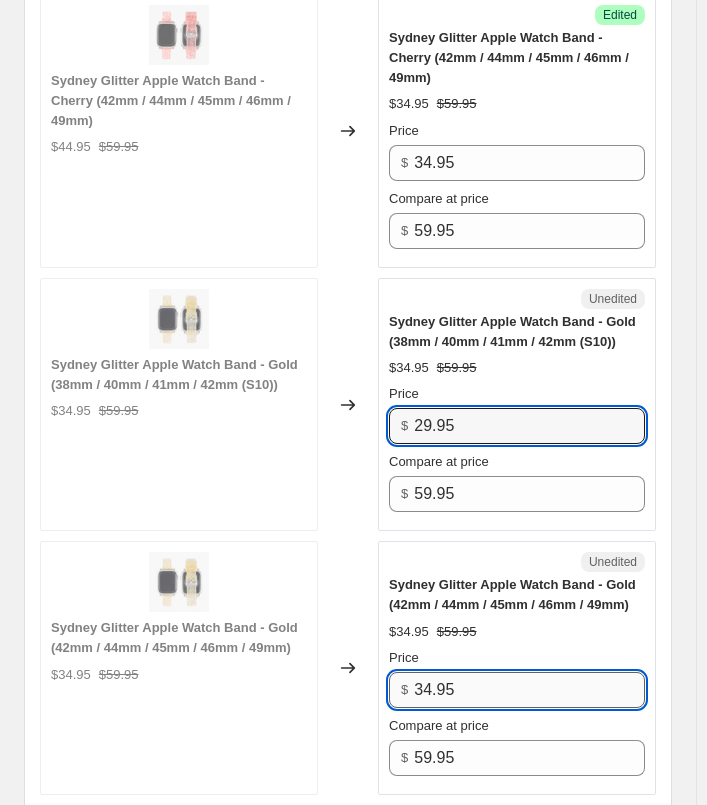 click on "34.95" at bounding box center (529, 690) 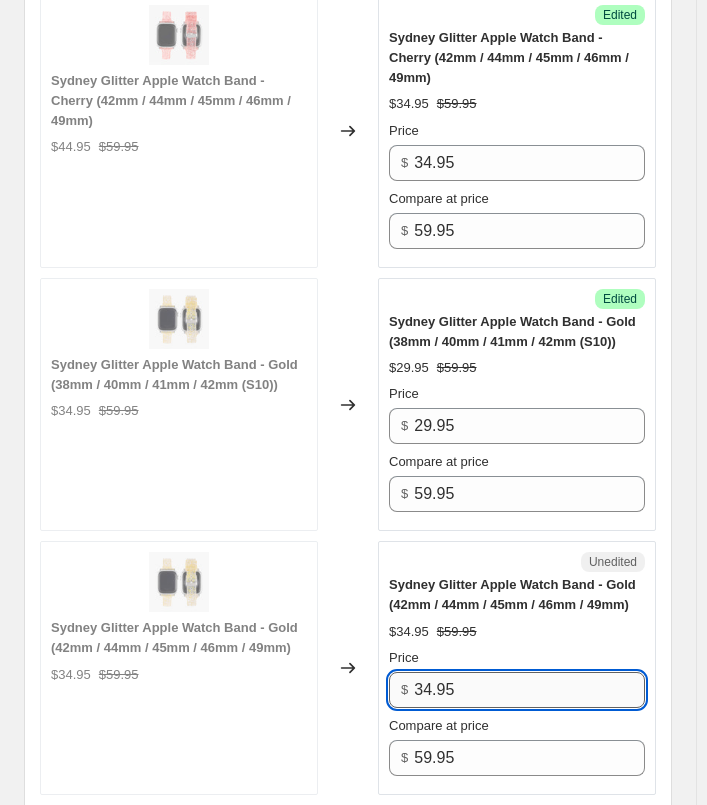 click on "34.95" at bounding box center (529, 690) 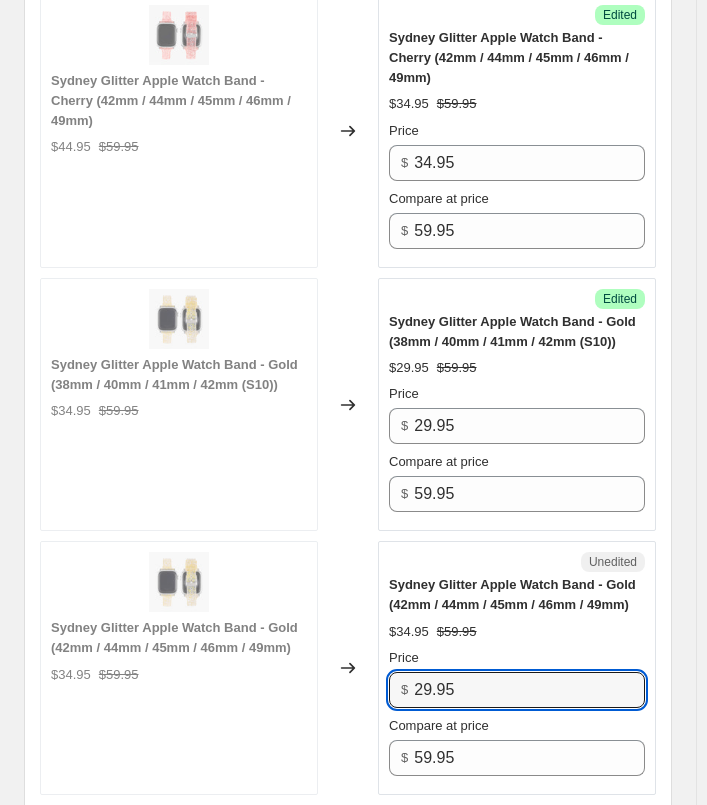 click on "Sydney Glitter Apple Watch Band - Gold (42mm / 44mm / 45mm / 46mm / 49mm) $34.95 $59.95 Price $ 29.95 Compare at price $ 59.95" at bounding box center [517, 675] 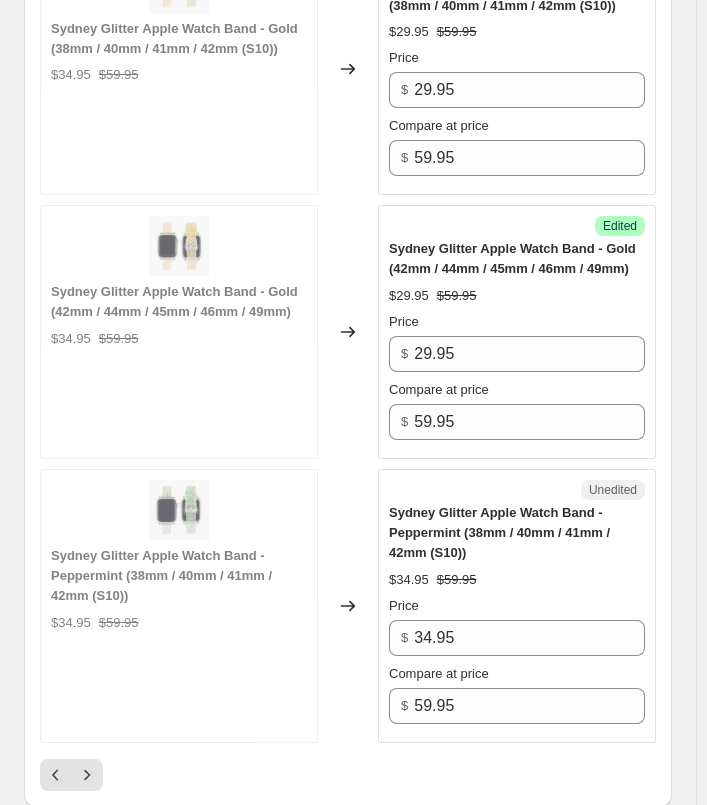 scroll, scrollTop: 5659, scrollLeft: 0, axis: vertical 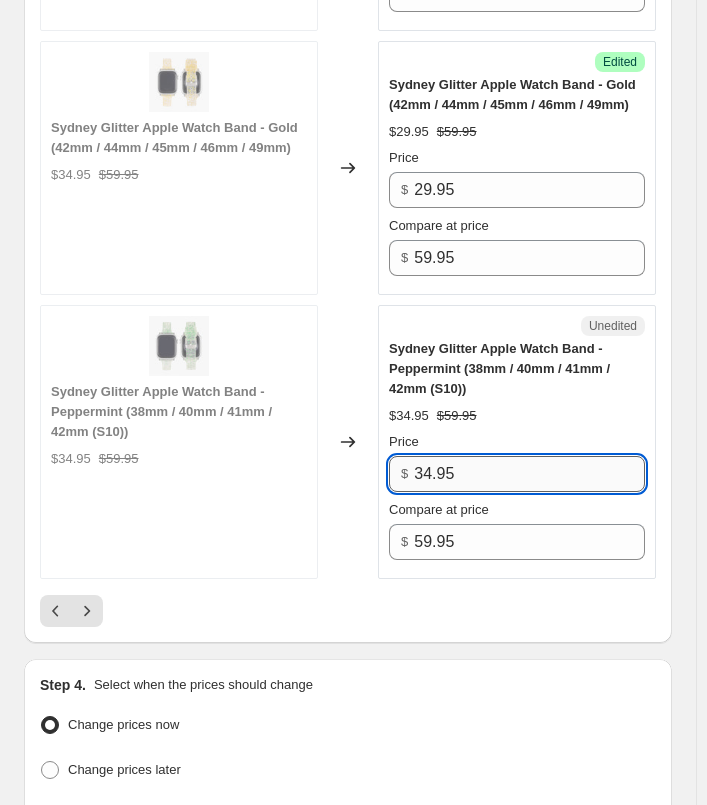 click on "34.95" at bounding box center (529, 474) 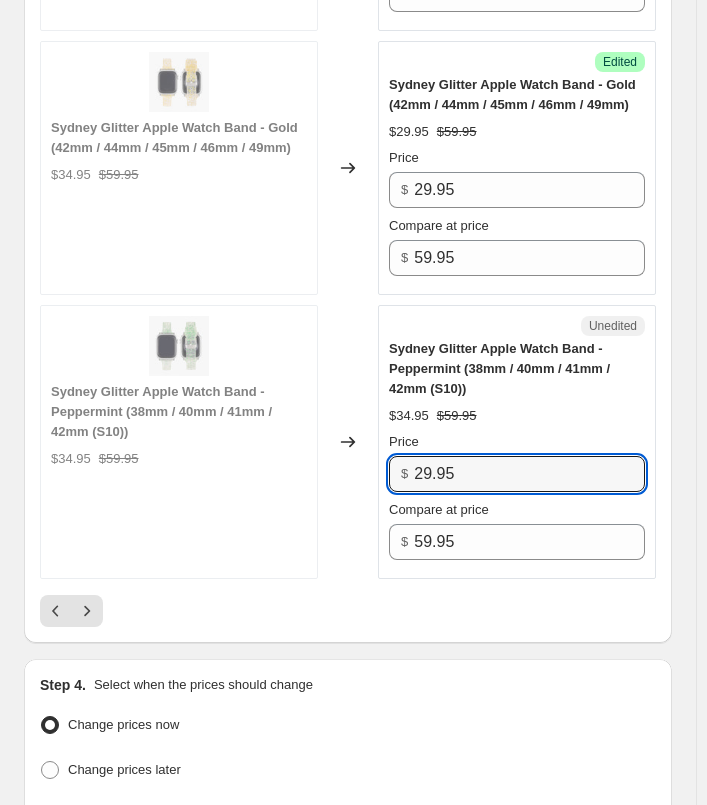 click at bounding box center [348, 611] 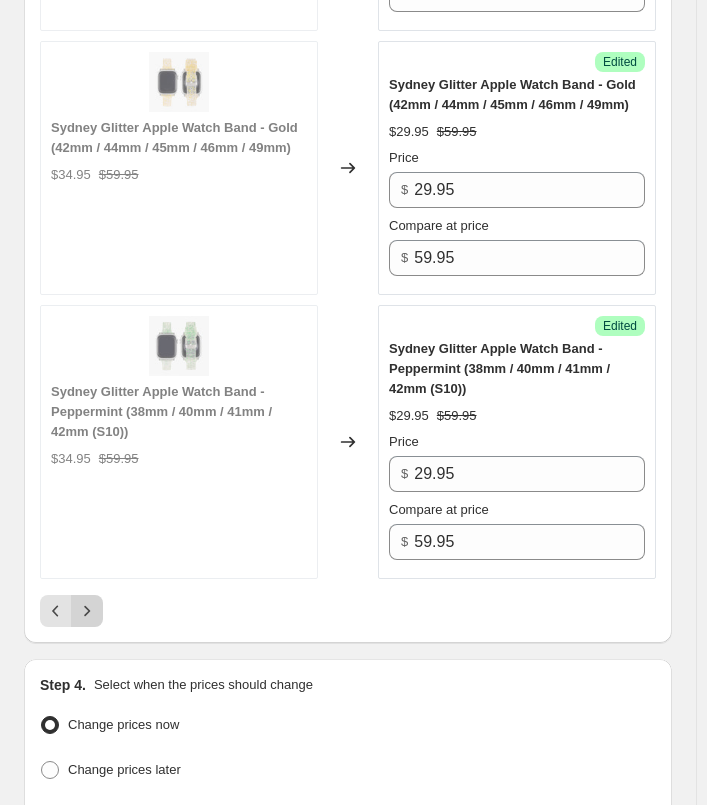 click 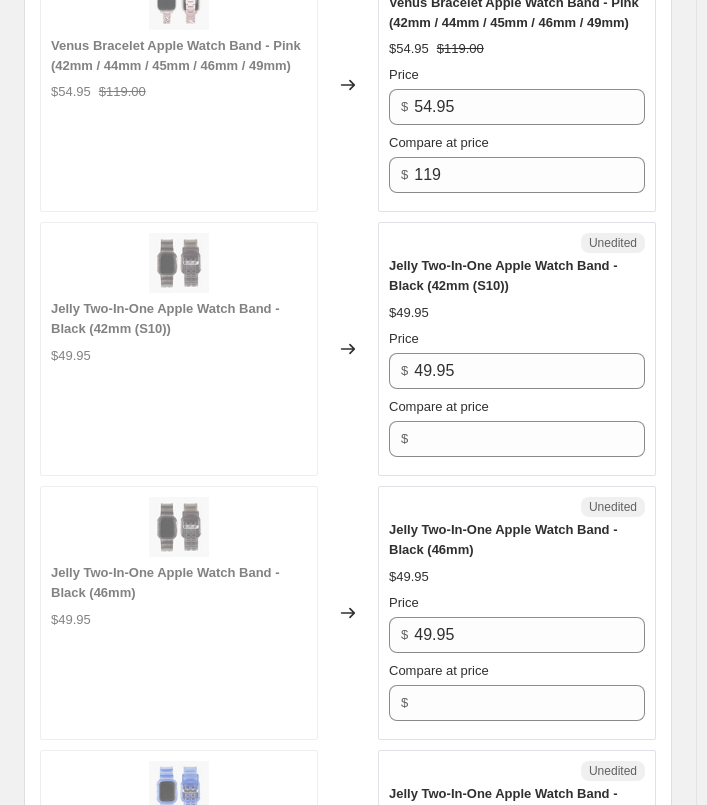 scroll, scrollTop: 4459, scrollLeft: 0, axis: vertical 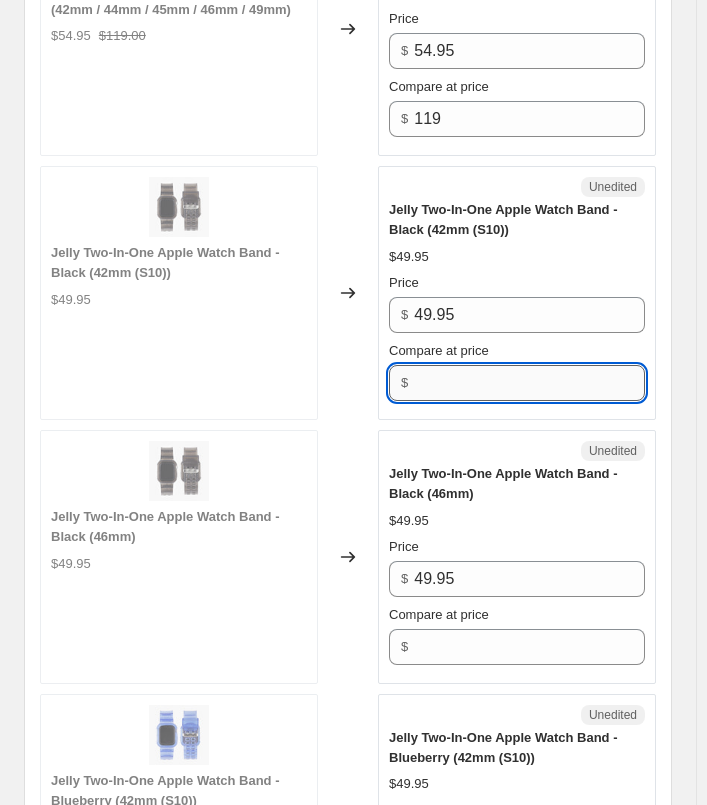 click on "Compare at price" at bounding box center [529, 383] 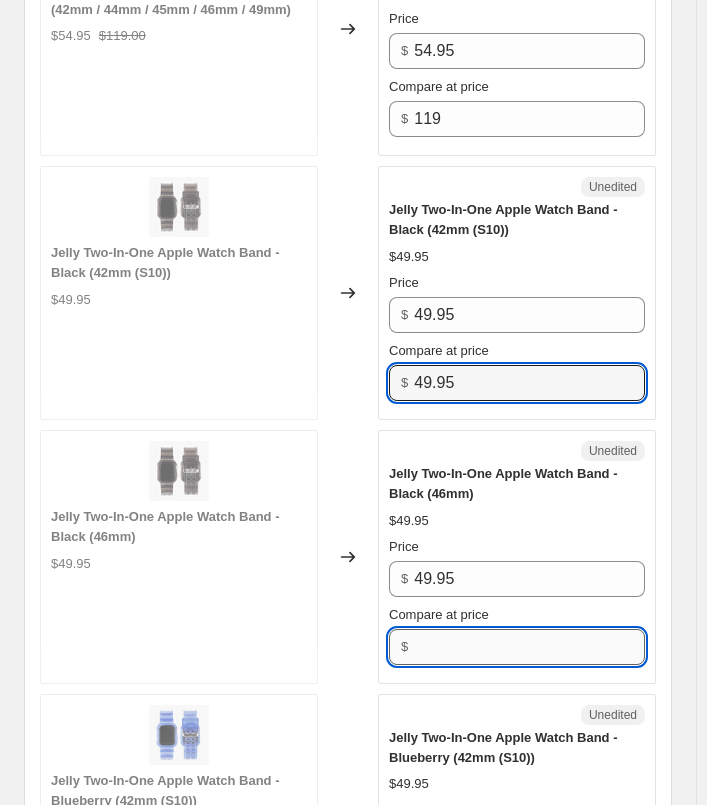 click on "Compare at price" at bounding box center (529, 647) 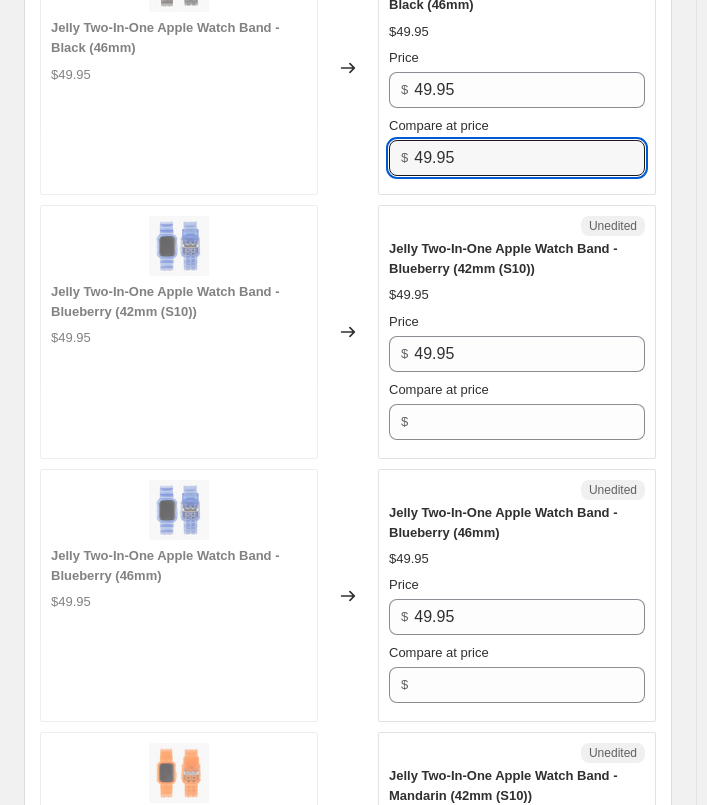 scroll, scrollTop: 5059, scrollLeft: 0, axis: vertical 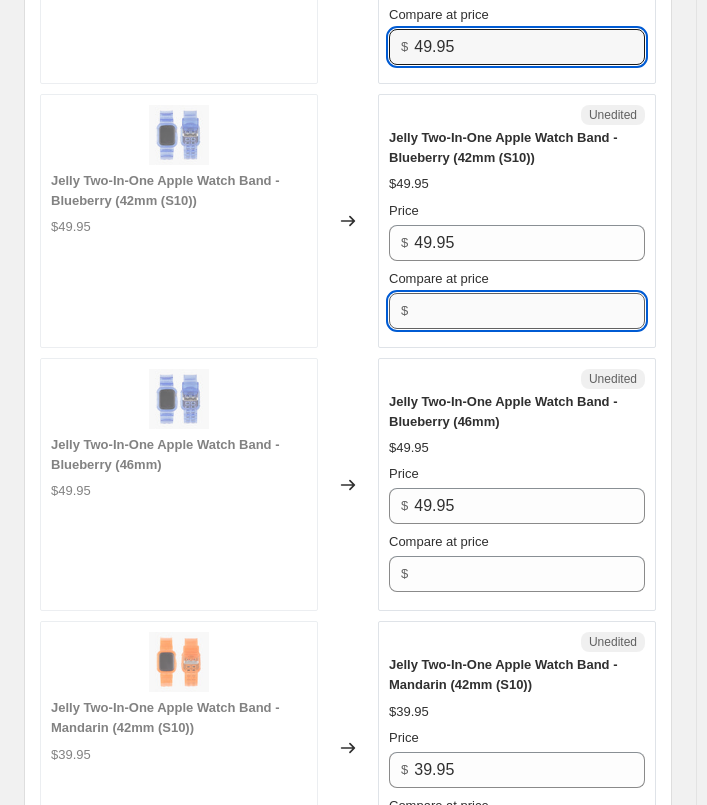 click on "Compare at price" at bounding box center (529, 311) 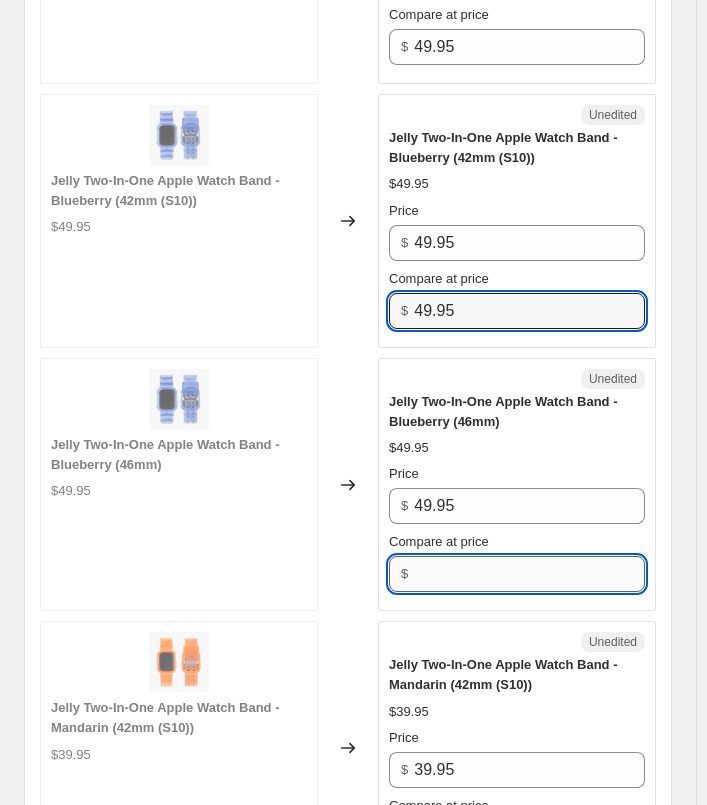 click on "Compare at price" at bounding box center (529, 574) 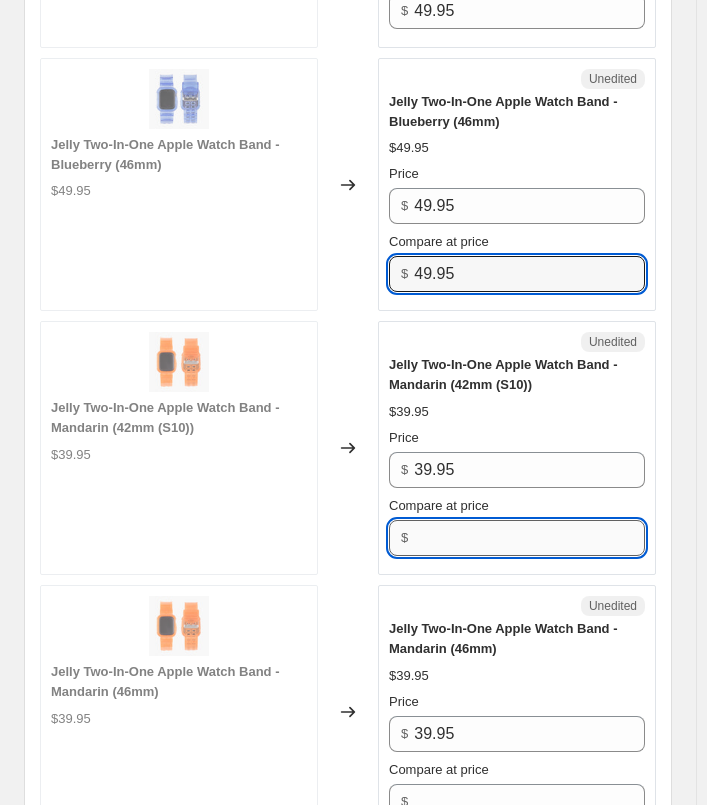 click on "Compare at price" at bounding box center (529, 538) 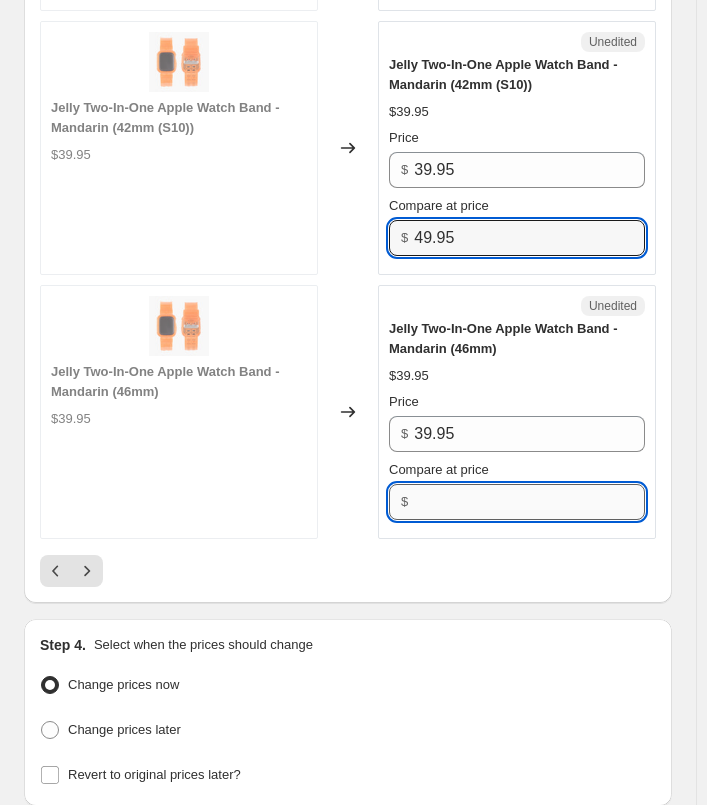 click on "Compare at price" at bounding box center (529, 502) 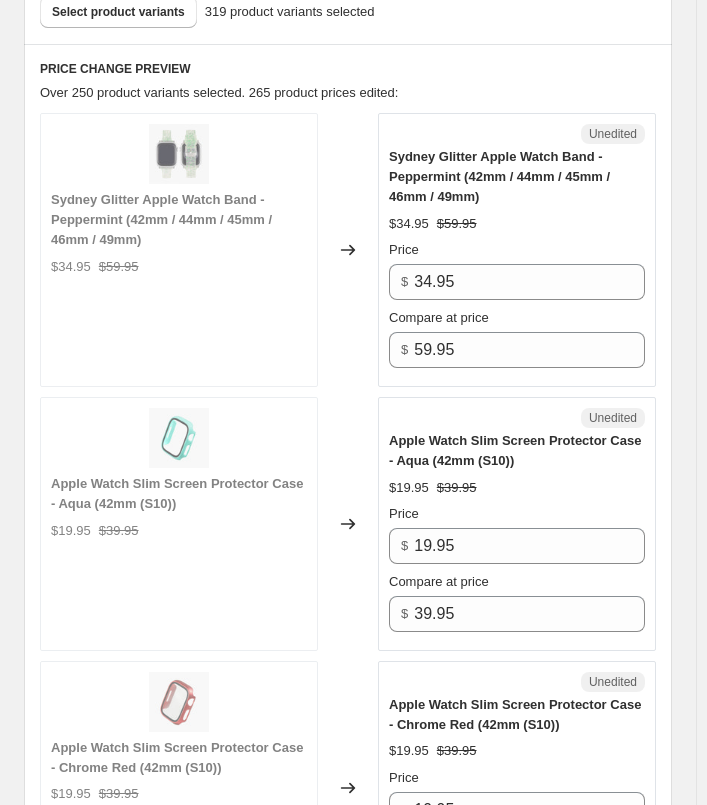 scroll, scrollTop: 859, scrollLeft: 0, axis: vertical 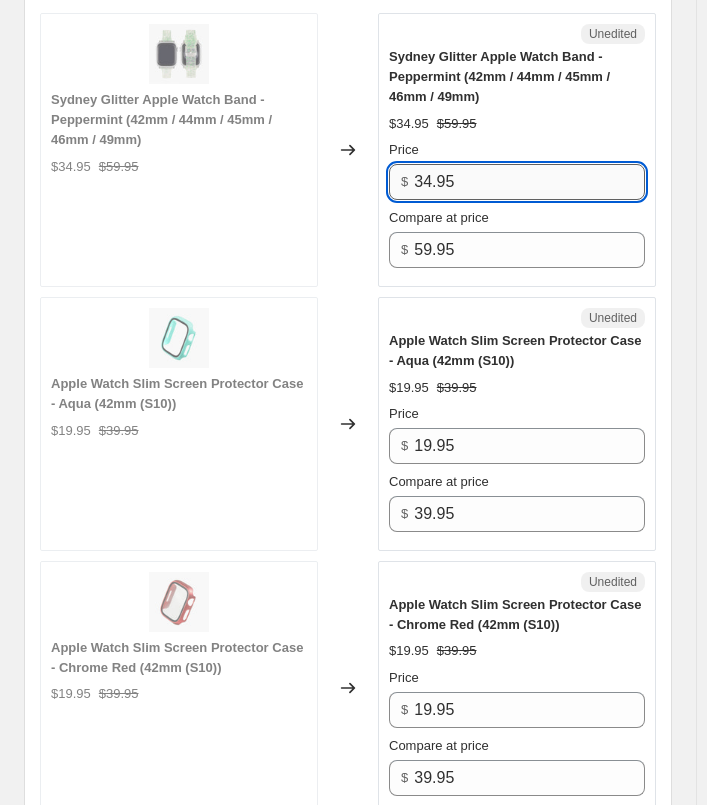 click on "34.95" at bounding box center [529, 182] 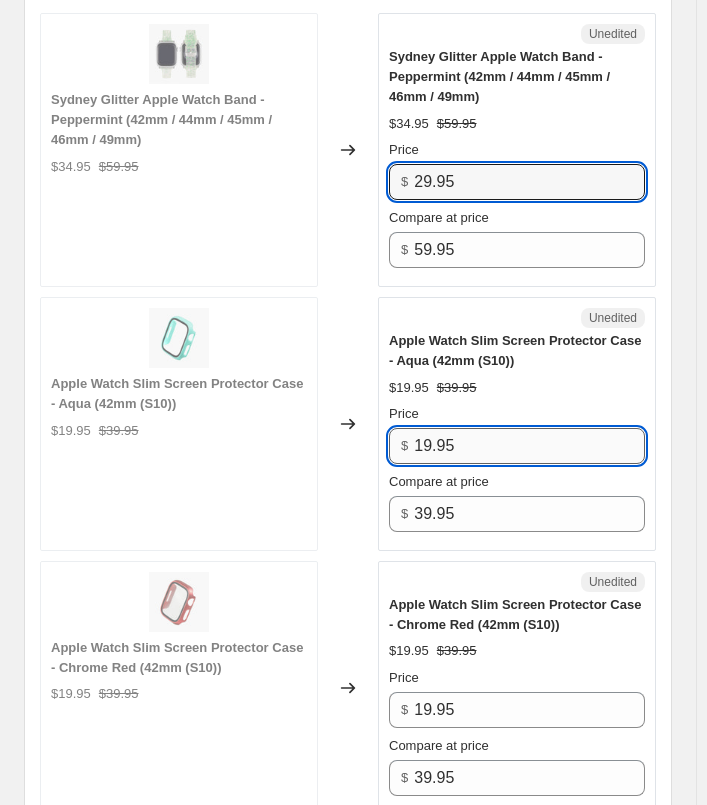 click on "19.95" at bounding box center (529, 446) 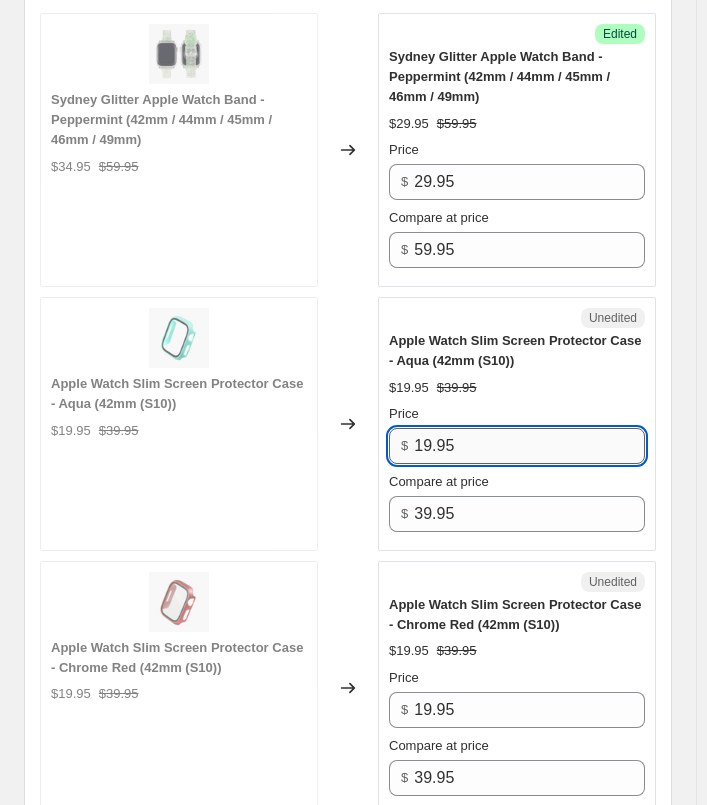 click on "19.95" at bounding box center (529, 446) 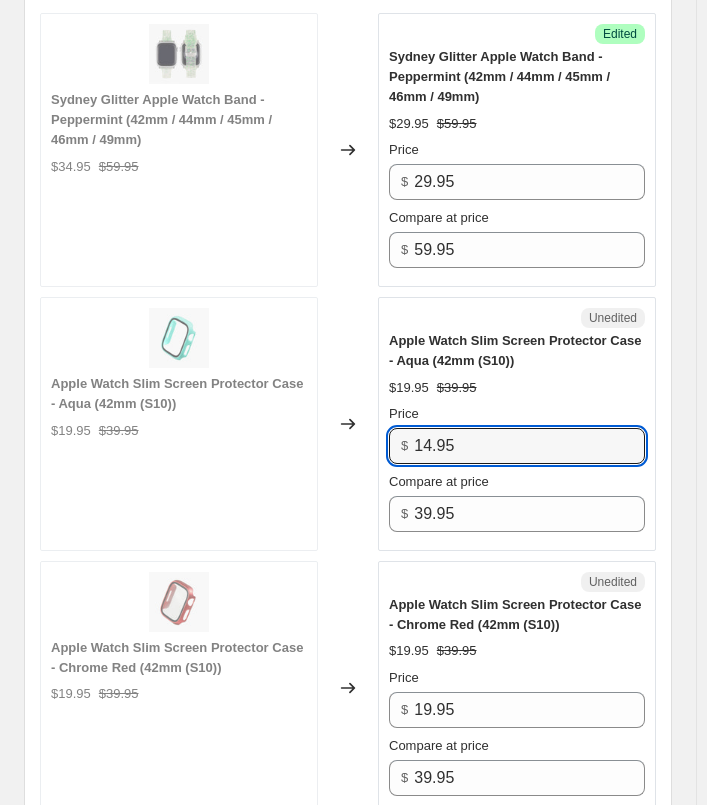 click on "Price $ 19.95" at bounding box center [517, 698] 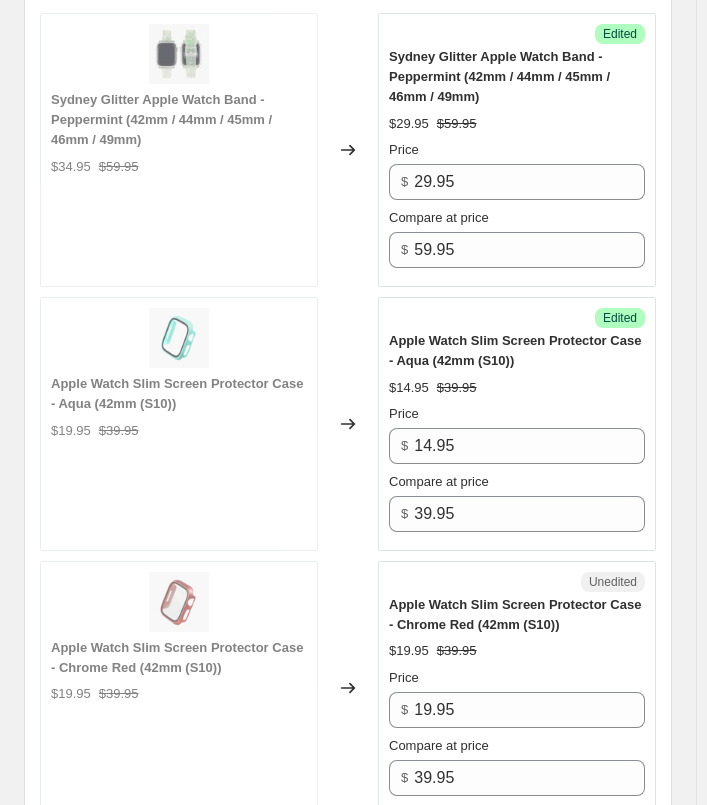 click on "Price $ 19.95" at bounding box center [517, 698] 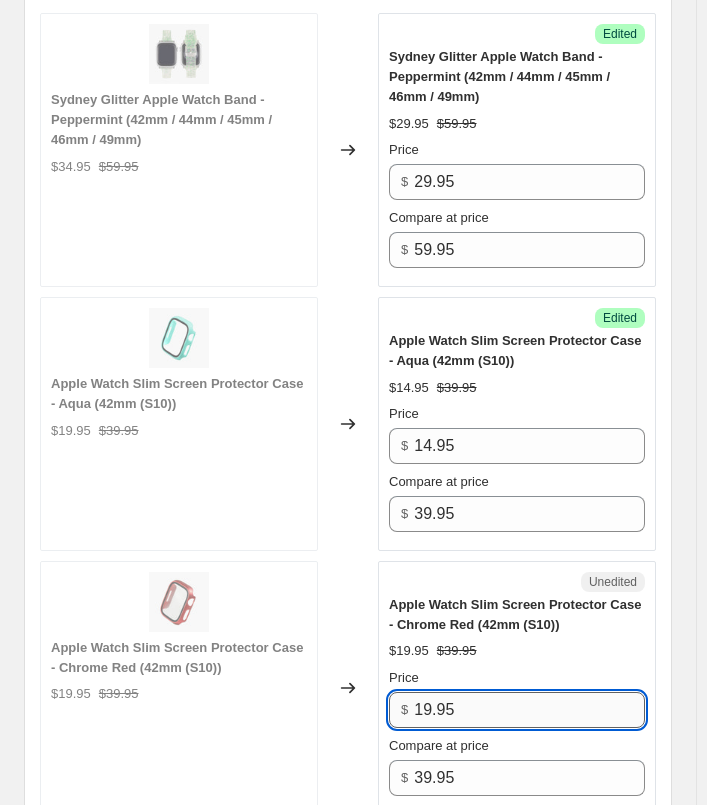 click on "19.95" at bounding box center (529, 710) 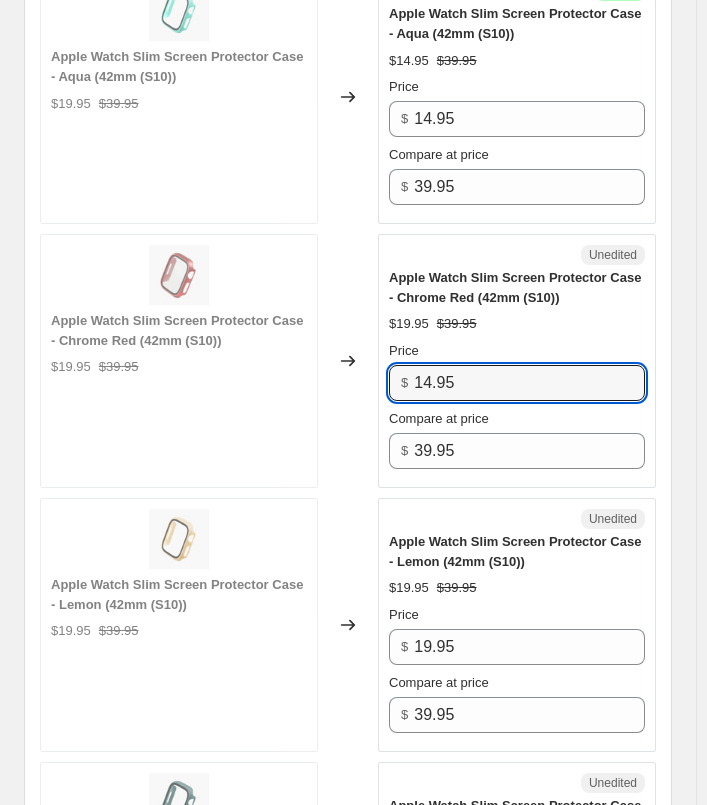 scroll, scrollTop: 1359, scrollLeft: 0, axis: vertical 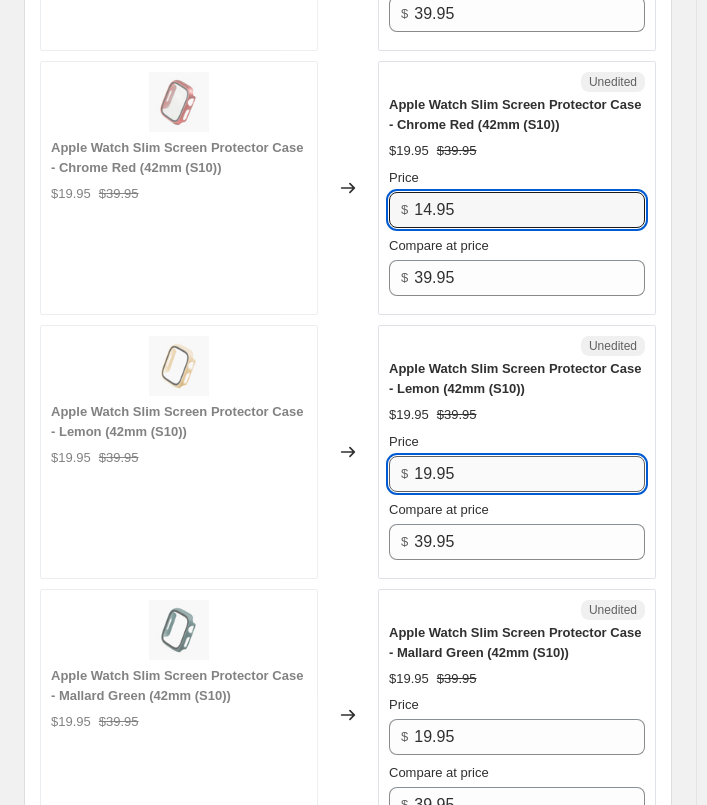 click on "19.95" at bounding box center (529, 474) 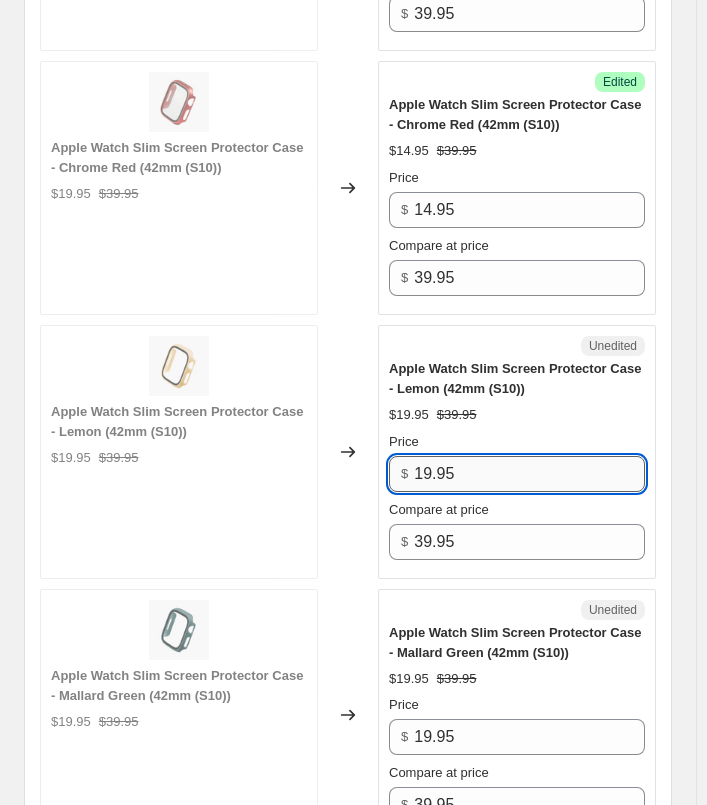 click on "19.95" at bounding box center [529, 474] 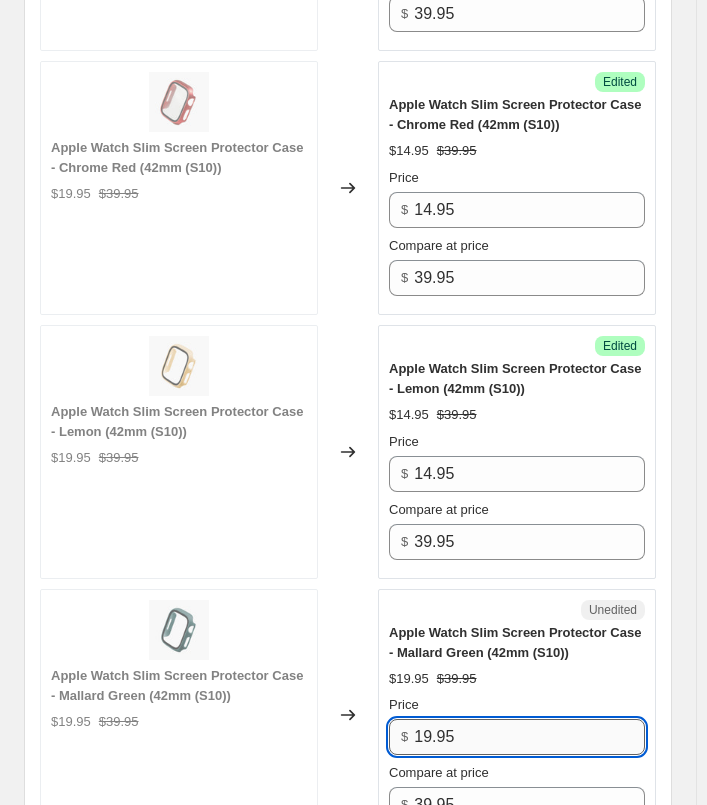 click on "19.95" at bounding box center [529, 737] 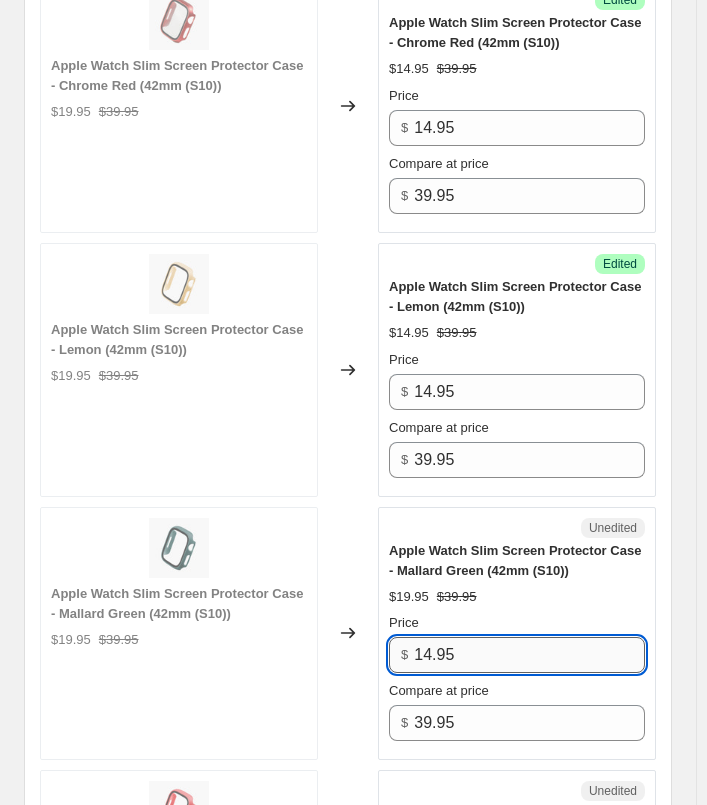scroll, scrollTop: 1859, scrollLeft: 0, axis: vertical 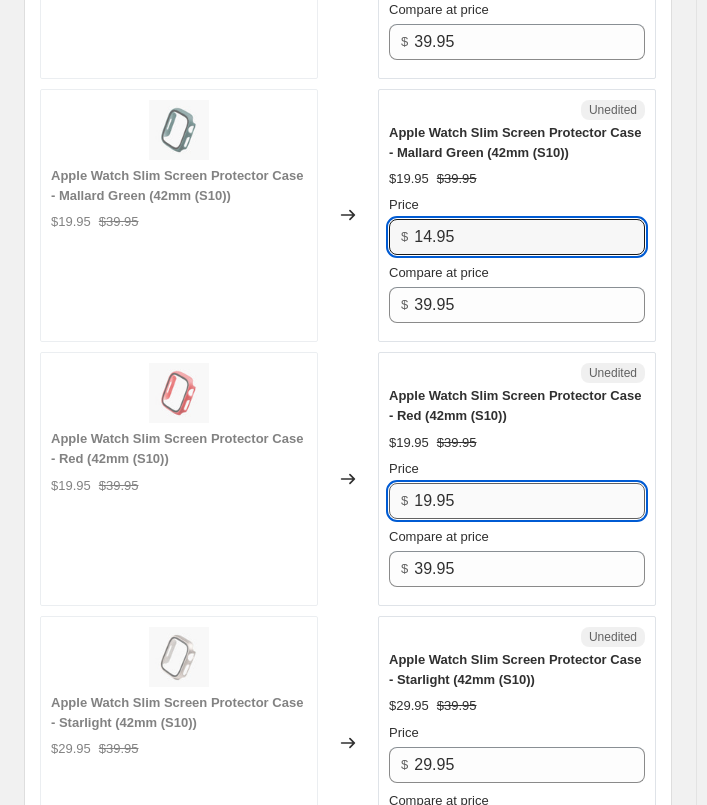 click on "19.95" at bounding box center (529, 501) 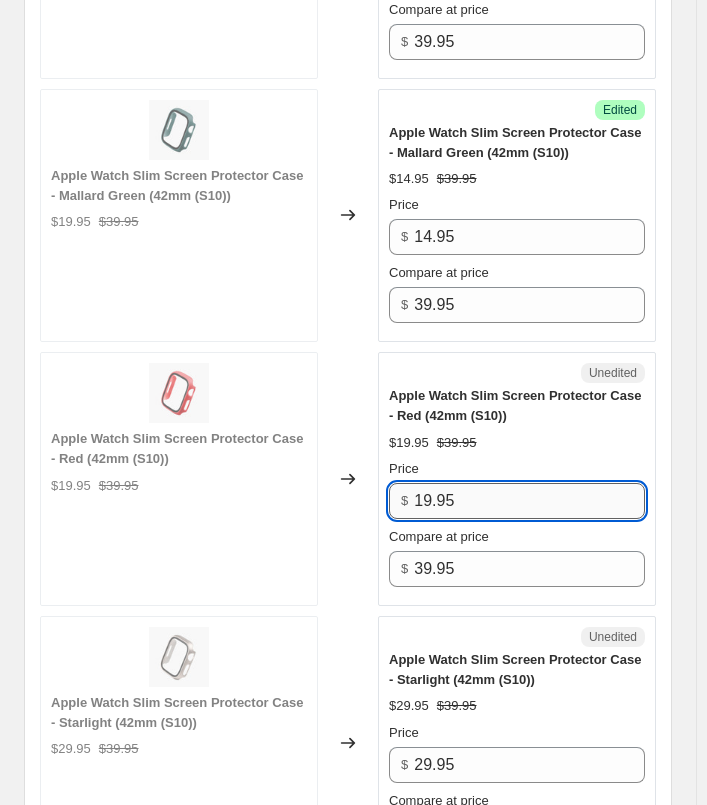 click on "19.95" at bounding box center [529, 501] 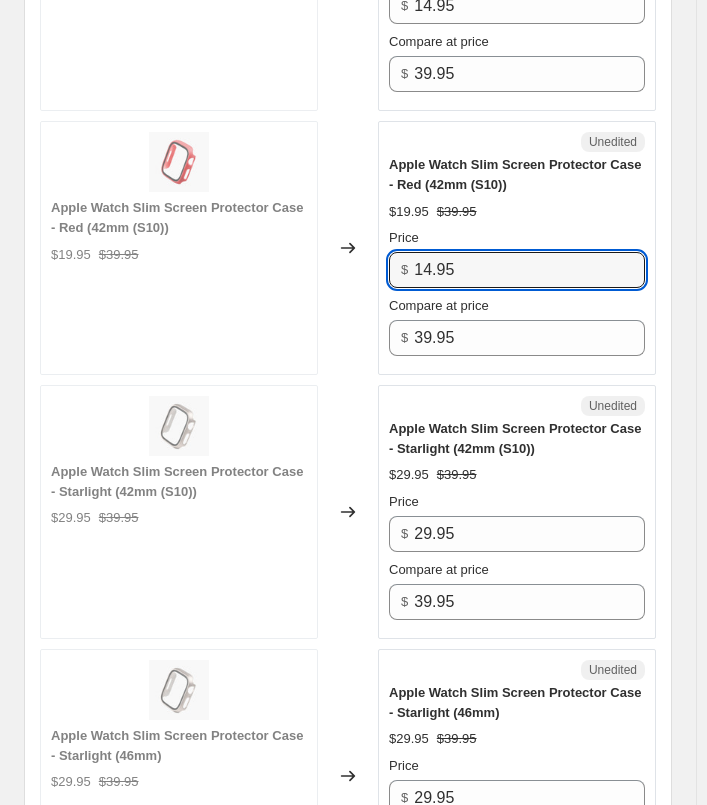scroll, scrollTop: 2159, scrollLeft: 0, axis: vertical 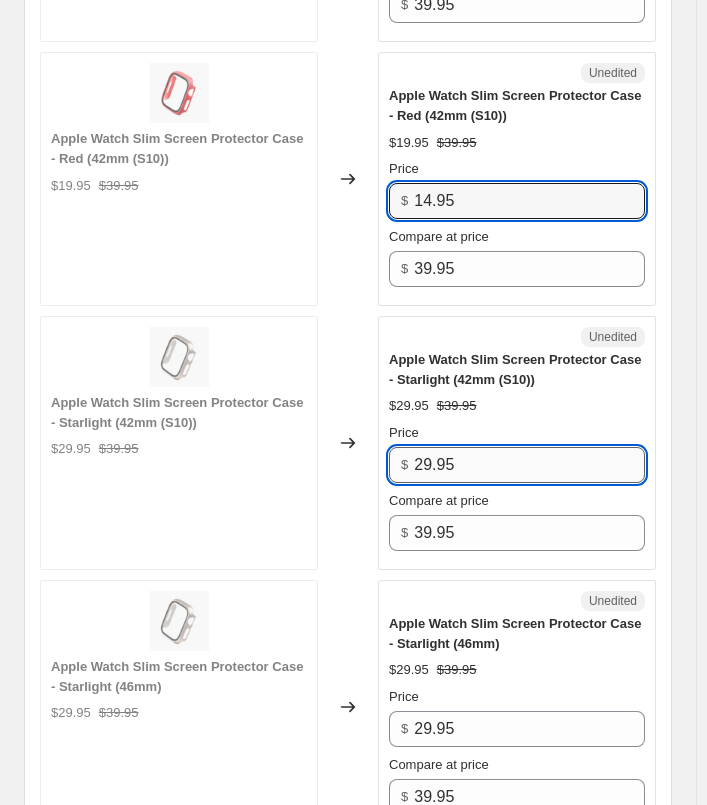 click on "29.95" at bounding box center (529, 465) 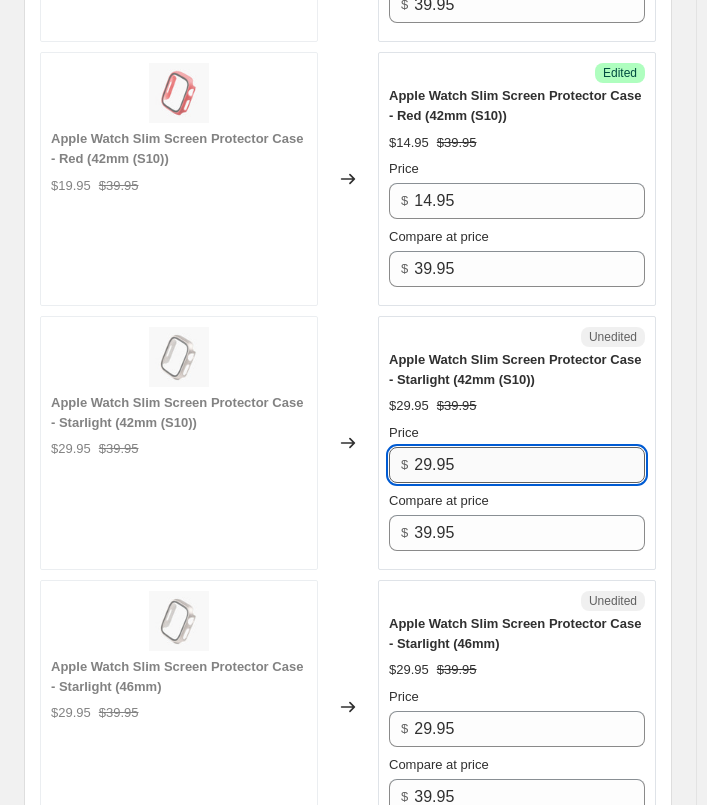 click on "29.95" at bounding box center (529, 465) 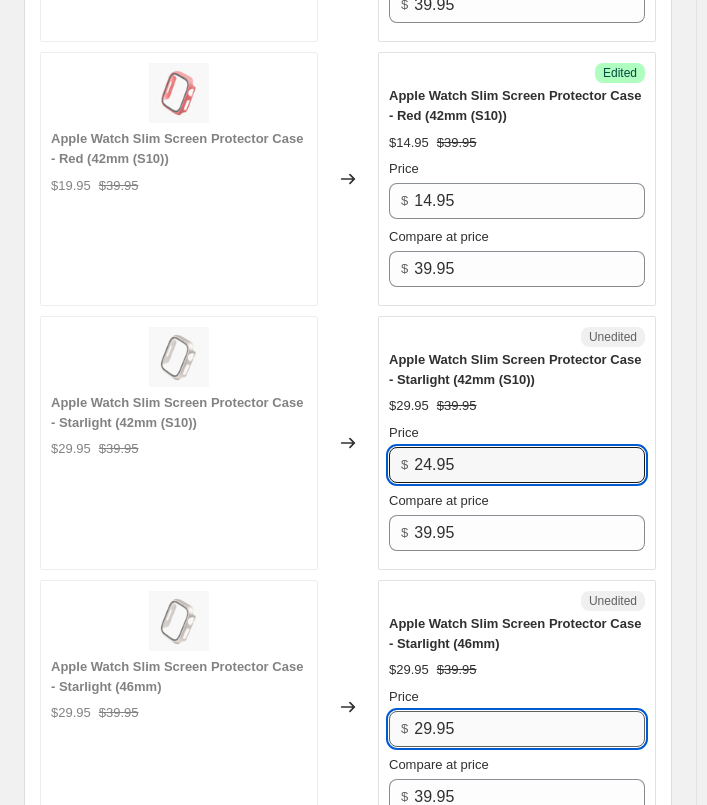 click on "29.95" at bounding box center [529, 729] 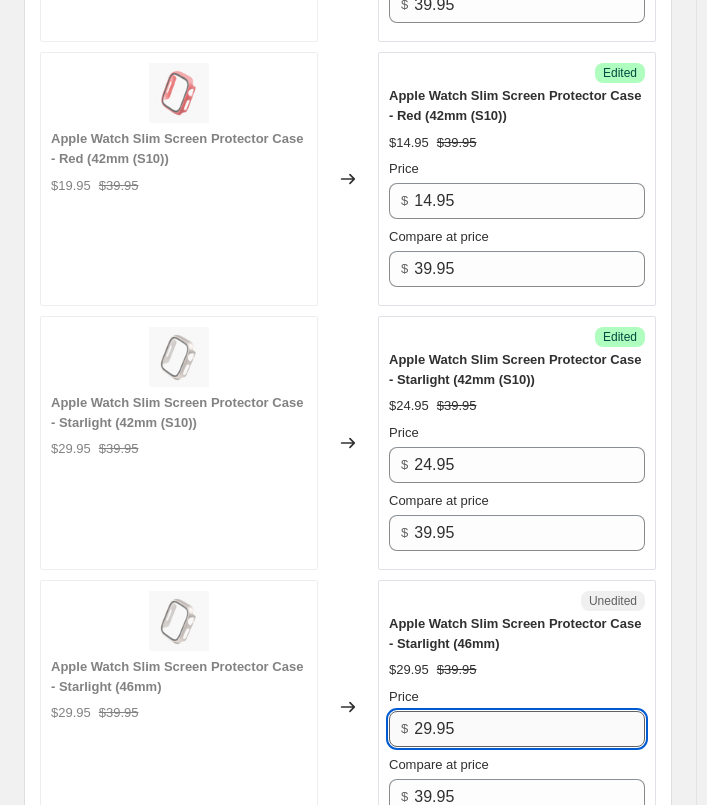 click on "29.95" at bounding box center [529, 729] 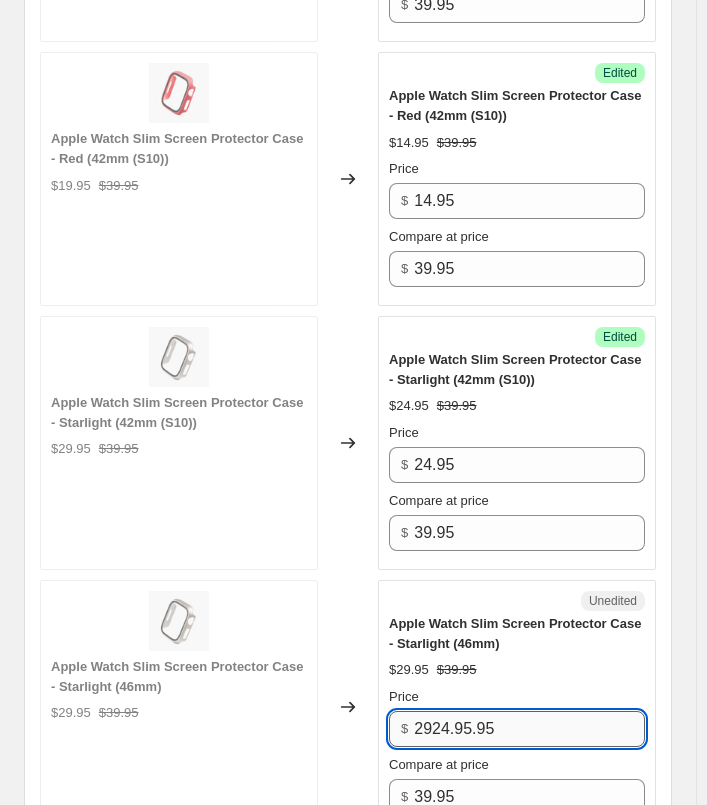 click on "2924.95.95" at bounding box center [529, 729] 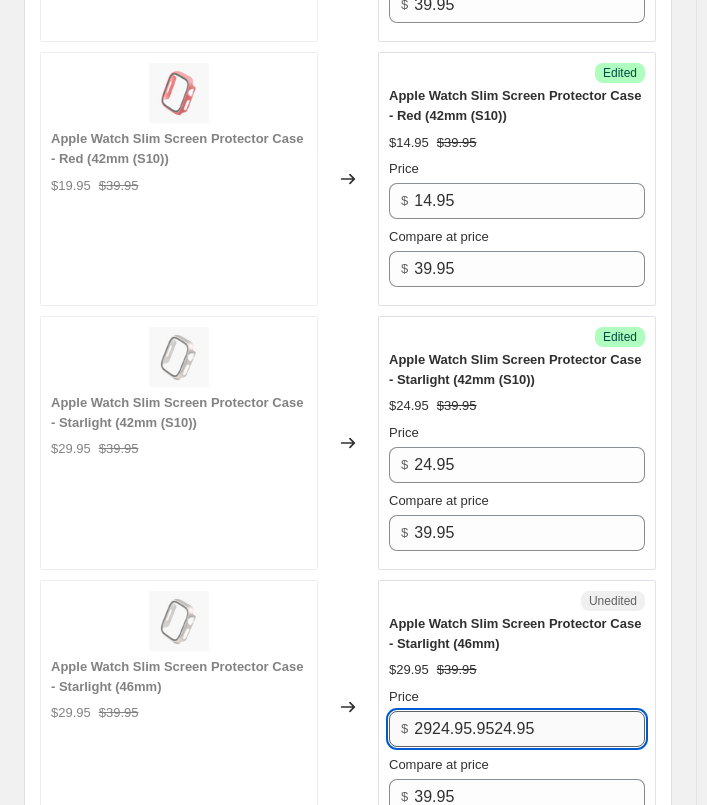 click on "2924.95.9524.95" at bounding box center (529, 729) 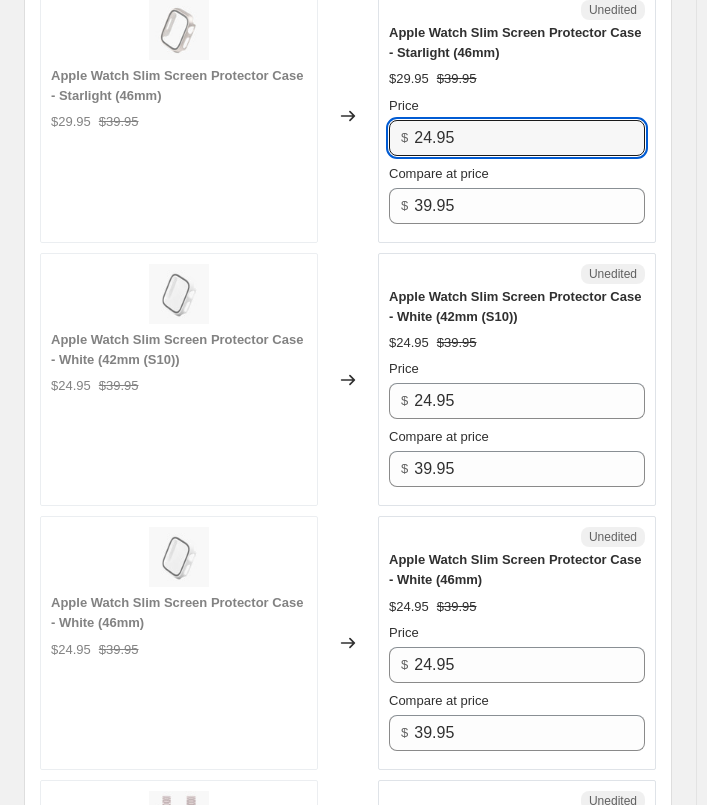 scroll, scrollTop: 2759, scrollLeft: 0, axis: vertical 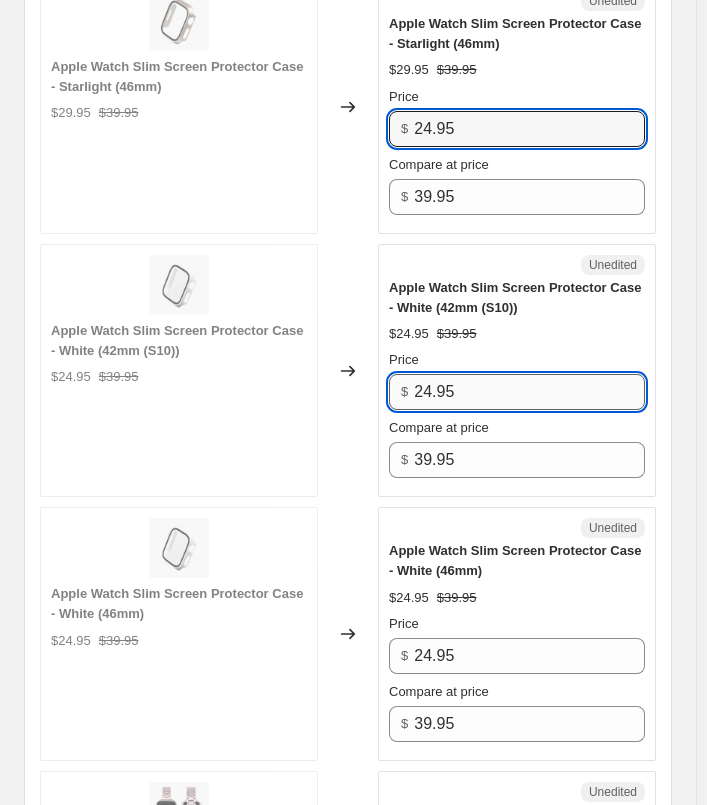 click on "24.95" at bounding box center [529, 392] 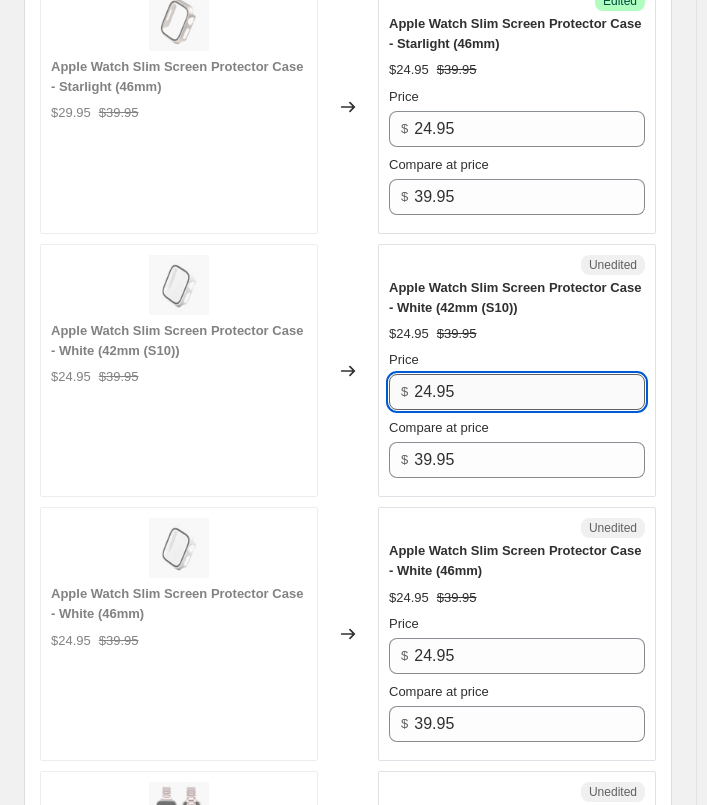 click on "24.95" at bounding box center (529, 392) 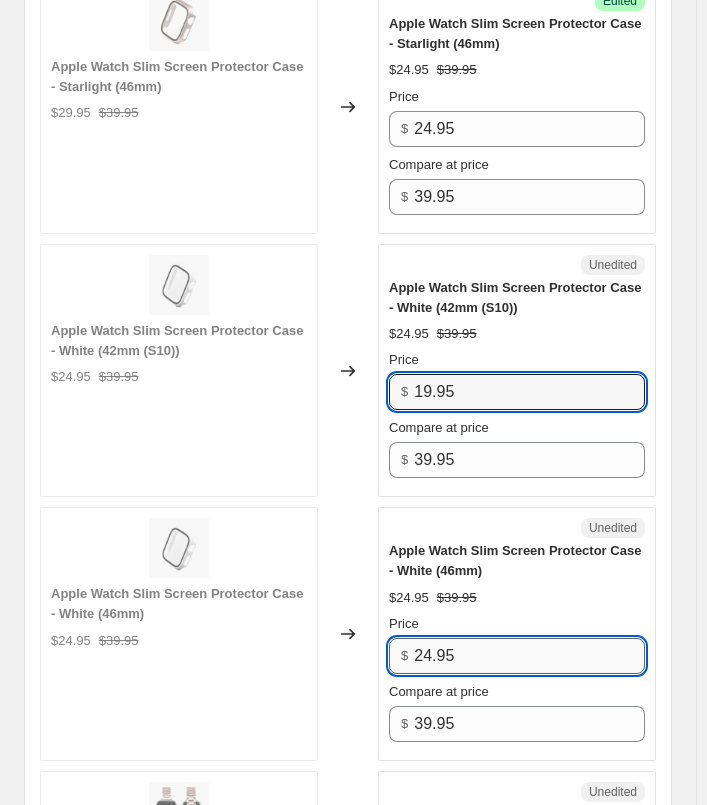 click on "24.95" at bounding box center (529, 656) 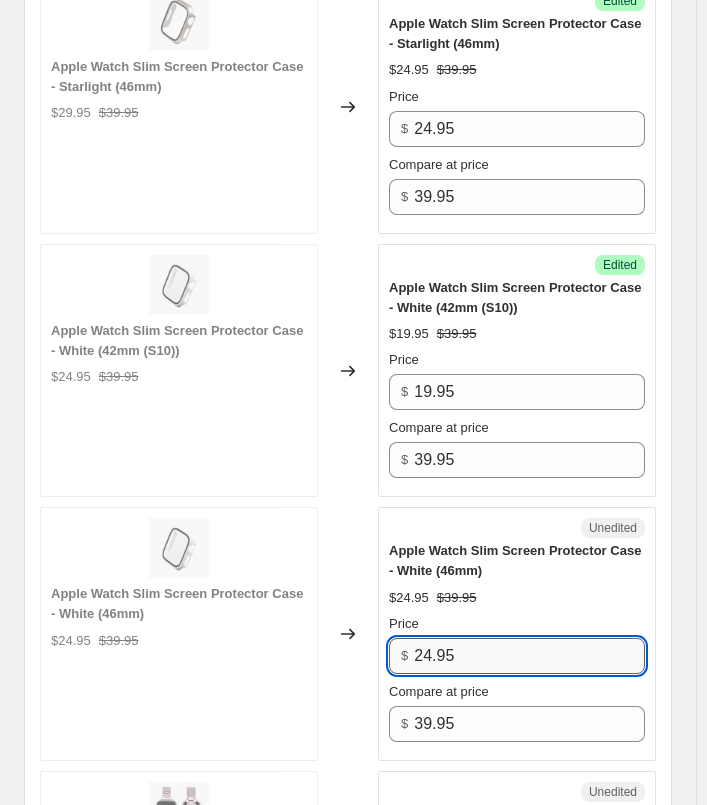 click on "24.95" at bounding box center [529, 656] 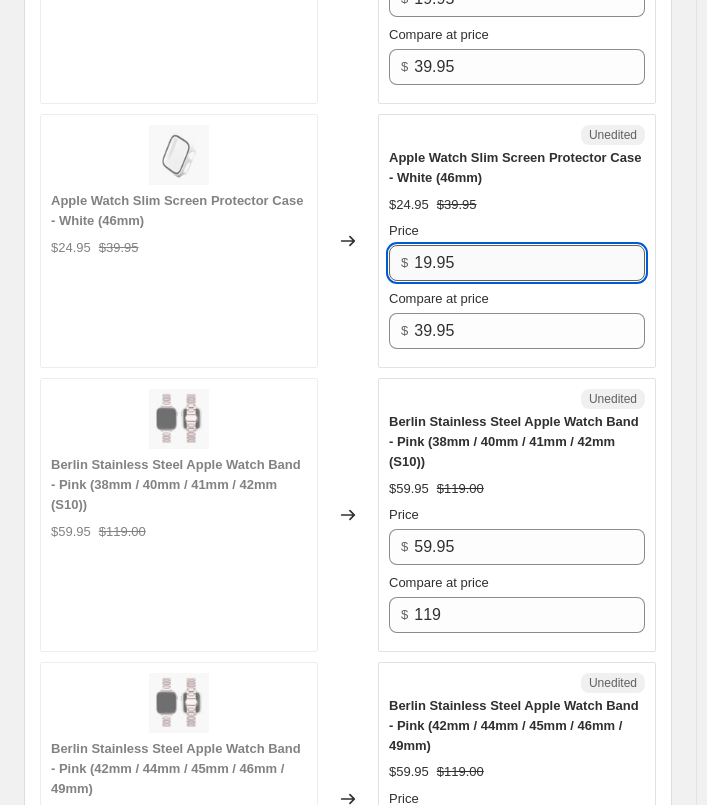 scroll, scrollTop: 3159, scrollLeft: 0, axis: vertical 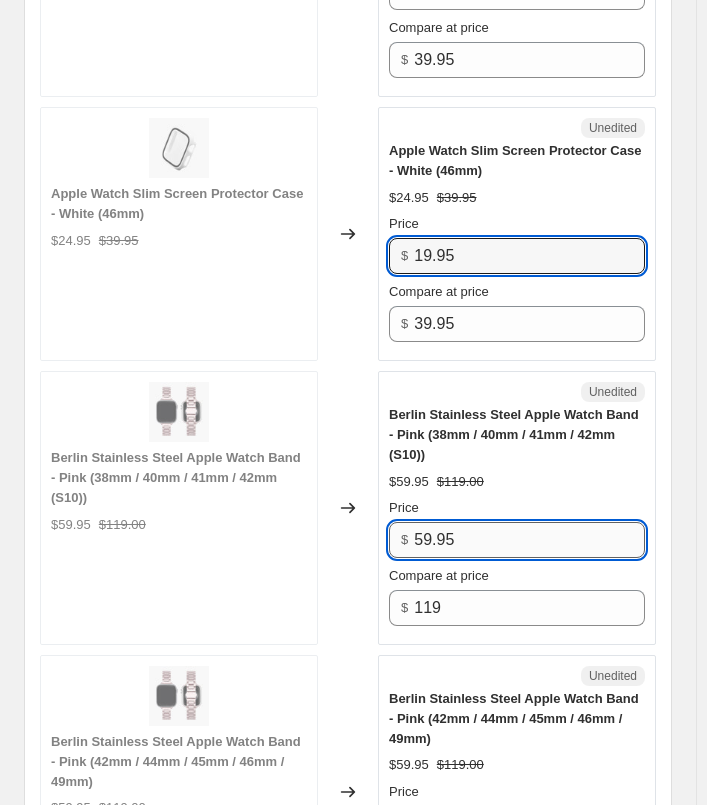 click on "59.95" at bounding box center [529, 540] 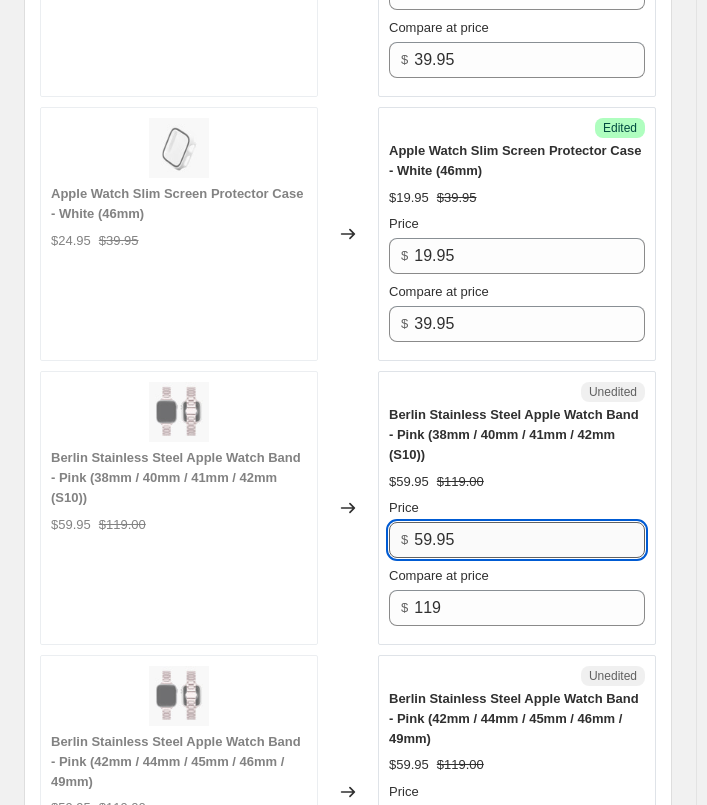 click on "59.95" at bounding box center [529, 540] 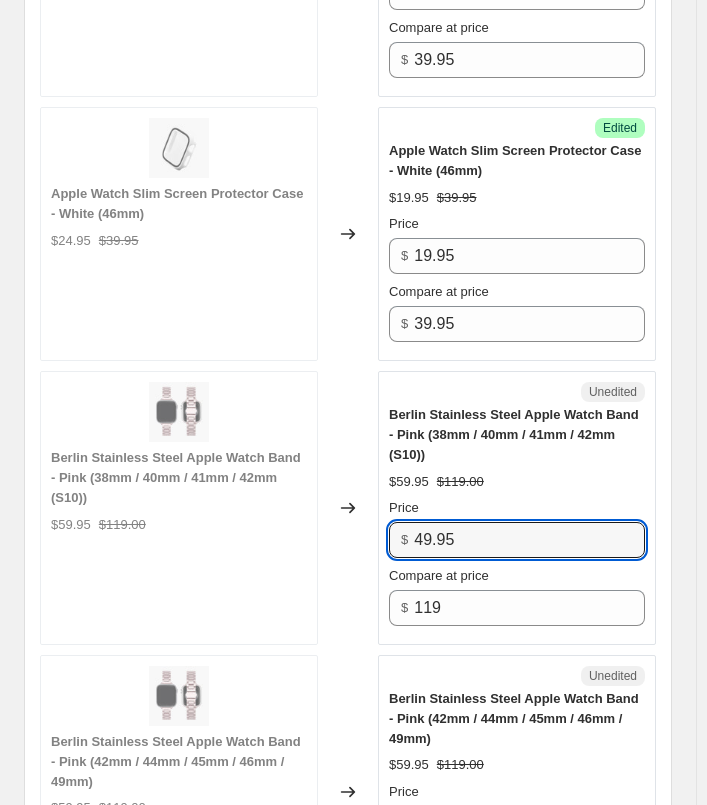 click on "$119.00" at bounding box center (460, 482) 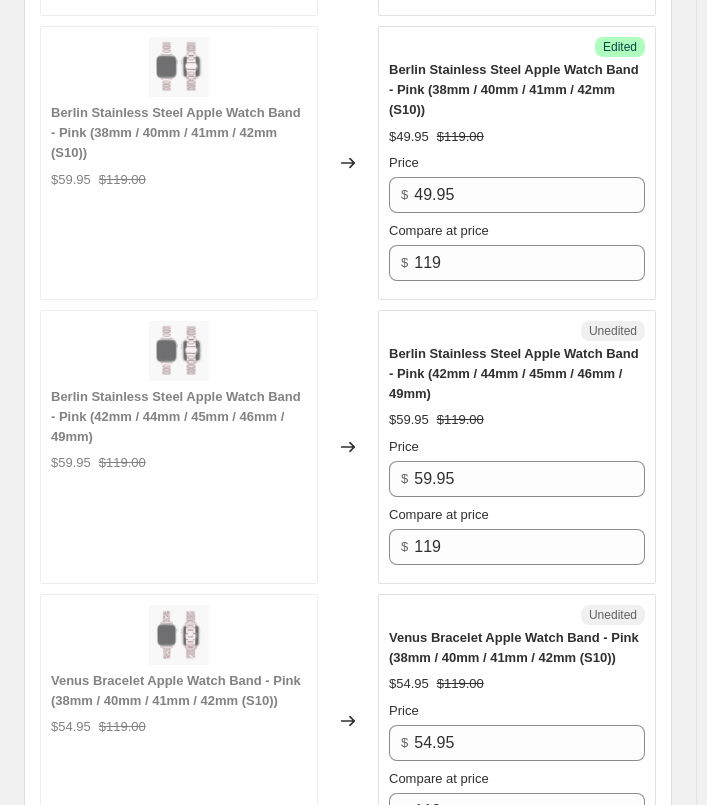 scroll, scrollTop: 3559, scrollLeft: 0, axis: vertical 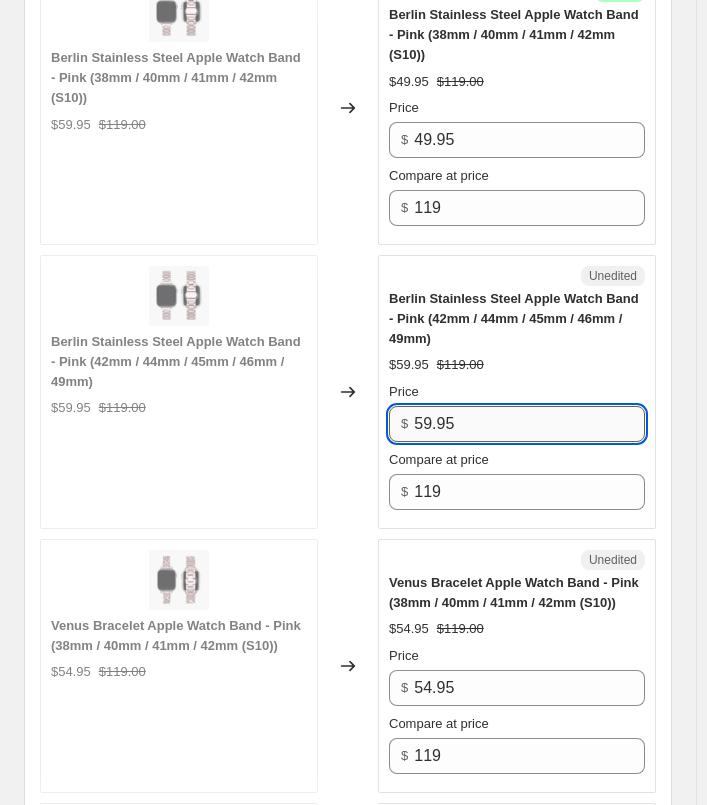 click on "59.95" at bounding box center (529, 424) 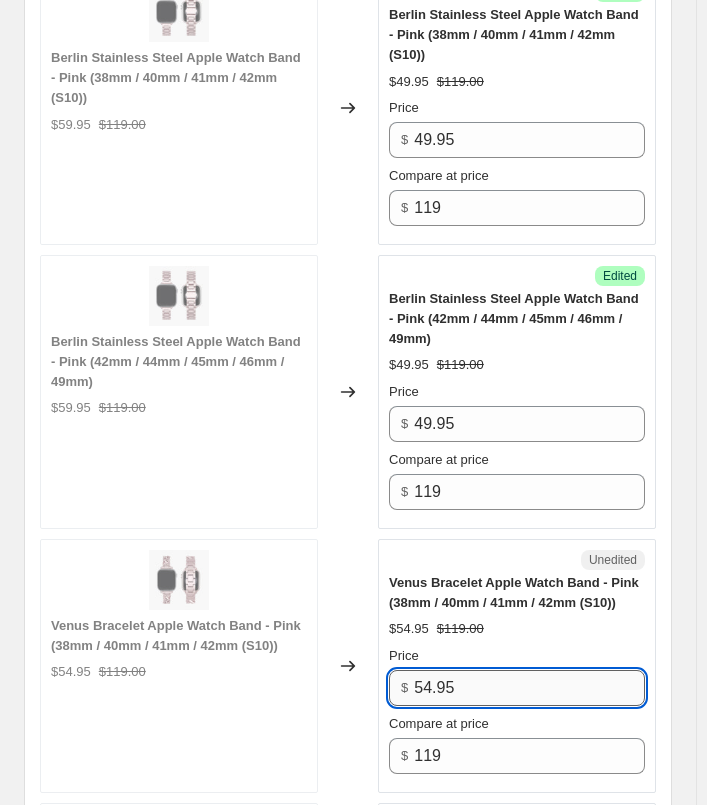 click on "54.95" at bounding box center (529, 688) 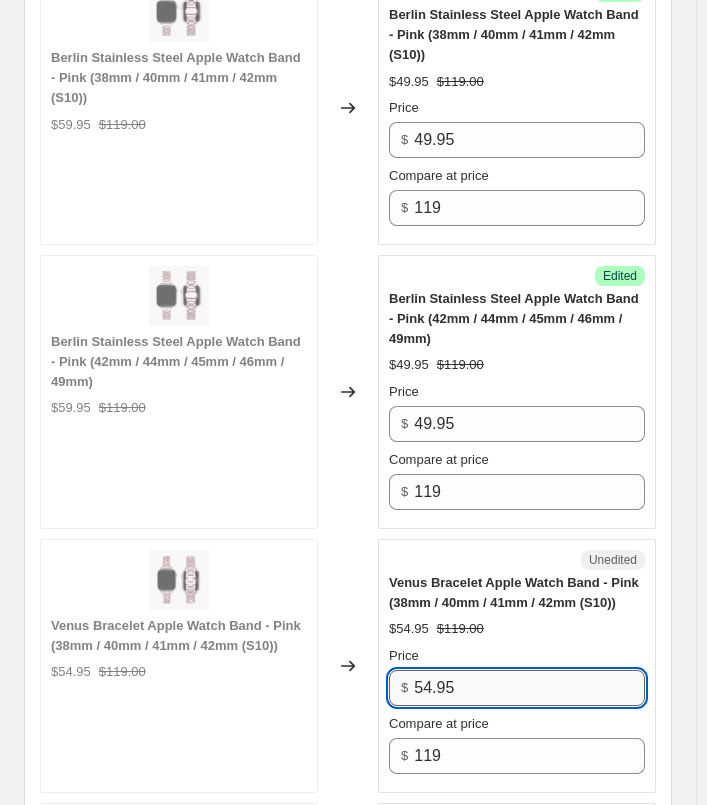 click on "54.95" at bounding box center [529, 688] 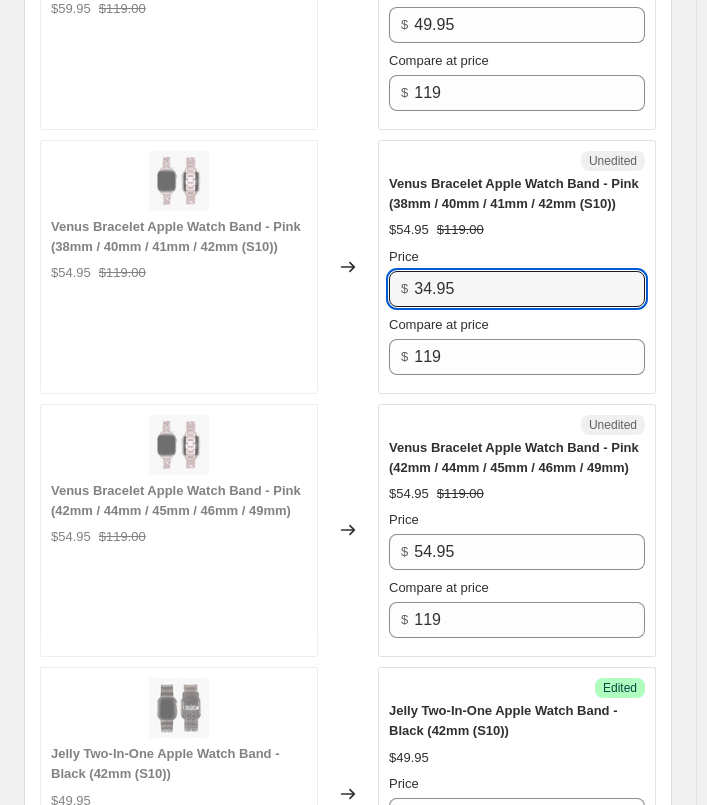 scroll, scrollTop: 3959, scrollLeft: 0, axis: vertical 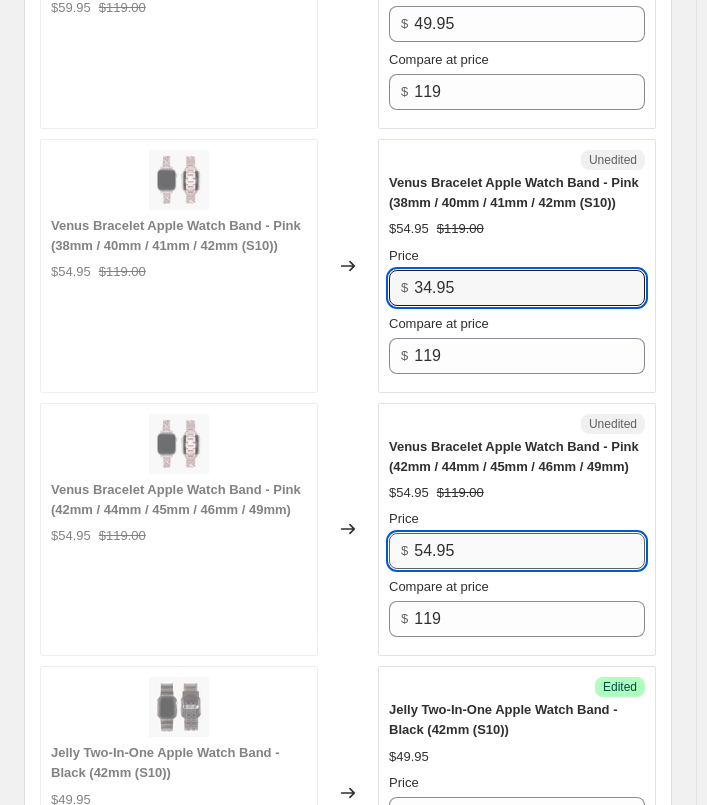 click on "54.95" at bounding box center [529, 551] 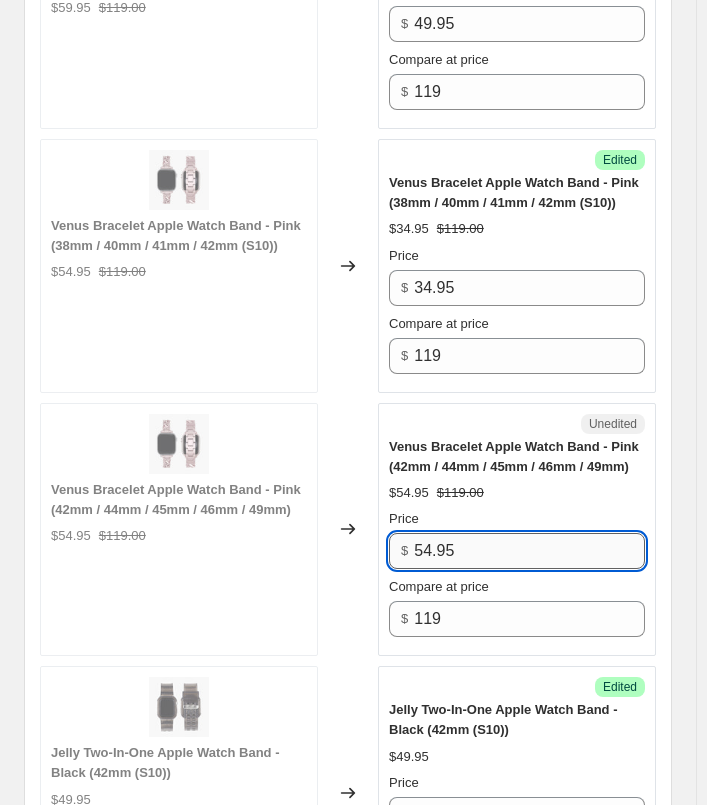 click on "54.95" at bounding box center (529, 551) 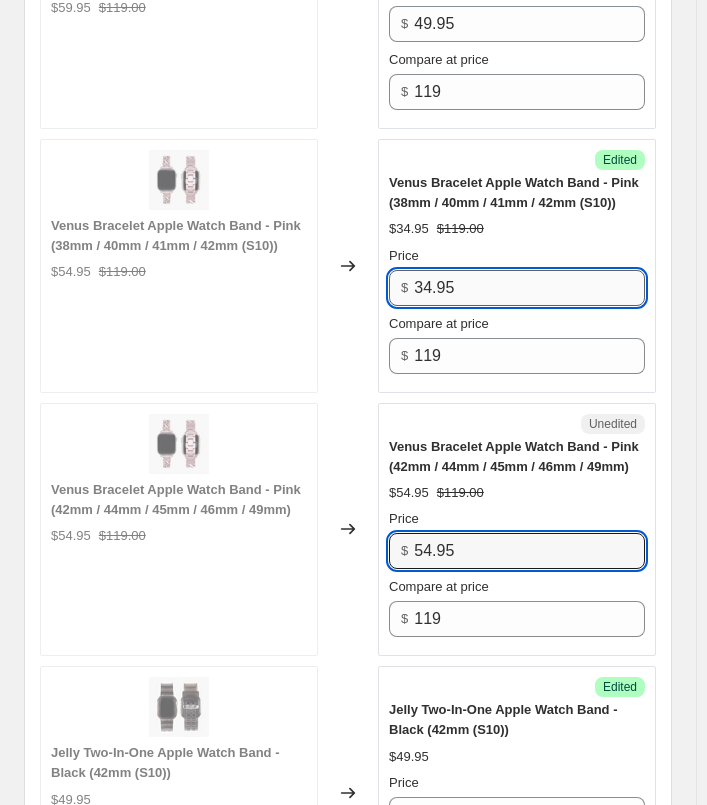 click on "34.95" at bounding box center (529, 288) 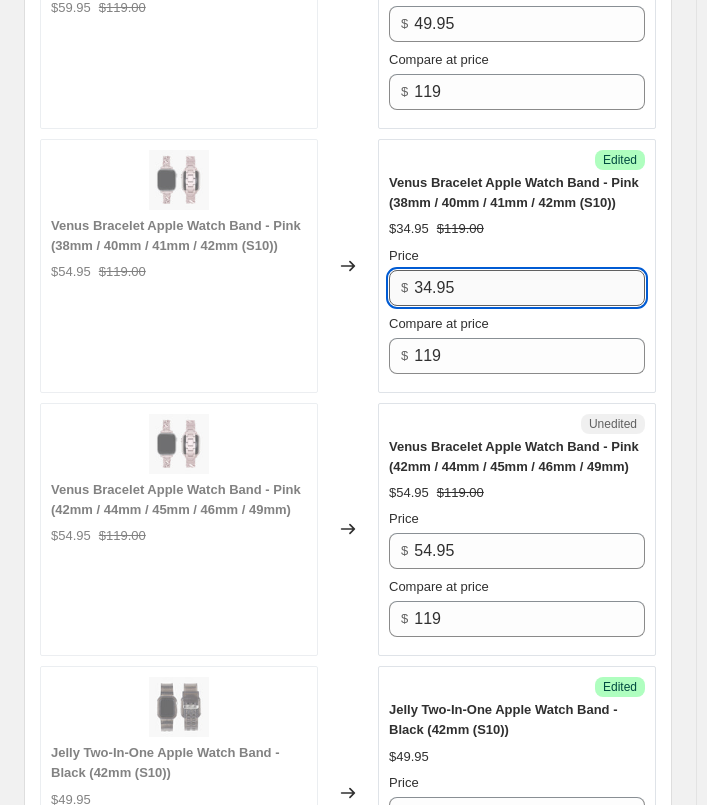 click on "34.95" at bounding box center [529, 288] 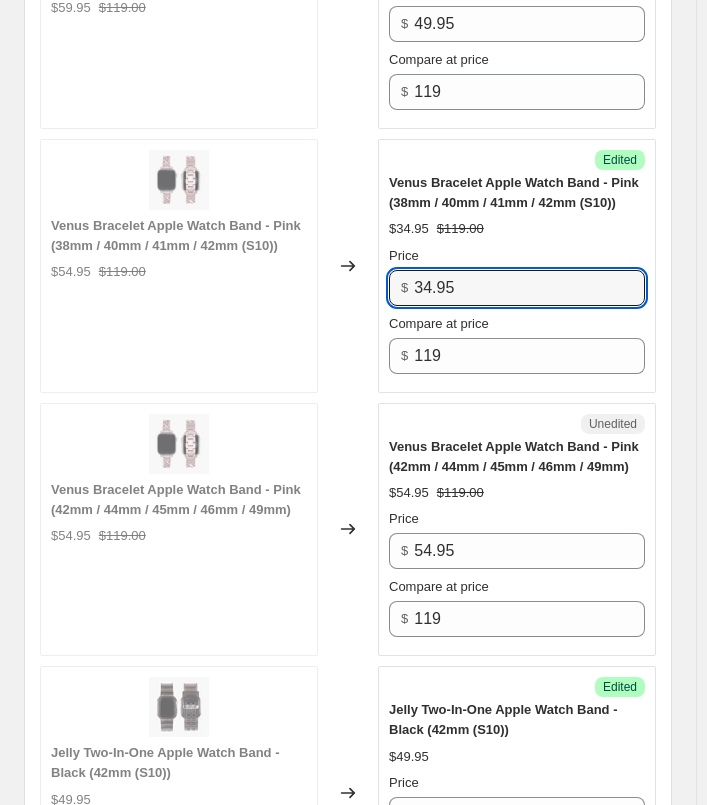 drag, startPoint x: 431, startPoint y: 277, endPoint x: 406, endPoint y: 278, distance: 25.019993 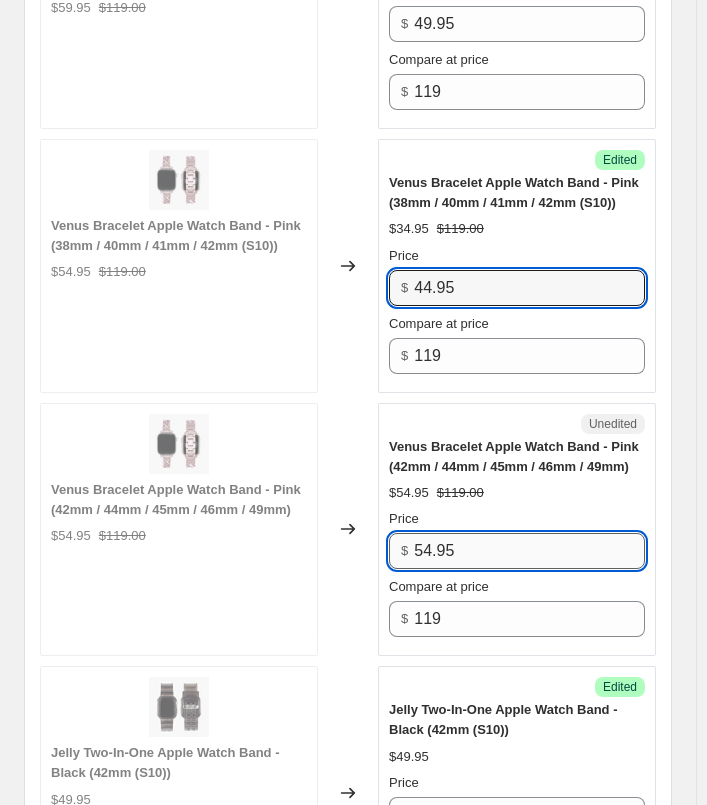 click on "54.95" at bounding box center (529, 551) 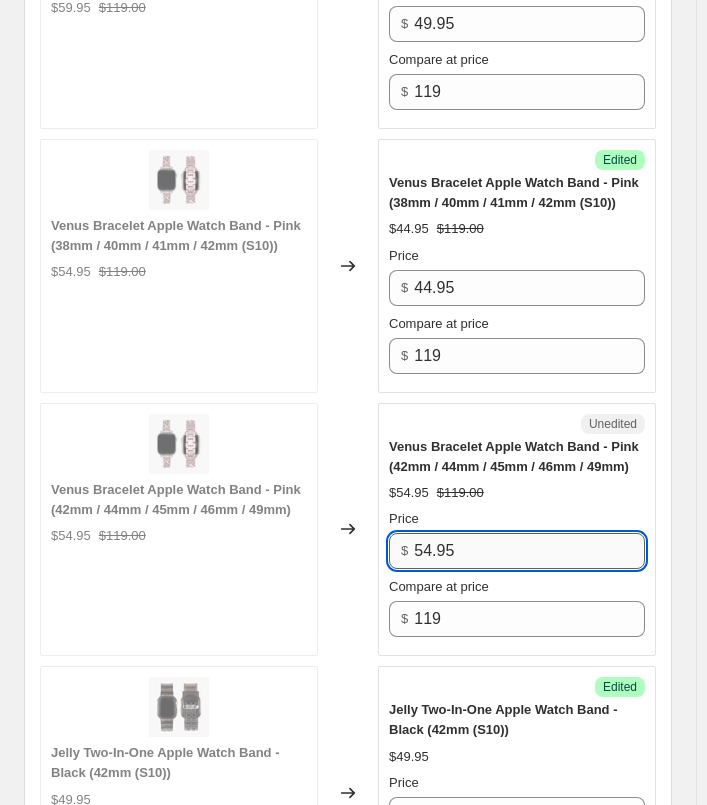 click on "54.95" at bounding box center (529, 551) 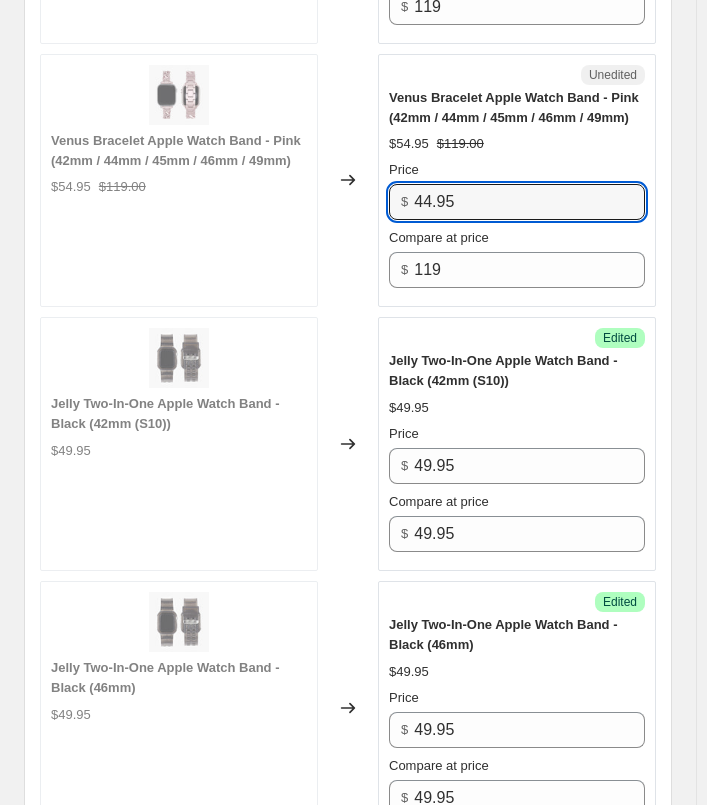 scroll, scrollTop: 4359, scrollLeft: 0, axis: vertical 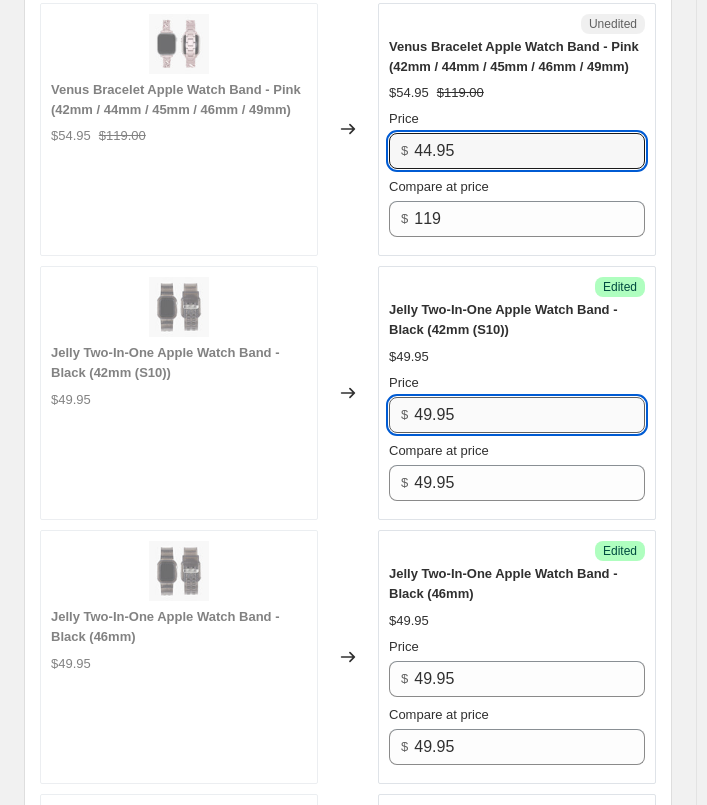 click on "49.95" at bounding box center (529, 415) 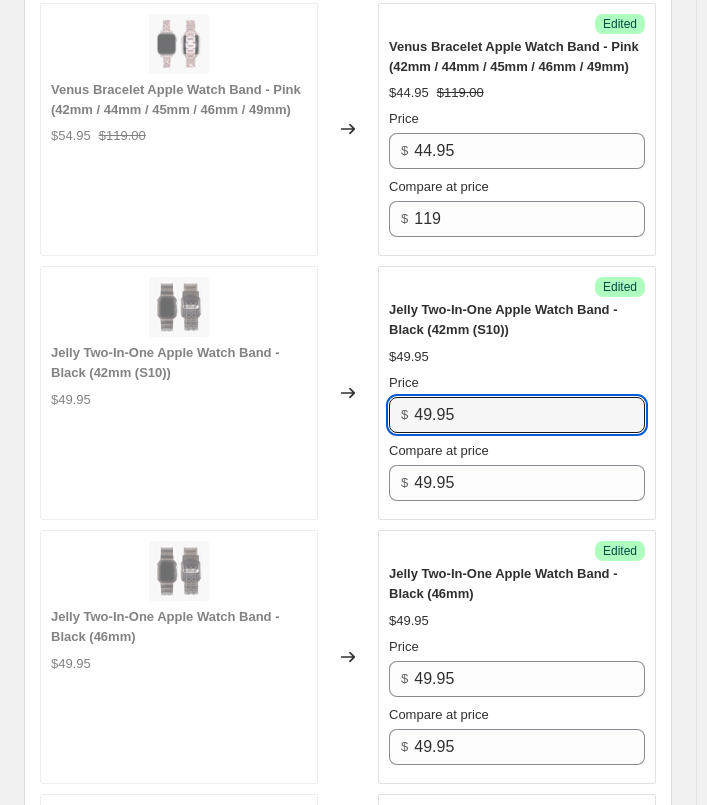 click on "$49.95" at bounding box center (517, 357) 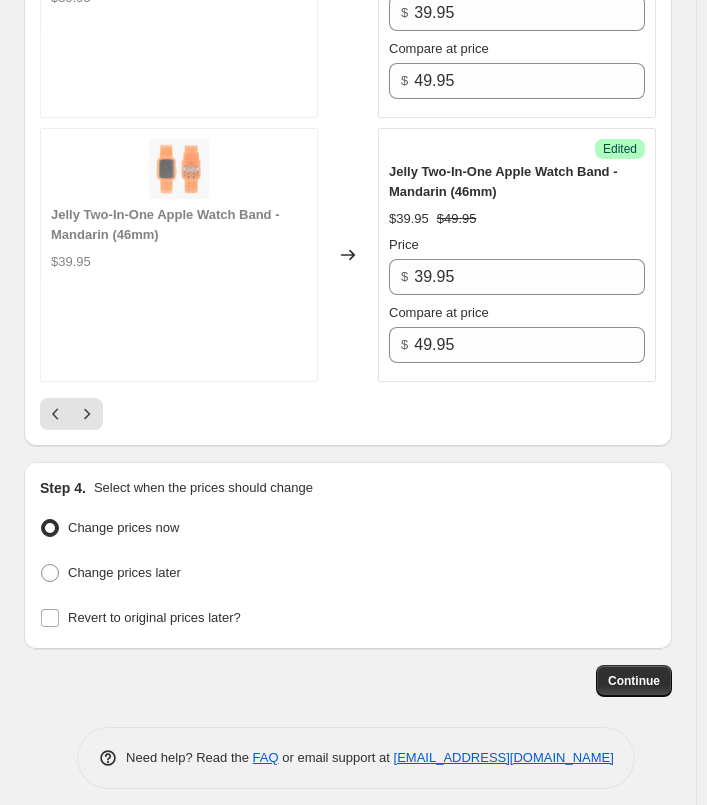 scroll, scrollTop: 5819, scrollLeft: 0, axis: vertical 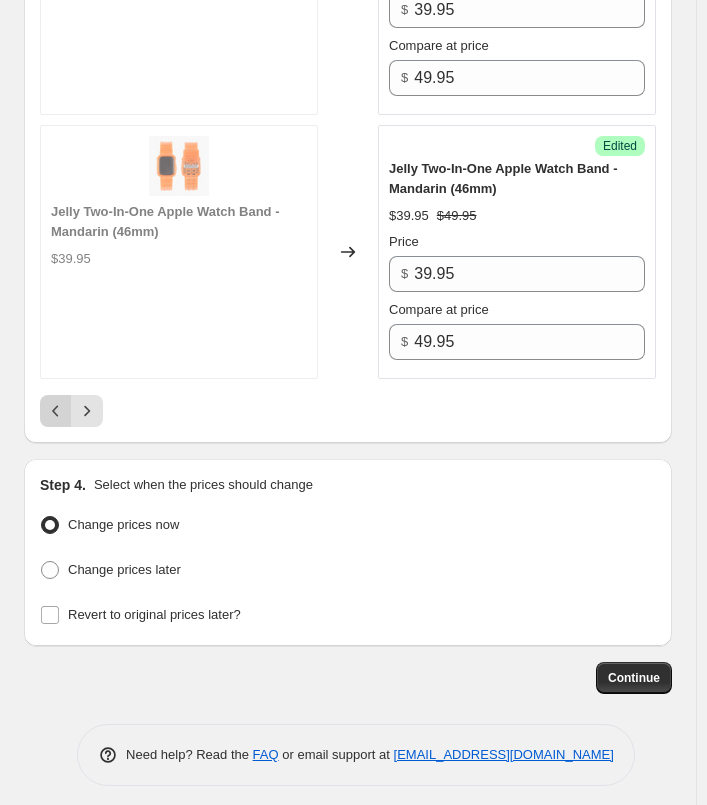 click 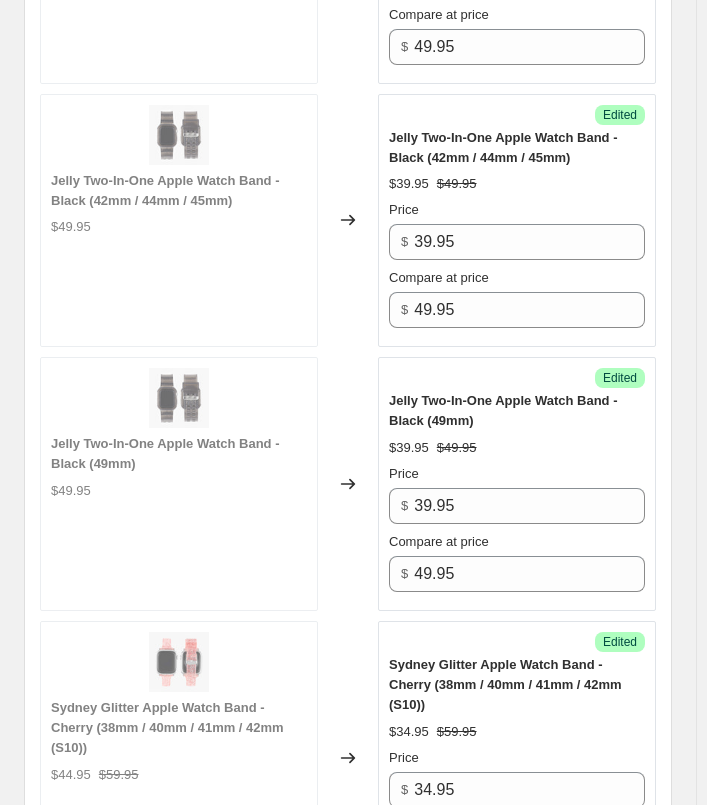 scroll, scrollTop: 4159, scrollLeft: 0, axis: vertical 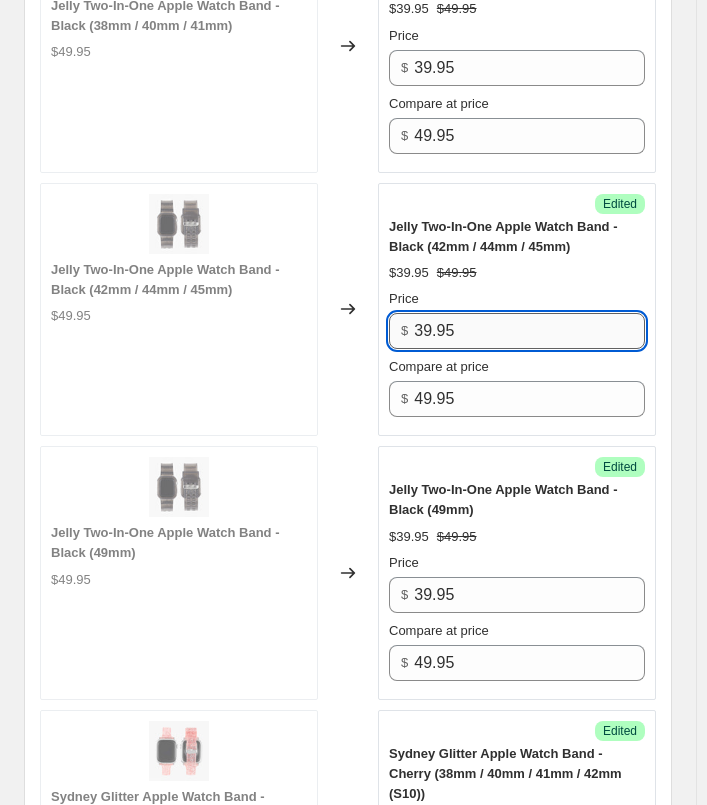 click on "39.95" at bounding box center [529, 331] 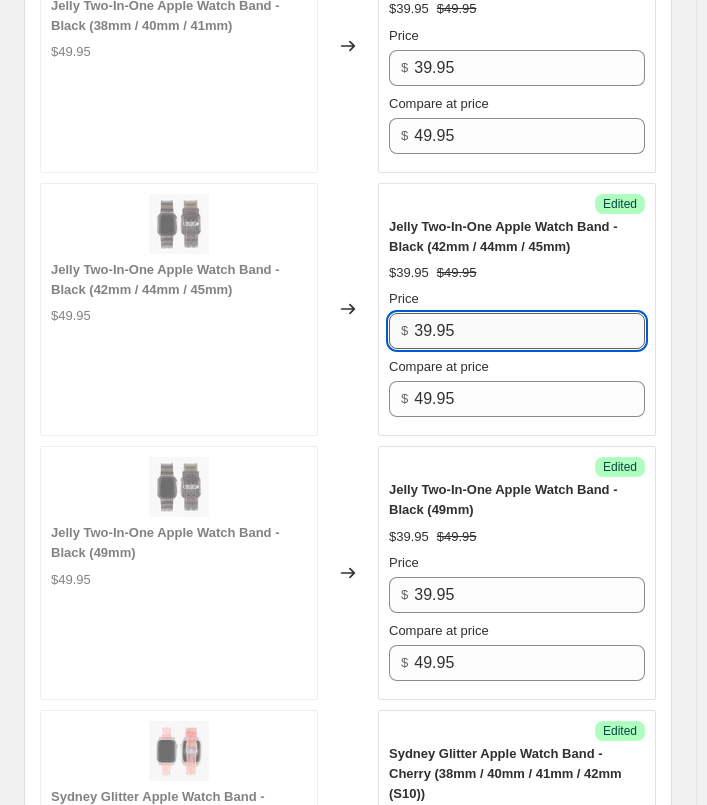 click on "39.95" at bounding box center [529, 331] 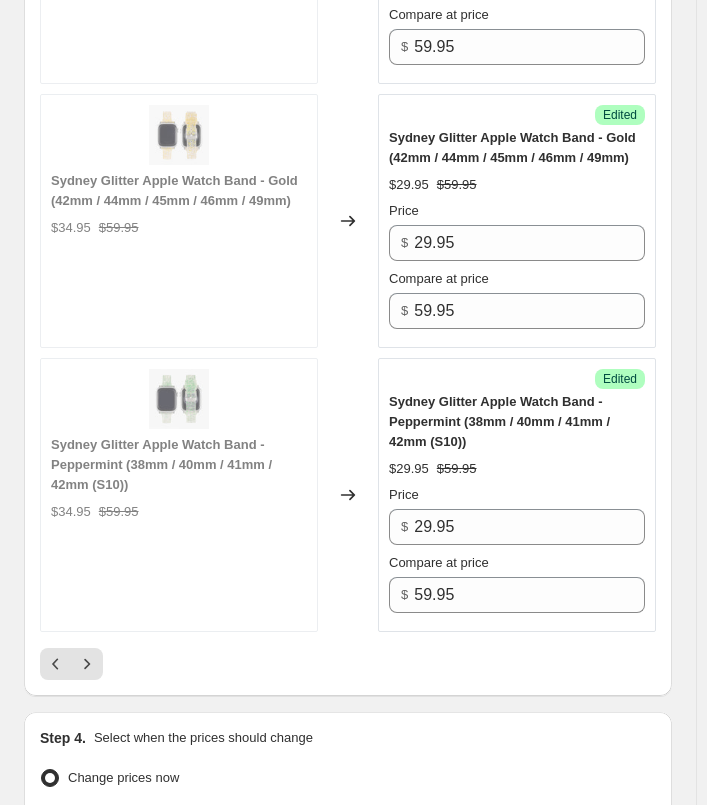 scroll, scrollTop: 5859, scrollLeft: 0, axis: vertical 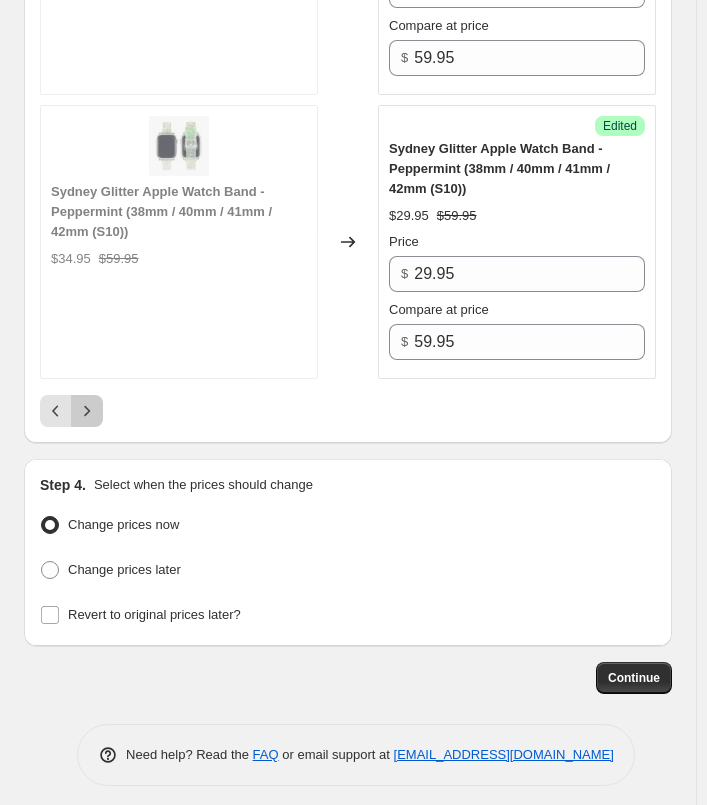 click at bounding box center [87, 411] 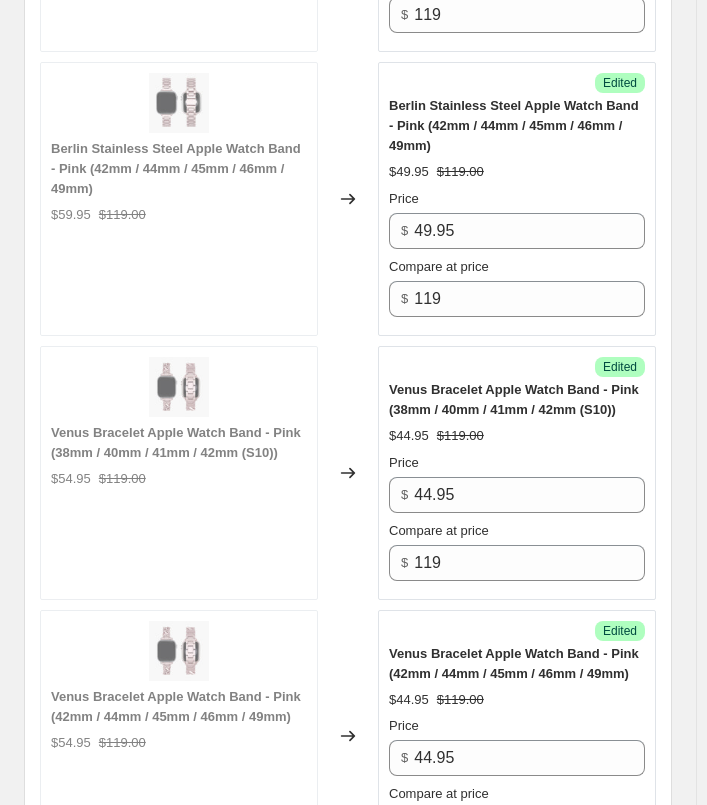 scroll, scrollTop: 4219, scrollLeft: 0, axis: vertical 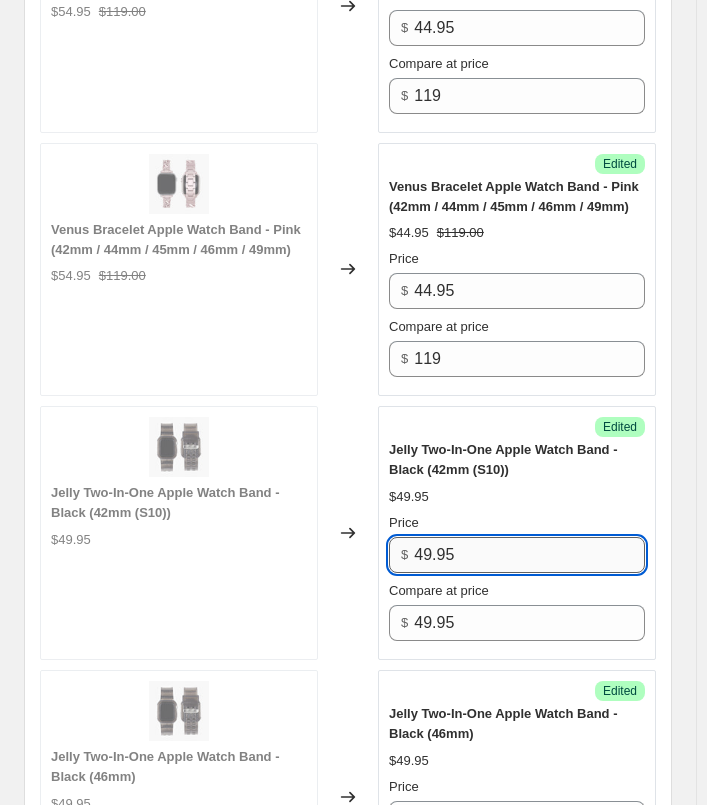 click on "49.95" at bounding box center [529, 555] 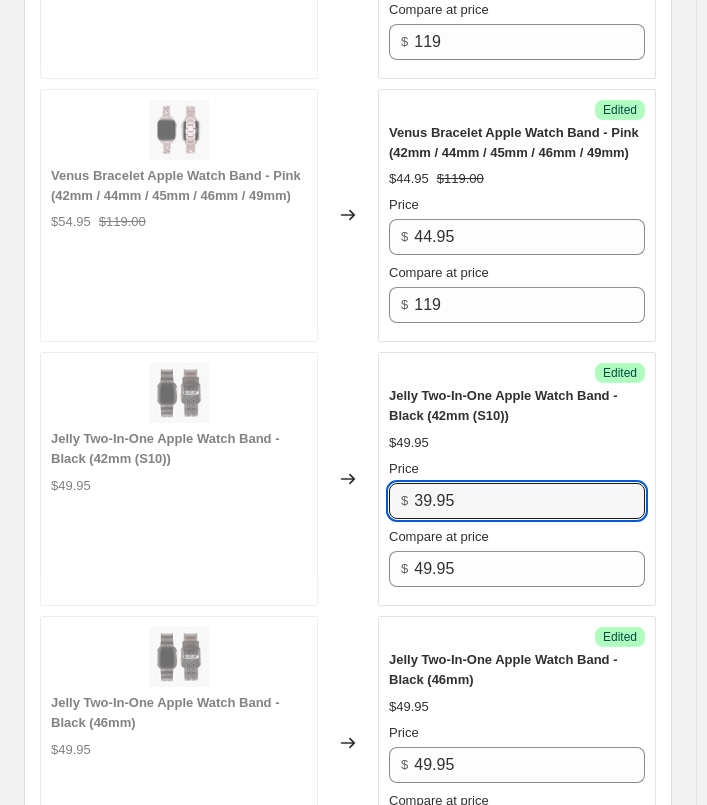 scroll, scrollTop: 4619, scrollLeft: 0, axis: vertical 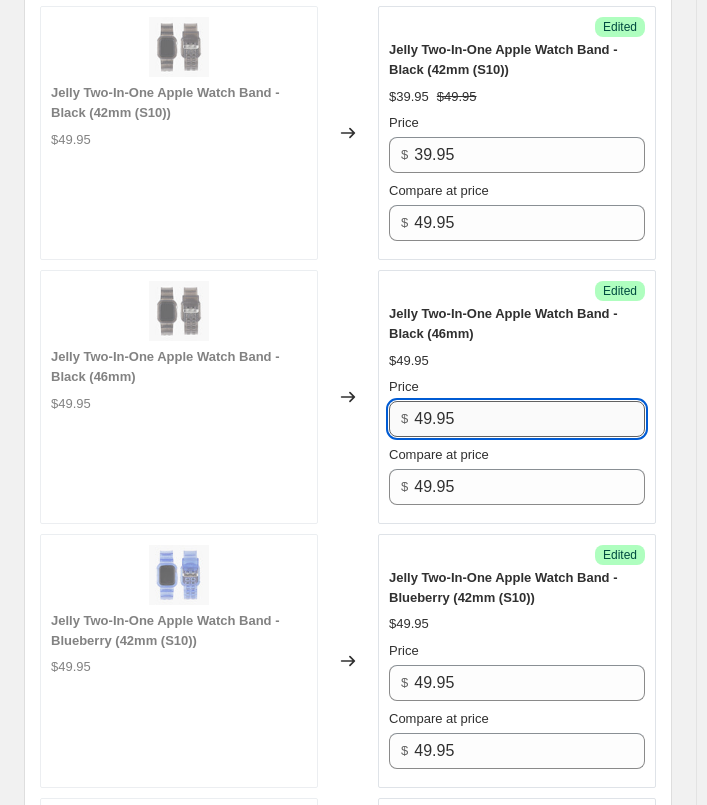 click on "49.95" at bounding box center [529, 419] 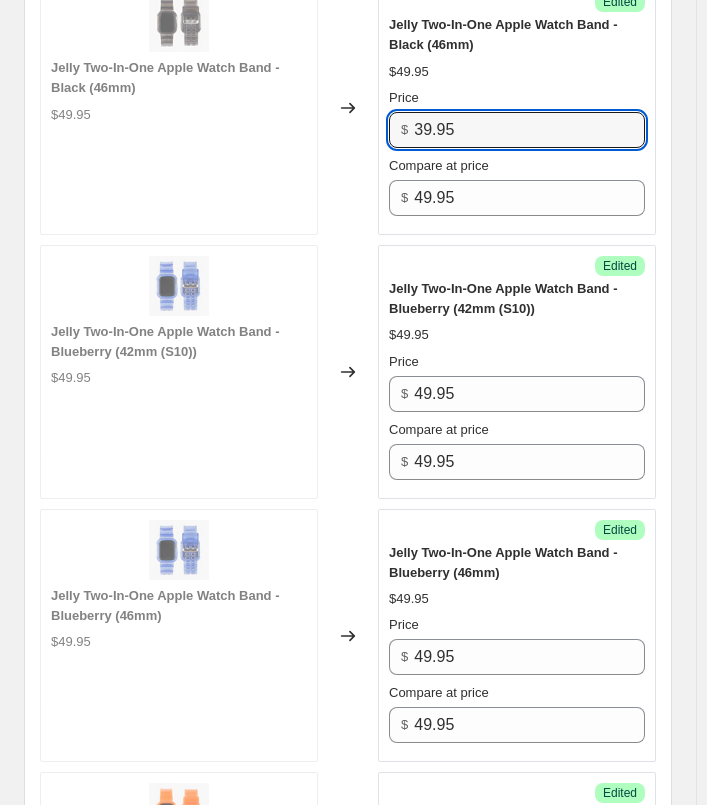 scroll, scrollTop: 4919, scrollLeft: 0, axis: vertical 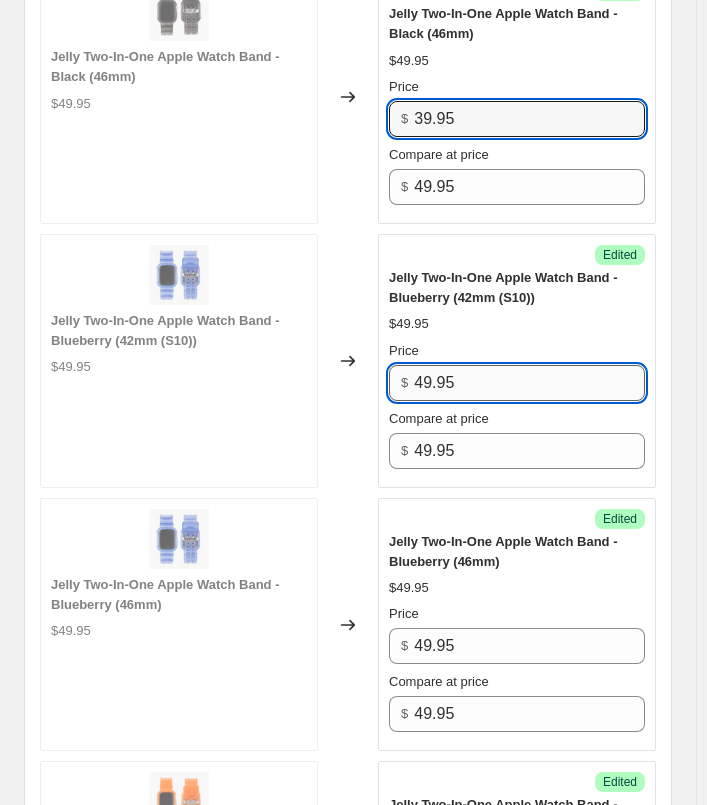 click on "49.95" at bounding box center (529, 383) 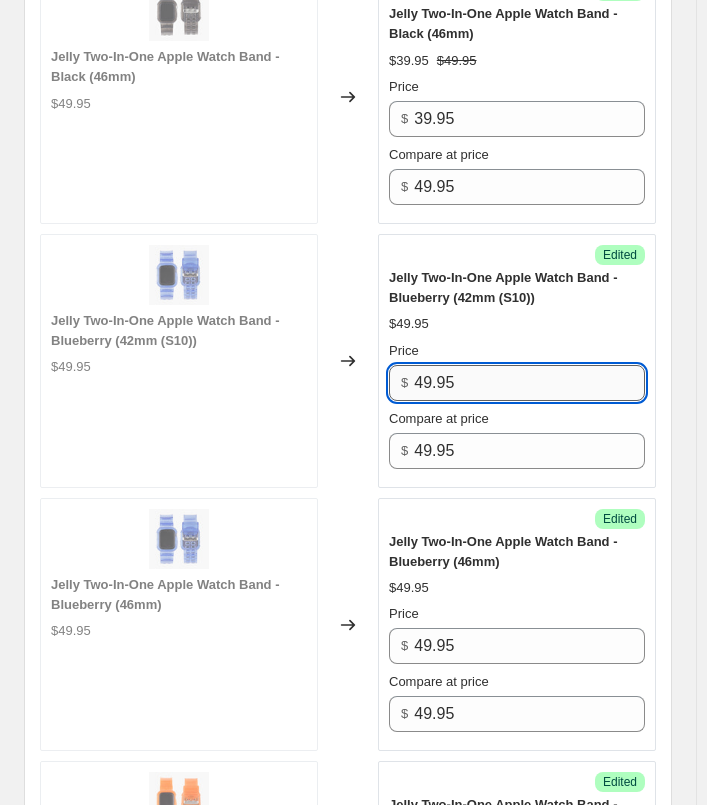 click on "49.95" at bounding box center [529, 383] 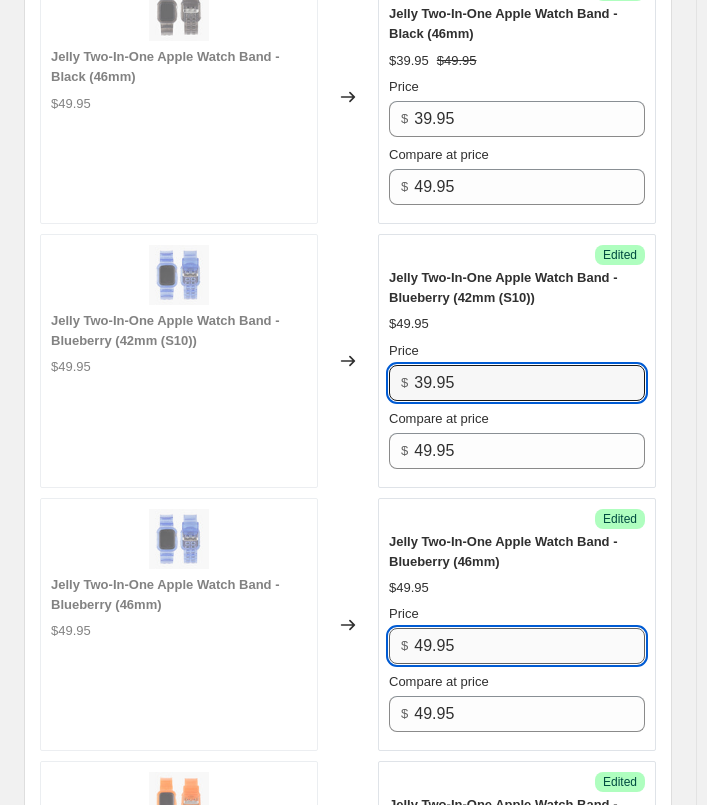 click on "49.95" at bounding box center (529, 646) 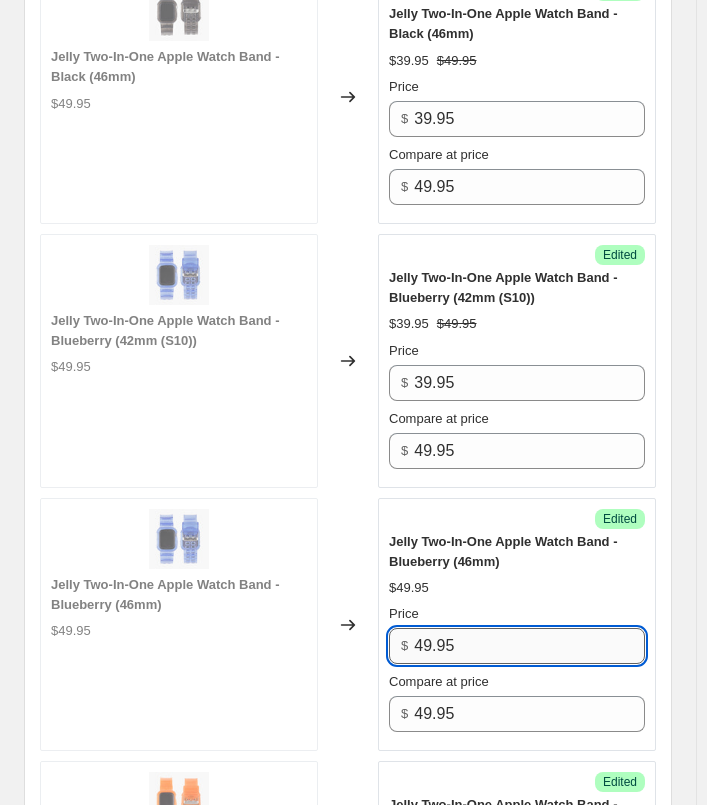 click on "49.95" at bounding box center (529, 646) 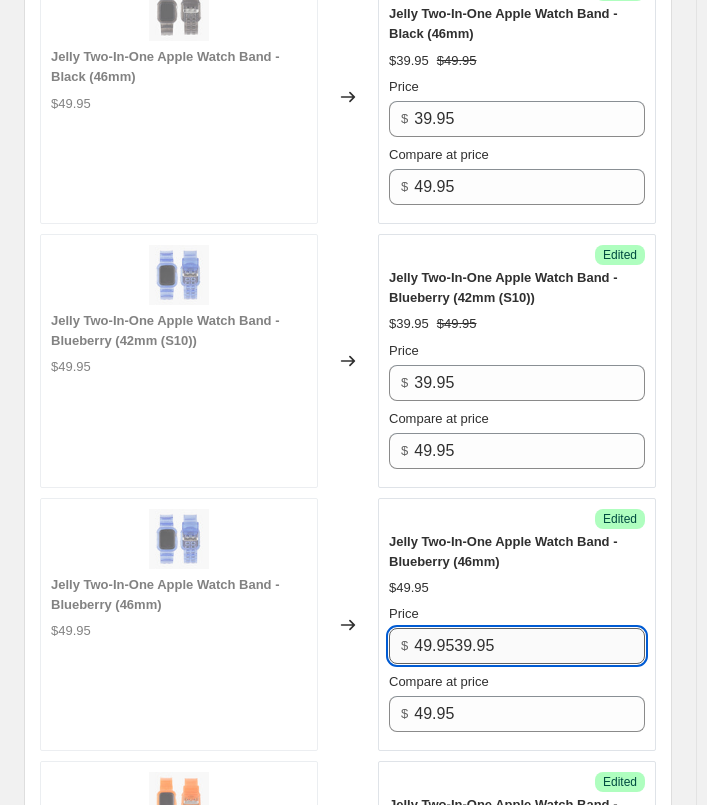 click on "49.9539.95" at bounding box center (529, 646) 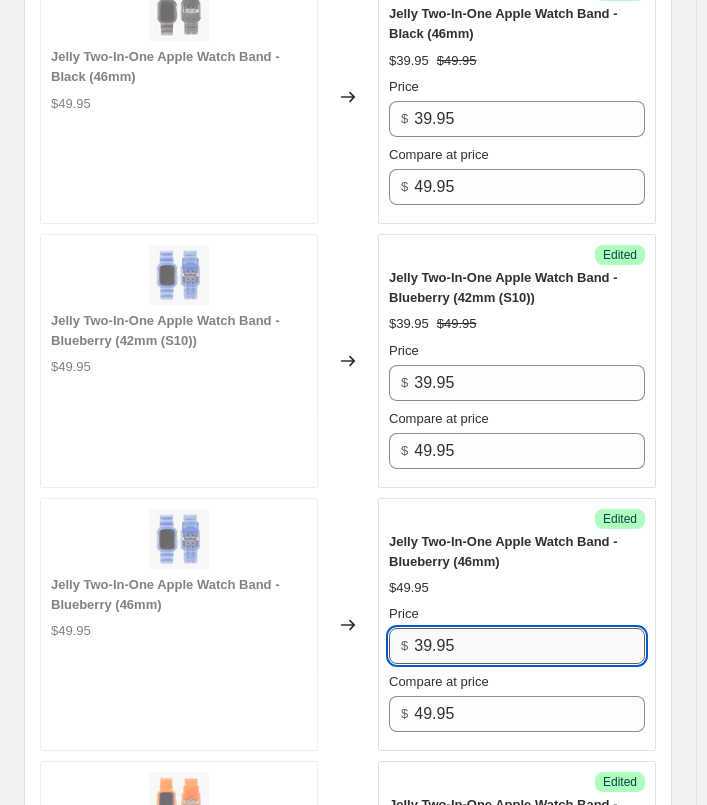 scroll, scrollTop: 5319, scrollLeft: 0, axis: vertical 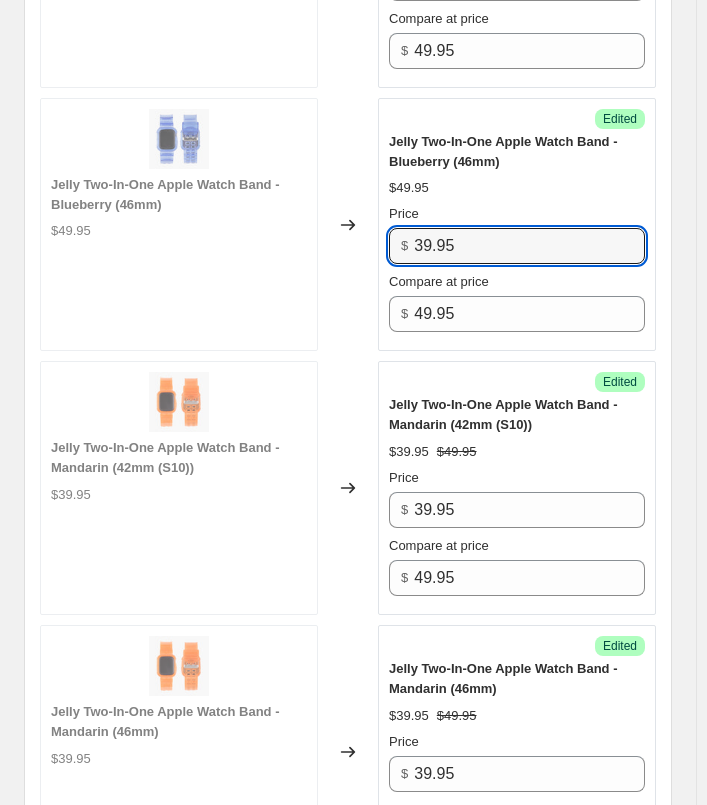 click on "$39.95 $49.95" at bounding box center [517, 452] 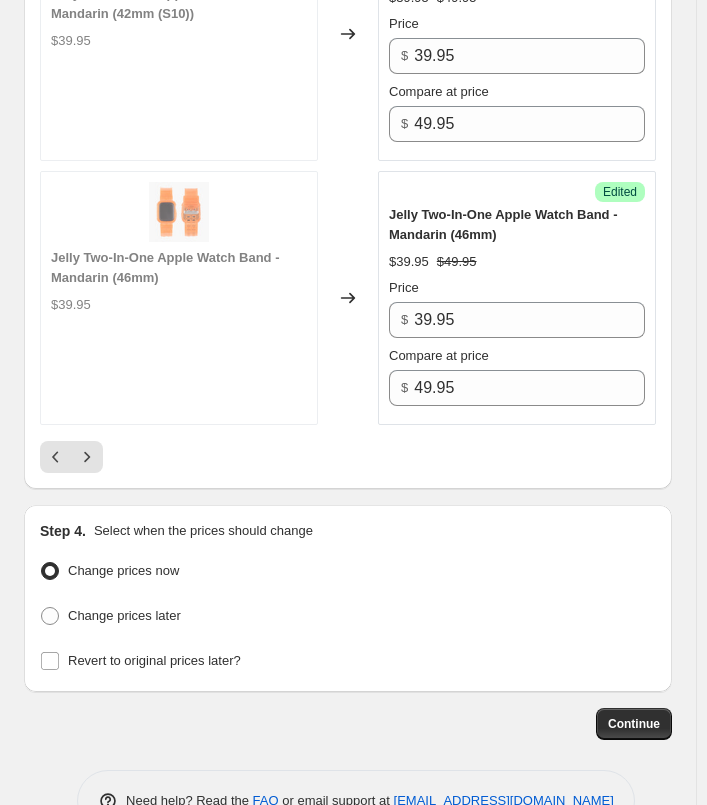 scroll, scrollTop: 5819, scrollLeft: 0, axis: vertical 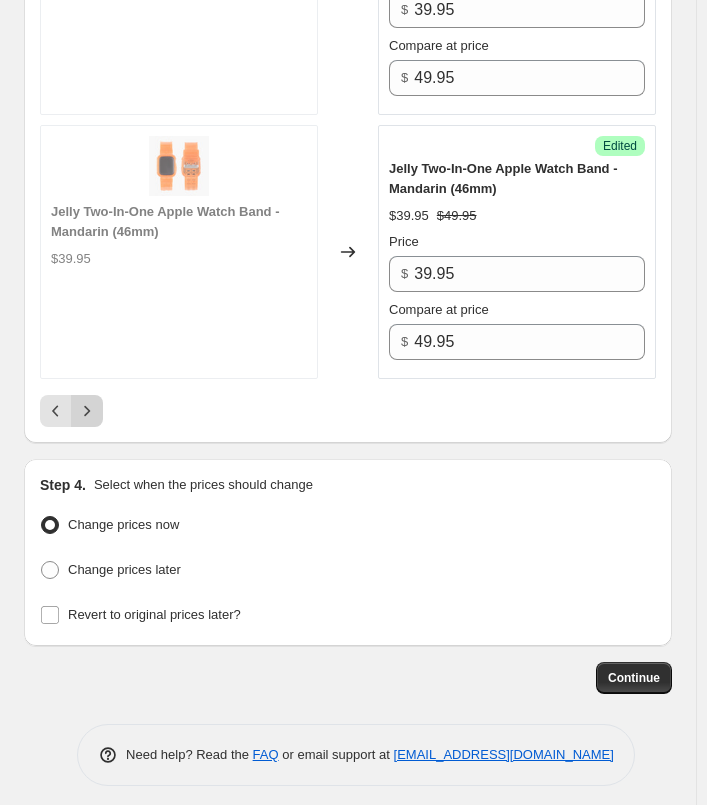 click 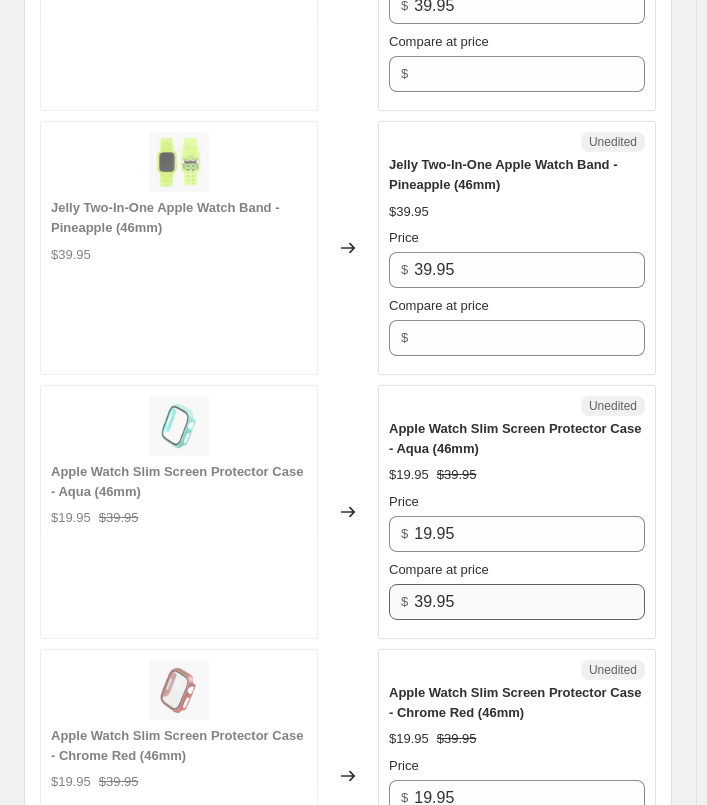 scroll, scrollTop: 559, scrollLeft: 0, axis: vertical 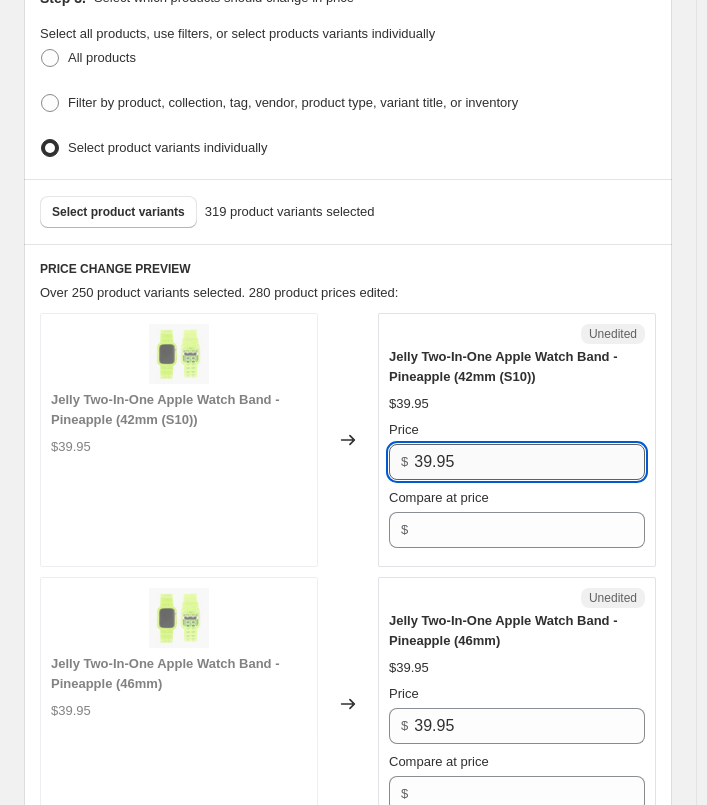 click on "39.95" at bounding box center [529, 462] 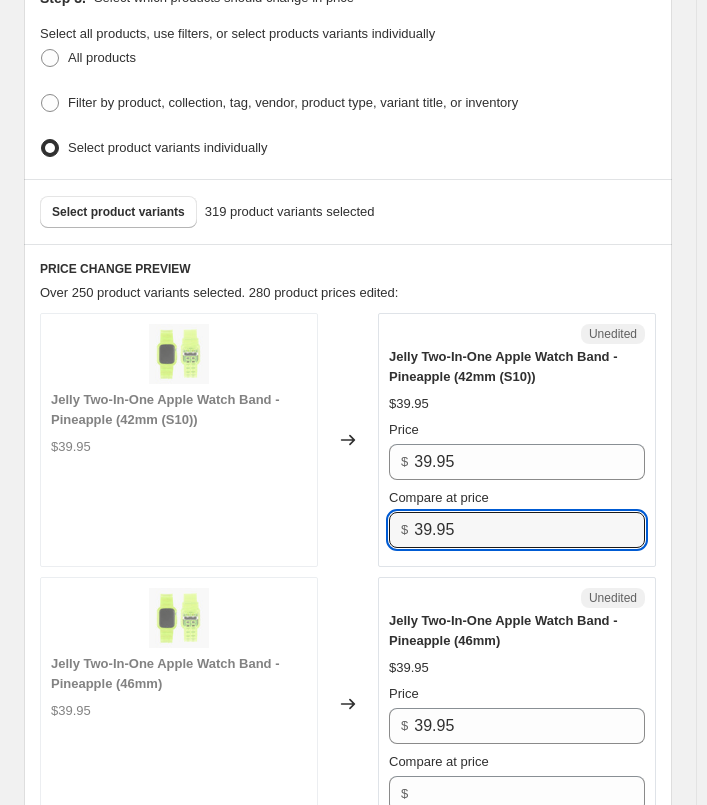 drag, startPoint x: 429, startPoint y: 522, endPoint x: 376, endPoint y: 515, distance: 53.460266 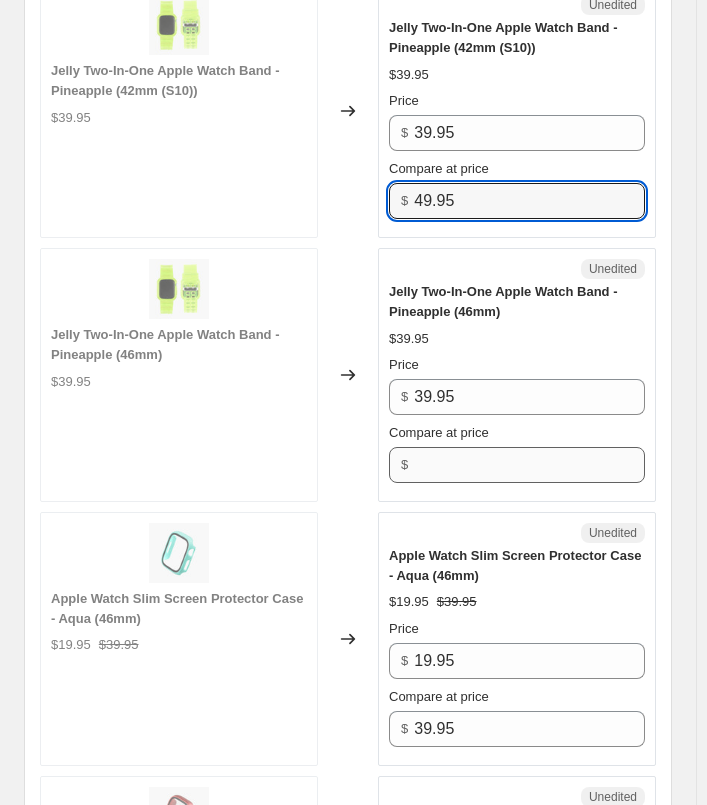 scroll, scrollTop: 959, scrollLeft: 0, axis: vertical 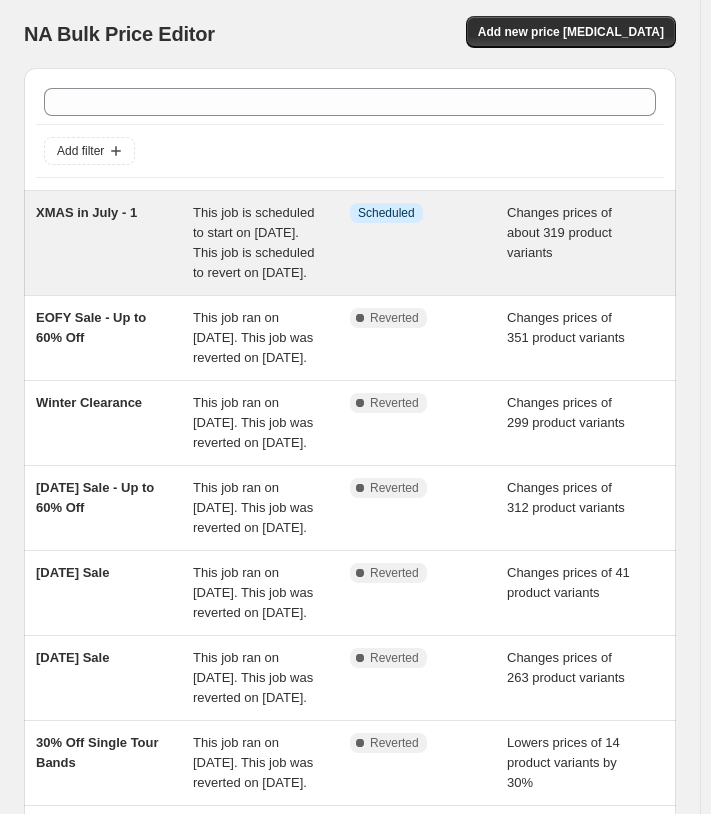 click on "This job is scheduled to start on [DATE]. This job is scheduled to revert on [DATE]." at bounding box center (253, 242) 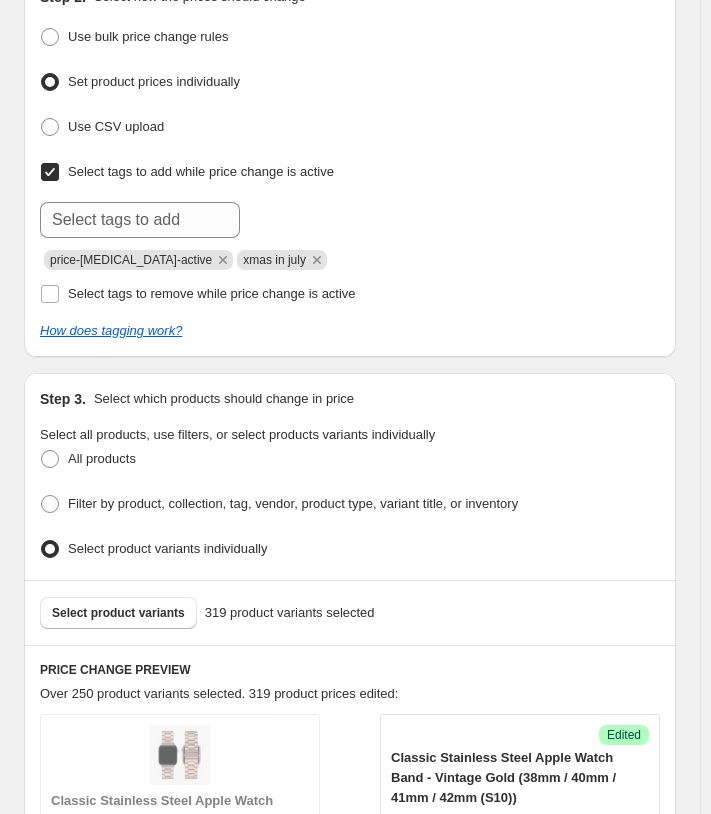 scroll, scrollTop: 0, scrollLeft: 0, axis: both 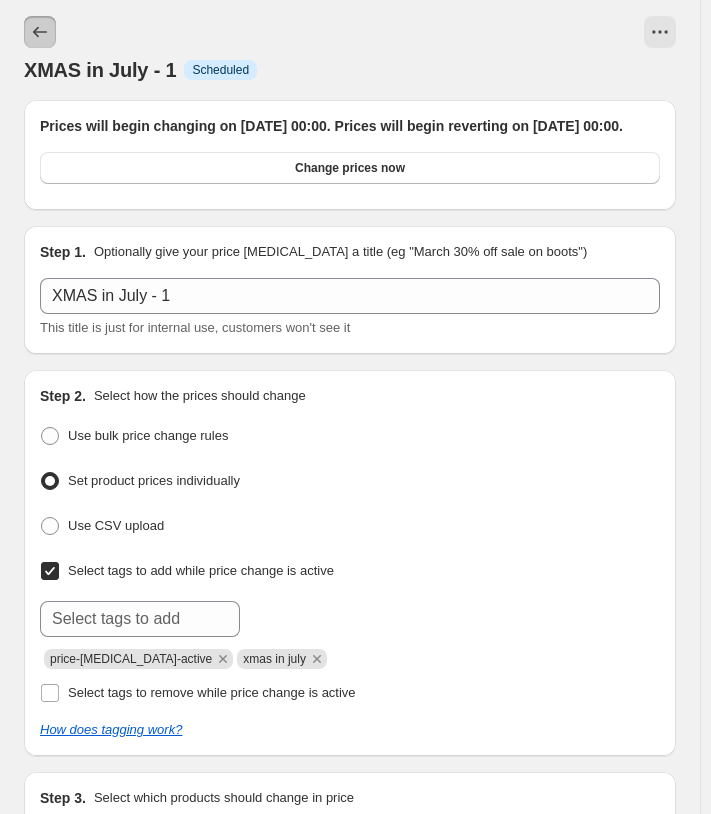 click at bounding box center [40, 32] 